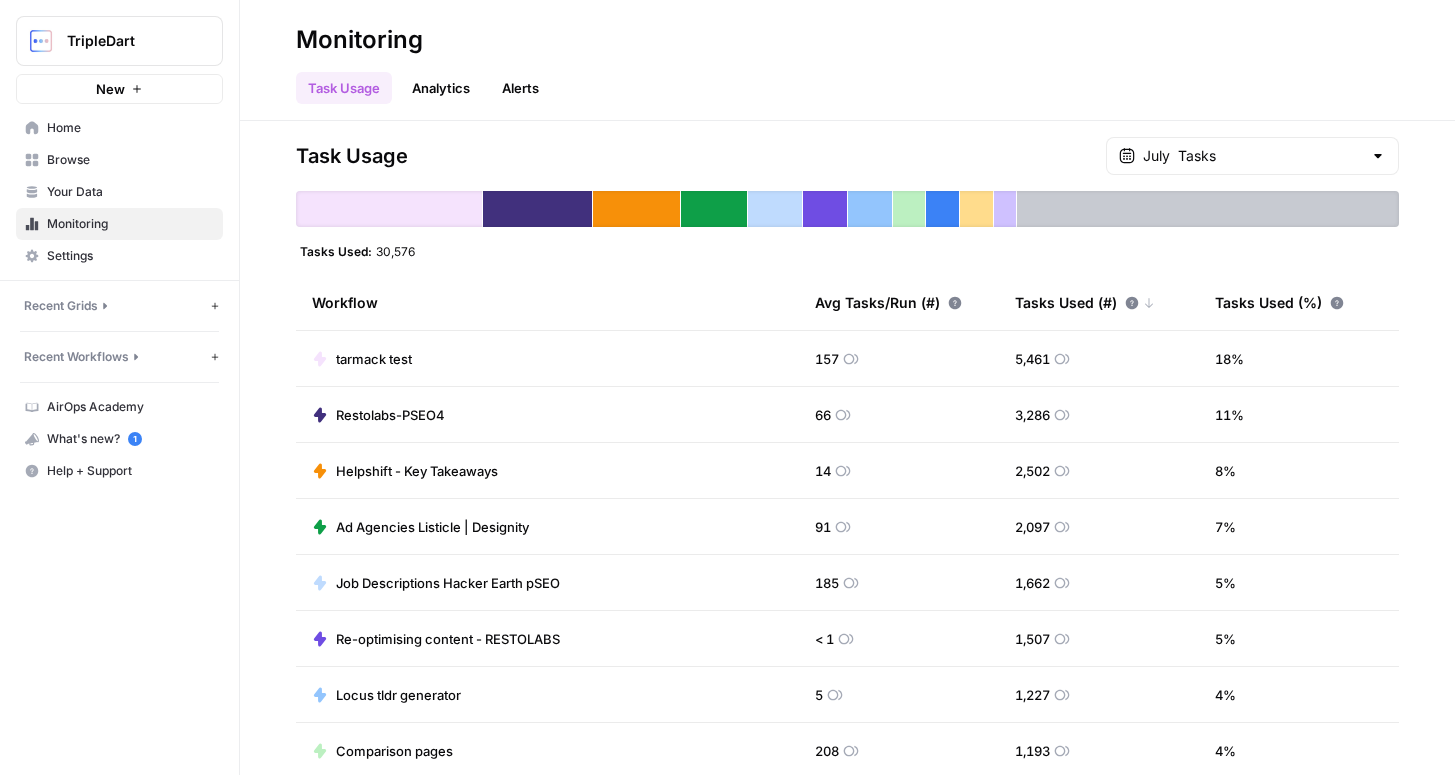 scroll, scrollTop: 0, scrollLeft: 0, axis: both 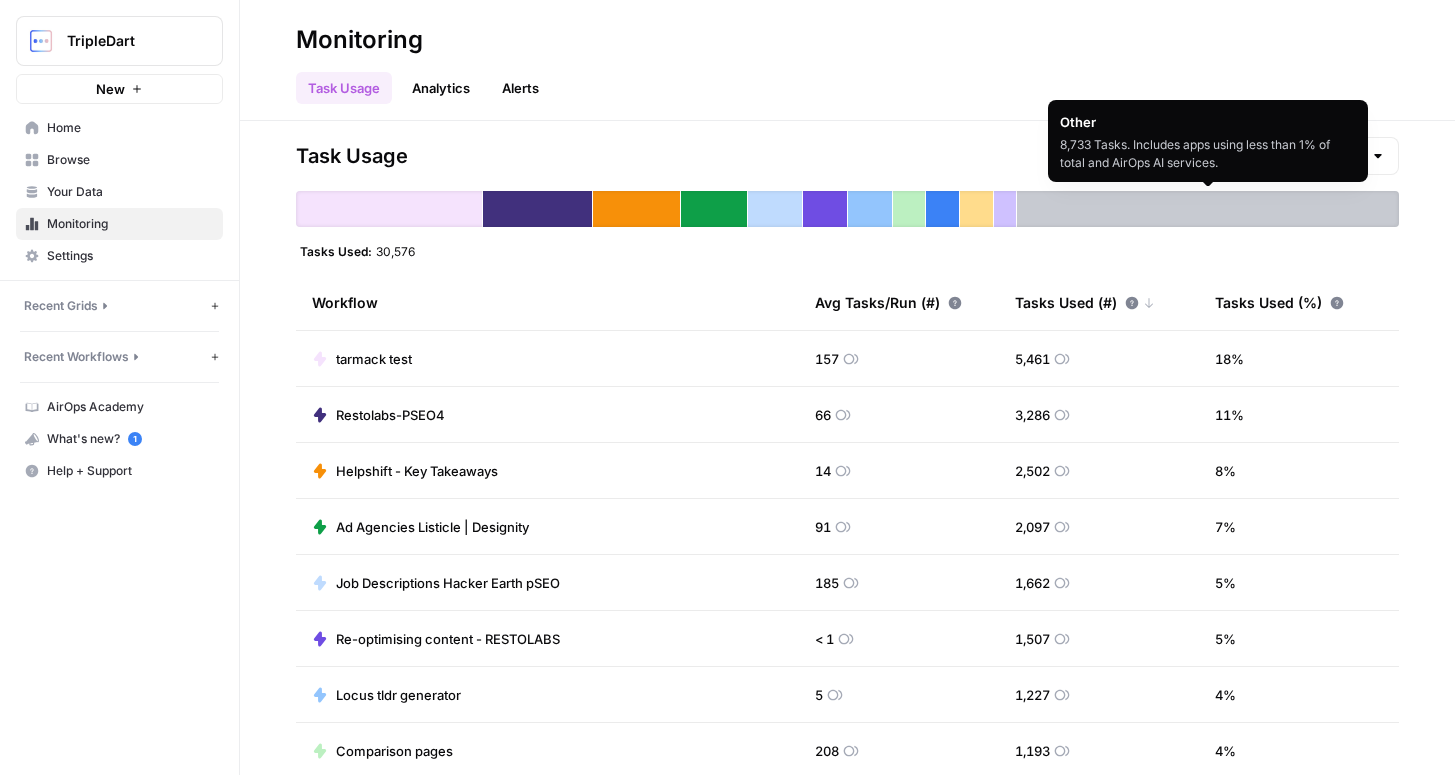 click at bounding box center (1208, 209) 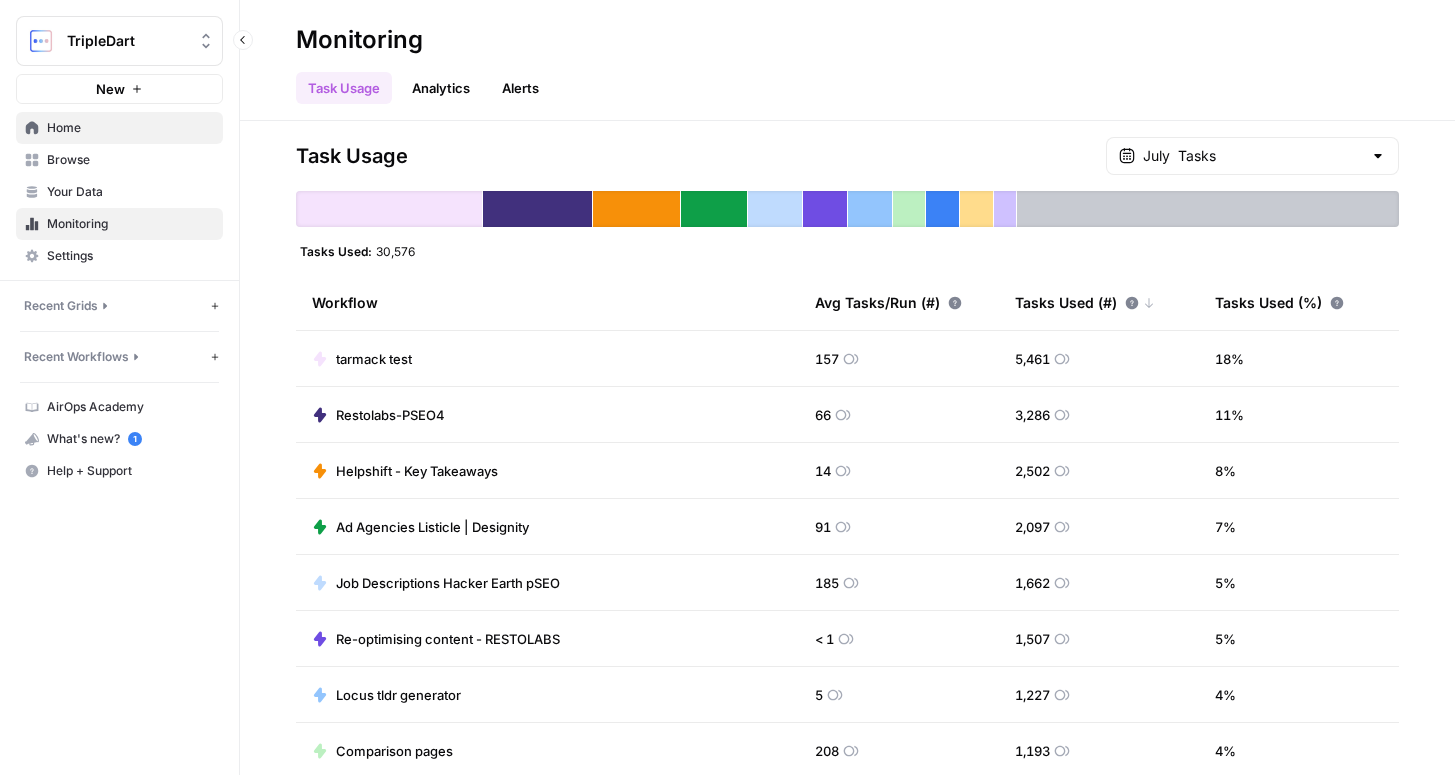 click on "Home" at bounding box center [130, 128] 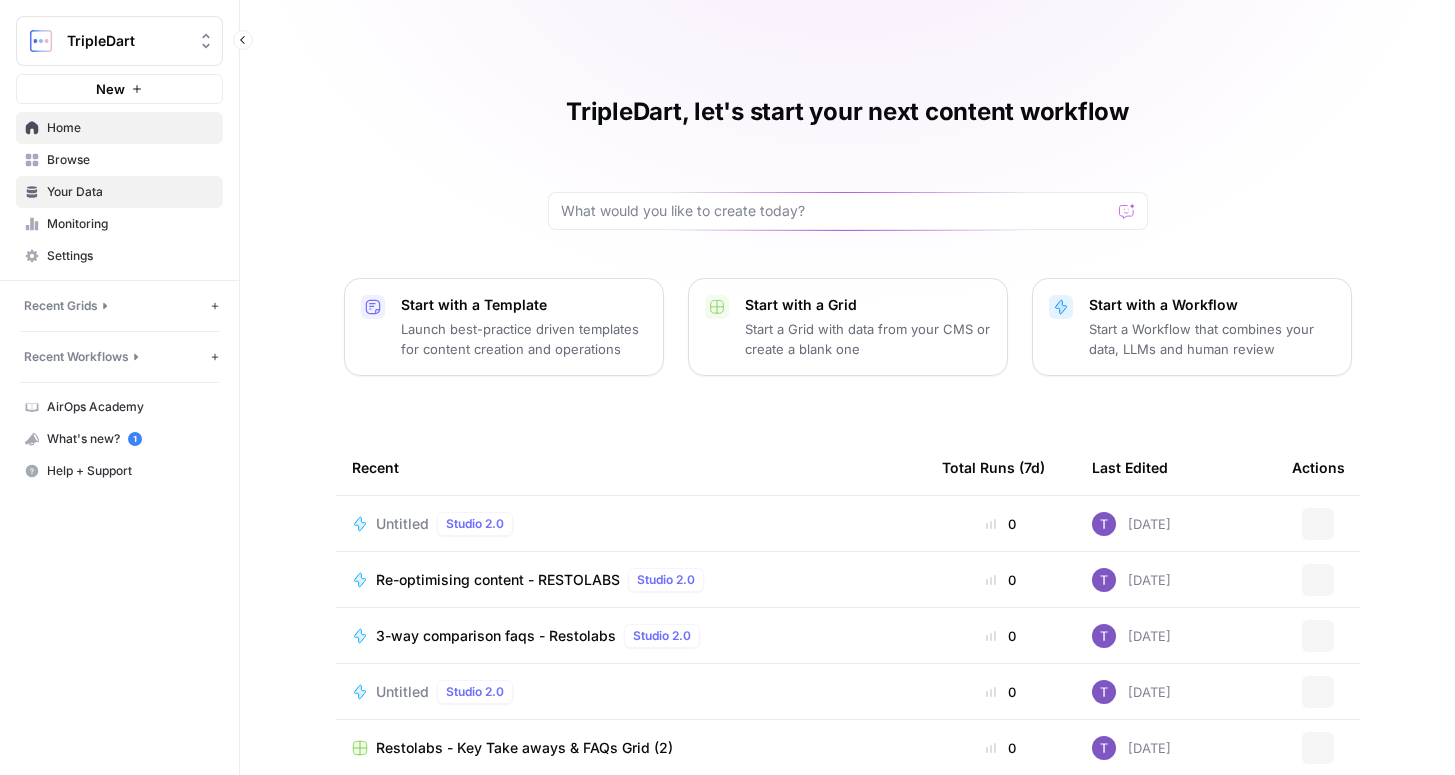 click on "Your Data" at bounding box center (119, 192) 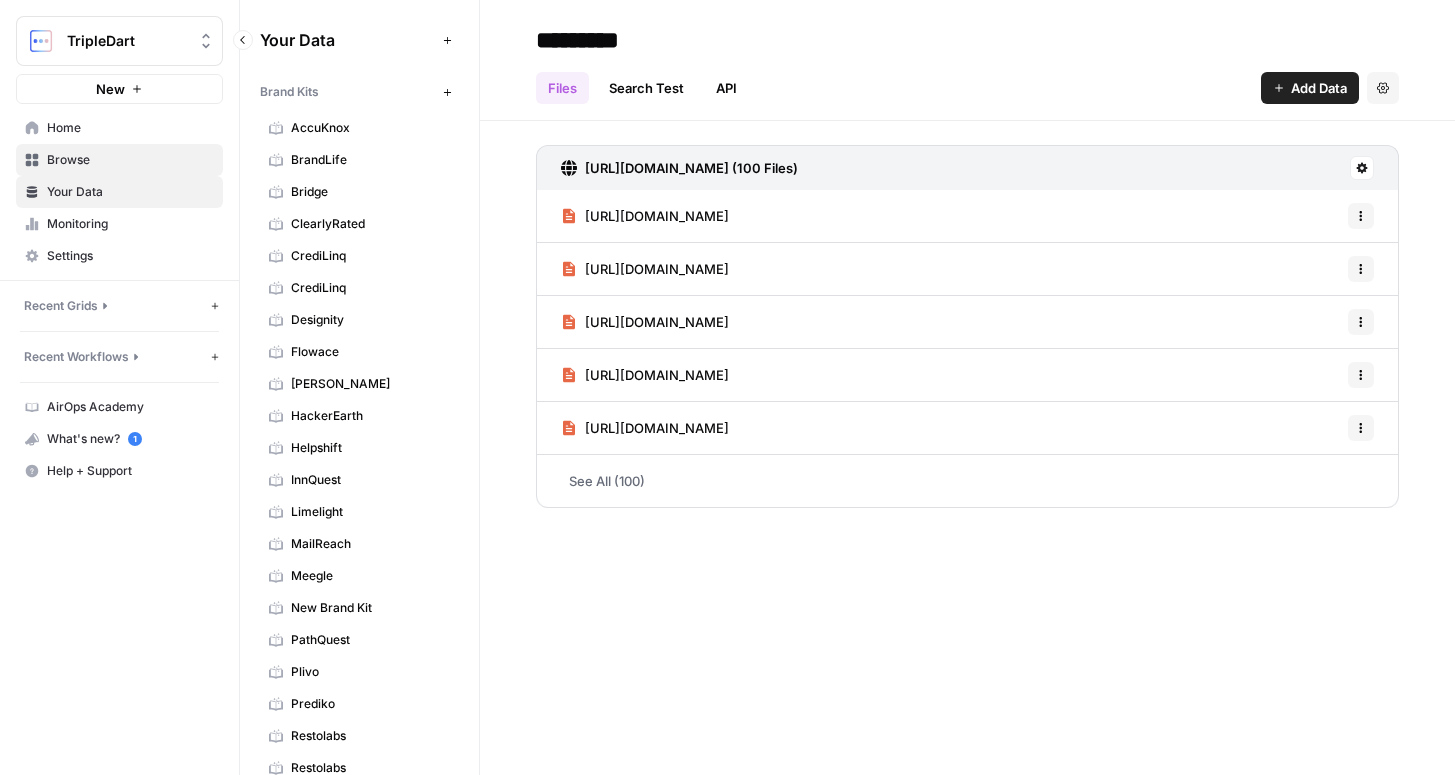 click on "Browse" at bounding box center [130, 160] 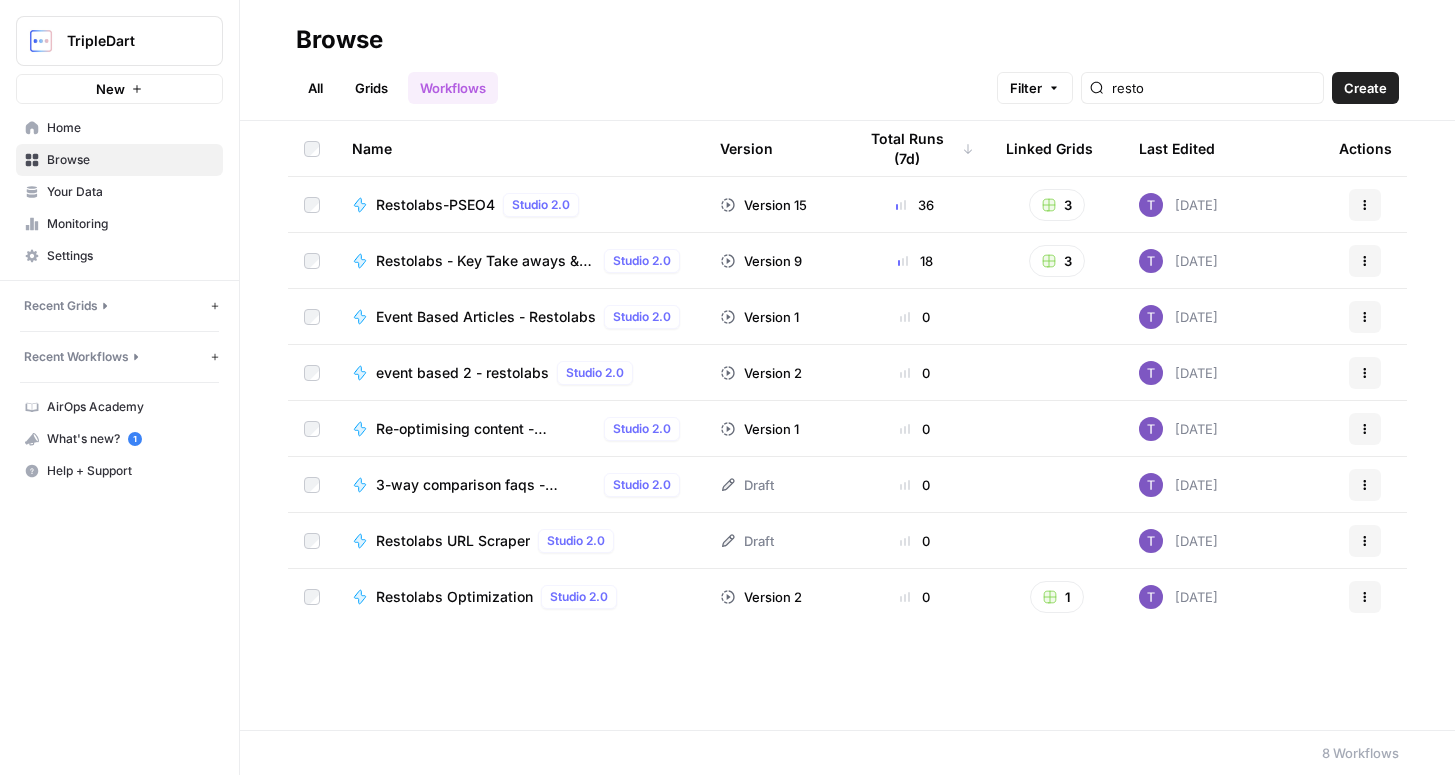 click on "Re-optimising content - RESTOLABS" at bounding box center [486, 429] 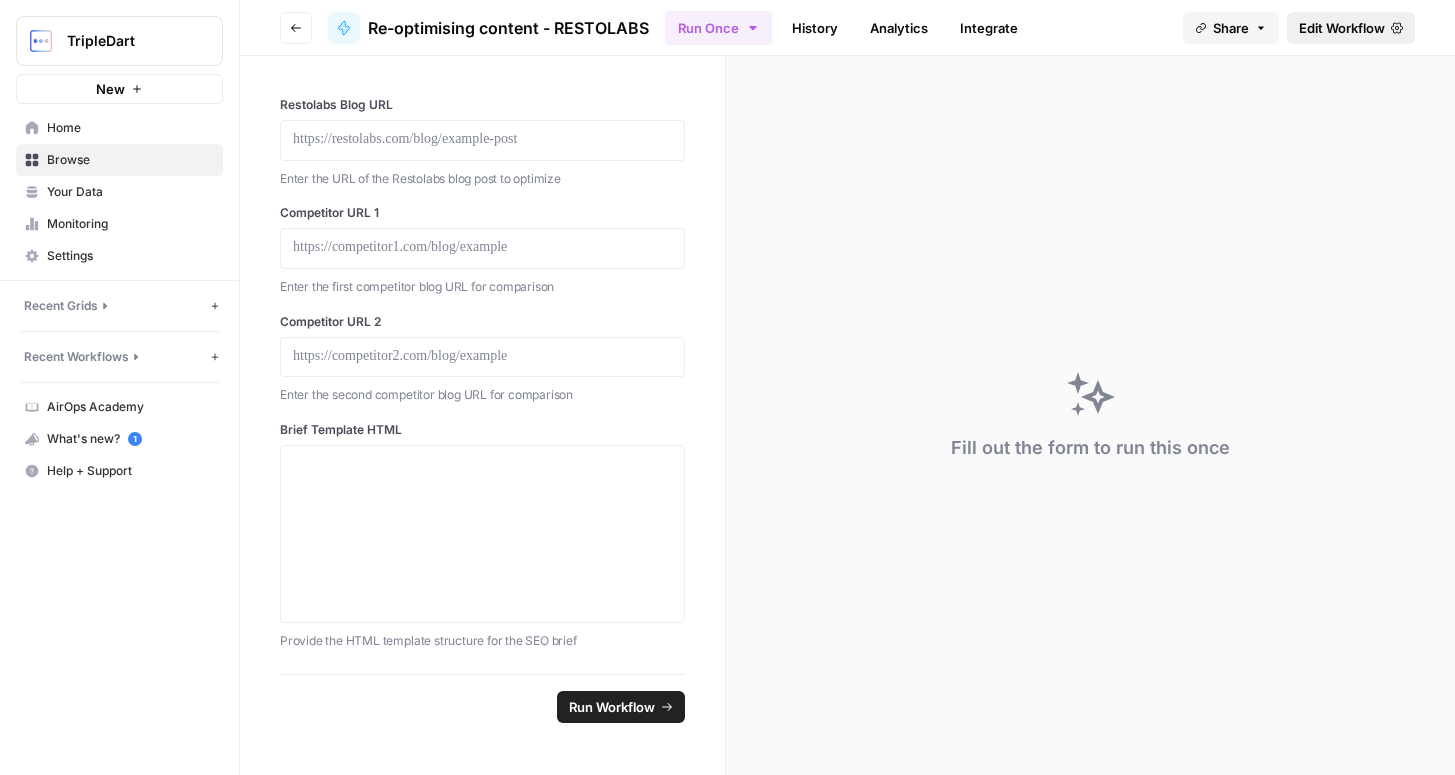 click on "Edit Workflow" at bounding box center [1351, 28] 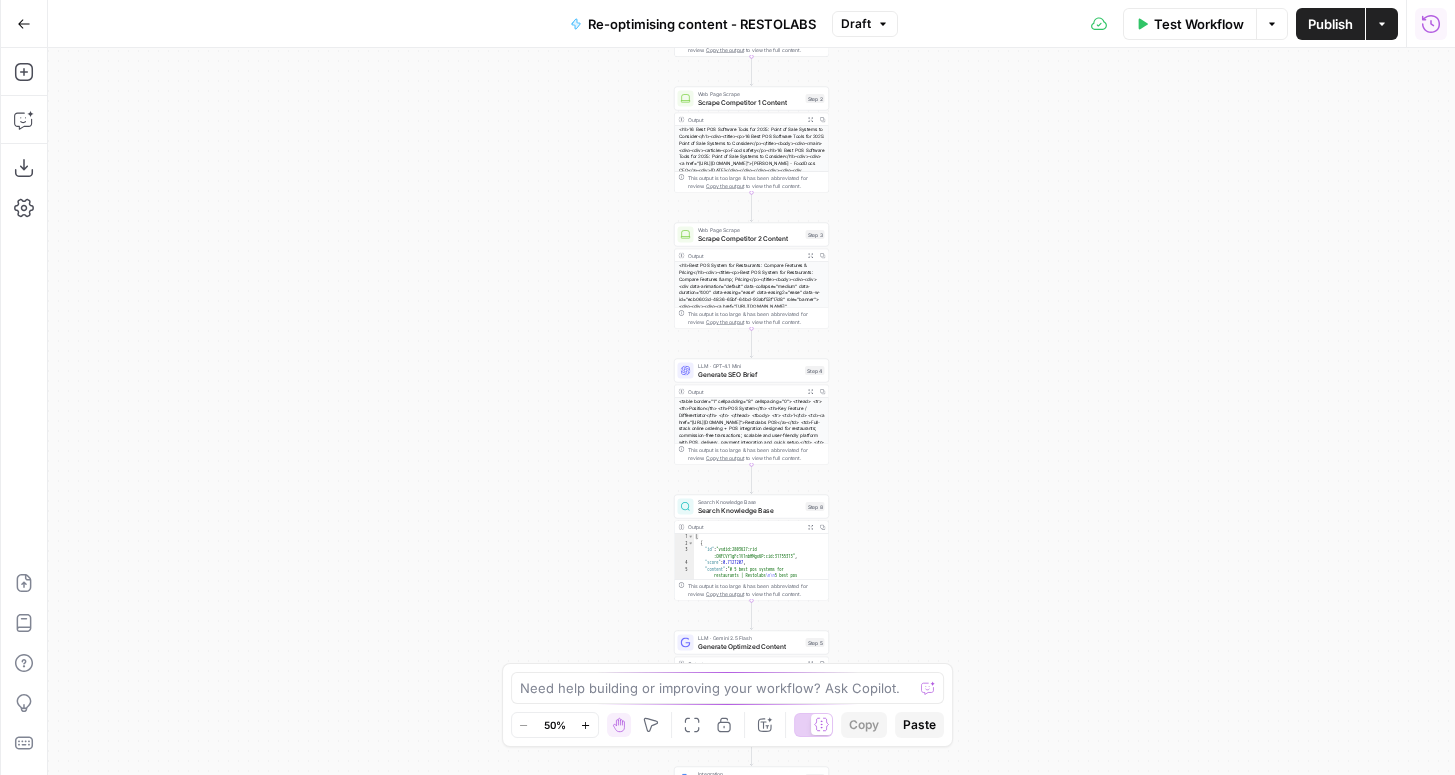 click 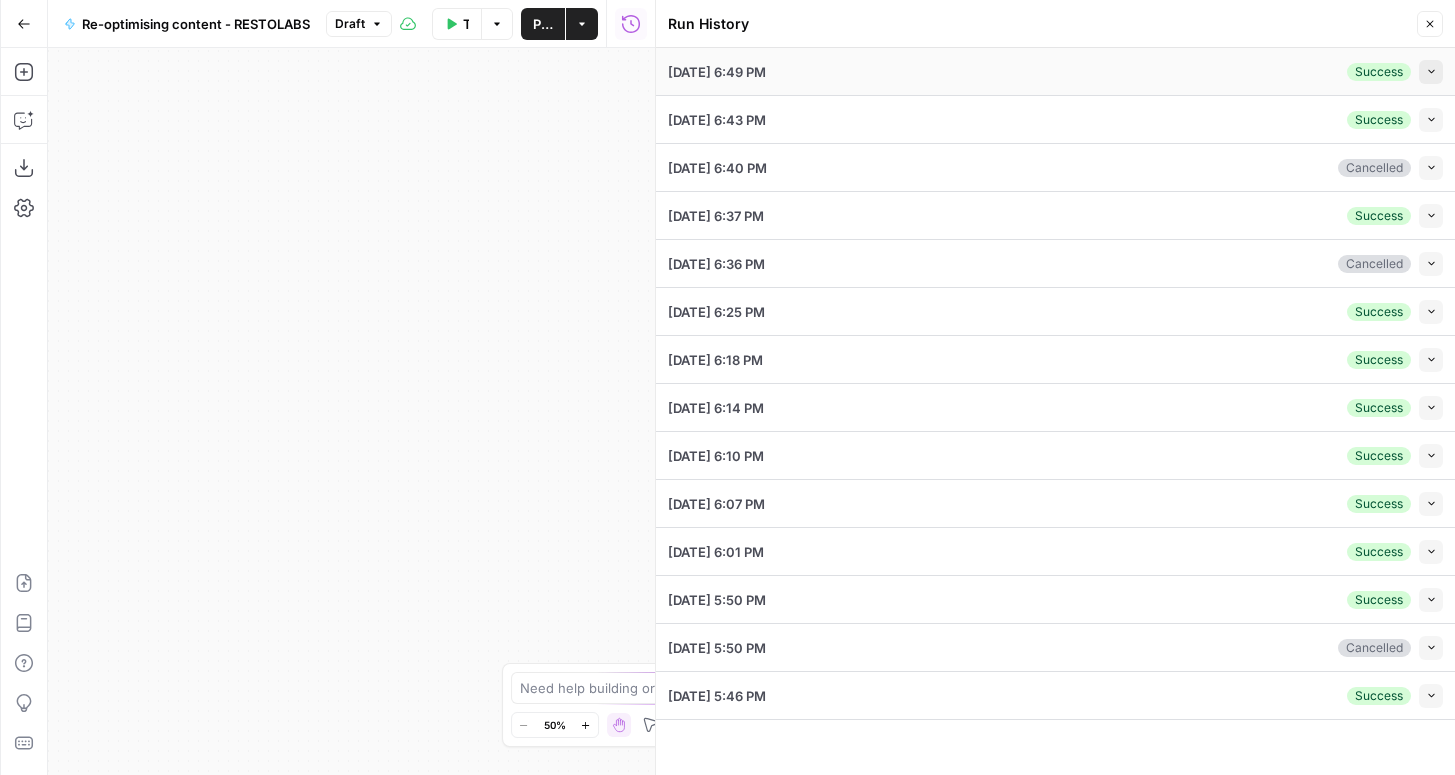 click on "Collapse" at bounding box center (1431, 72) 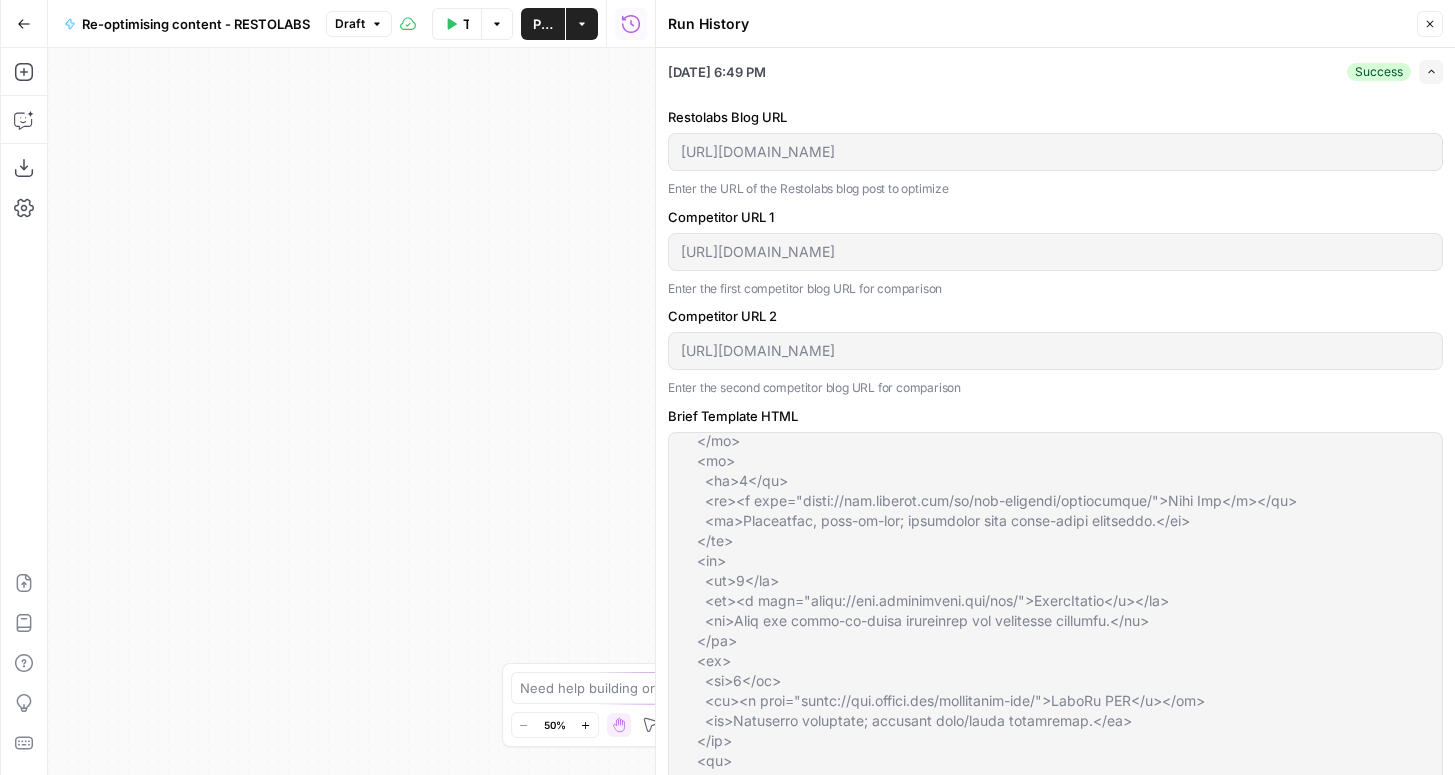scroll, scrollTop: 720, scrollLeft: 0, axis: vertical 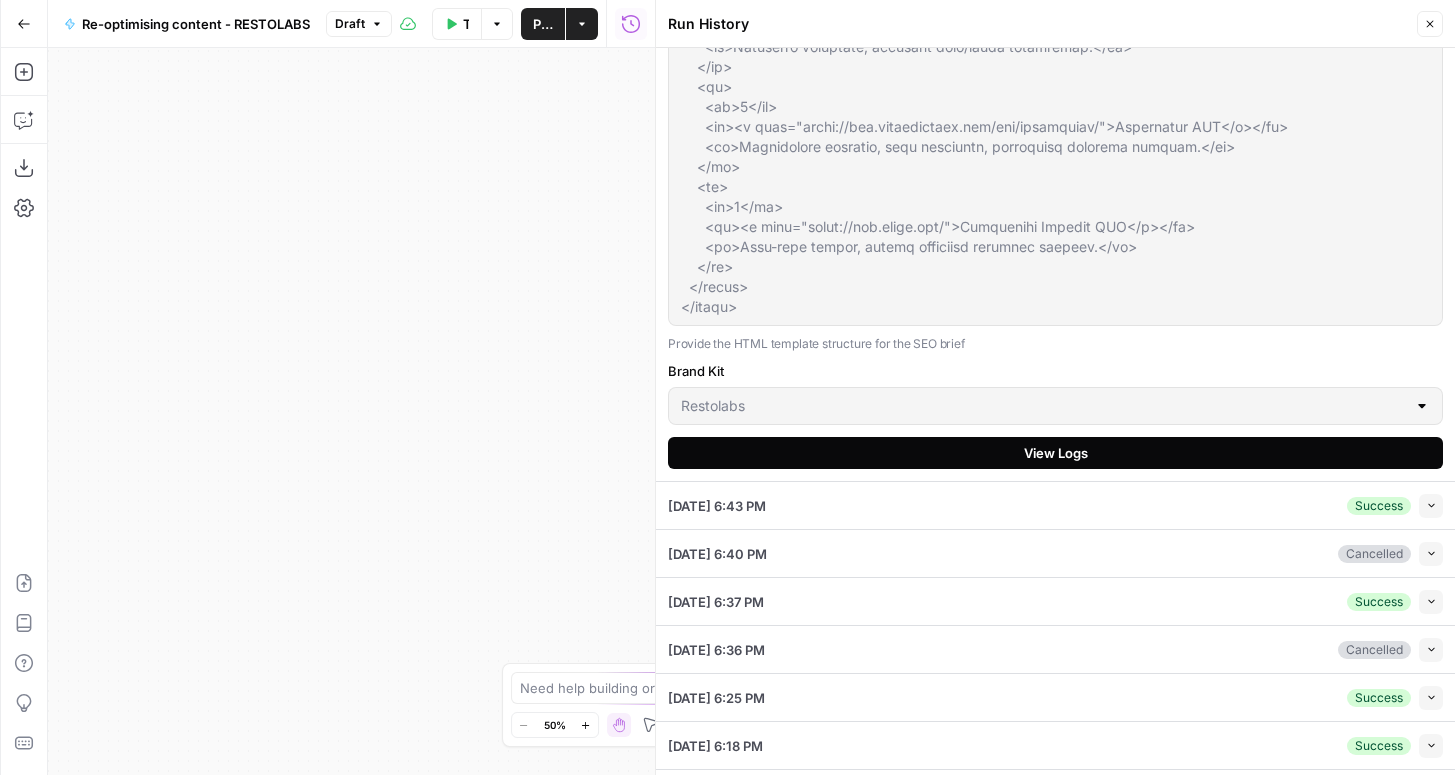 click on "View Logs" at bounding box center [1056, 453] 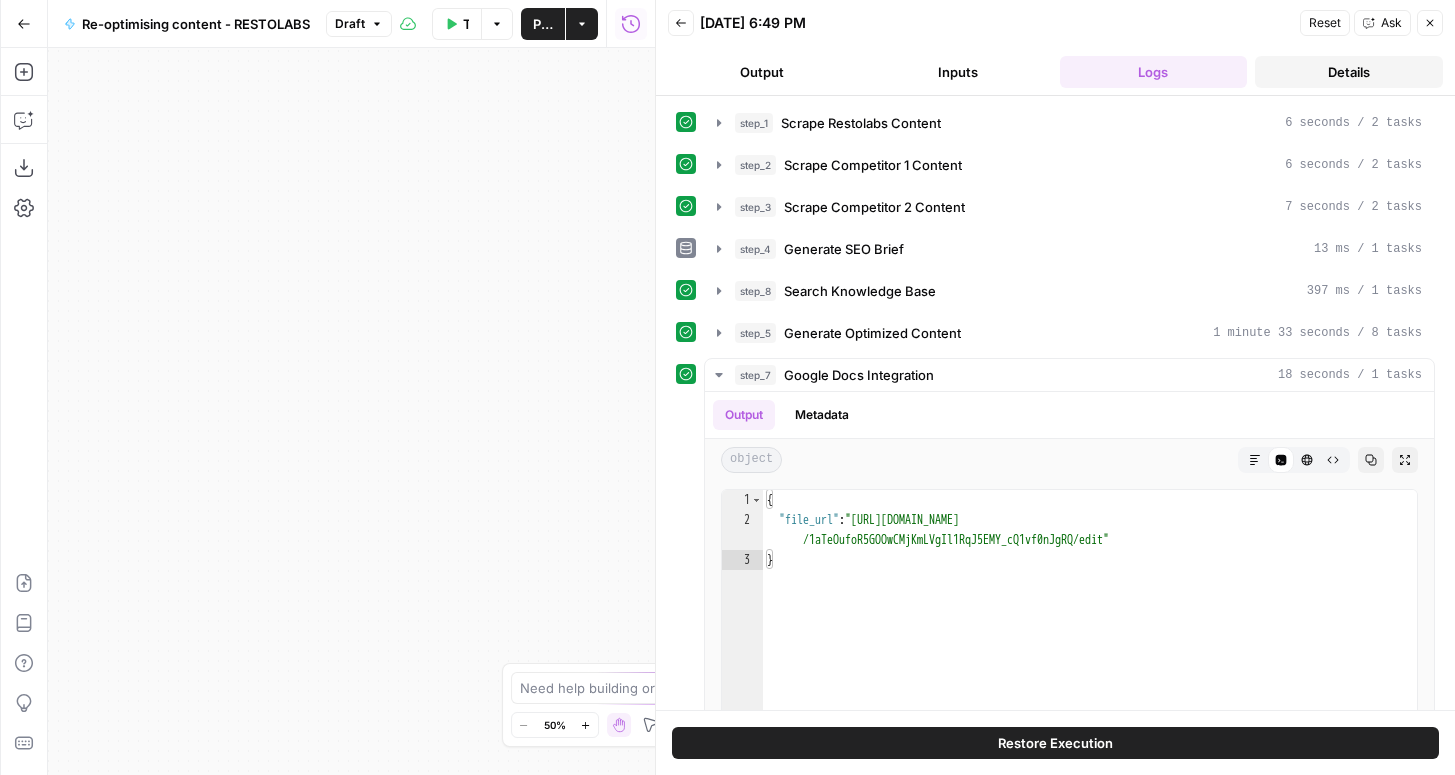 click on "Details" at bounding box center (1349, 72) 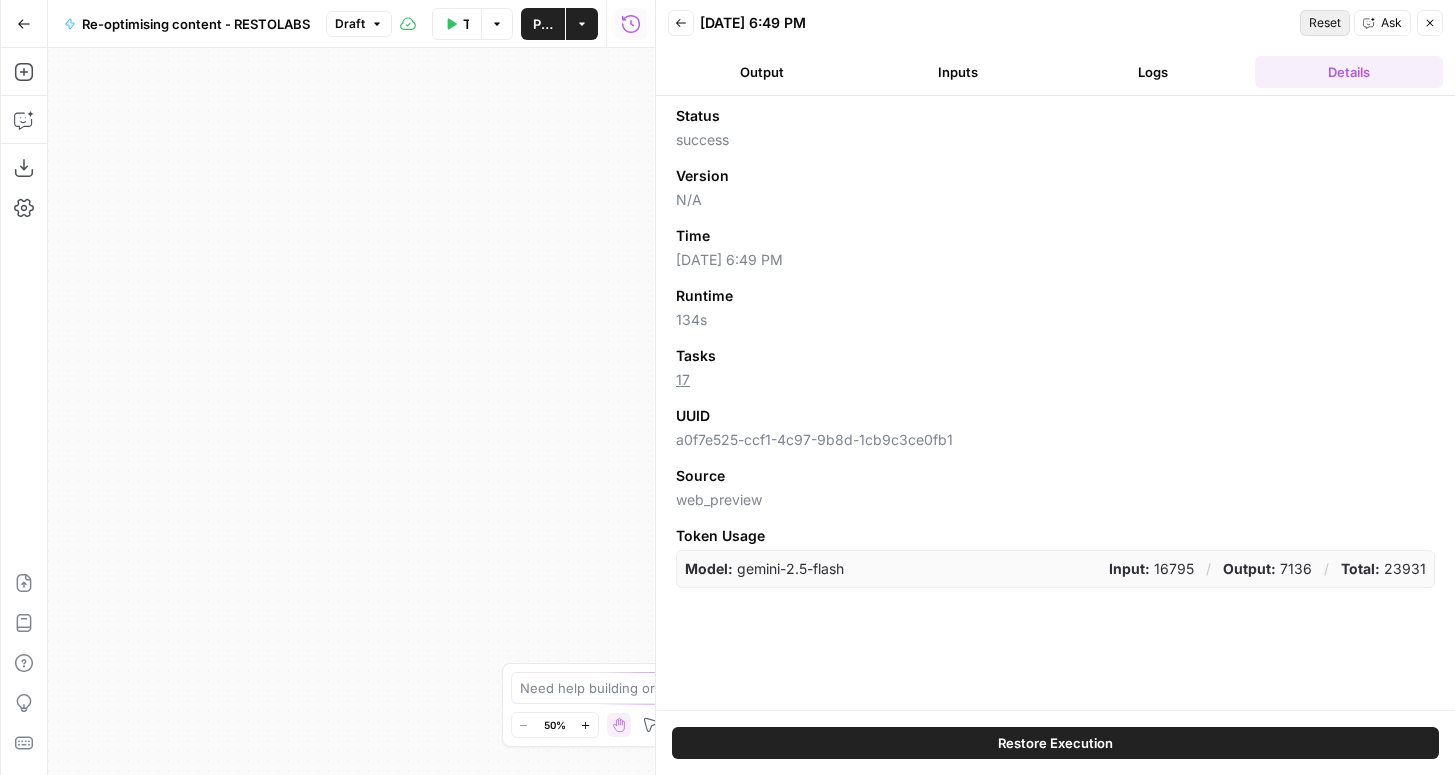 click on "Reset" at bounding box center (1325, 23) 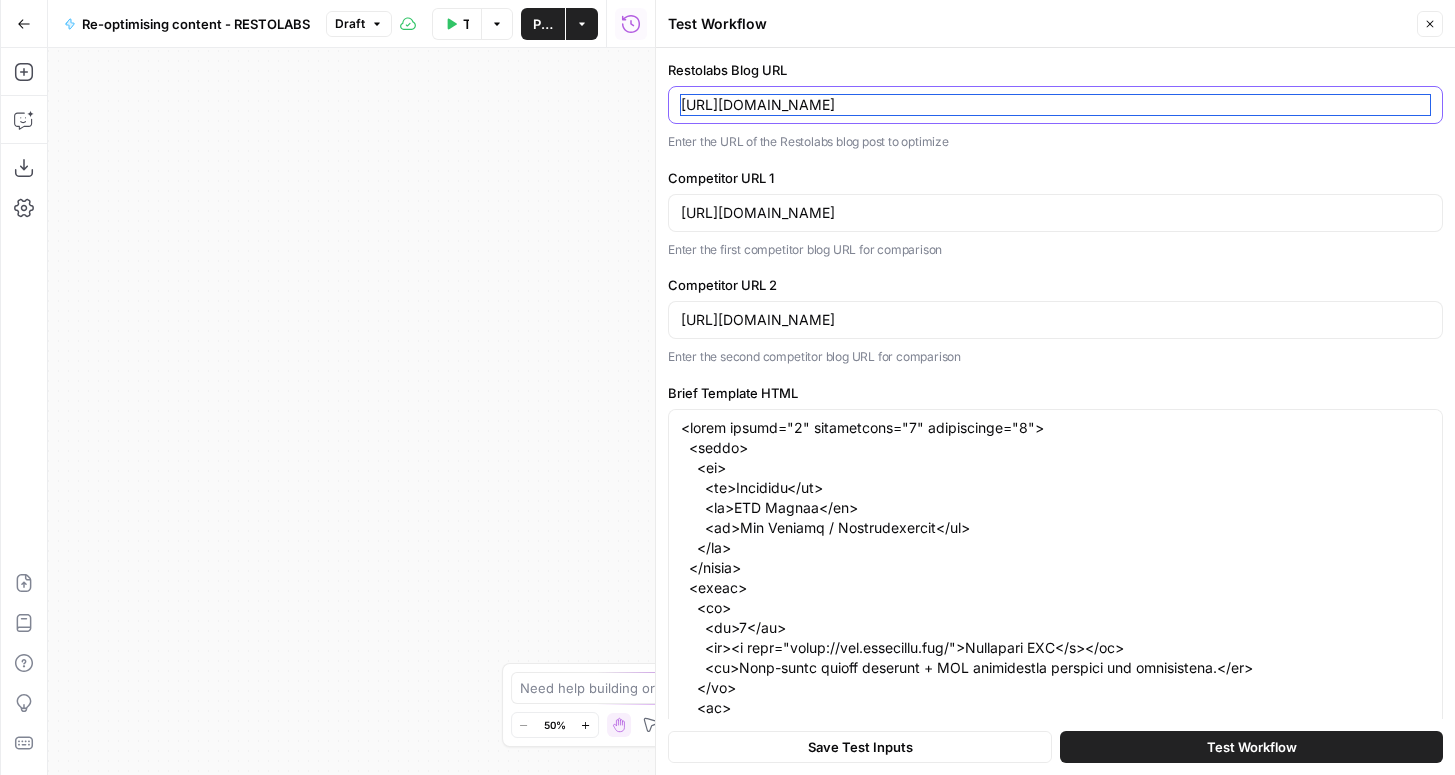 click on "https://www.restolabs.com/blog/best-pos-systems-for-restaurants" at bounding box center (1055, 105) 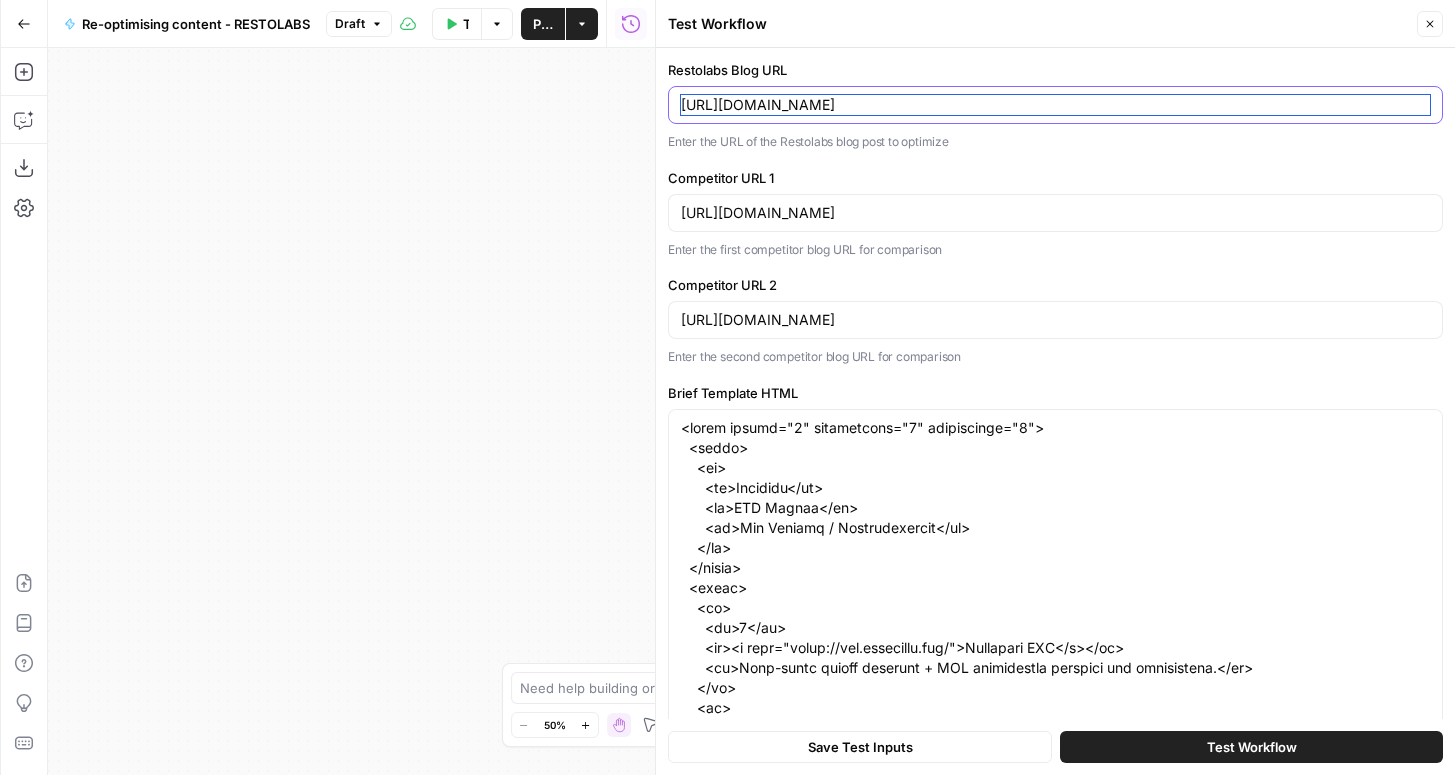 paste on "white-label-online-ordering-software-reseller" 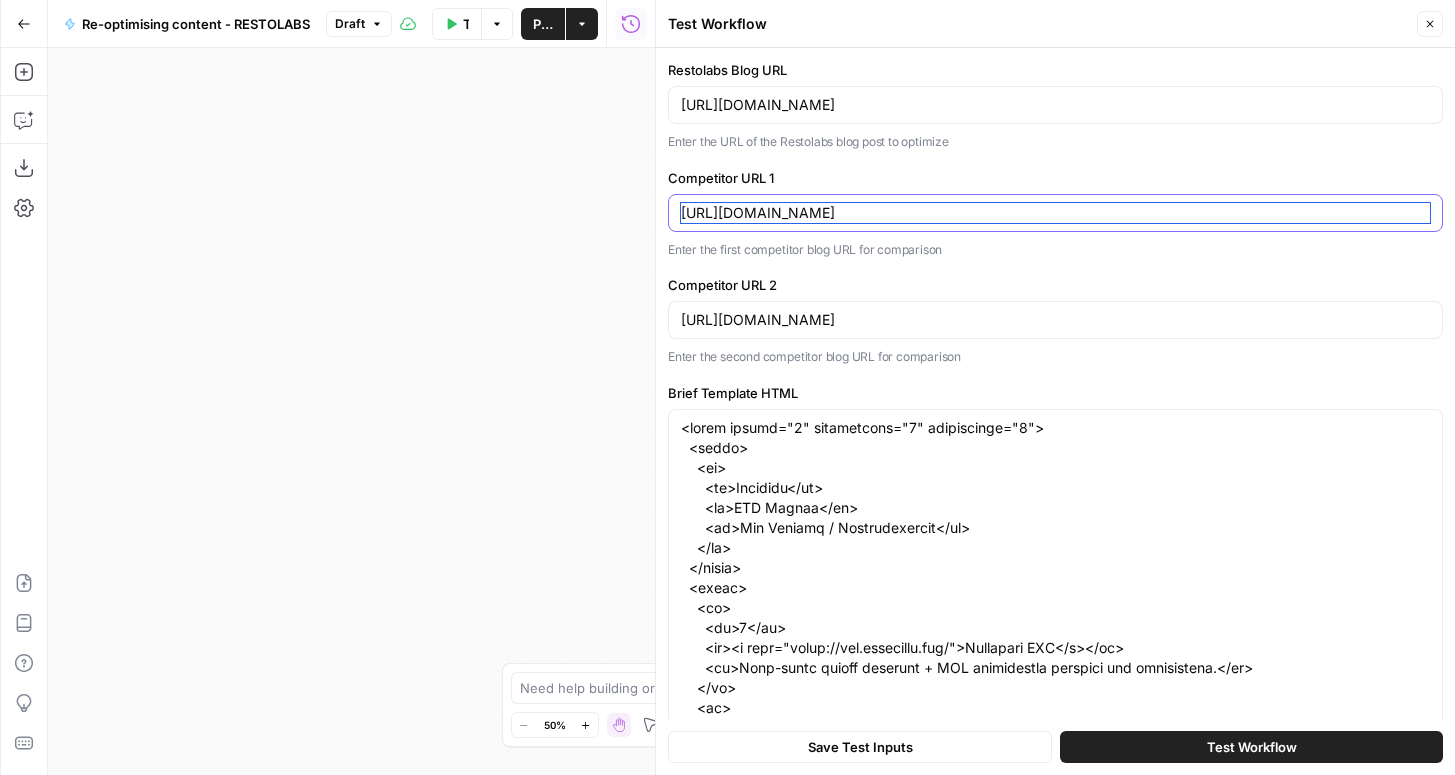 click on "https://www.fooddocs.com/post/best-pos-software" at bounding box center [1055, 213] 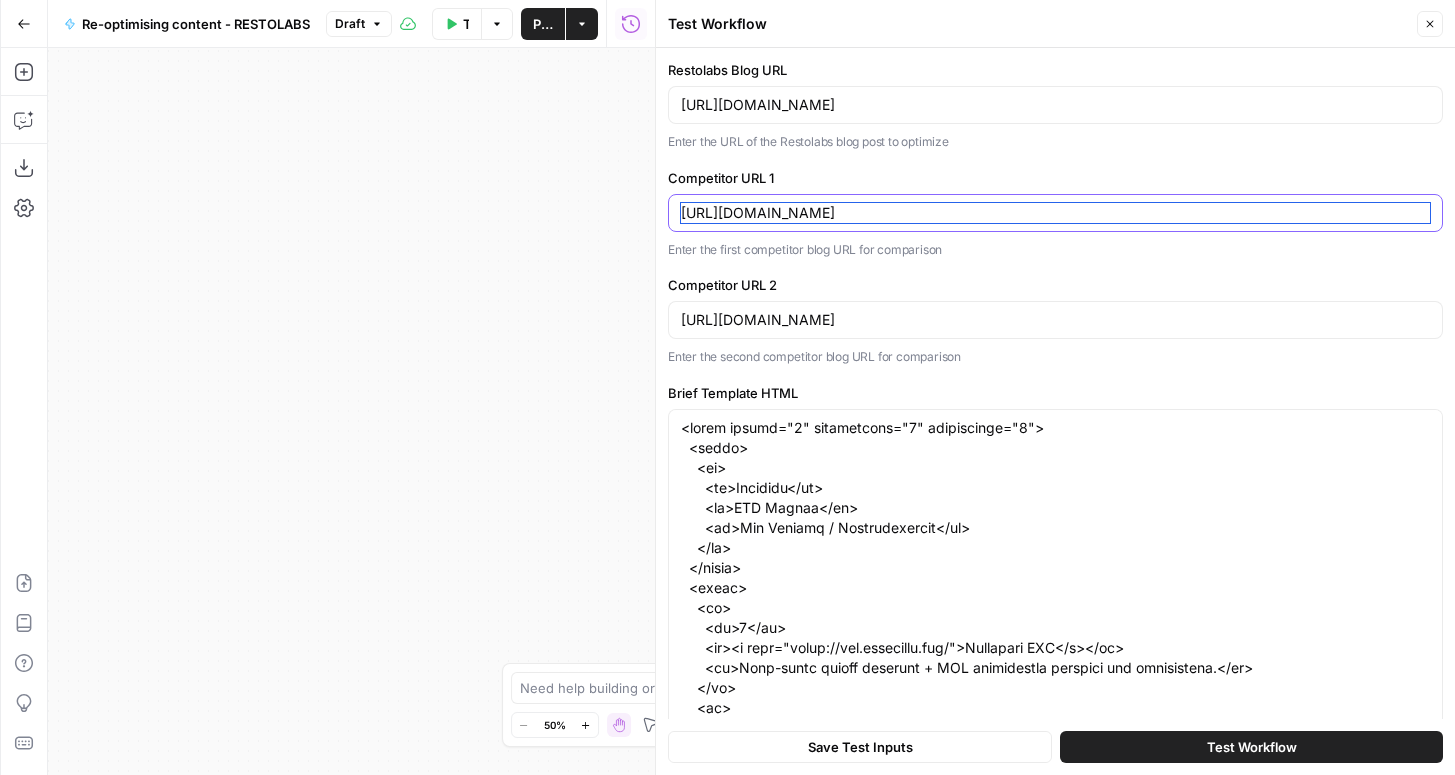 paste on "feedbird.com/blog/top-3-white-label-reseller-programs-you-must-know-in-2024" 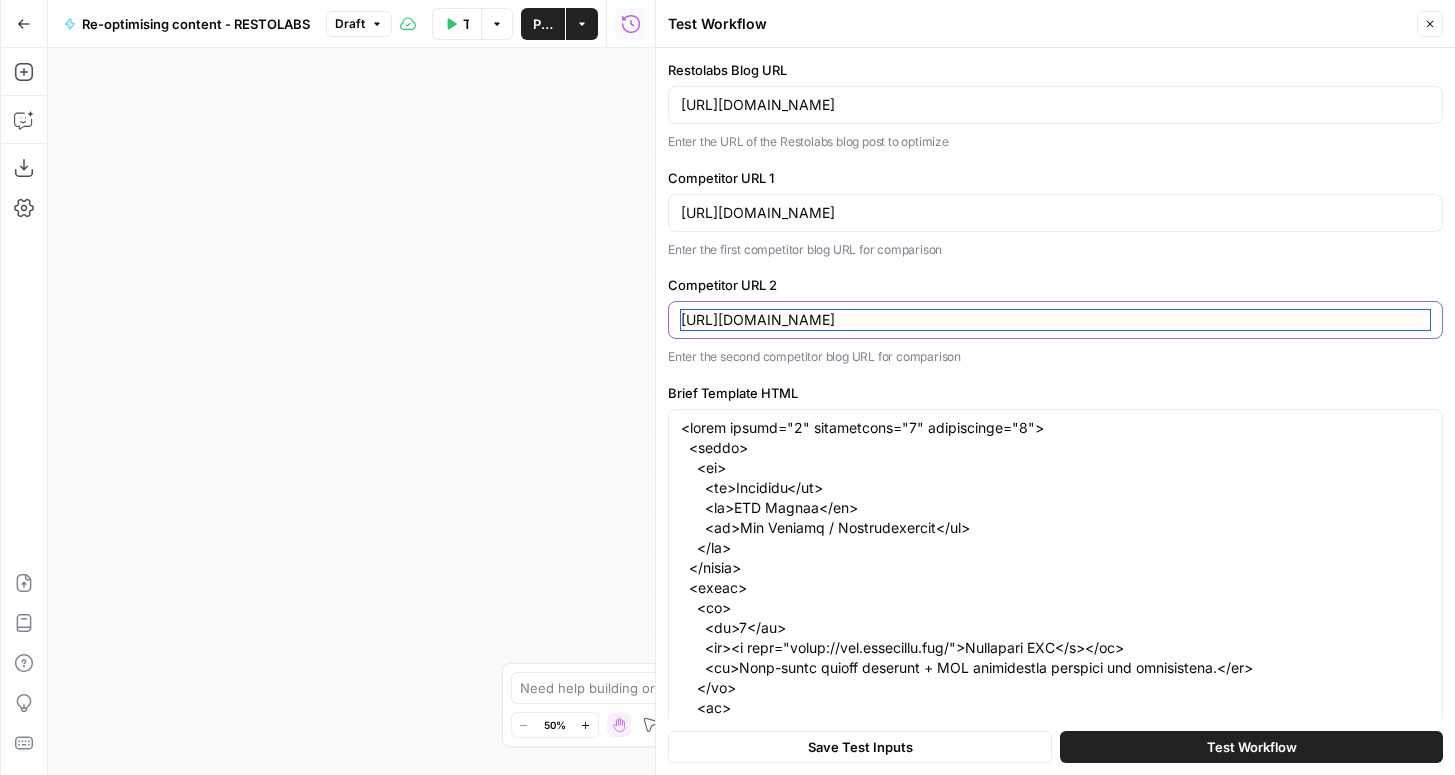 click on "https://www.owner.com/blog/best-pos-system-for-restaurants" at bounding box center [1055, 320] 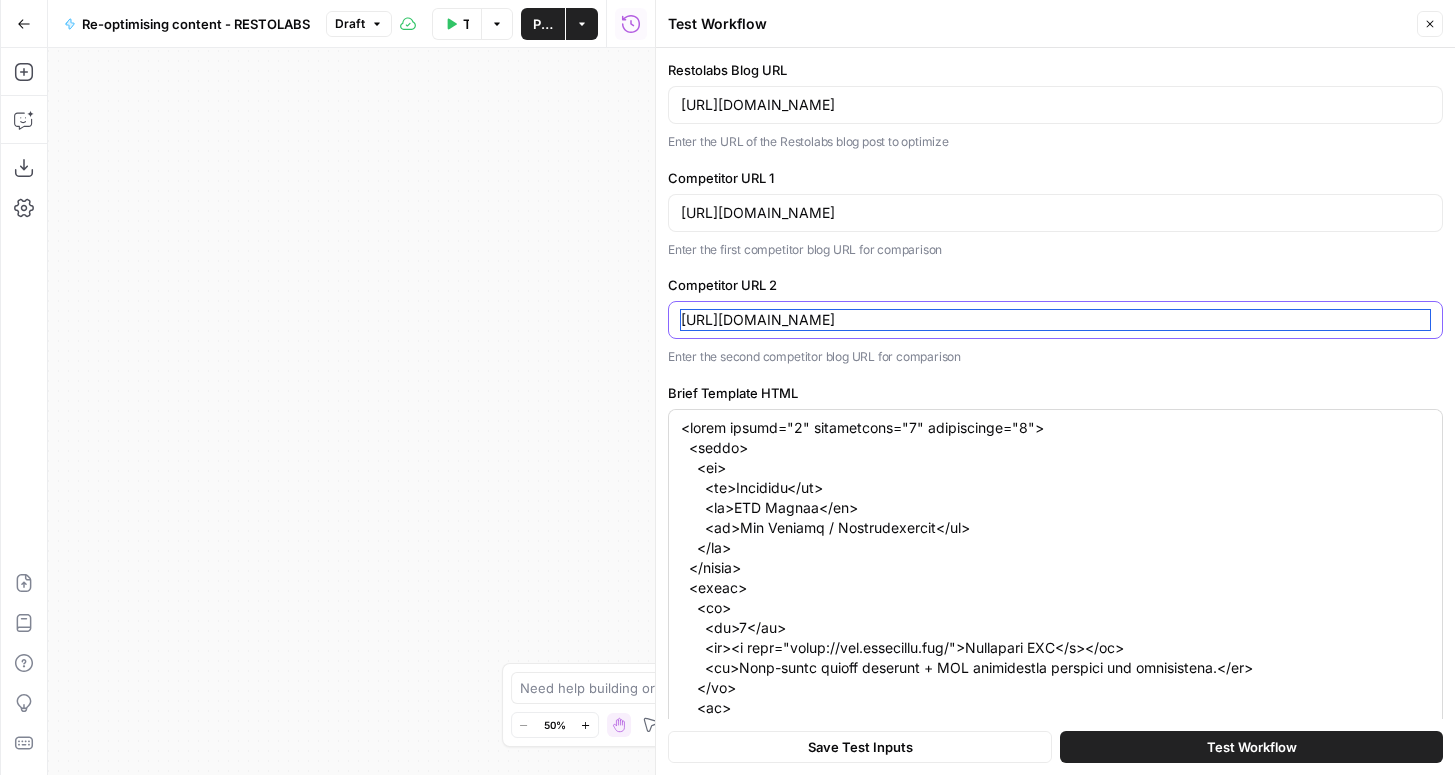 scroll, scrollTop: 61, scrollLeft: 0, axis: vertical 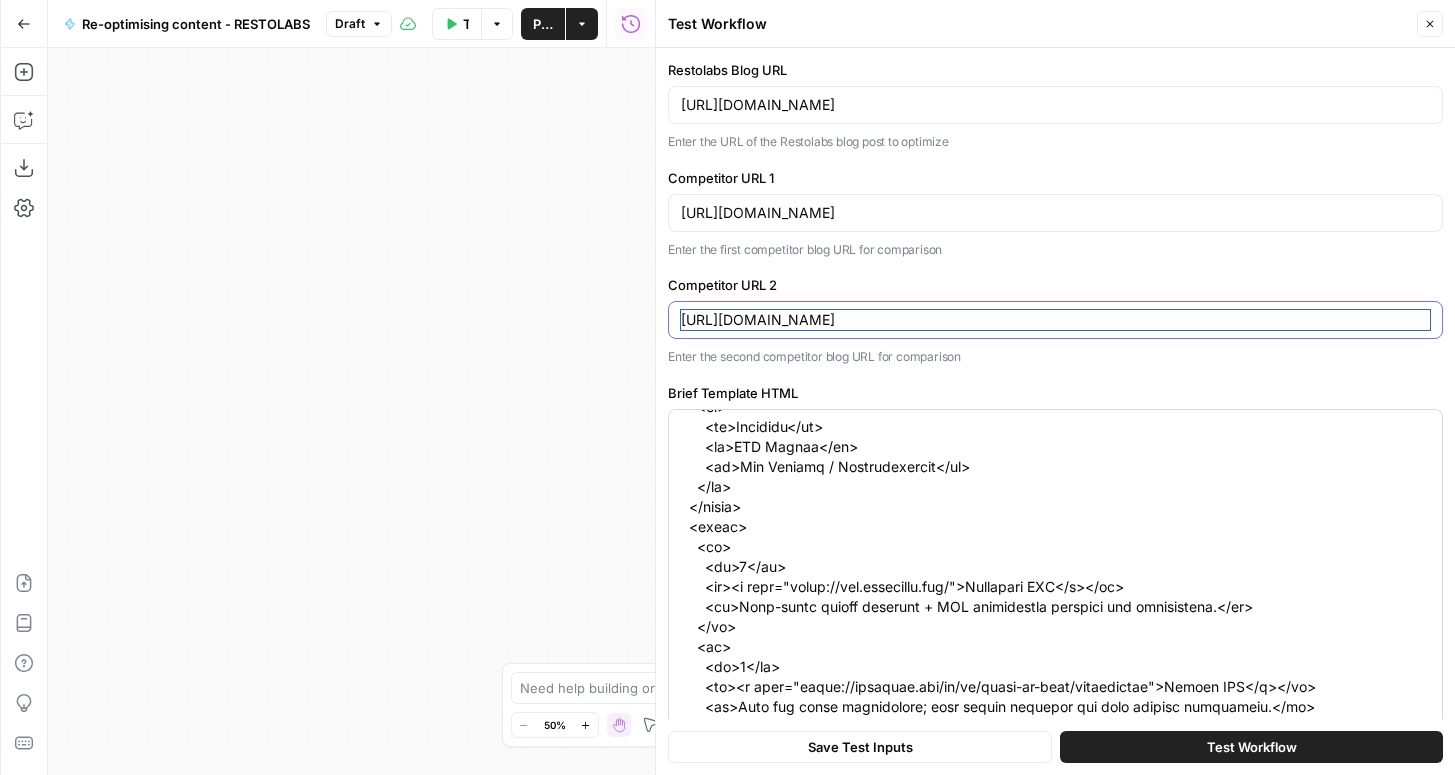 type on "[URL][DOMAIN_NAME]" 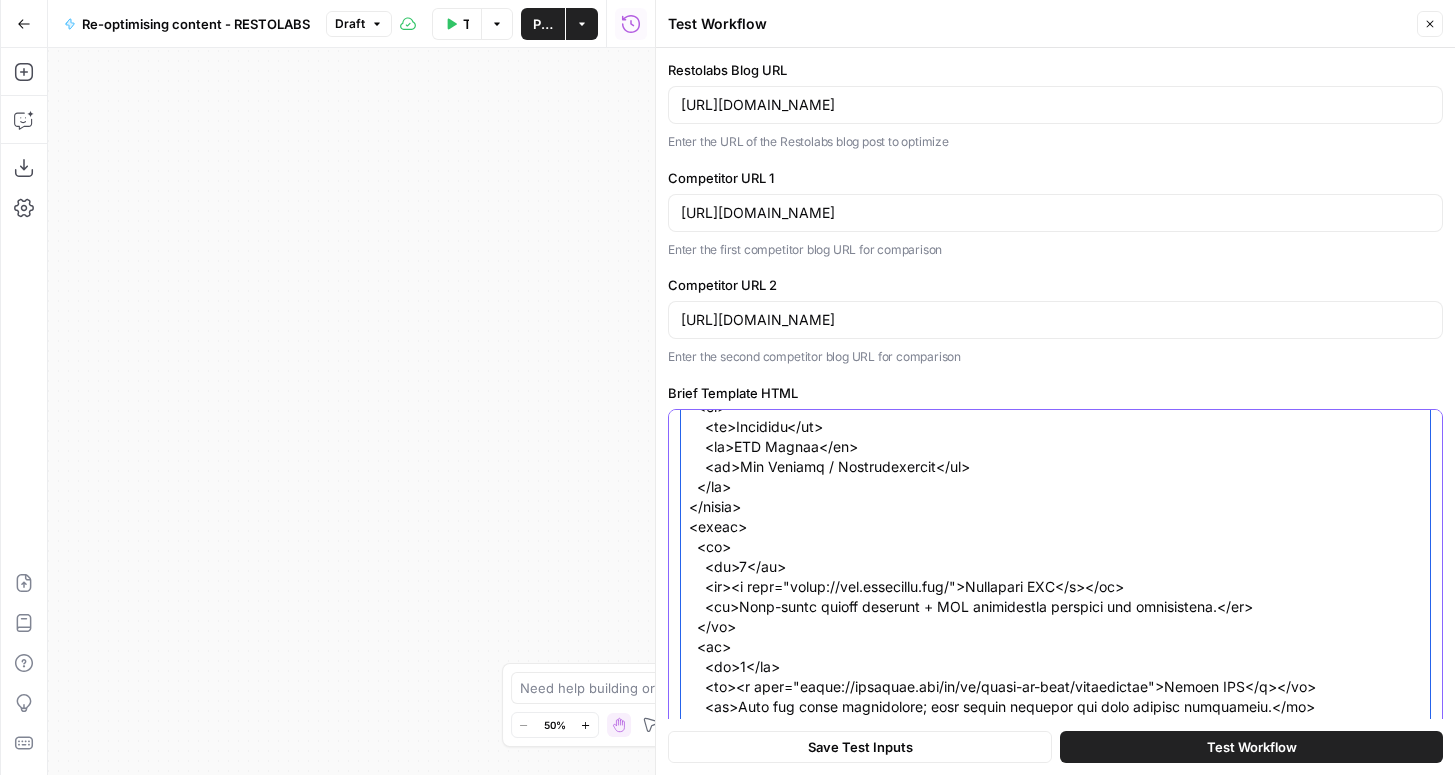 click on "Brief Template HTML" at bounding box center (1055, 917) 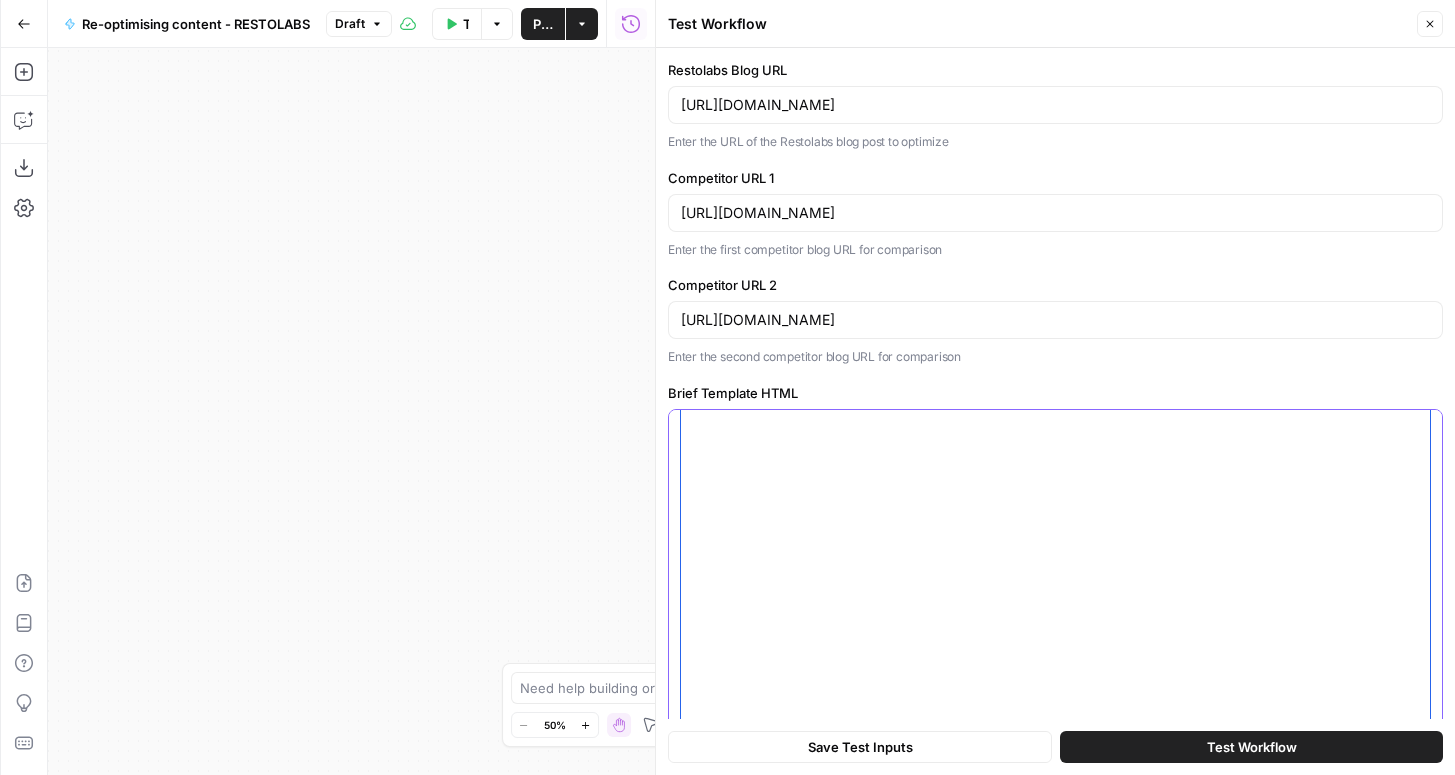 scroll, scrollTop: 0, scrollLeft: 0, axis: both 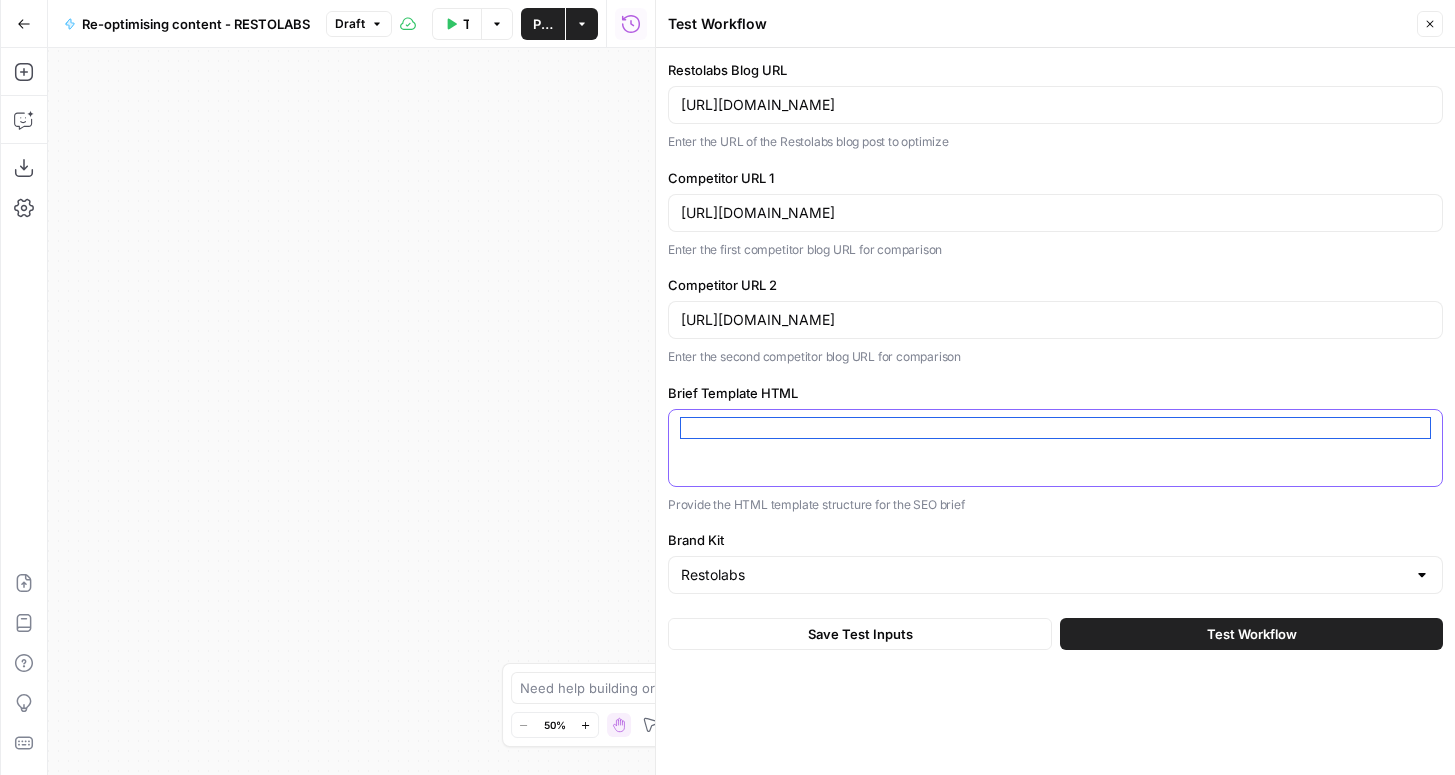 paste on "<table>
<tr>
<td>URL
</td>
<td>
</td>
</tr>
<tr>
<td>Meta title (Current)
</td>
<td>
</td>
</tr>
<tr>
<td>Meta description (Current)
</td>
<td>
</td>
</tr>
<tr>
<td>Meta title (Recommended)
</td>
<td>
</td>
</tr>
<tr>
<td>Meta description (Recommended)
</td>
<td>
</td>
</tr>
<tr>
<td>Optimisation Eligibility
</td>
<td>
</td>
</tr>
<tr>
<td>Current heading hierarchy
</td>
<td>
</td>
</tr>
<tr>
<td>Recommended heading hierarchy
</td>
<td>
</td>
</tr>
<tr>
<td>Missing Sub-sections
</td>
<td>
</td>
</tr>
<tr>
<td>Internal Linking
</td>
<td>
</td>
</tr>
<tr>
<td>FAQs to add
</td>
<td>
</td>
</tr>
<tr>
<td>Schema code if any
</td>
<td>
</td>
</tr>
</table>" 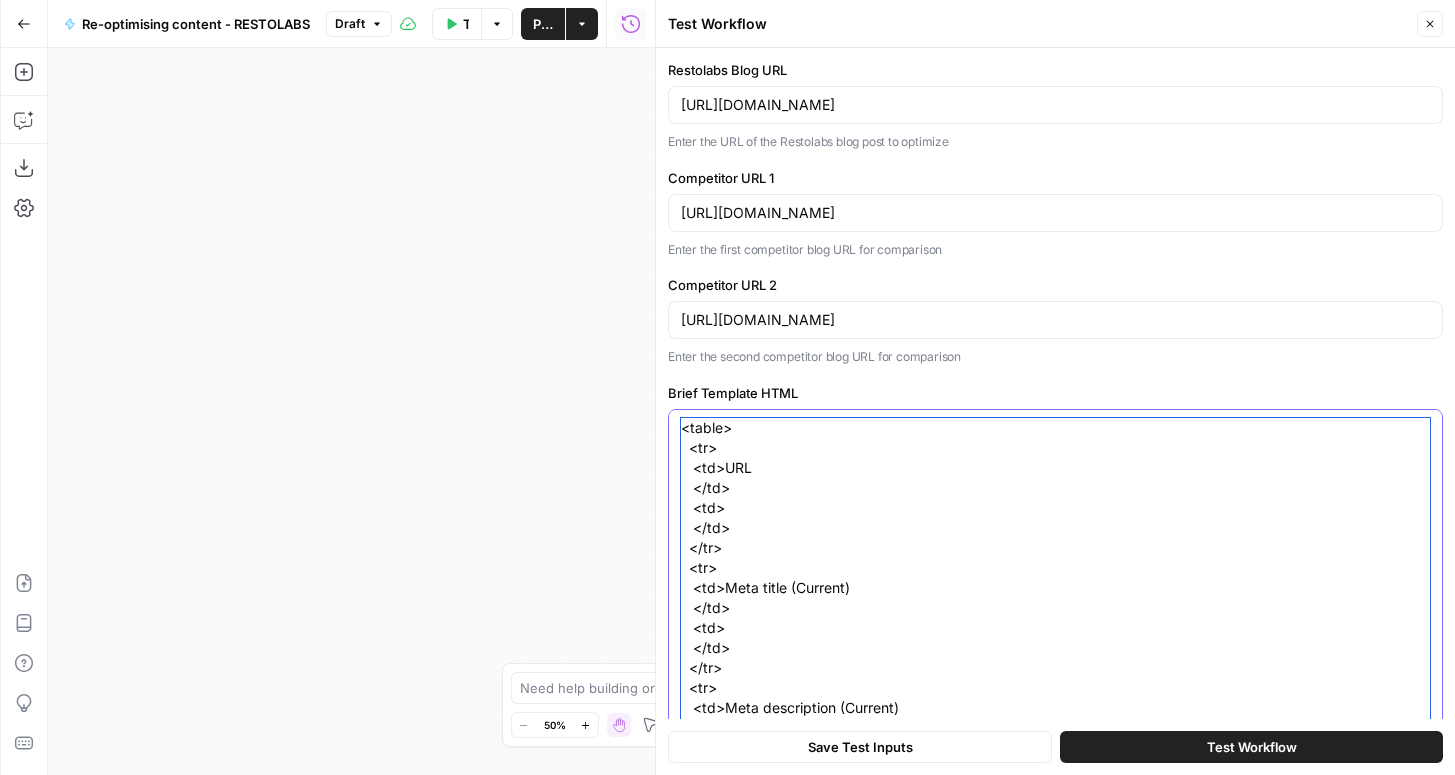 scroll, scrollTop: 1140, scrollLeft: 0, axis: vertical 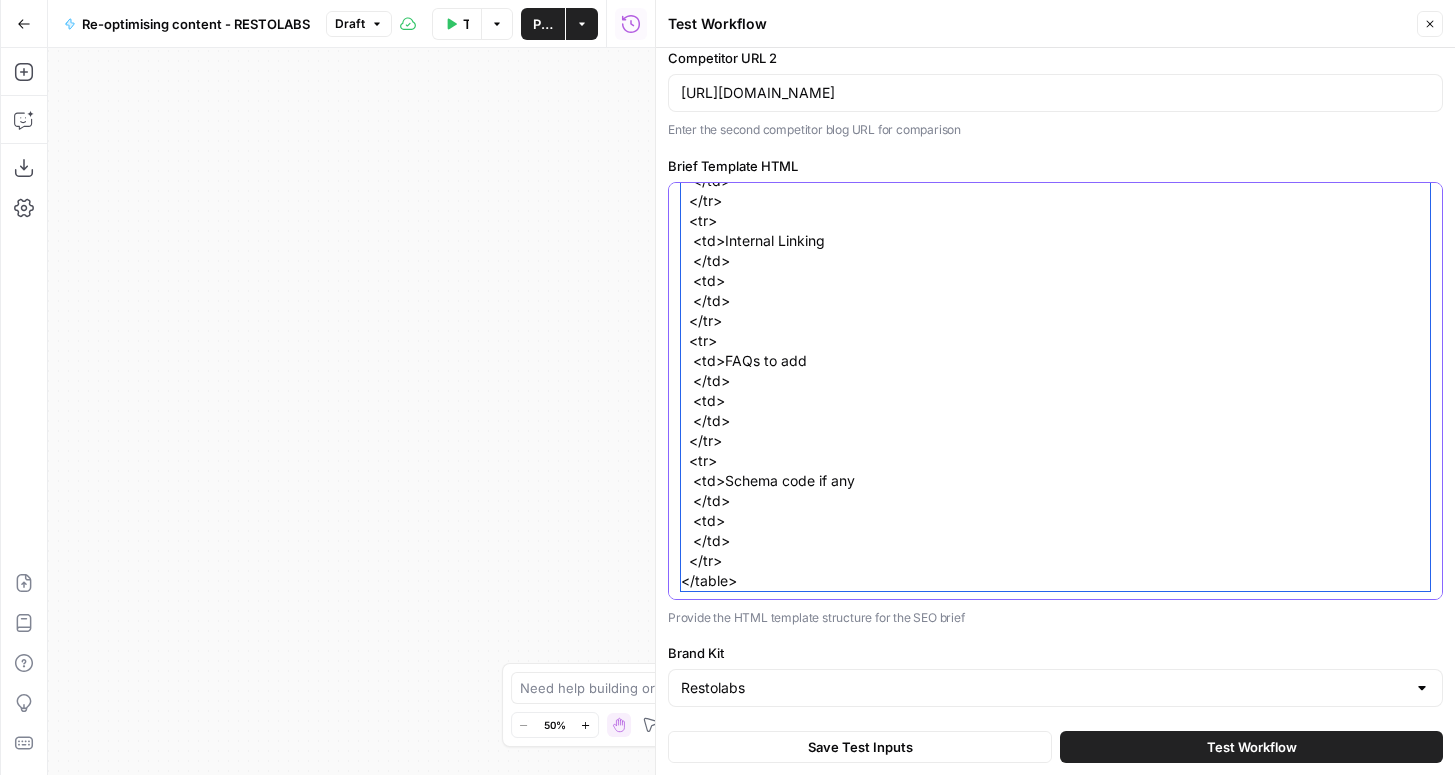type on "<table>
<tr>
<td>URL
</td>
<td>
</td>
</tr>
<tr>
<td>Meta title (Current)
</td>
<td>
</td>
</tr>
<tr>
<td>Meta description (Current)
</td>
<td>
</td>
</tr>
<tr>
<td>Meta title (Recommended)
</td>
<td>
</td>
</tr>
<tr>
<td>Meta description (Recommended)
</td>
<td>
</td>
</tr>
<tr>
<td>Optimisation Eligibility
</td>
<td>
</td>
</tr>
<tr>
<td>Current heading hierarchy
</td>
<td>
</td>
</tr>
<tr>
<td>Recommended heading hierarchy
</td>
<td>
</td>
</tr>
<tr>
<td>Missing Sub-sections
</td>
<td>
</td>
</tr>
<tr>
<td>Internal Linking
</td>
<td>
</td>
</tr>
<tr>
<td>FAQs to add
</td>
<td>
</td>
</tr>
<tr>
<td>Schema code if any
</td>
<td>
</td>
</tr>
</table>" 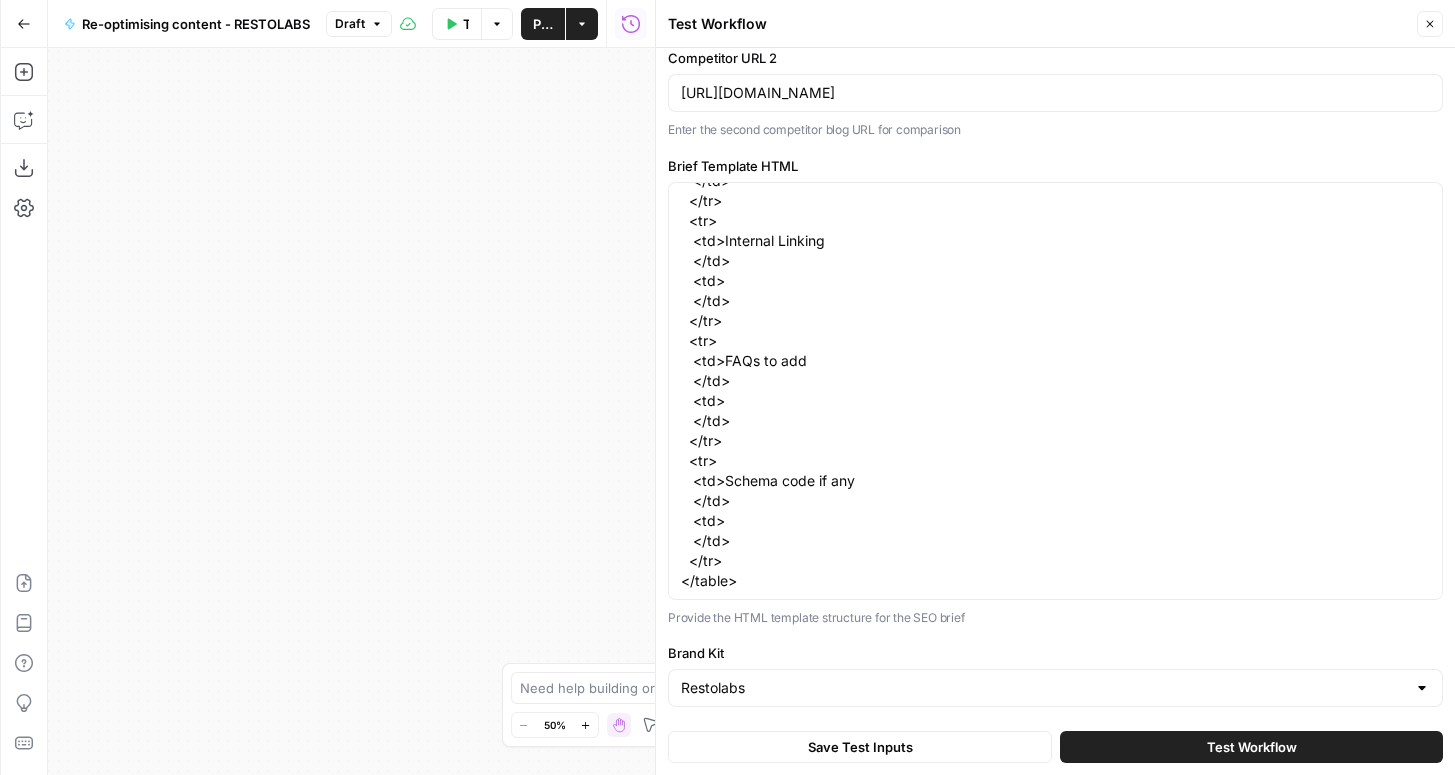 scroll, scrollTop: 0, scrollLeft: 0, axis: both 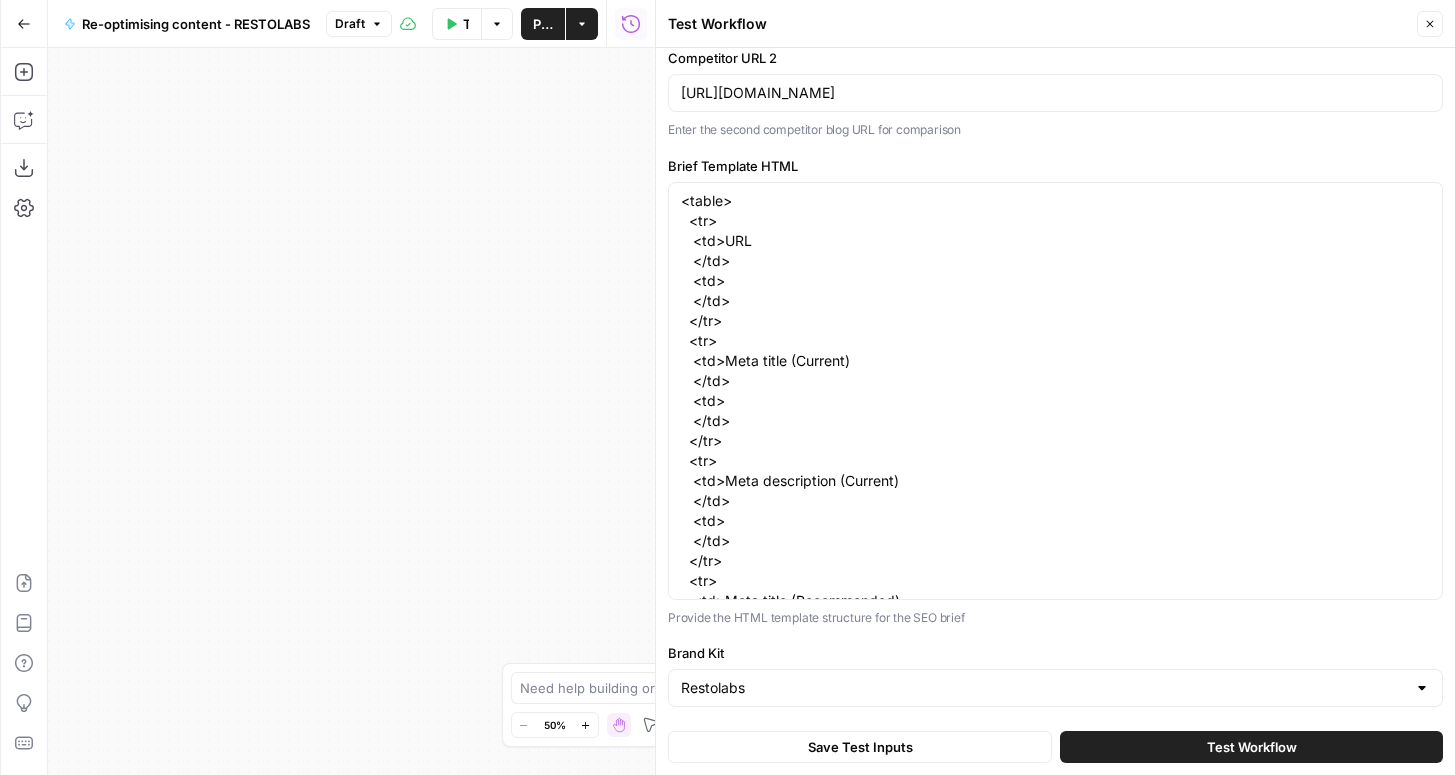 click on "Save Test Inputs Test Workflow" at bounding box center (1055, 747) 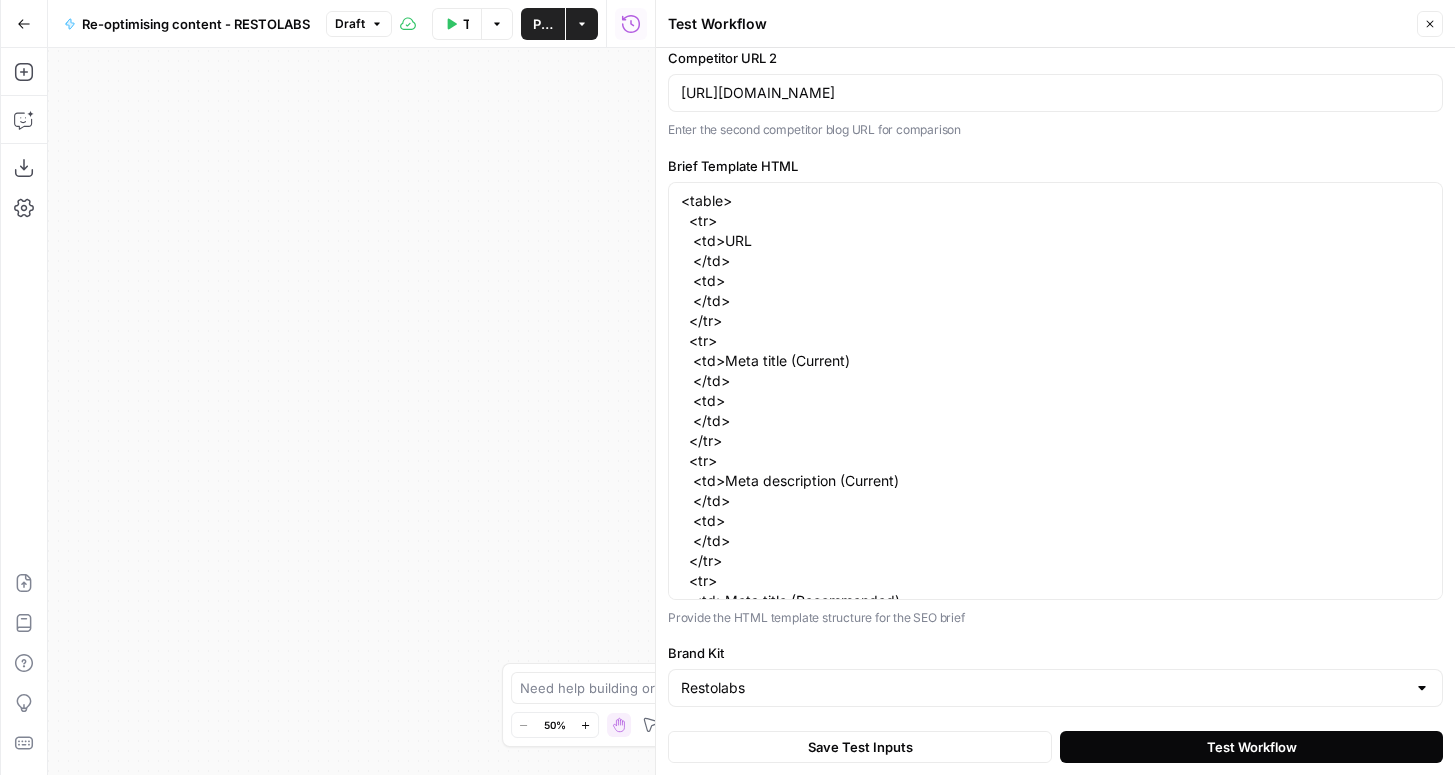 click on "Test Workflow" at bounding box center [1251, 747] 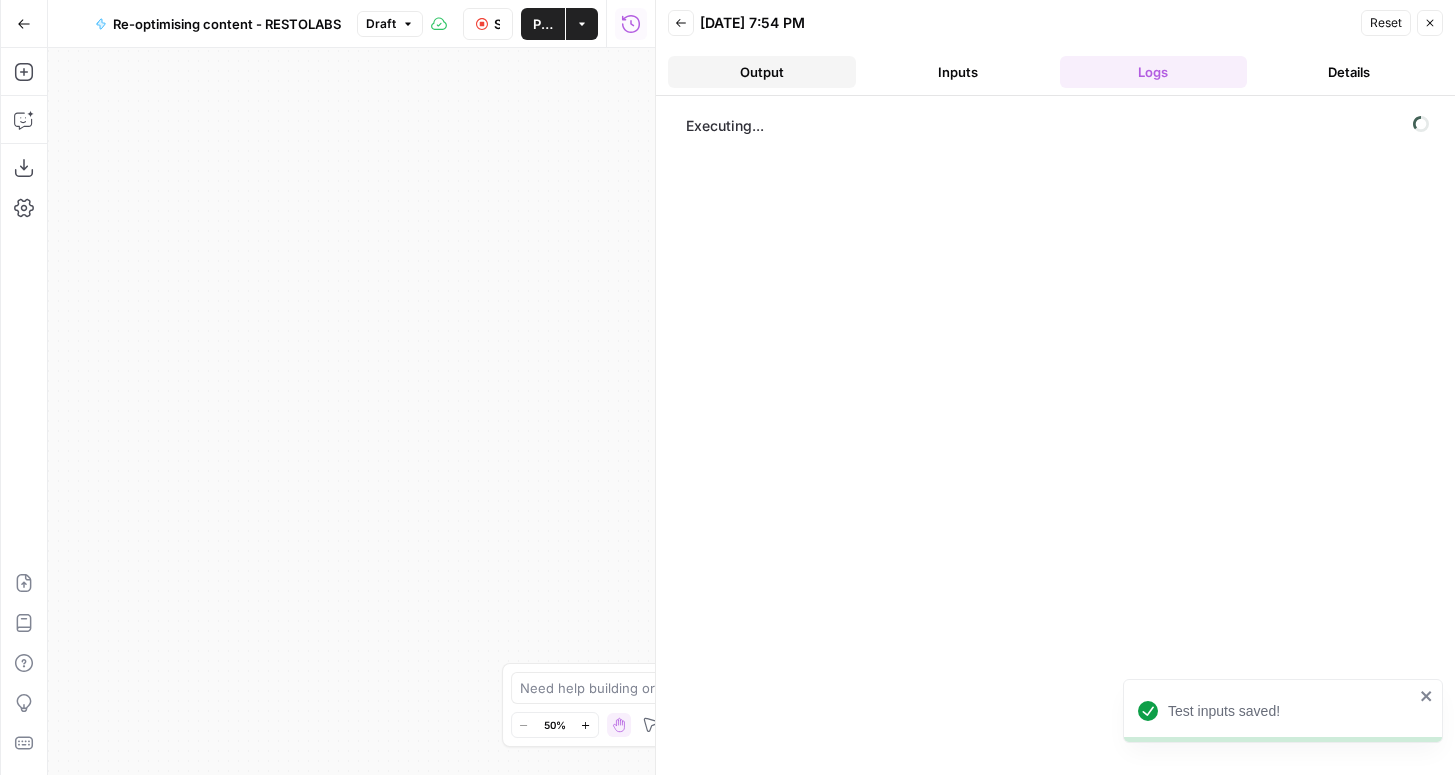 click on "Output" at bounding box center [762, 72] 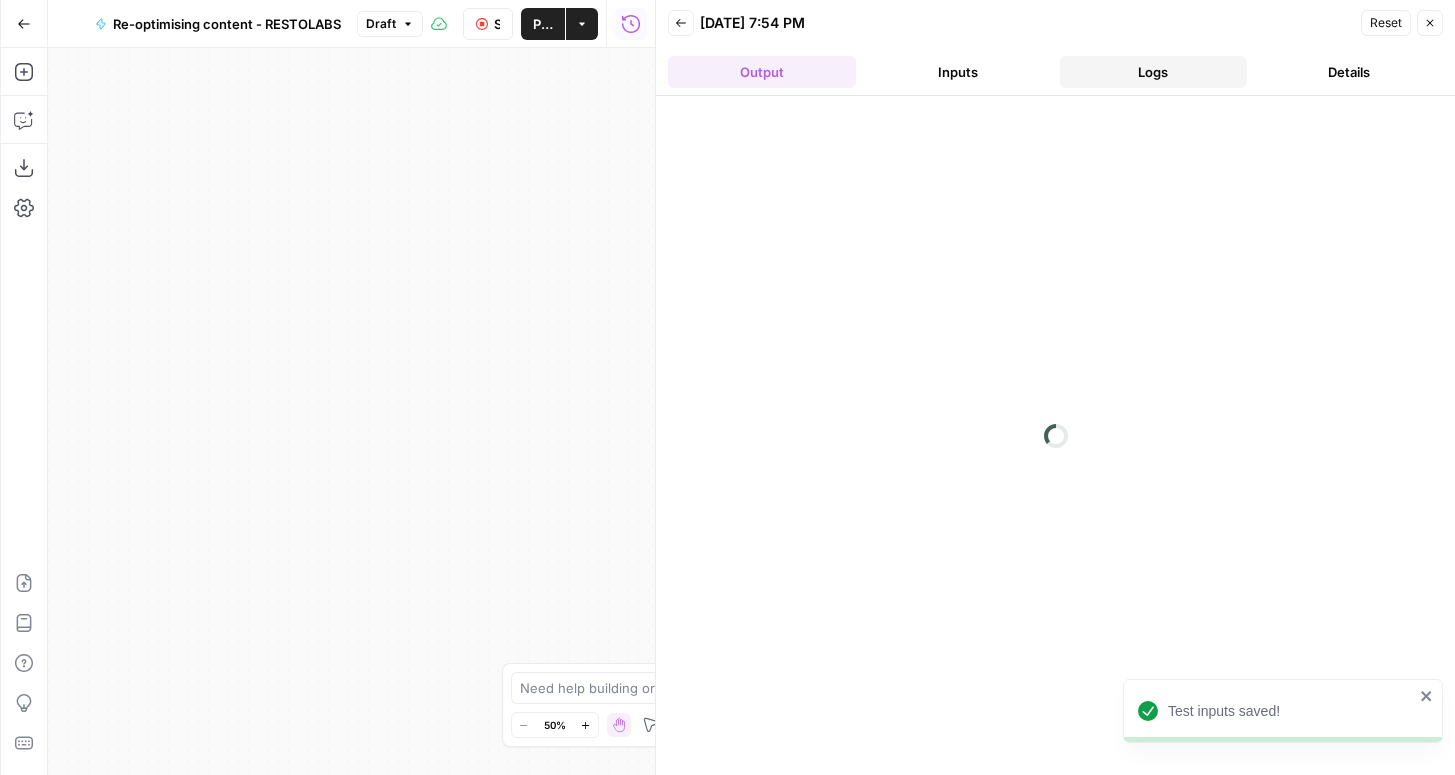 click on "Logs" at bounding box center [1154, 72] 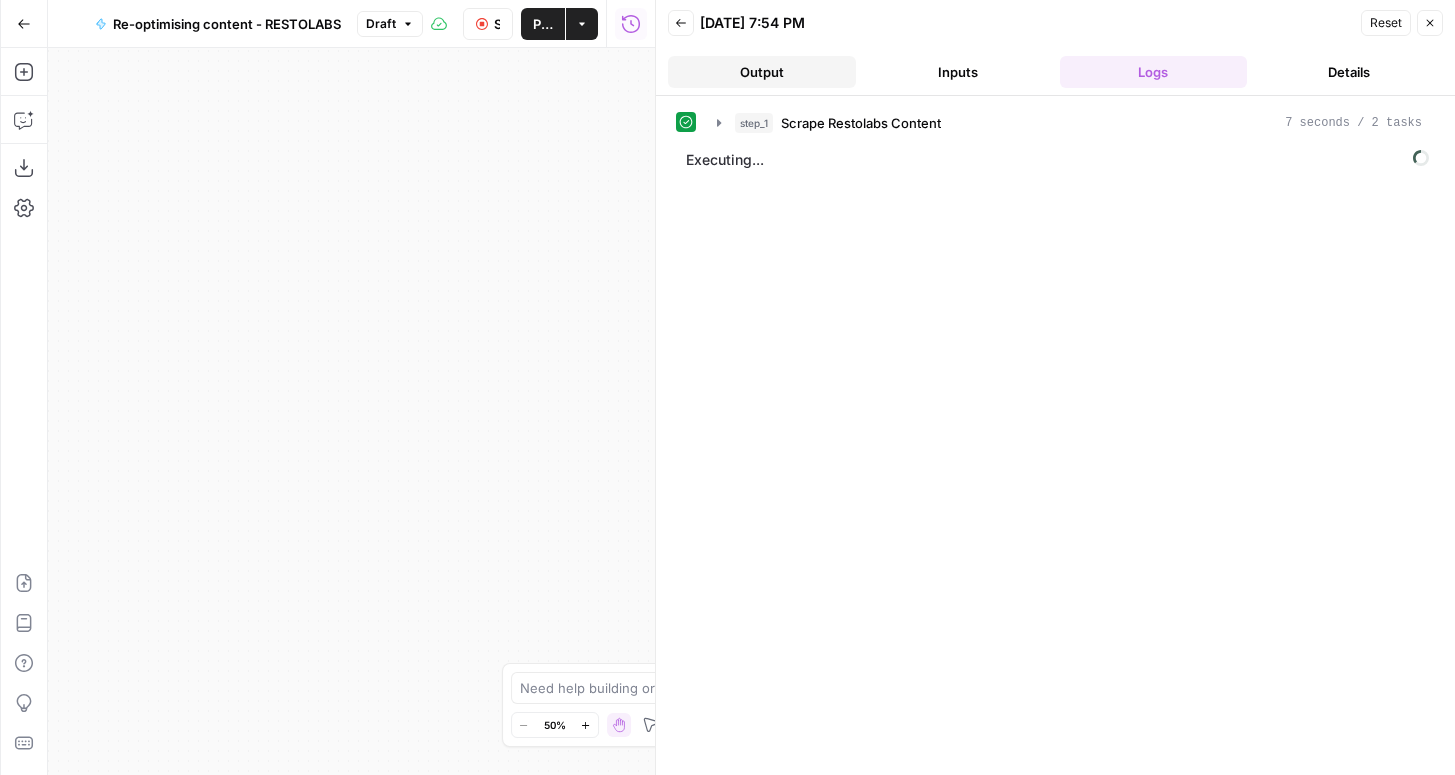 click on "Output" at bounding box center [762, 72] 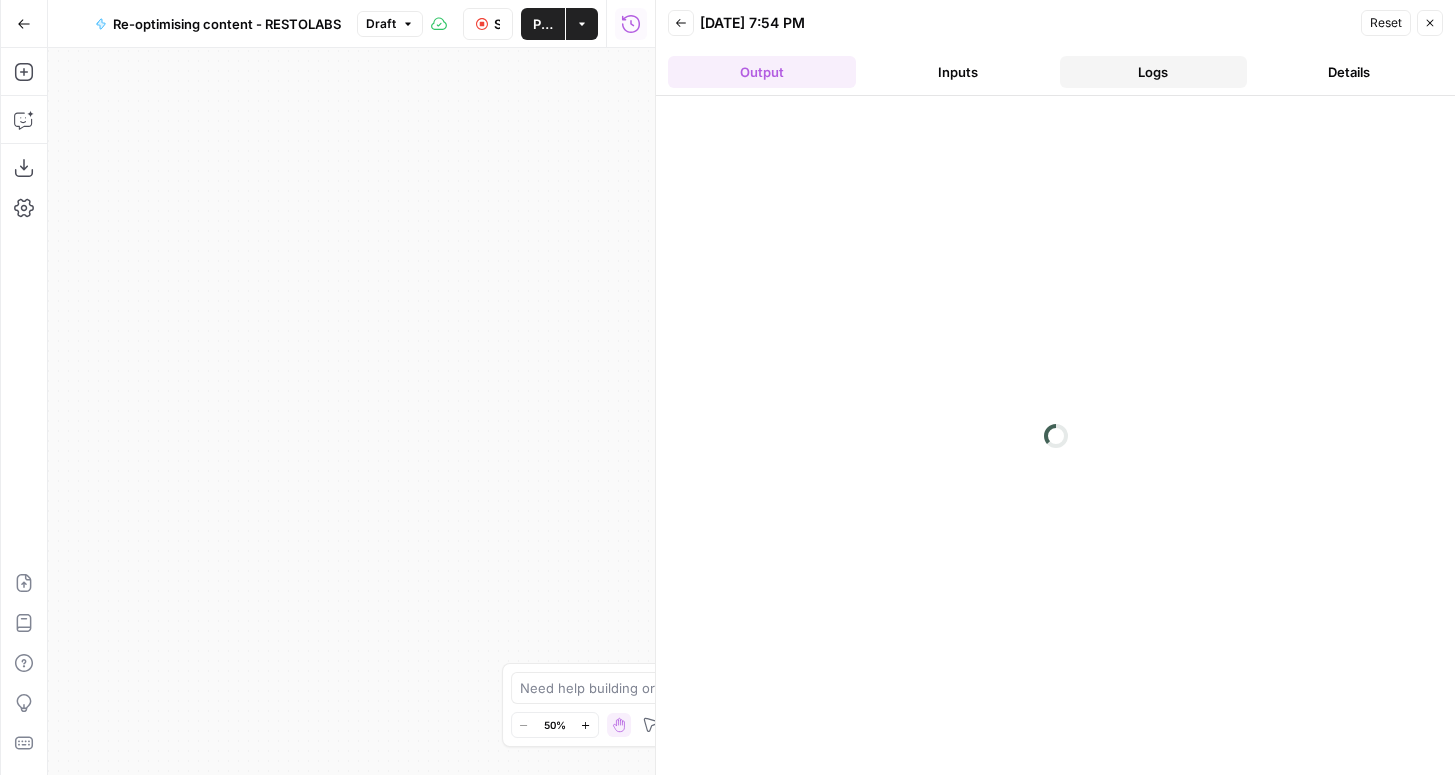 click on "Logs" at bounding box center (1154, 72) 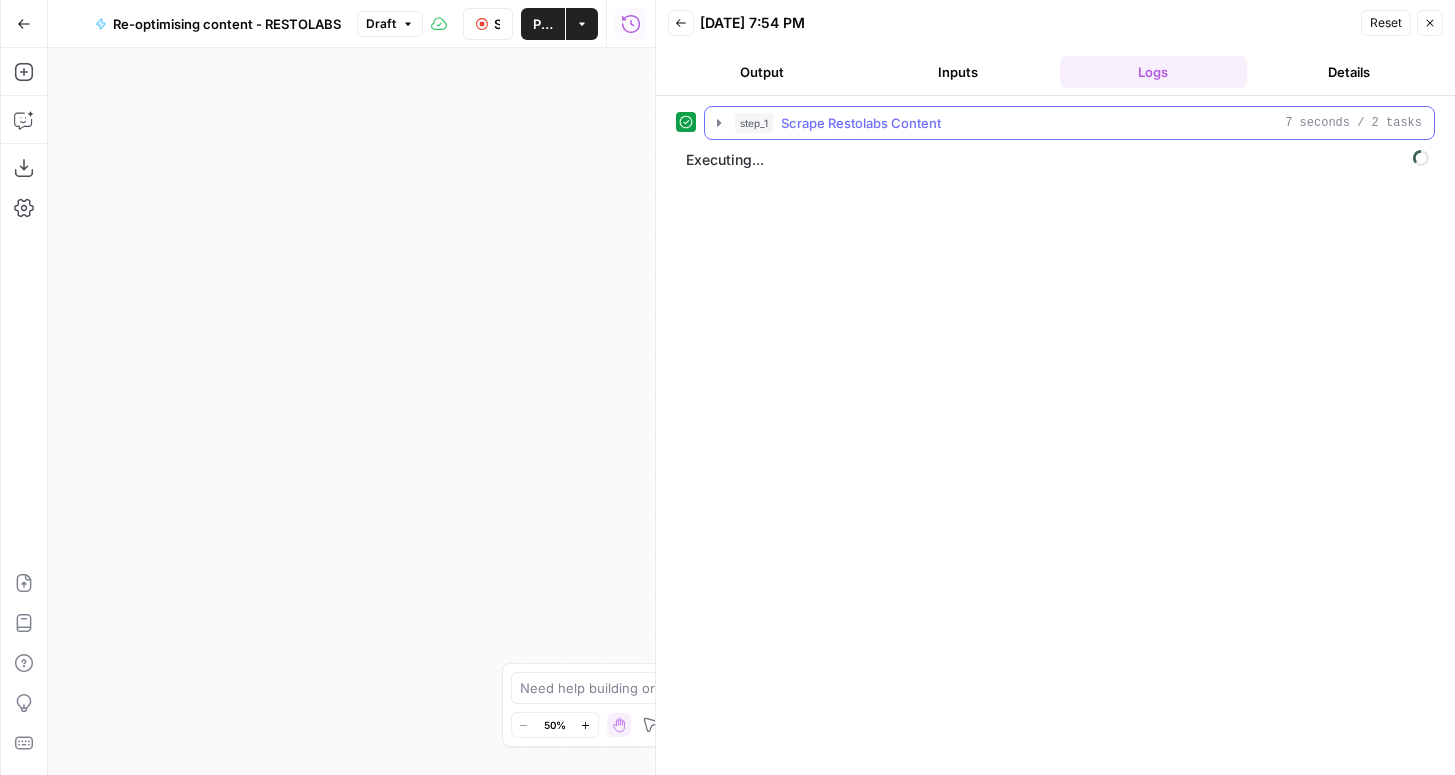click on "Executing..." at bounding box center (1057, 160) 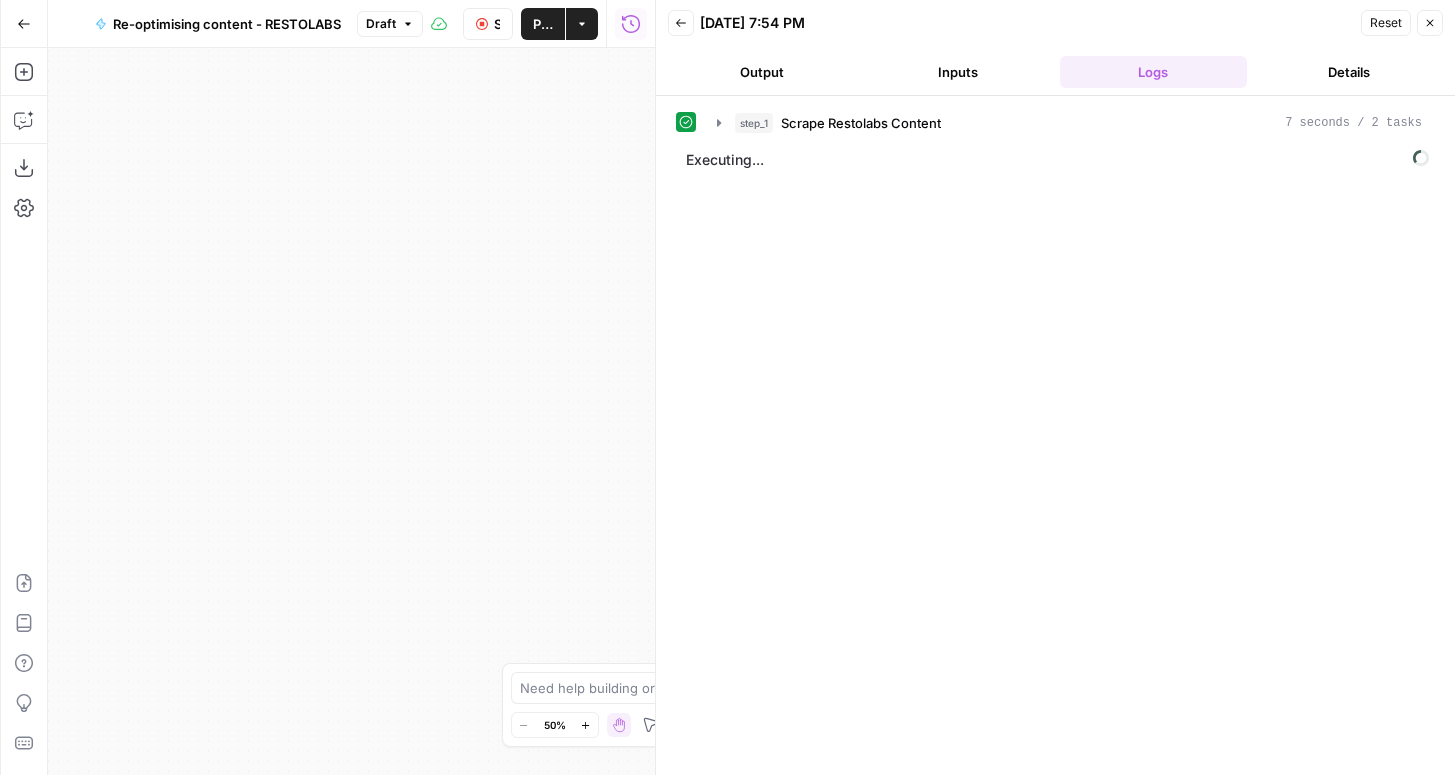 click on "step_1 Scrape Restolabs Content 7 seconds / 2 tasks Executing..." at bounding box center [1055, 435] 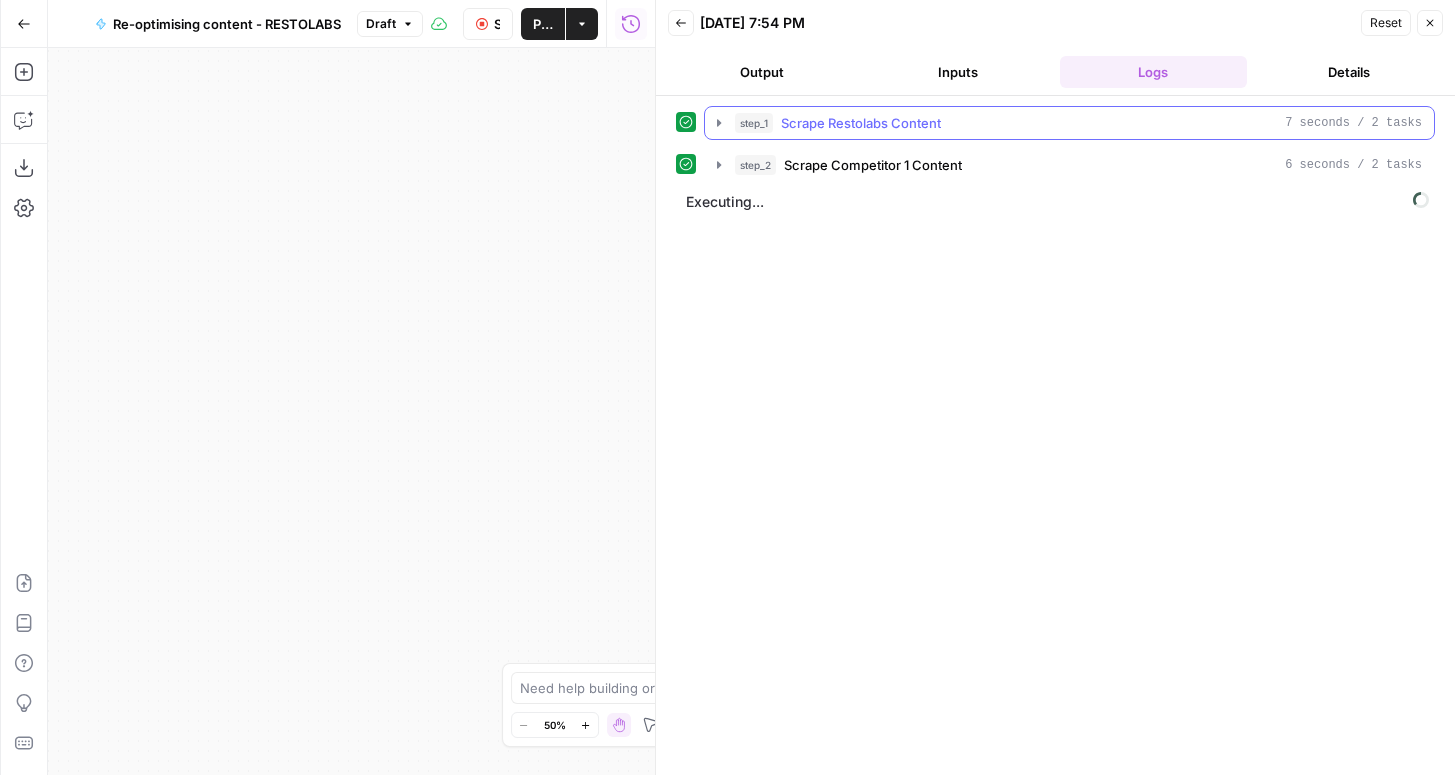 click on "step_1 Scrape Restolabs Content 7 seconds / 2 tasks" at bounding box center [1078, 123] 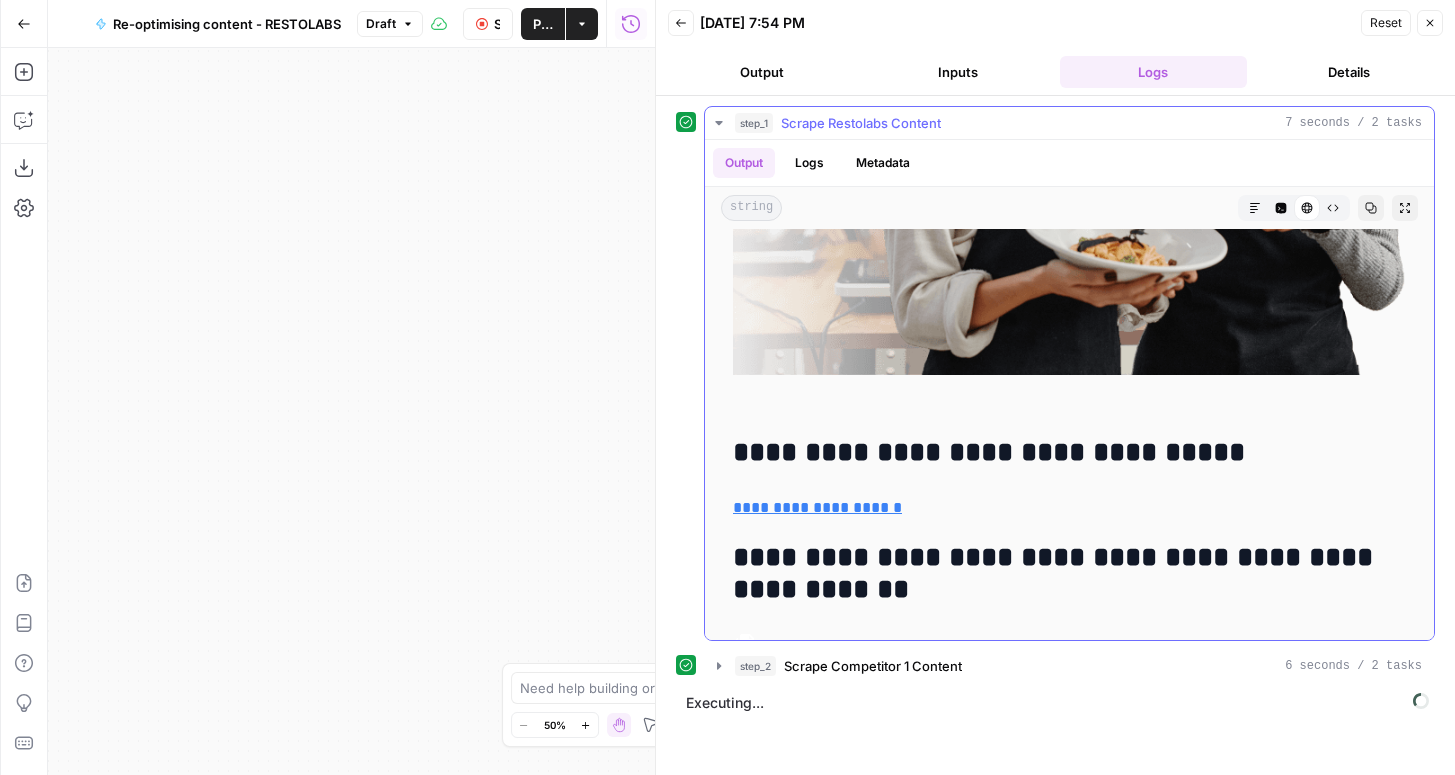 scroll, scrollTop: 5284, scrollLeft: 0, axis: vertical 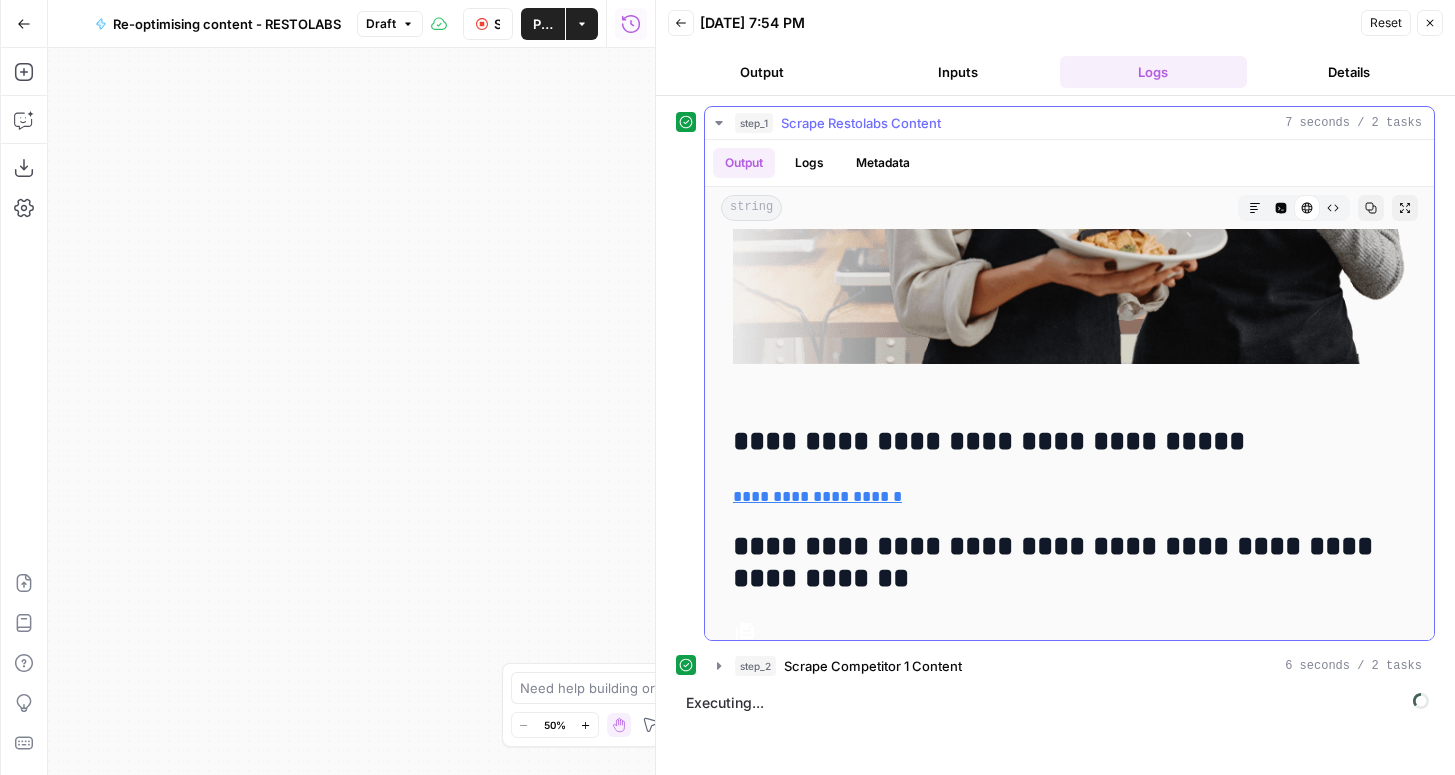 click on "Scrape Restolabs Content" at bounding box center [861, 123] 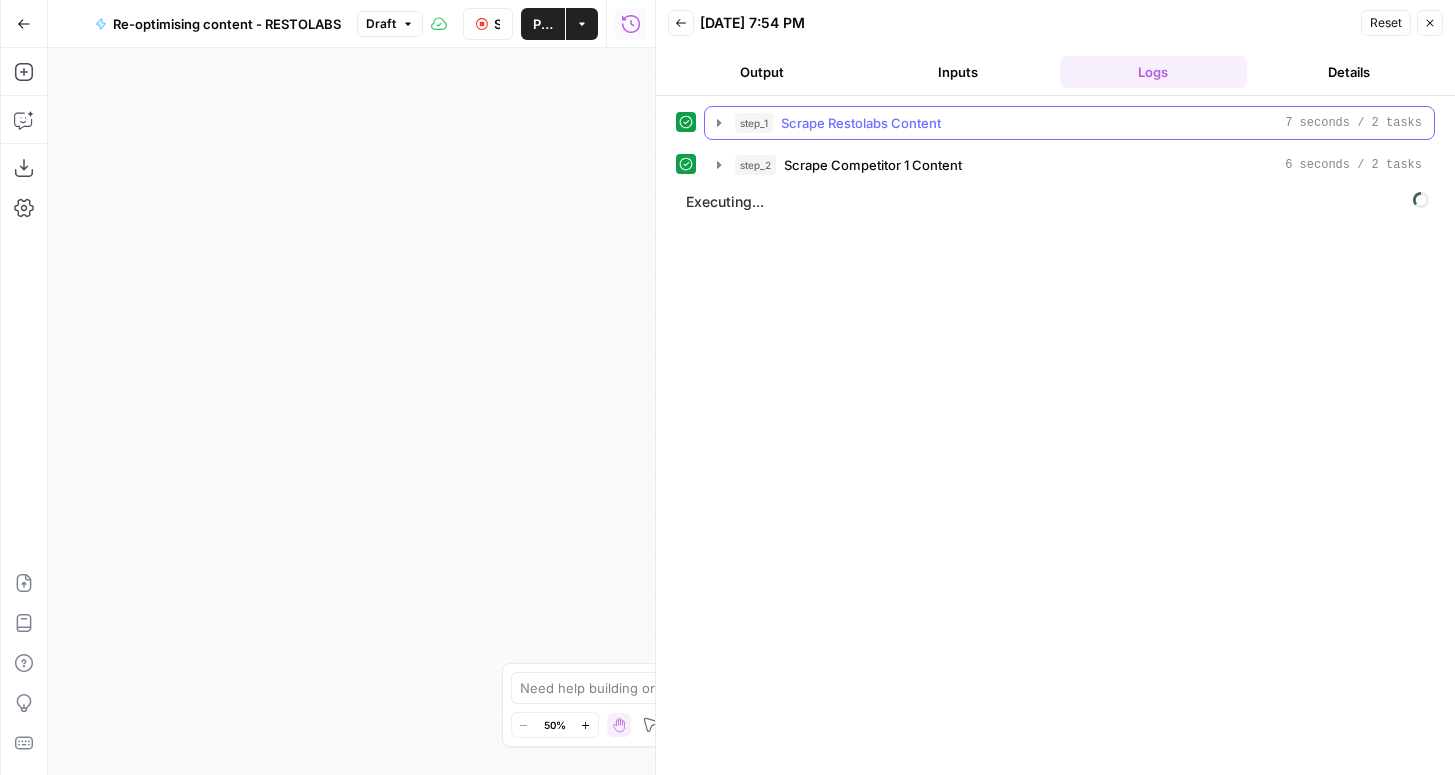 click on "Scrape Competitor 1 Content" at bounding box center [873, 165] 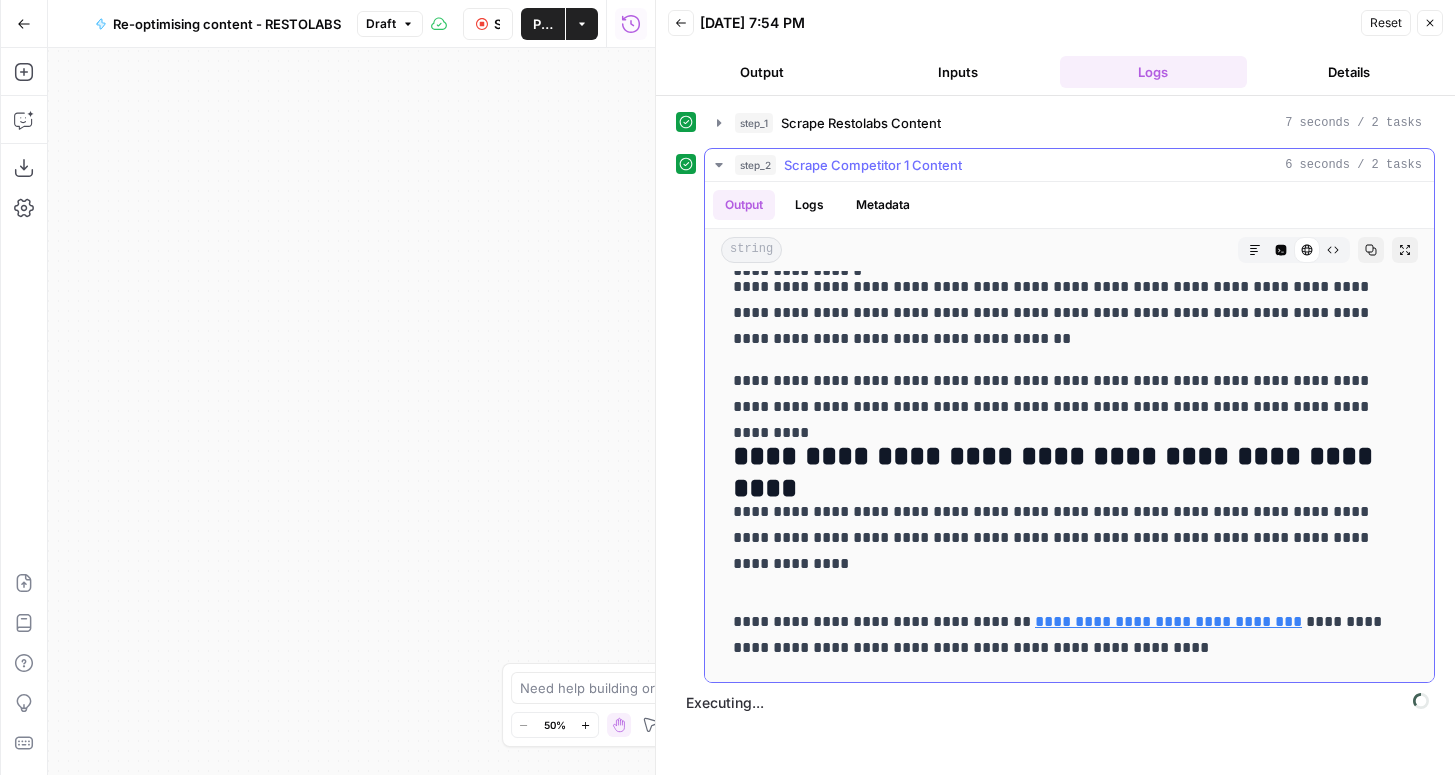 scroll, scrollTop: 6964, scrollLeft: 0, axis: vertical 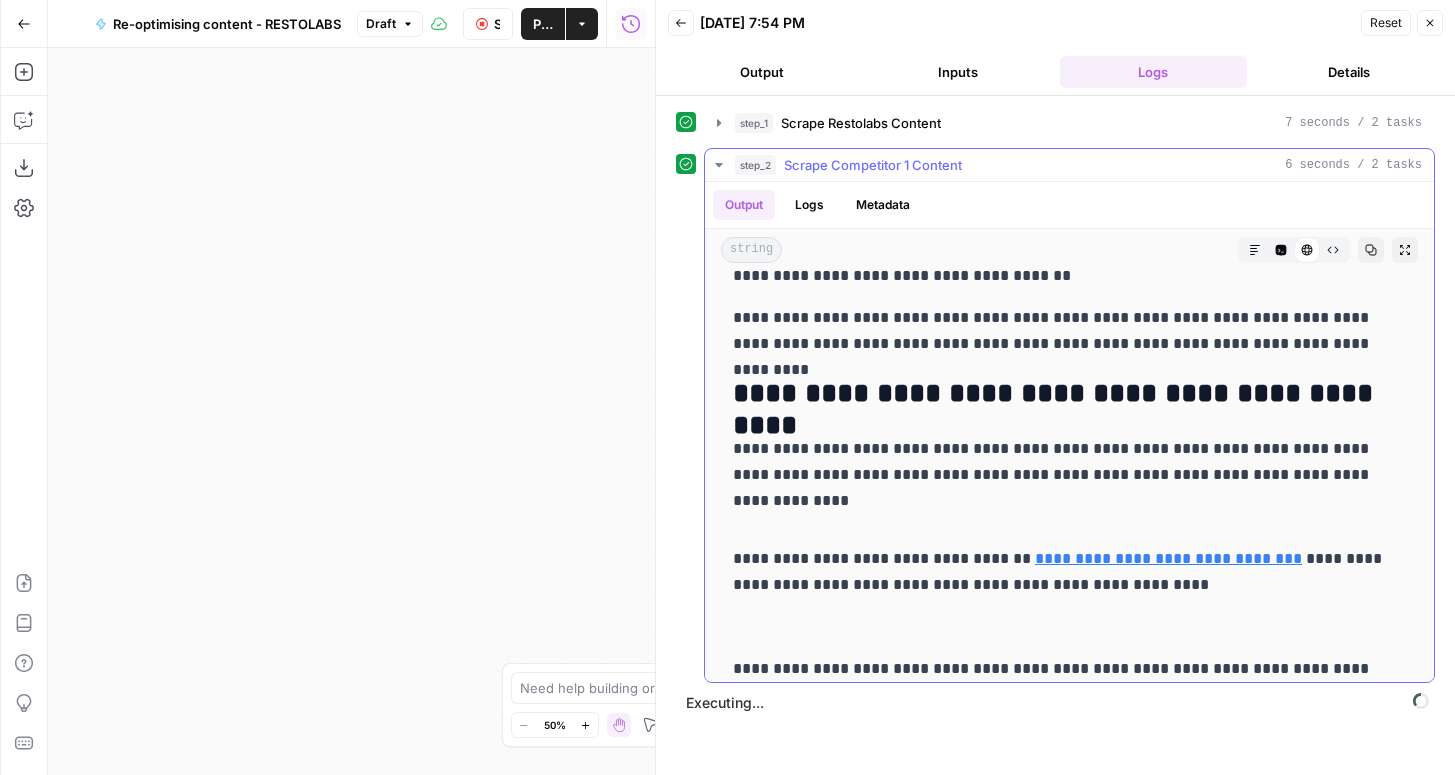 click on "Scrape Competitor 1 Content" at bounding box center [873, 165] 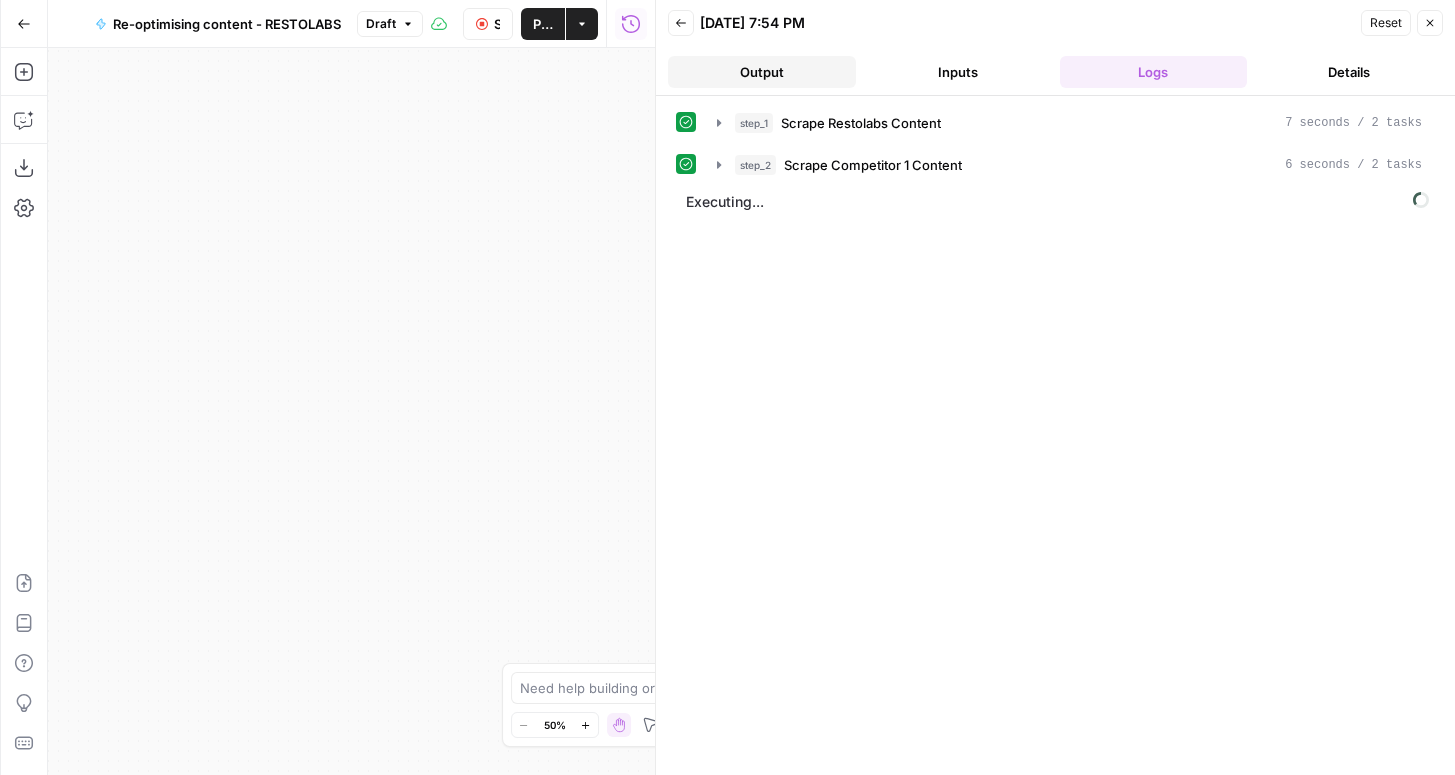 click on "Output" at bounding box center (762, 72) 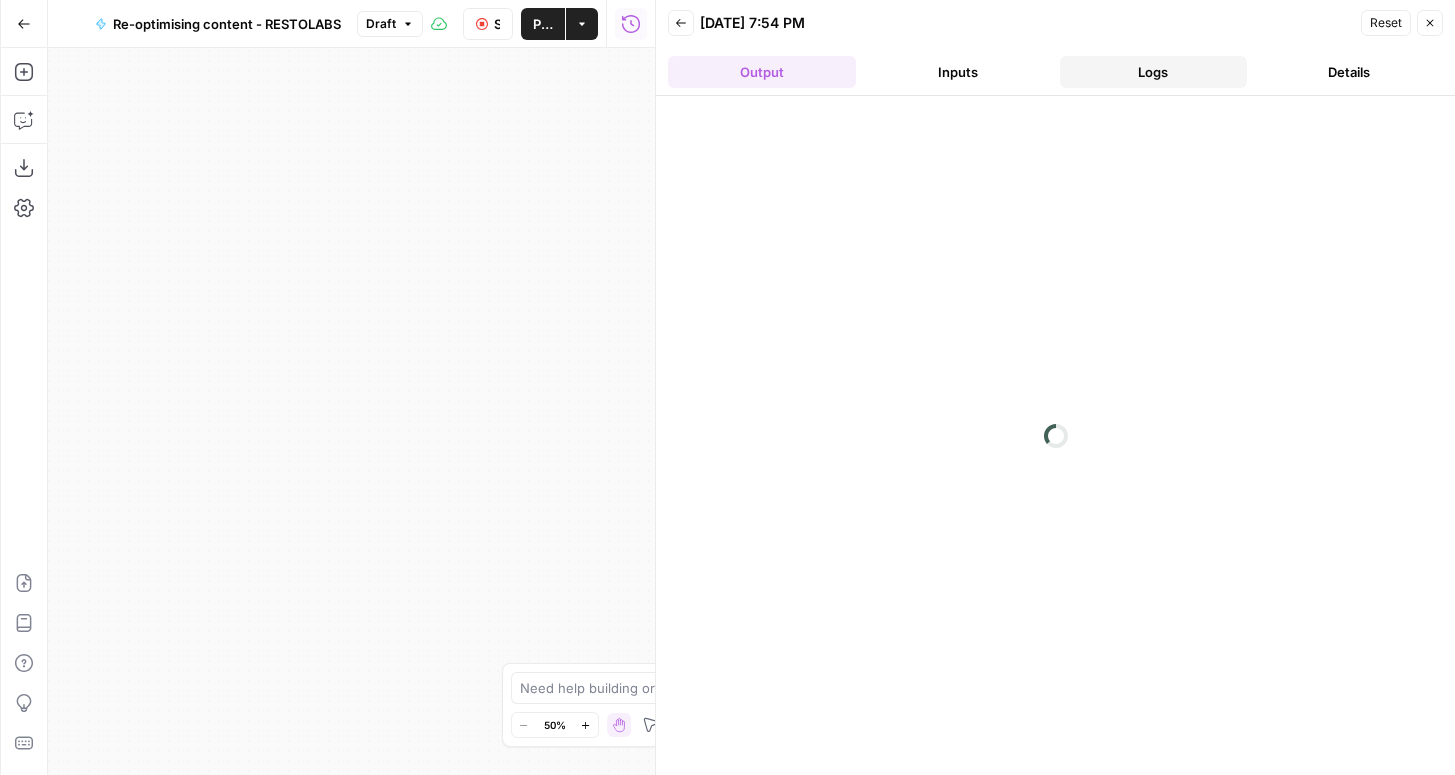 click on "Logs" at bounding box center [1154, 72] 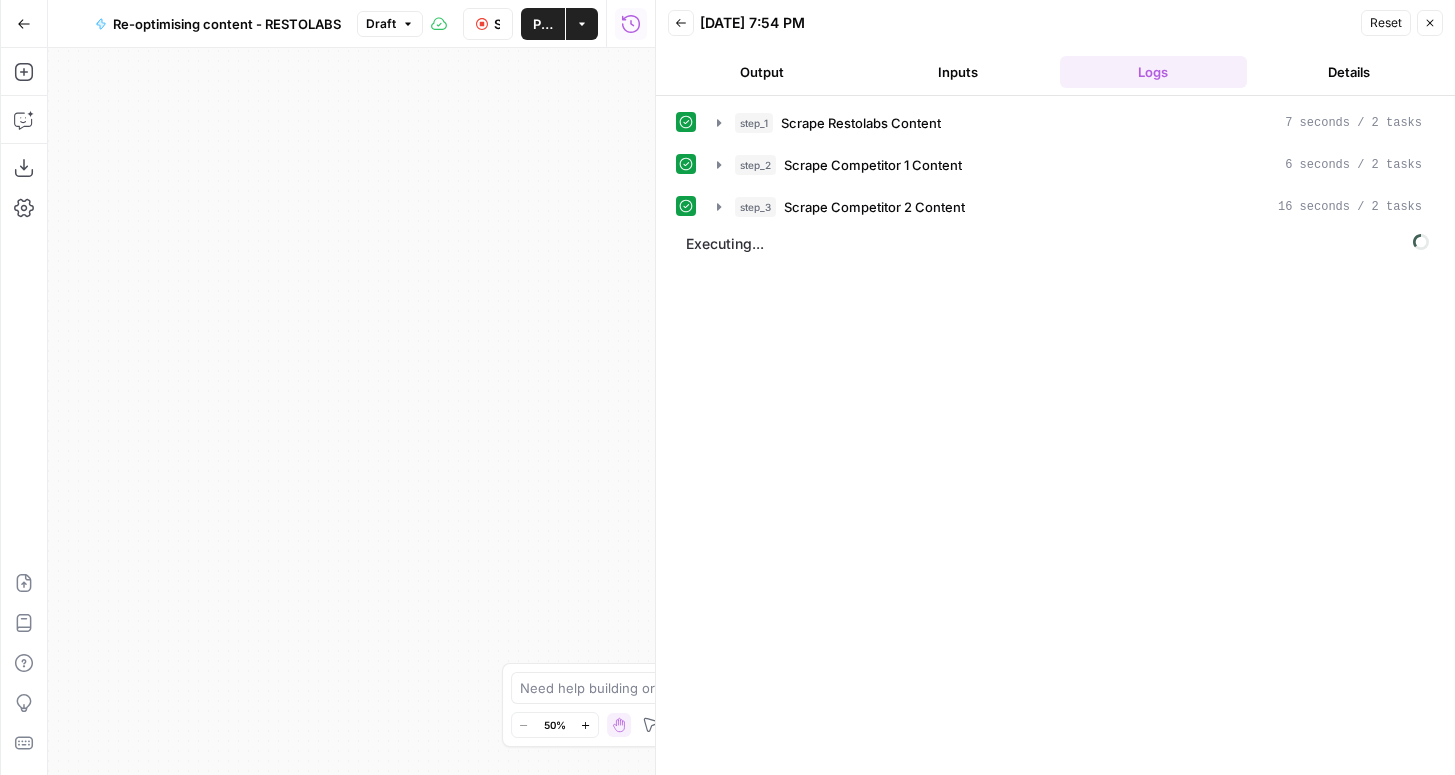 click on "step_1 Scrape Restolabs Content 7 seconds / 2 tasks step_2 Scrape Competitor 1 Content 6 seconds / 2 tasks step_3 Scrape Competitor 2 Content 16 seconds / 2 tasks Executing..." at bounding box center (1055, 435) 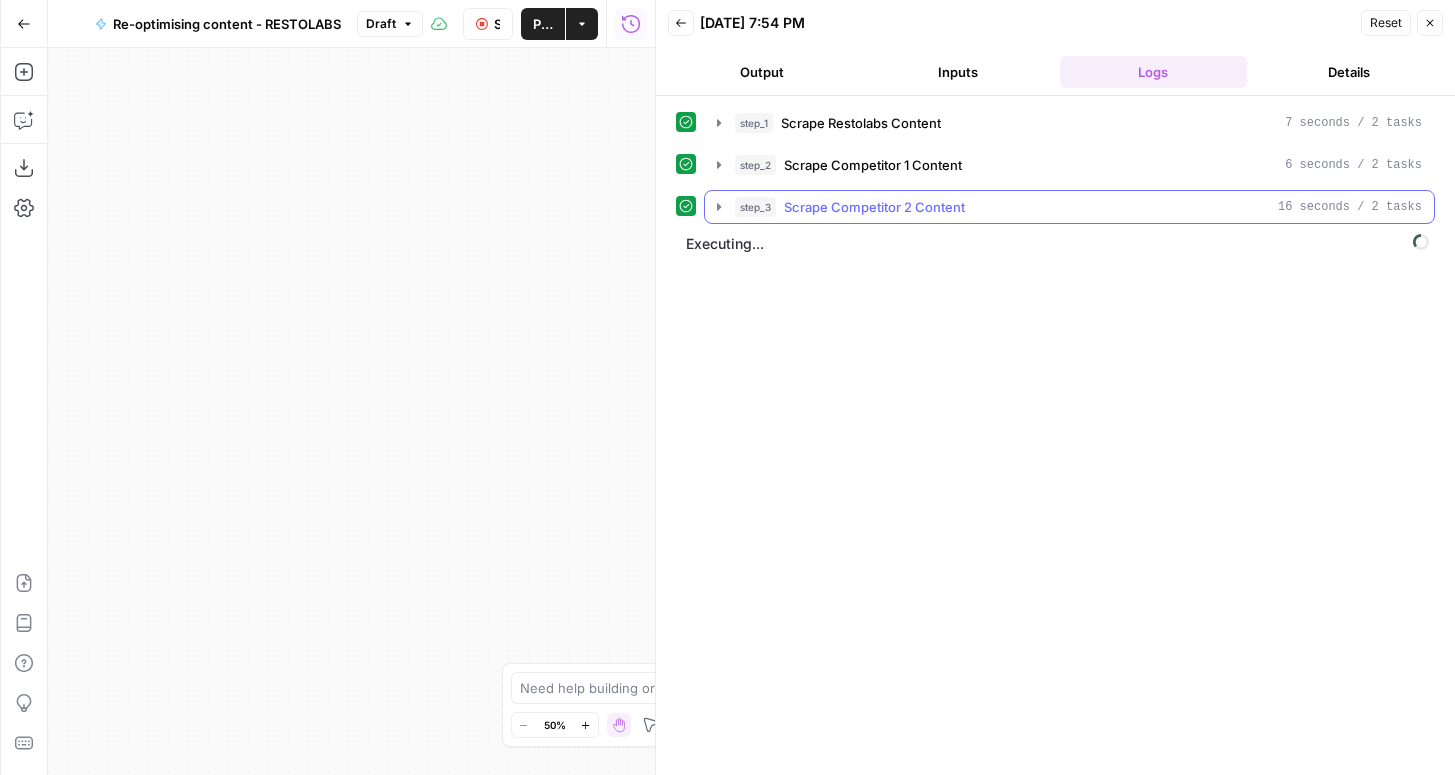 click on "step_3 Scrape Competitor 2 Content 16 seconds / 2 tasks" at bounding box center [1069, 207] 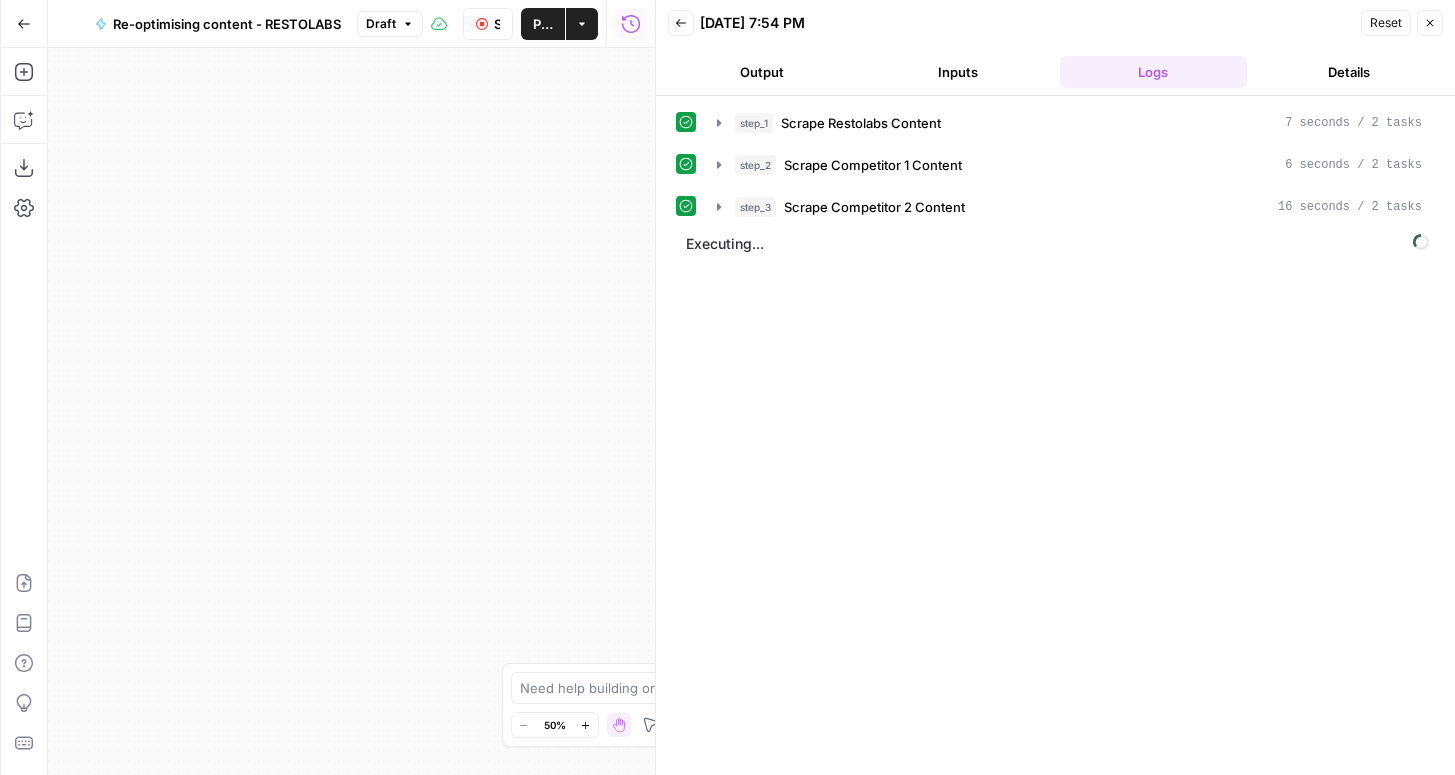 click on "step_1 Scrape Restolabs Content 7 seconds / 2 tasks step_2 Scrape Competitor 1 Content 6 seconds / 2 tasks step_3 Scrape Competitor 2 Content 16 seconds / 2 tasks Executing..." at bounding box center (1055, 435) 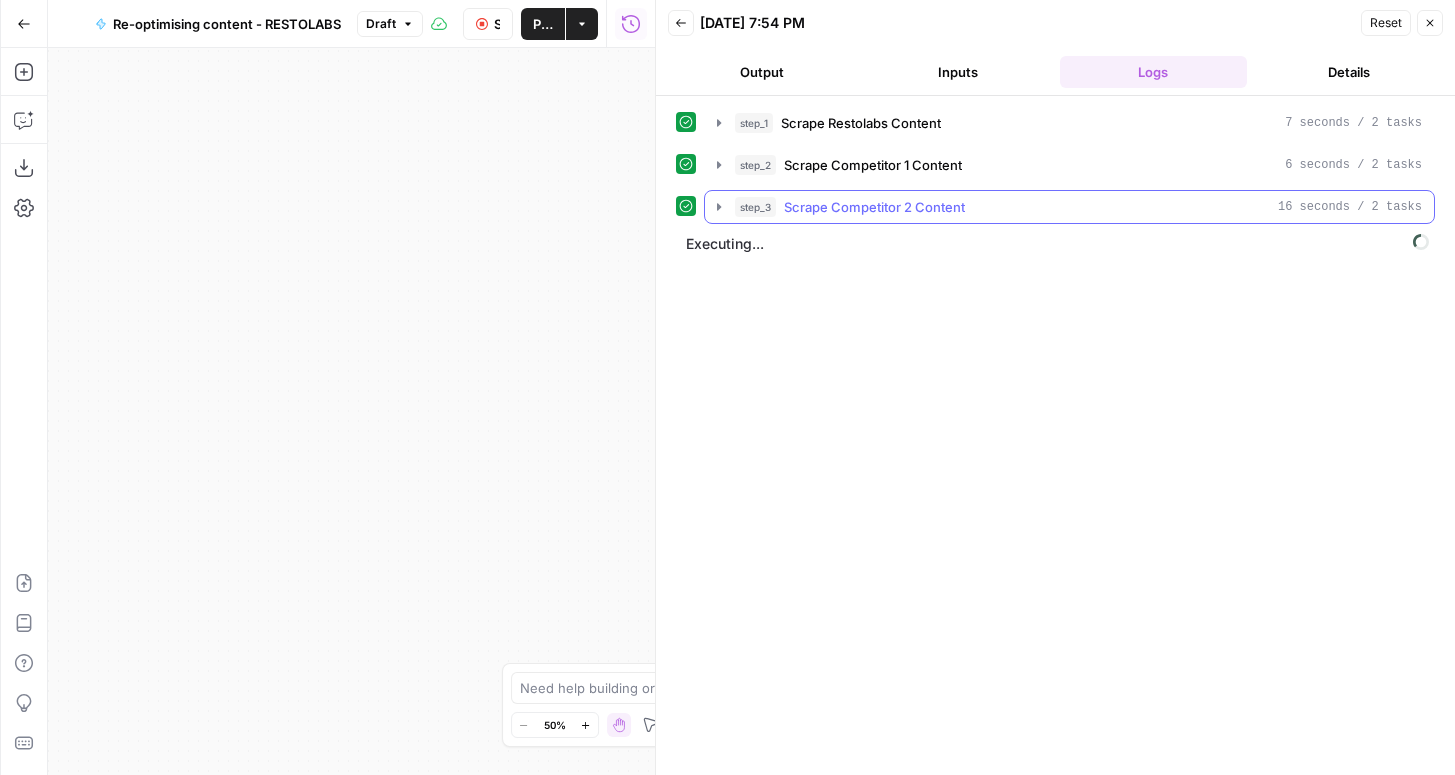 click on "Scrape Competitor 2 Content" at bounding box center (874, 207) 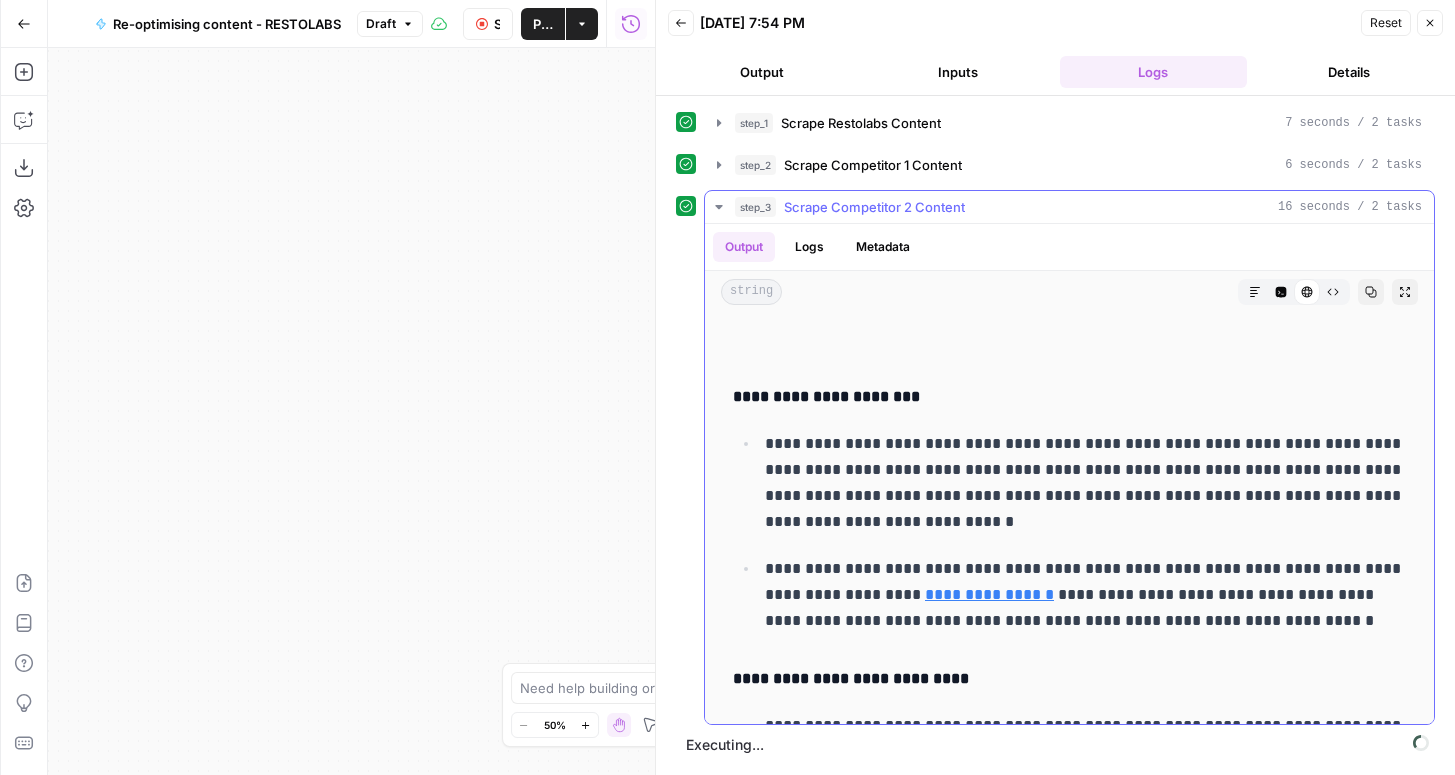 scroll, scrollTop: 9546, scrollLeft: 0, axis: vertical 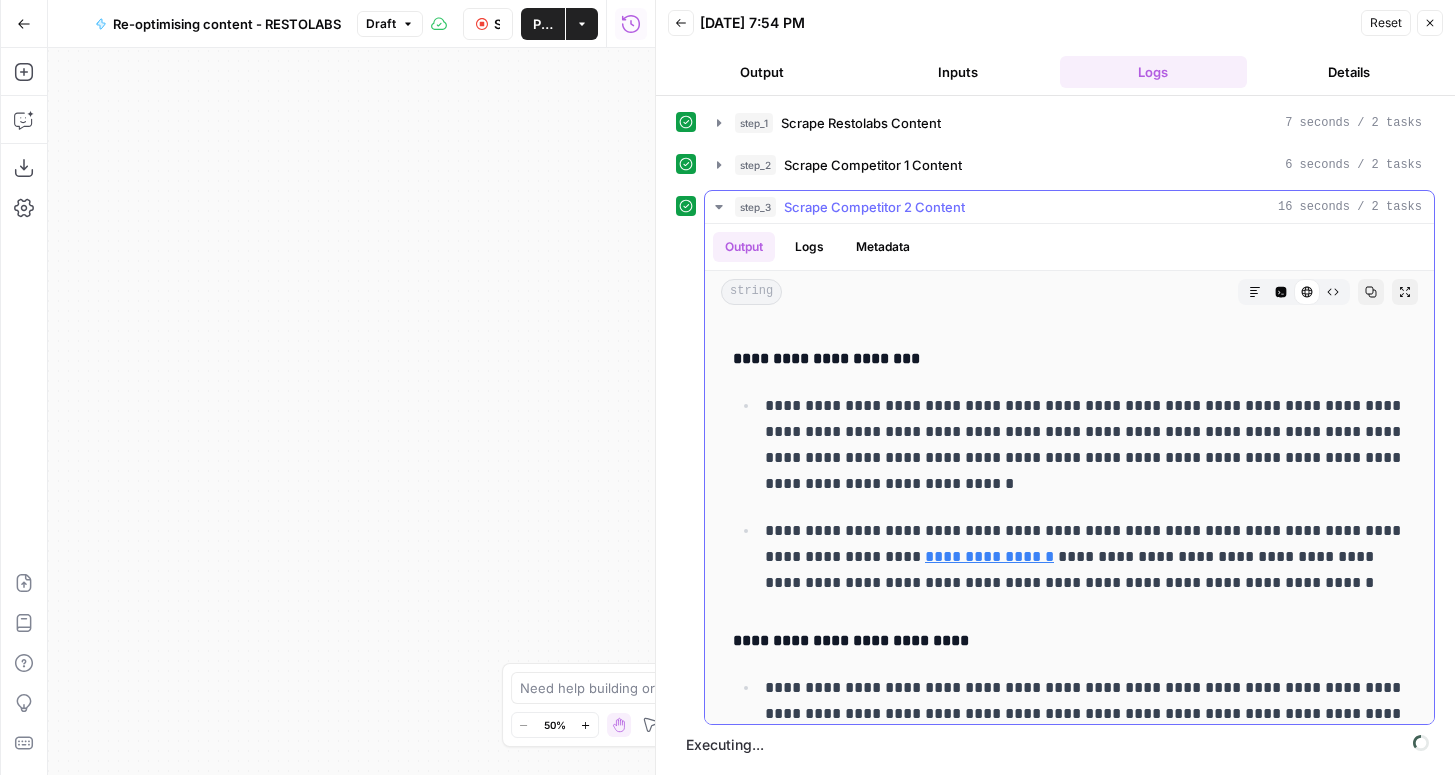 click on "Scrape Competitor 2 Content" at bounding box center [874, 207] 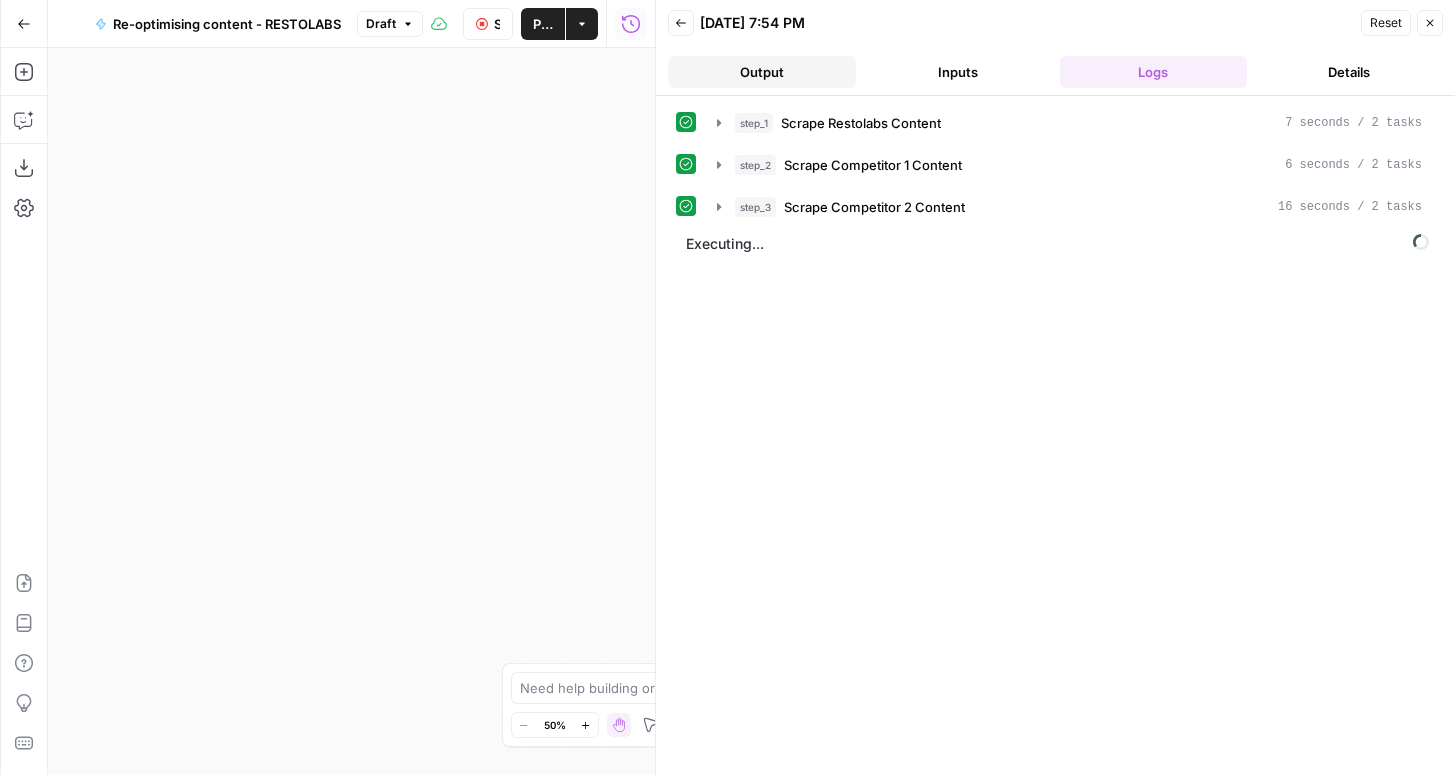 click on "Output" at bounding box center [762, 72] 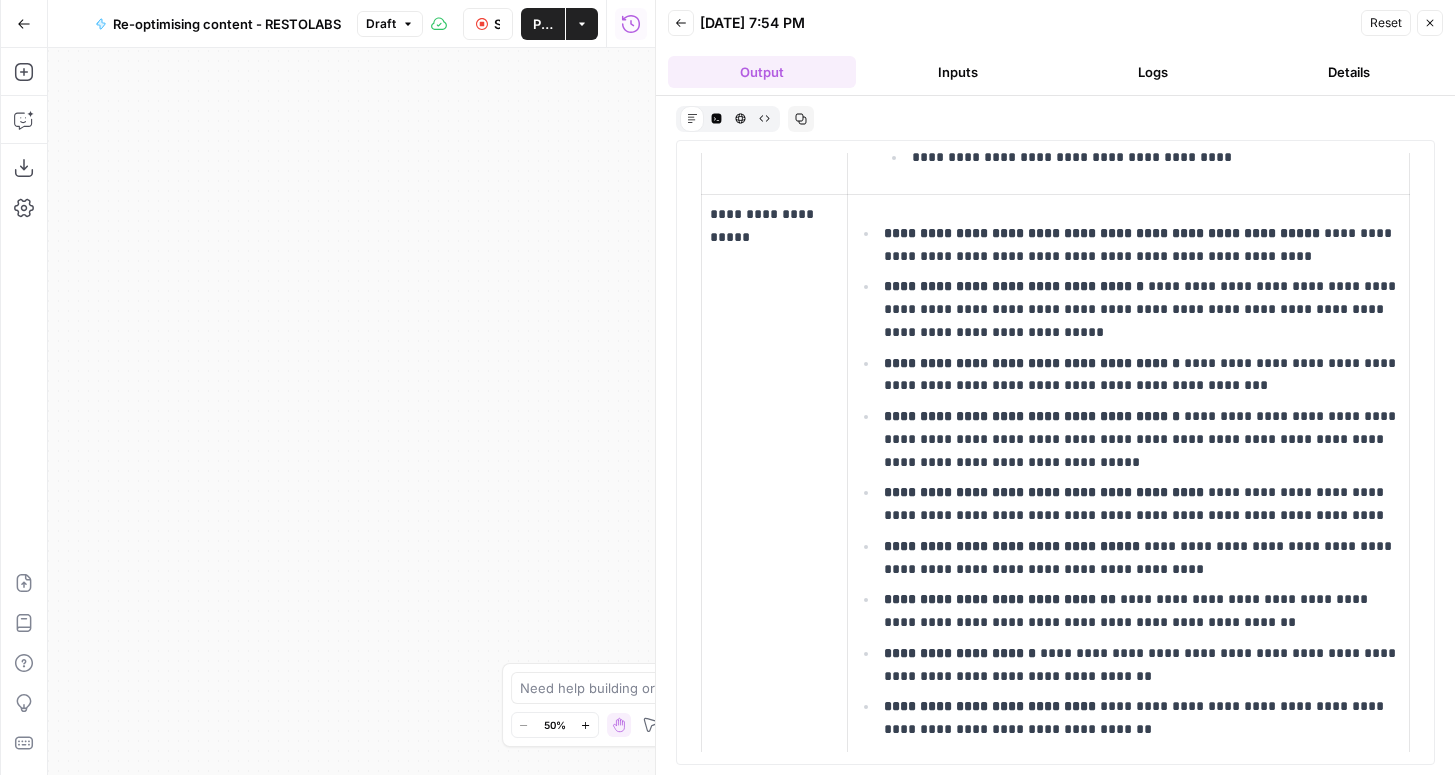 scroll, scrollTop: 1645, scrollLeft: 0, axis: vertical 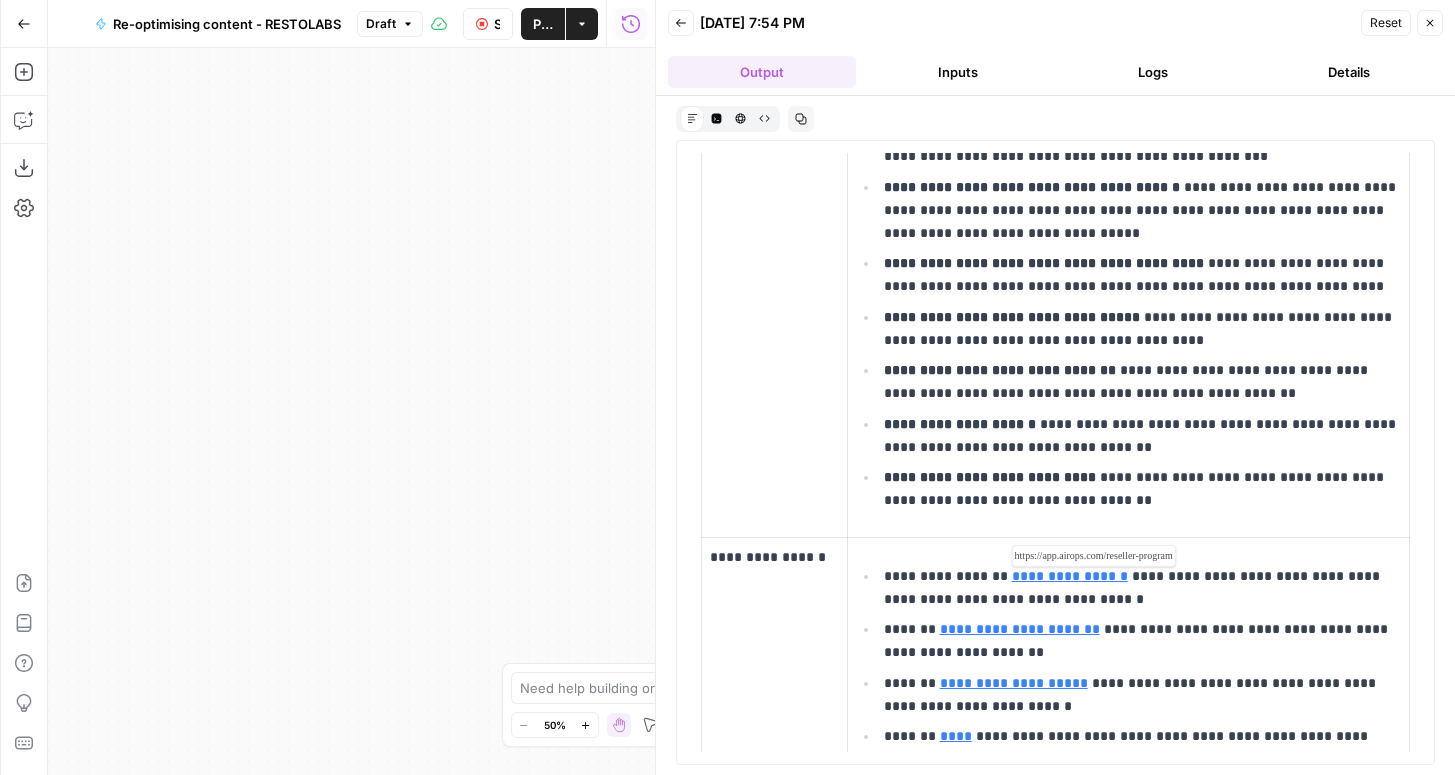type 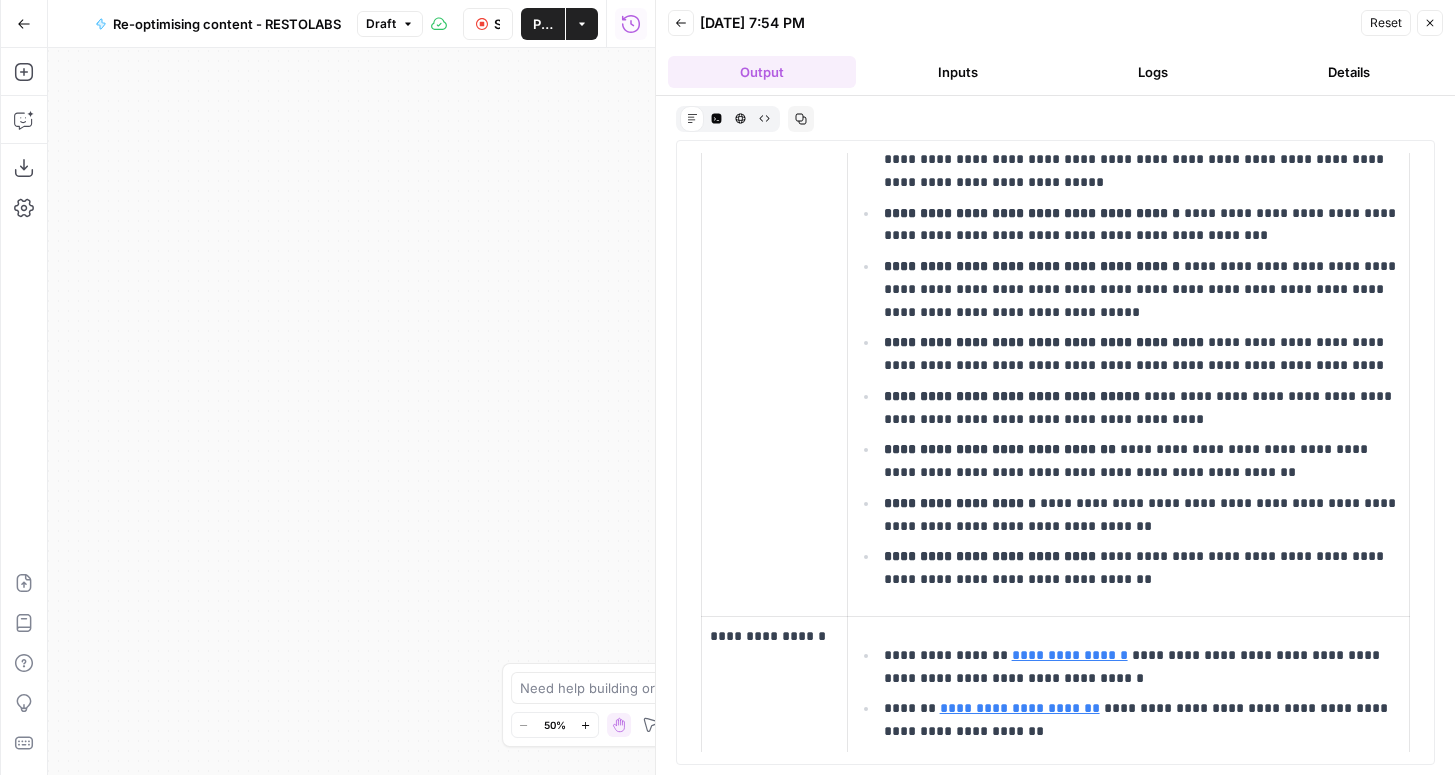 scroll, scrollTop: 2385, scrollLeft: 0, axis: vertical 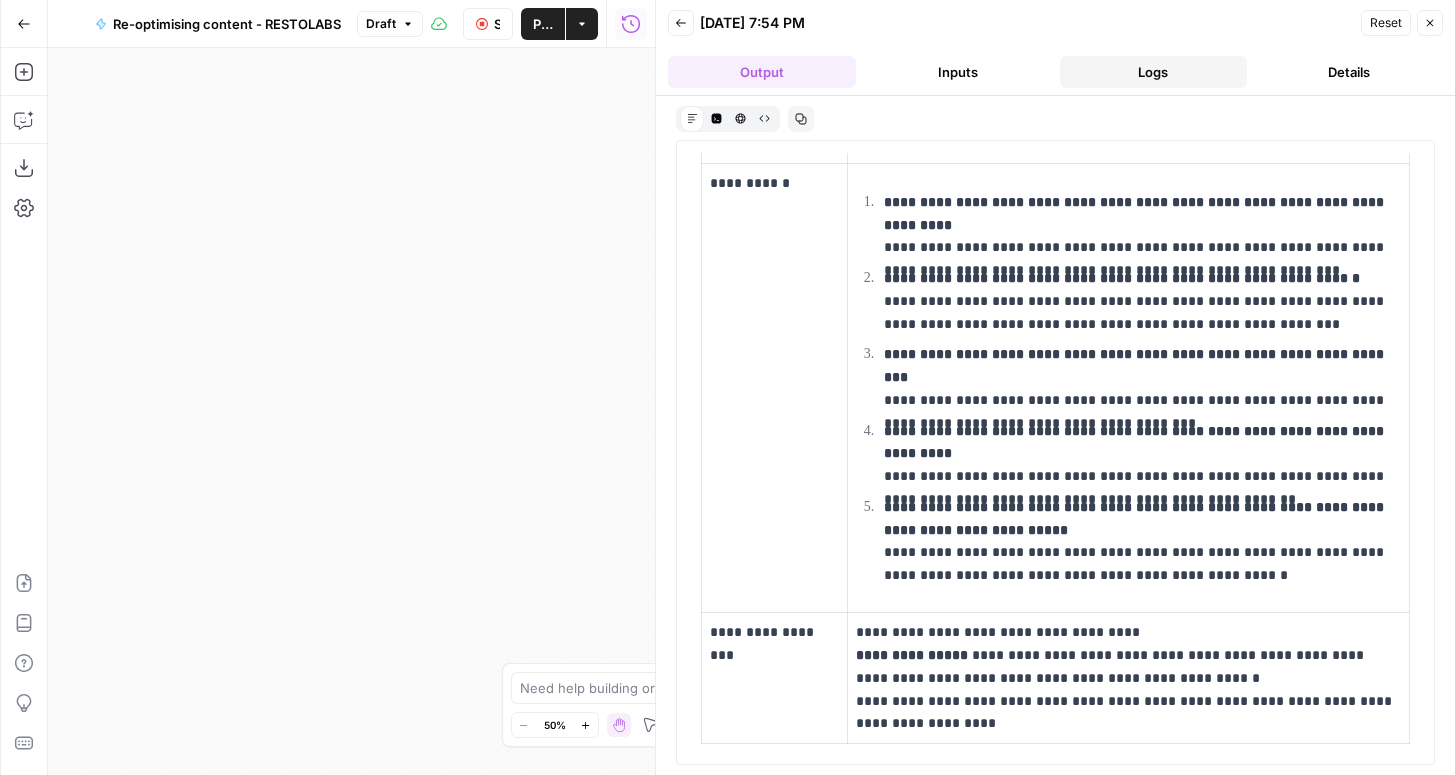 click on "Logs" at bounding box center [1154, 72] 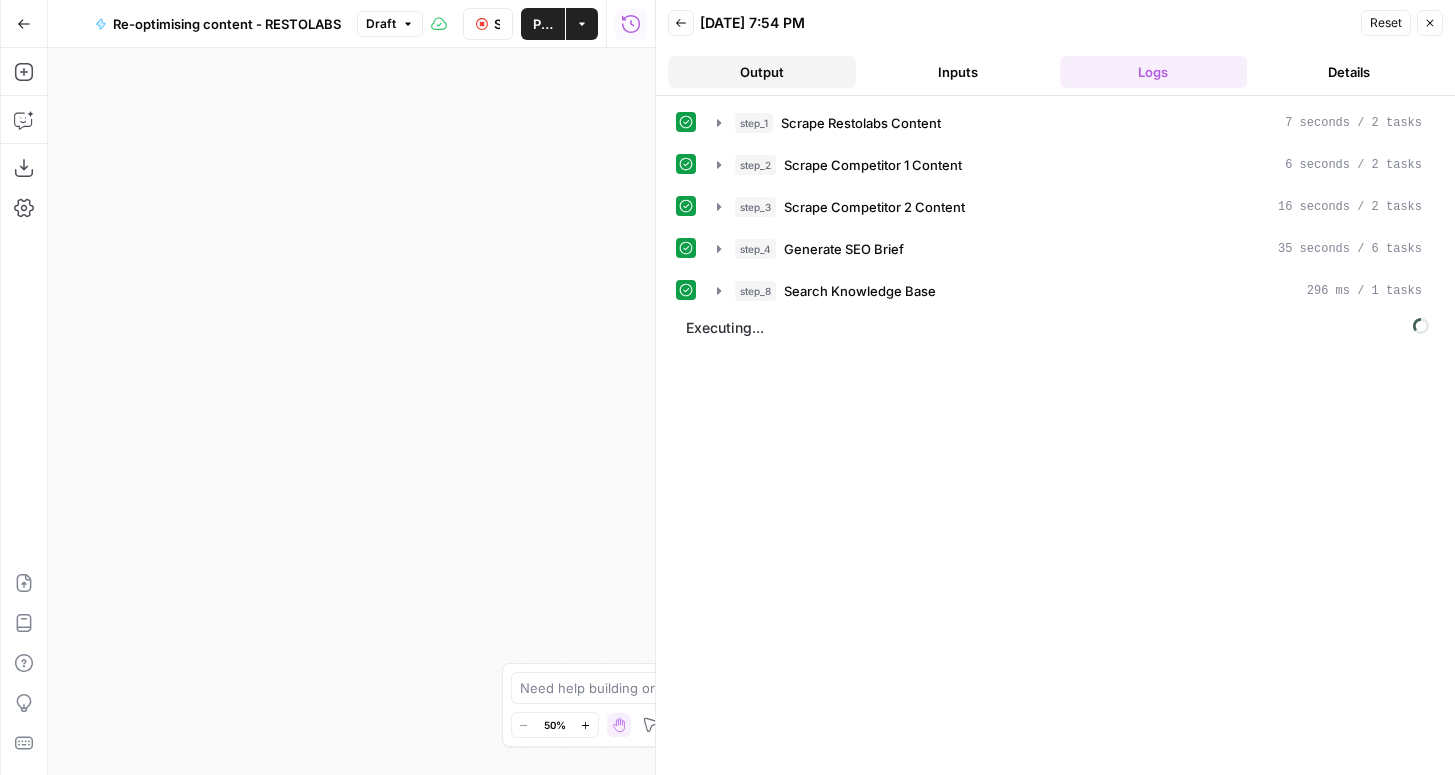 click on "Output" at bounding box center (762, 72) 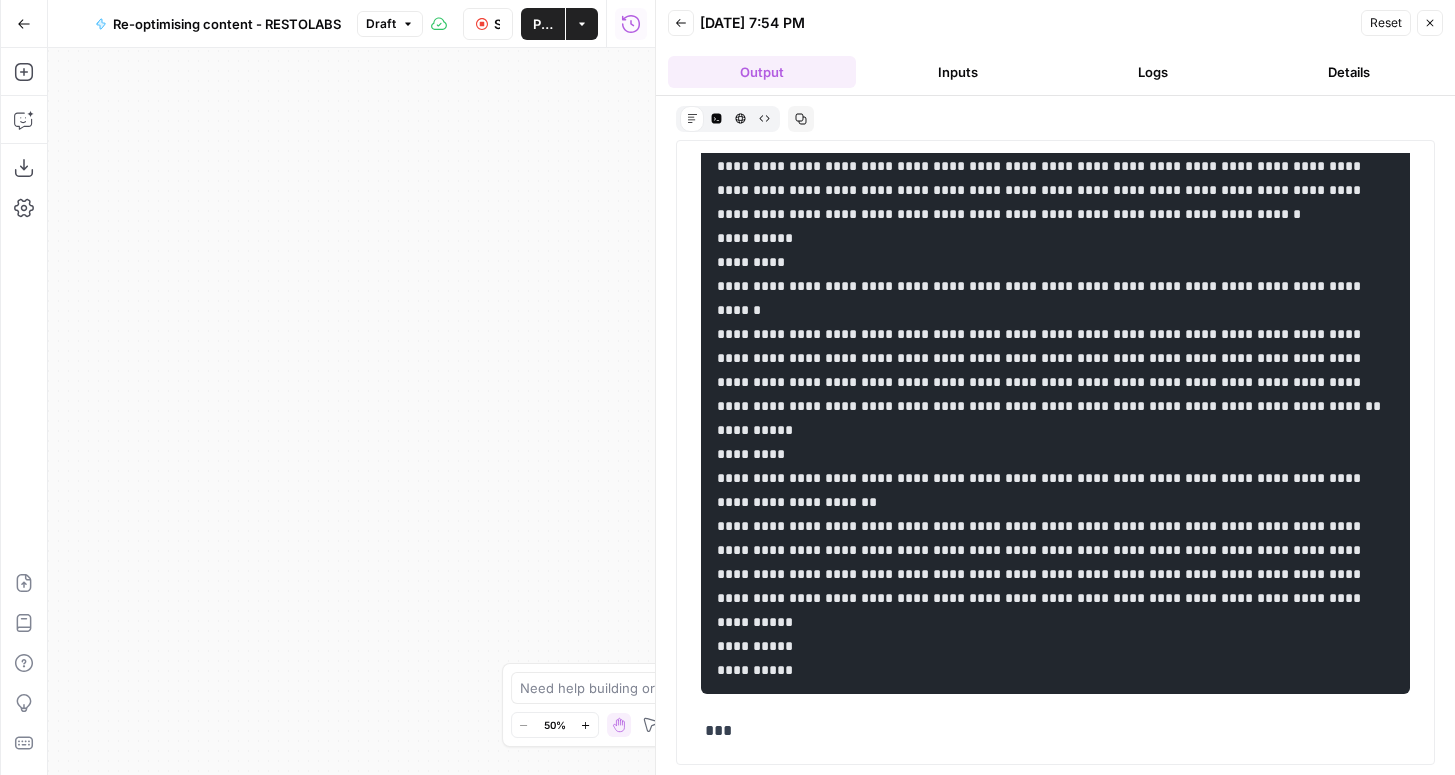 scroll, scrollTop: 8921, scrollLeft: 0, axis: vertical 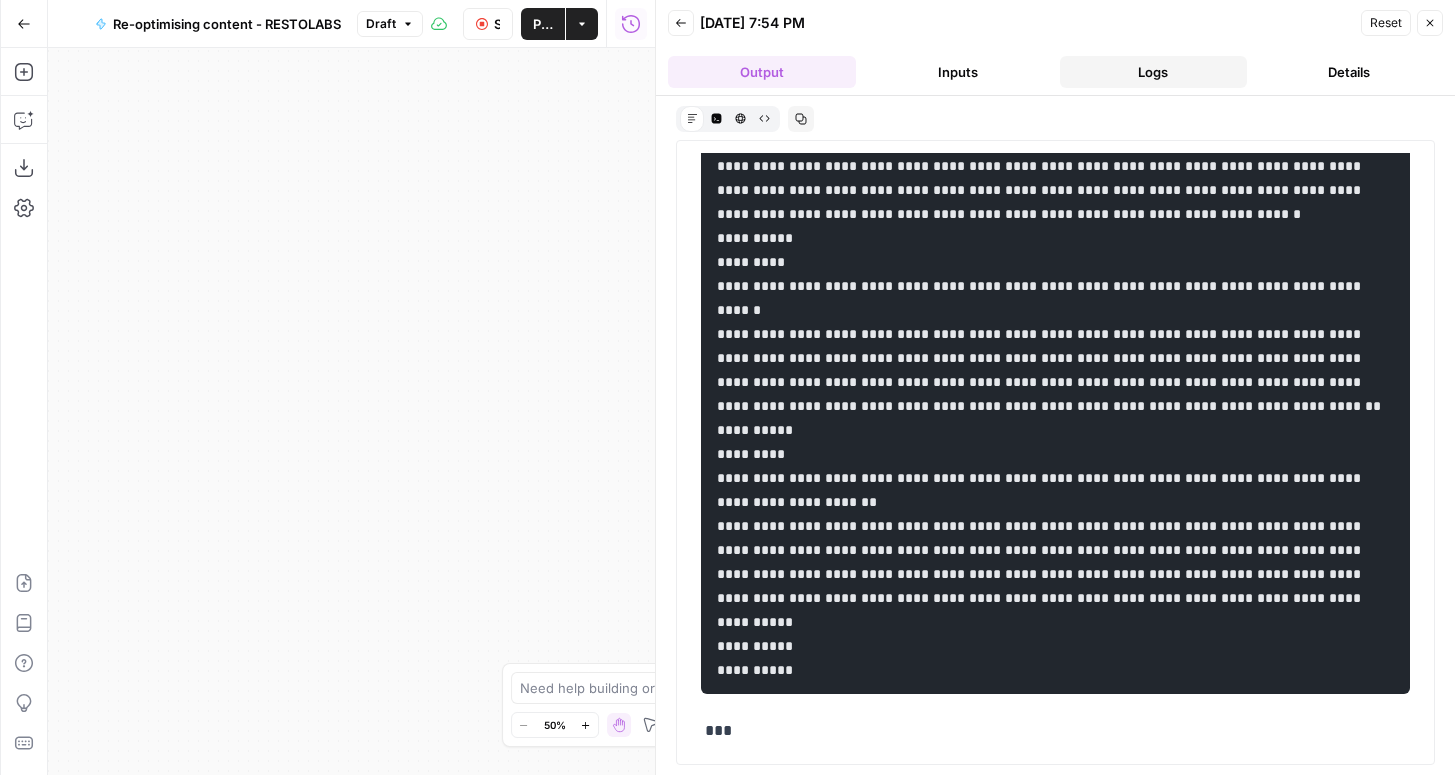 click on "Logs" at bounding box center (1154, 72) 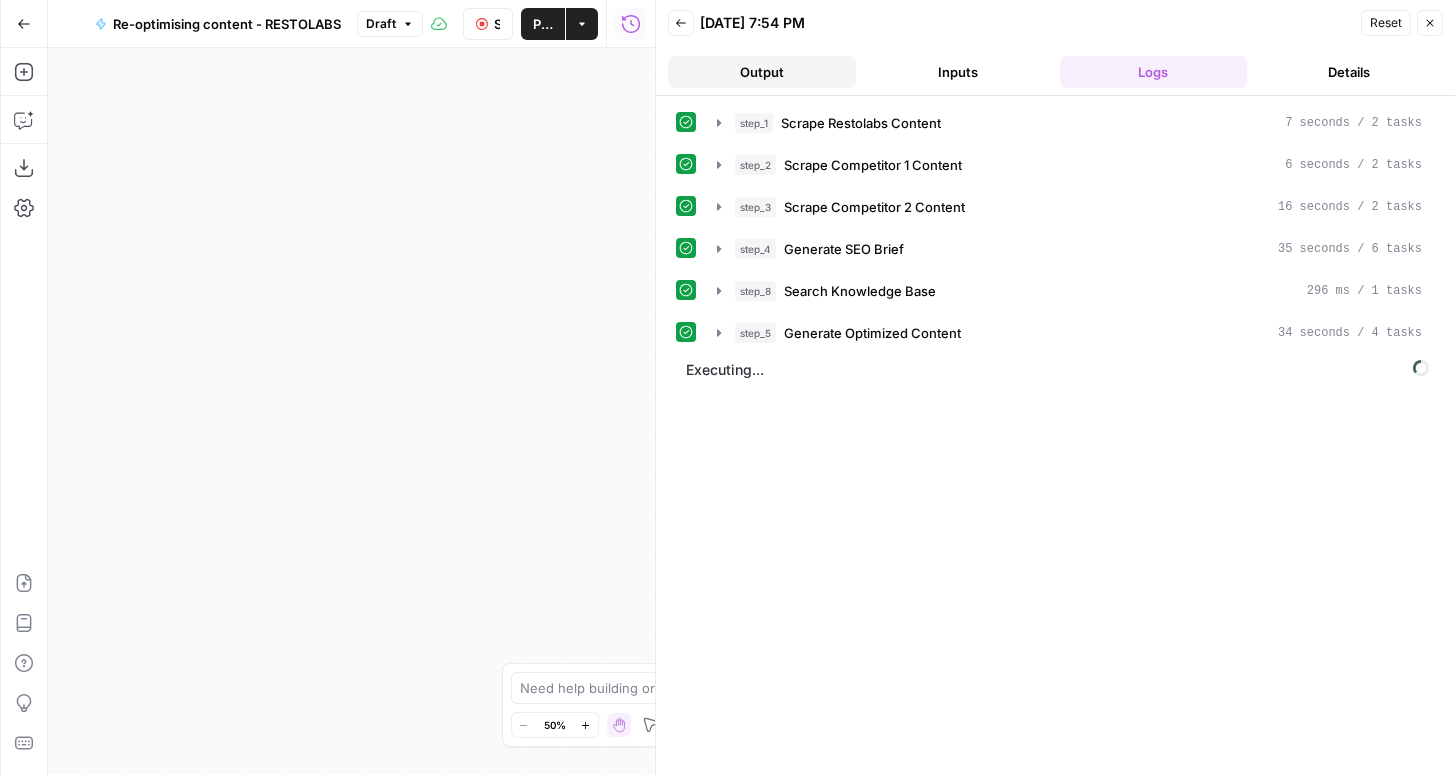click on "Output" at bounding box center (762, 72) 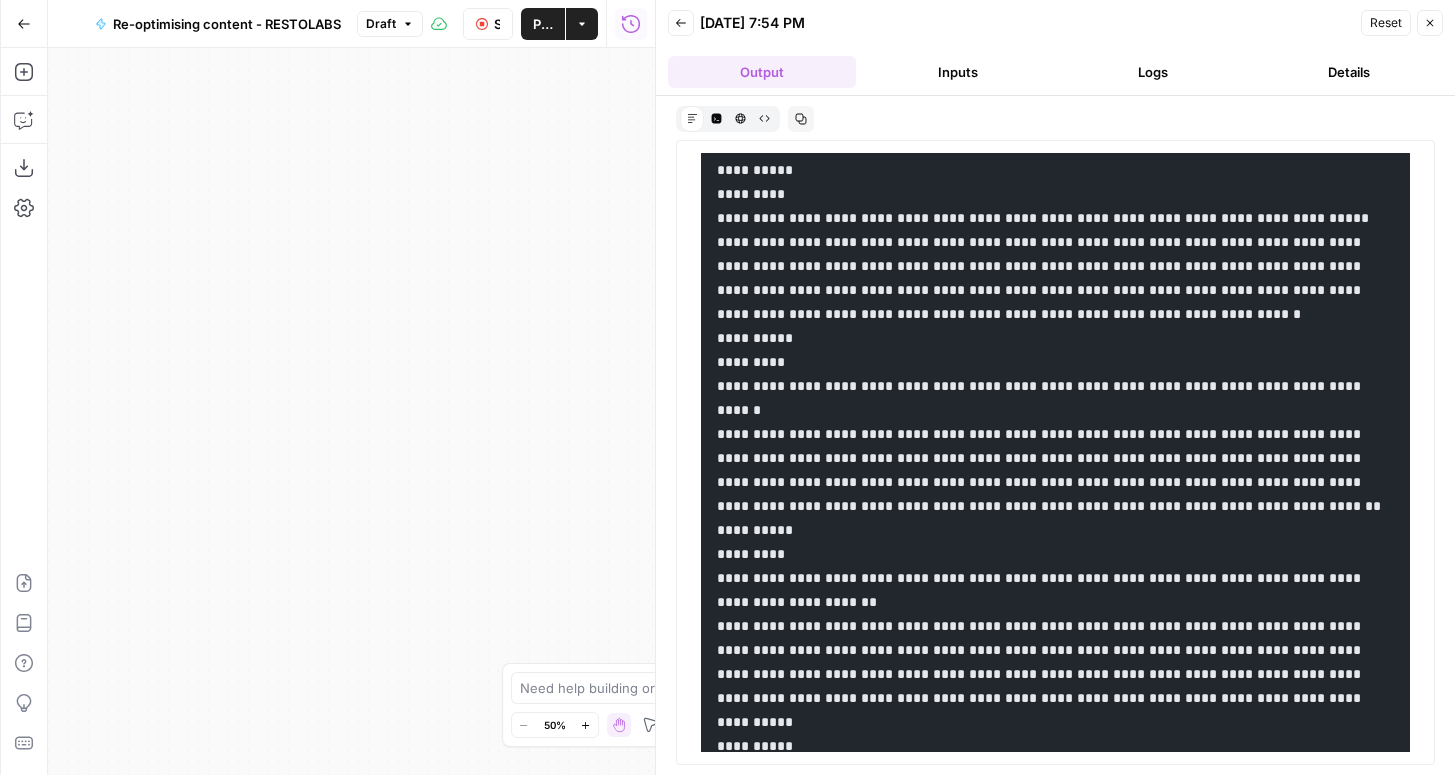 scroll, scrollTop: 8921, scrollLeft: 0, axis: vertical 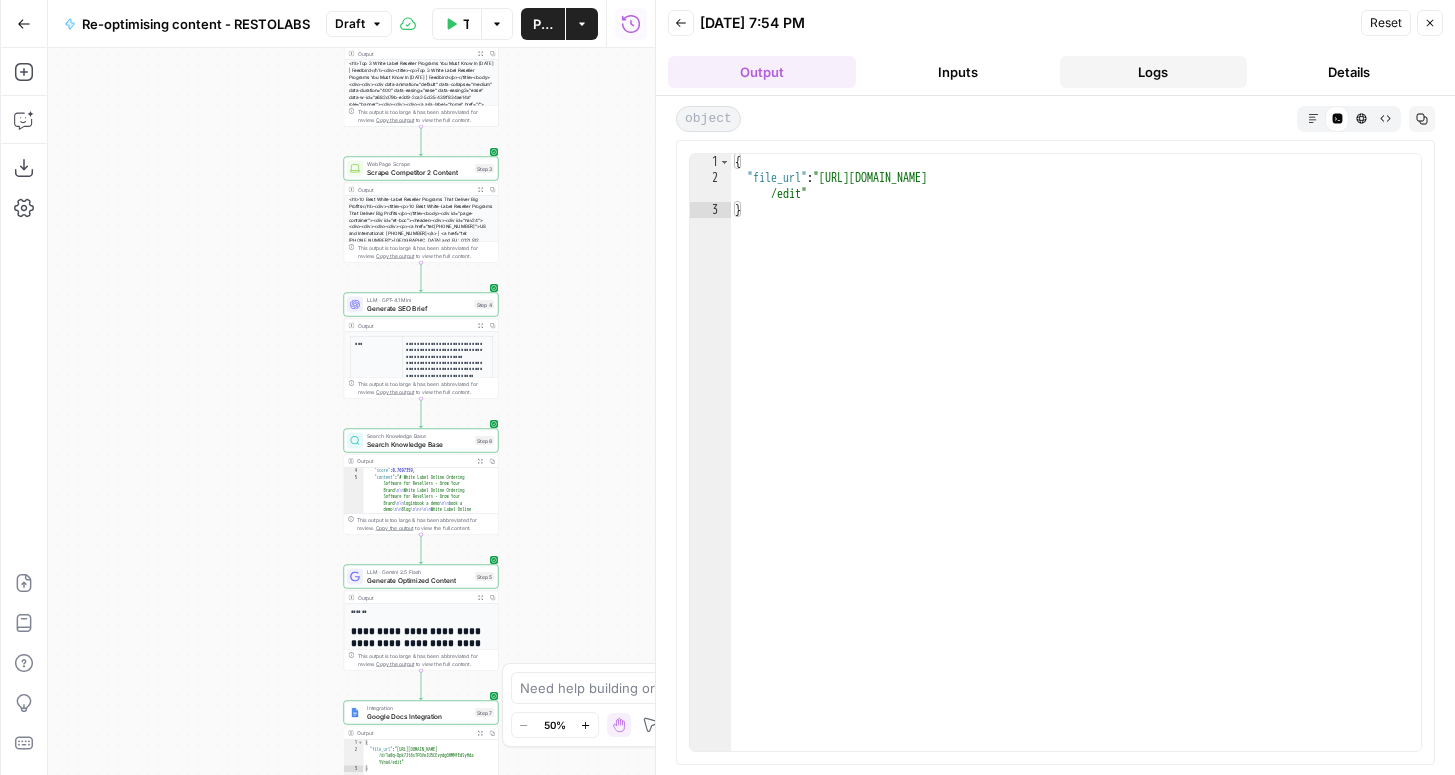 click on "Logs" at bounding box center [1154, 72] 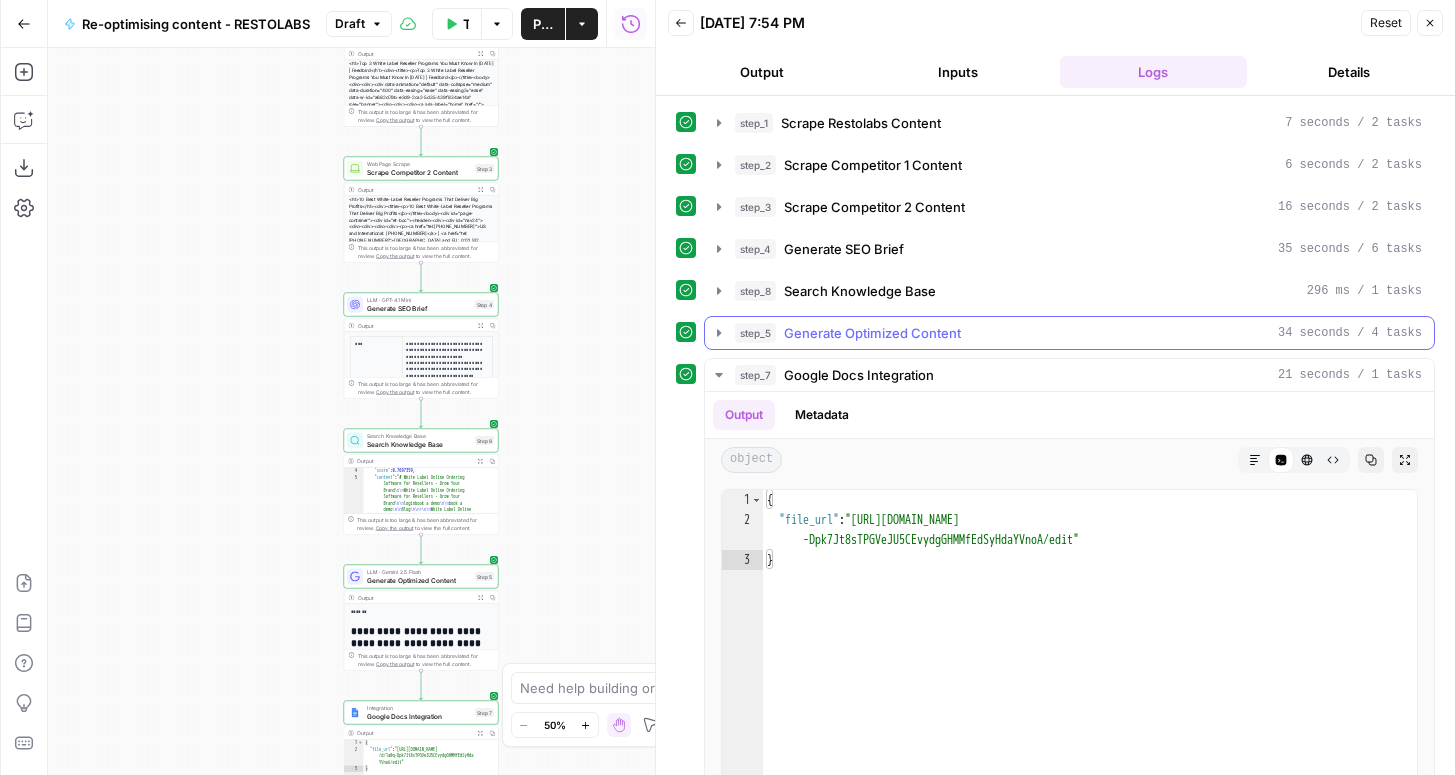 click on "step_5 Generate Optimized Content 34 seconds / 4 tasks" at bounding box center (1078, 333) 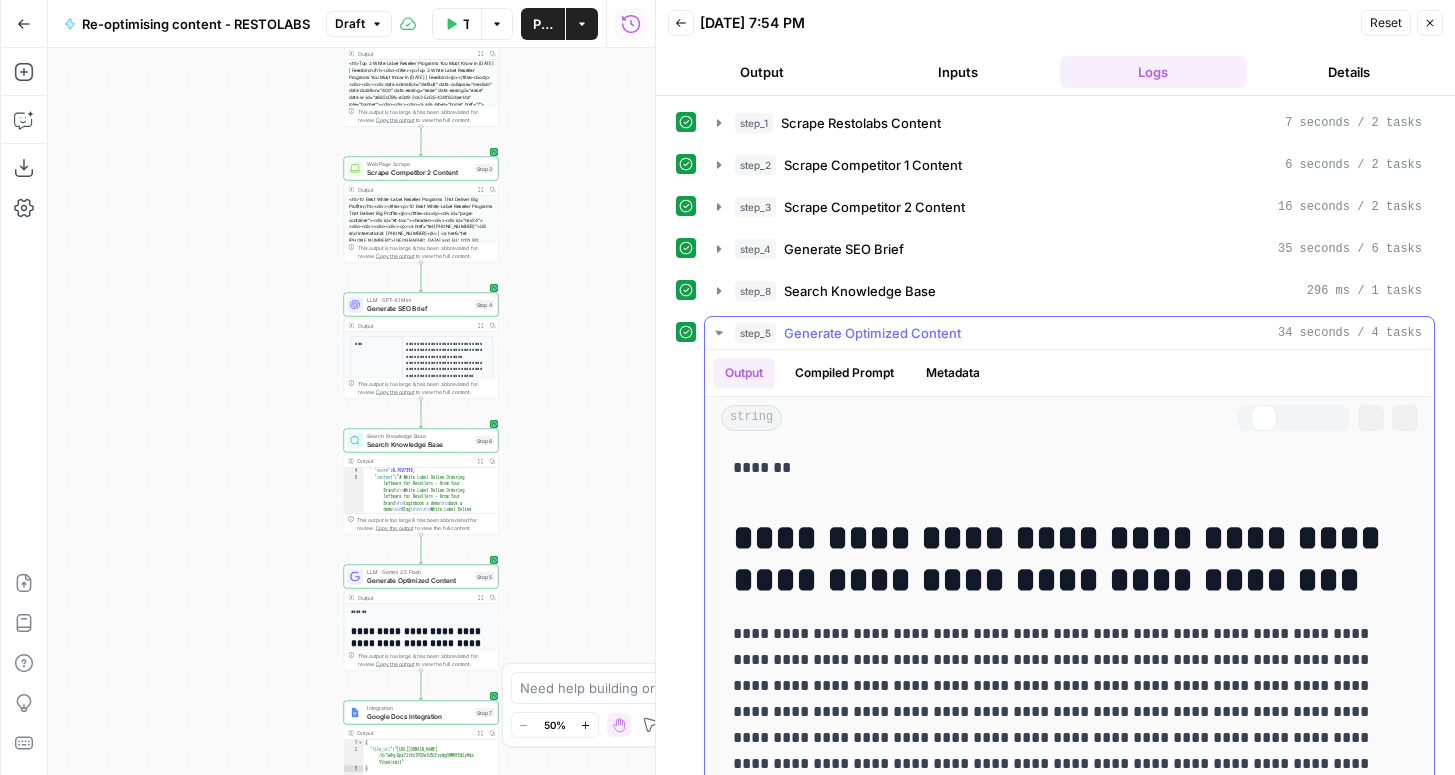 click on "**********" at bounding box center (1069, 583) 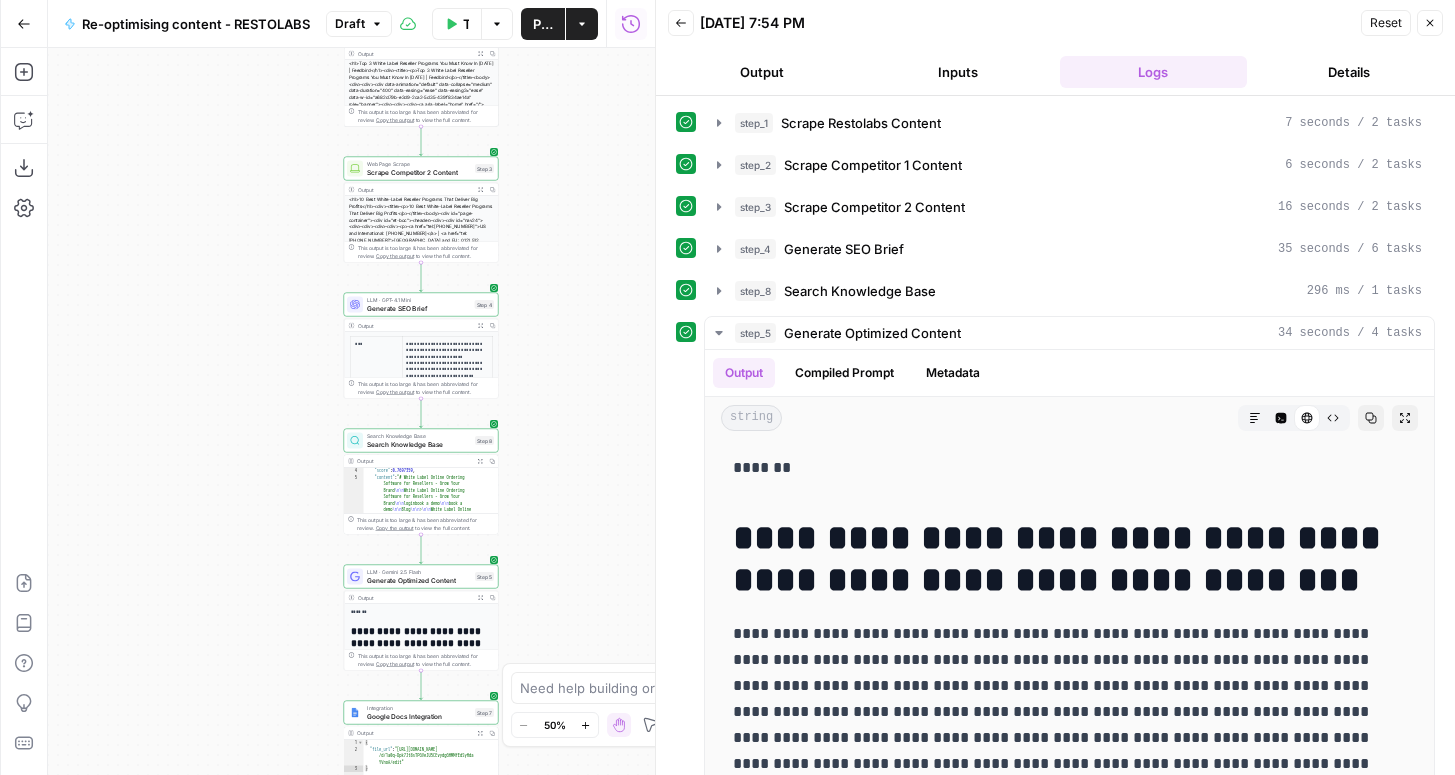click on "**********" at bounding box center [1055, 750] 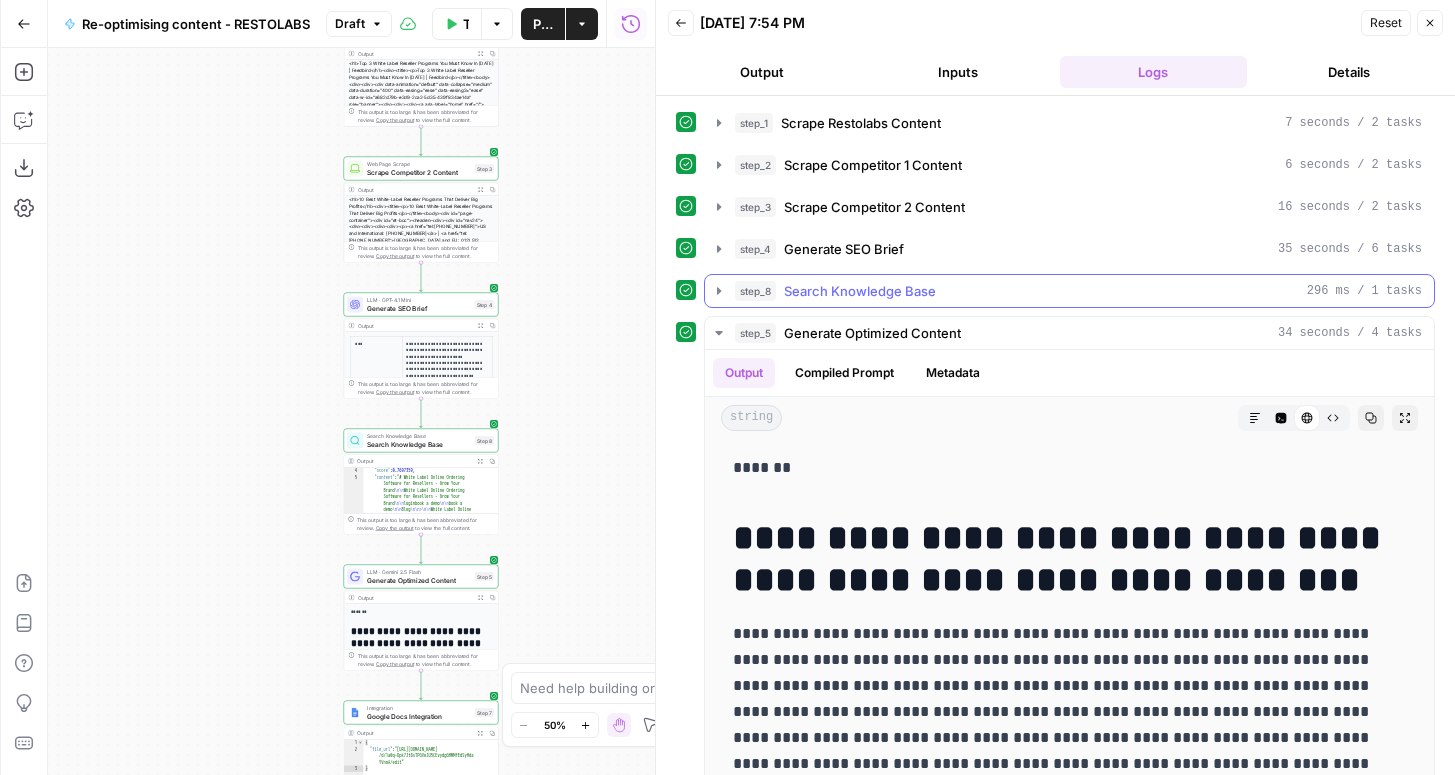 click on "step_8 Search Knowledge Base 296 ms / 1 tasks" at bounding box center [1078, 291] 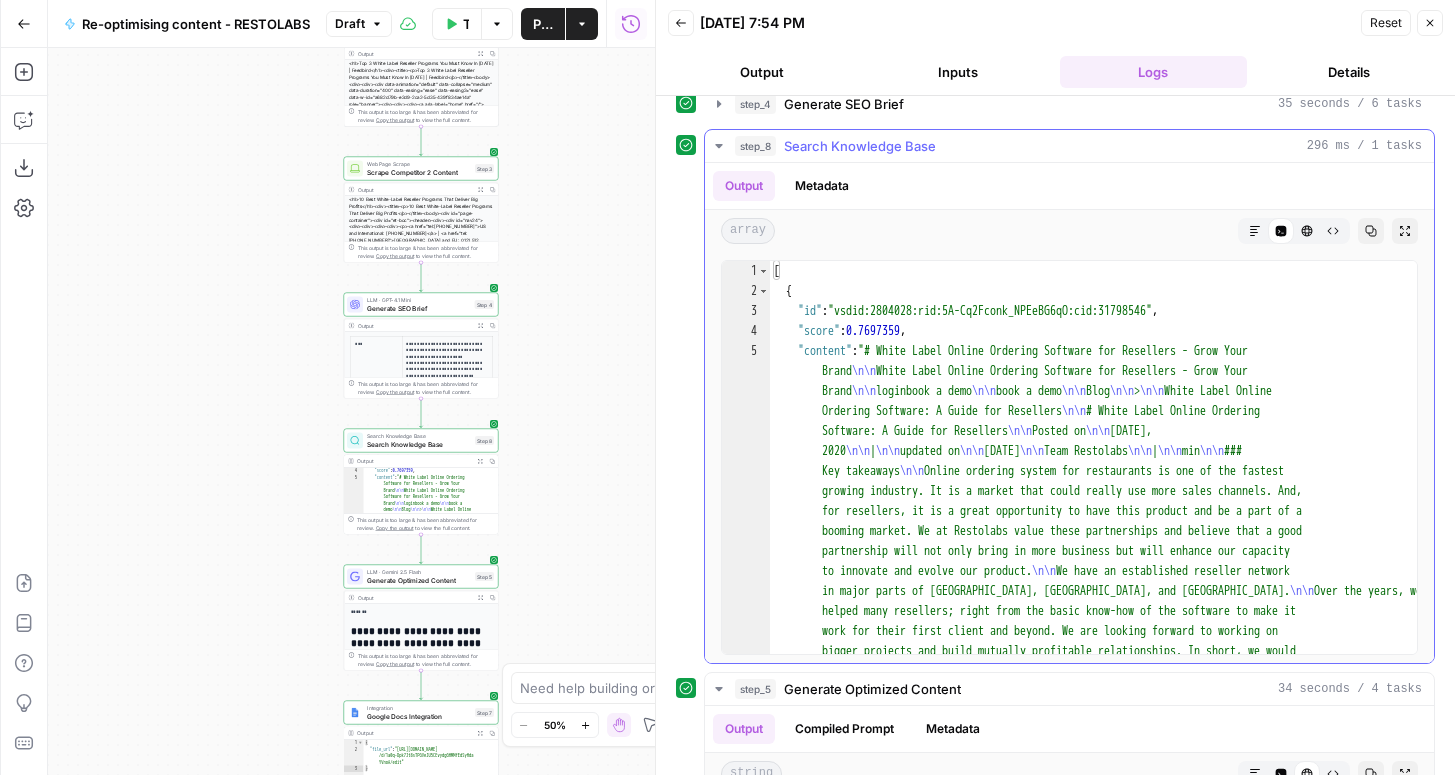 scroll, scrollTop: 147, scrollLeft: 0, axis: vertical 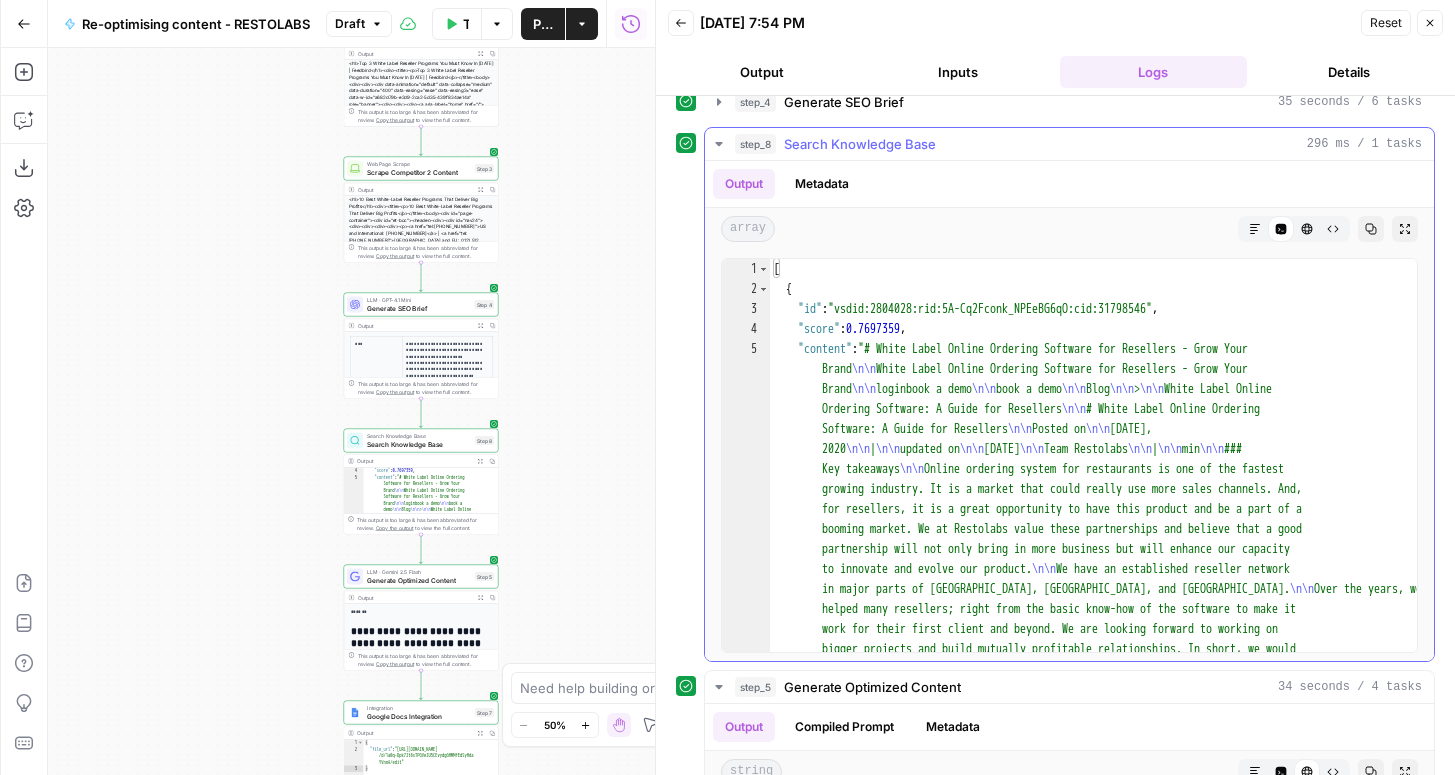 click on "Search Knowledge Base" at bounding box center [860, 144] 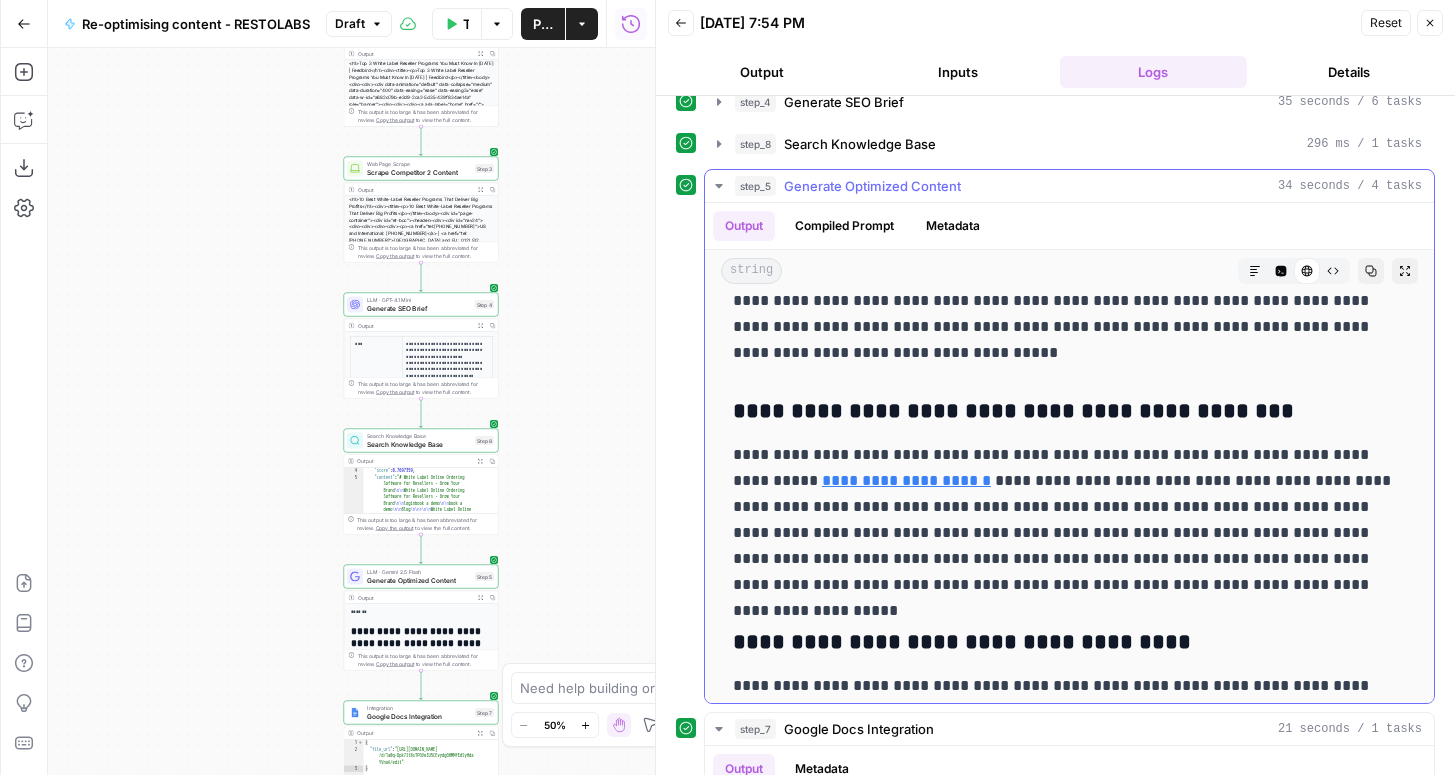 scroll, scrollTop: 2426, scrollLeft: 0, axis: vertical 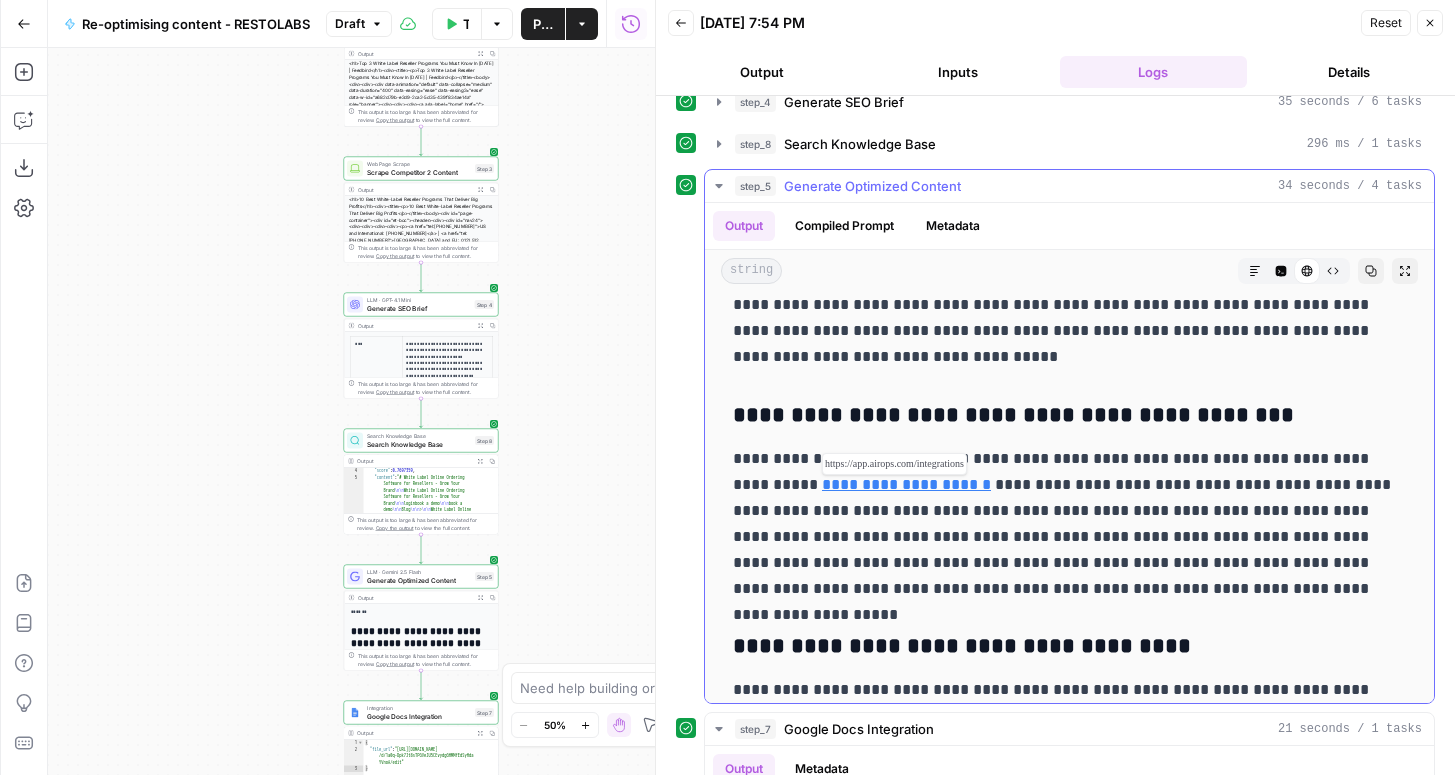 click on "**********" at bounding box center (906, 484) 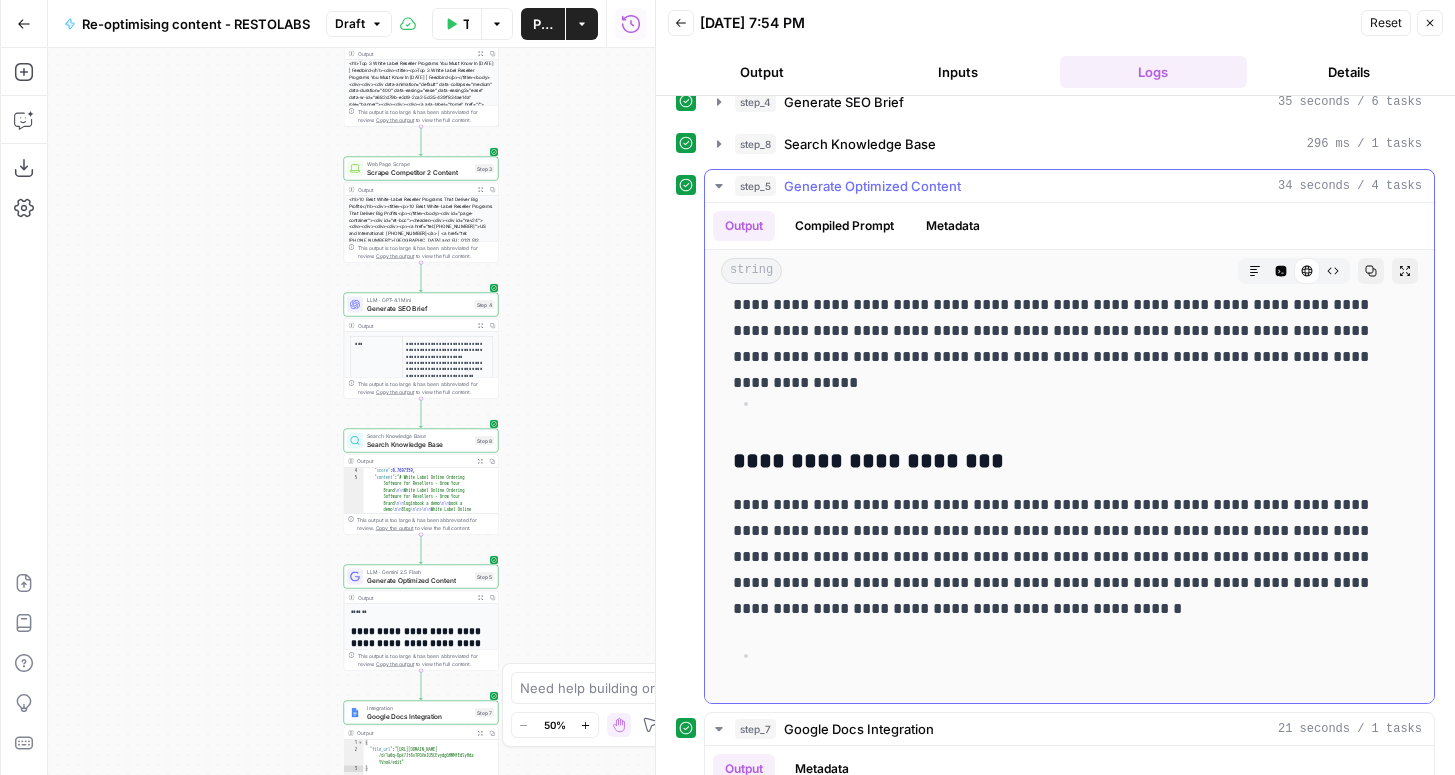 scroll, scrollTop: 3860, scrollLeft: 0, axis: vertical 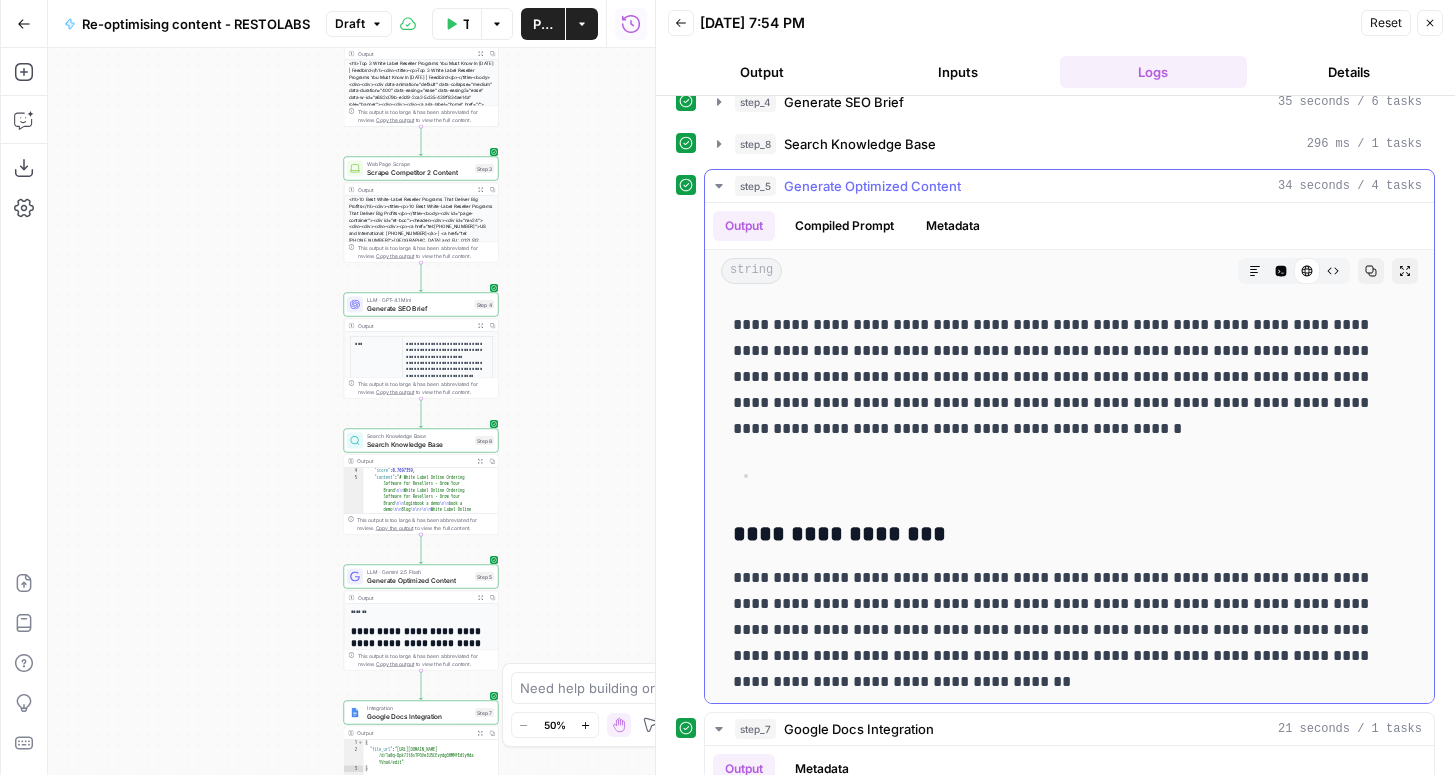 click on "Generate Optimized Content" at bounding box center (872, 186) 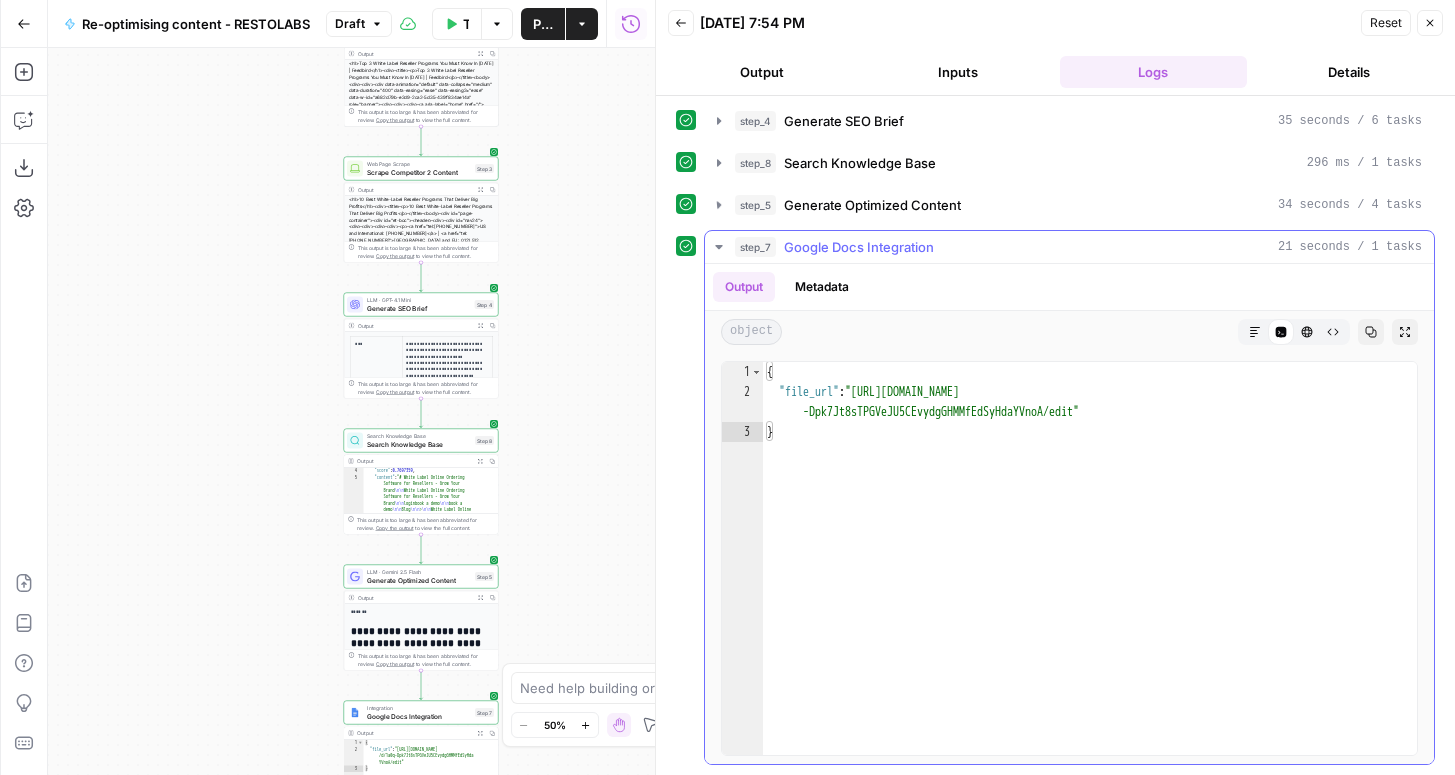 scroll, scrollTop: 128, scrollLeft: 0, axis: vertical 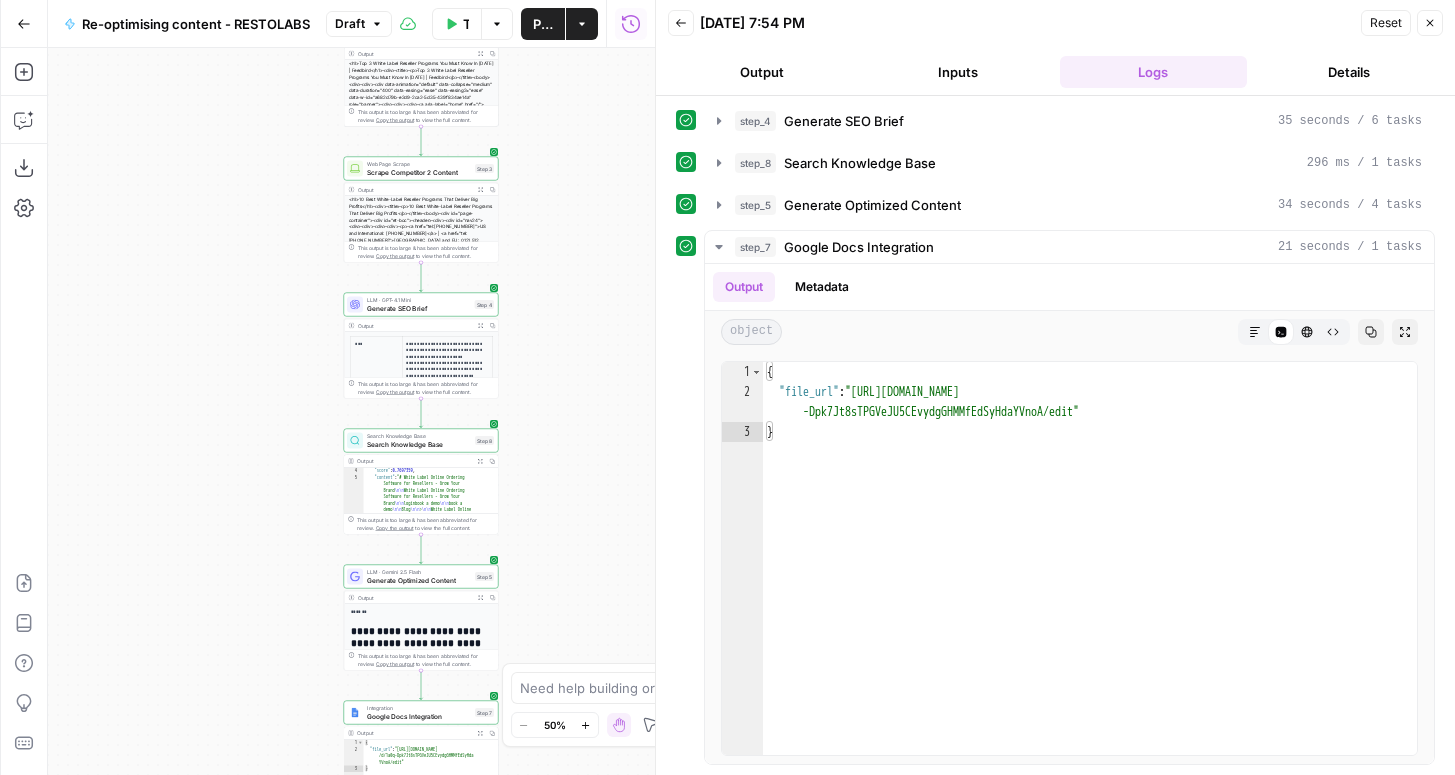 click on "Back 07/10/25 at 7:54 PM Reset Close Output Inputs Logs Details" at bounding box center (1055, 48) 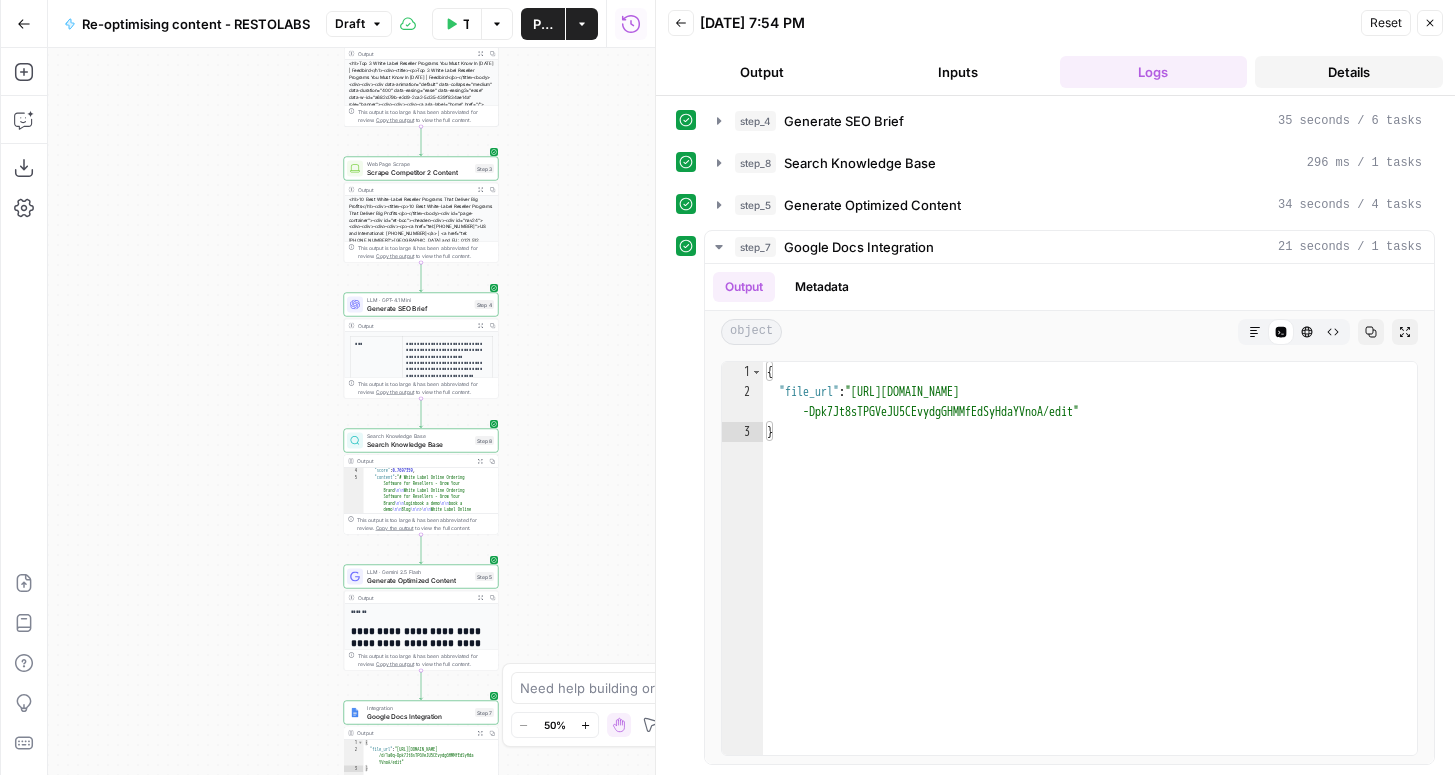 click on "Details" at bounding box center [1349, 72] 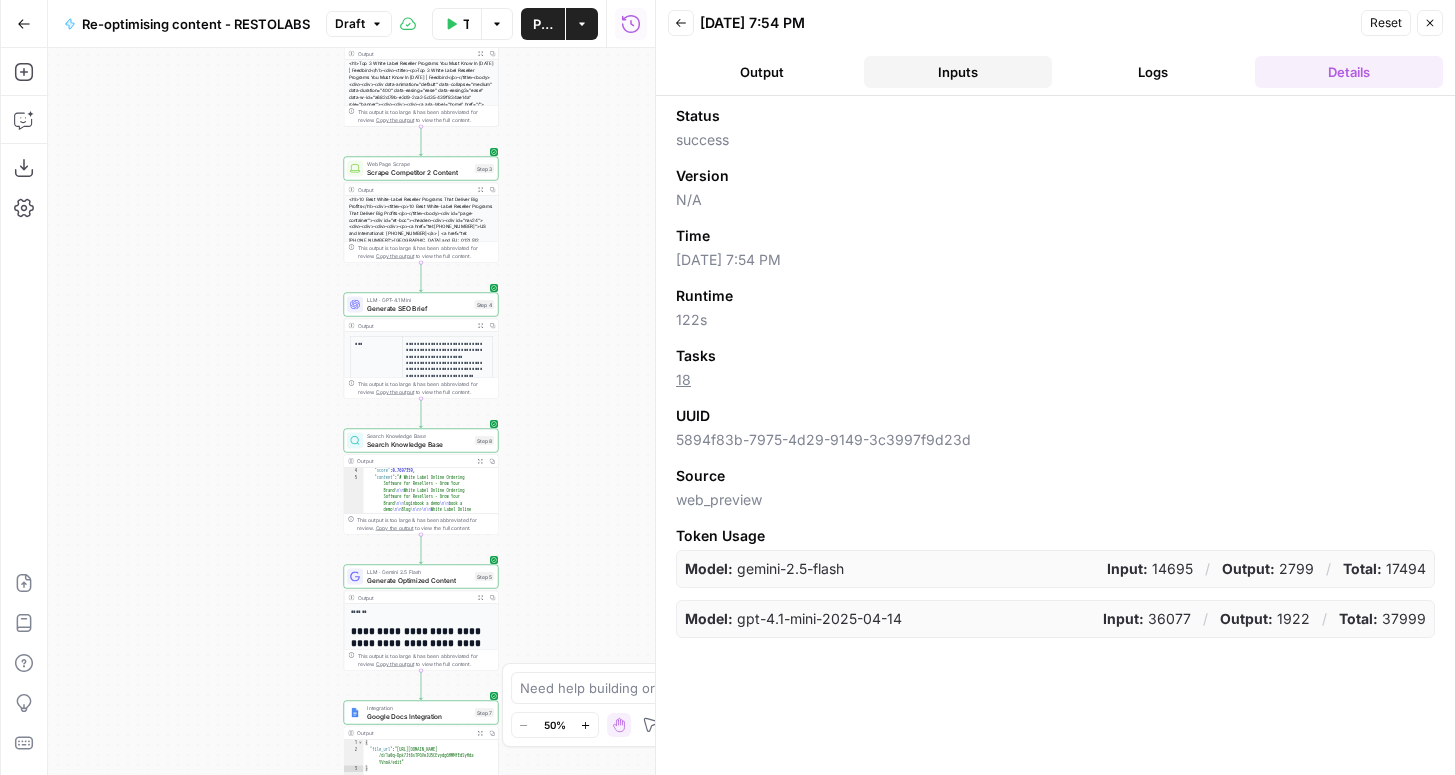 click on "Inputs" at bounding box center [958, 72] 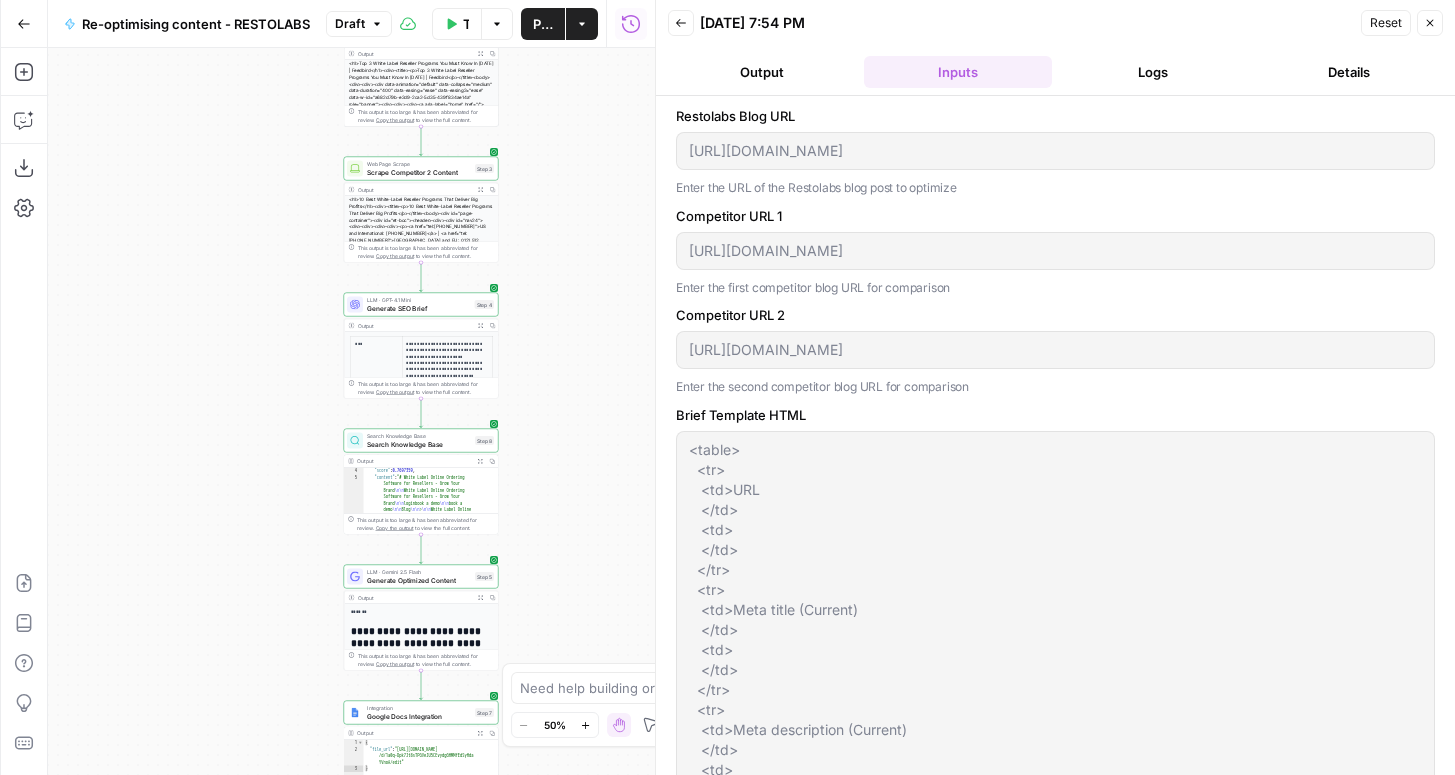 drag, startPoint x: 670, startPoint y: 106, endPoint x: 872, endPoint y: 122, distance: 202.63268 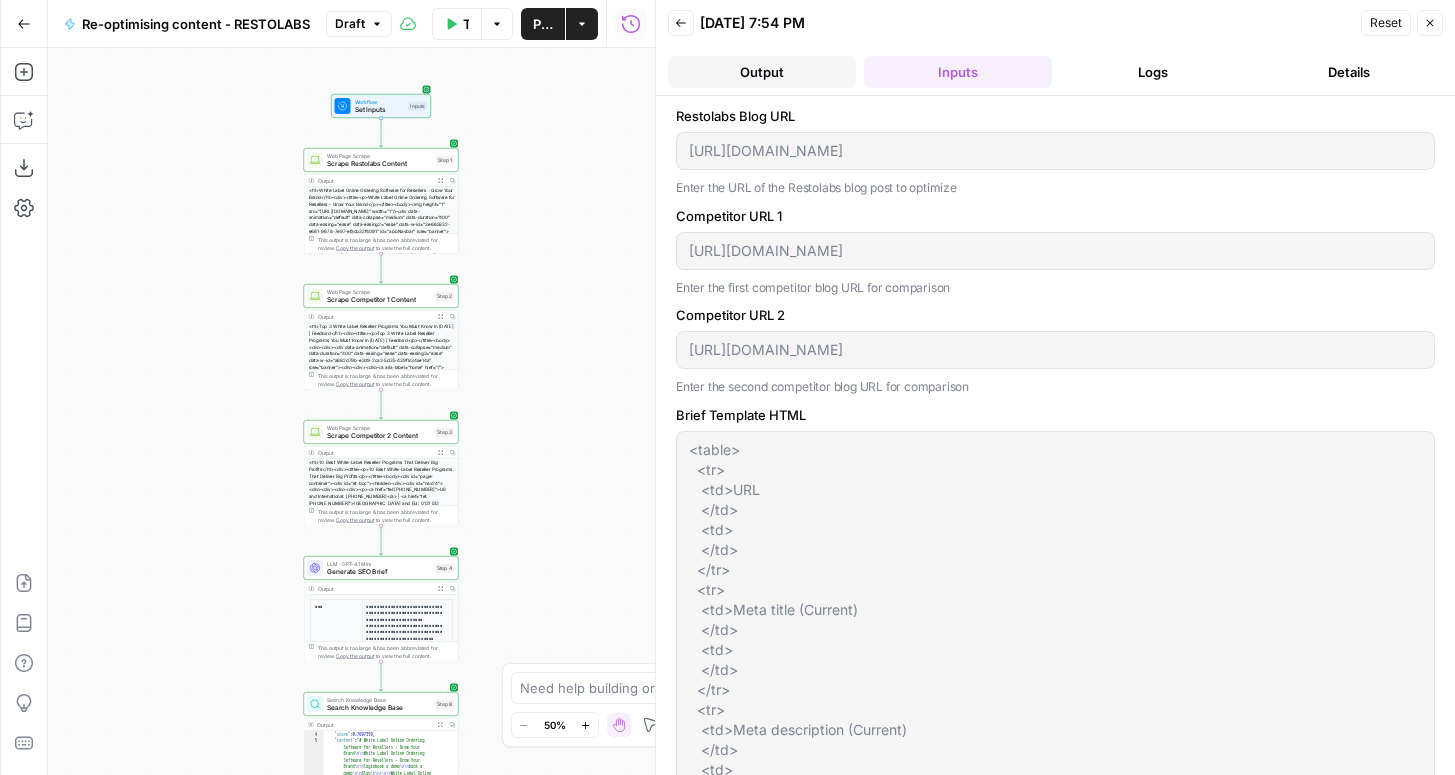 click on "Output" at bounding box center [762, 72] 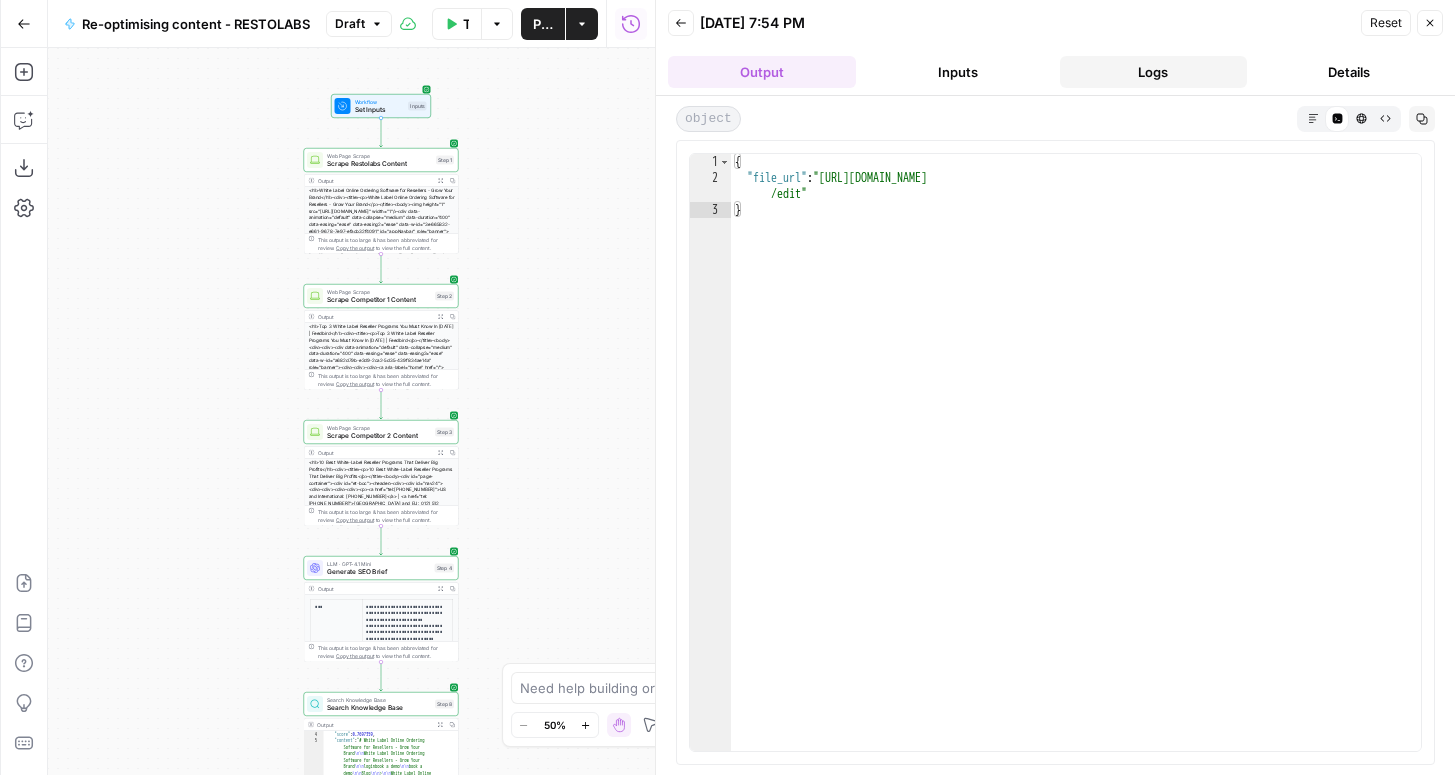 click on "Logs" at bounding box center (1154, 72) 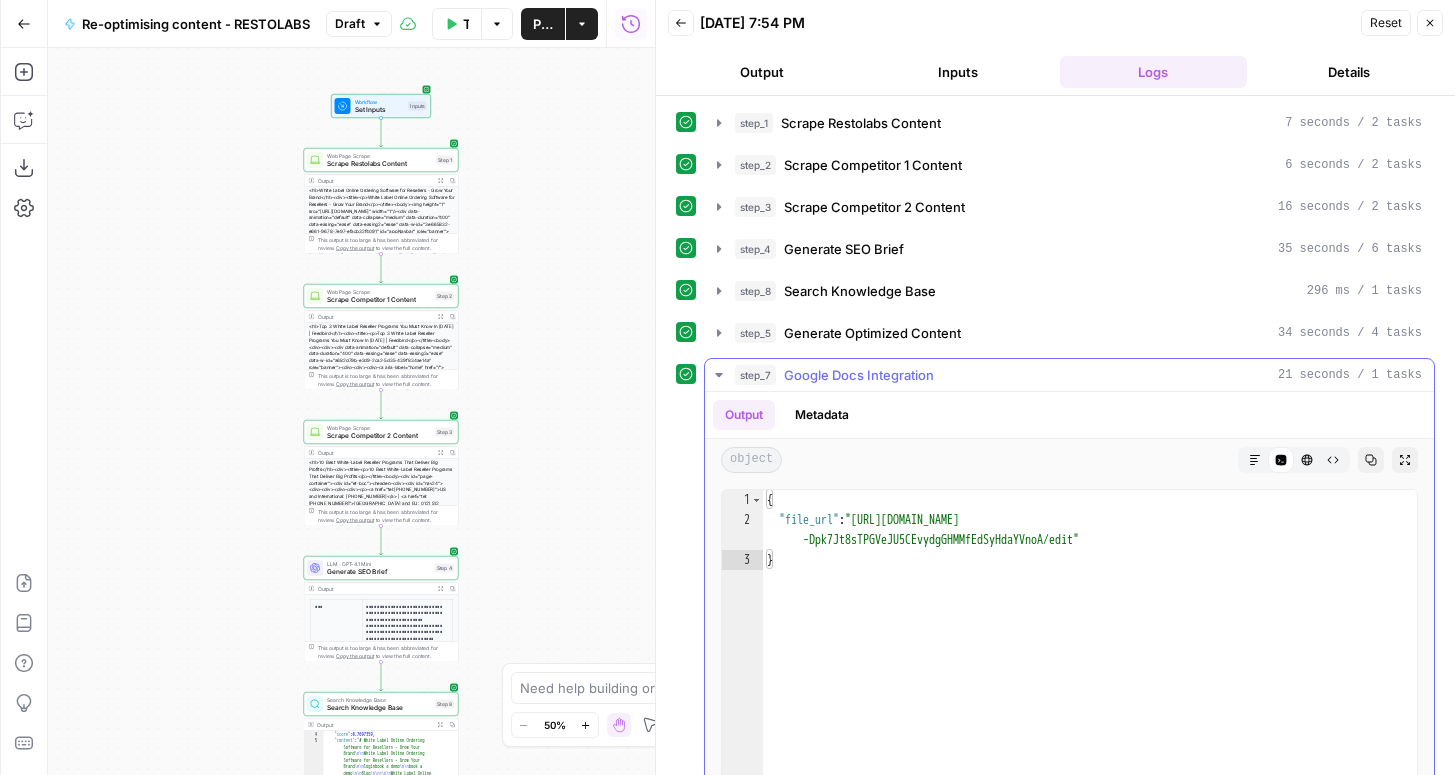 click on "step_7 Google Docs Integration 21 seconds / 1 tasks" at bounding box center [1078, 375] 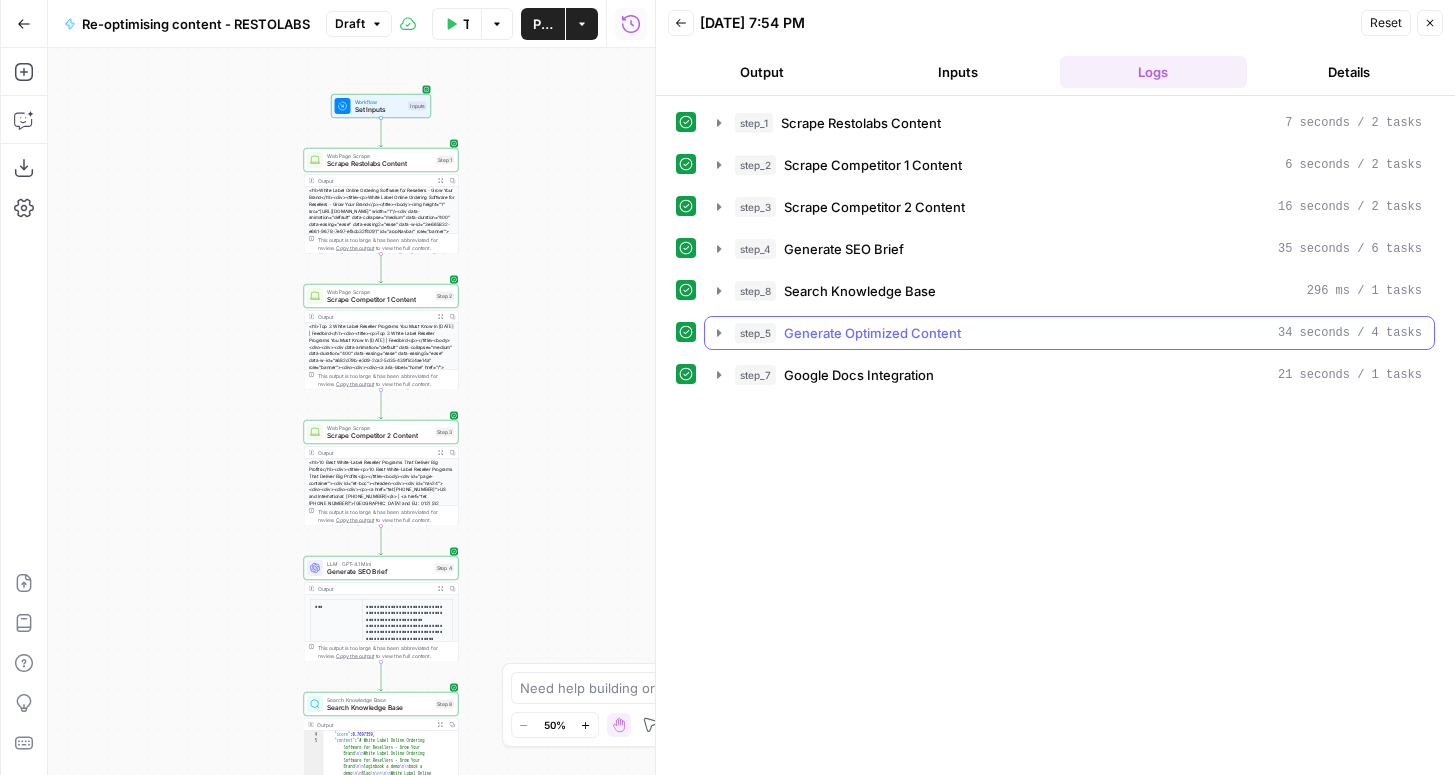 click on "step_5 Generate Optimized Content 34 seconds / 4 tasks" at bounding box center (1078, 333) 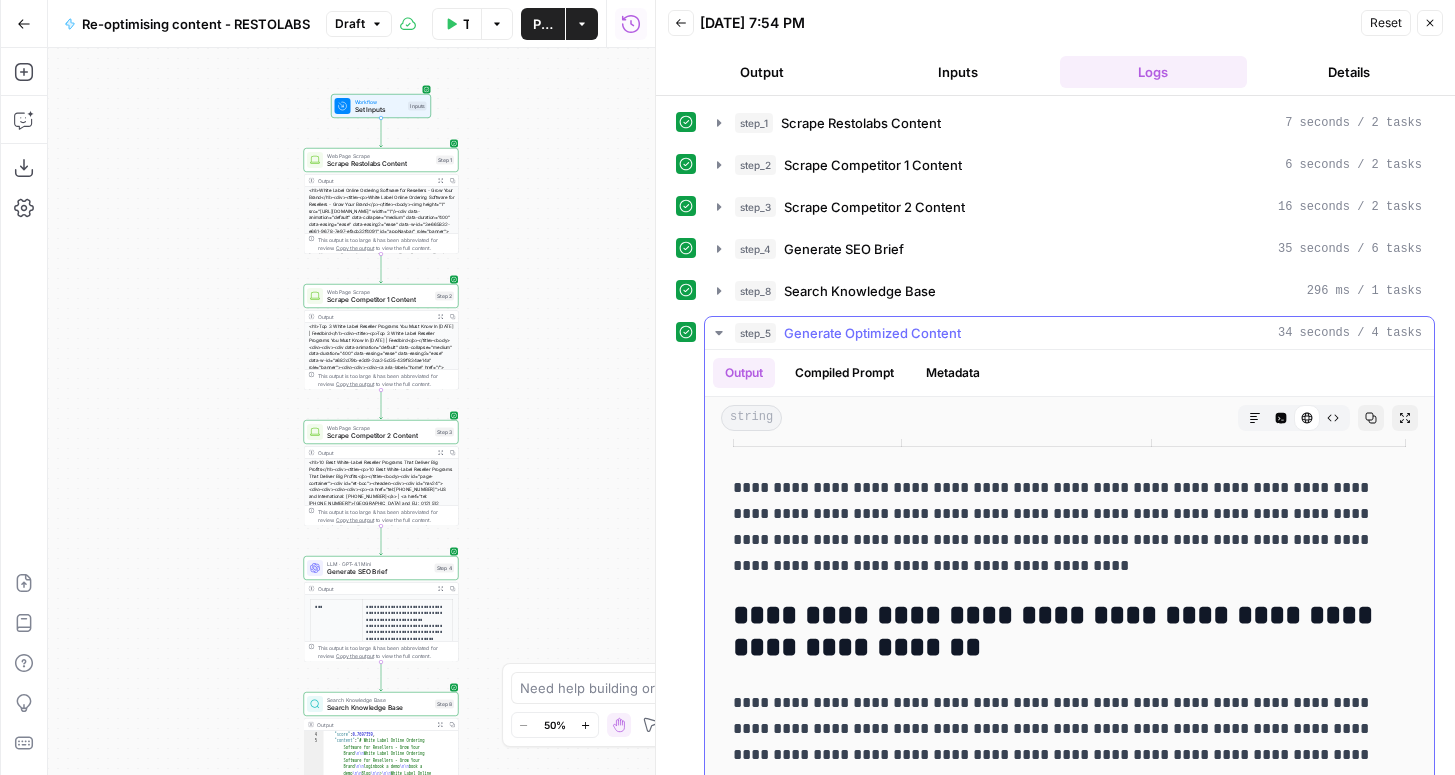 scroll, scrollTop: 1741, scrollLeft: 0, axis: vertical 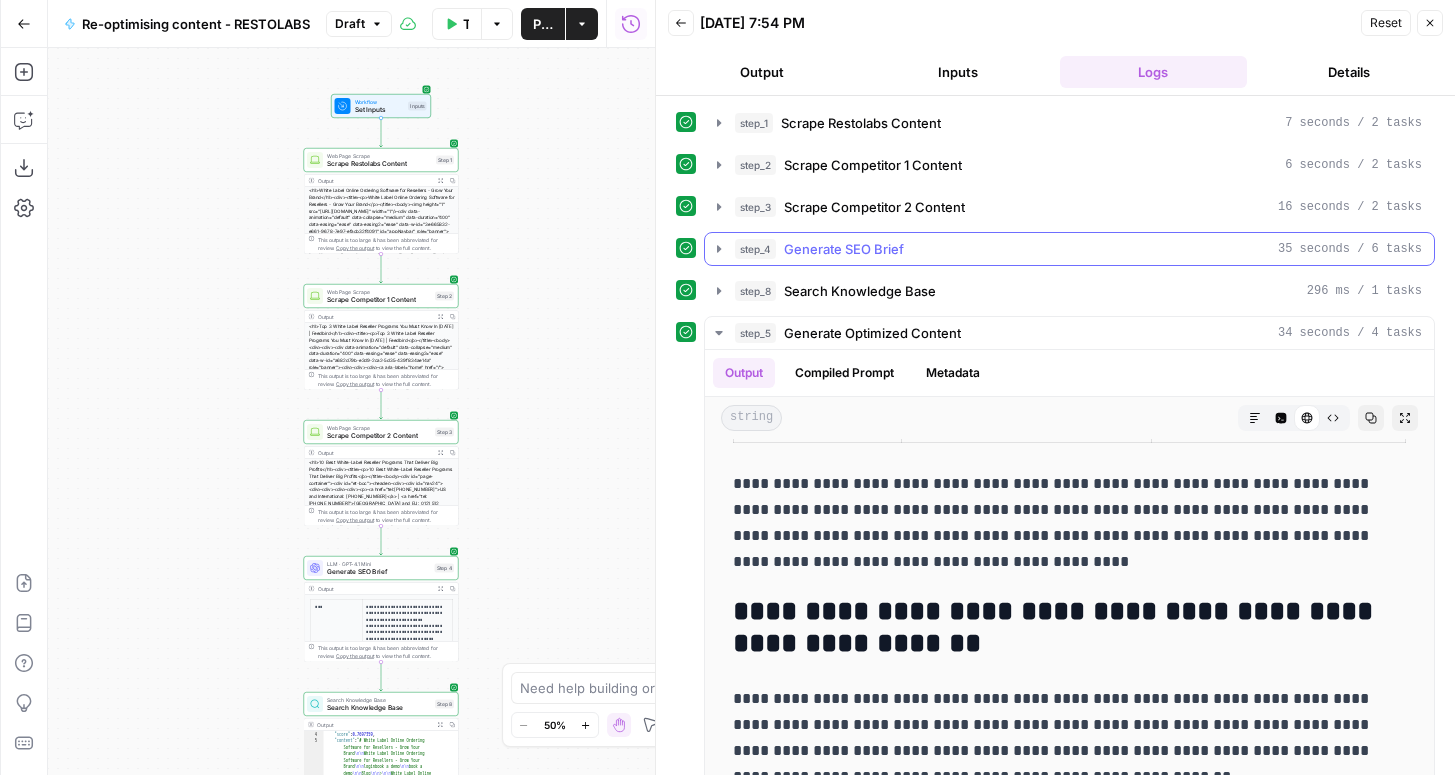 click on "step_4 Generate SEO Brief 35 seconds / 6 tasks" at bounding box center [1078, 249] 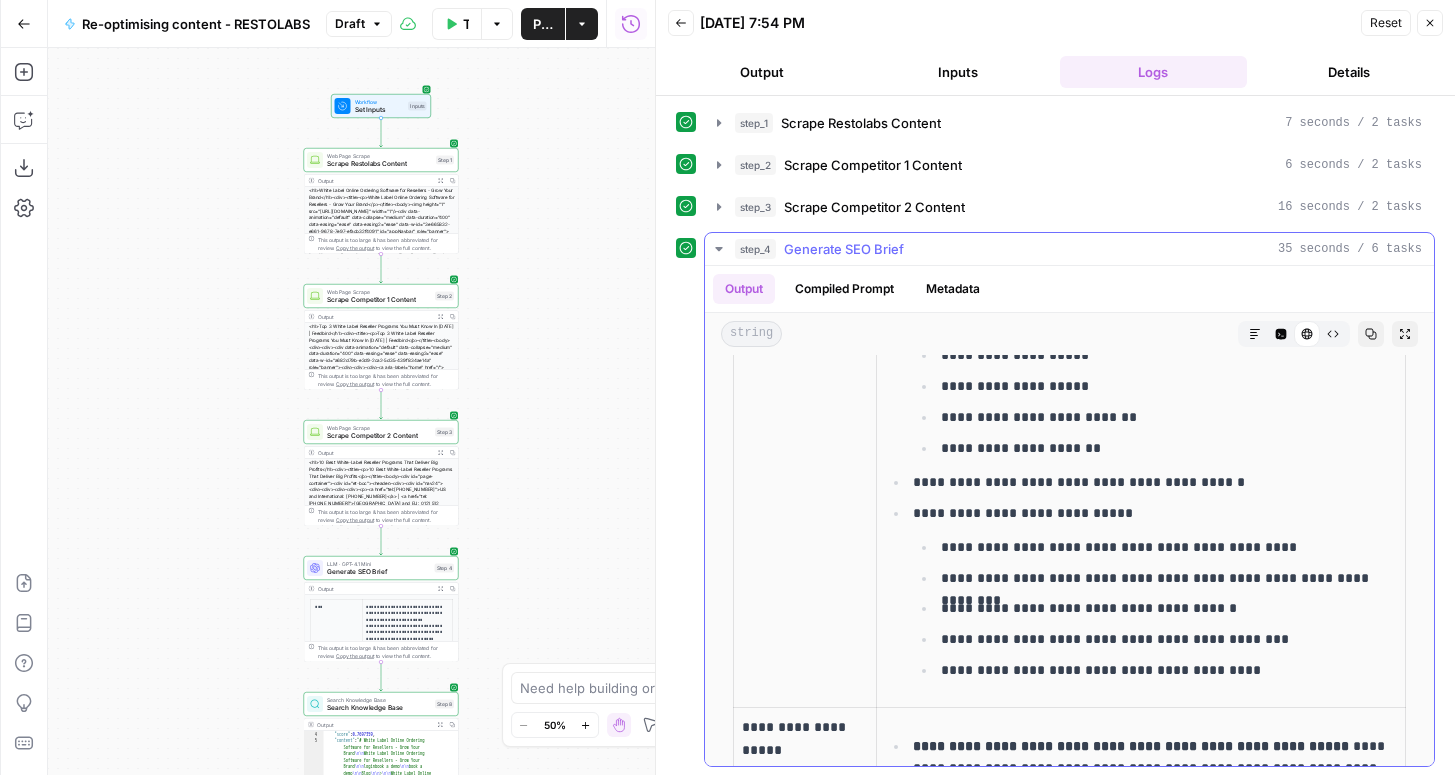 scroll, scrollTop: 1136, scrollLeft: 0, axis: vertical 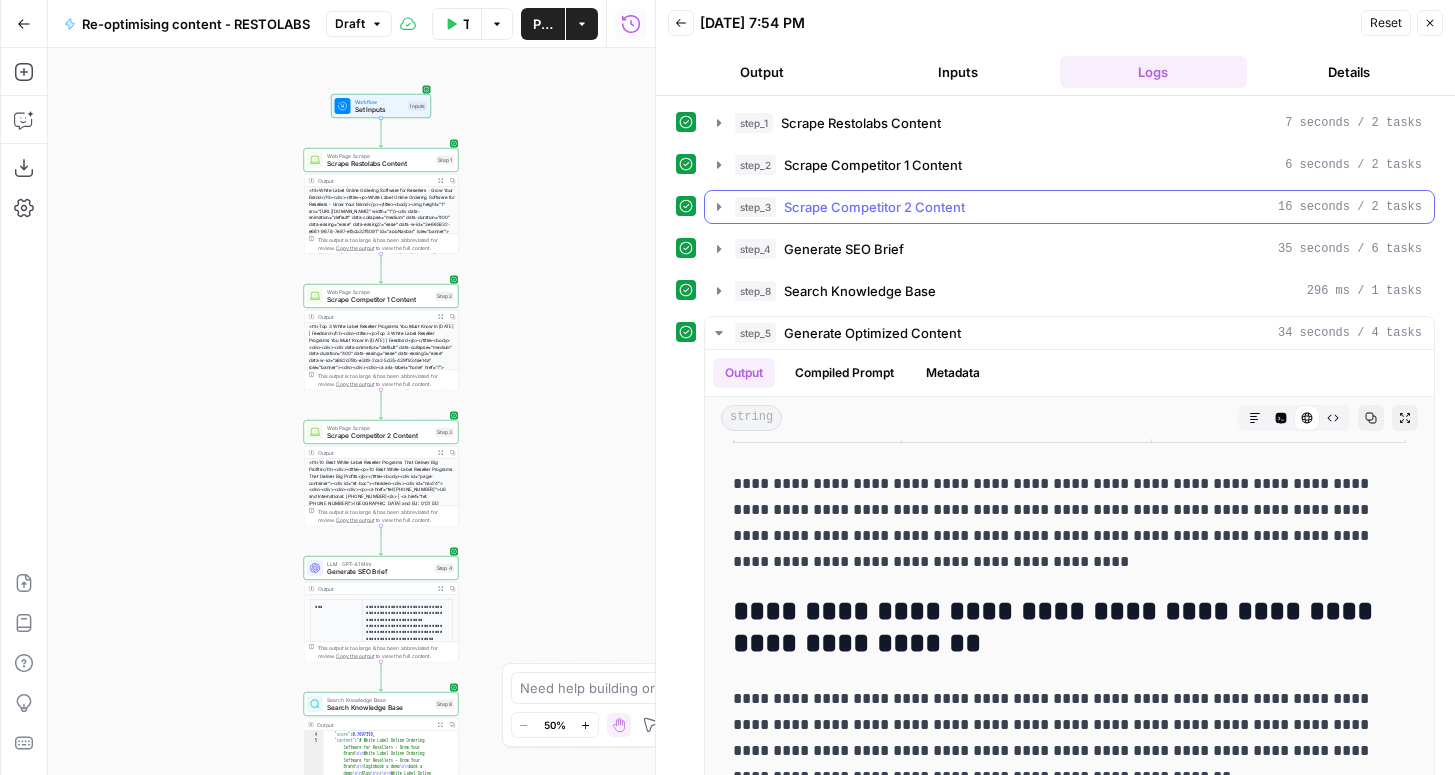 click on "Scrape Competitor 2 Content" at bounding box center [874, 207] 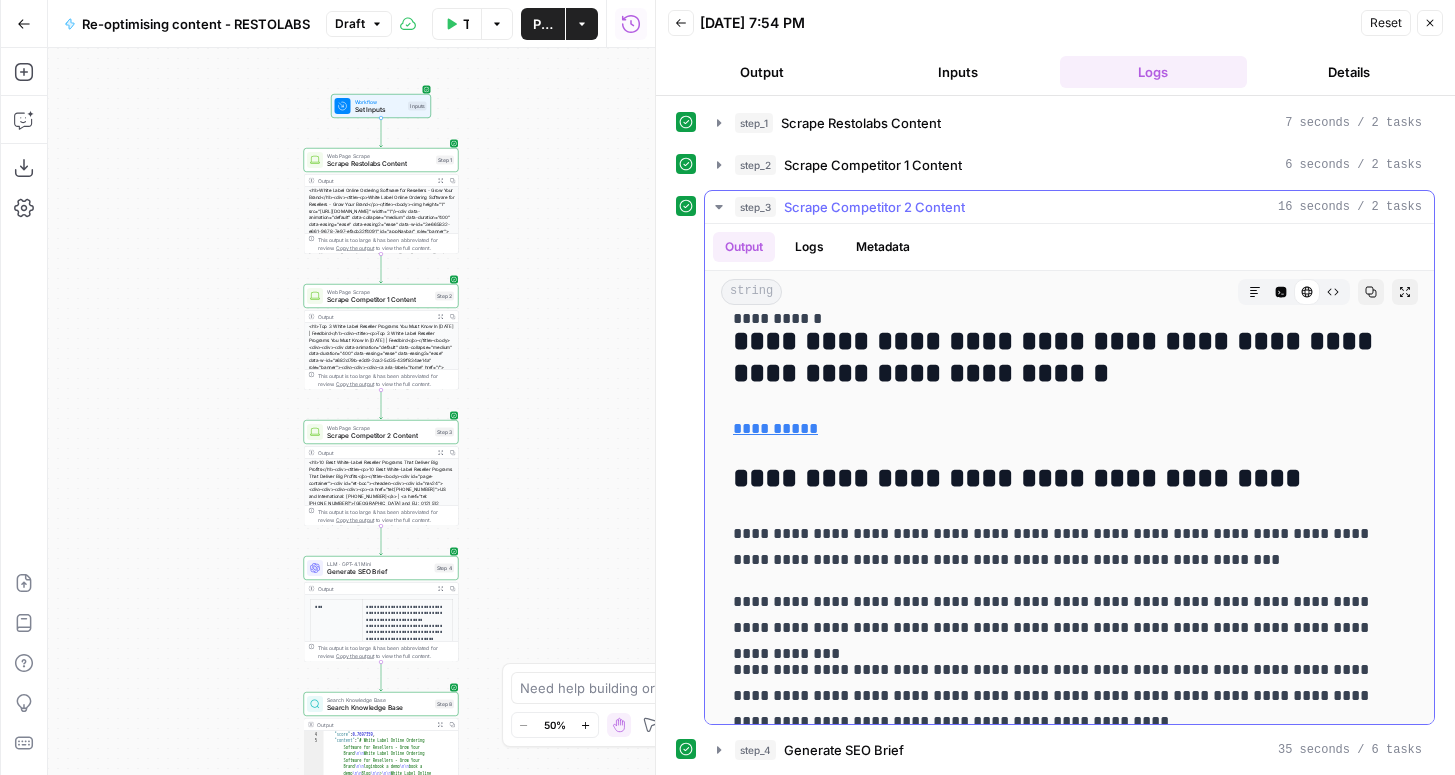 scroll, scrollTop: 1540, scrollLeft: 0, axis: vertical 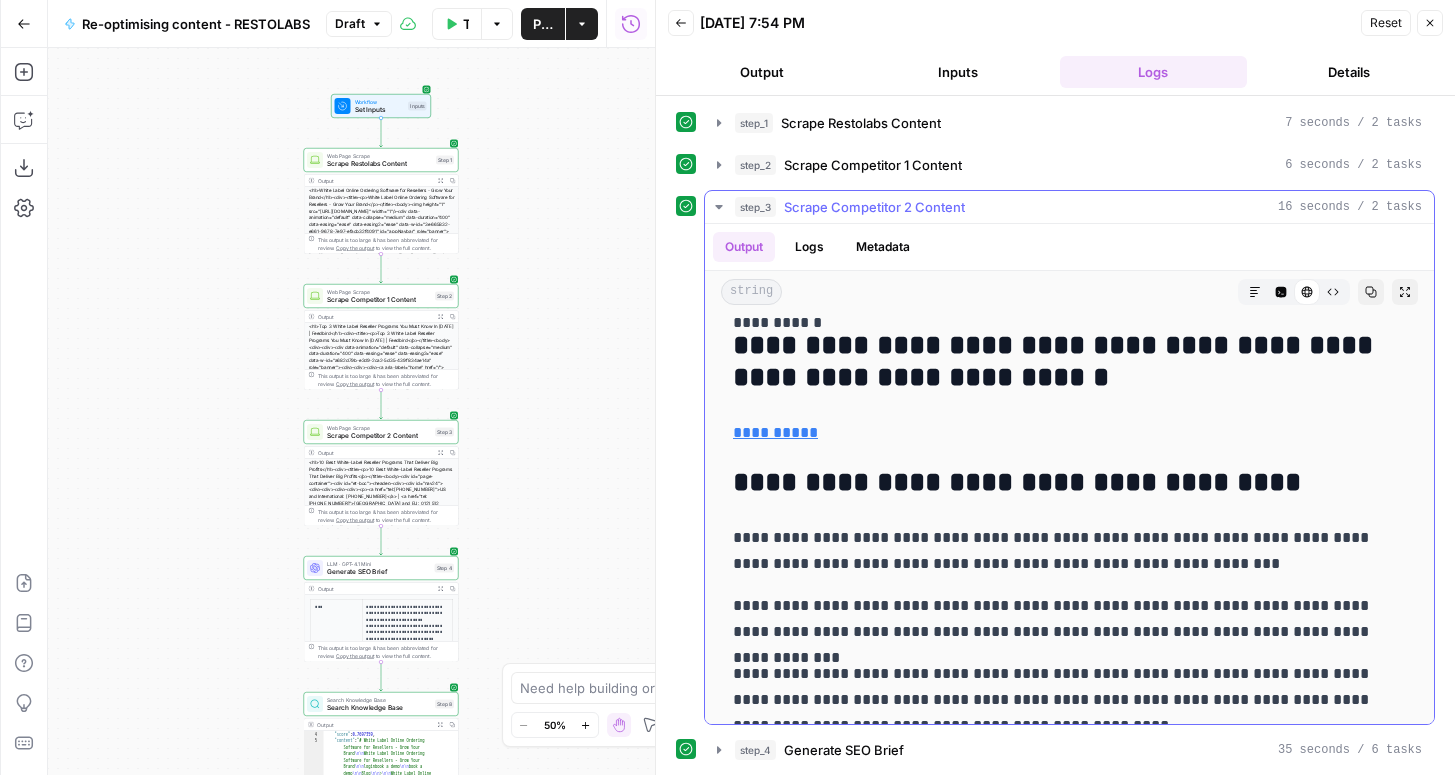 click on "Scrape Competitor 2 Content" at bounding box center [874, 207] 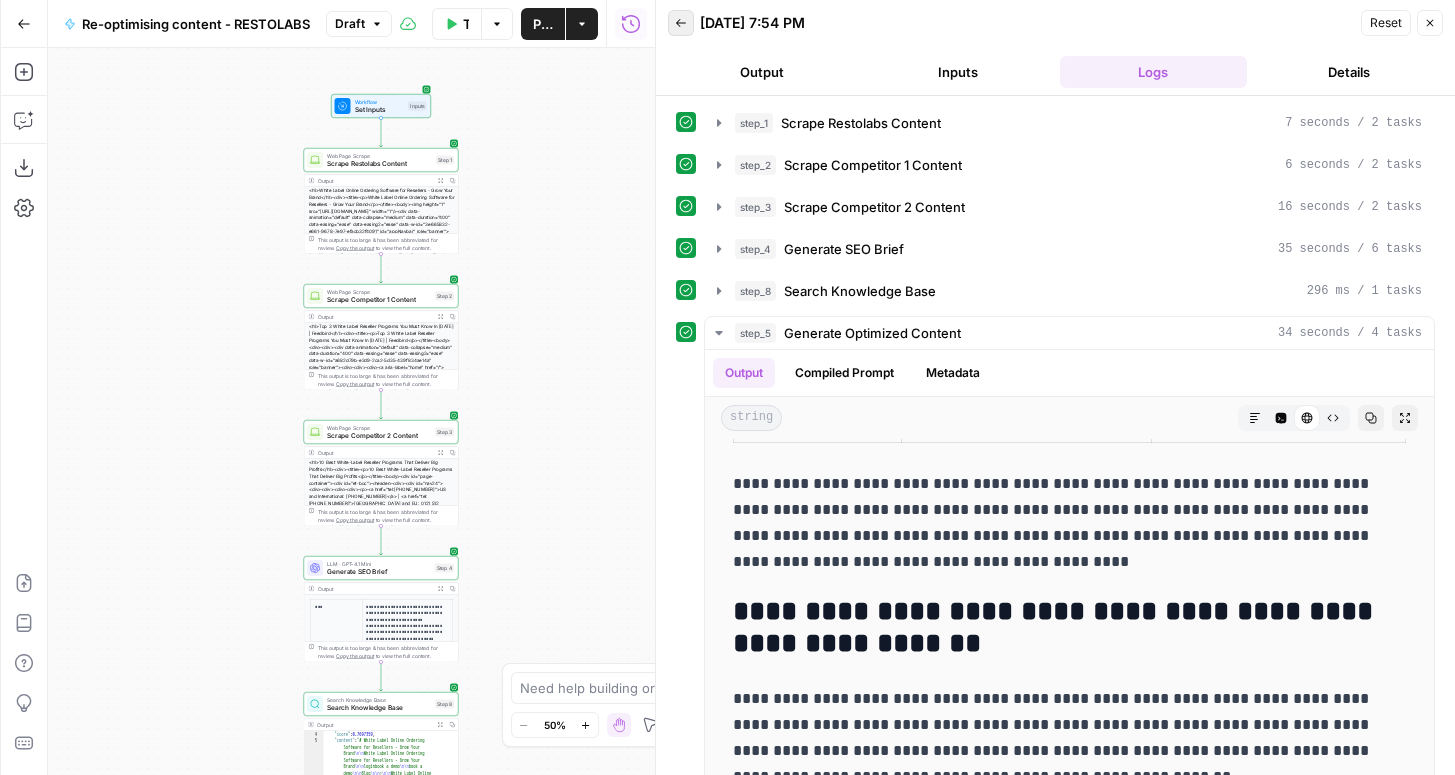 click 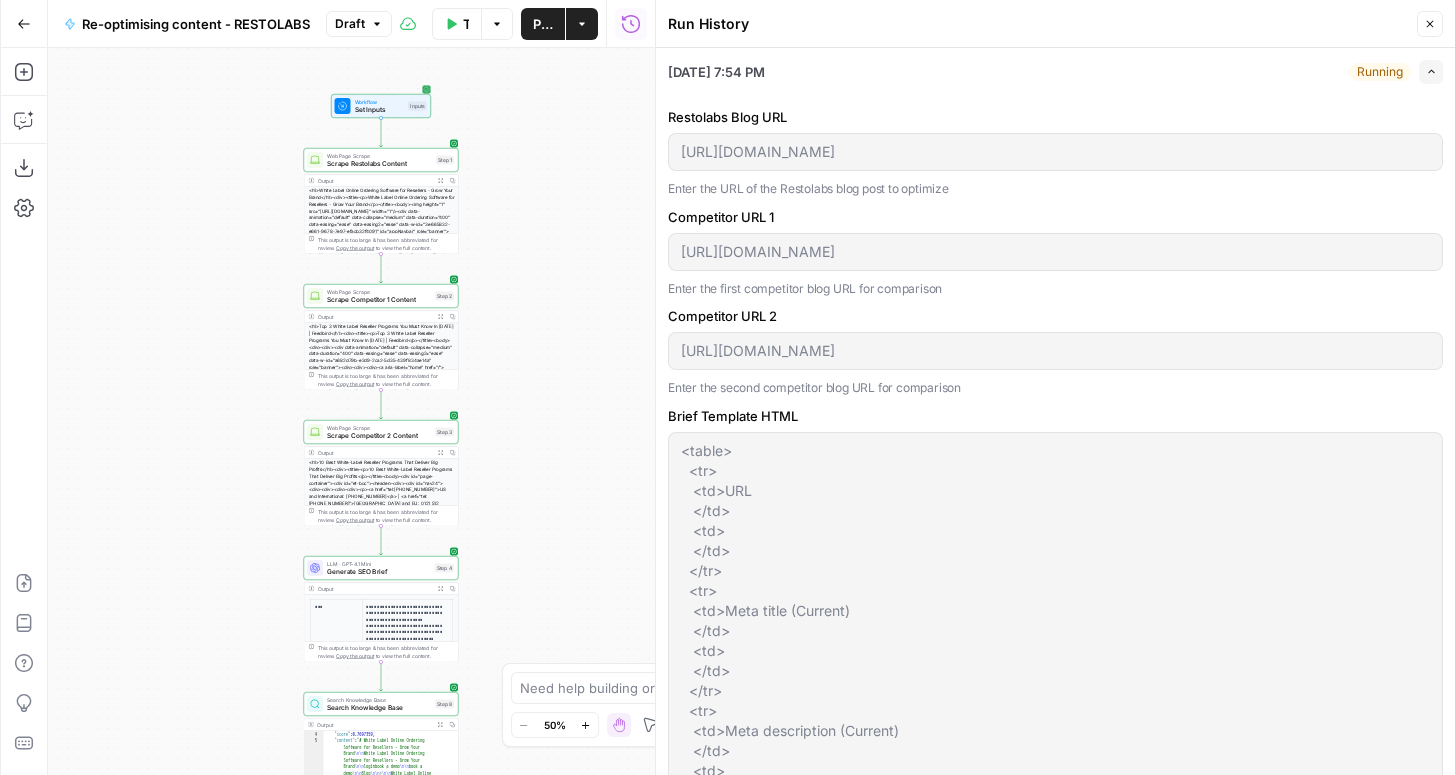 click on "Set Inputs" at bounding box center (380, 110) 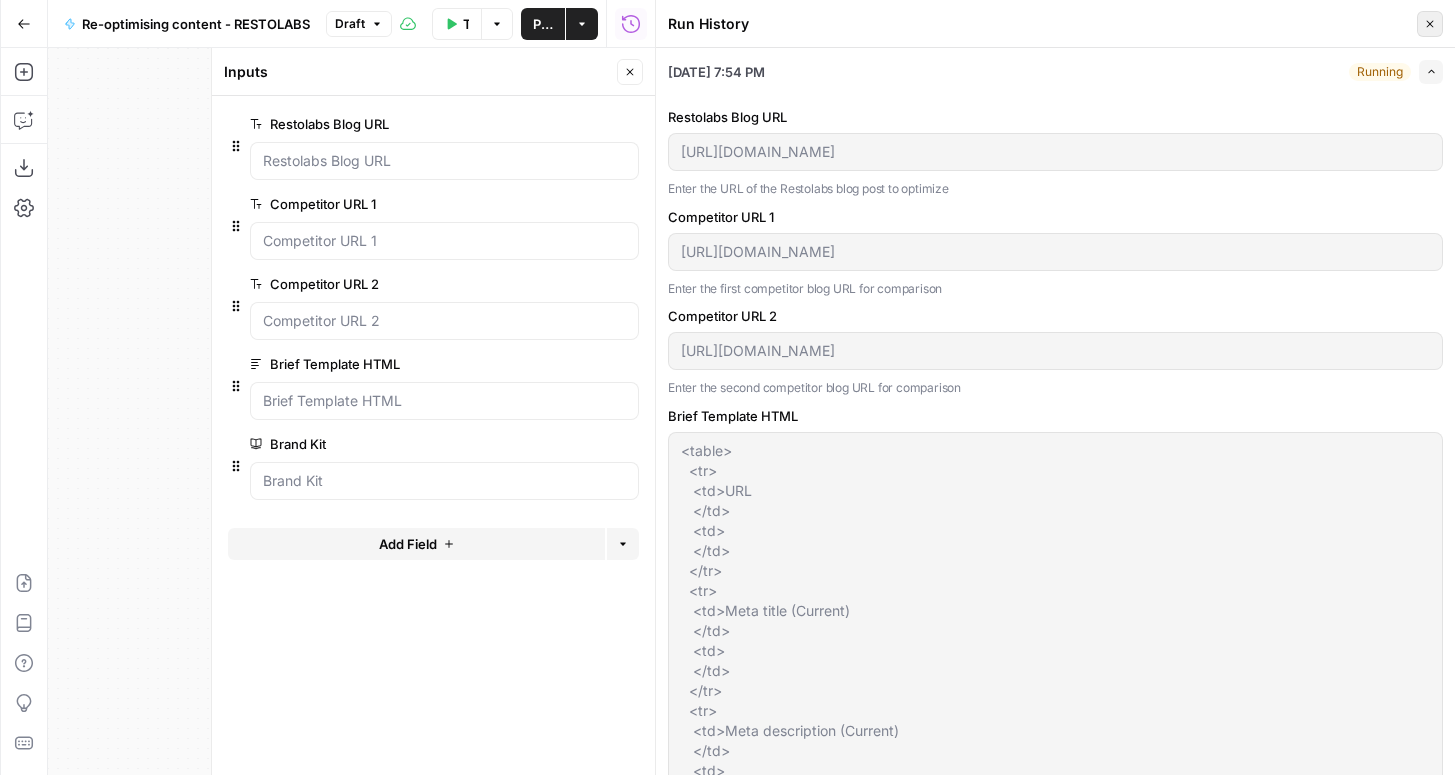 click on "Close" at bounding box center [1430, 24] 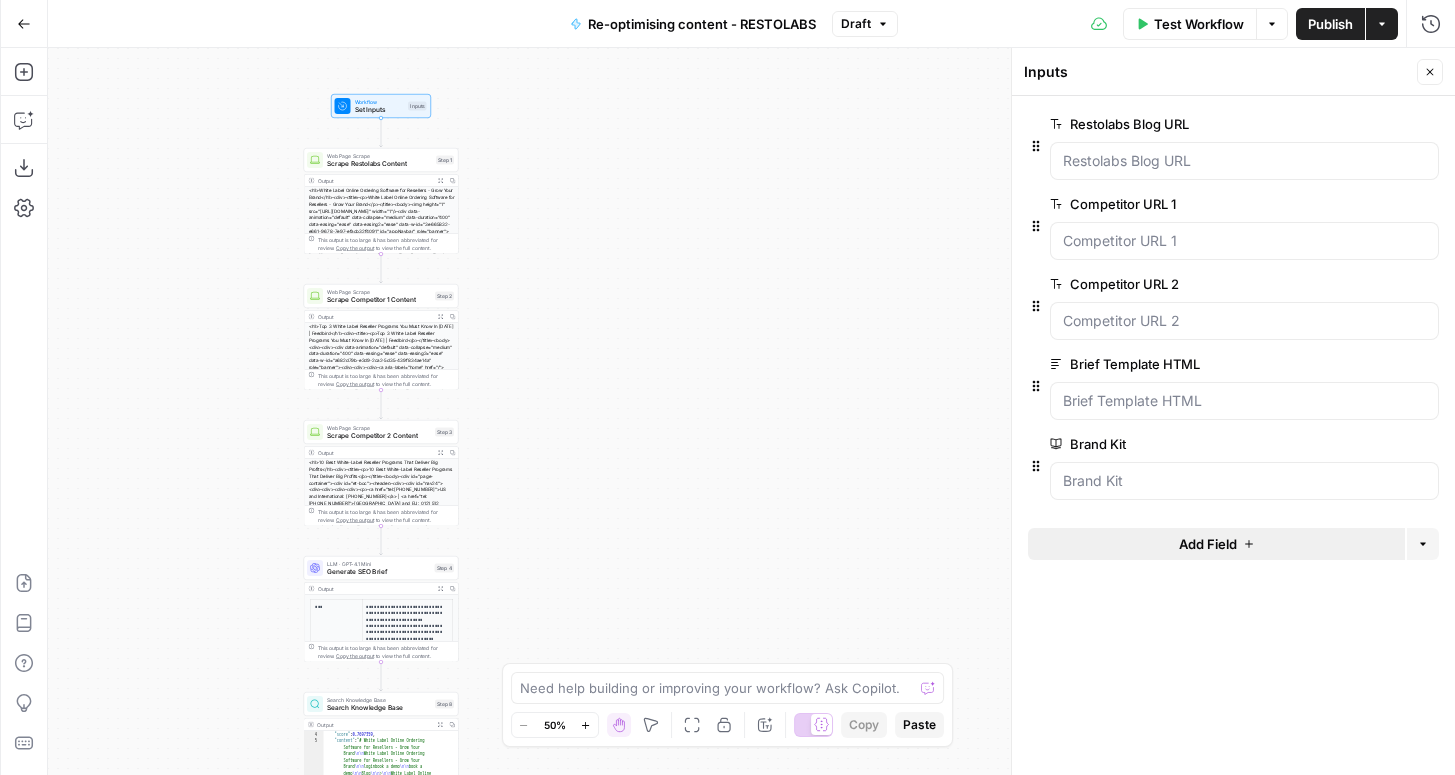 click on "Add Field" at bounding box center [1216, 544] 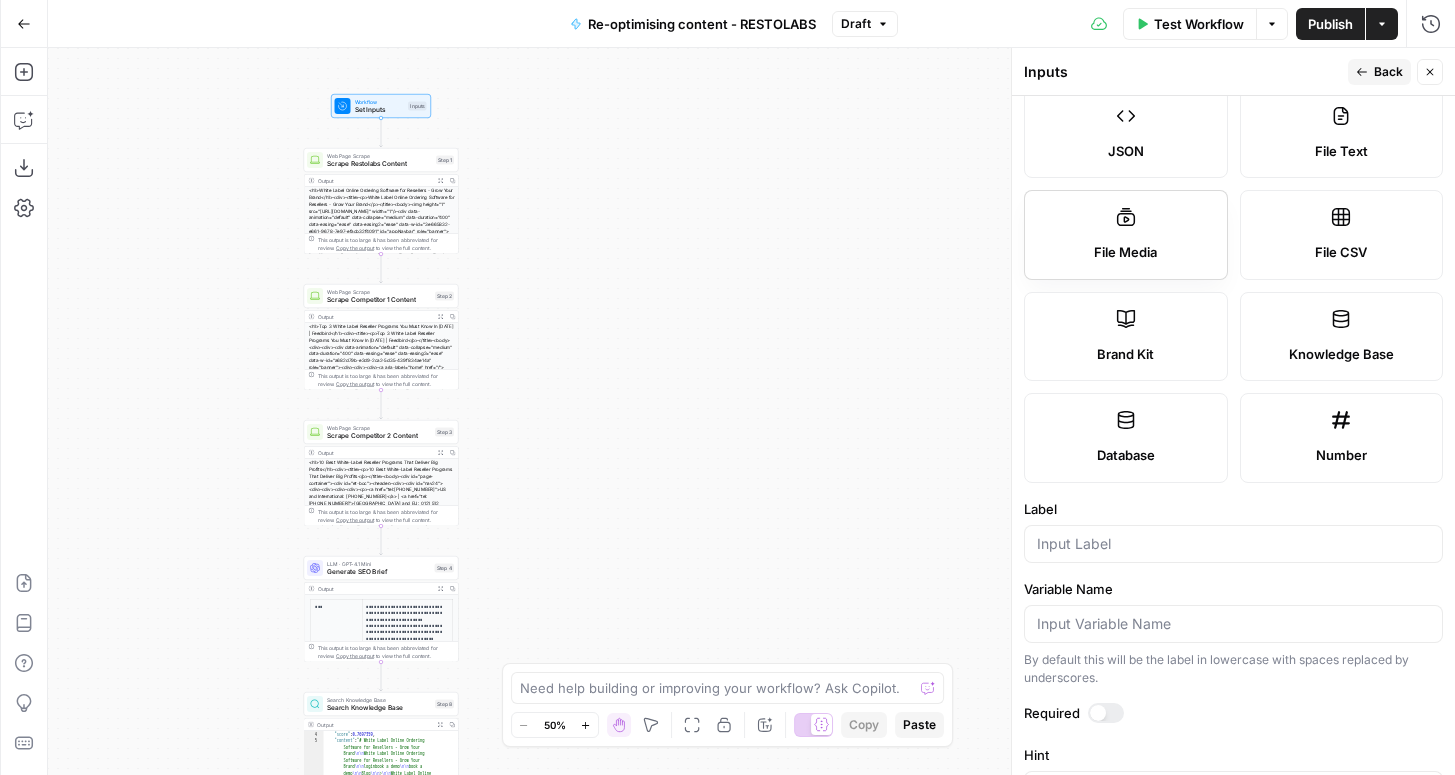 scroll, scrollTop: 0, scrollLeft: 0, axis: both 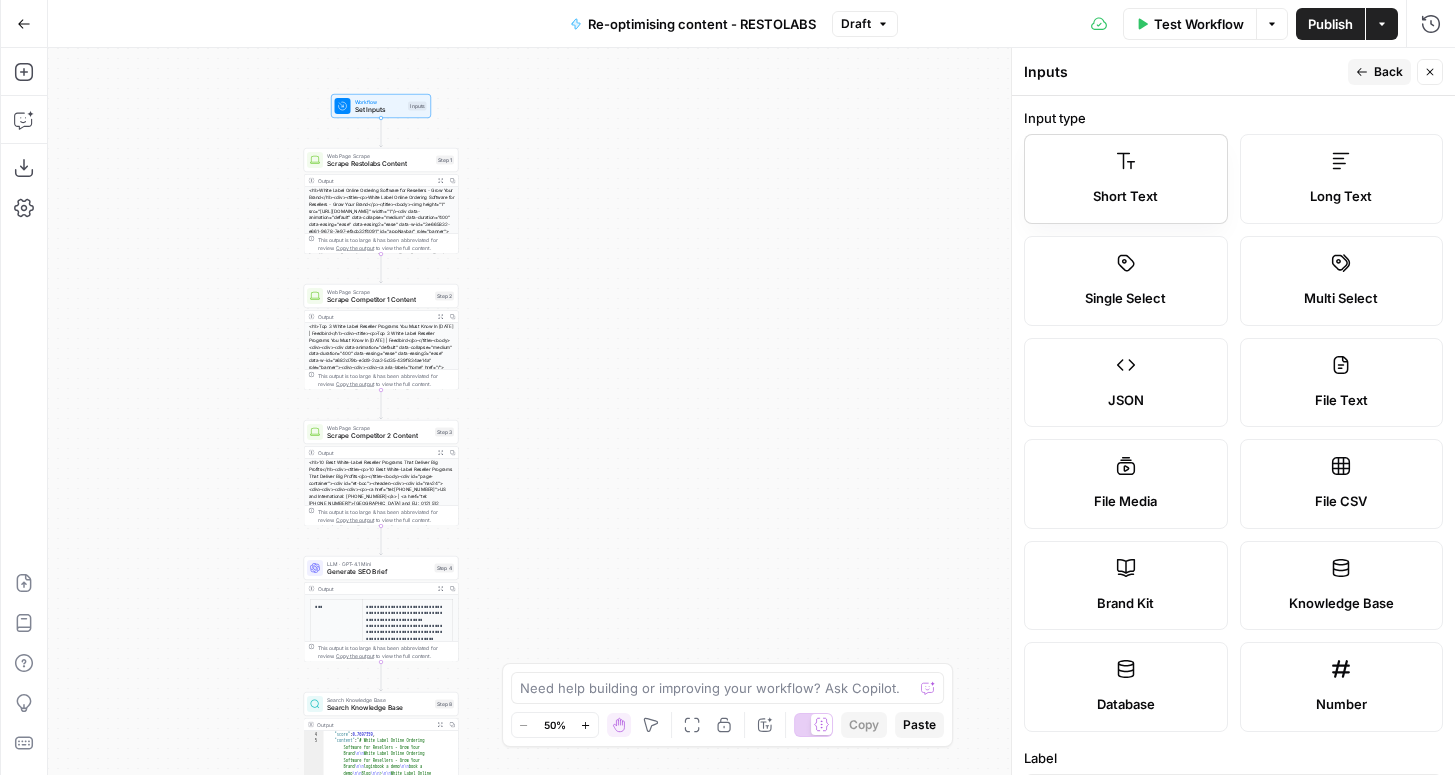 click 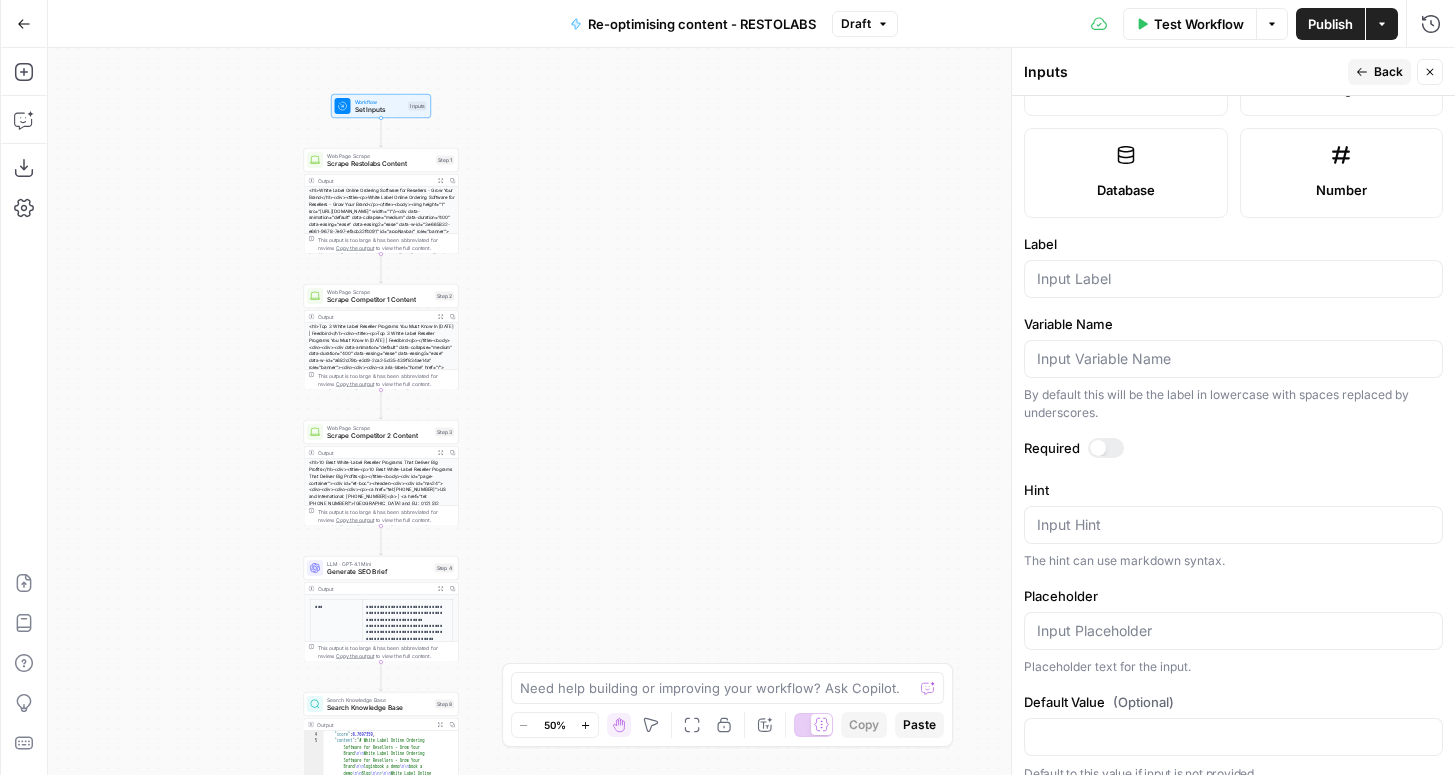 scroll, scrollTop: 534, scrollLeft: 0, axis: vertical 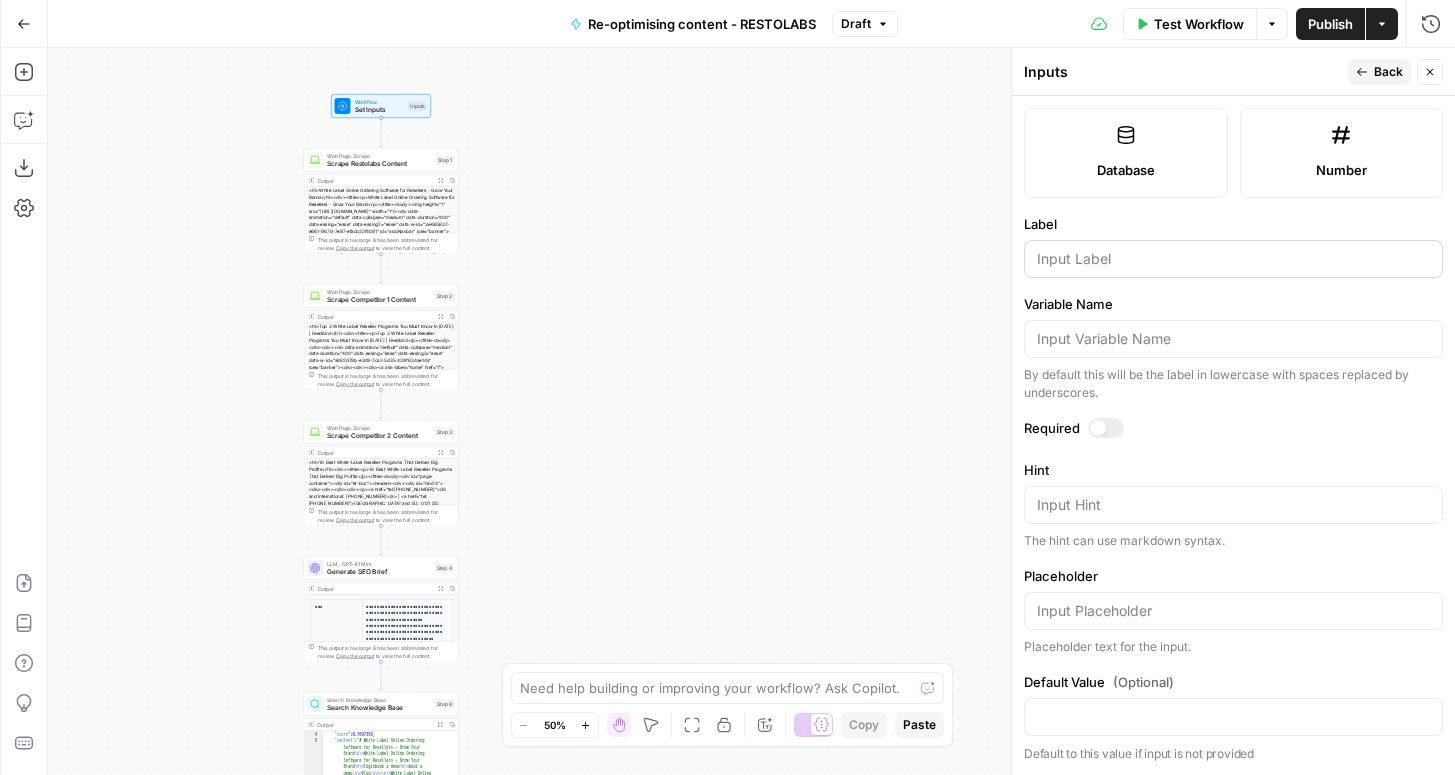 click at bounding box center [1233, 259] 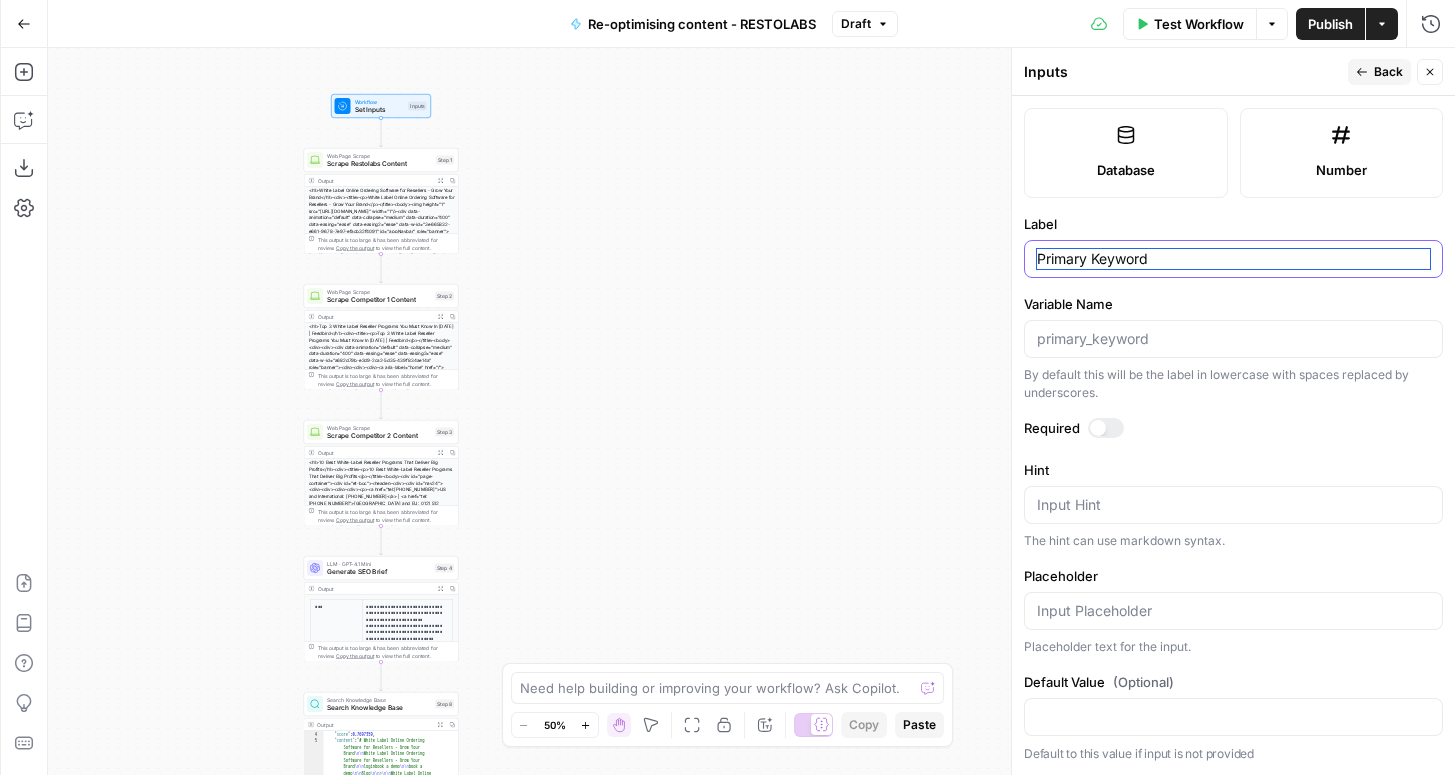type on "Primary Keyword" 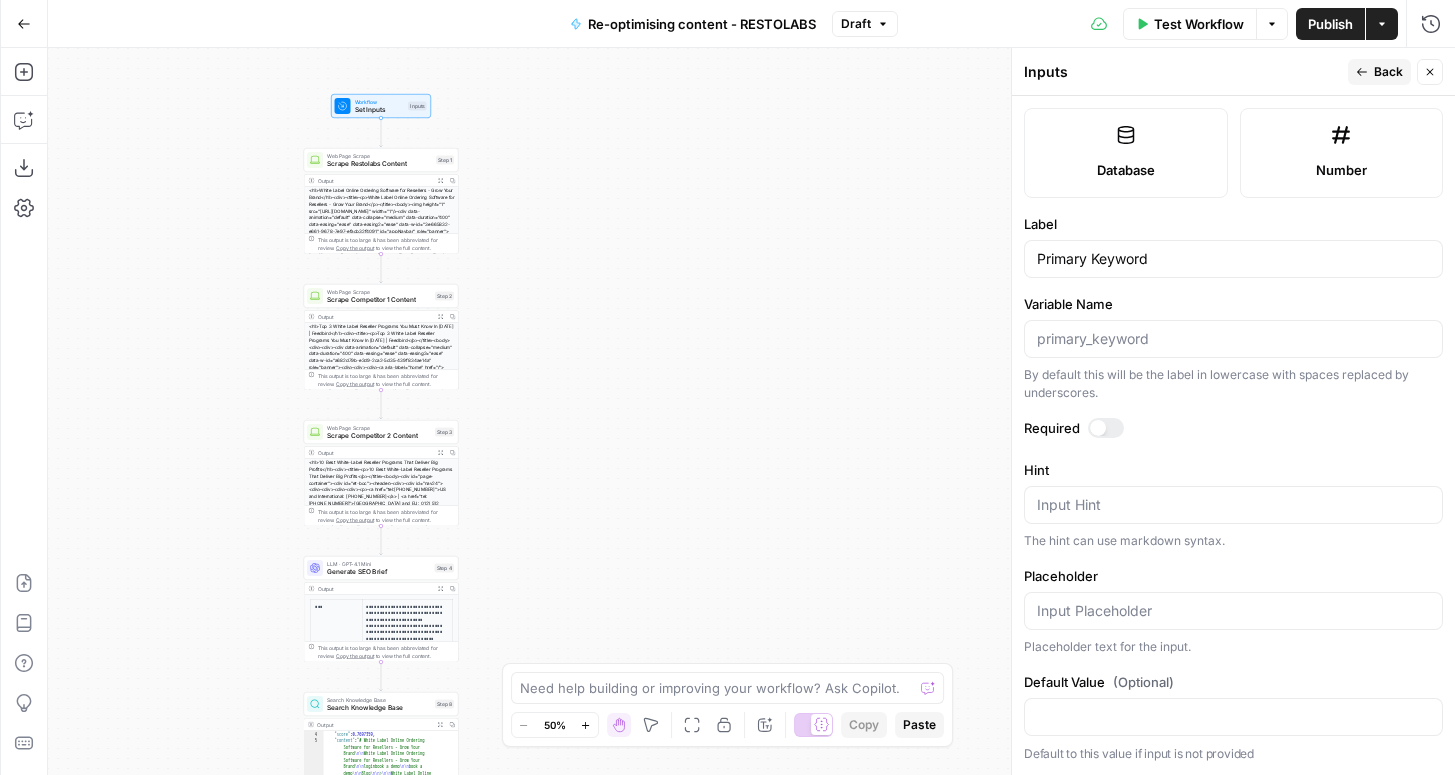 click on "Input type Short Text Long Text Single Select Multi Select JSON File Text File Media File CSV Brand Kit Knowledge Base Database Number Label Primary Keyword Variable Name By default this will be the label in lowercase with spaces replaced by underscores. Required Hint Input Hint The hint can use markdown syntax. Placeholder Placeholder text for the input. Default Value   (Optional) Default to this value if input is not provided" at bounding box center (1233, 435) 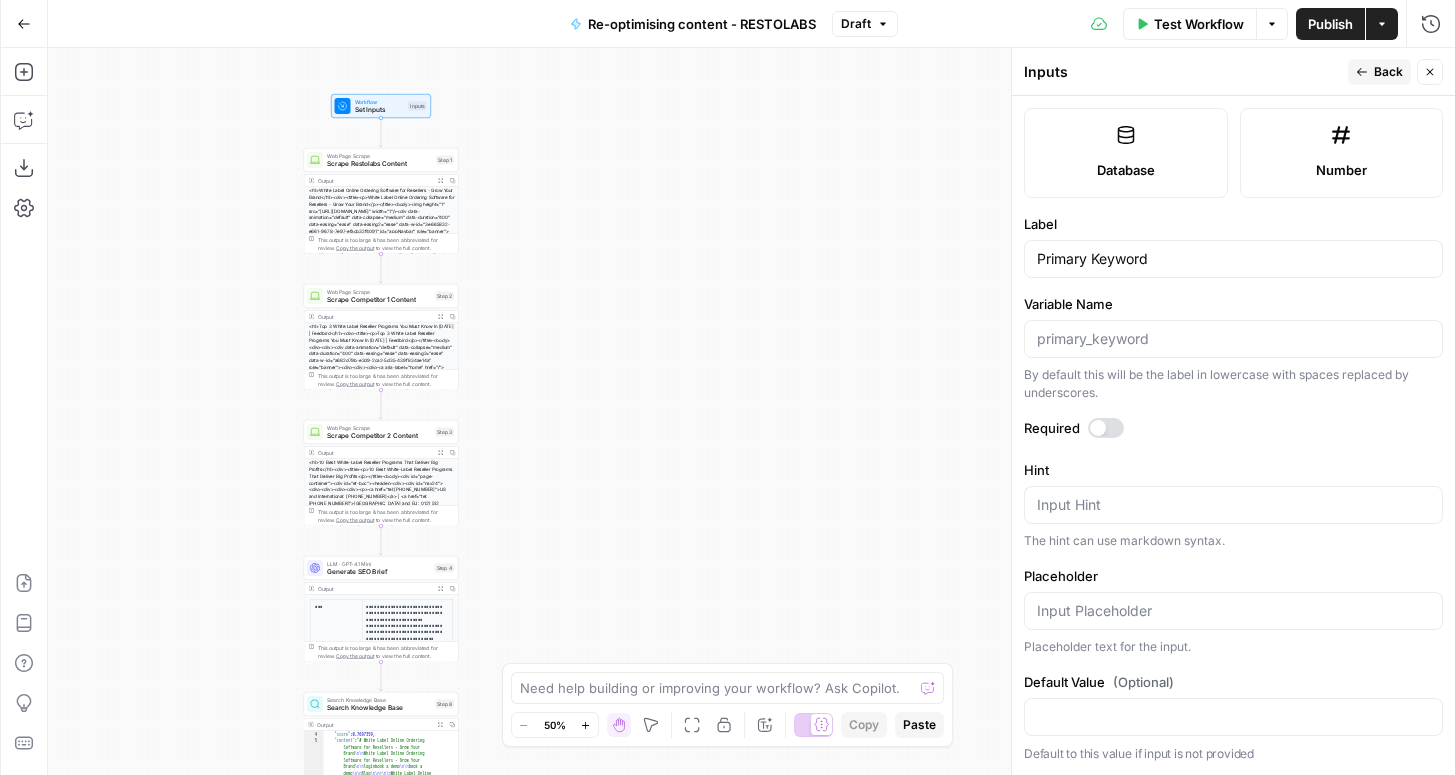 click at bounding box center [1098, 428] 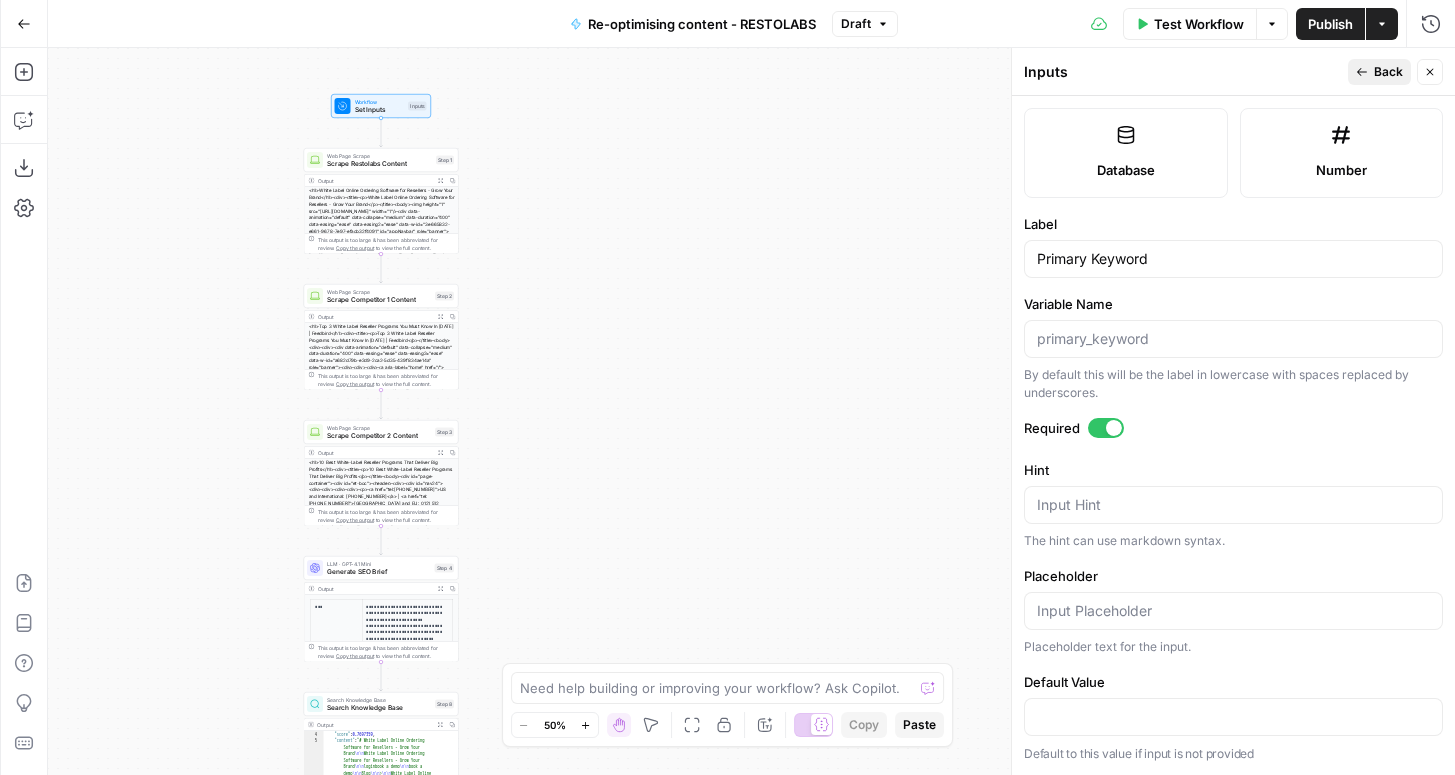 click on "Back" at bounding box center [1388, 72] 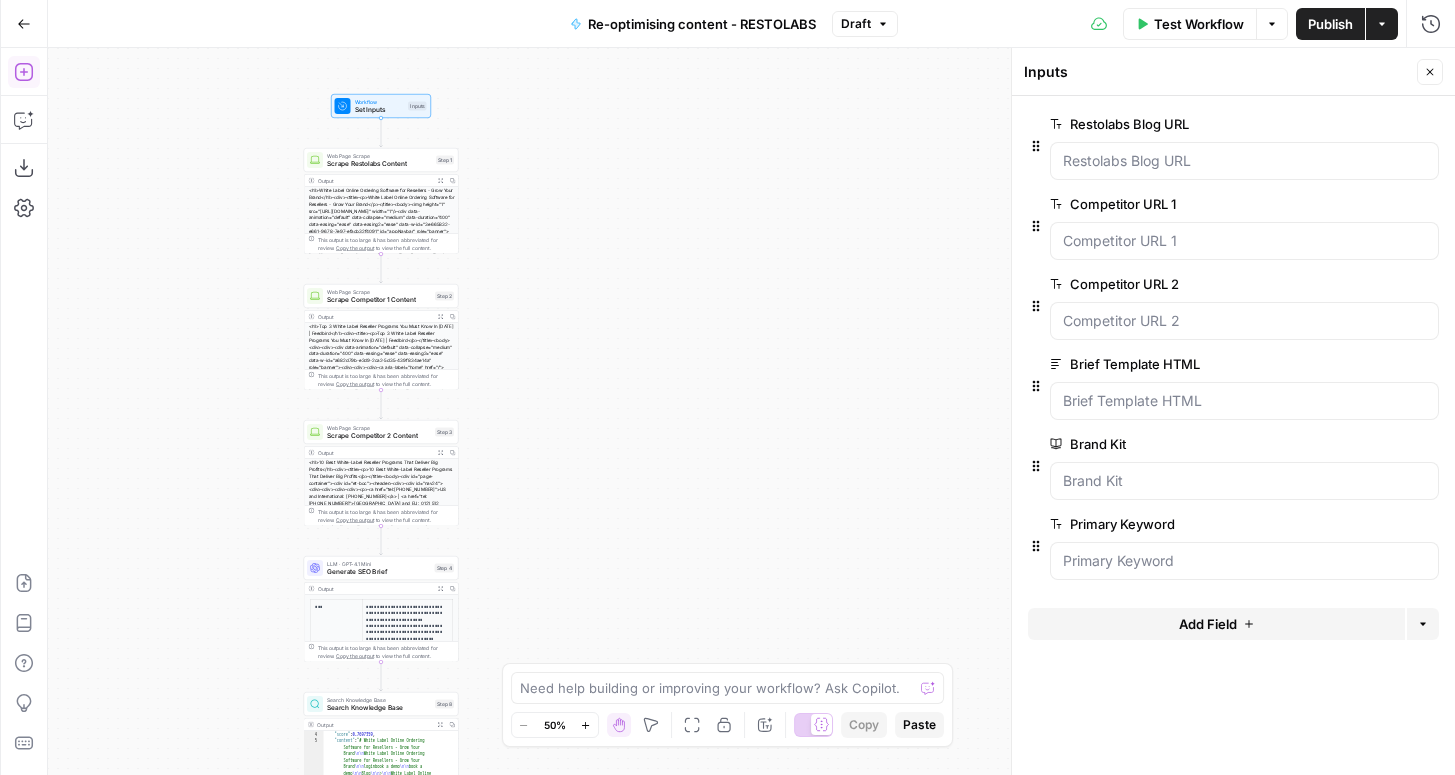 click on "Add Steps" at bounding box center (24, 72) 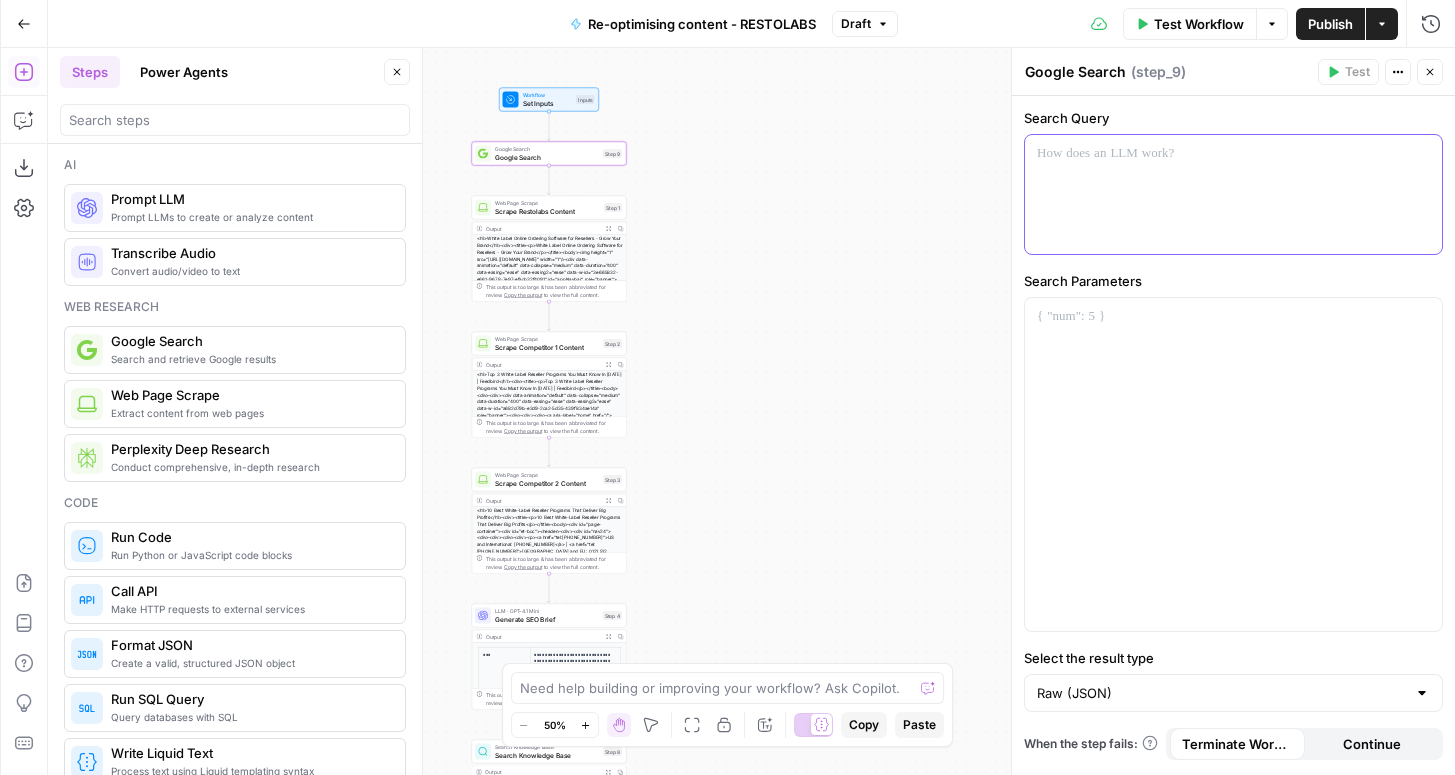 click at bounding box center [1233, 194] 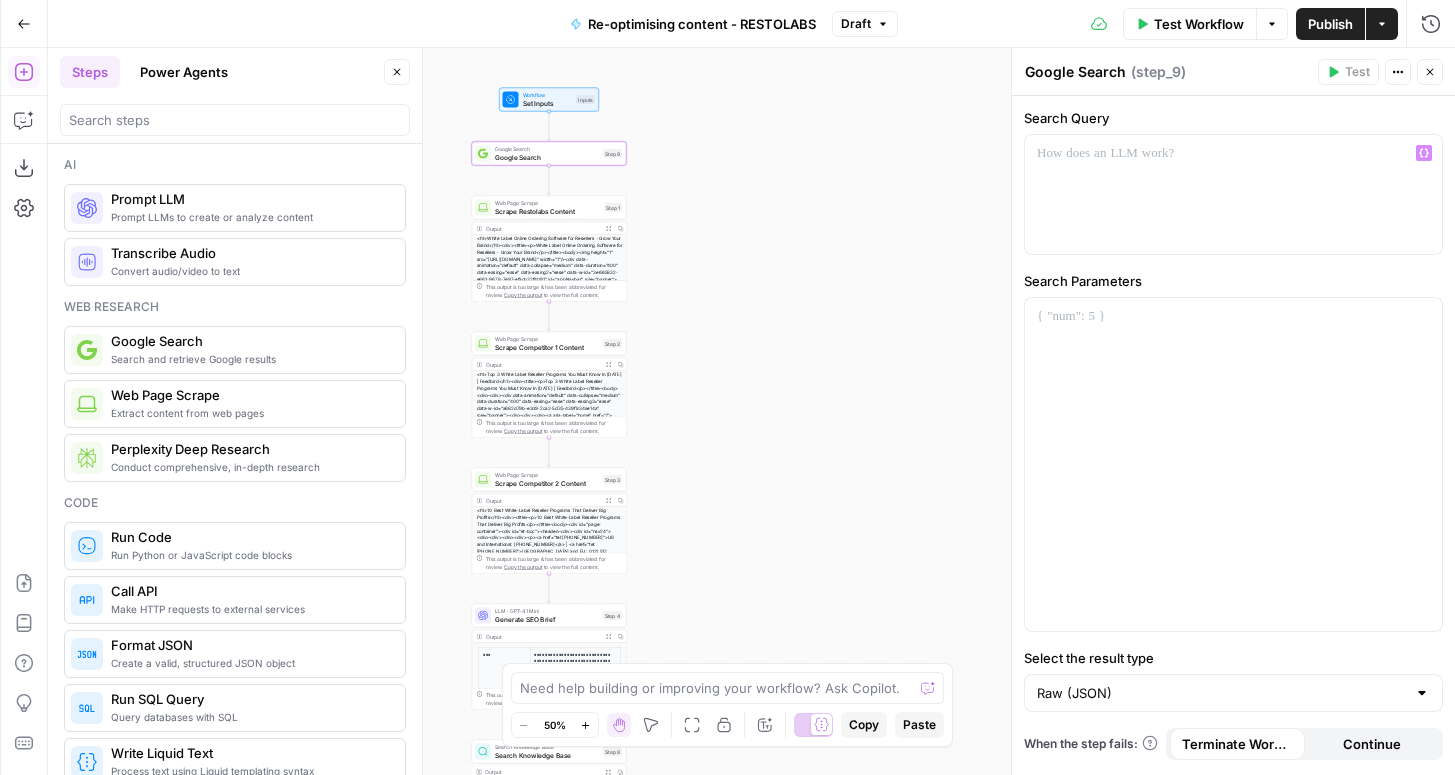 click 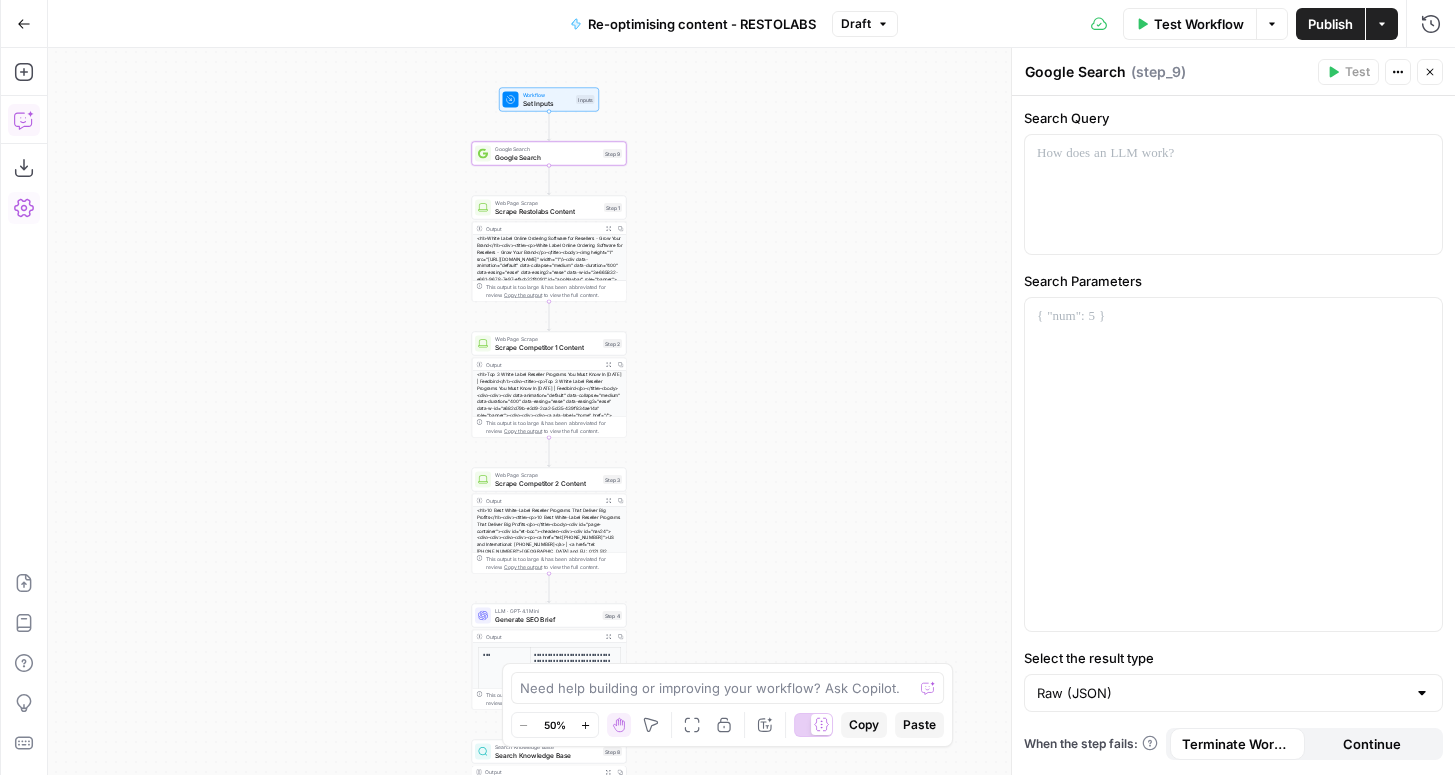 click on "Copilot" at bounding box center (24, 120) 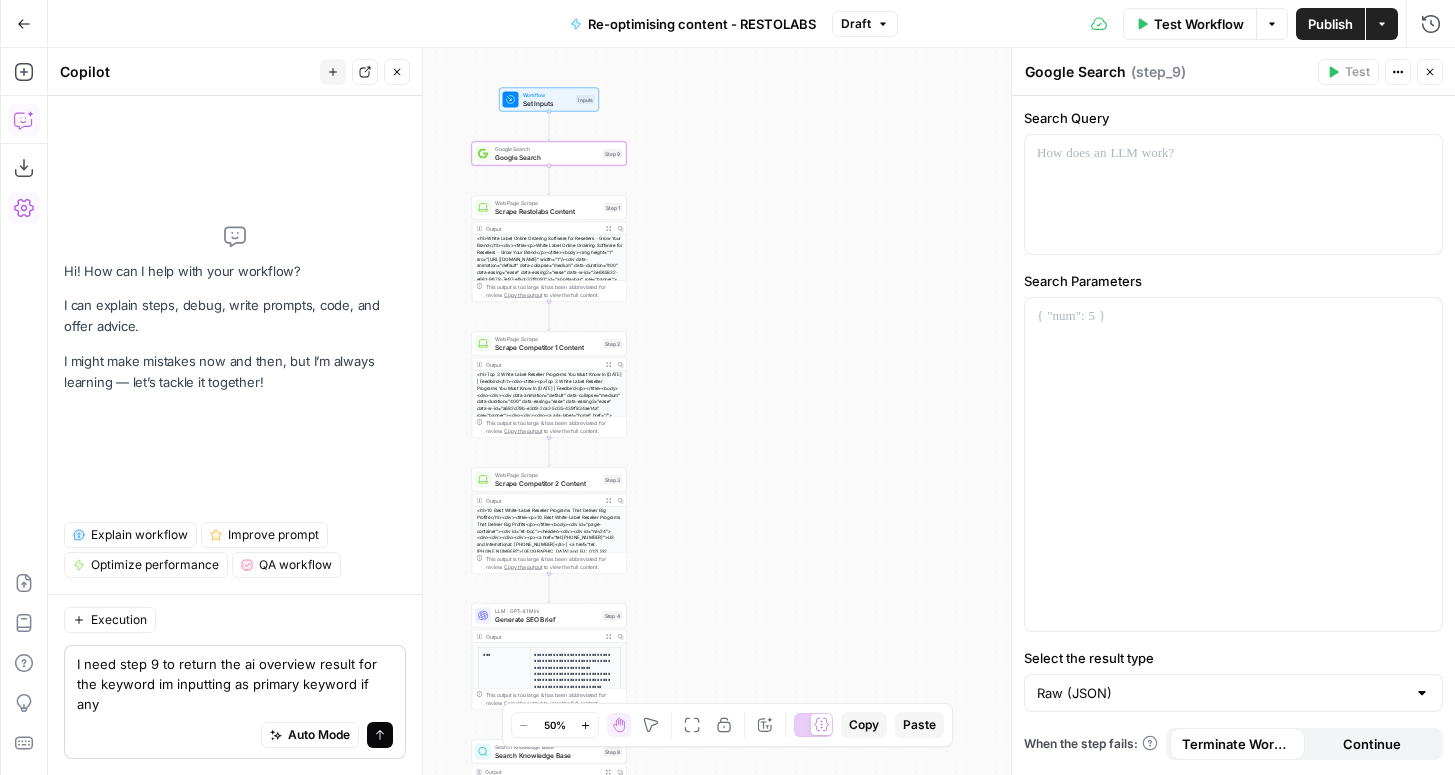 type on "I need step 9 to return the ai overview result for the keyword im inputting as primary keyword if any" 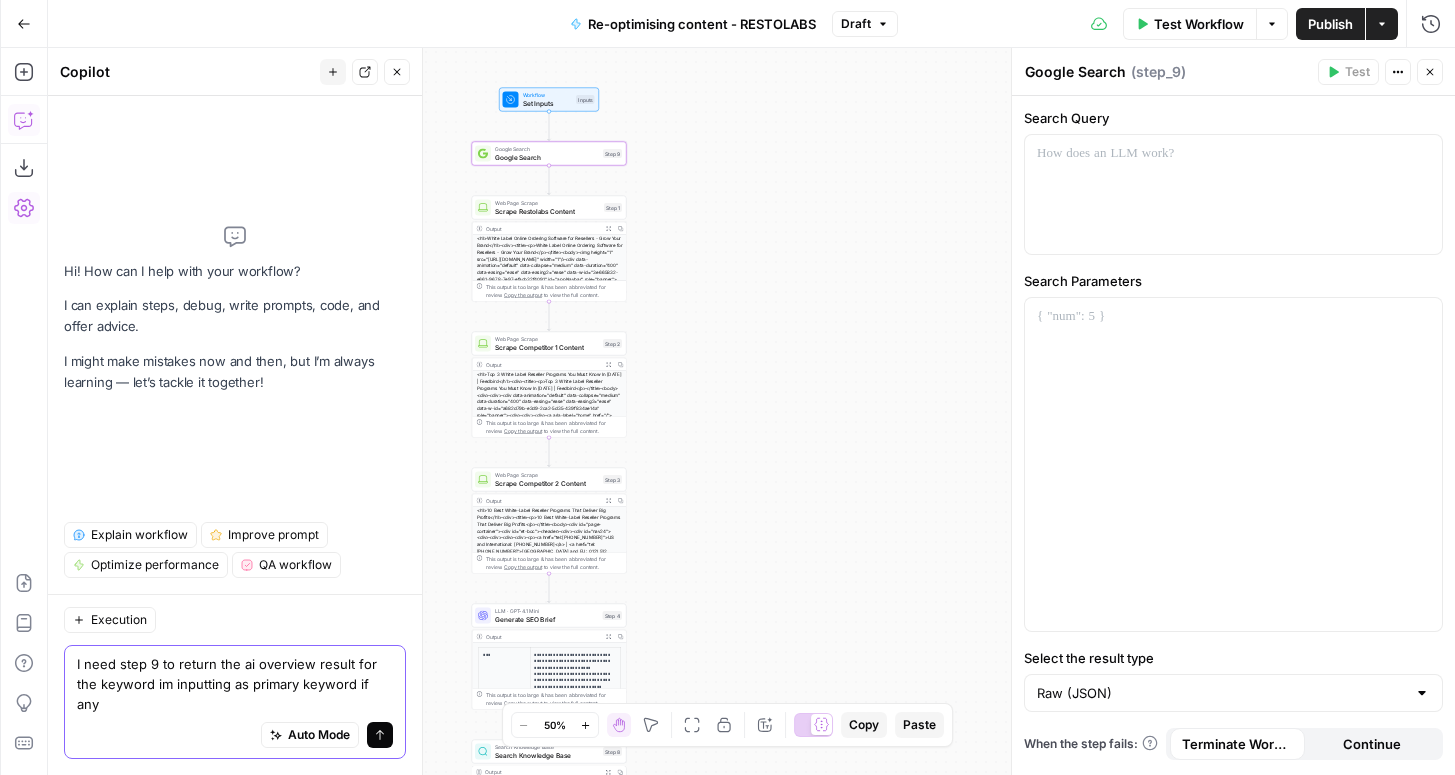 click on "Send" at bounding box center (380, 735) 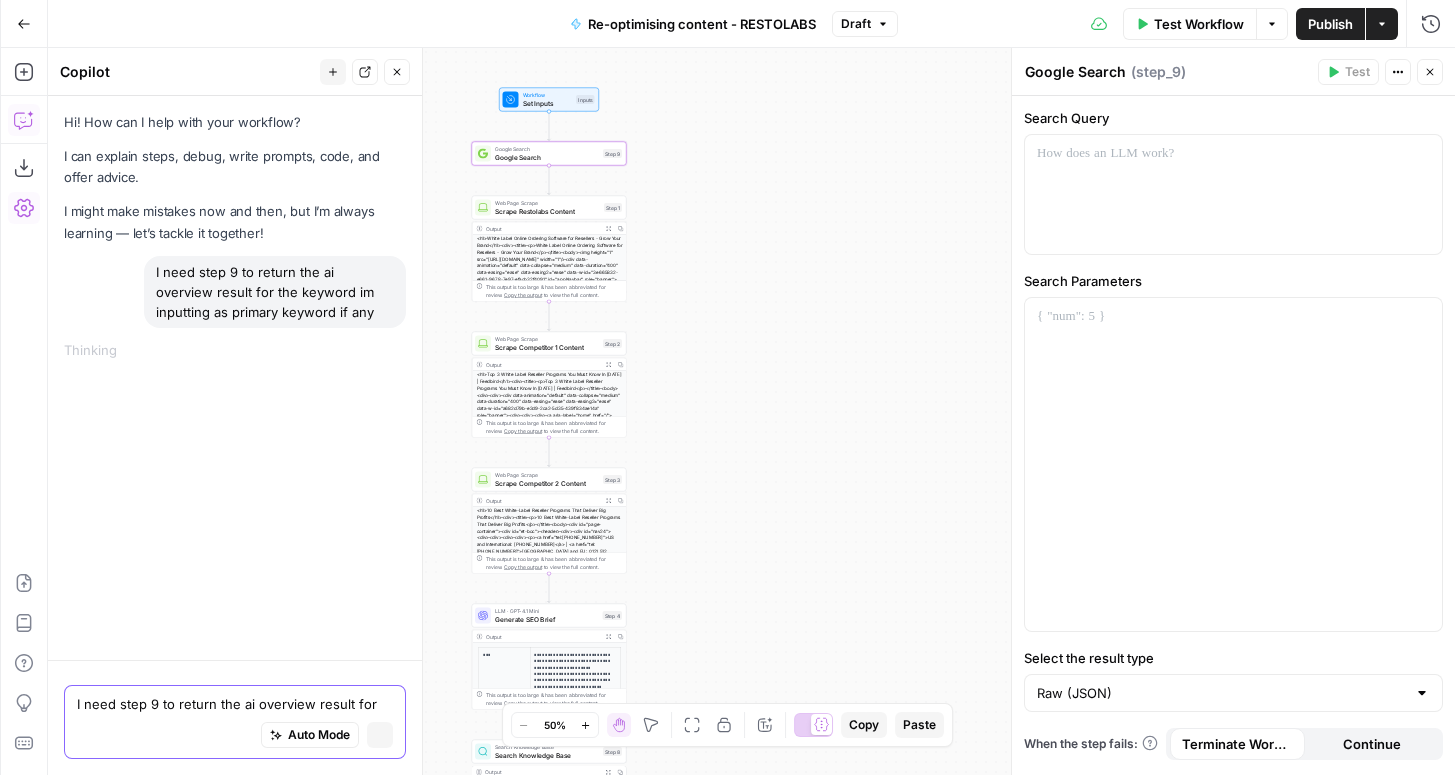 type 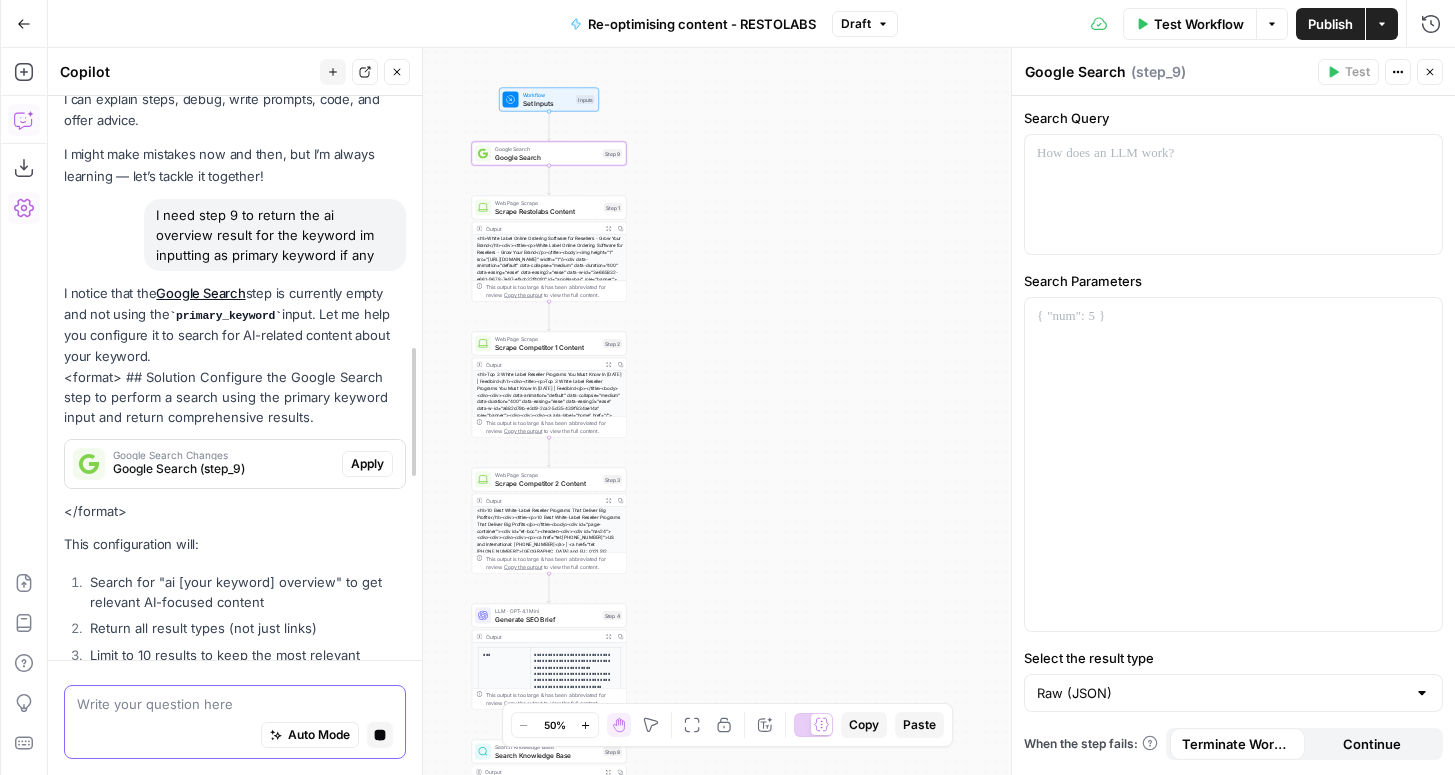 scroll, scrollTop: 177, scrollLeft: 0, axis: vertical 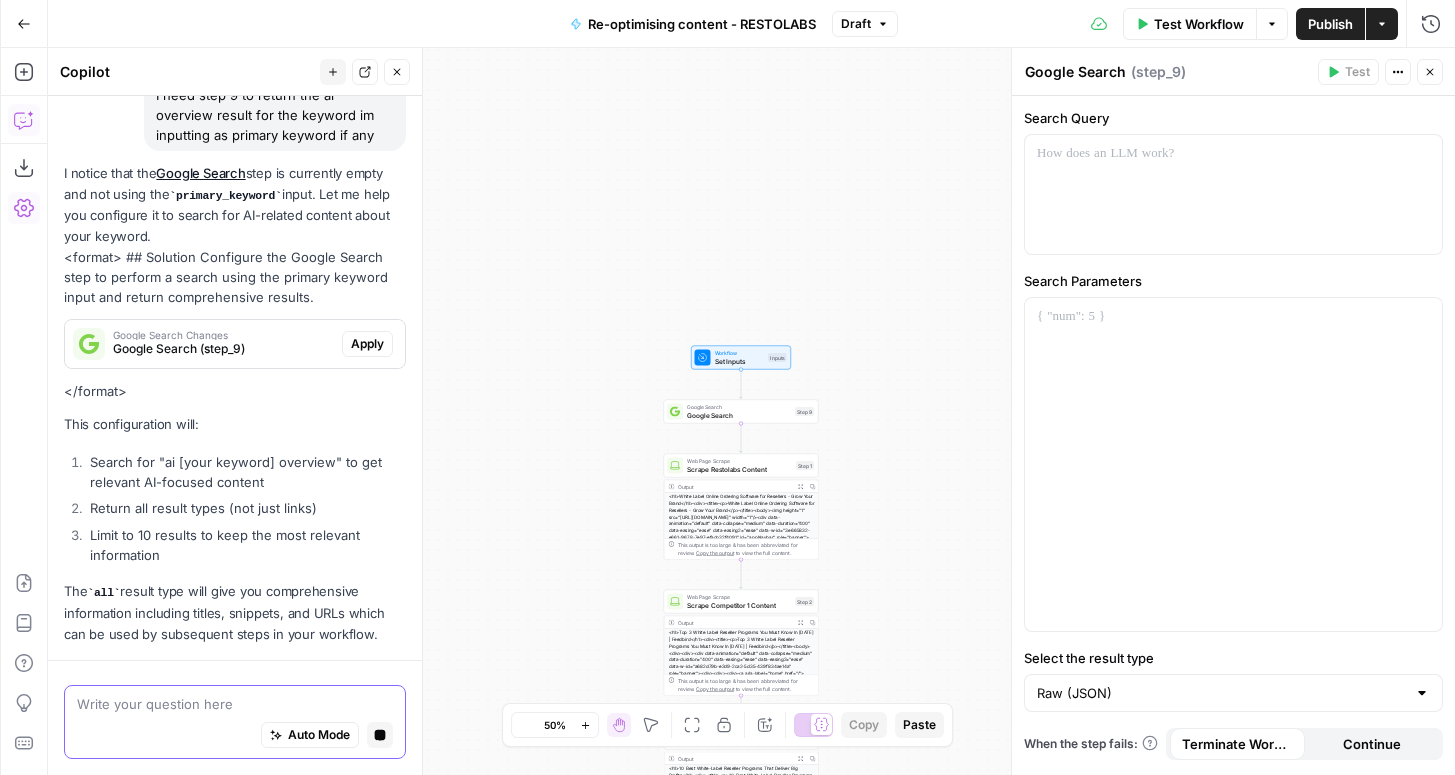 click on "I notice that the  Google Search  step is currently empty and not using the  primary_keyword  input. Let me help you configure it to search for AI-related content about your keyword.
<format>
## Solution
Configure the Google Search step to perform a search using the primary keyword input and return comprehensive results.
Google Search Changes Google Search (step_9) Apply
</format>
This configuration will:
Search for "ai [your keyword] overview" to get relevant AI-focused content
Return all result types (not just links)
Limit to 10 results to keep the most relevant information
The  all  result type will give you comprehensive information including titles, snippets, and URLs which can be used by subsequent steps in your workflow." at bounding box center (235, 404) 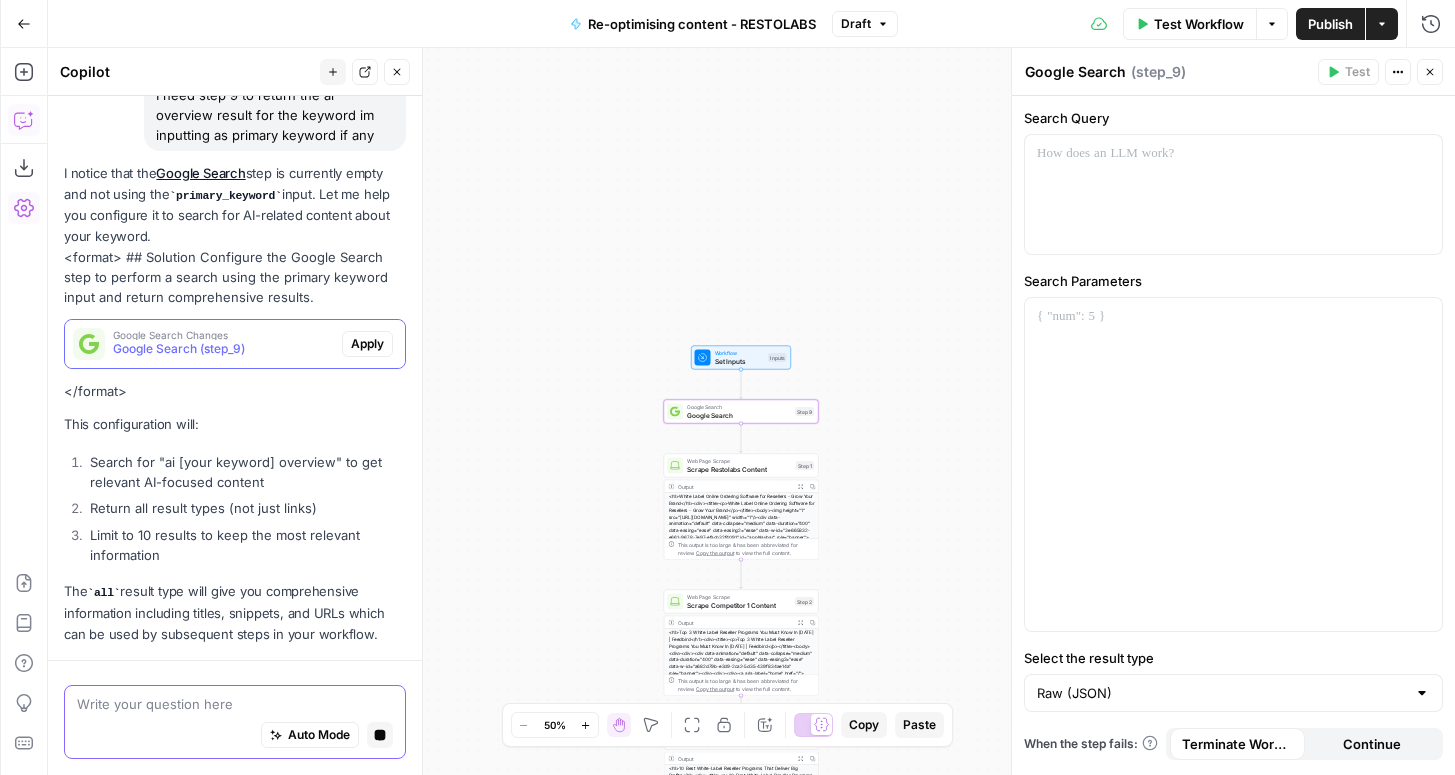 click on "Google Search Changes Google Search (step_9)" at bounding box center [203, 344] 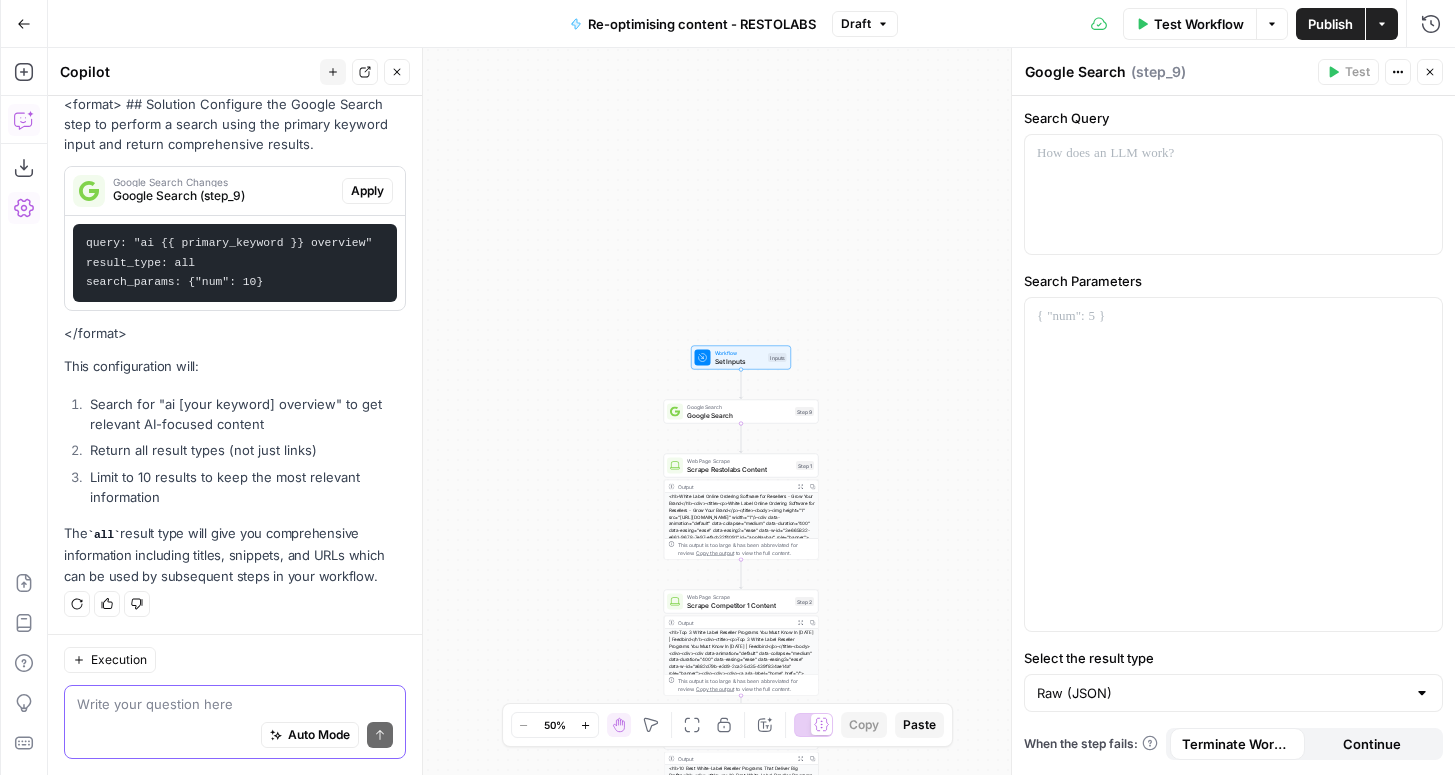 scroll, scrollTop: 270, scrollLeft: 0, axis: vertical 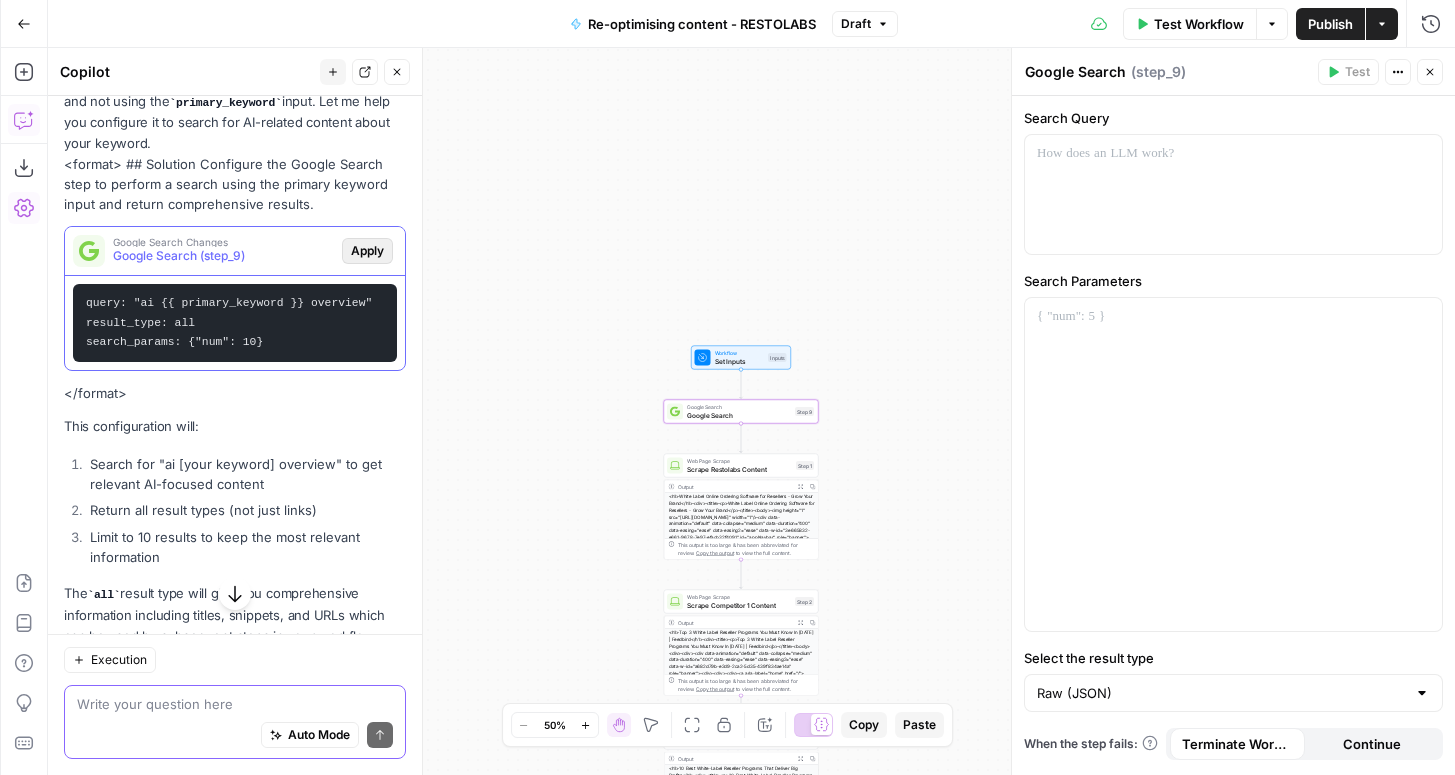 click on "Apply" at bounding box center (367, 251) 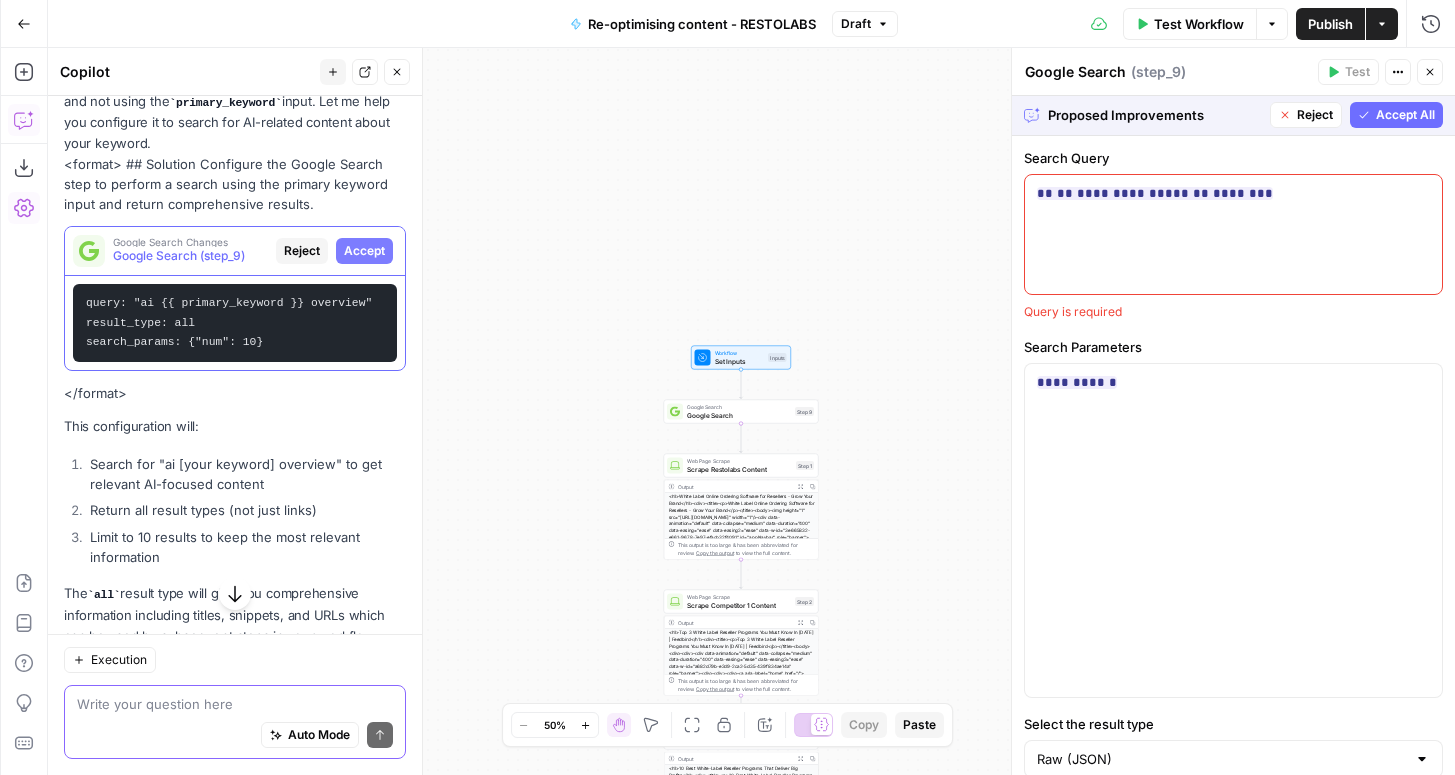 click on "Accept All" at bounding box center (1405, 115) 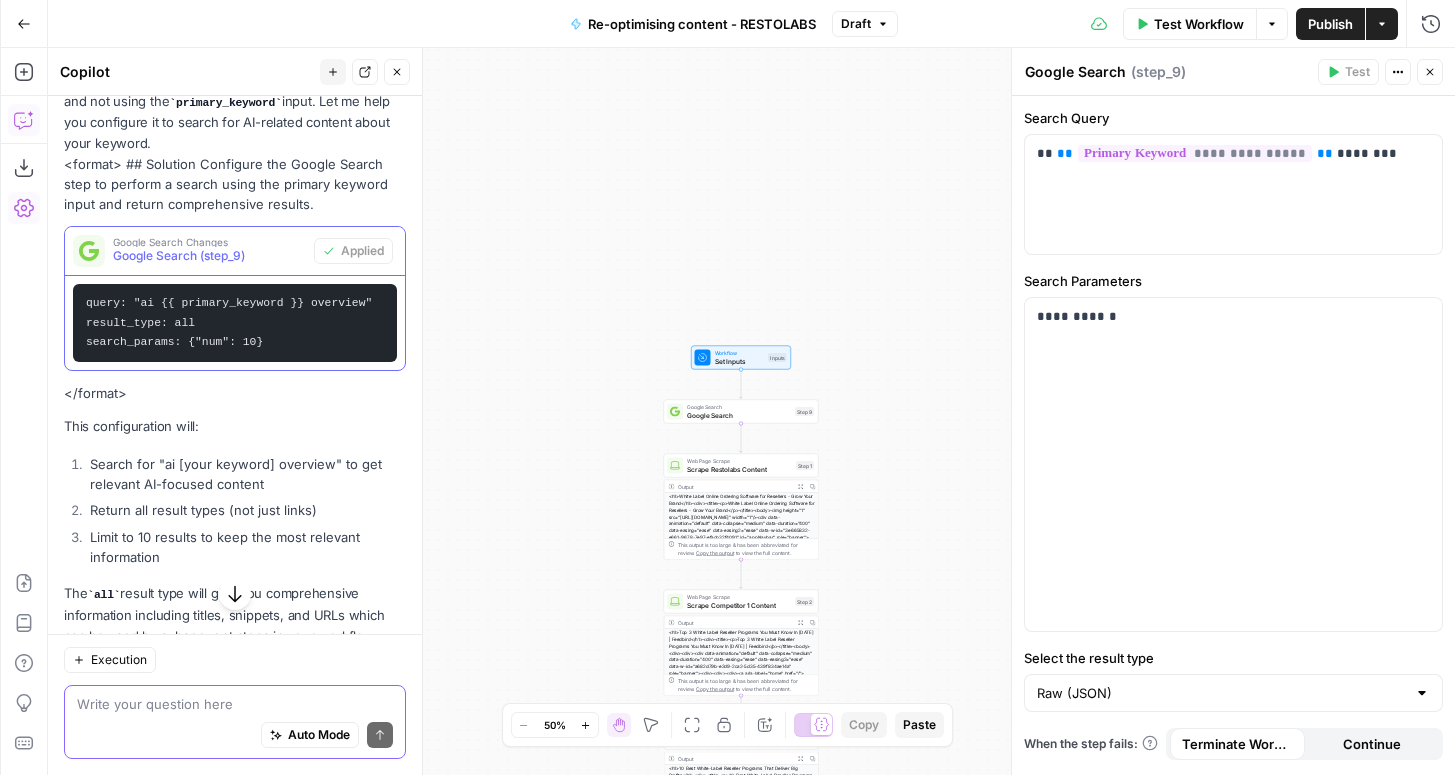 scroll, scrollTop: 362, scrollLeft: 0, axis: vertical 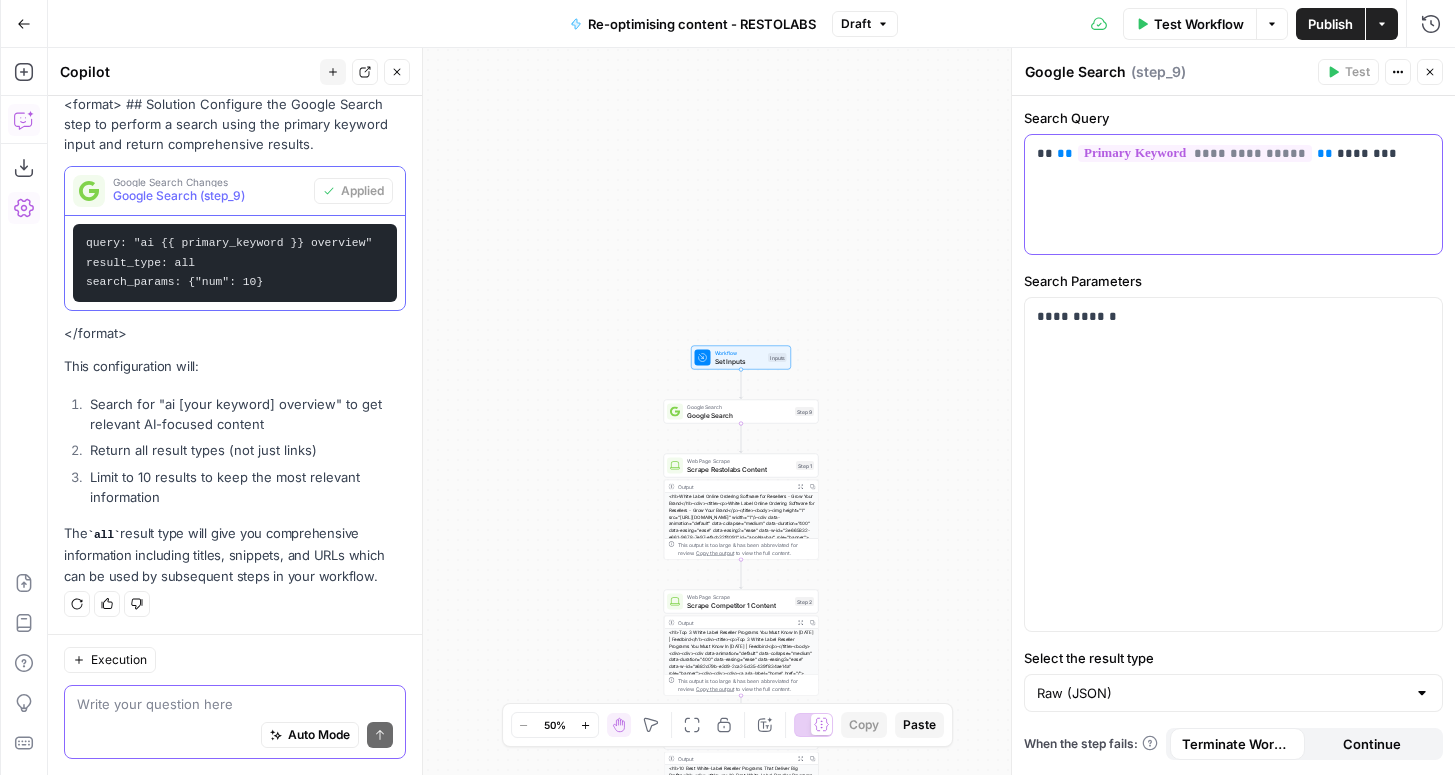 click on "**********" at bounding box center (1233, 194) 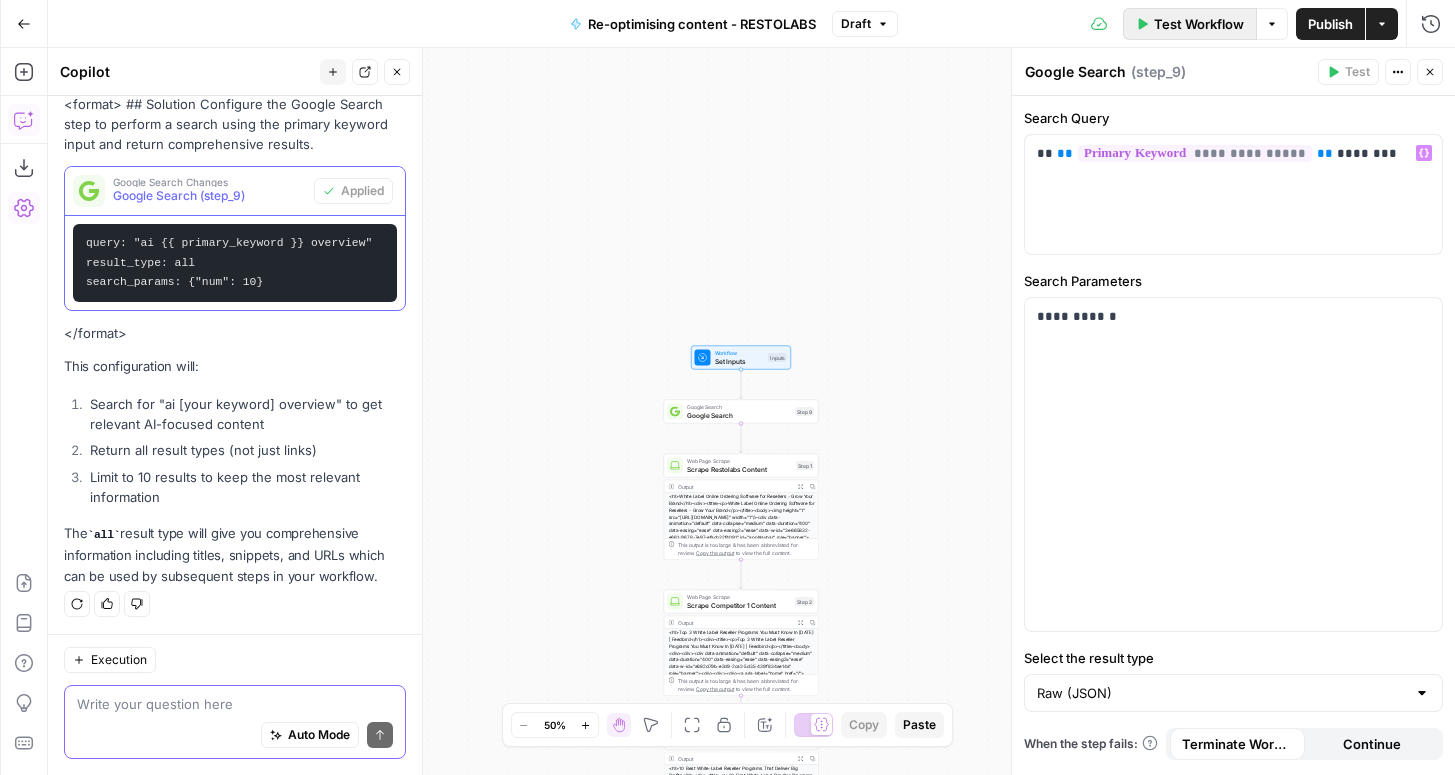 click on "Test Workflow" at bounding box center (1199, 24) 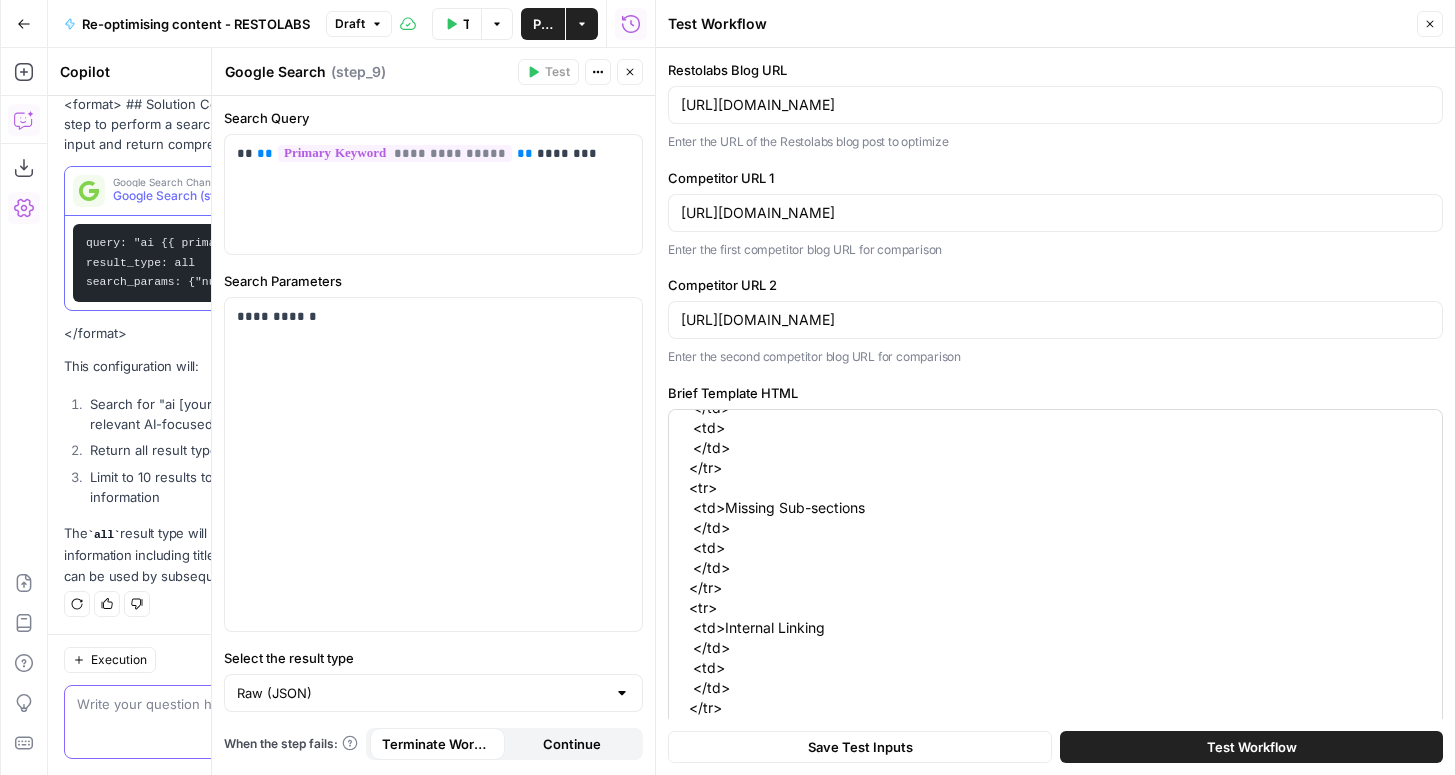 scroll, scrollTop: 1140, scrollLeft: 0, axis: vertical 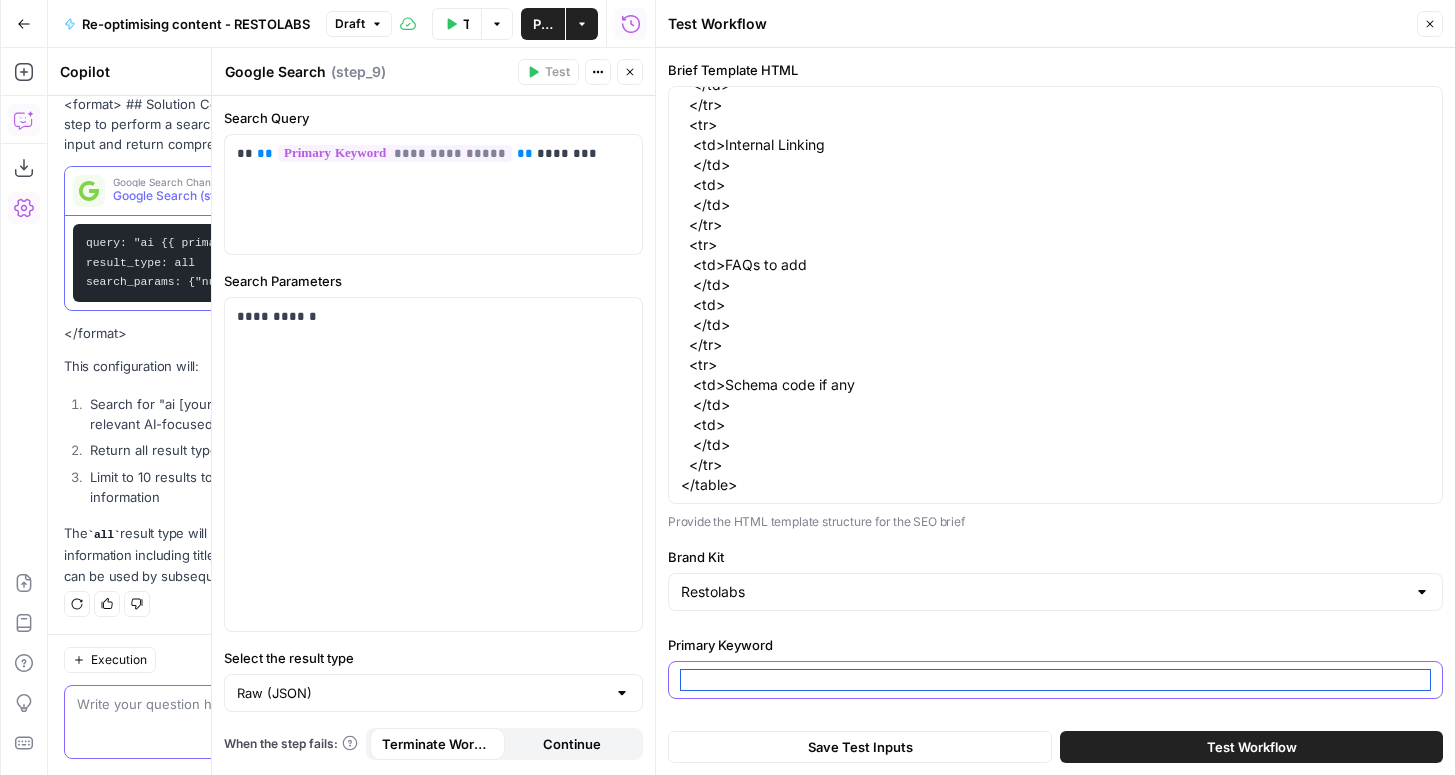 click on "Primary Keyword" at bounding box center [1055, 680] 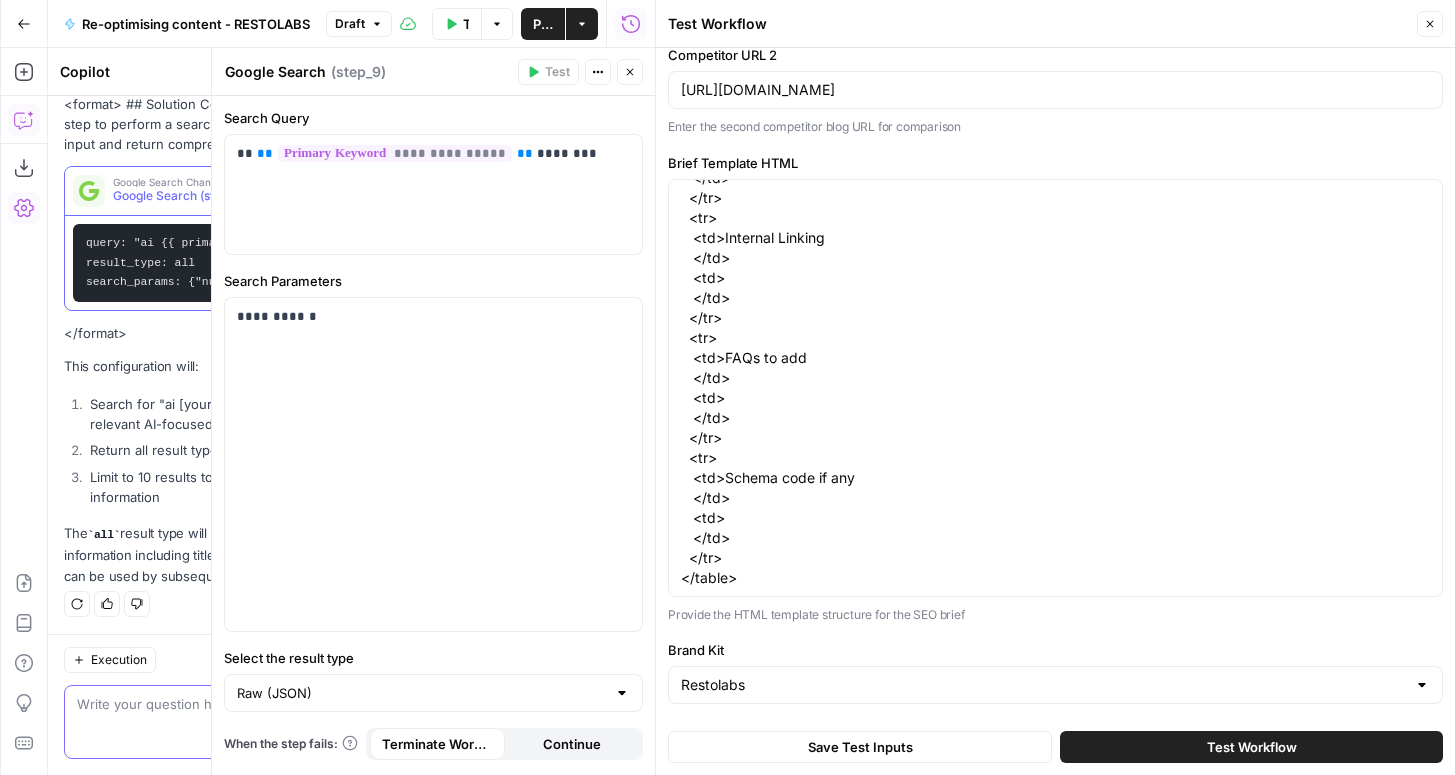 scroll, scrollTop: 323, scrollLeft: 0, axis: vertical 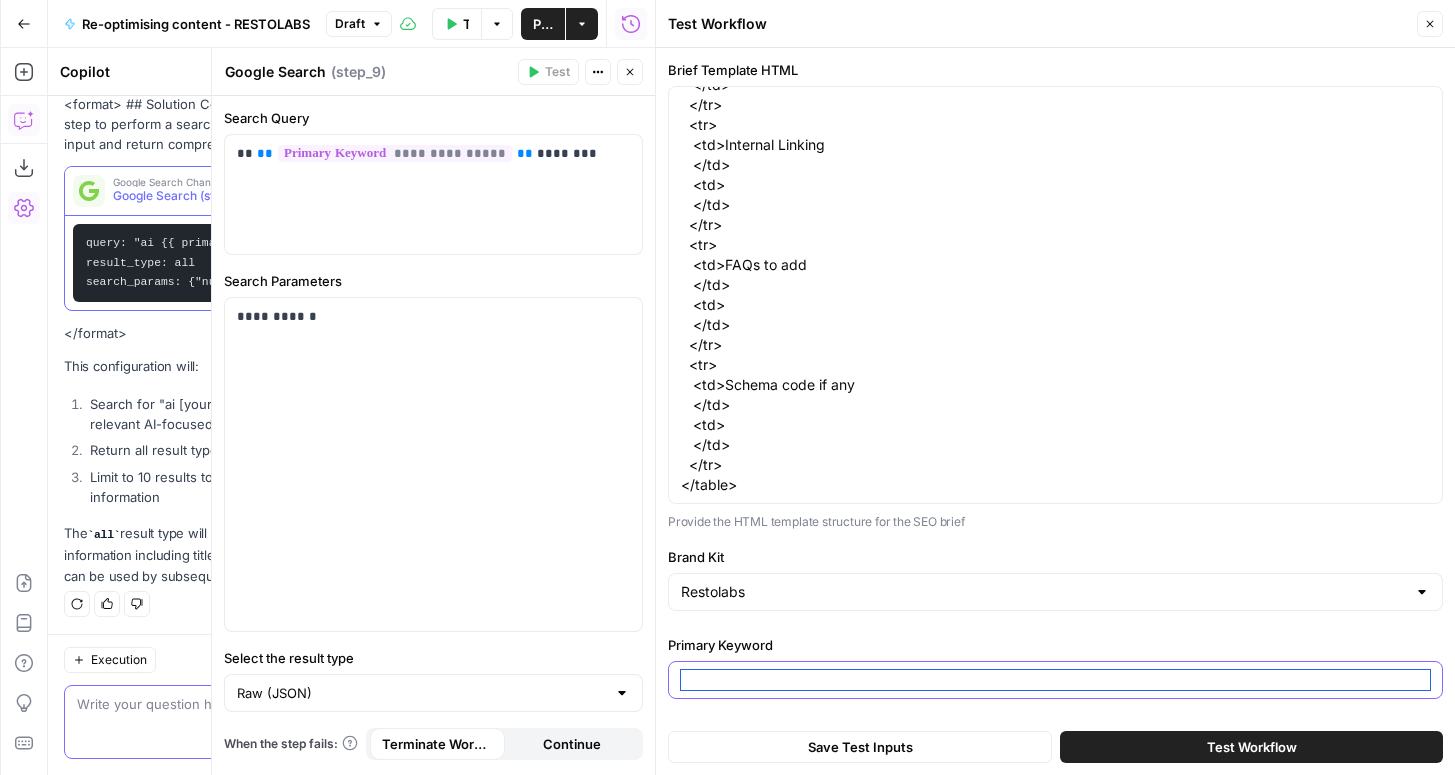 paste on "white label reseller" 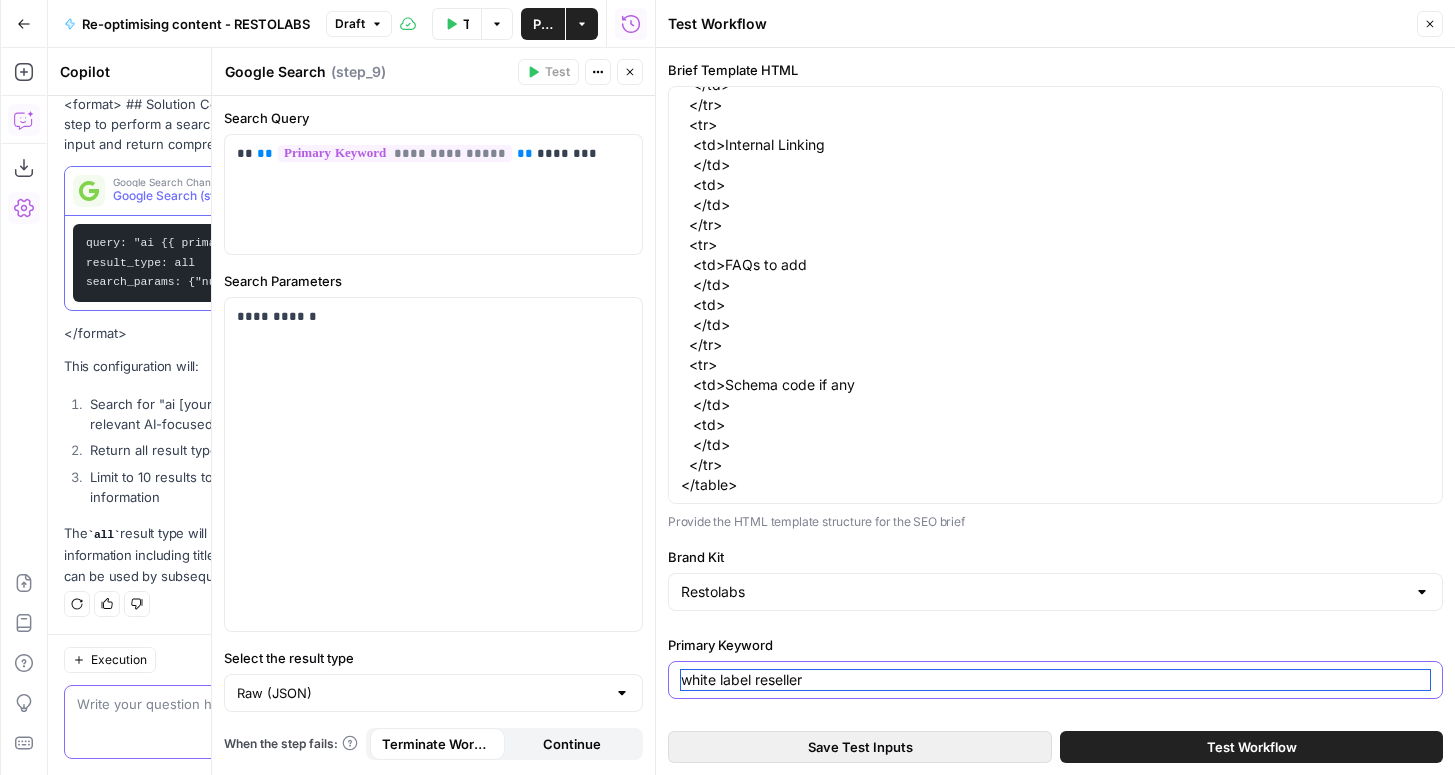 type on "white label reseller" 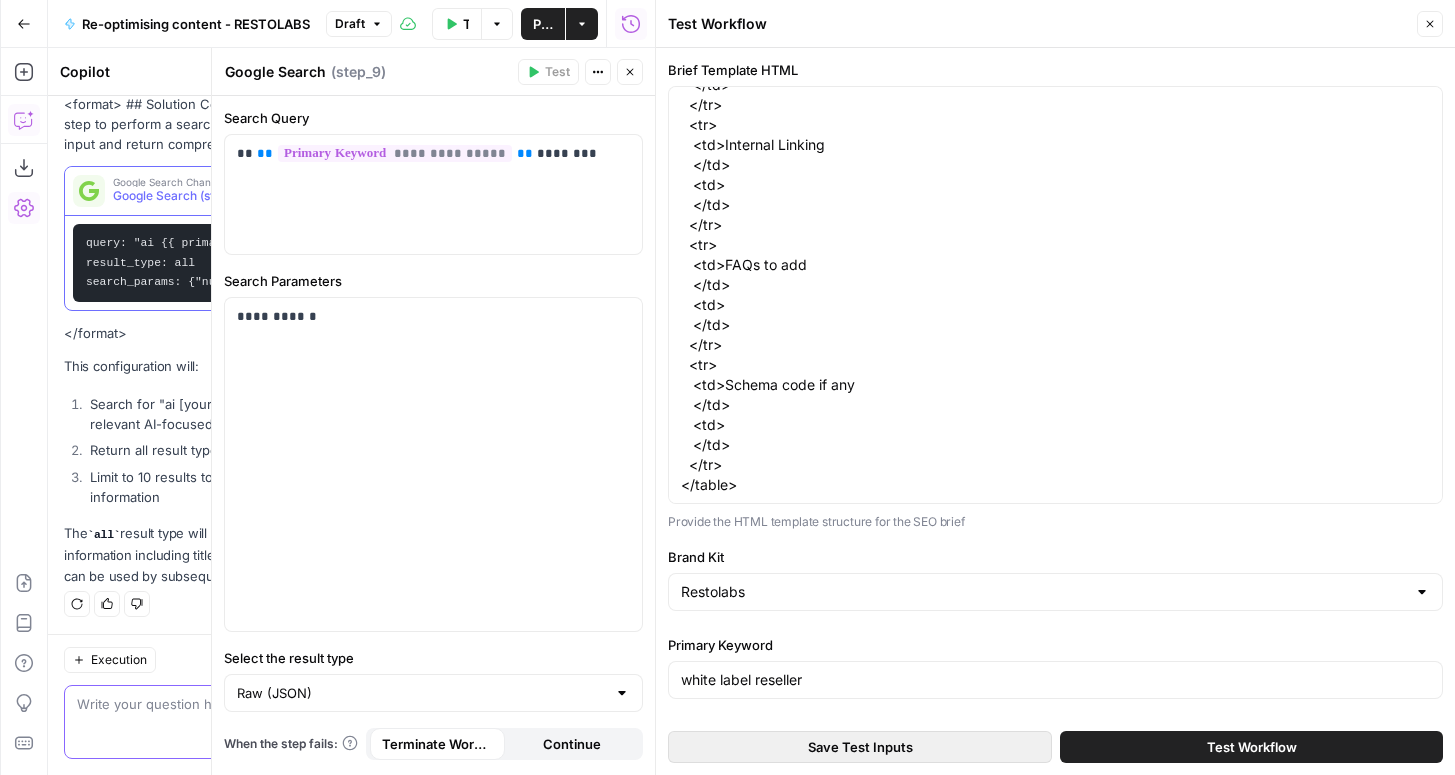click on "Save Test Inputs" at bounding box center [860, 747] 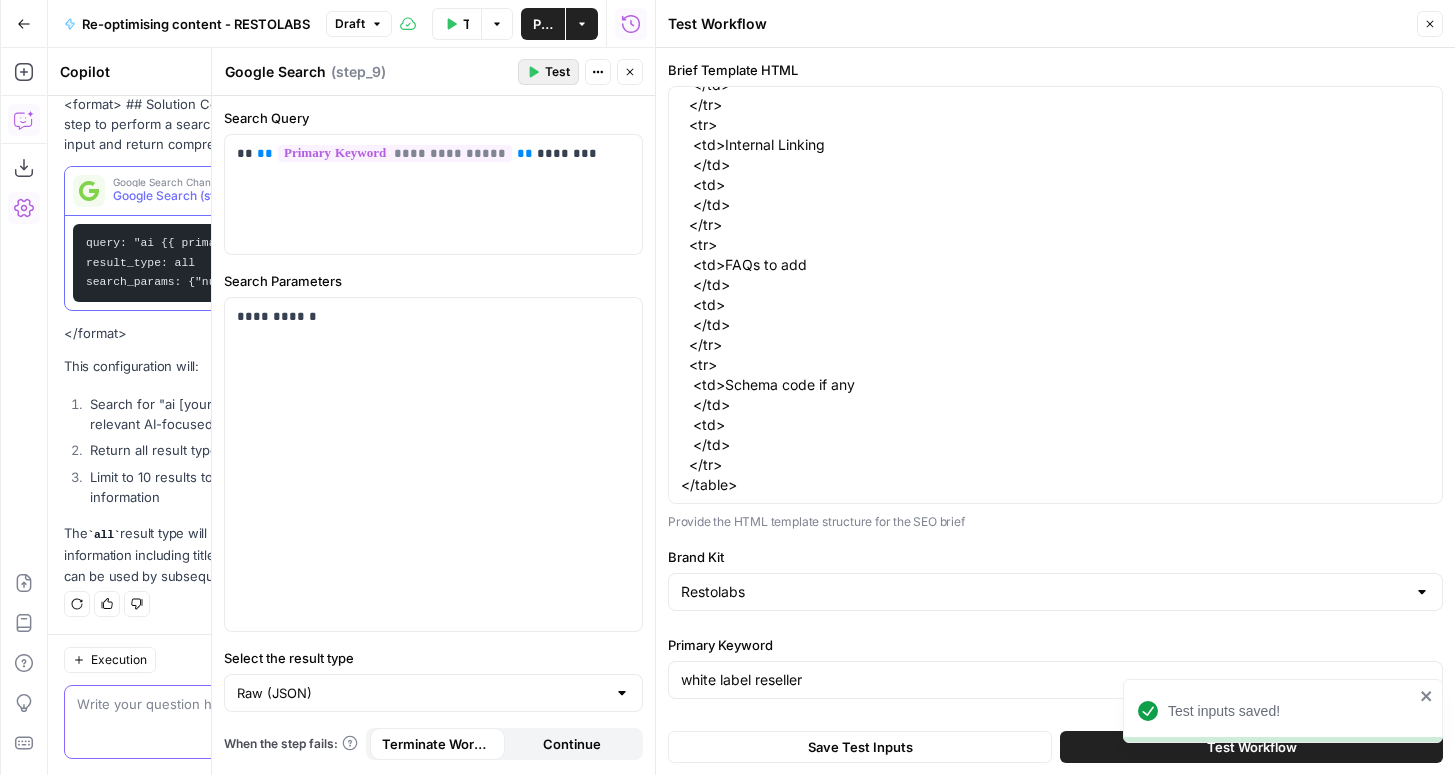 click on "Test" at bounding box center [557, 72] 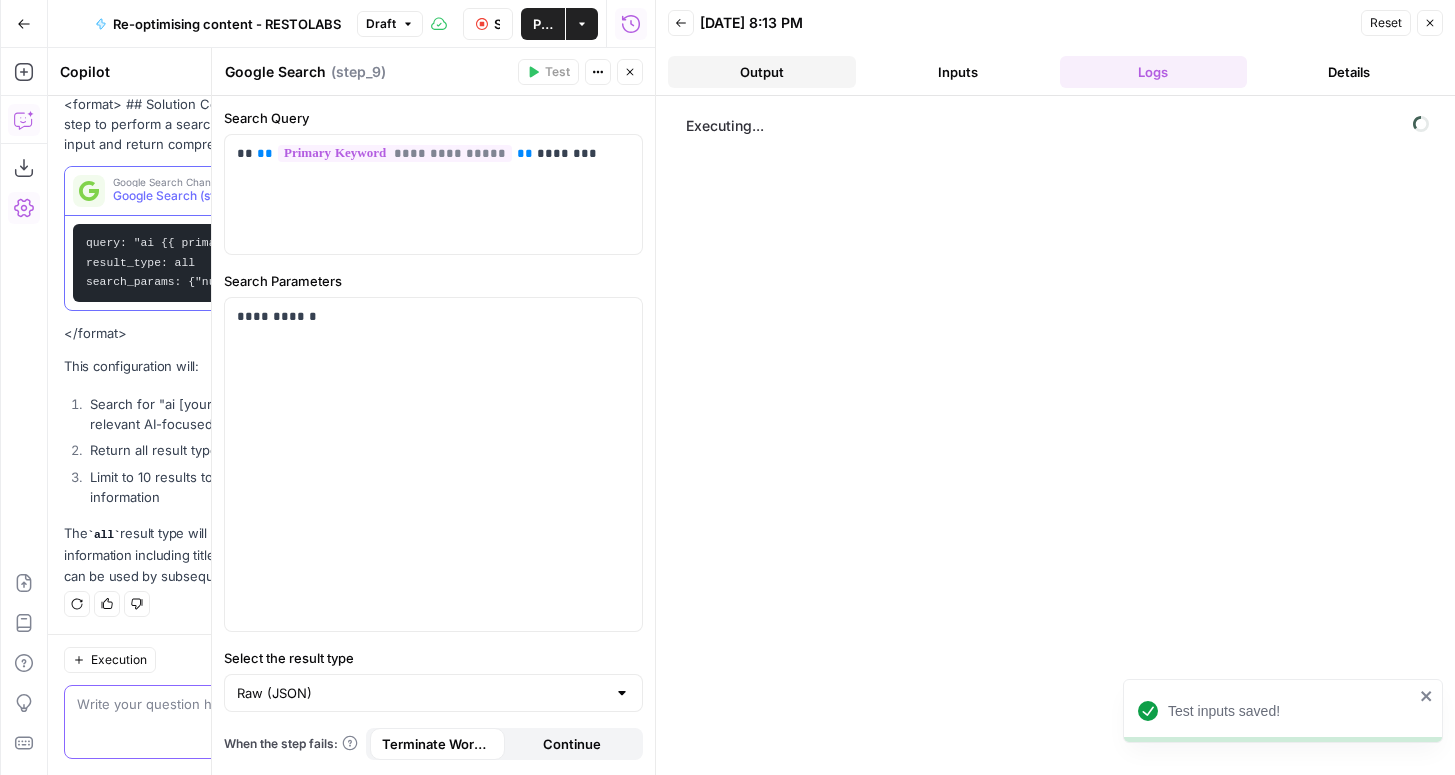 click on "Output" at bounding box center (762, 72) 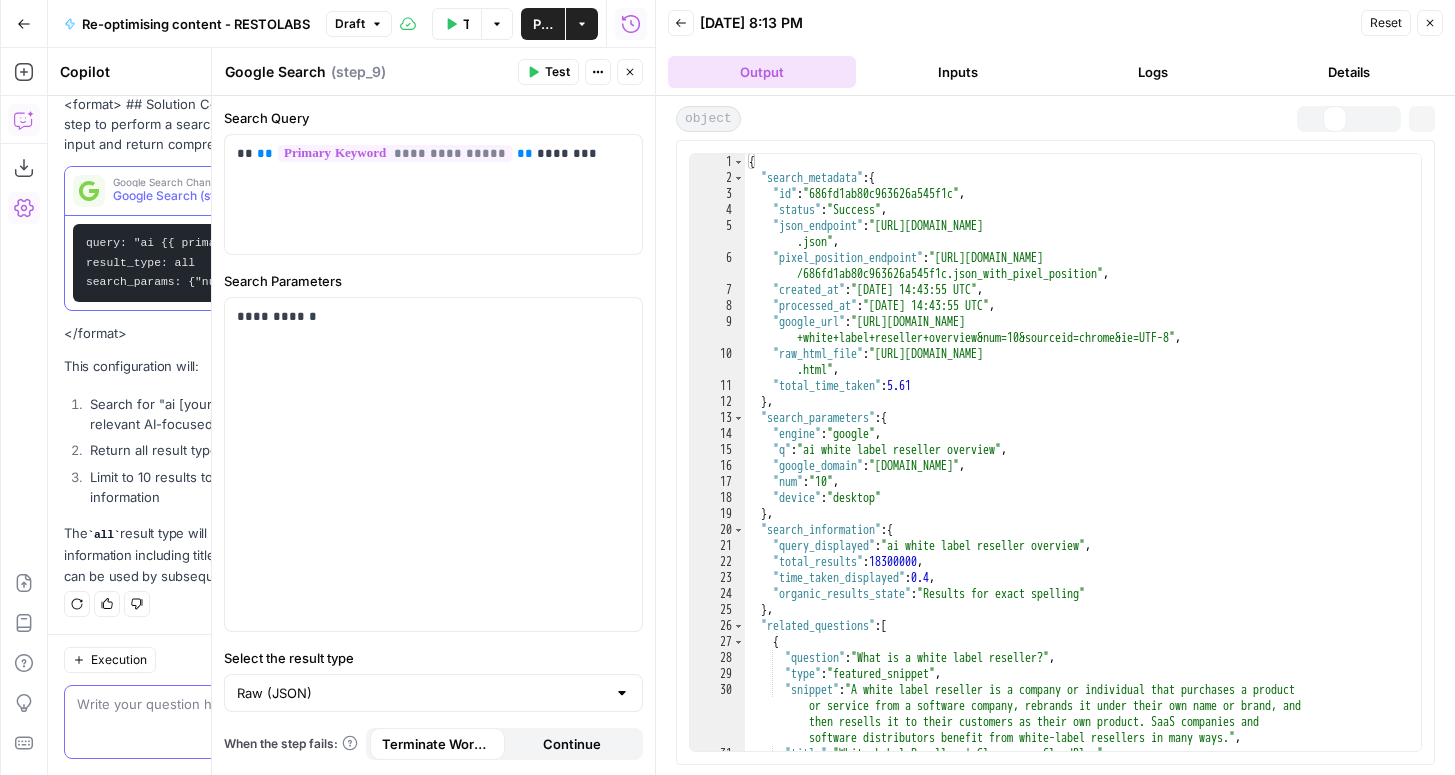 scroll, scrollTop: 267, scrollLeft: 0, axis: vertical 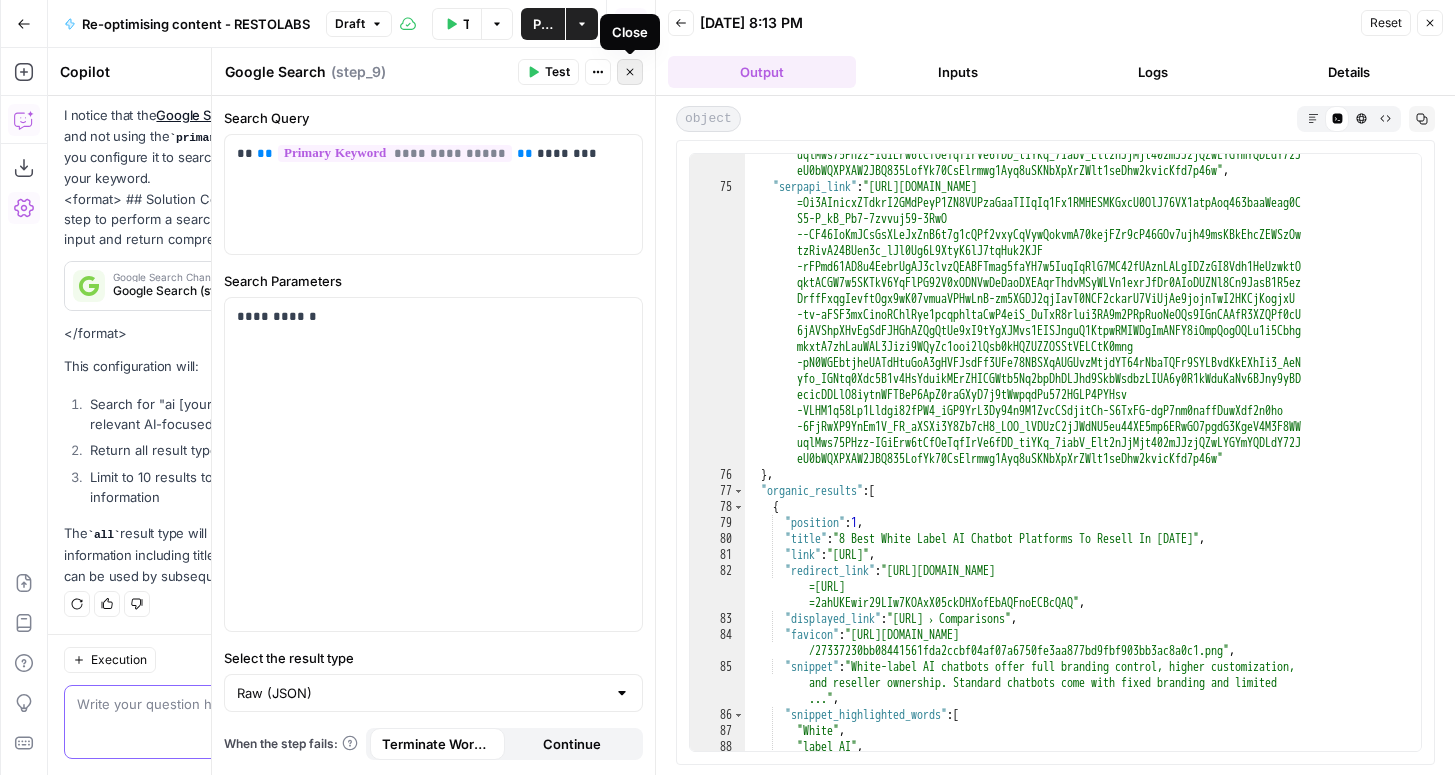 click 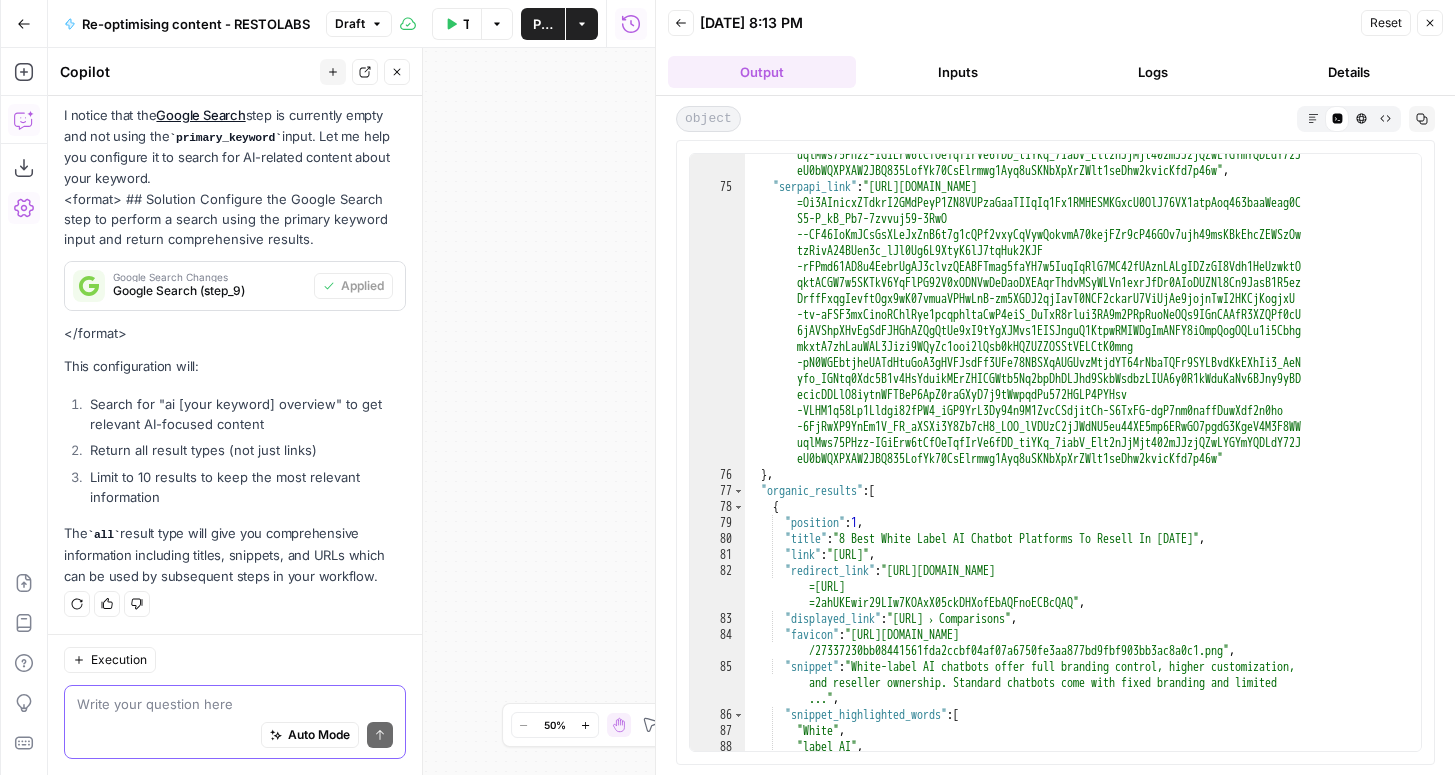 click on "Reset Close" at bounding box center [1402, 23] 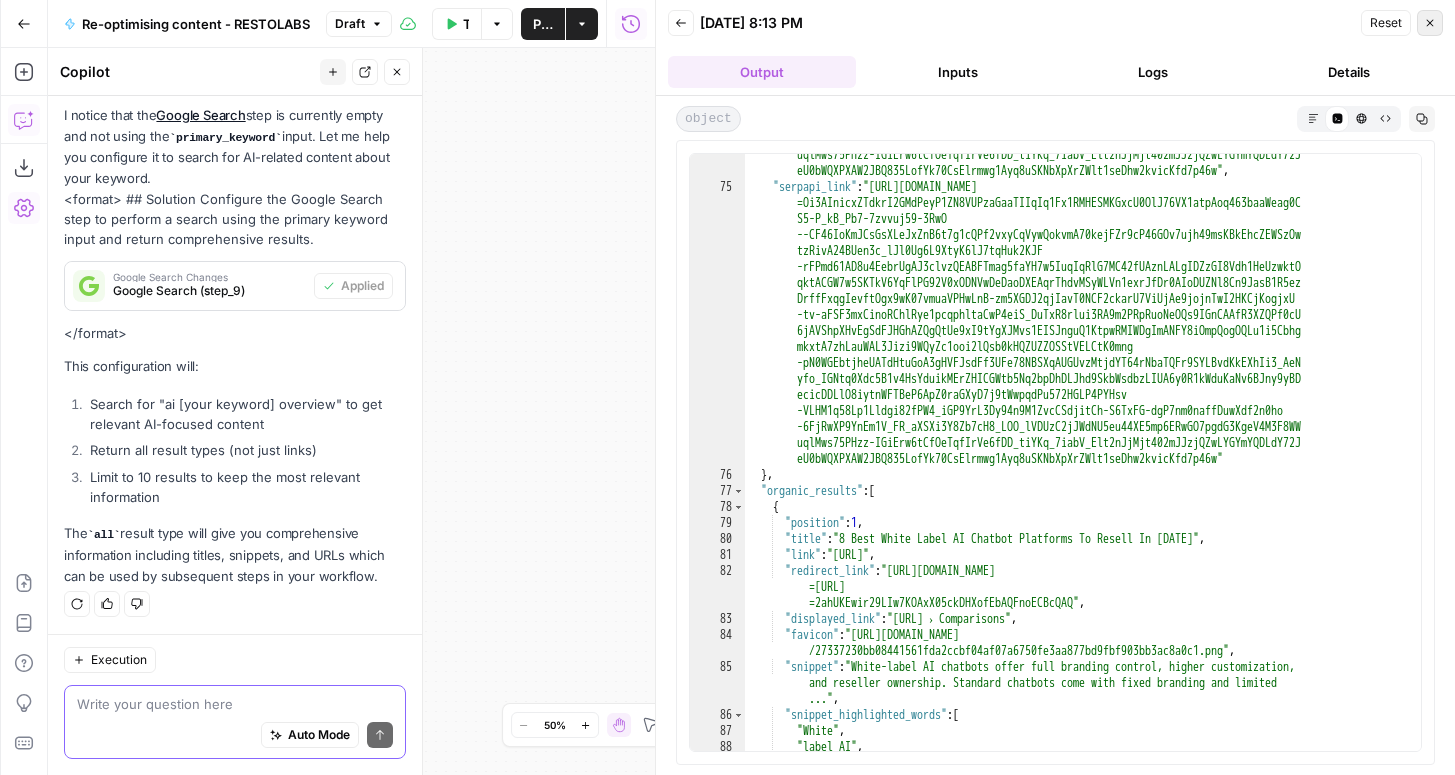 click on "Close" at bounding box center [1430, 23] 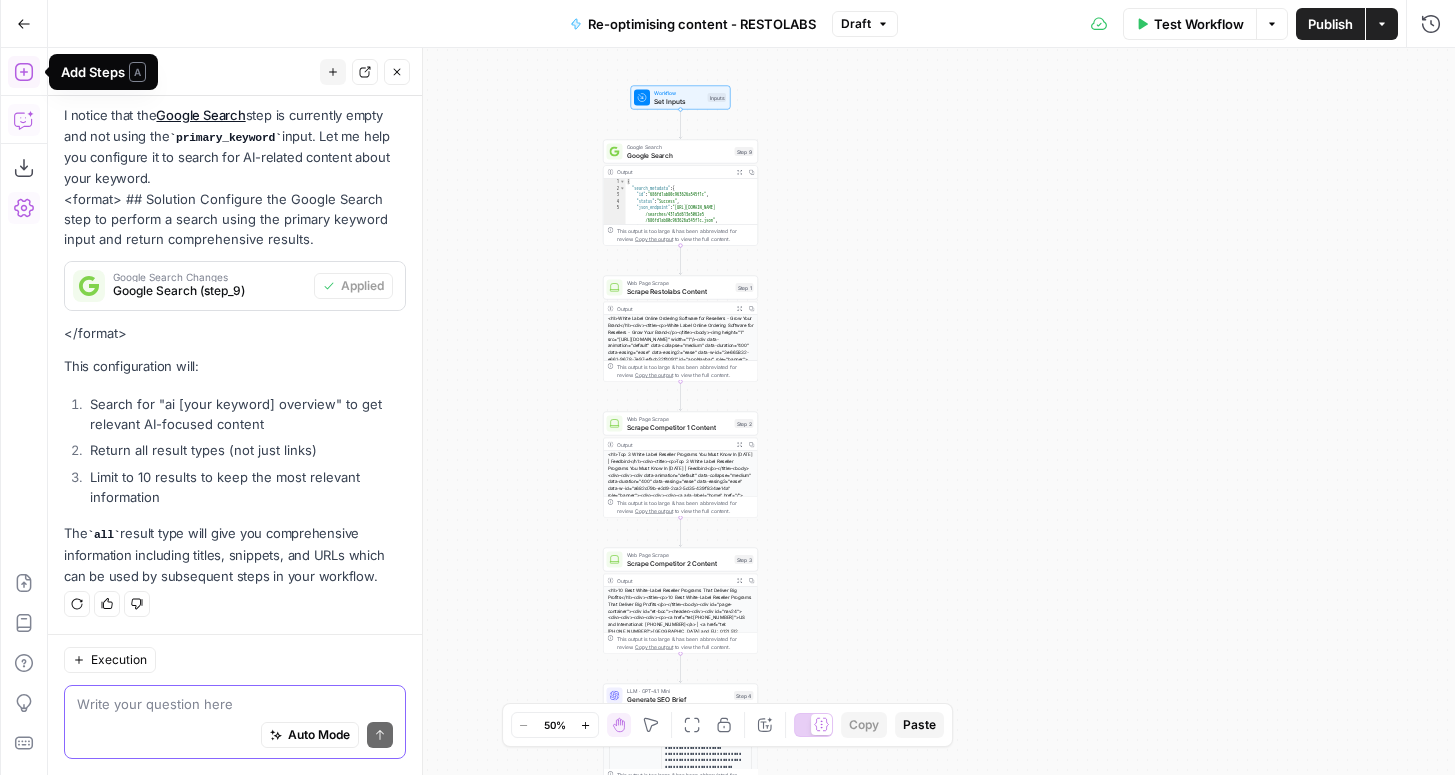 click on "Add Steps" at bounding box center [24, 72] 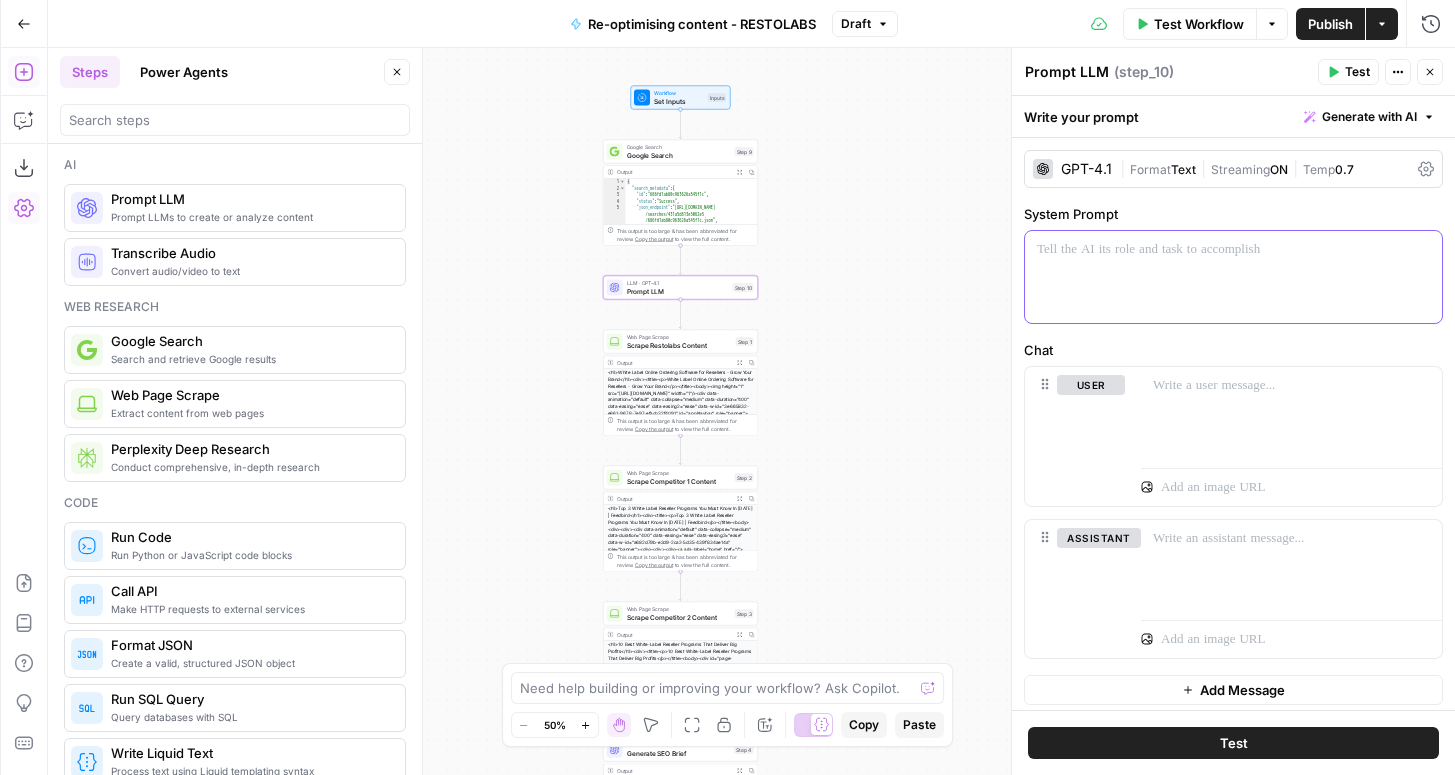 click at bounding box center [1233, 277] 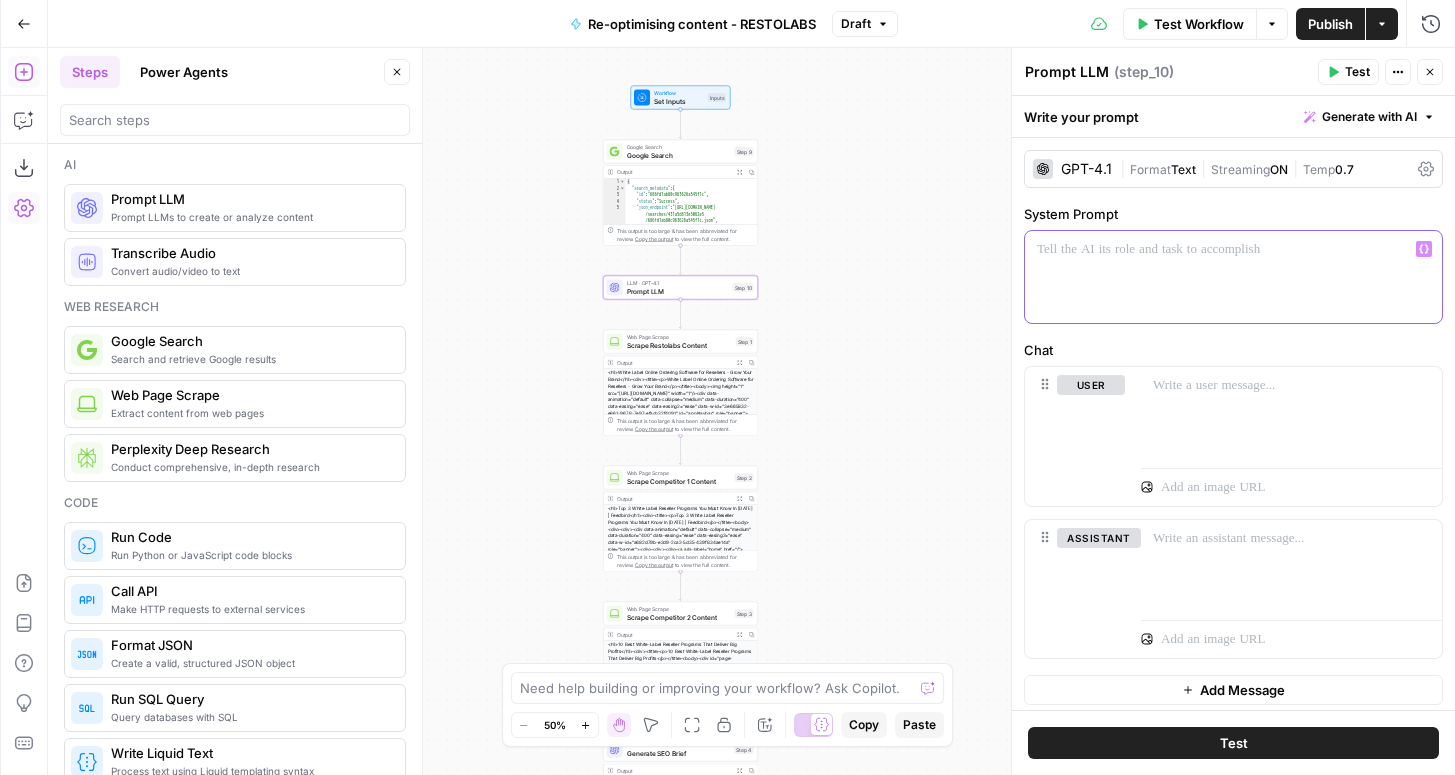 type 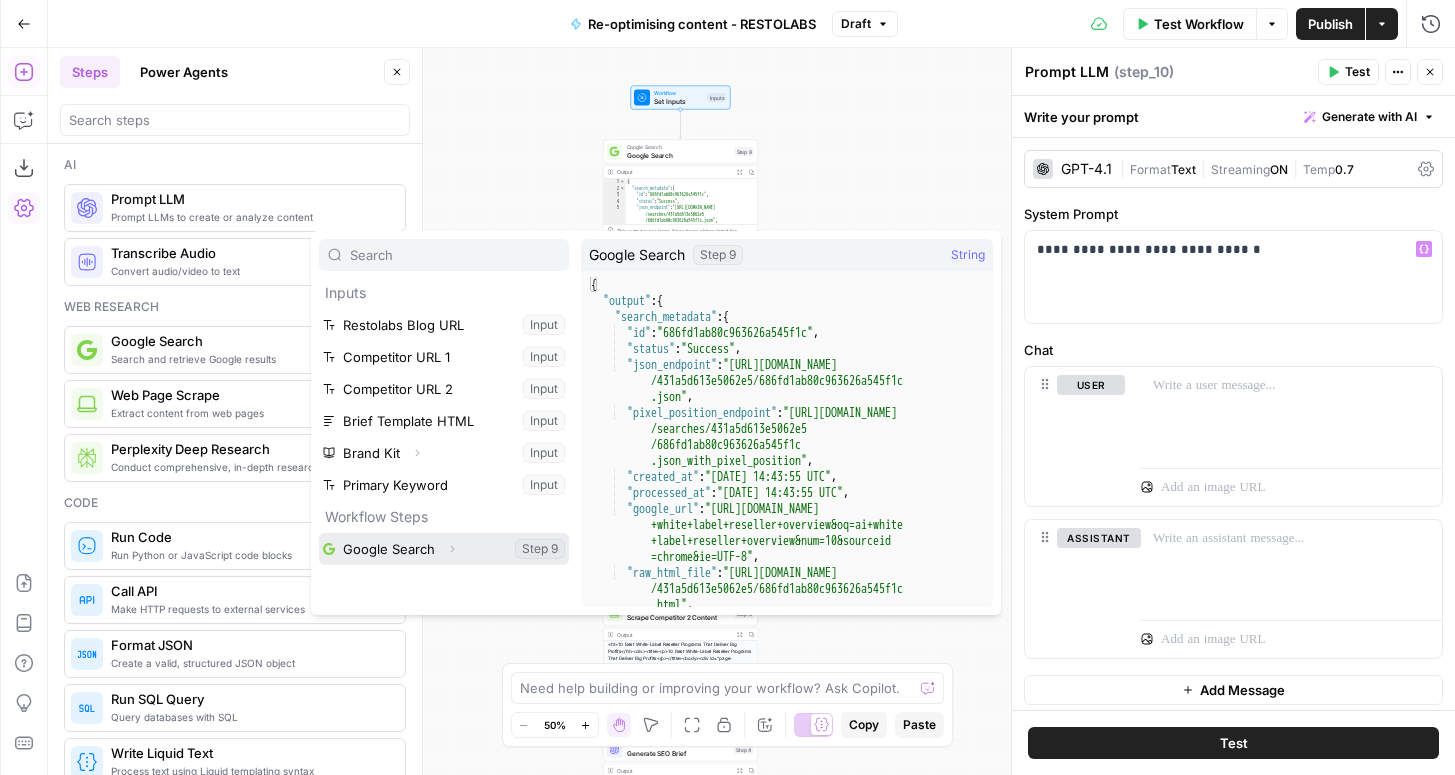 click at bounding box center (444, 549) 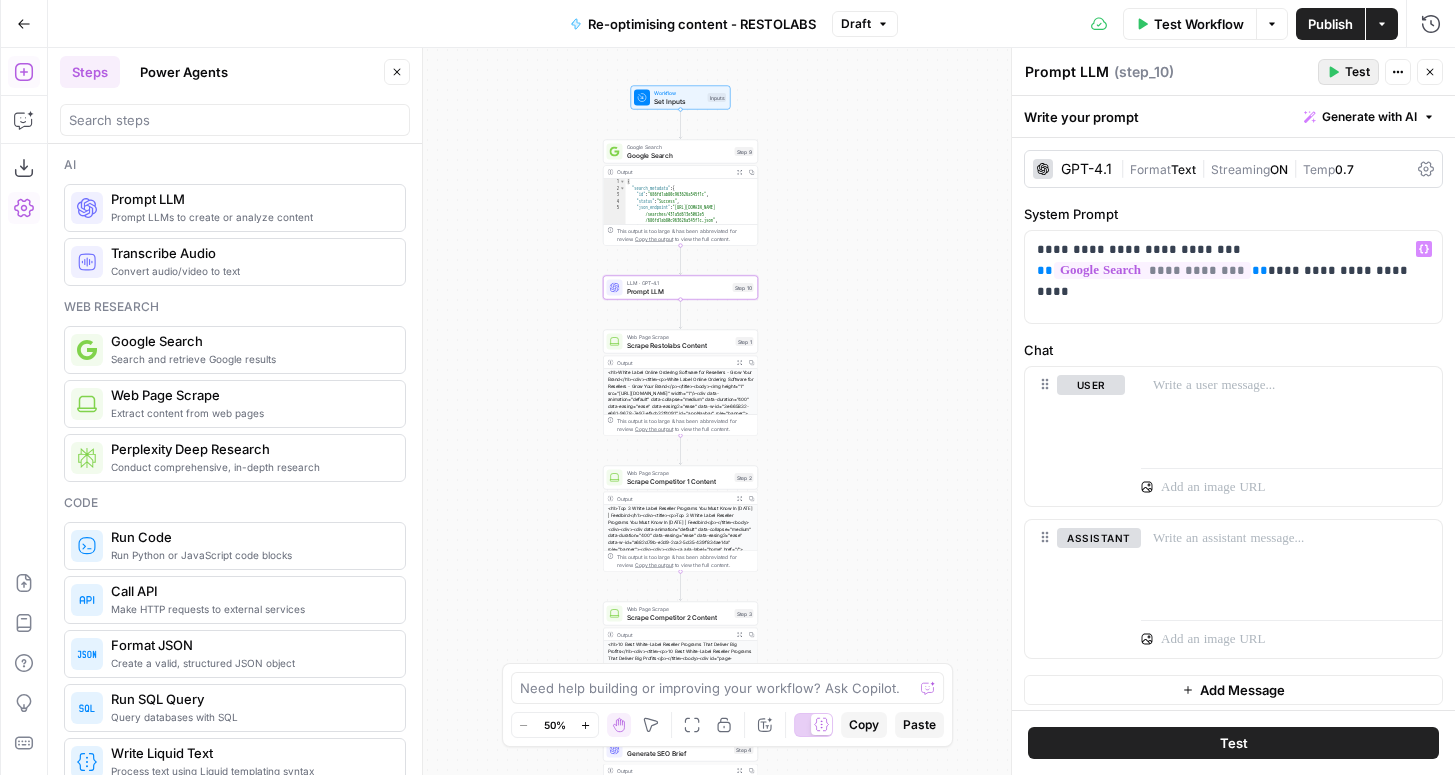 click on "Test" at bounding box center (1348, 72) 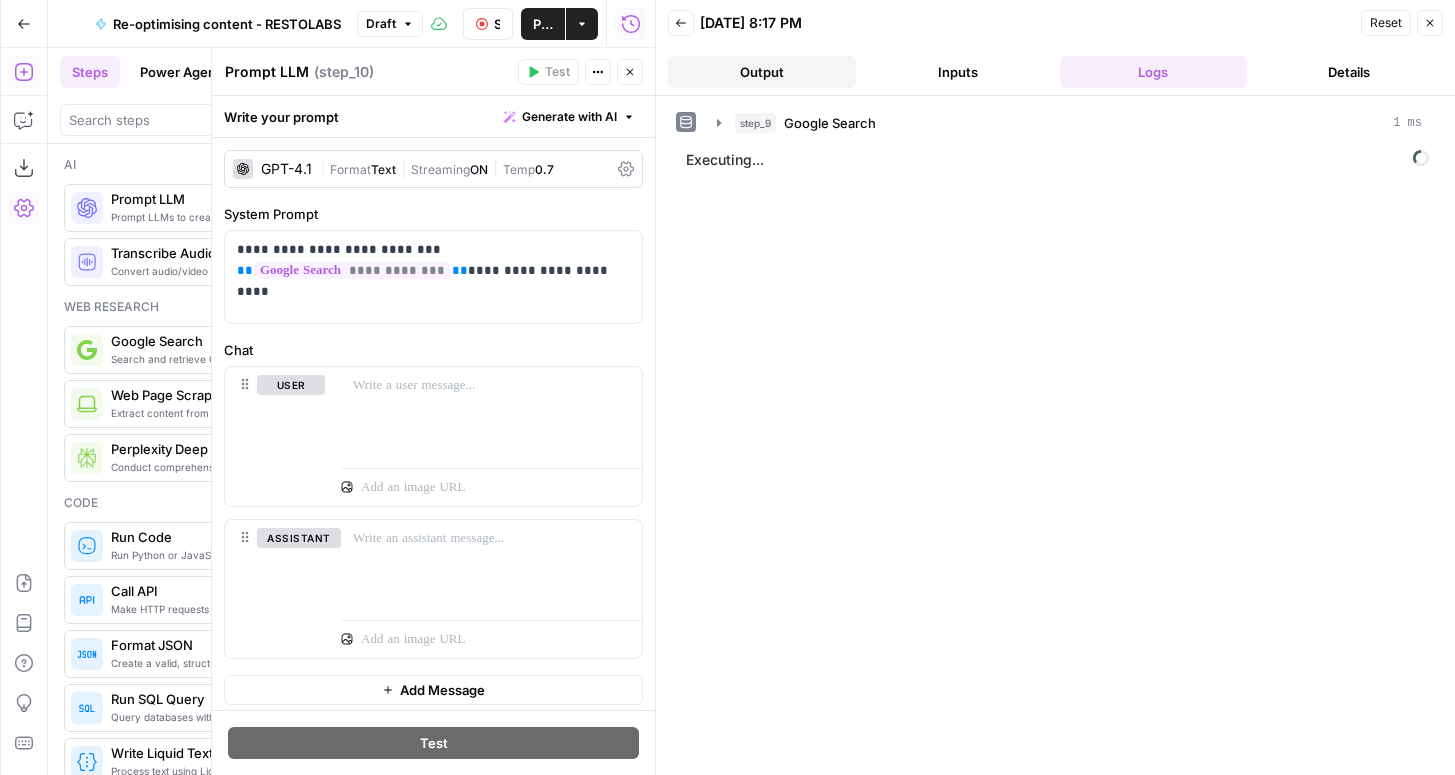 drag, startPoint x: 802, startPoint y: 79, endPoint x: 811, endPoint y: 74, distance: 10.29563 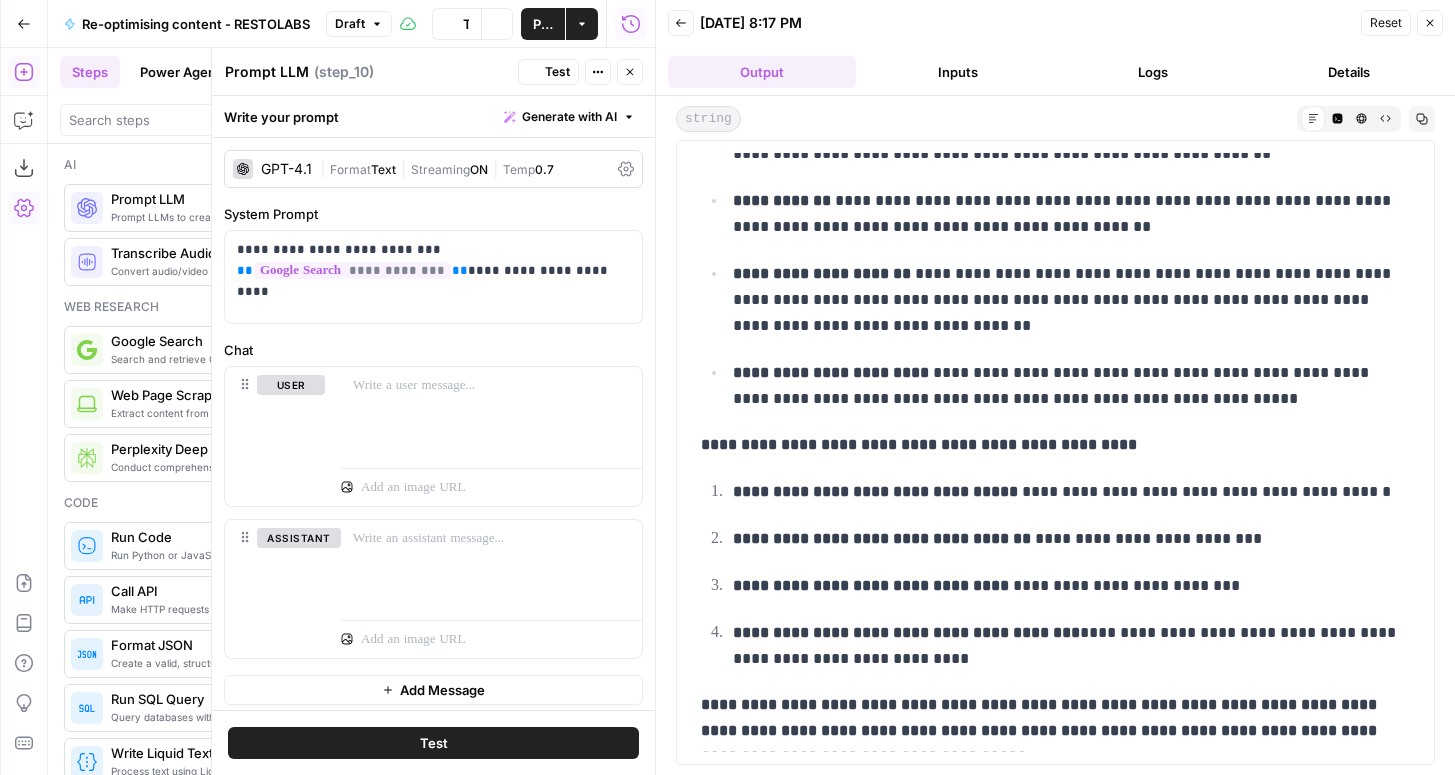 scroll, scrollTop: 367, scrollLeft: 0, axis: vertical 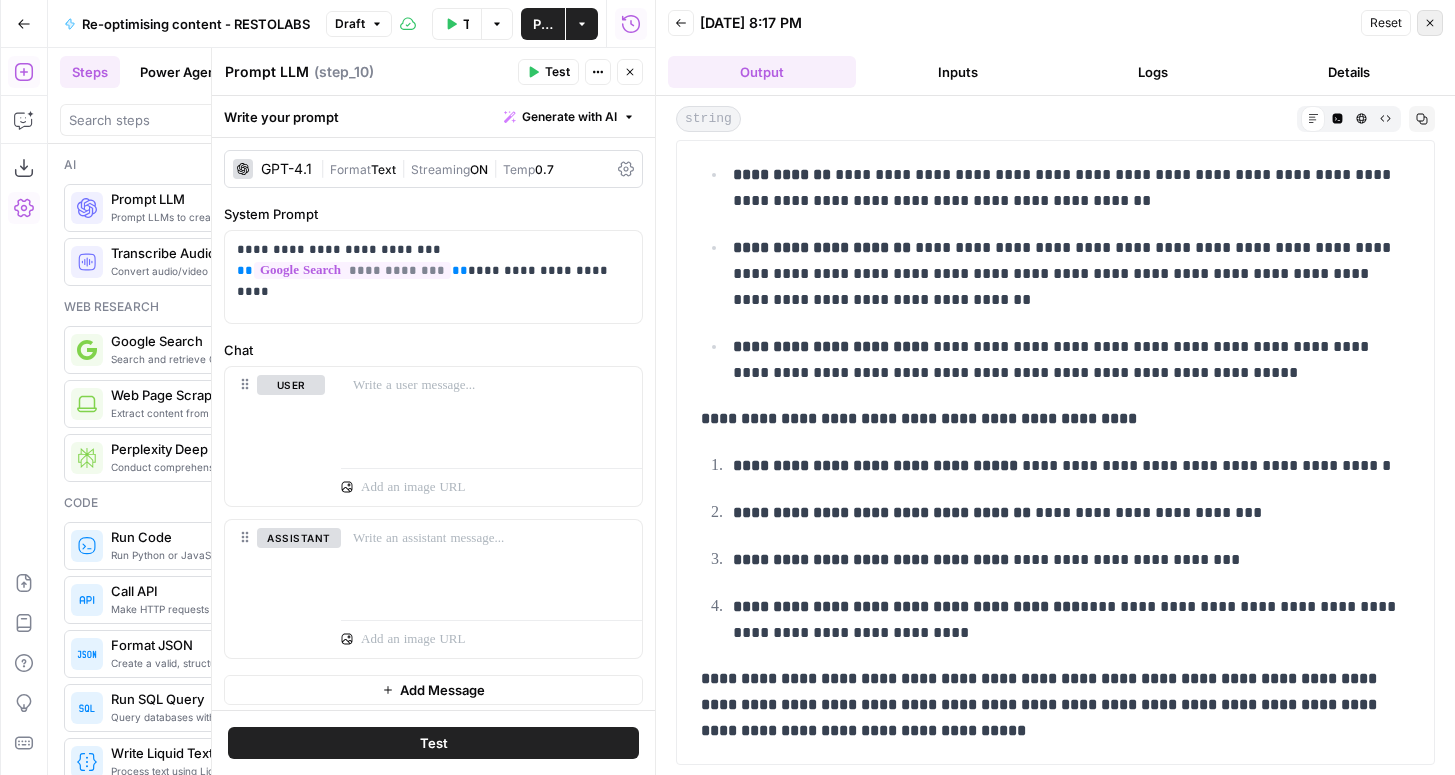 click 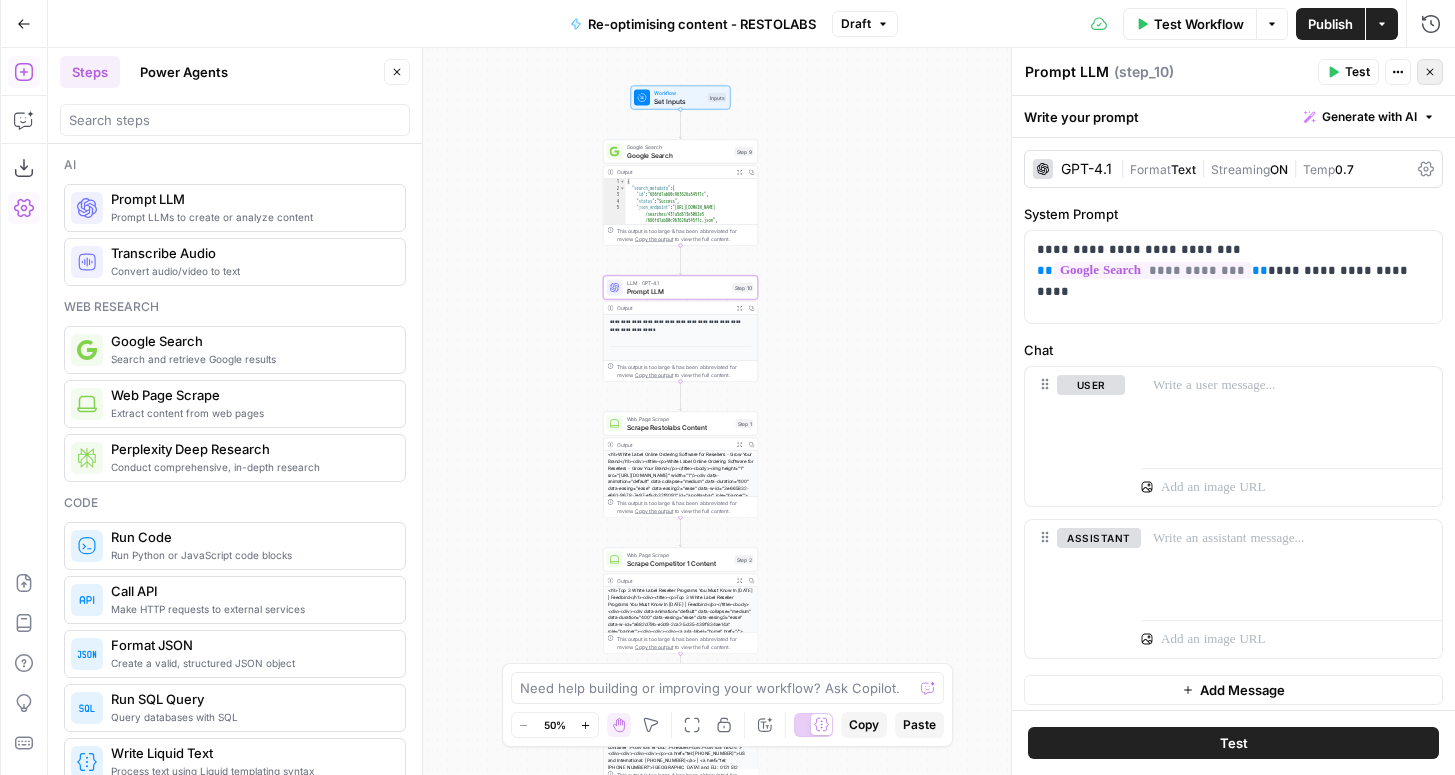 click 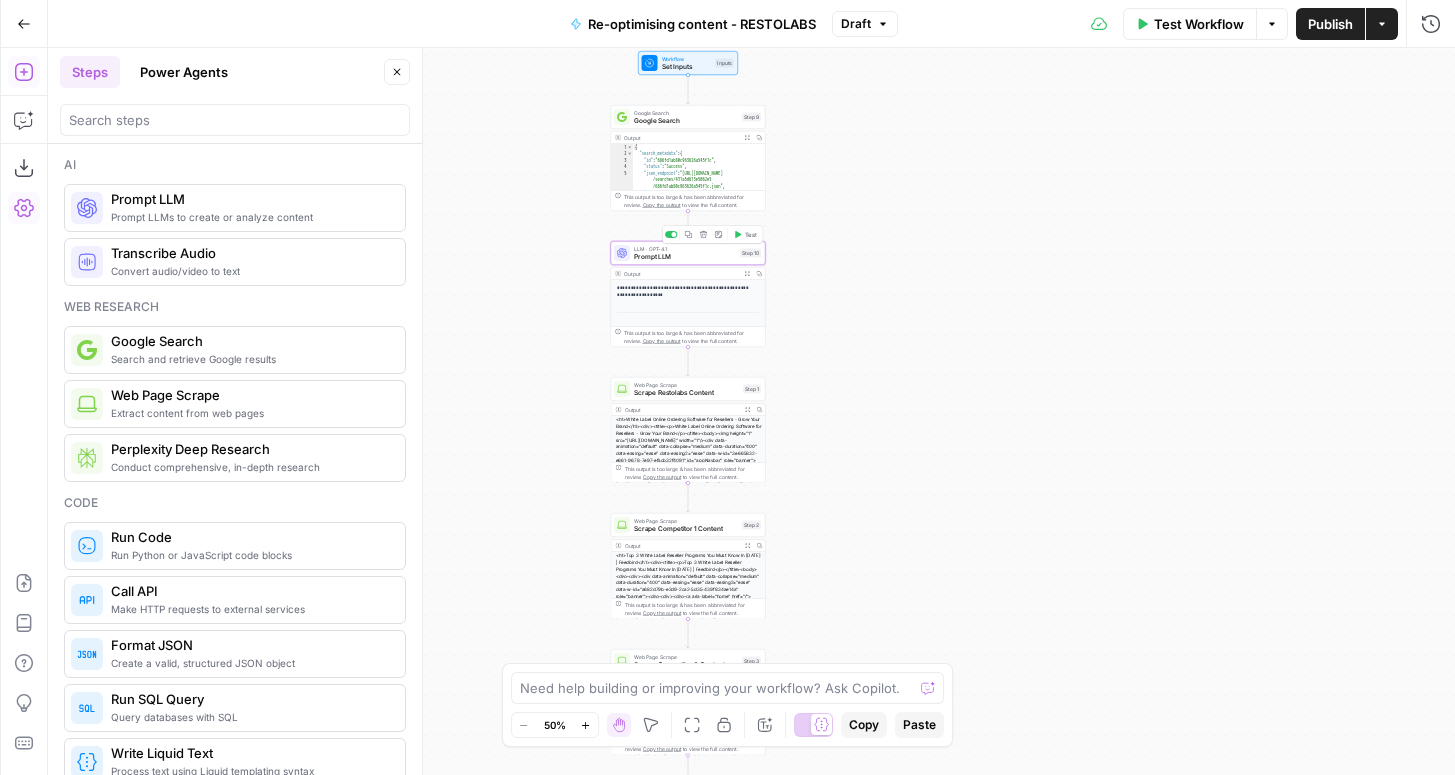 click on "Prompt LLM" at bounding box center [685, 257] 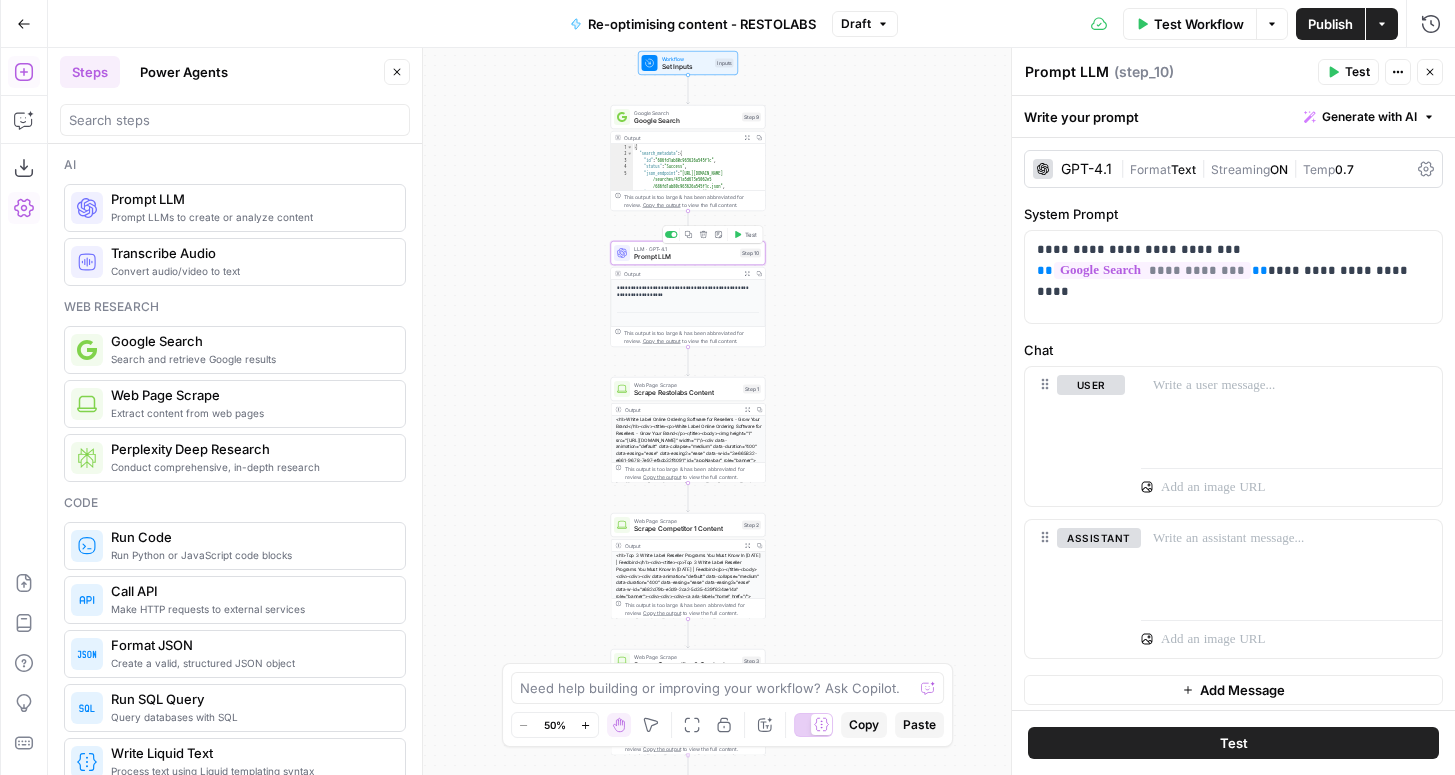 scroll, scrollTop: 6, scrollLeft: 0, axis: vertical 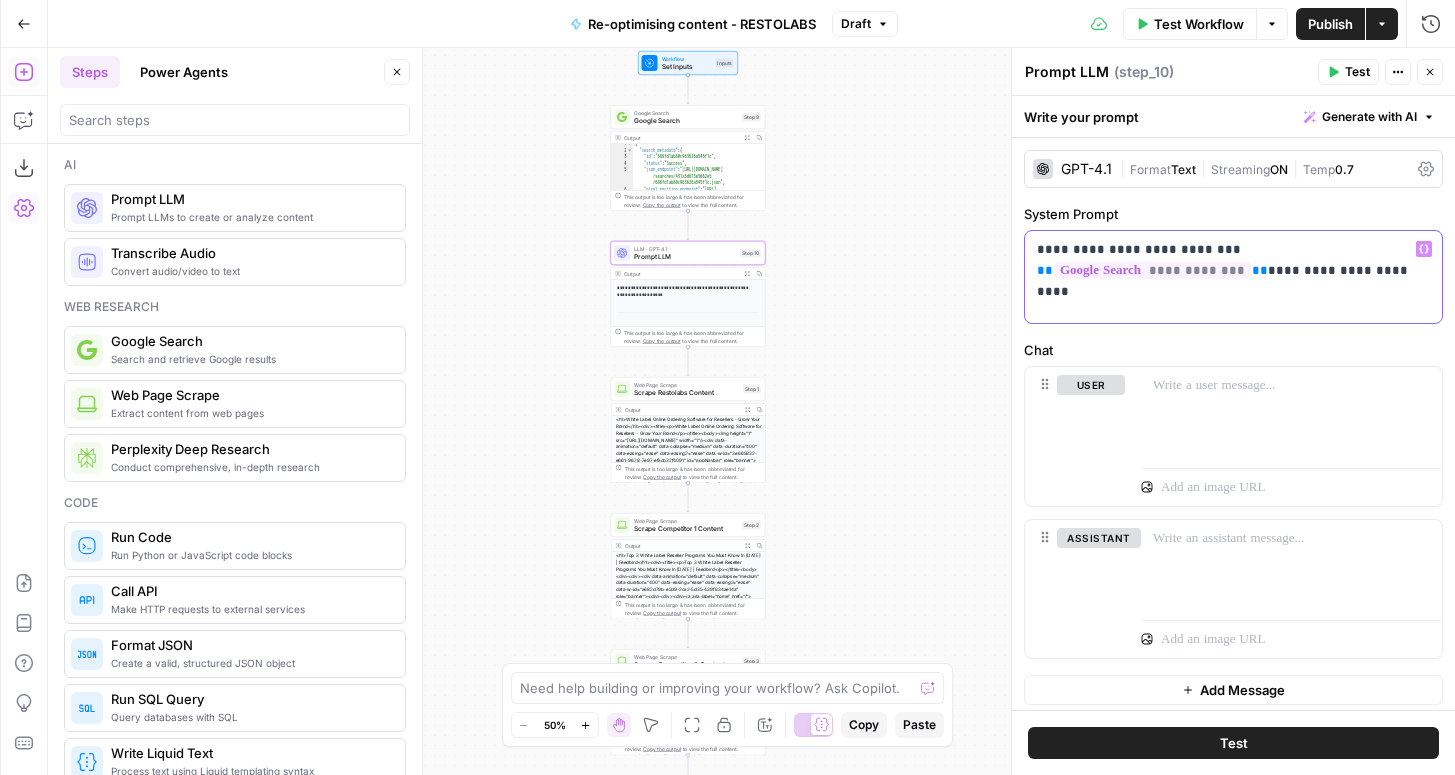 drag, startPoint x: 1254, startPoint y: 270, endPoint x: 1469, endPoint y: 283, distance: 215.39267 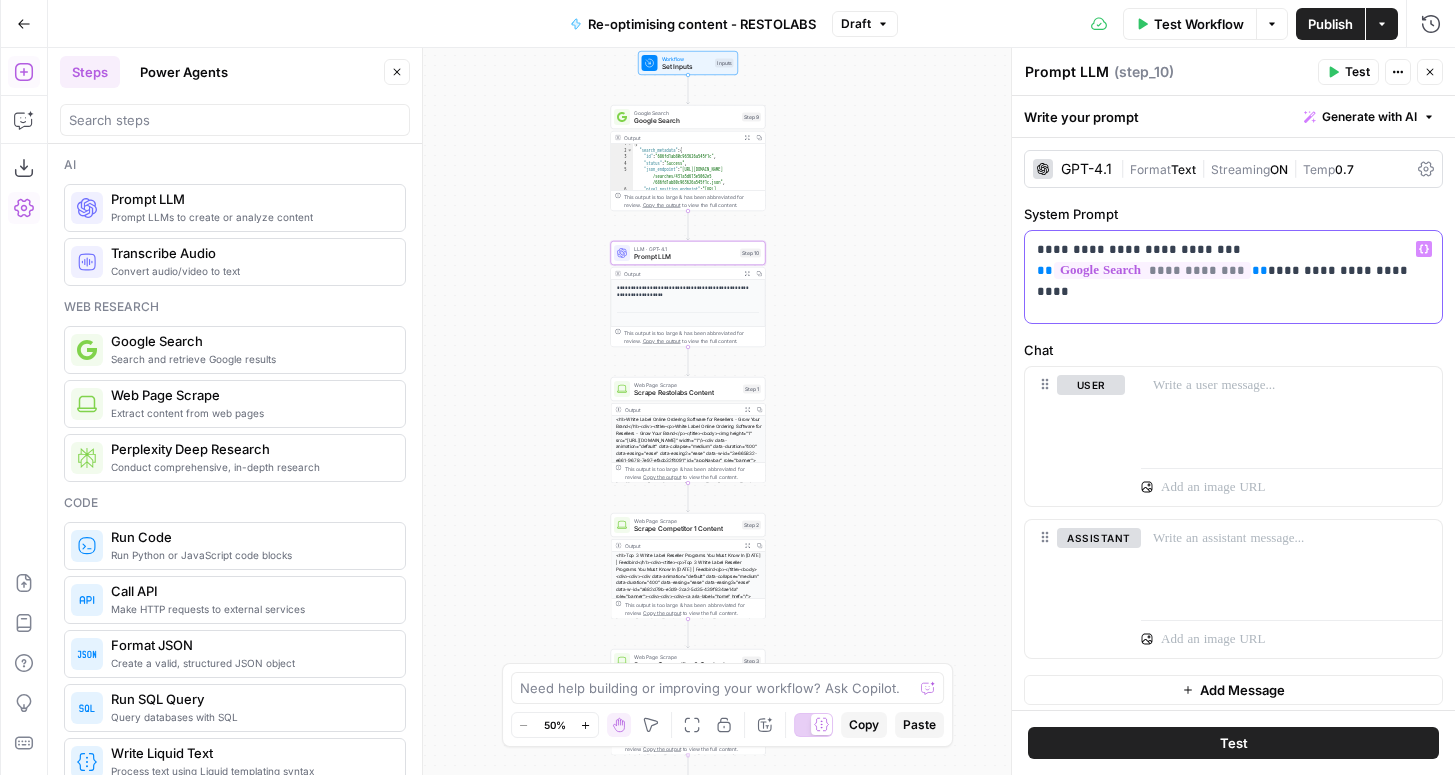 click on "TripleDart New Home Browse Your Data Monitoring Settings Recent Grids New grid Restolabs - Key Take aways & FAQs Grid (2) Locus tldr generator Grid 3-way comparison faqs - Restolabs Grid Recent Workflows New Workflow Re-optimising content - RESTOLABS Untitled 3-way comparison faqs - Restolabs AirOps Academy What's new?
1
Help + Support Go Back Re-optimising content - RESTOLABS Draft Test Workflow Options Publish Actions Run History Add Steps Copilot Download as JSON Settings Import JSON AirOps Academy Help Give Feedback Shortcuts Workflow Set Inputs Inputs Google Search Google Search Step 9 Output Expand Output Copy 1 2 3 4 5 6 7 {    "search_metadata" :  {      "id" :  "686fd1ab80c963626a545f1c" ,      "status" :  "Success" ,      "json_endpoint" :  "https://serpapi.com          /searches/431a5d613e5062e5          /686fd1ab80c963626a545f1c.json" ,      "pixel_position_endpoint" :  "https://serpapi          ," at bounding box center [727, 387] 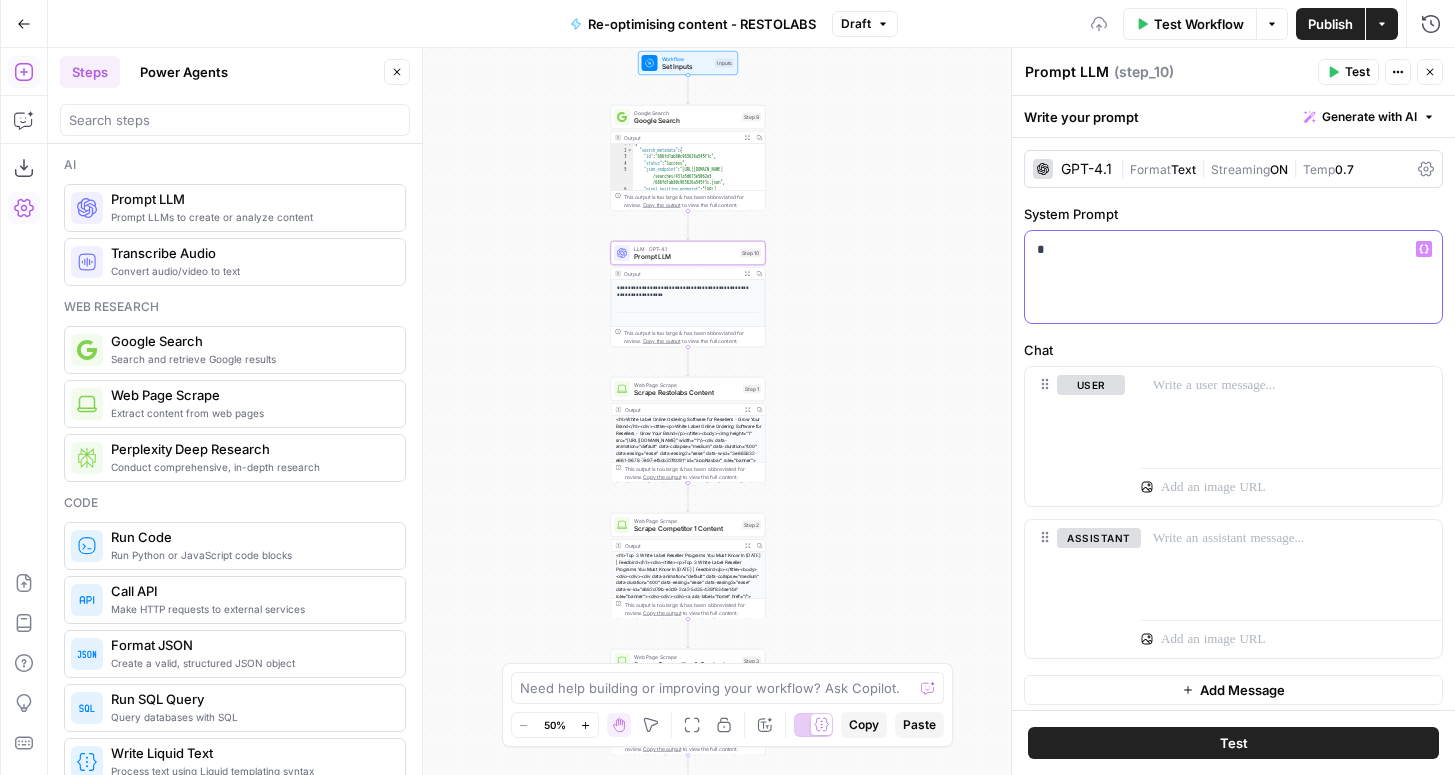 type 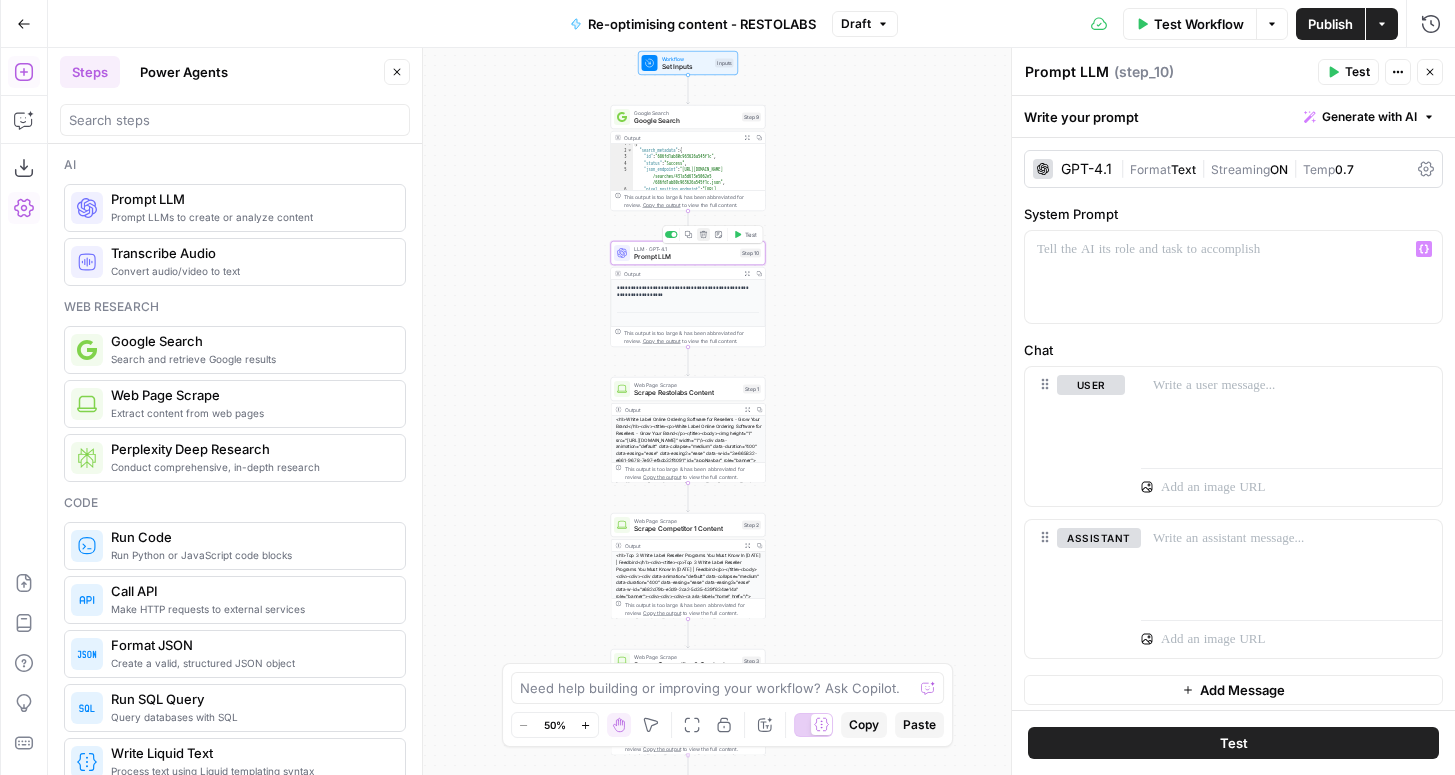 click 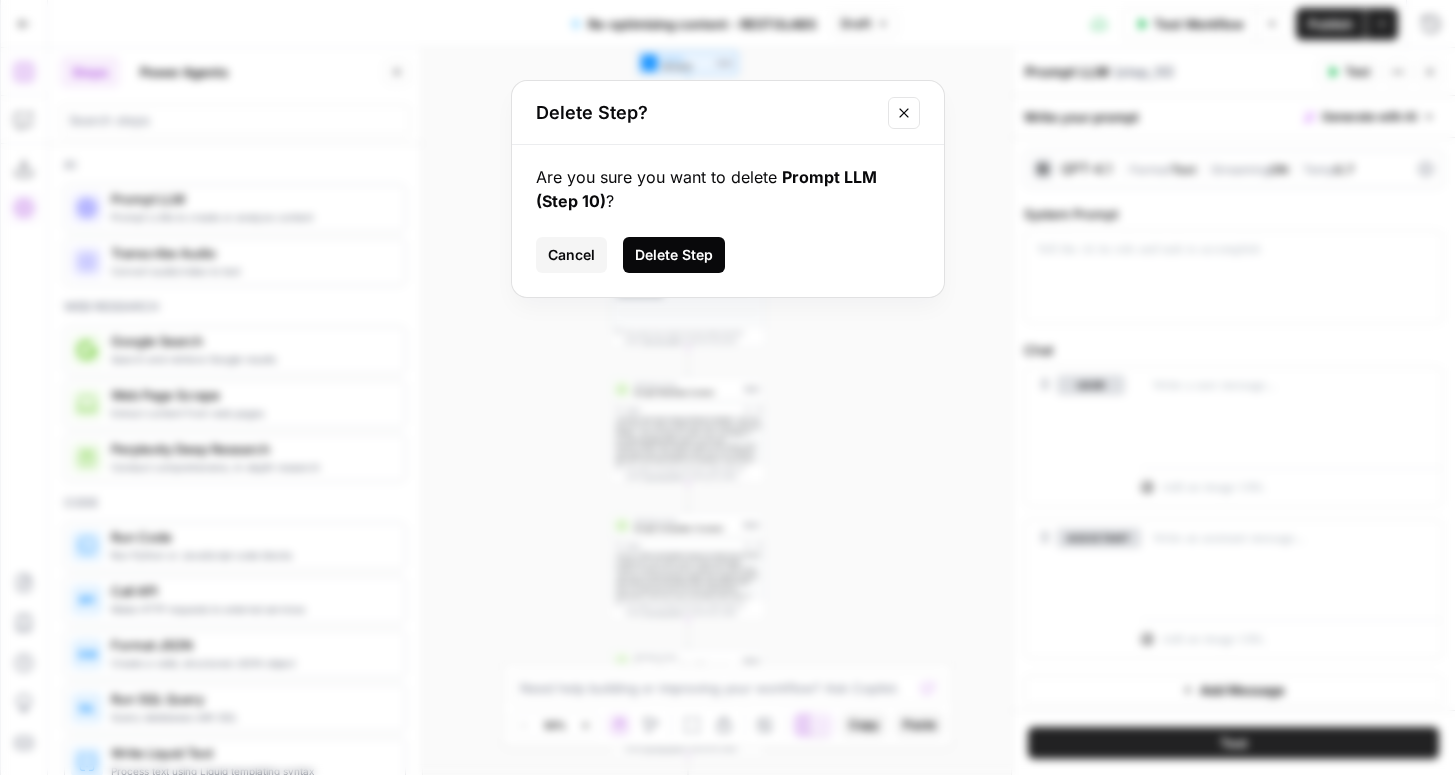 click on "Delete Step" at bounding box center [674, 255] 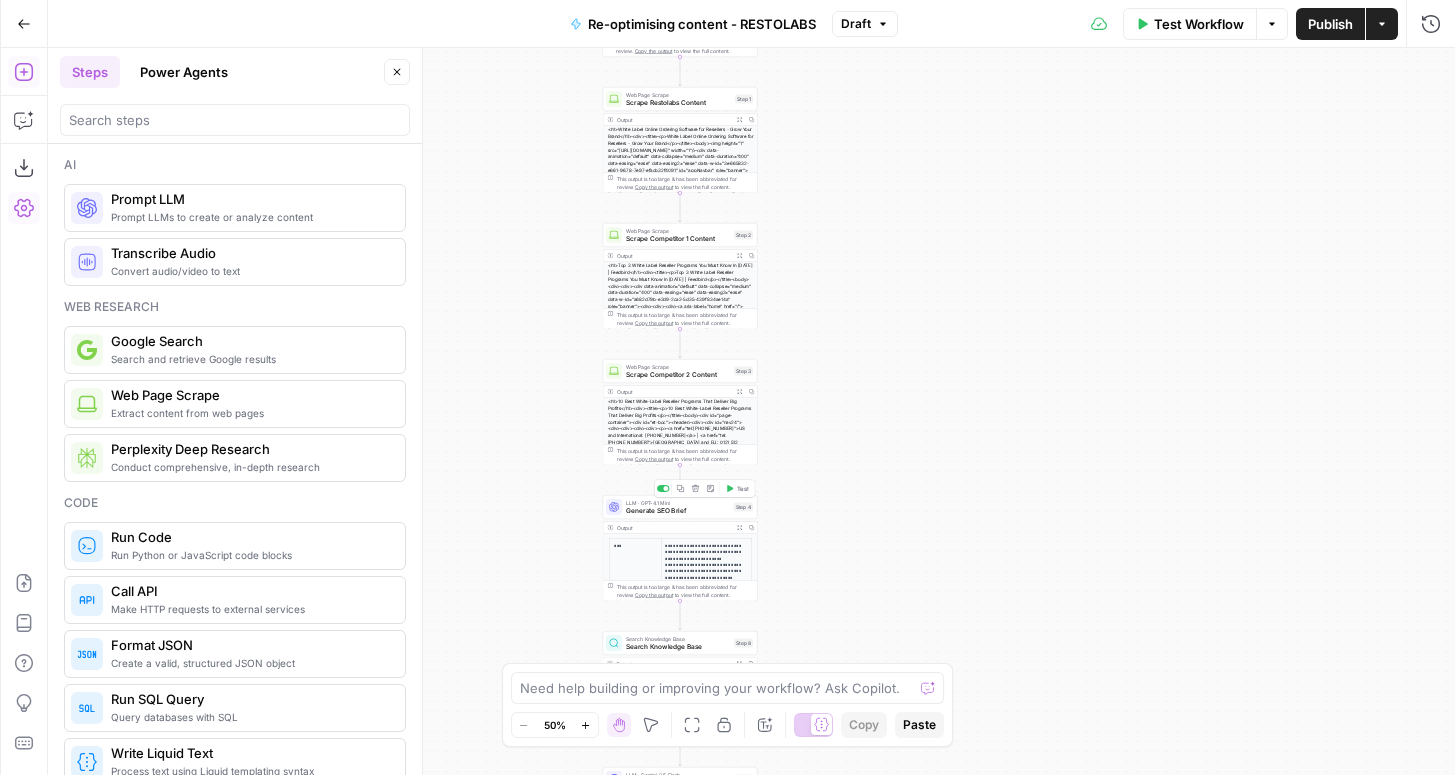 click on "Generate SEO Brief" at bounding box center [678, 511] 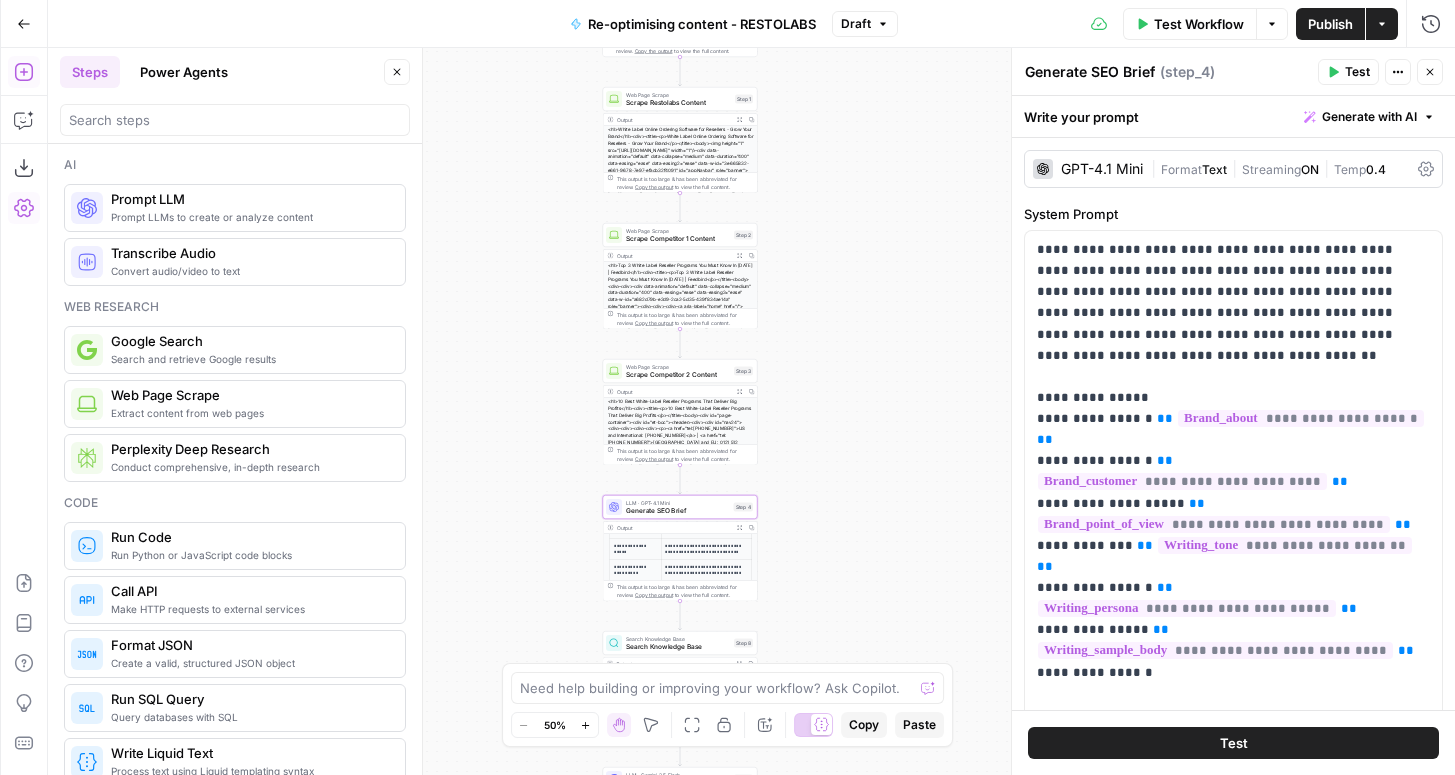 scroll, scrollTop: 199, scrollLeft: 0, axis: vertical 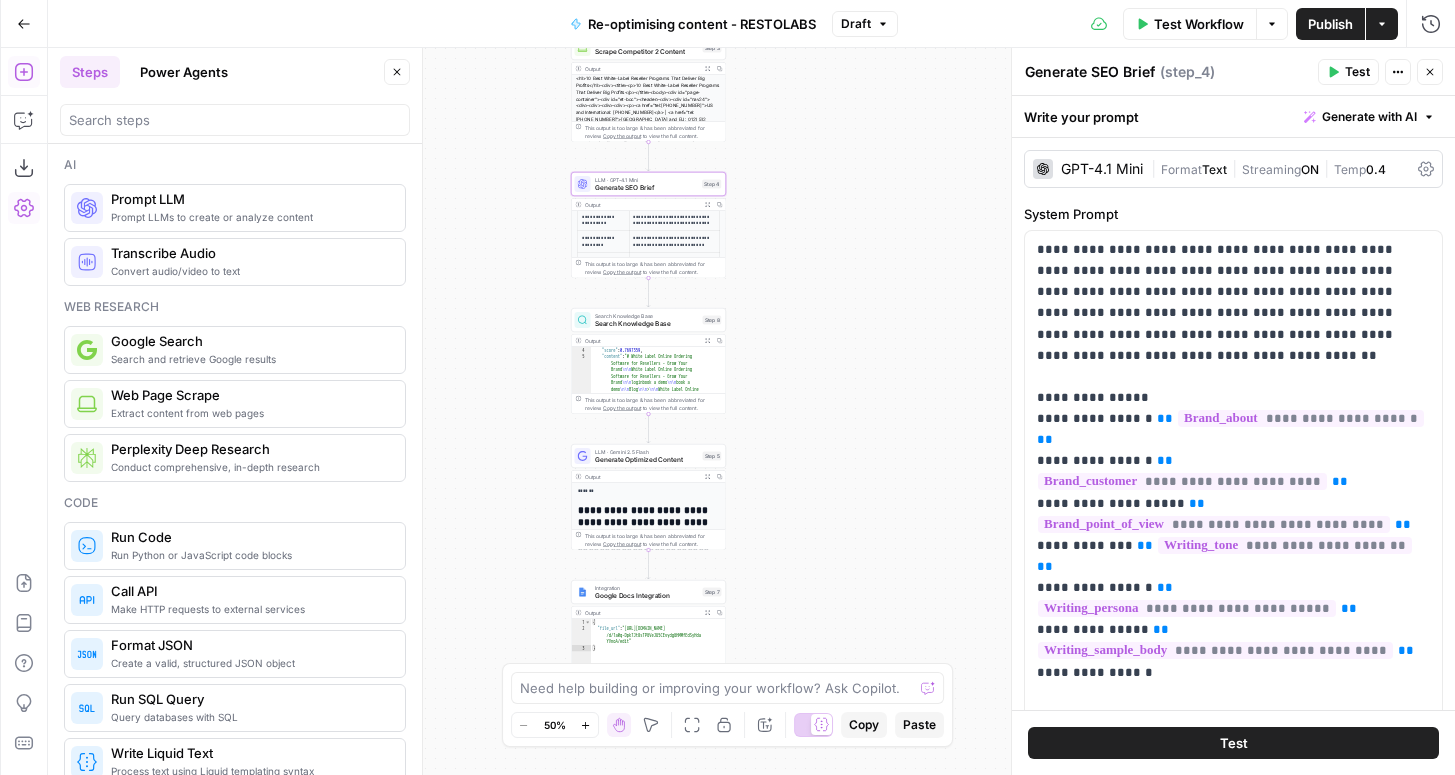 drag, startPoint x: 636, startPoint y: 452, endPoint x: 652, endPoint y: 452, distance: 16 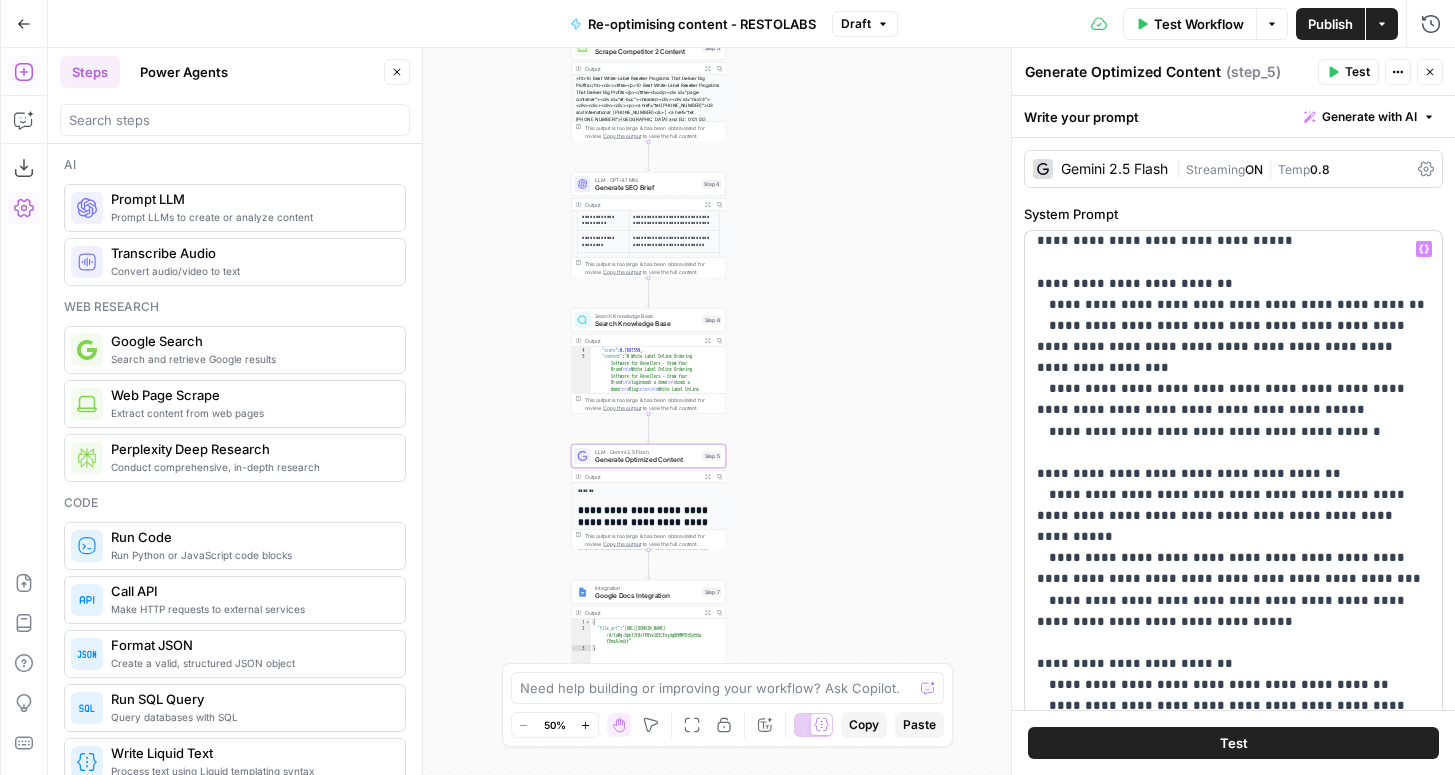 scroll, scrollTop: 1800, scrollLeft: 0, axis: vertical 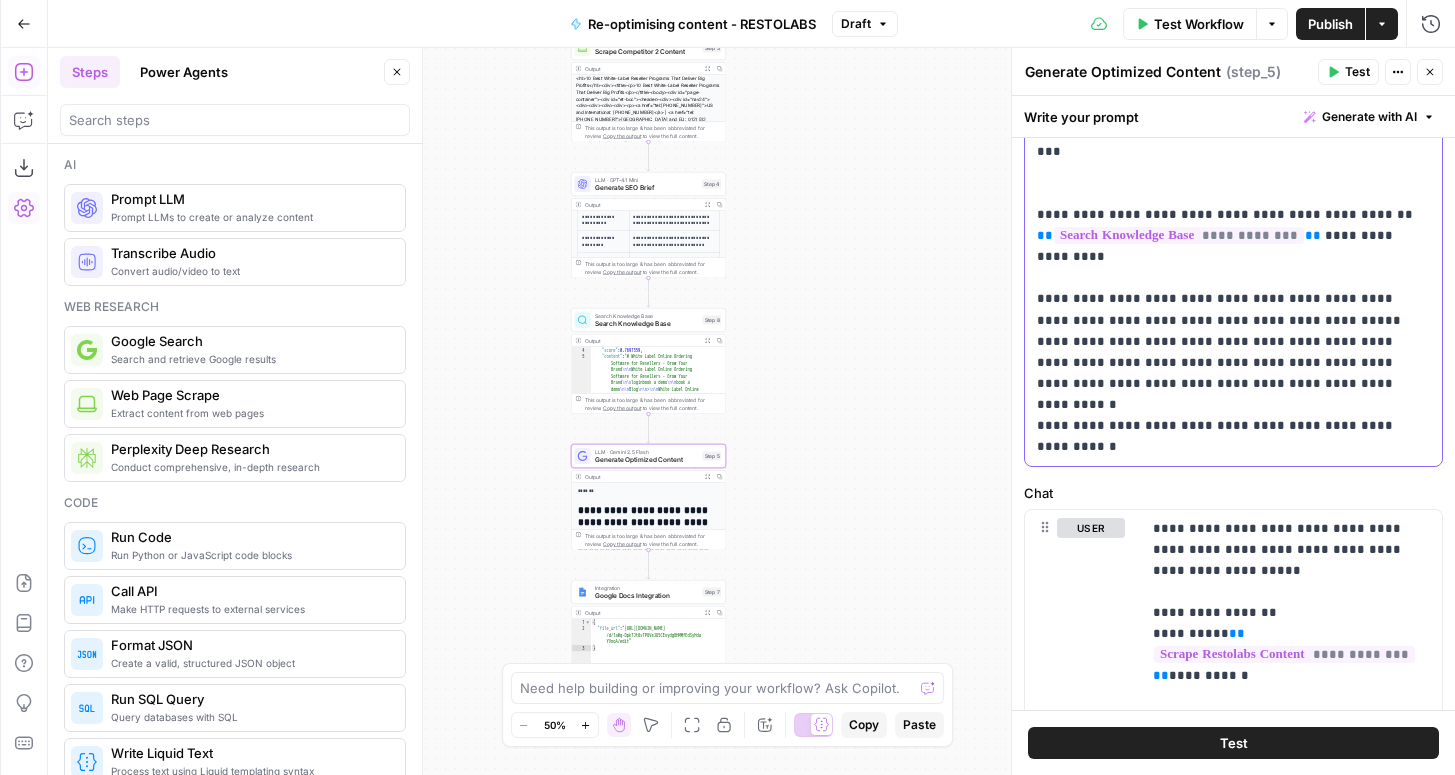click on "**********" at bounding box center [1233, -842] 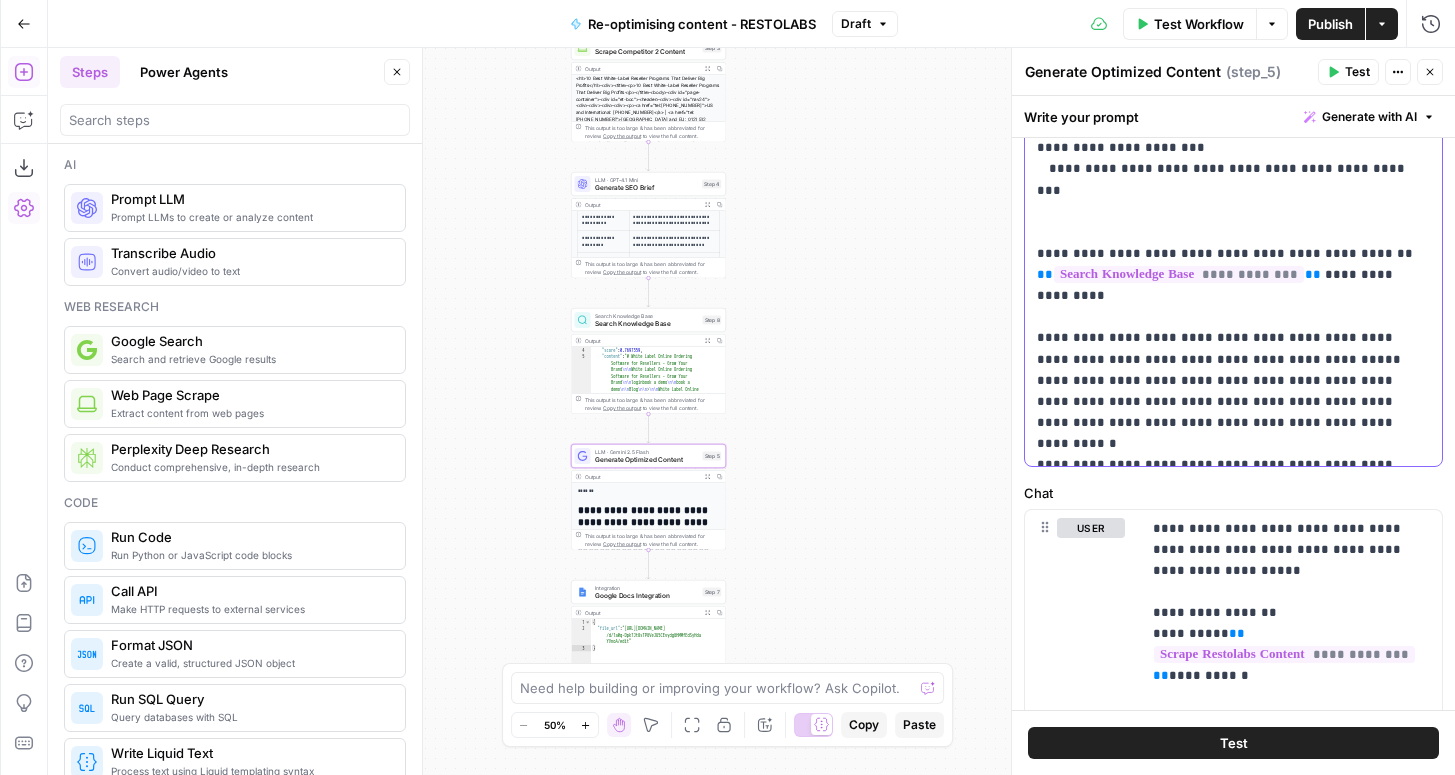 scroll, scrollTop: 1800, scrollLeft: 0, axis: vertical 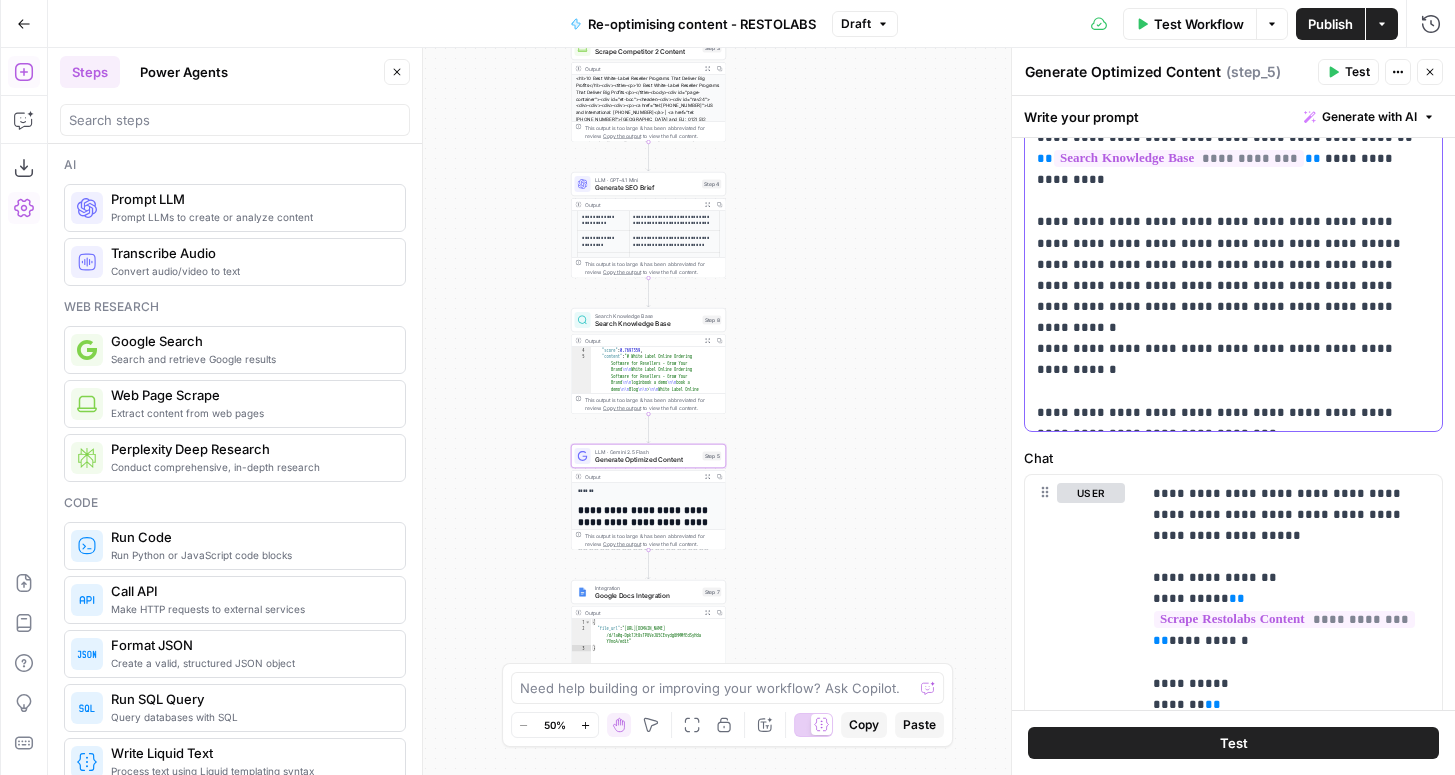 type 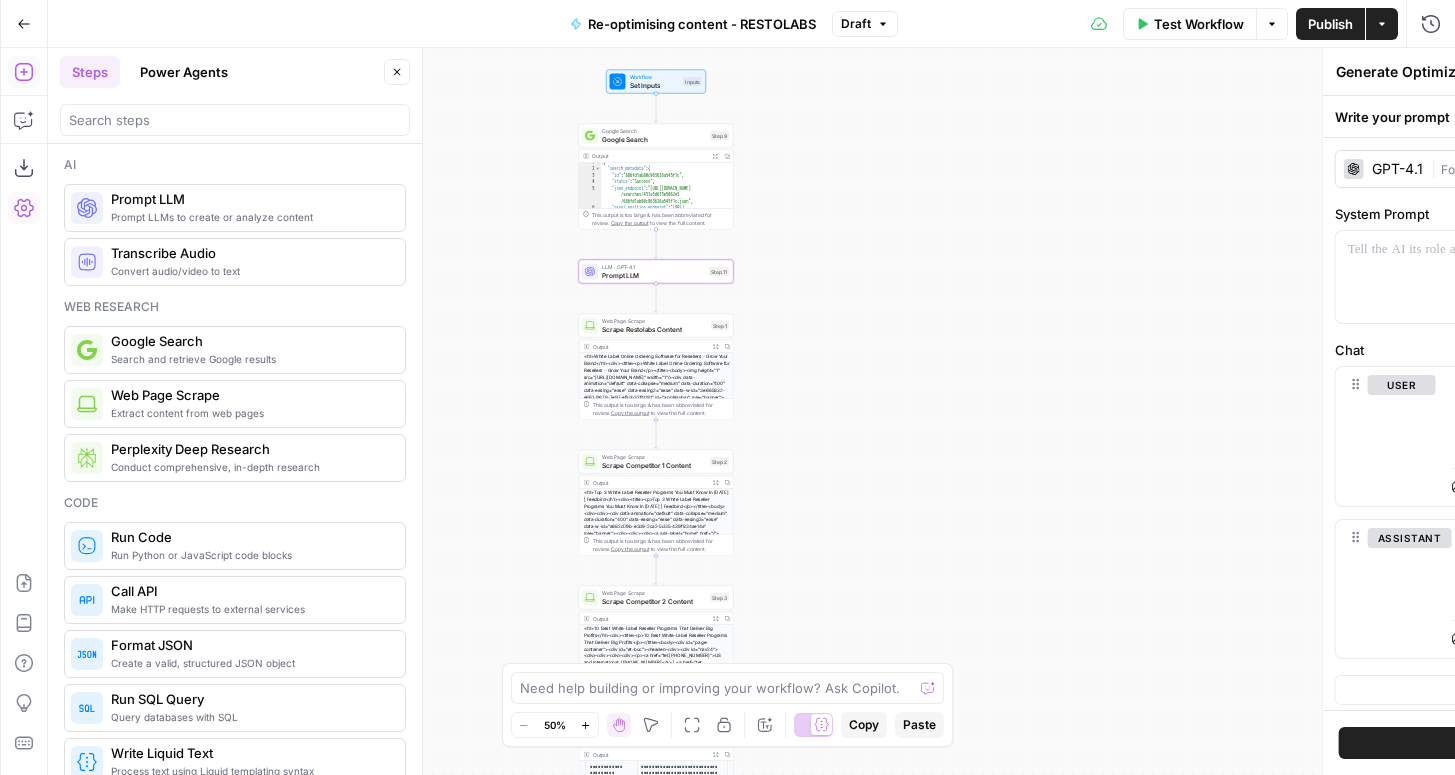 type on "Prompt LLM" 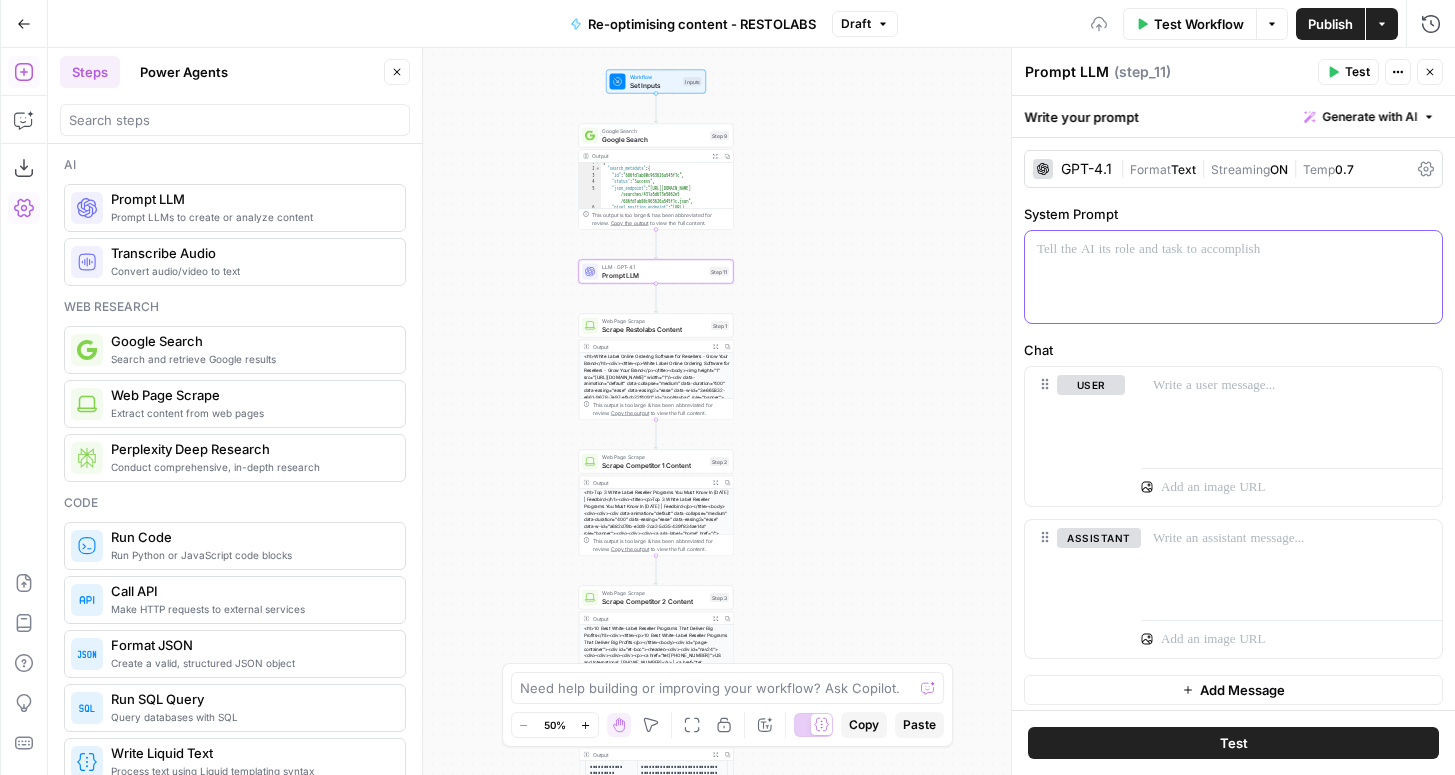 click at bounding box center (1233, 277) 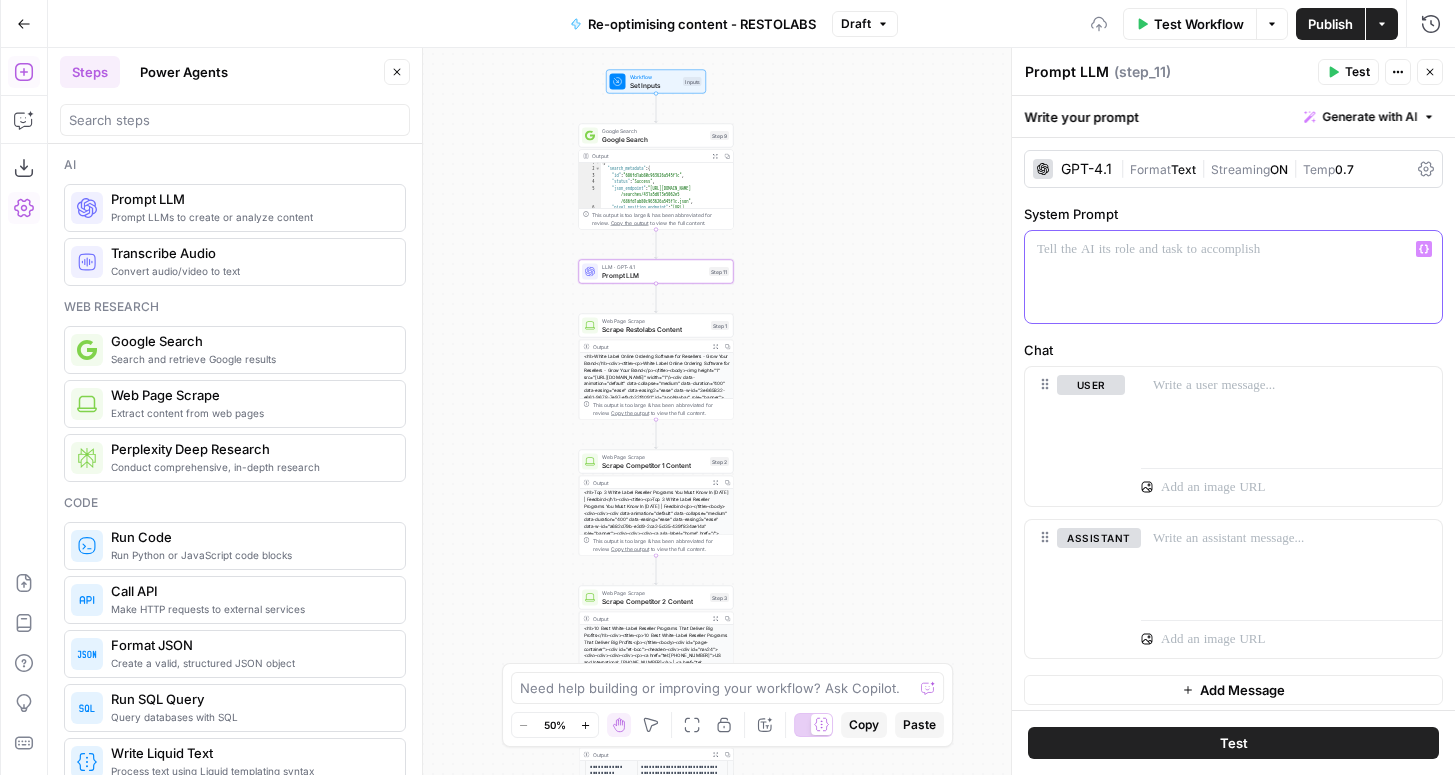 type 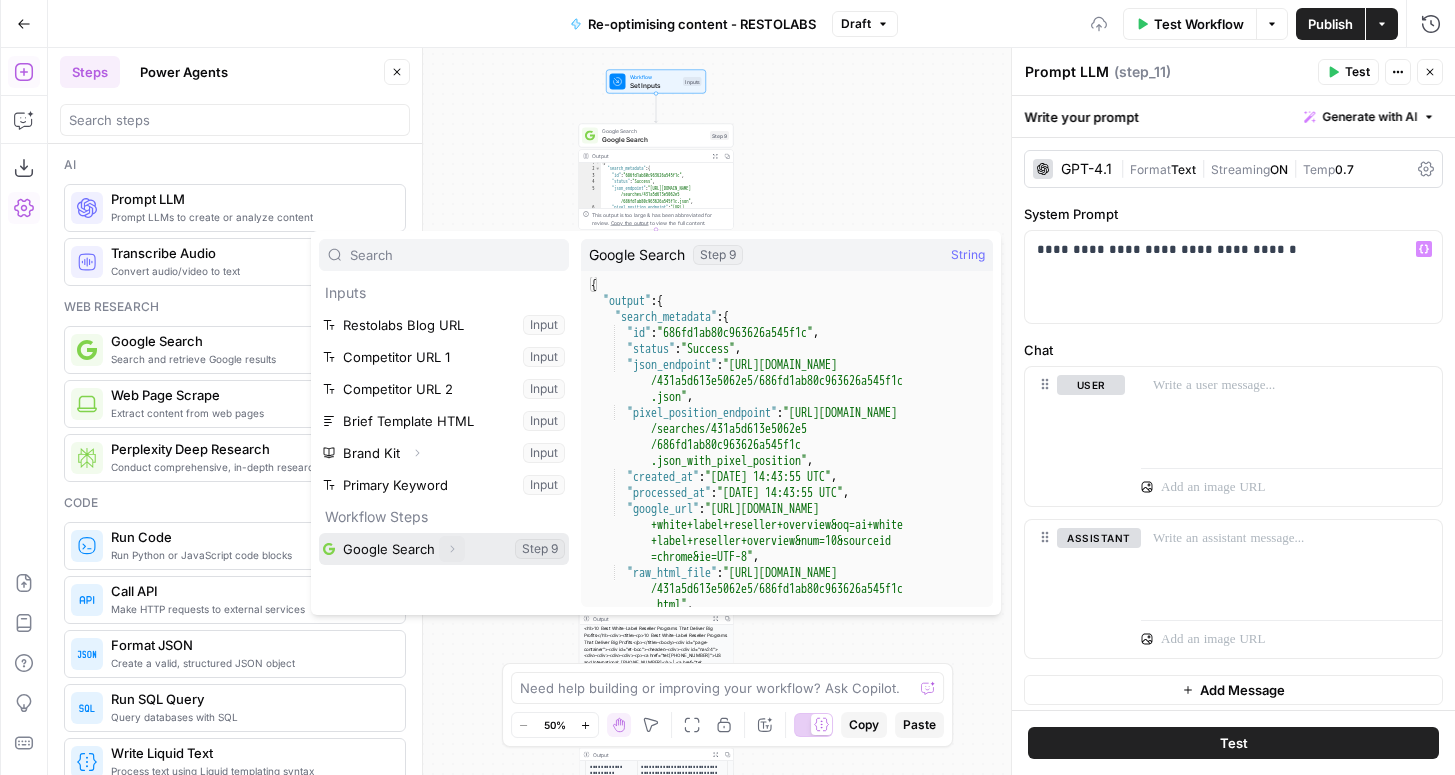 click on "Expand" at bounding box center [452, 549] 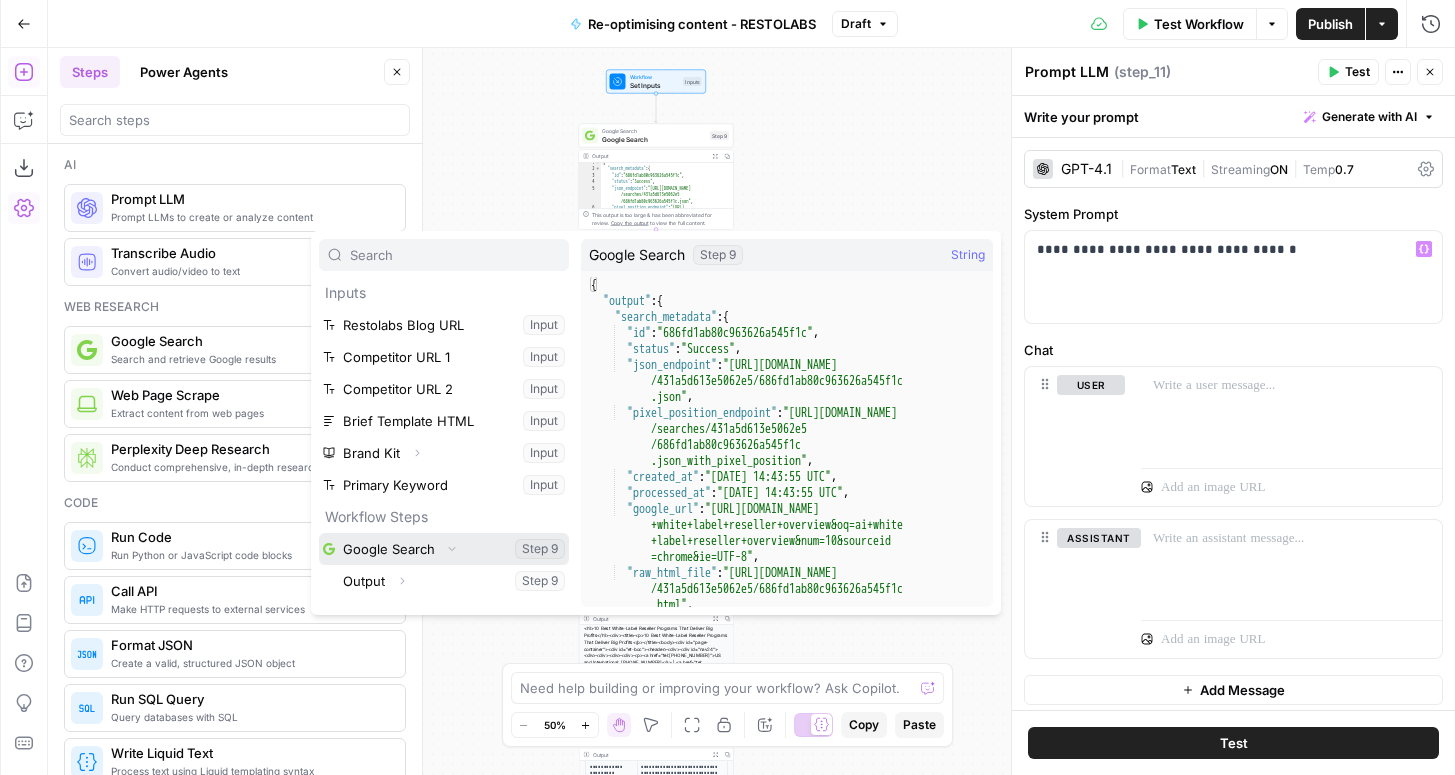 click at bounding box center (444, 549) 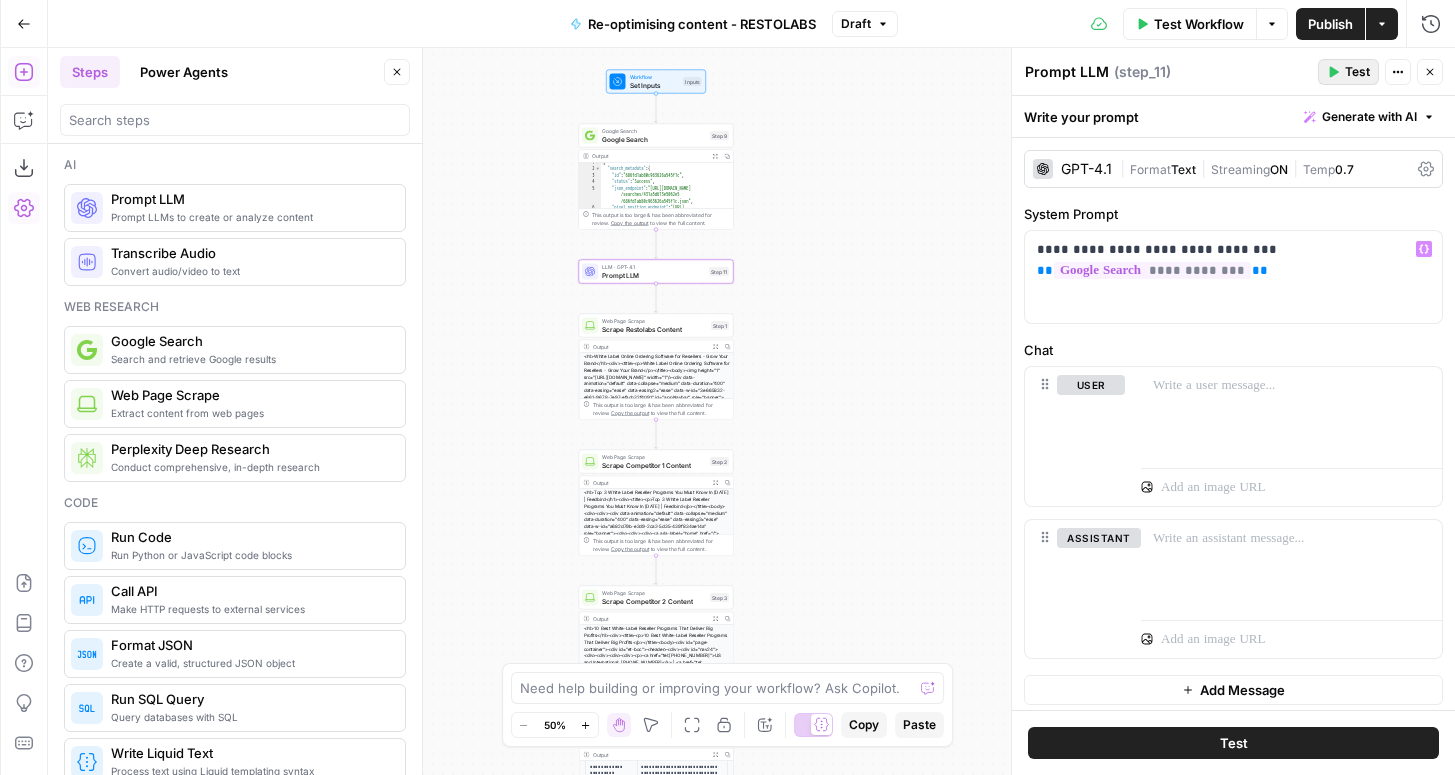 click on "Test" at bounding box center [1348, 72] 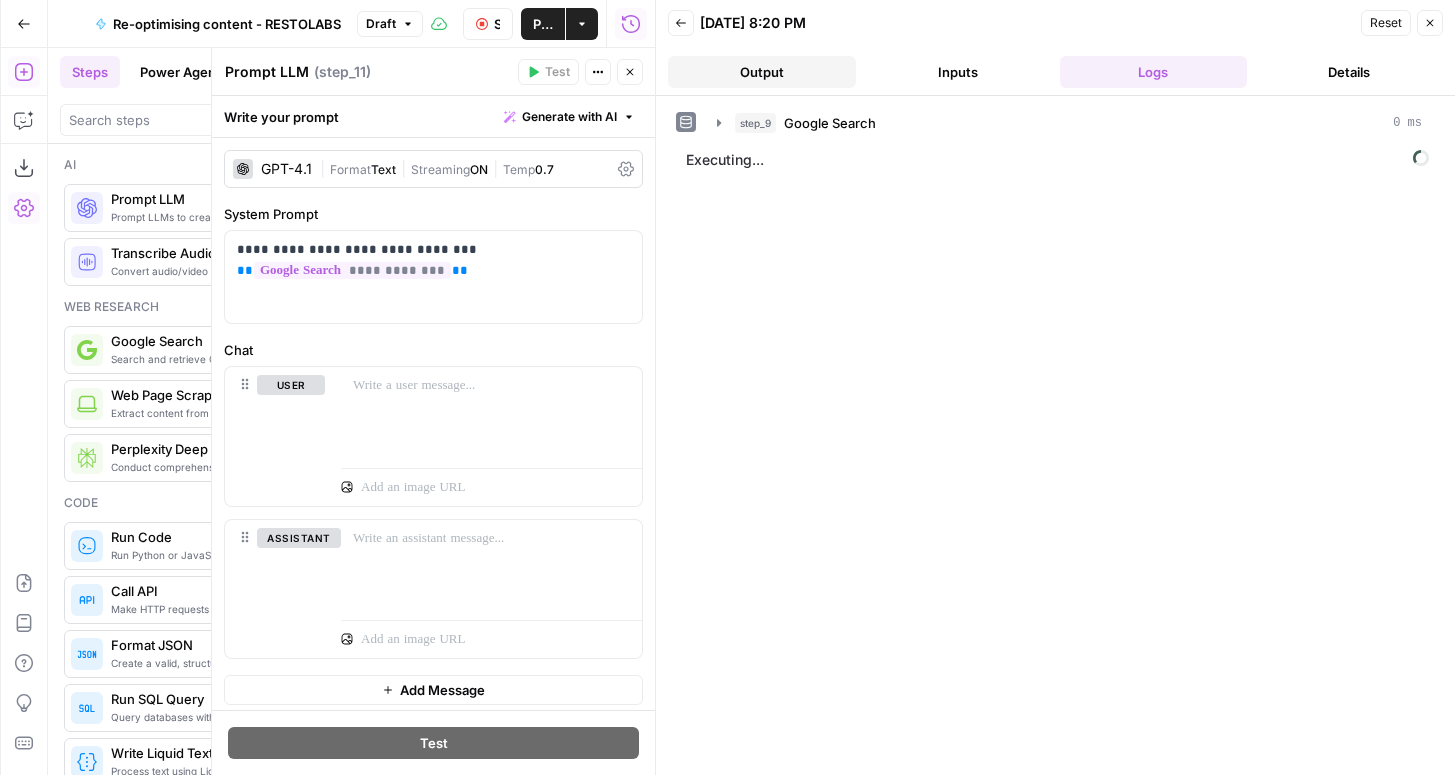 click on "Output" at bounding box center [762, 72] 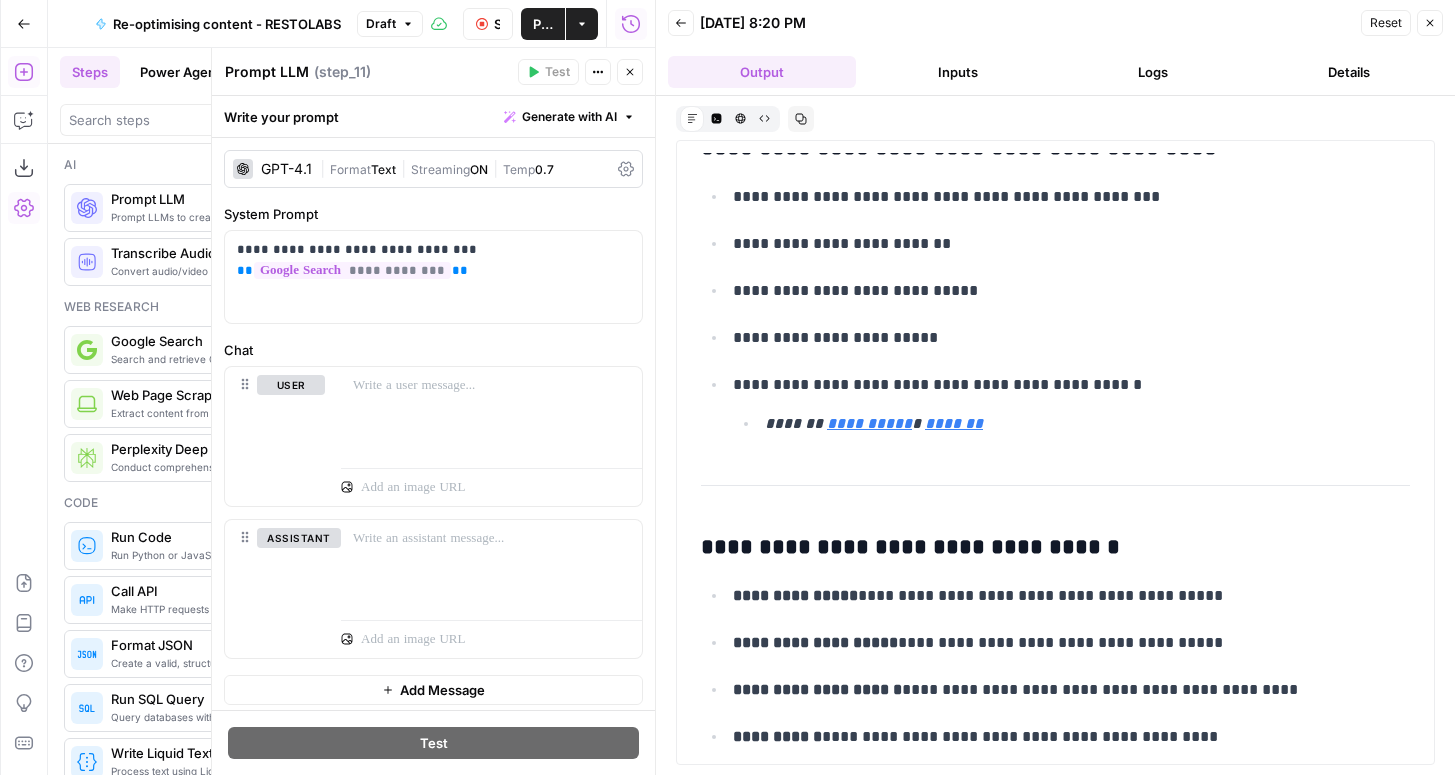 scroll, scrollTop: 1221, scrollLeft: 0, axis: vertical 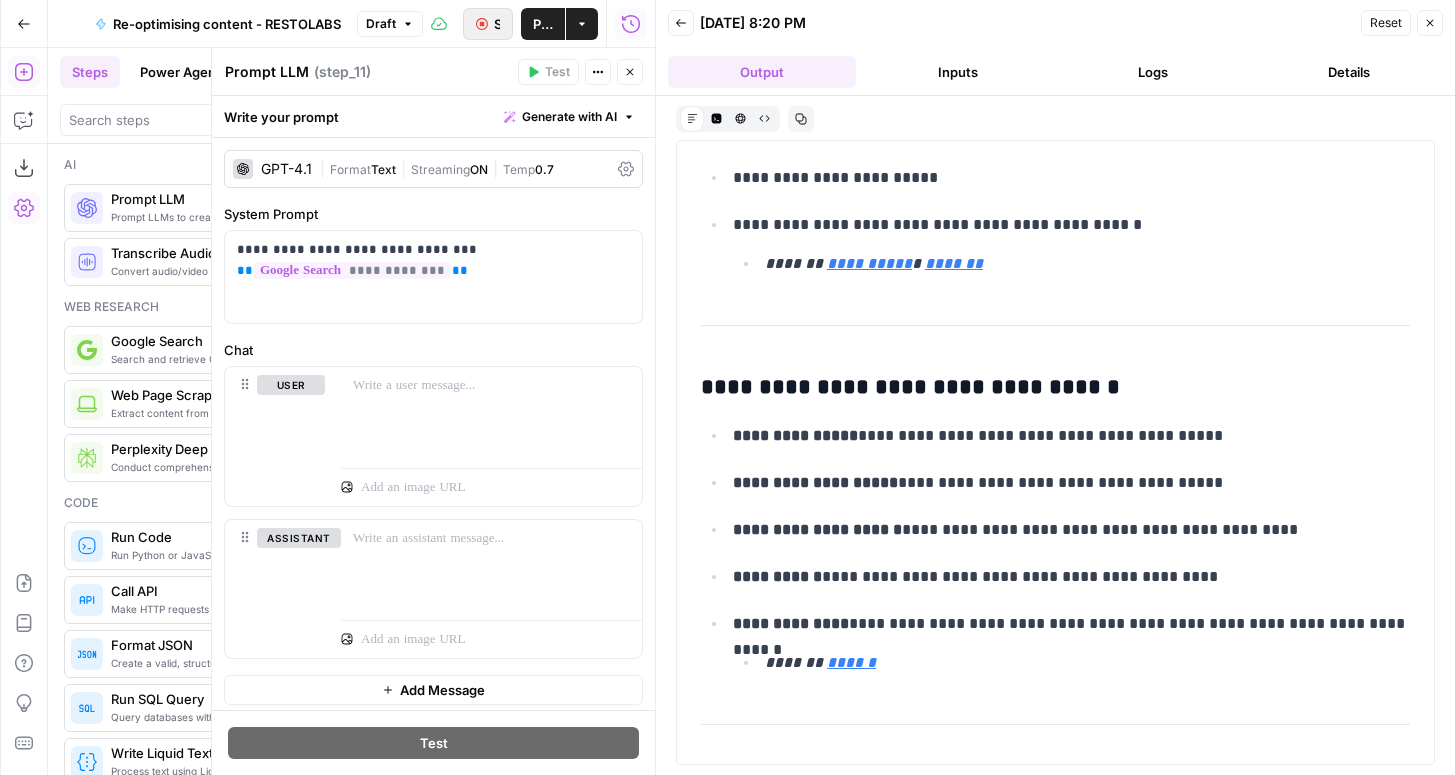 click on "Stop Run" at bounding box center (488, 24) 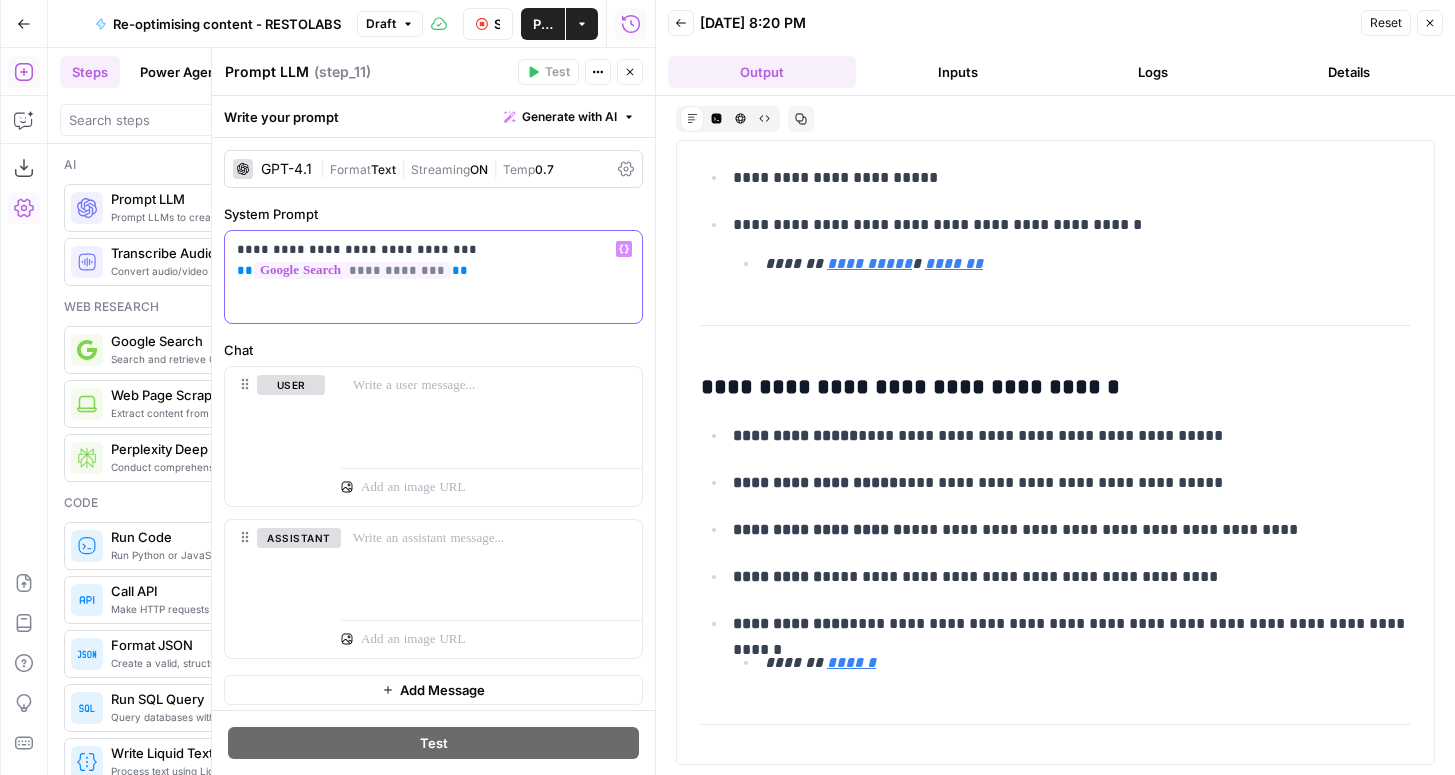 click on "**********" at bounding box center (433, 277) 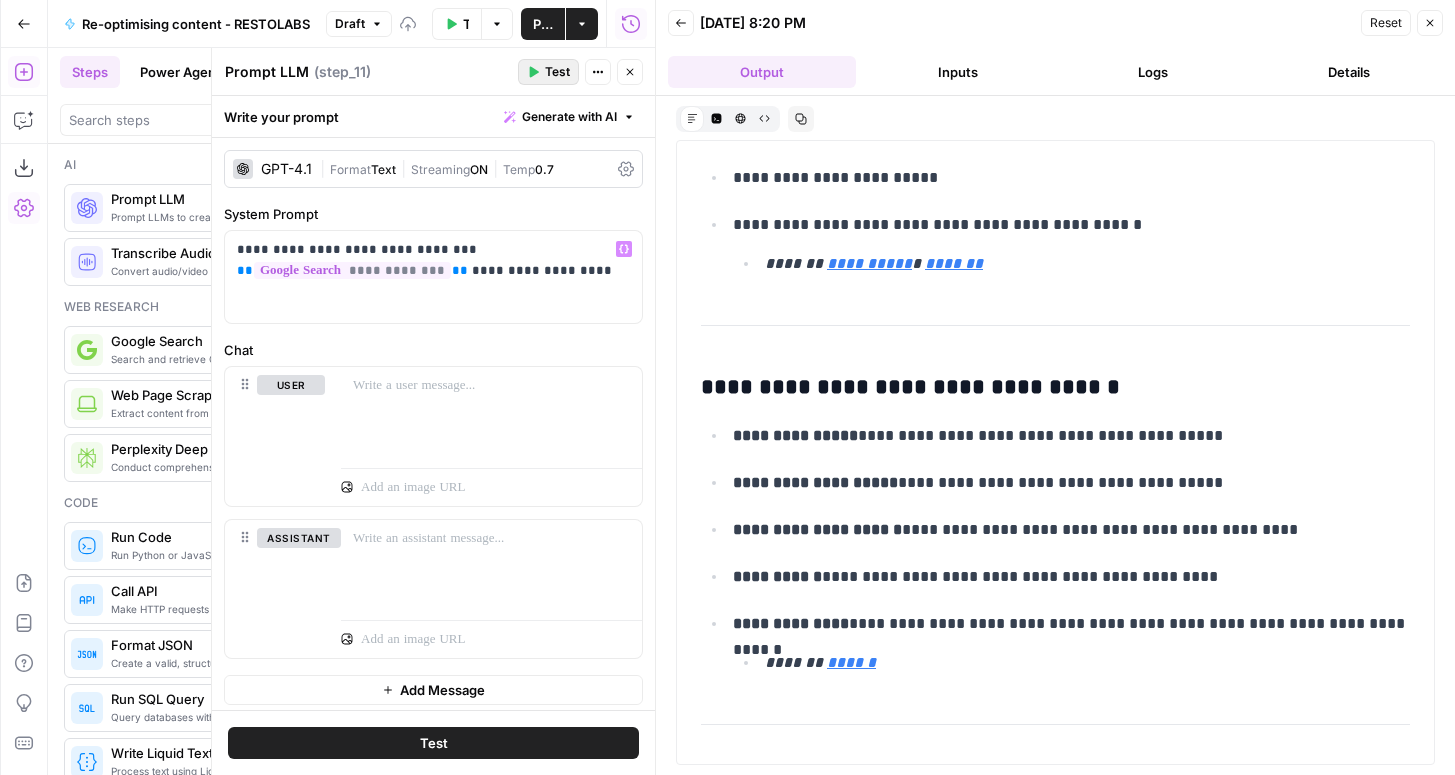 click on "Test" at bounding box center [548, 72] 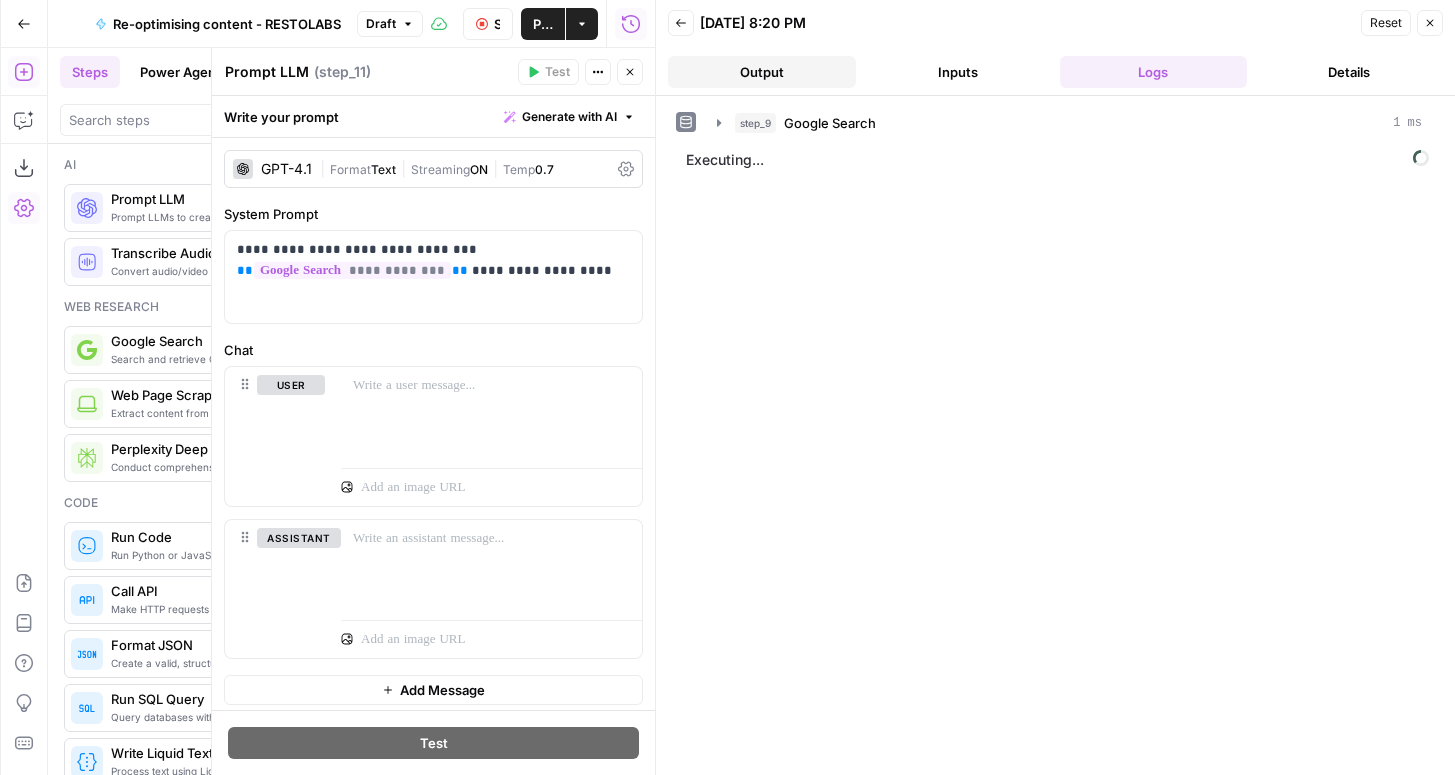 click on "Output" at bounding box center [762, 72] 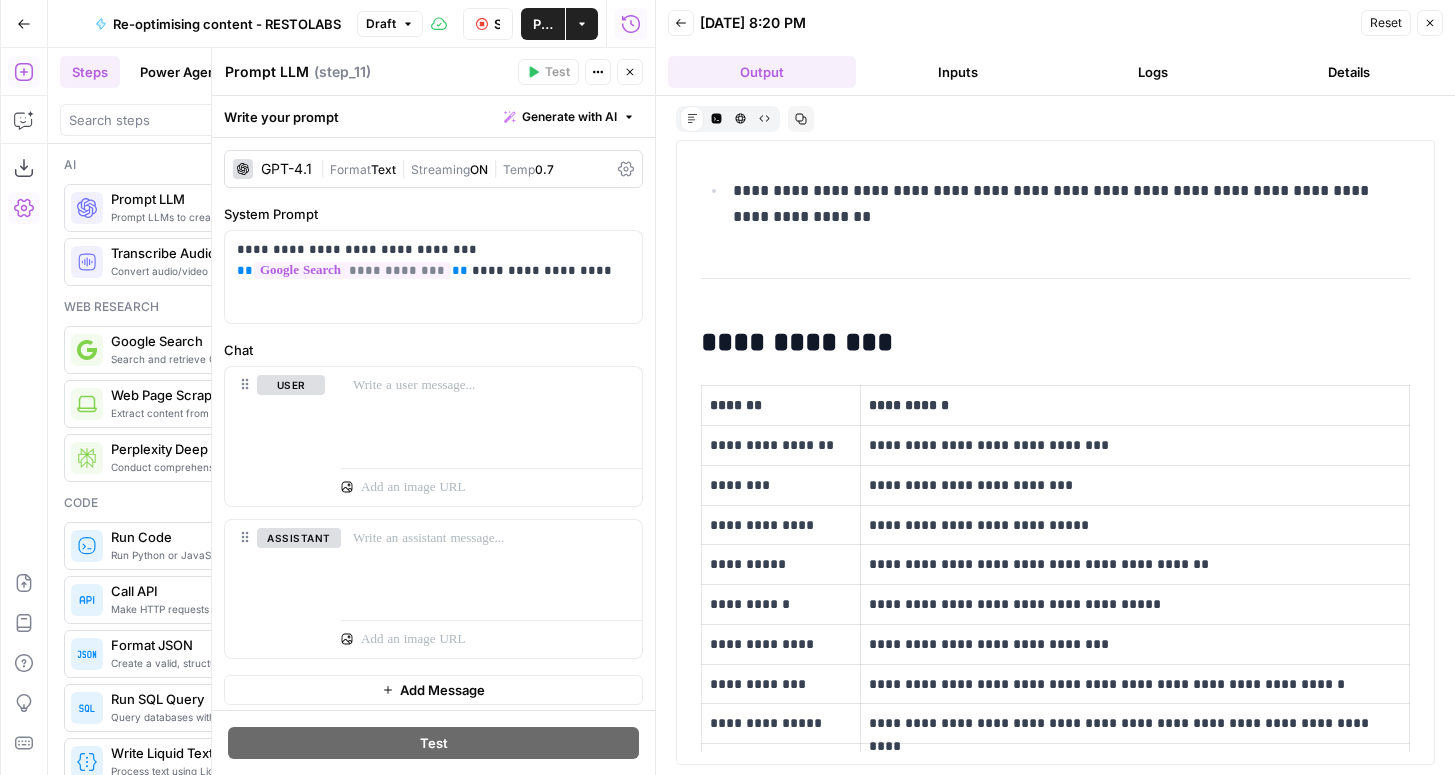 scroll, scrollTop: 2420, scrollLeft: 0, axis: vertical 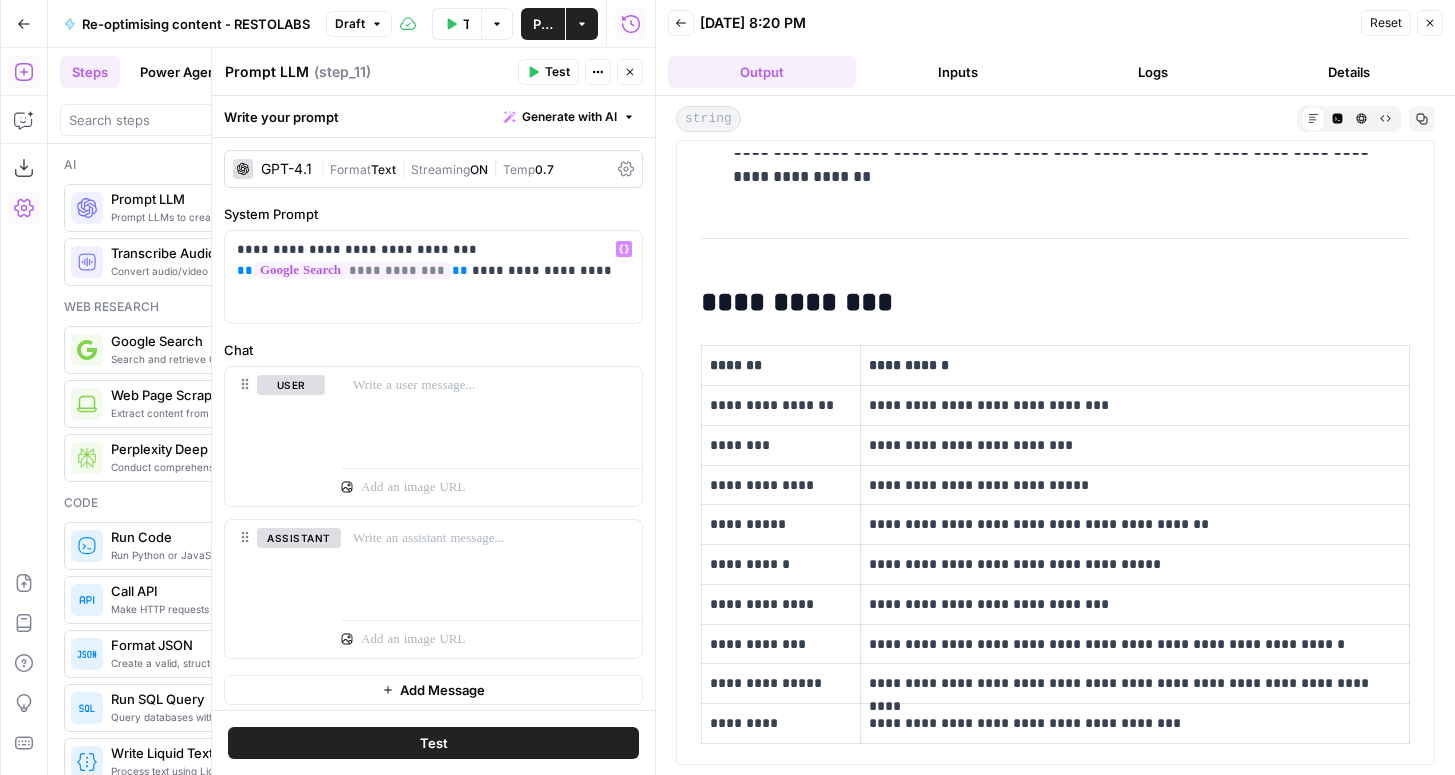 type 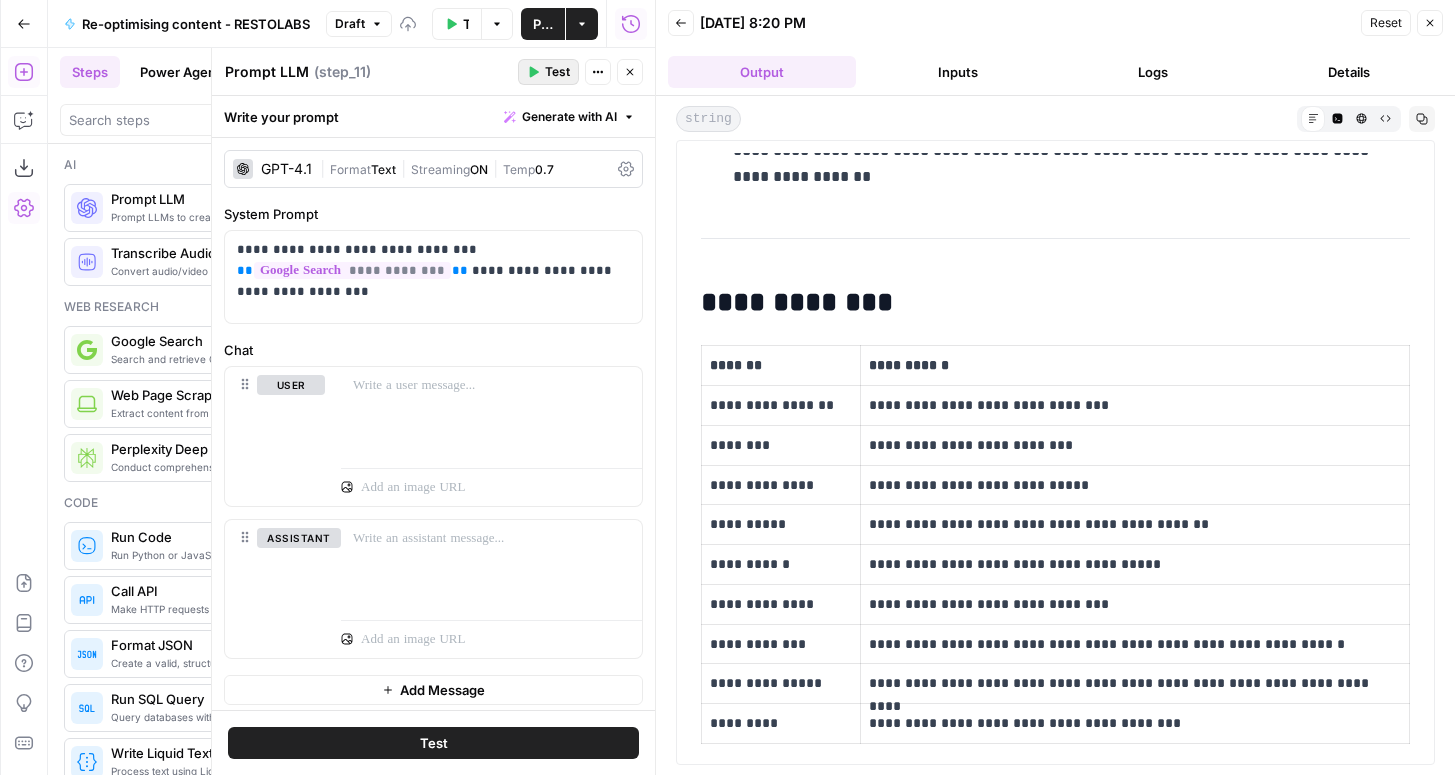 click on "Test" at bounding box center (548, 72) 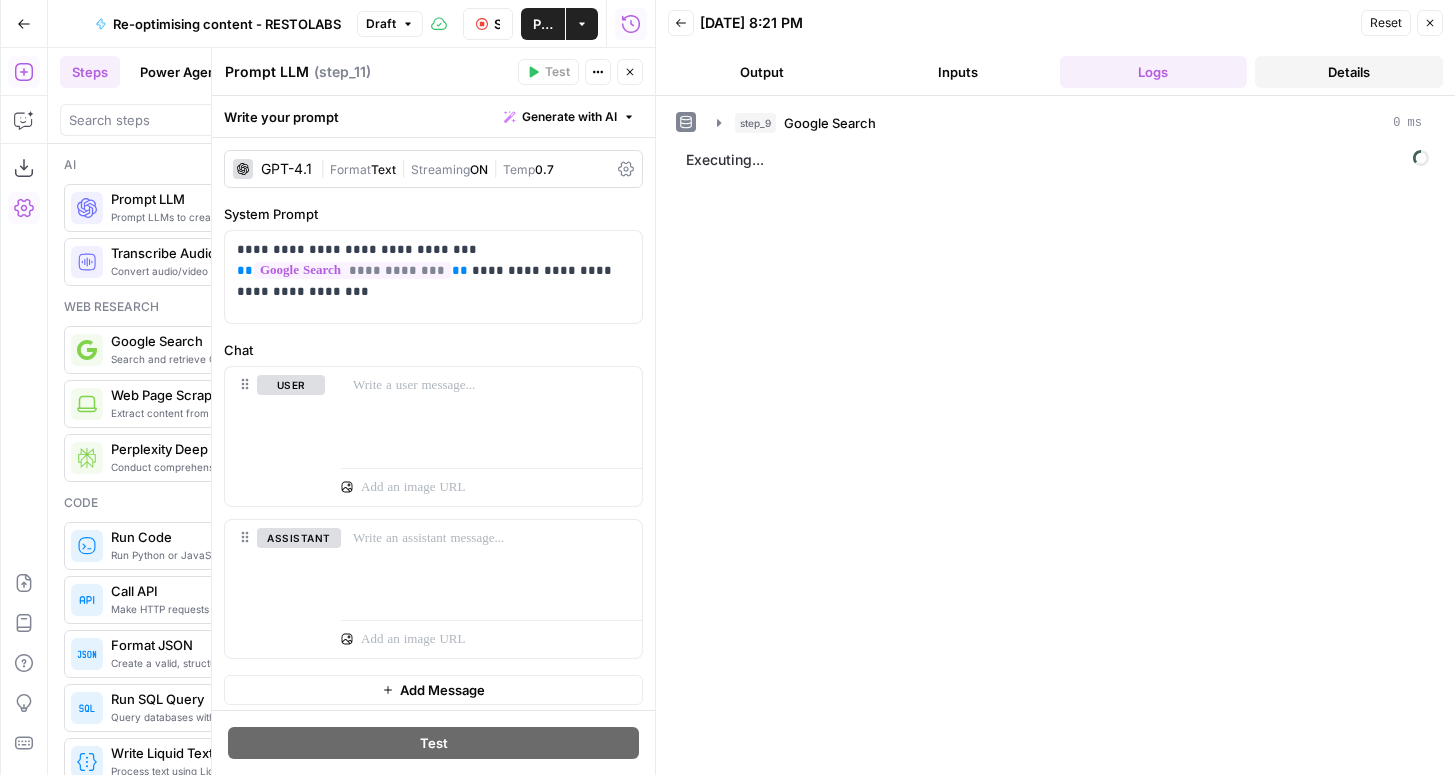 click on "Details" at bounding box center (1349, 72) 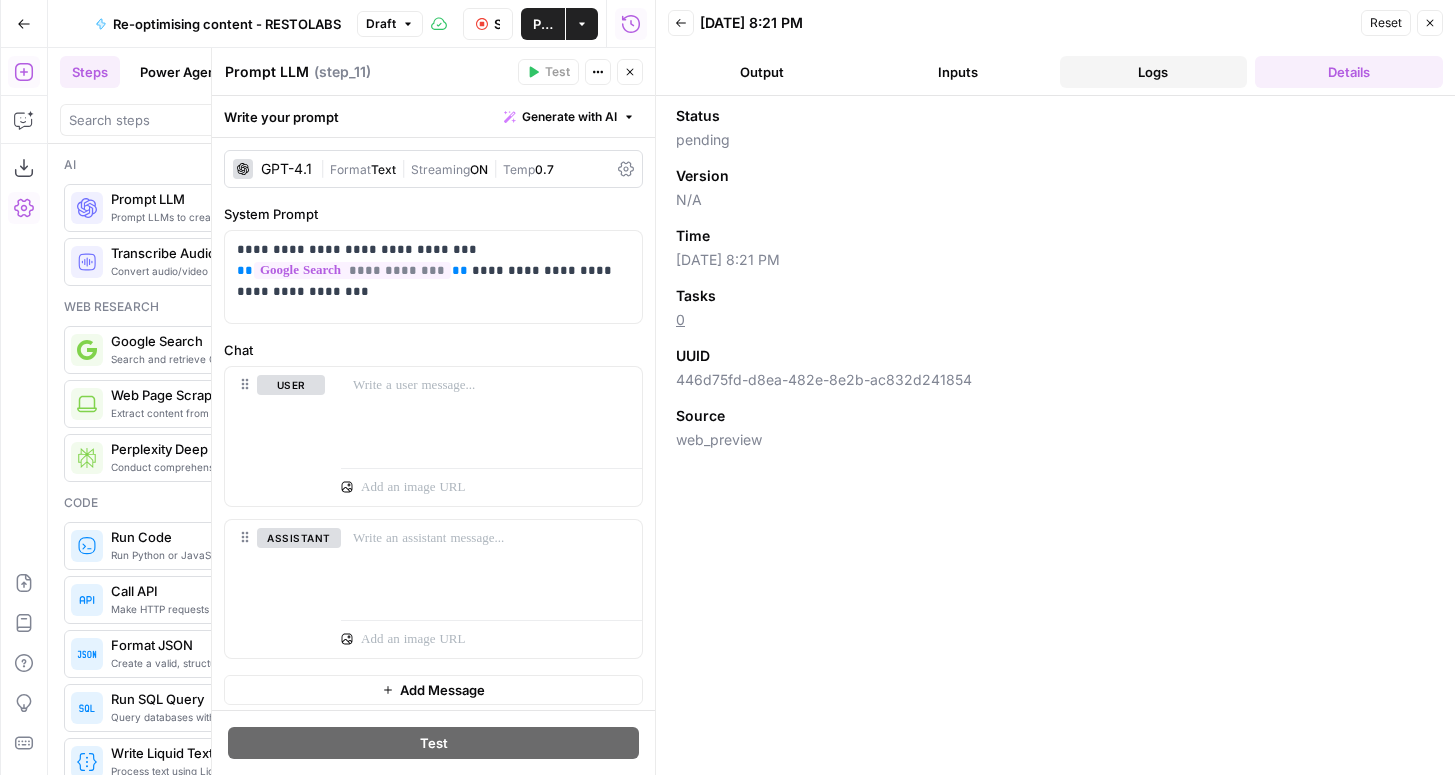 click on "Logs" at bounding box center [1154, 72] 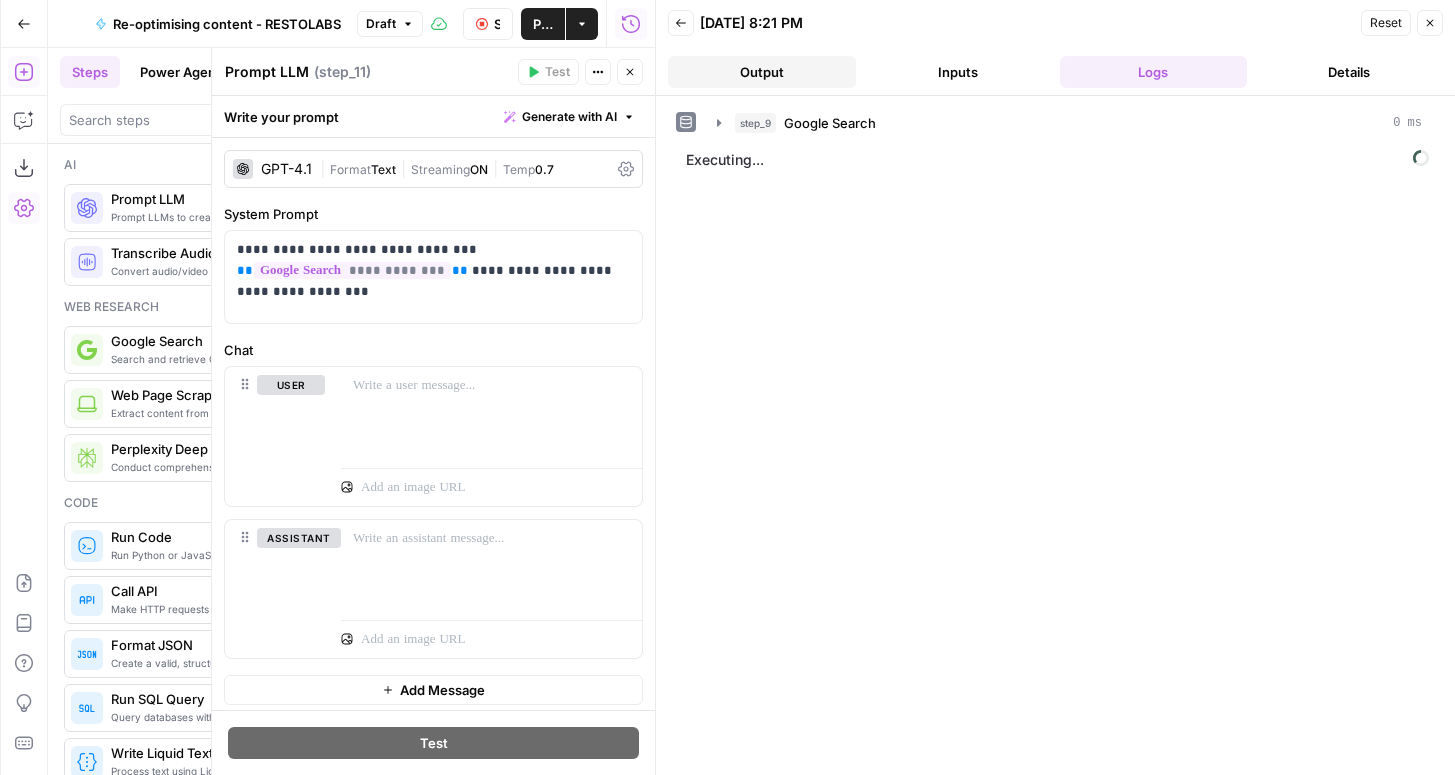 click on "Output" at bounding box center [762, 72] 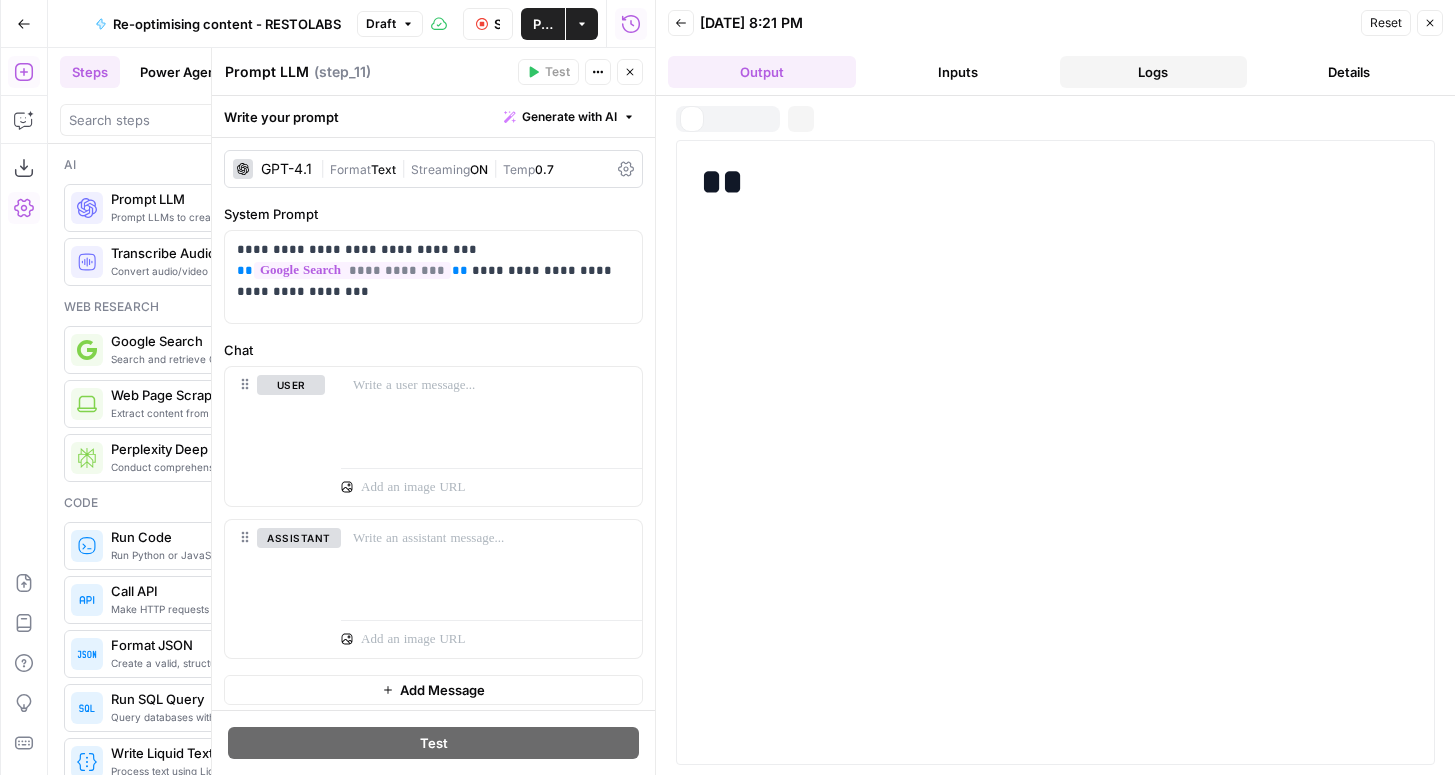 click on "Logs" at bounding box center (1154, 72) 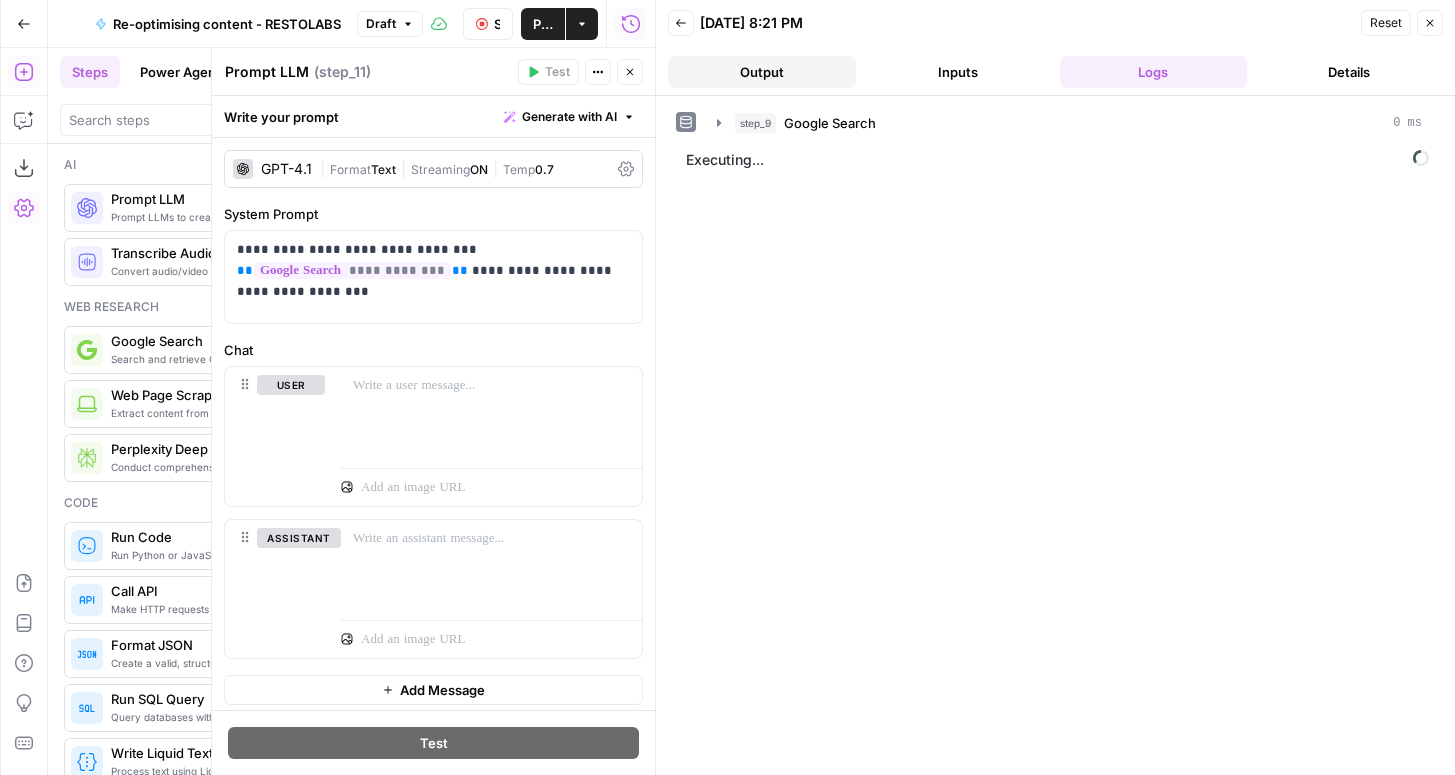 click on "Output" at bounding box center [762, 72] 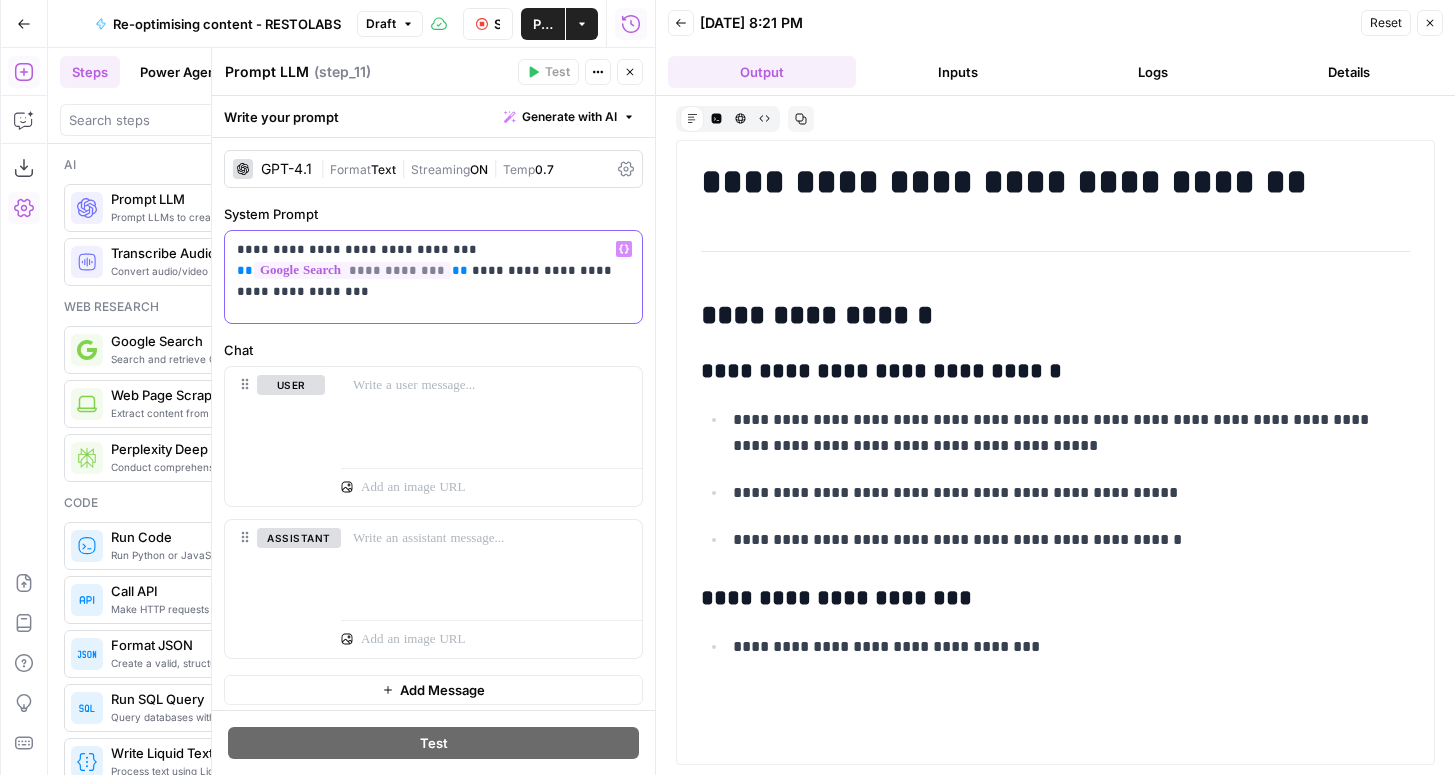 click on "**********" at bounding box center (433, 277) 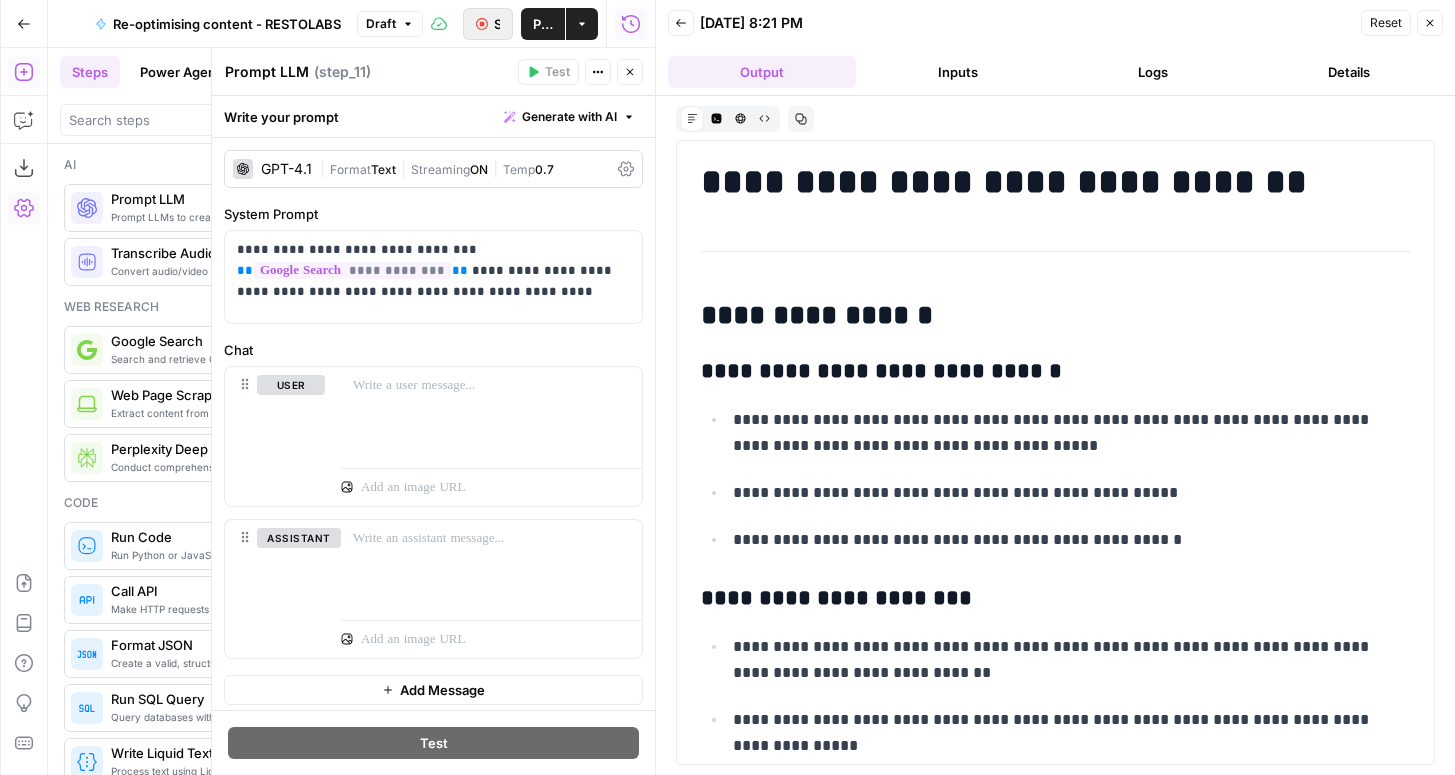 click on "Stop Run" at bounding box center [488, 24] 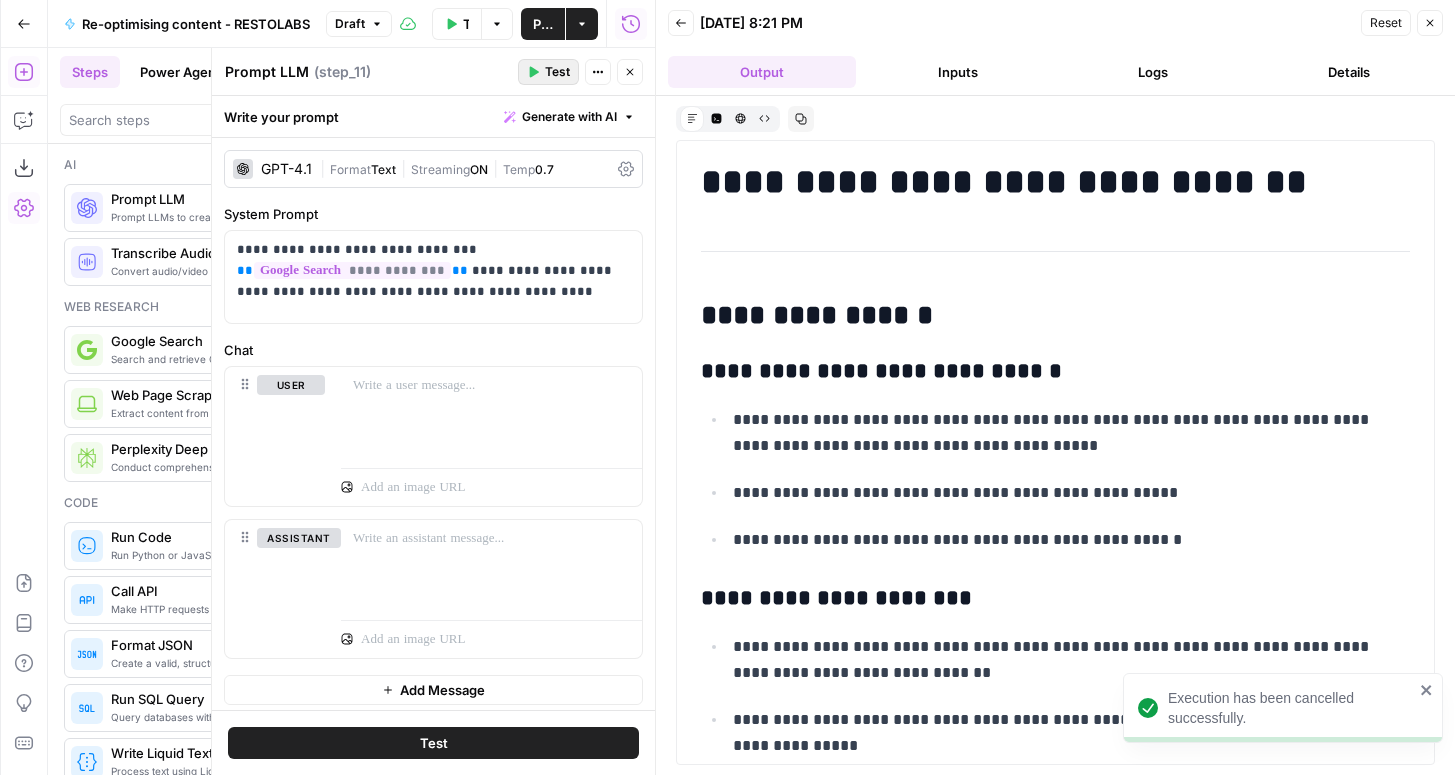 click on "Test" at bounding box center (557, 72) 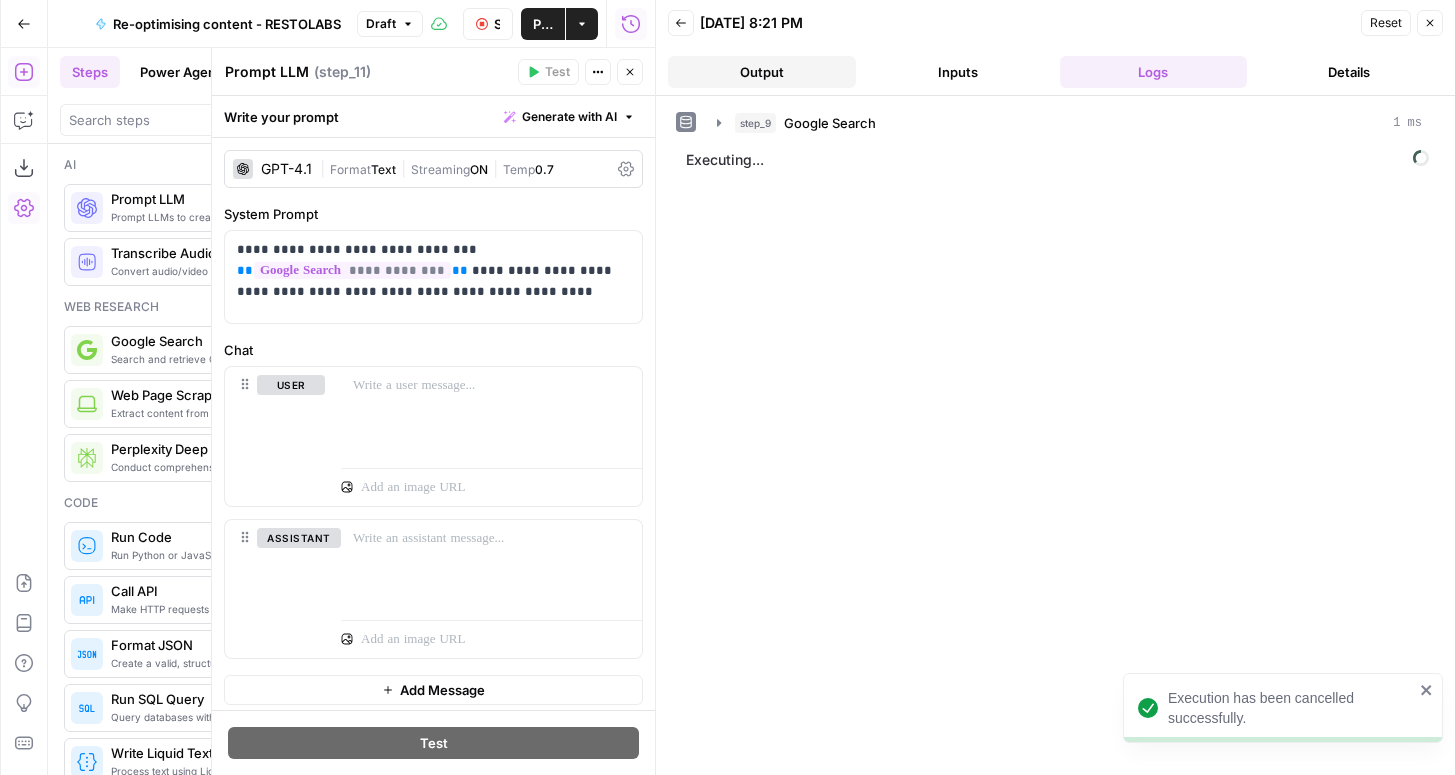 click on "Output" at bounding box center [762, 72] 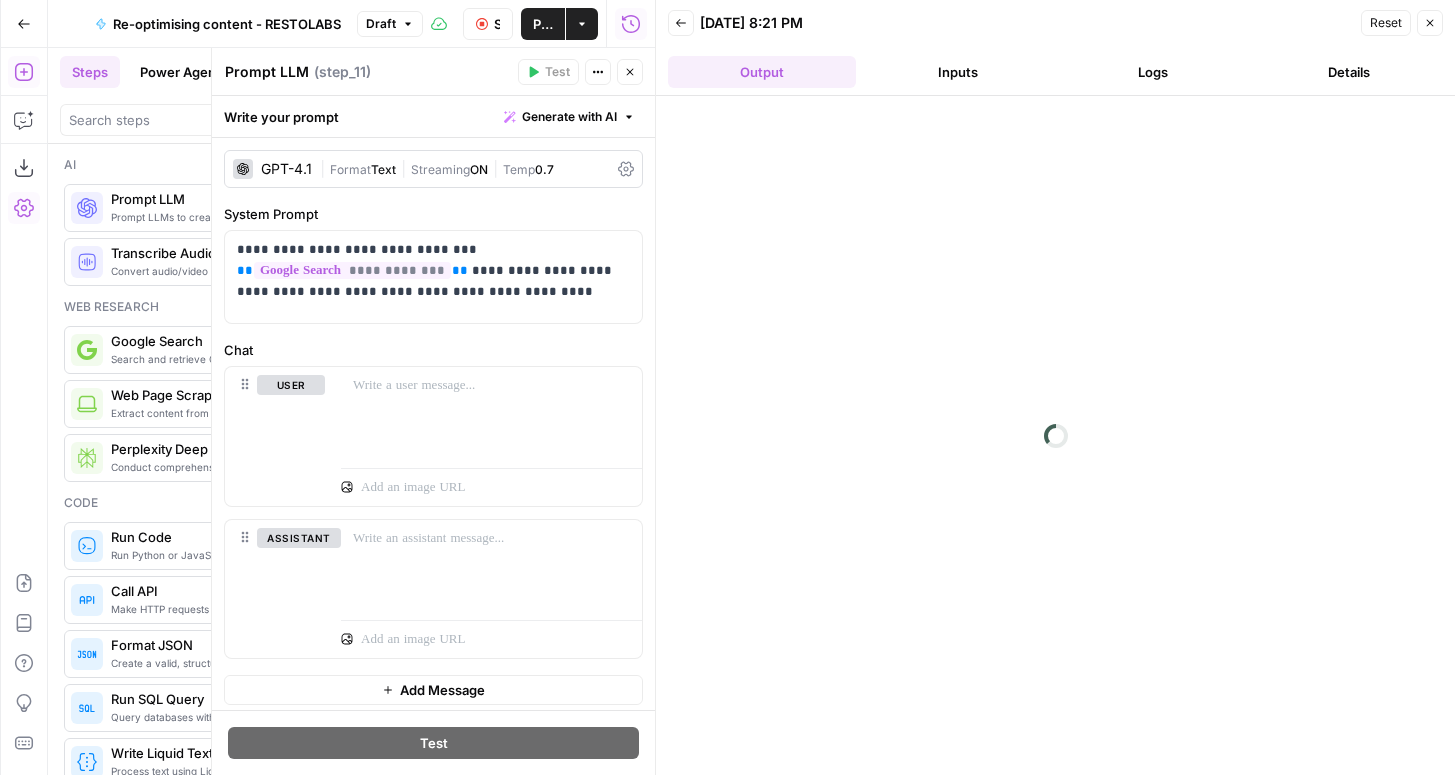 click on "Back 07/10/25 at 8:21 PM Reset Close Output Inputs Logs Details" at bounding box center (1055, 48) 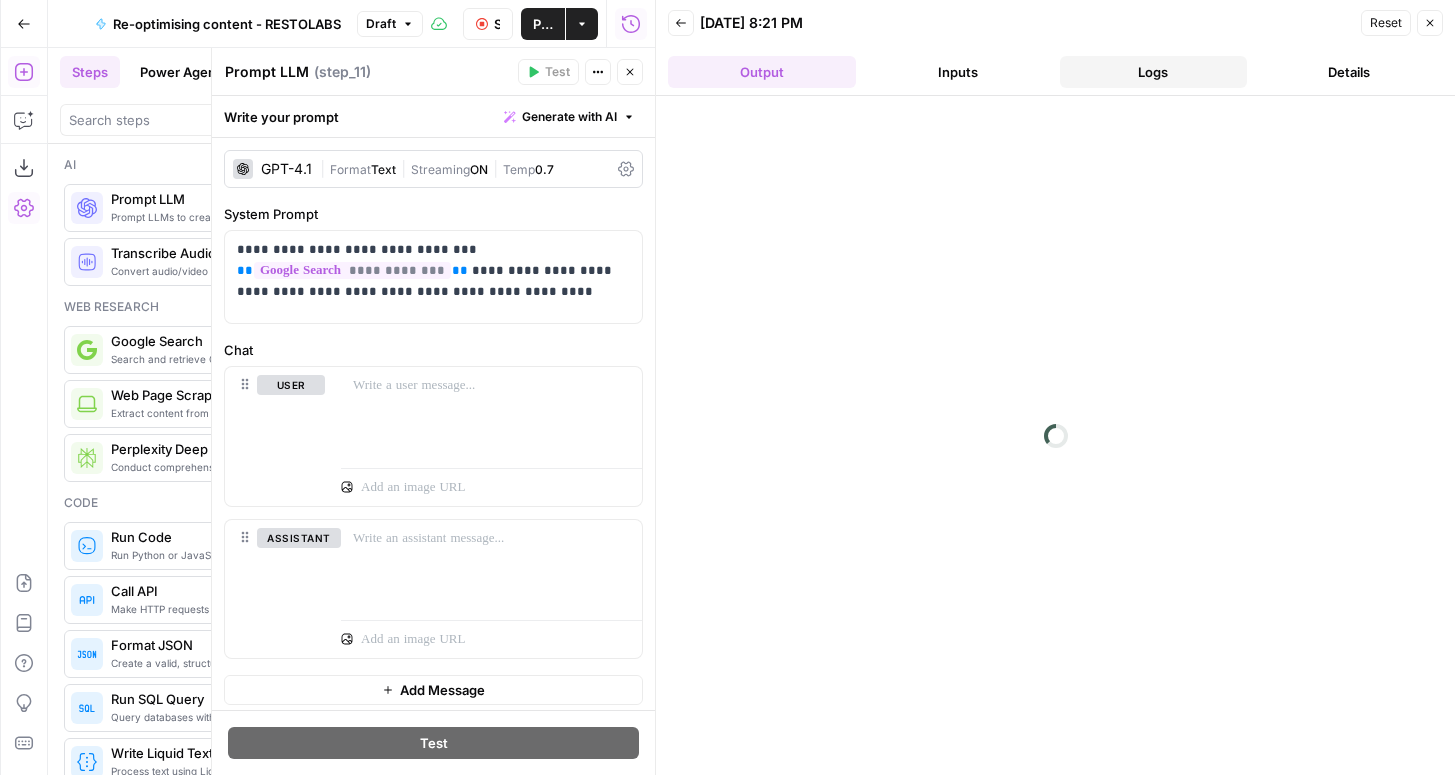 click on "Logs" at bounding box center (1154, 72) 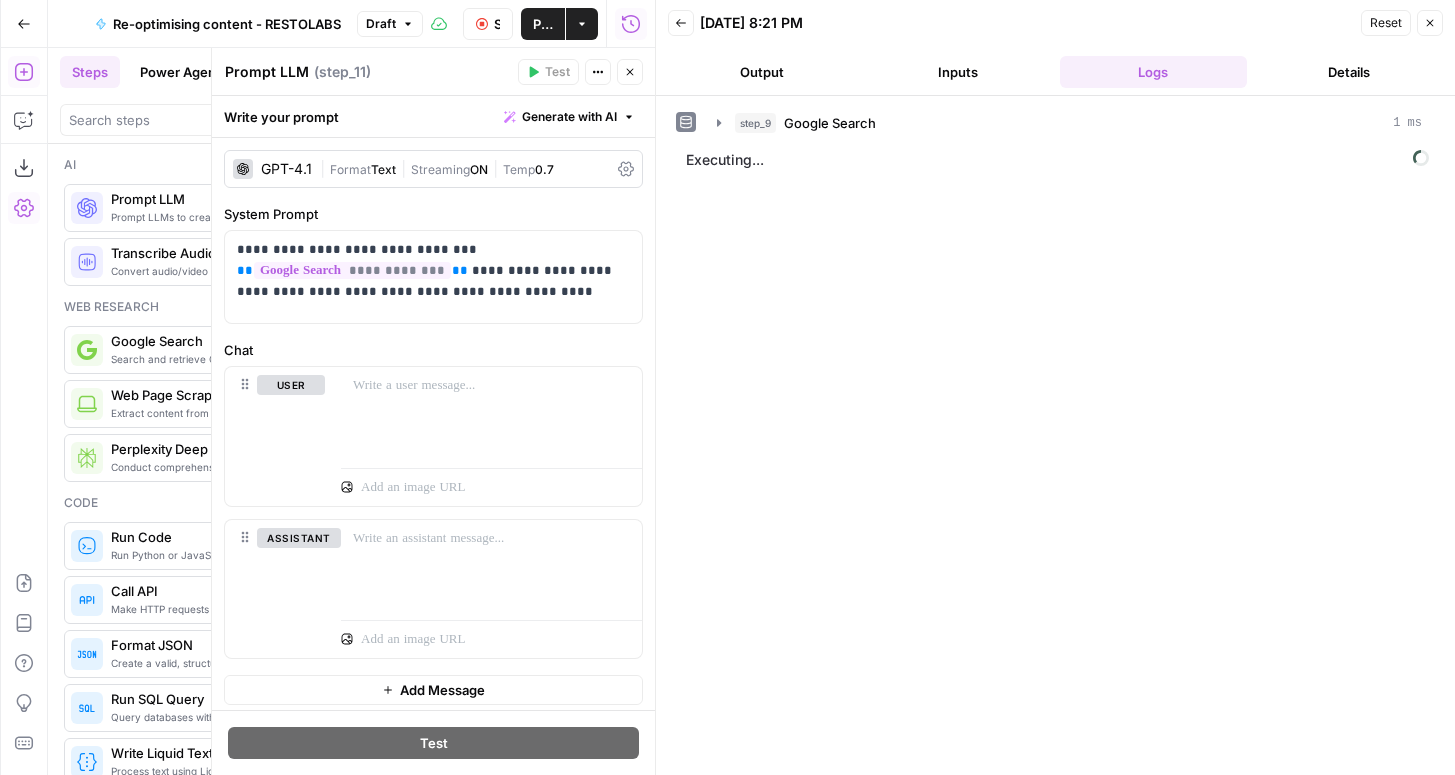 click on "Back 07/10/25 at 8:21 PM Reset Close Output Inputs Logs Details" at bounding box center (1055, 48) 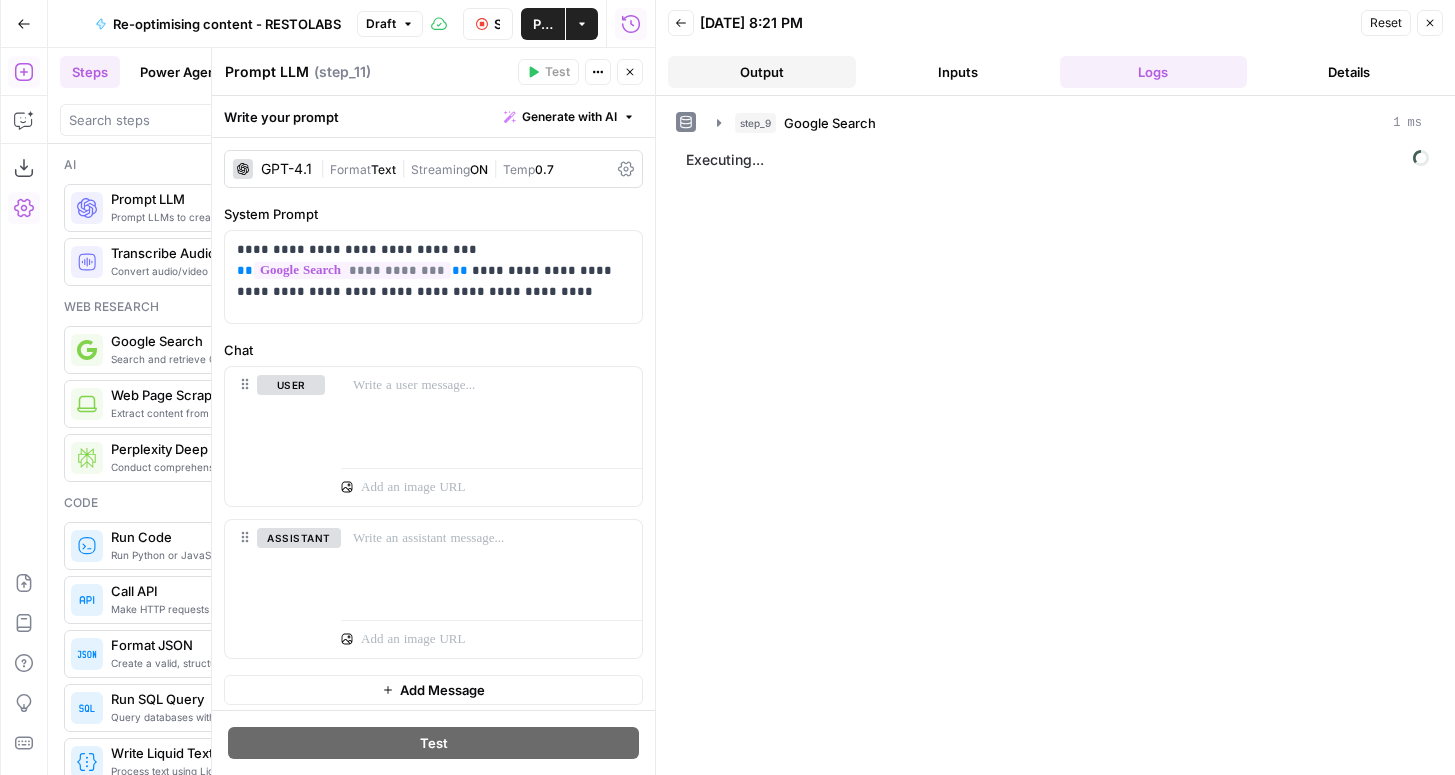 click on "Output" at bounding box center [762, 72] 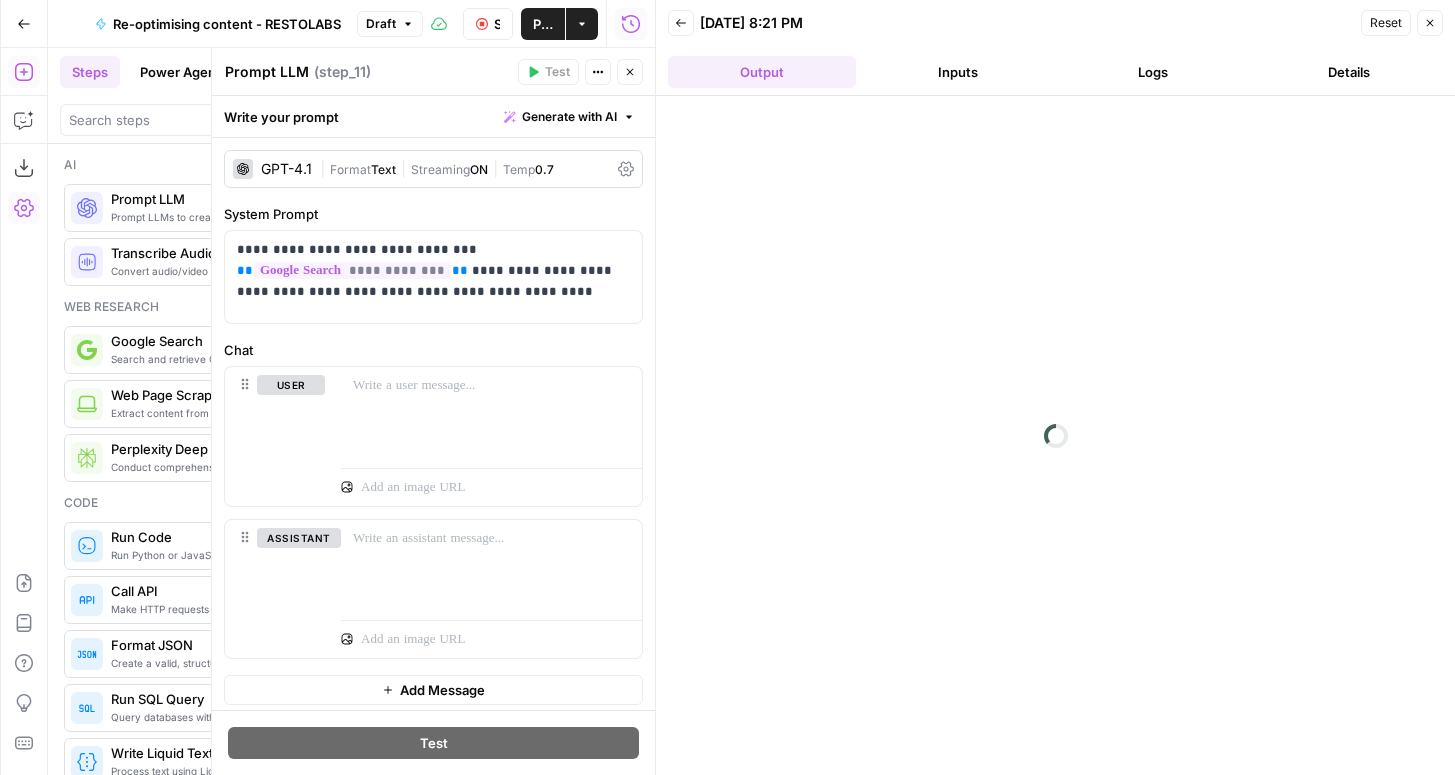 click on "Back 07/10/25 at 8:21 PM Reset Close Output Inputs Logs Details" at bounding box center [1055, 48] 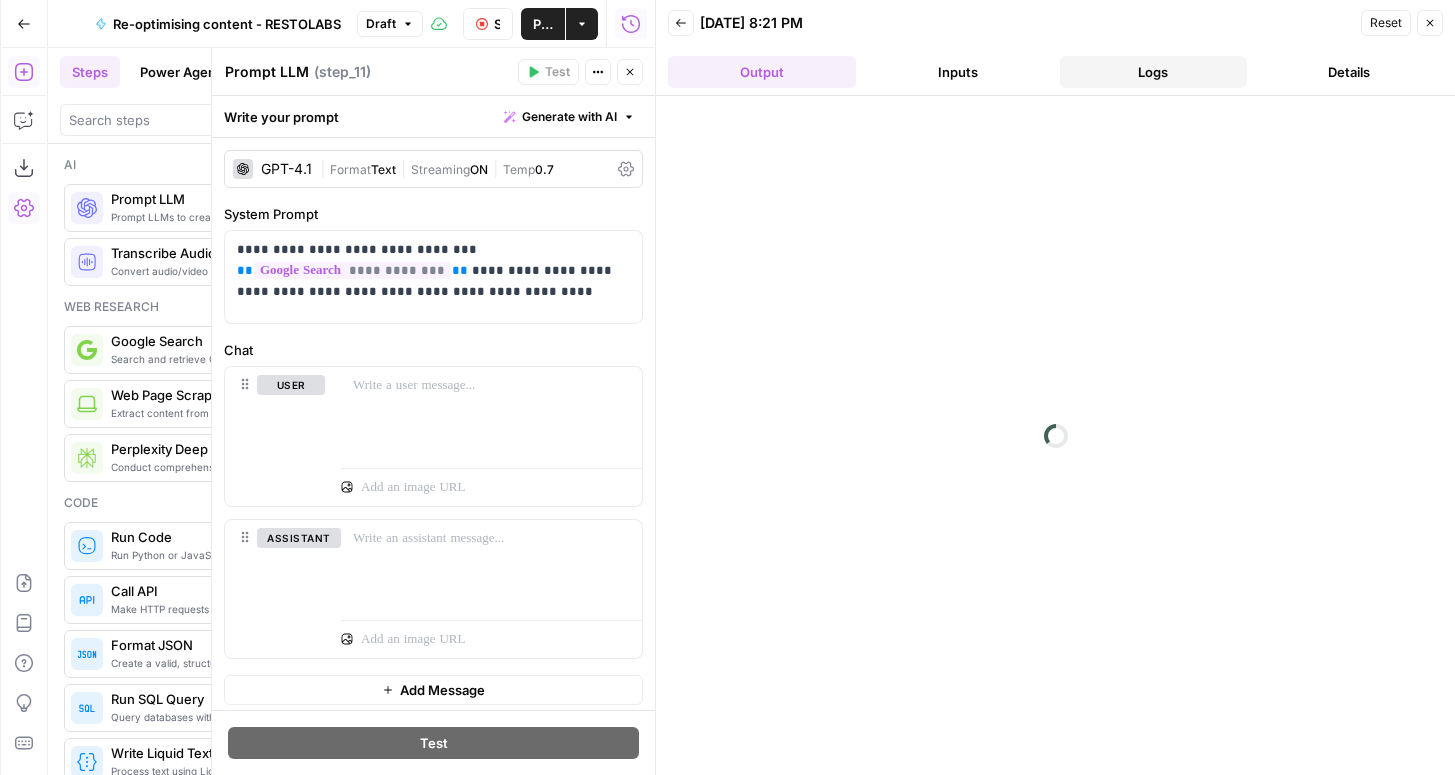 click on "Logs" at bounding box center (1154, 72) 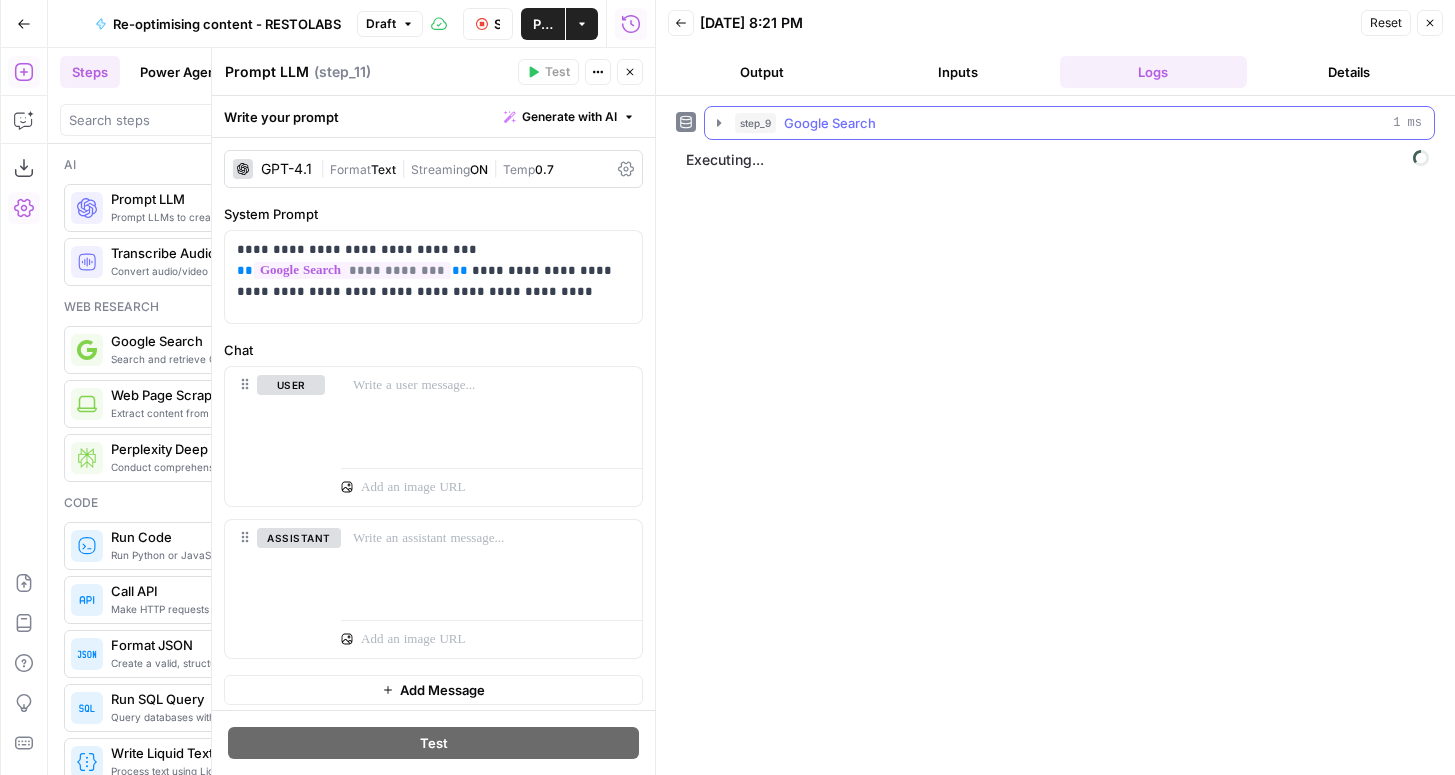 click on "step_9 Google Search 1 ms" at bounding box center [1078, 123] 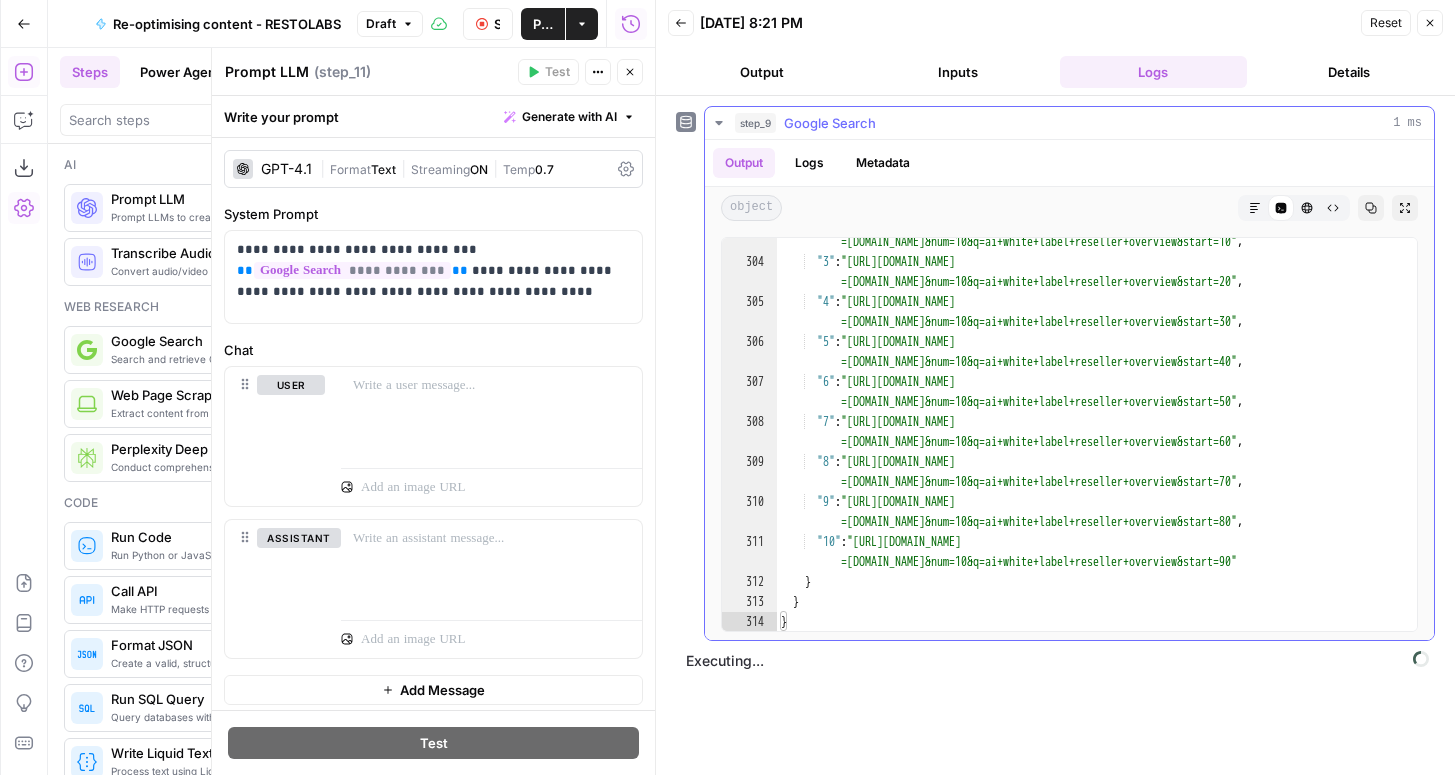 scroll, scrollTop: 11972, scrollLeft: 0, axis: vertical 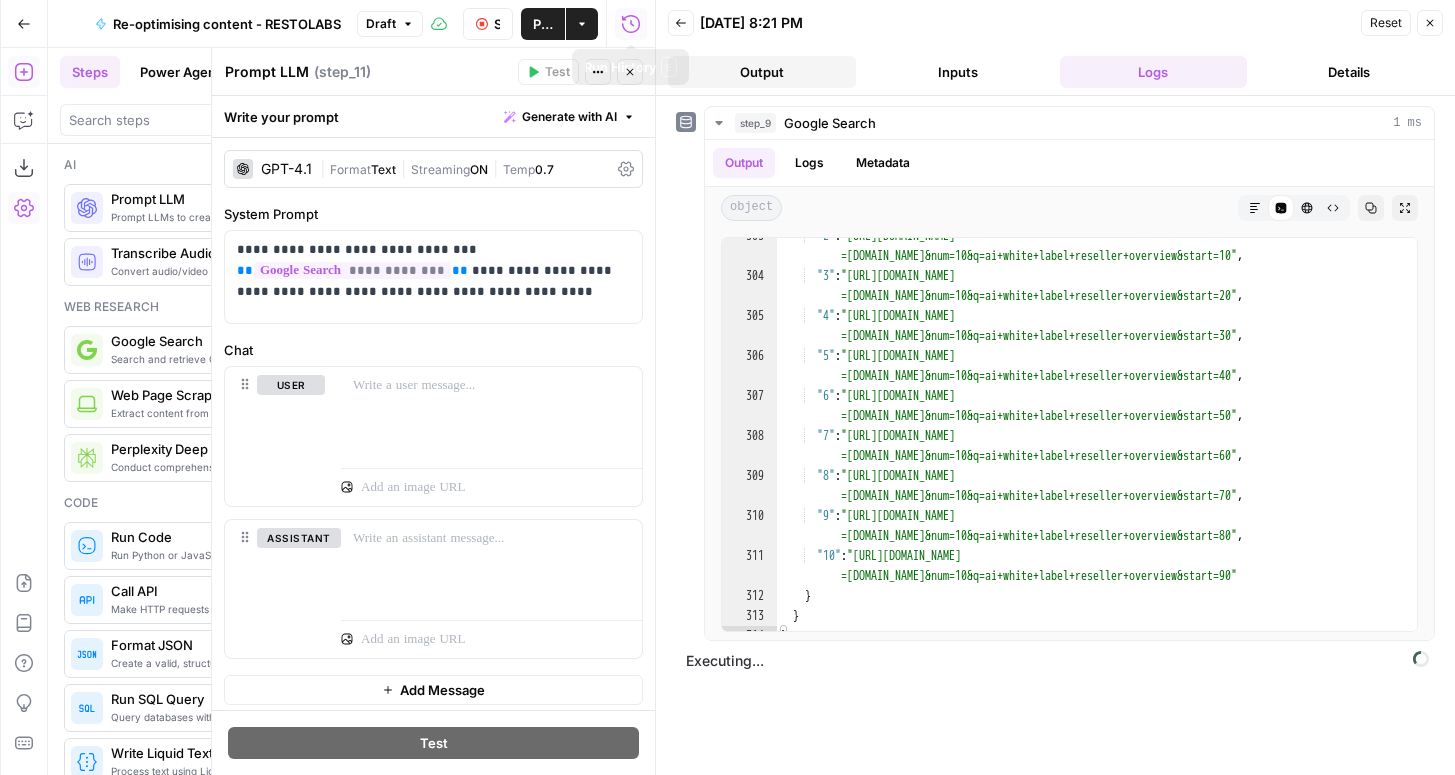 click on "Output" at bounding box center [762, 72] 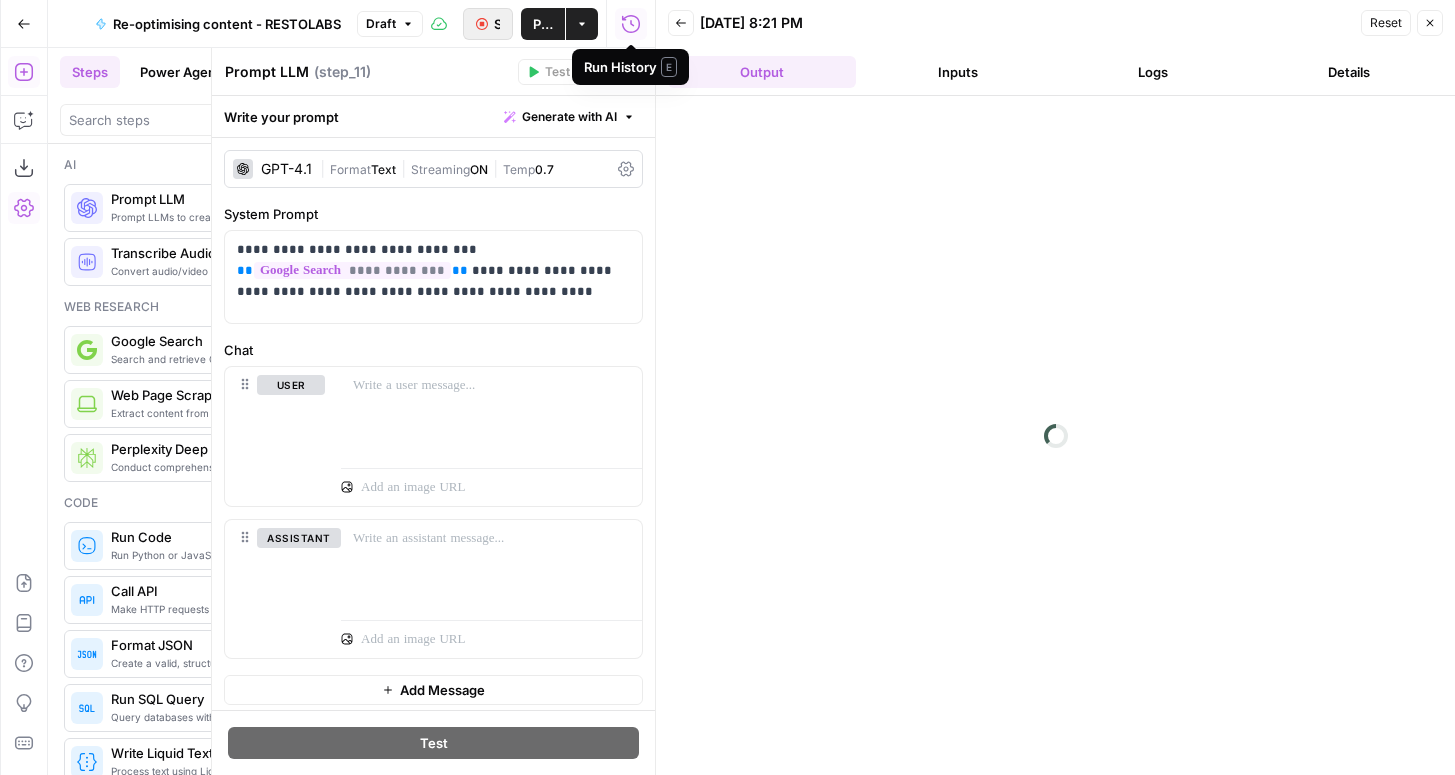 click on "Stop Run" at bounding box center (488, 24) 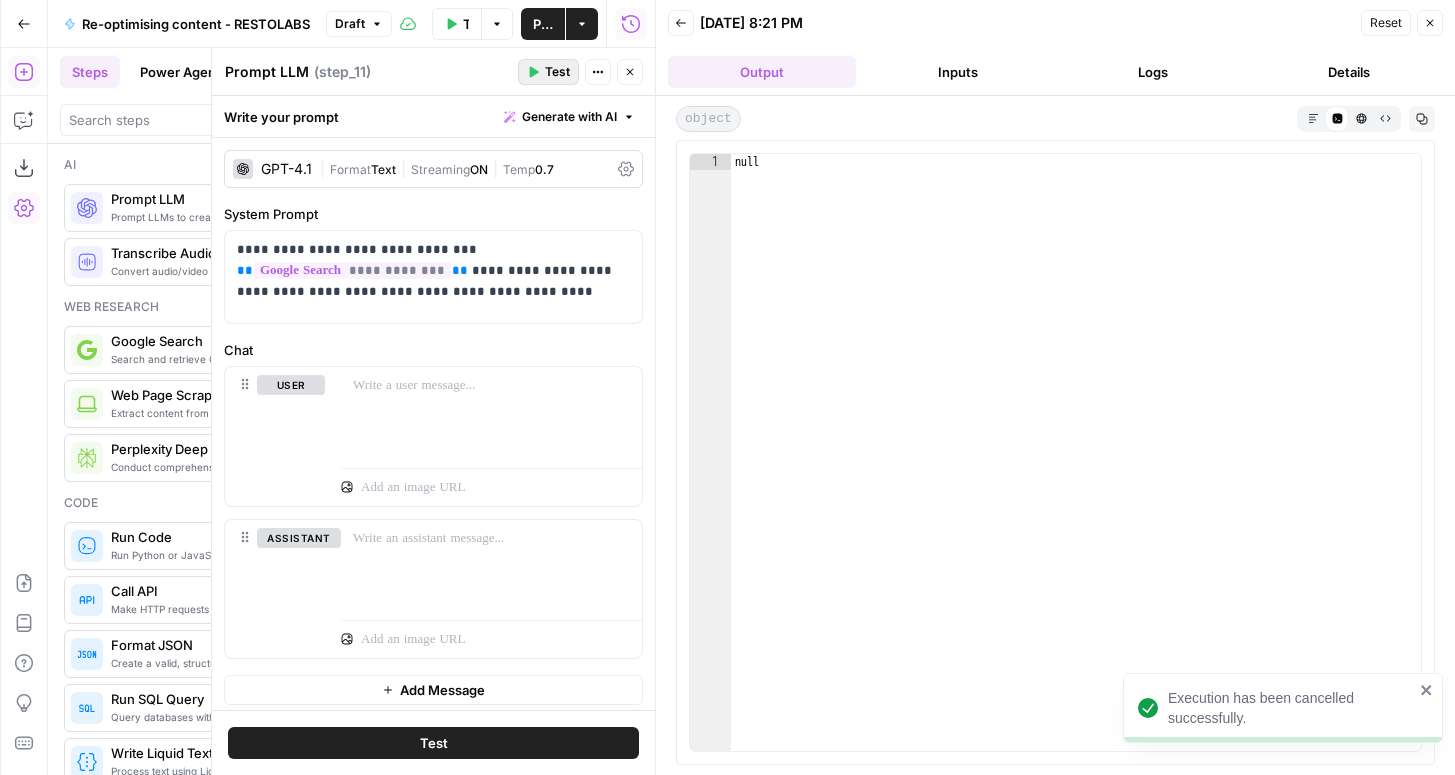 click on "Test" at bounding box center (557, 72) 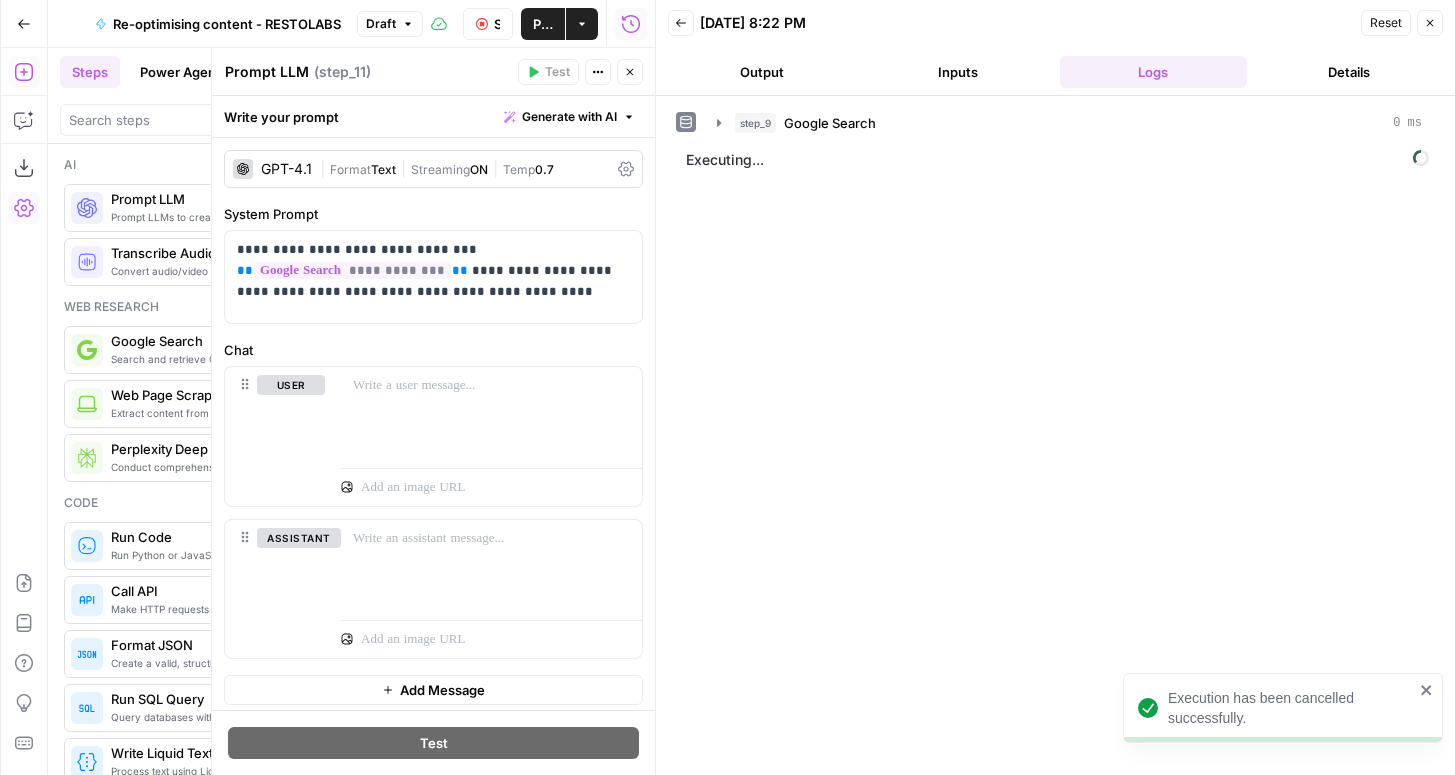 click on "Back 07/10/25 at 8:22 PM Reset Close Output Inputs Logs Details" at bounding box center (1055, 48) 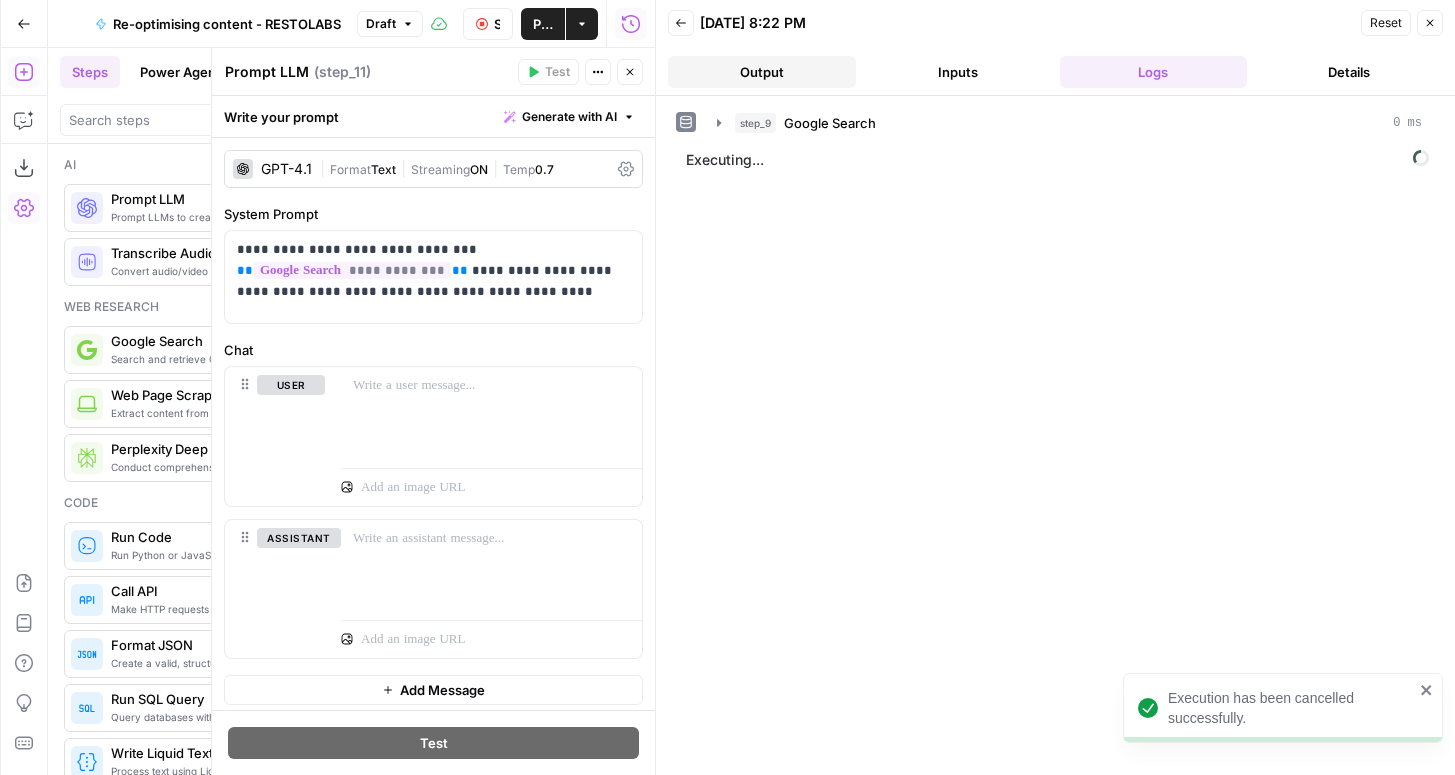 click on "Output" at bounding box center (762, 72) 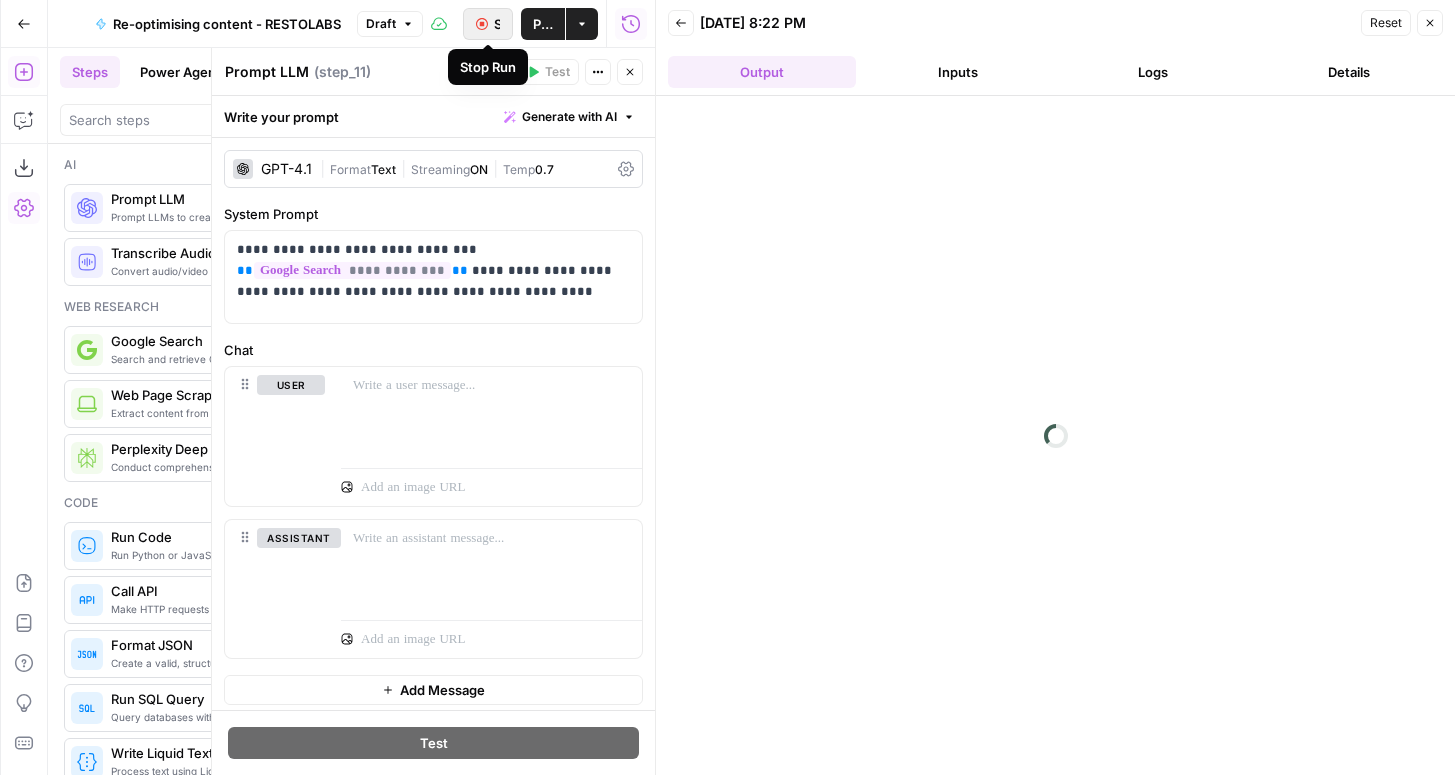 click on "Stop Run" at bounding box center [488, 24] 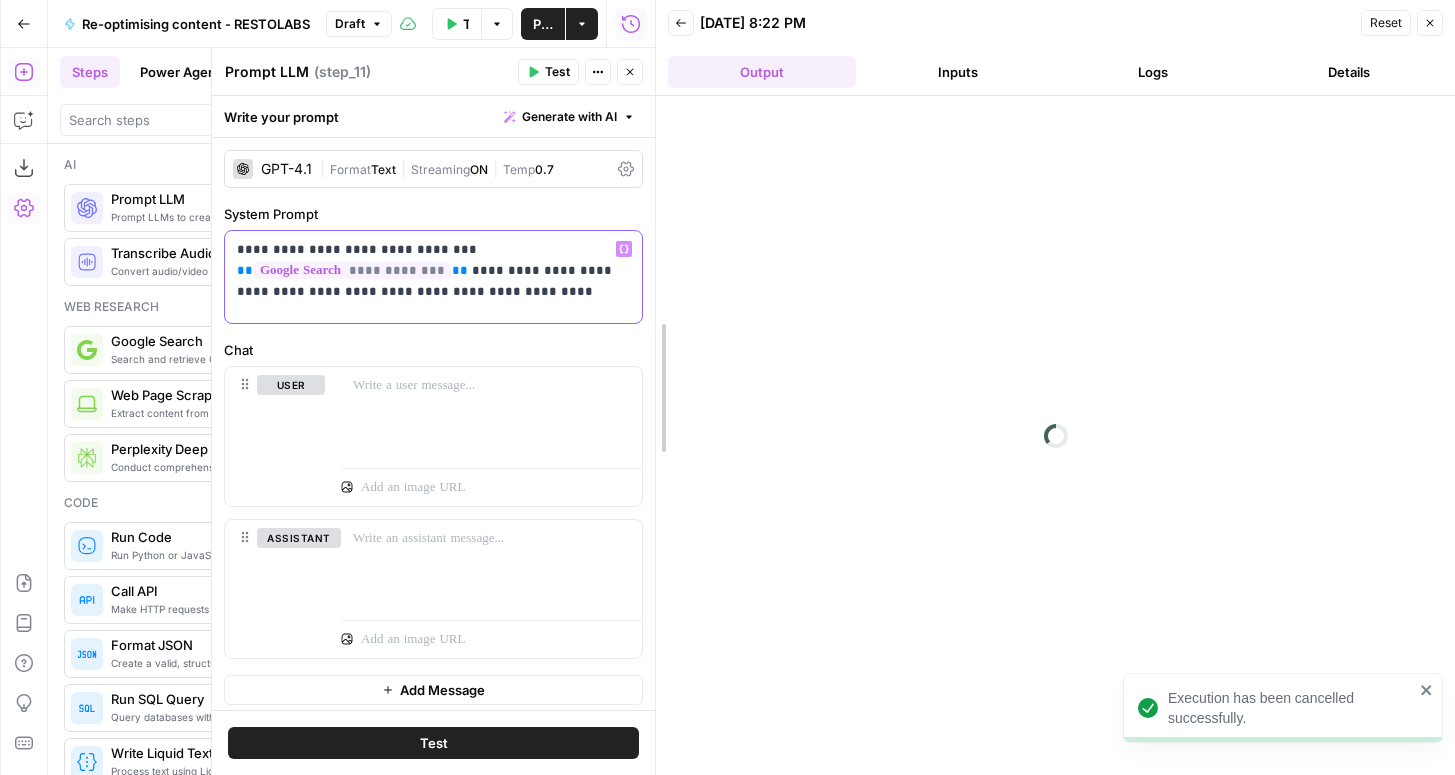 drag, startPoint x: 362, startPoint y: 291, endPoint x: 657, endPoint y: 284, distance: 295.08304 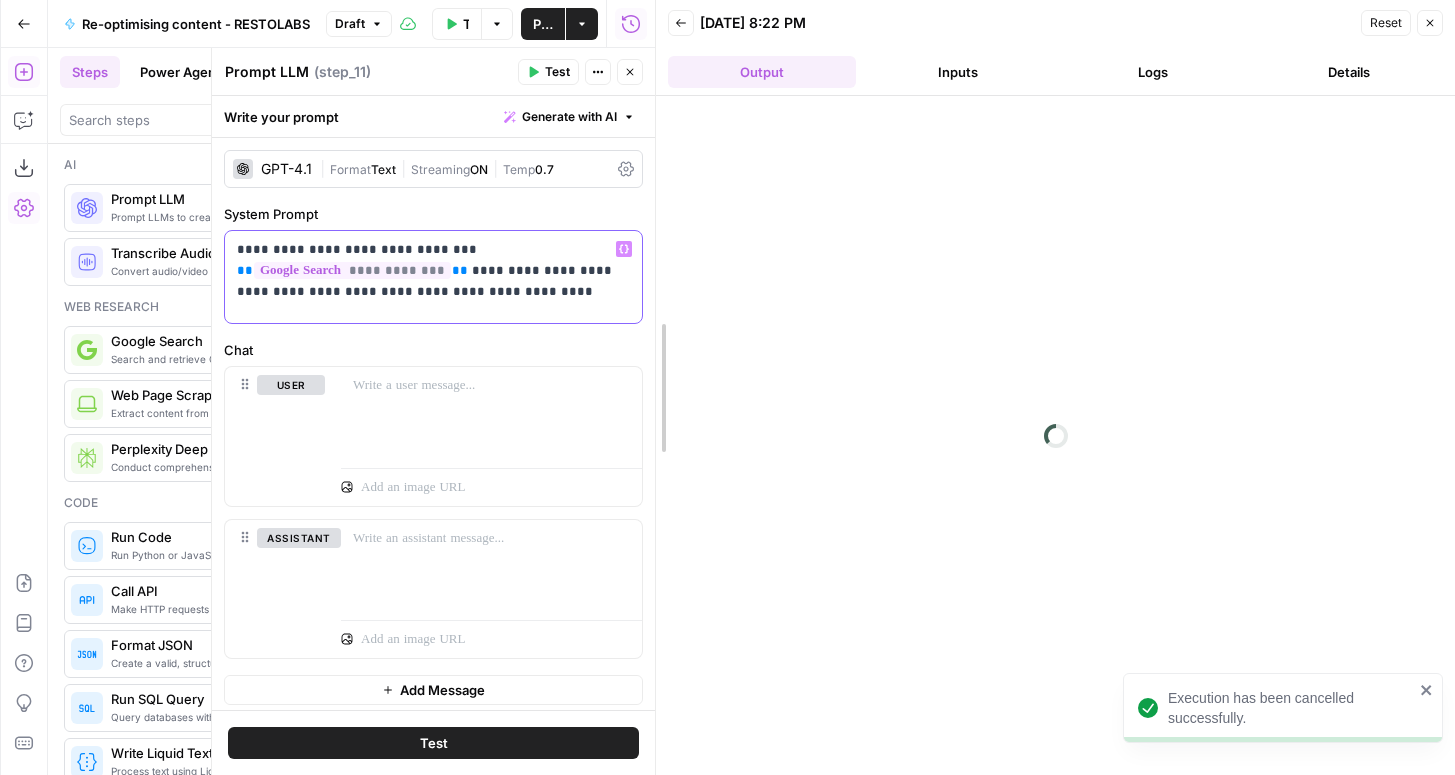 click on "Execution has been cancelled successfully. TripleDart New Home Browse Your Data Monitoring Settings Recent Grids New grid Restolabs - Key Take aways & FAQs Grid (2) Locus tldr generator Grid 3-way comparison faqs - Restolabs Grid Recent Workflows New Workflow Re-optimising content - RESTOLABS Untitled 3-way comparison faqs - Restolabs AirOps Academy What's new?
1
Help + Support Go Back Re-optimising content - RESTOLABS Draft Test Workflow Options Publish Actions Run History Add Steps Copilot Download as JSON Settings Import JSON AirOps Academy Help Give Feedback Shortcuts Workflow Set Inputs Inputs Google Search Google Search Step 9 Output Expand Output Copy 1 2 3 4 5 6 7 {    "search_metadata" :  {      "id" :  "686fd1ab80c963626a545f1c" ,      "status" :  "Success" ,      "json_endpoint" :  "https://serpapi.com          /searches/431a5d613e5062e5          /686fd1ab80c963626a545f1c.json" ,      "pixel_position_endpoint" :  ," at bounding box center (727, 387) 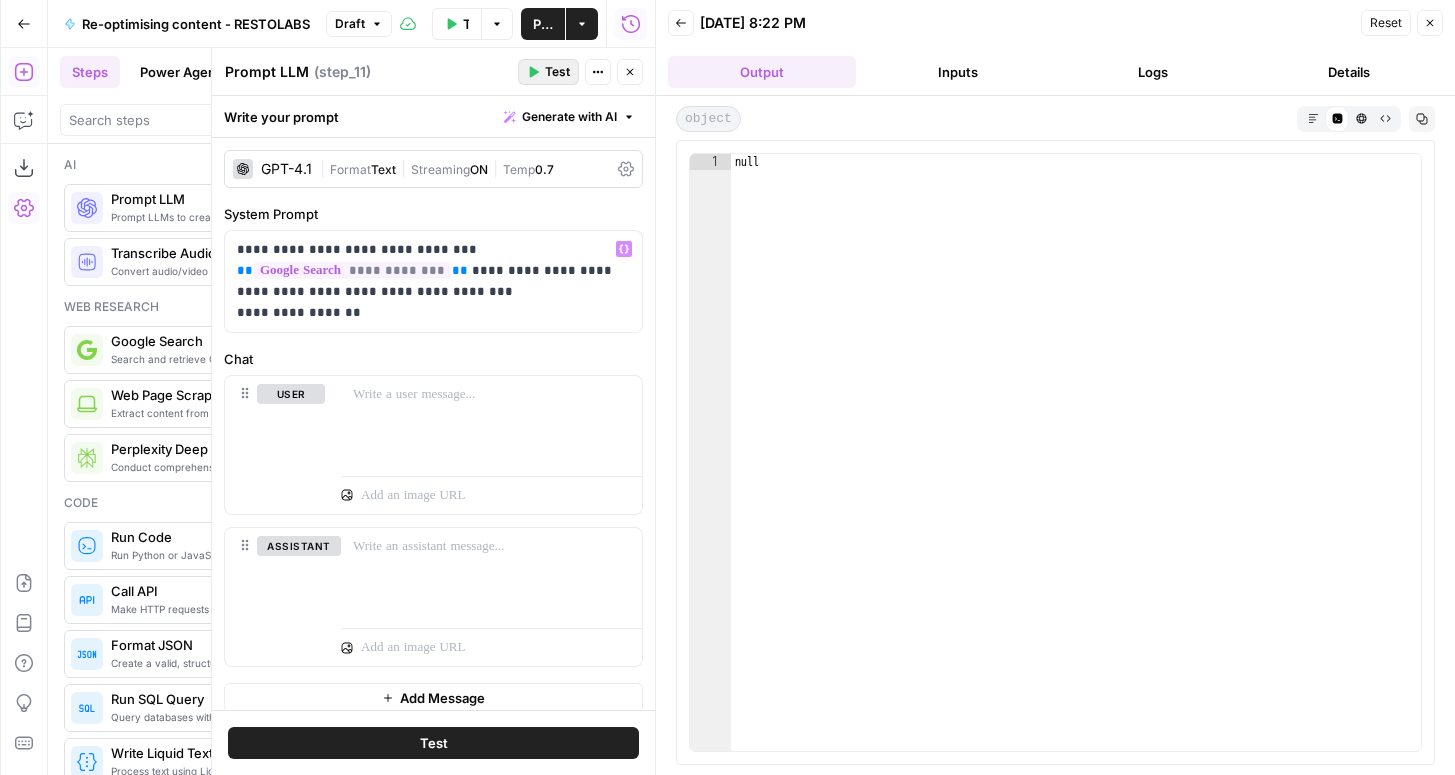 click 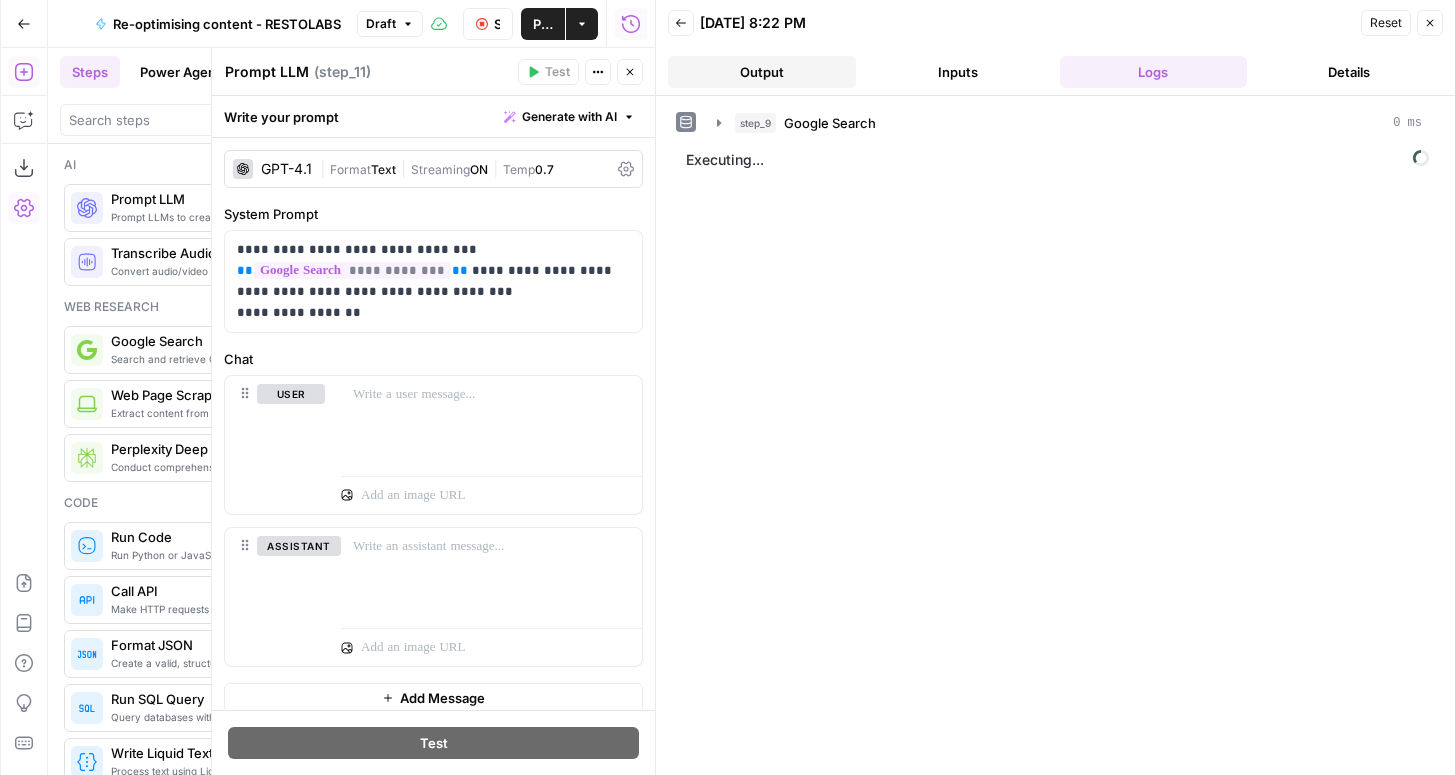 click on "Output" at bounding box center [762, 72] 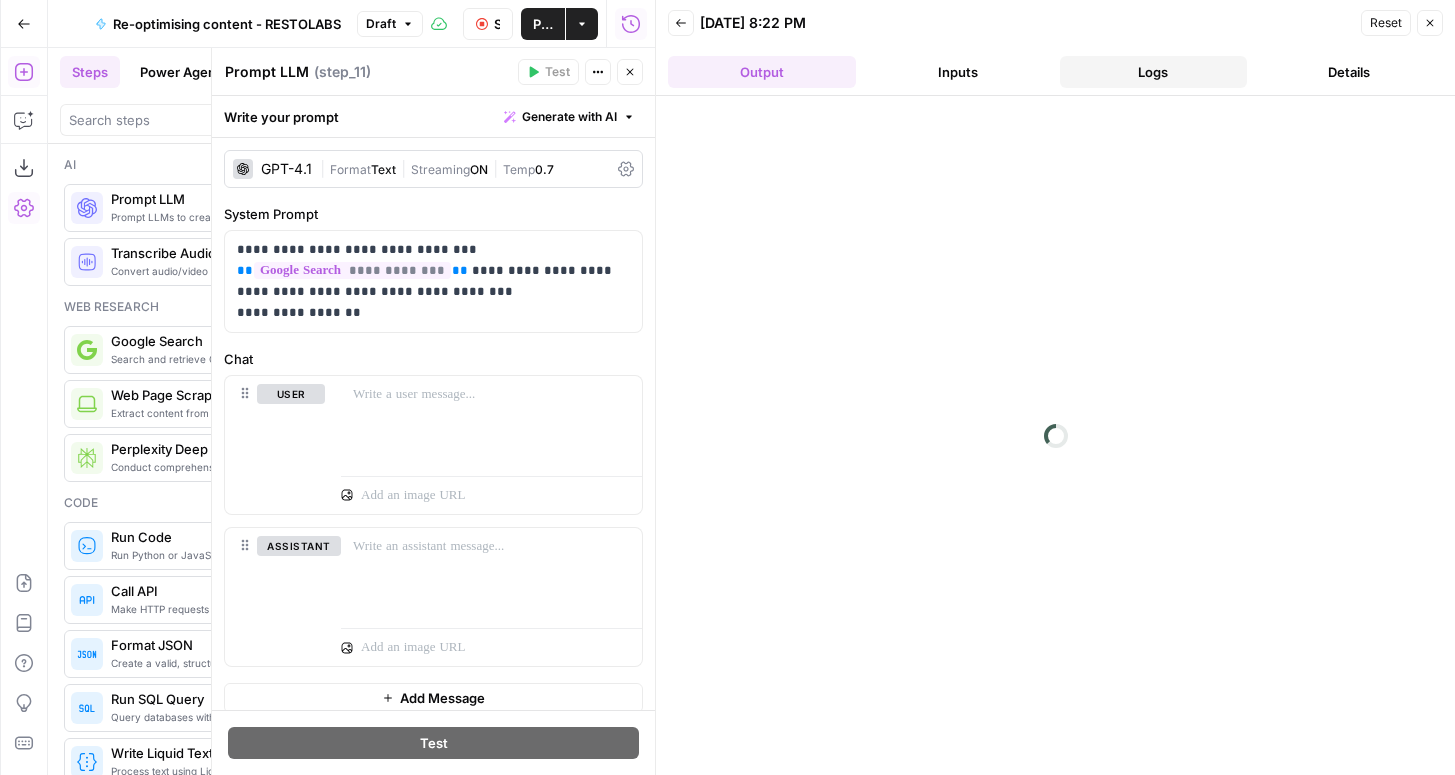 click on "Logs" at bounding box center [1154, 72] 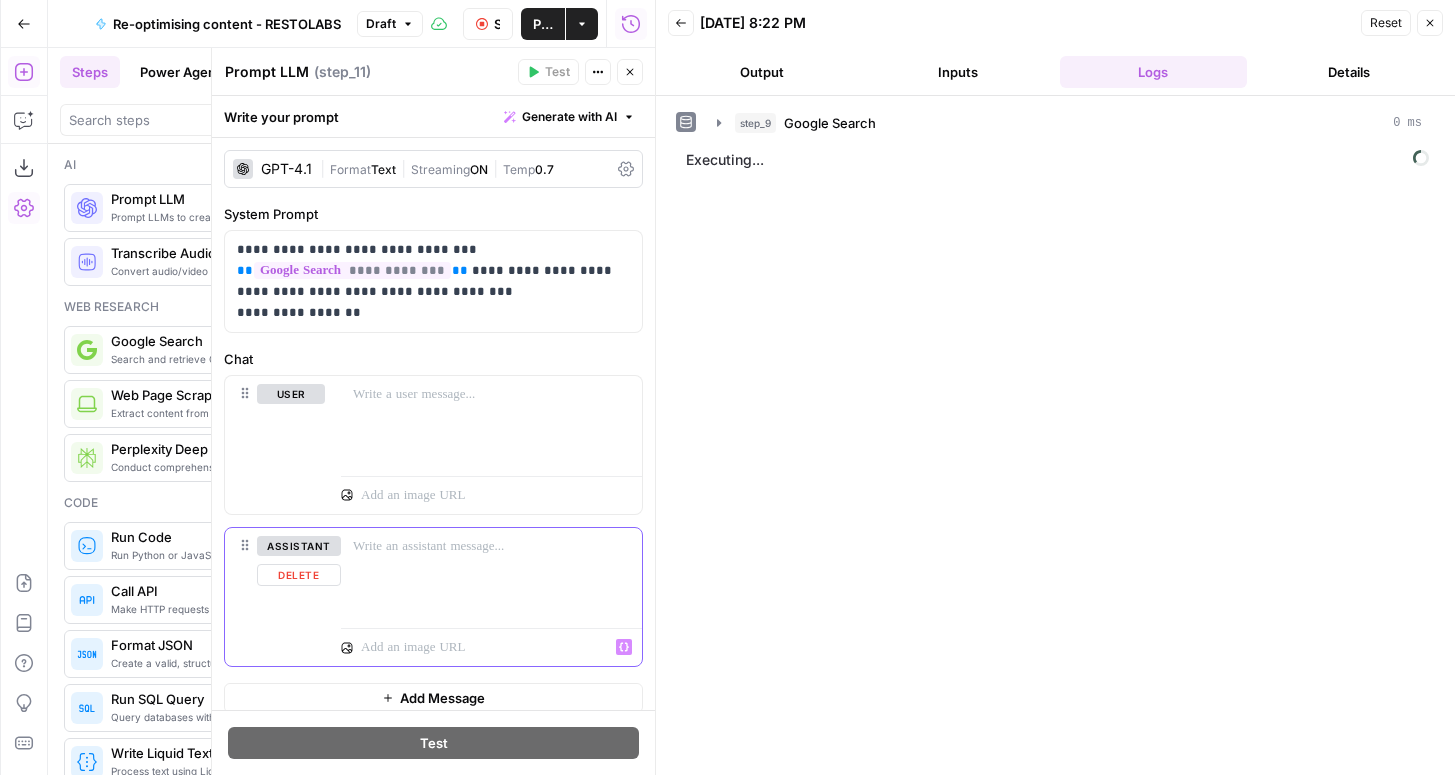 click at bounding box center [480, 647] 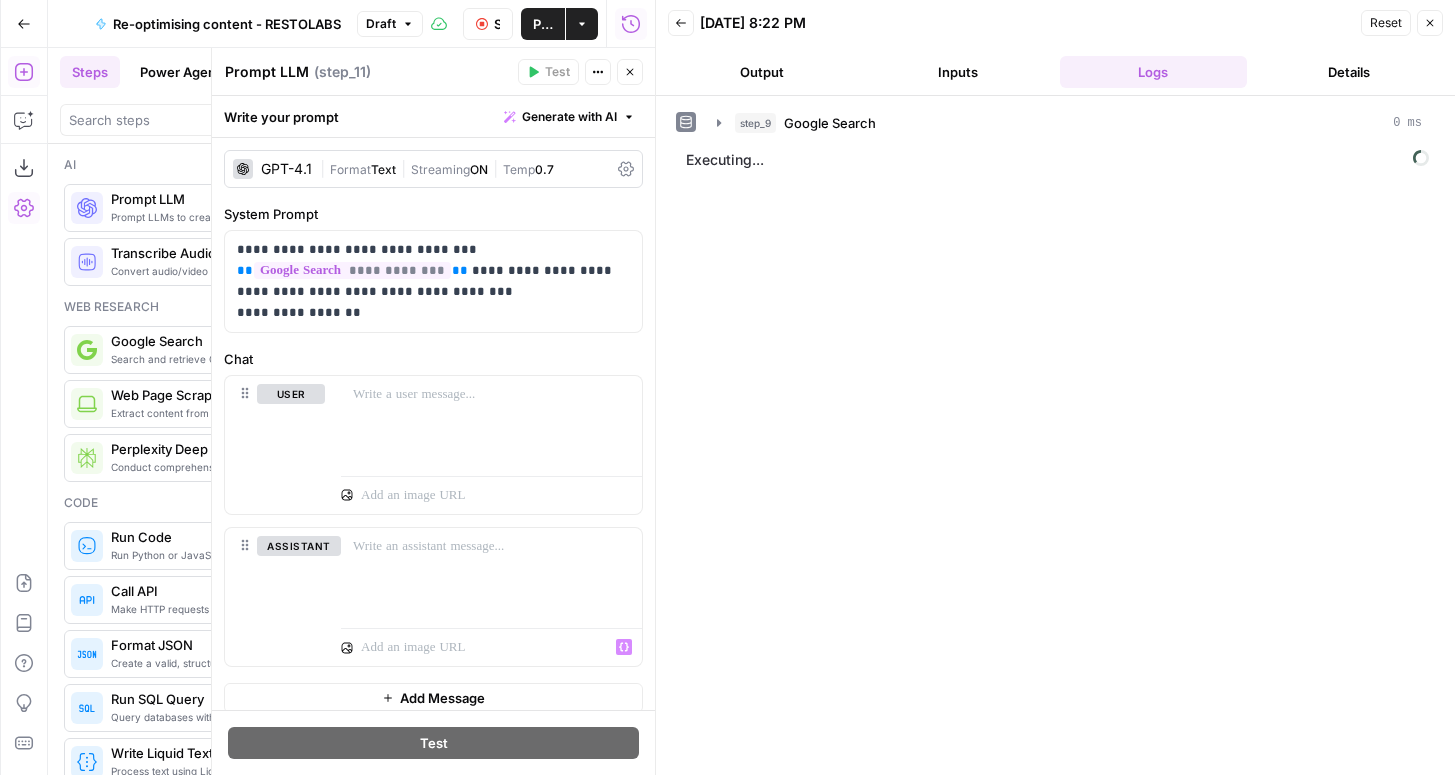 click on "step_9 Google Search 0 ms Executing..." at bounding box center (1055, 435) 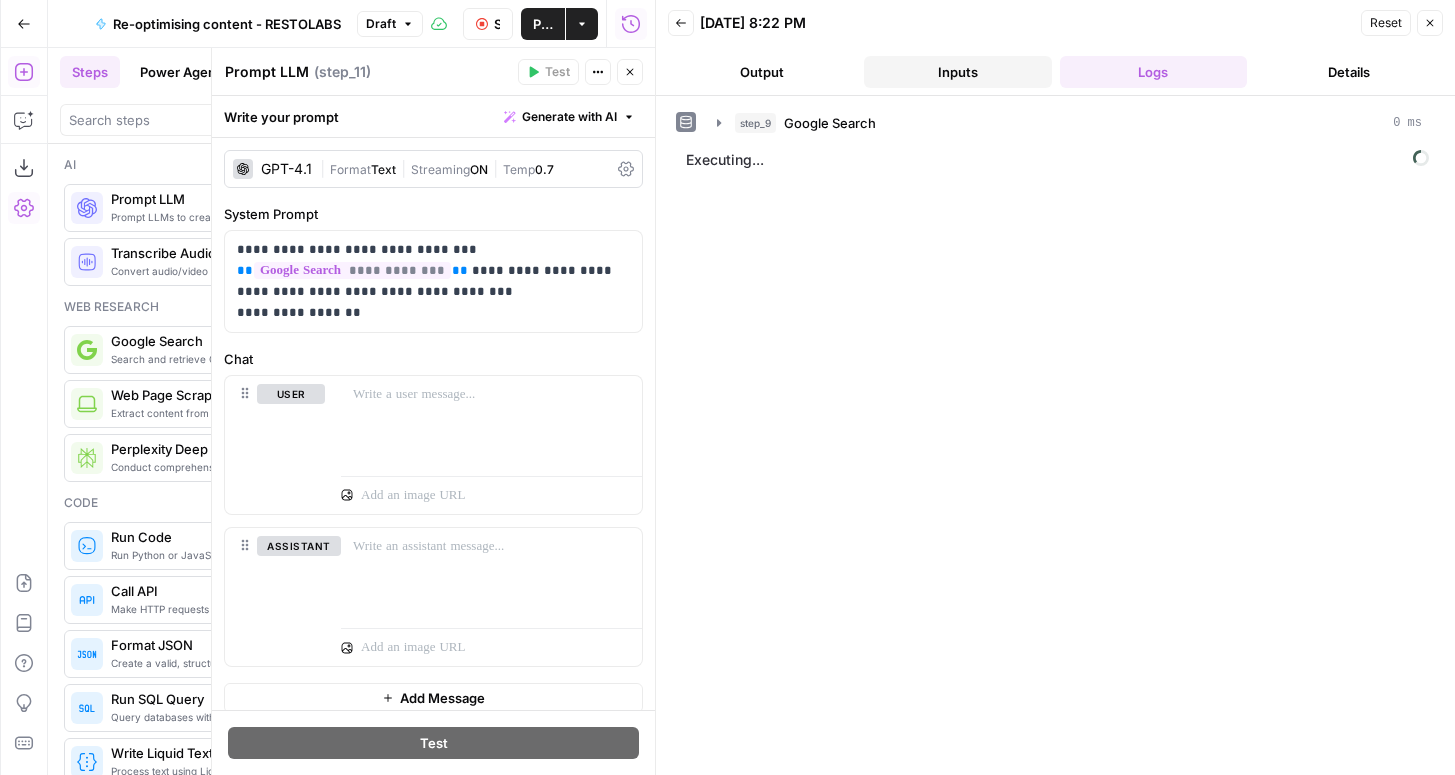 click on "Inputs" at bounding box center [958, 72] 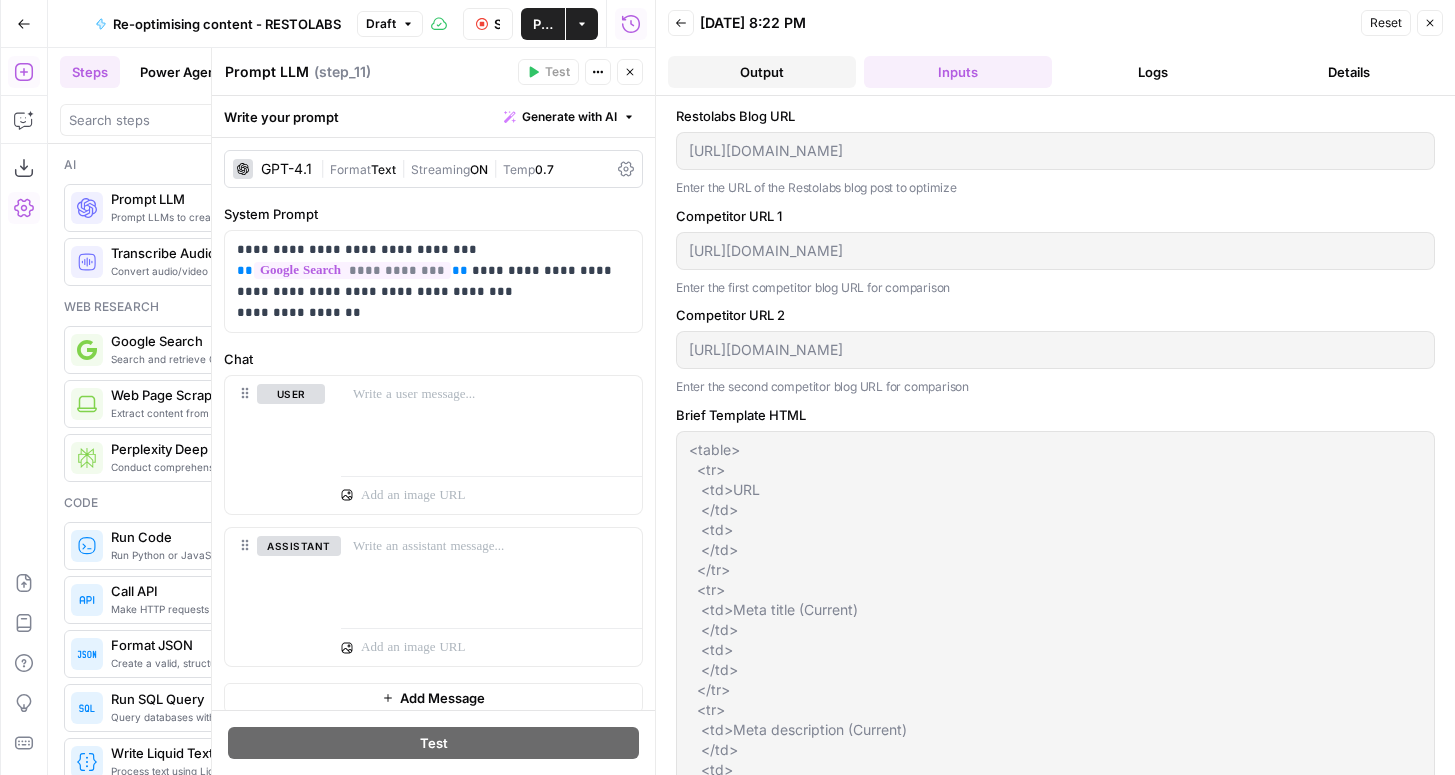 click on "Output" at bounding box center (762, 72) 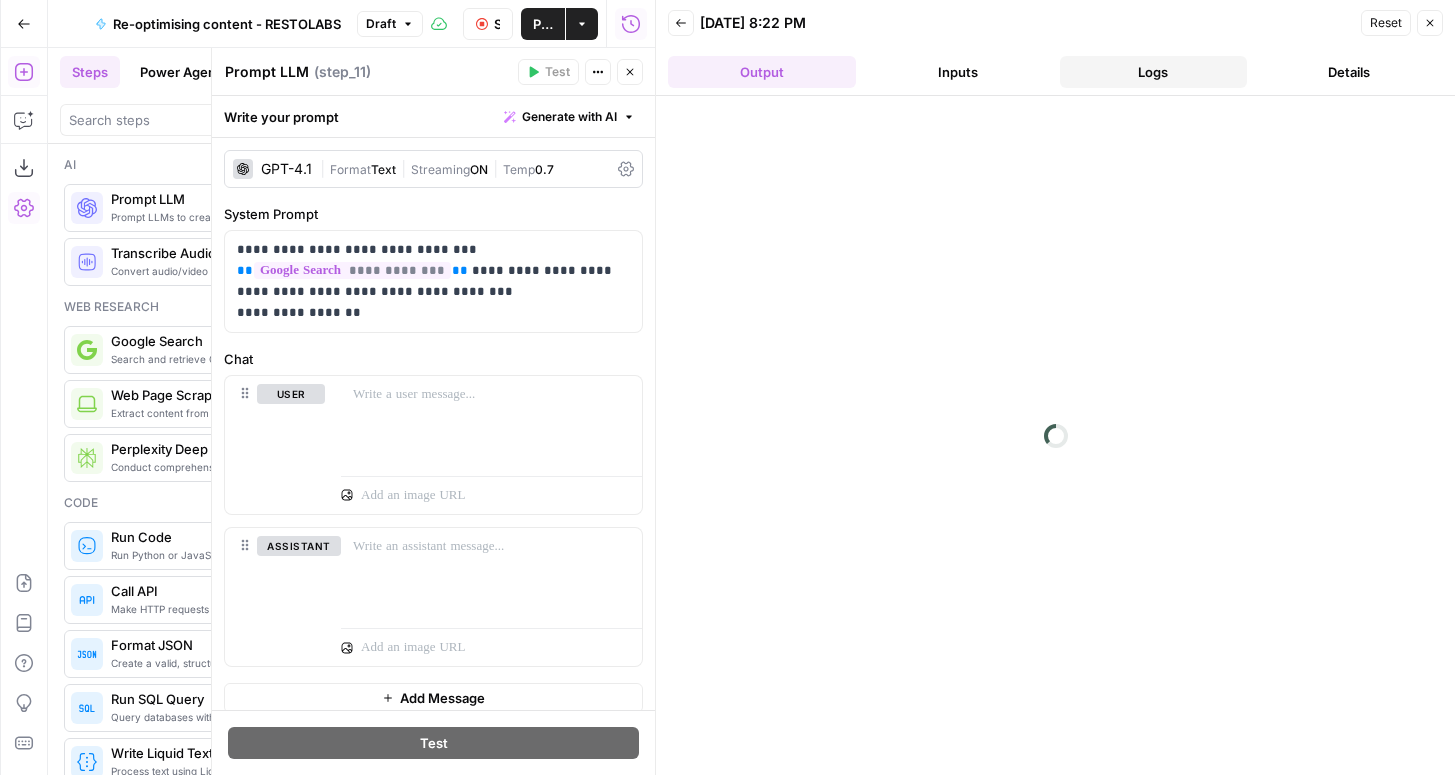 click on "Logs" at bounding box center (1154, 72) 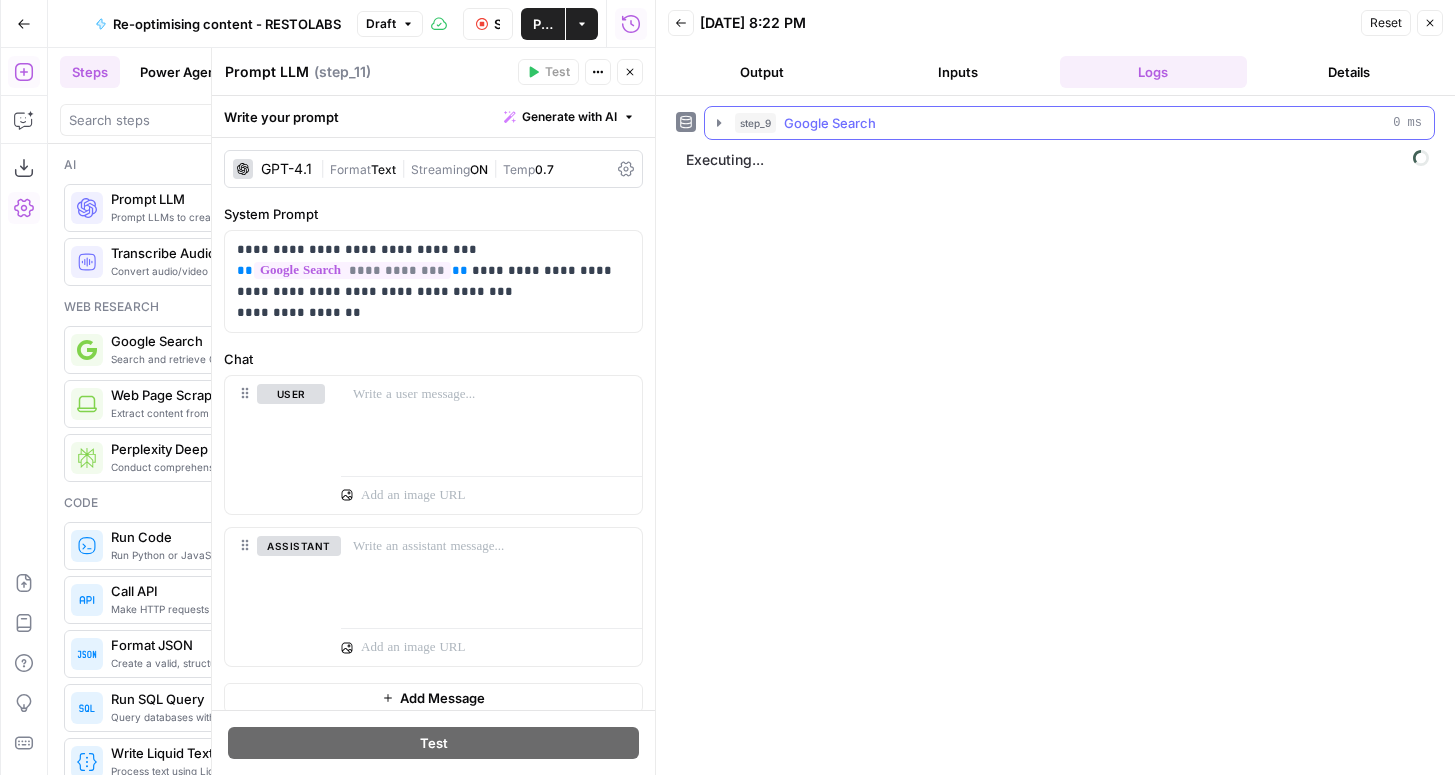 click on "step_9 Google Search 0 ms" at bounding box center [1078, 123] 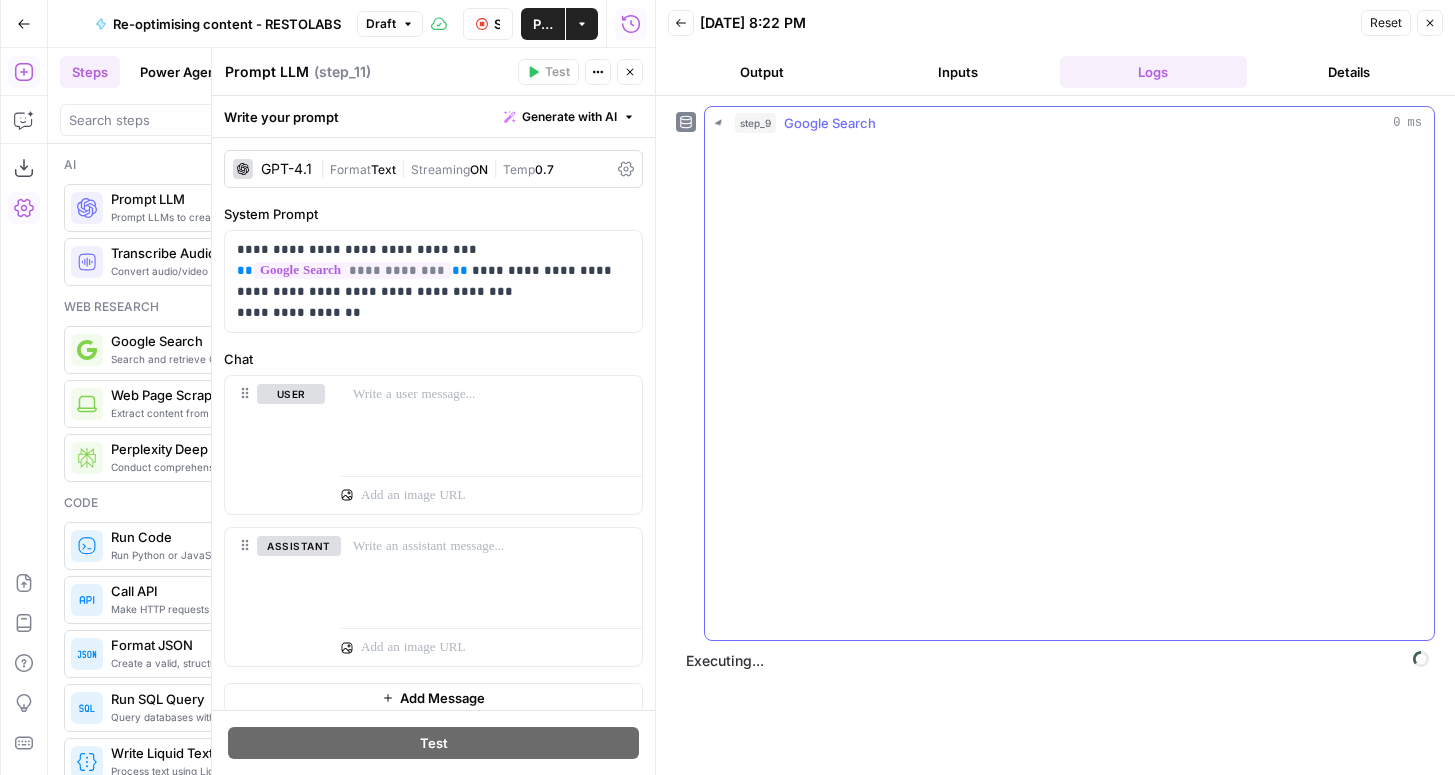 click on "step_9 Google Search 0 ms" at bounding box center (1078, 123) 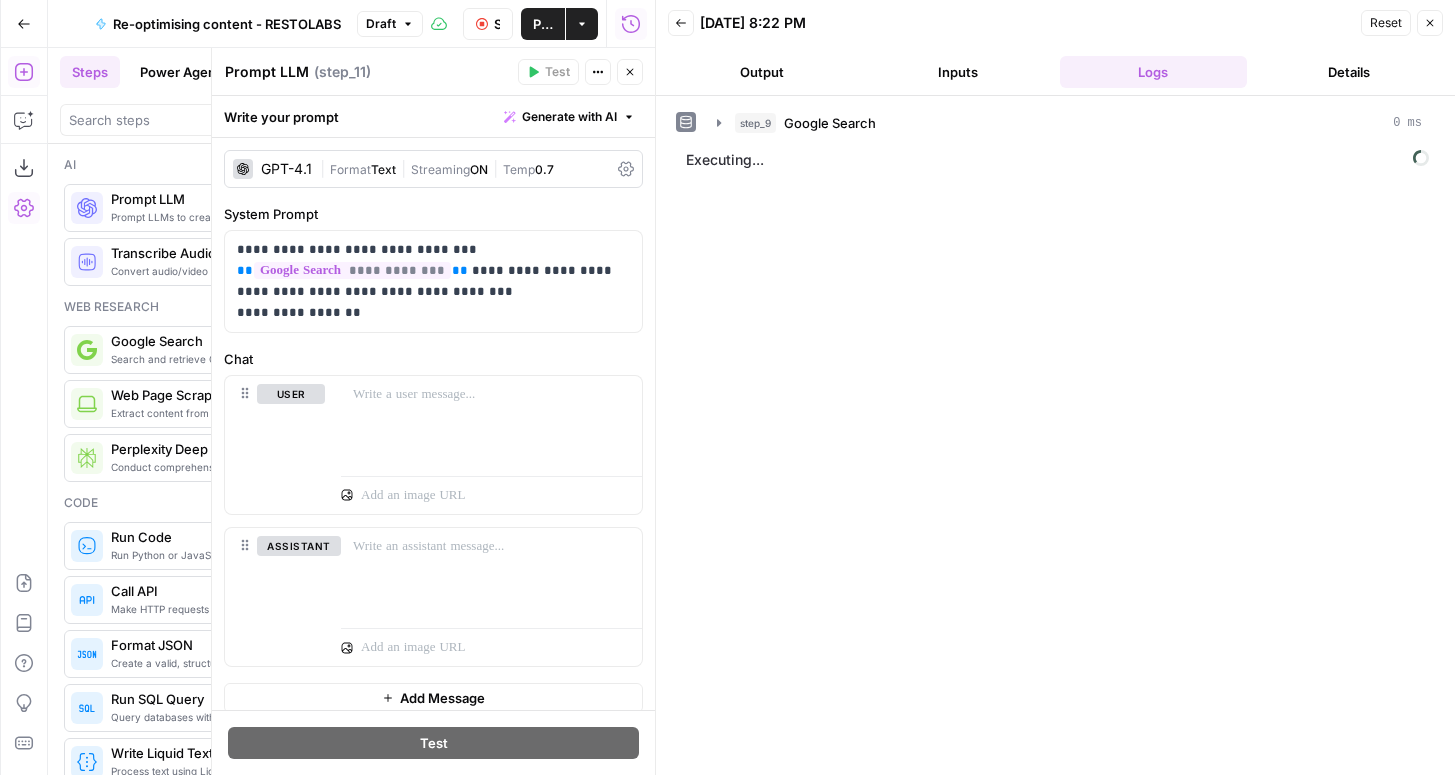 click on "Back 07/10/25 at 8:22 PM Reset Close Output Inputs Logs Details" at bounding box center (1055, 48) 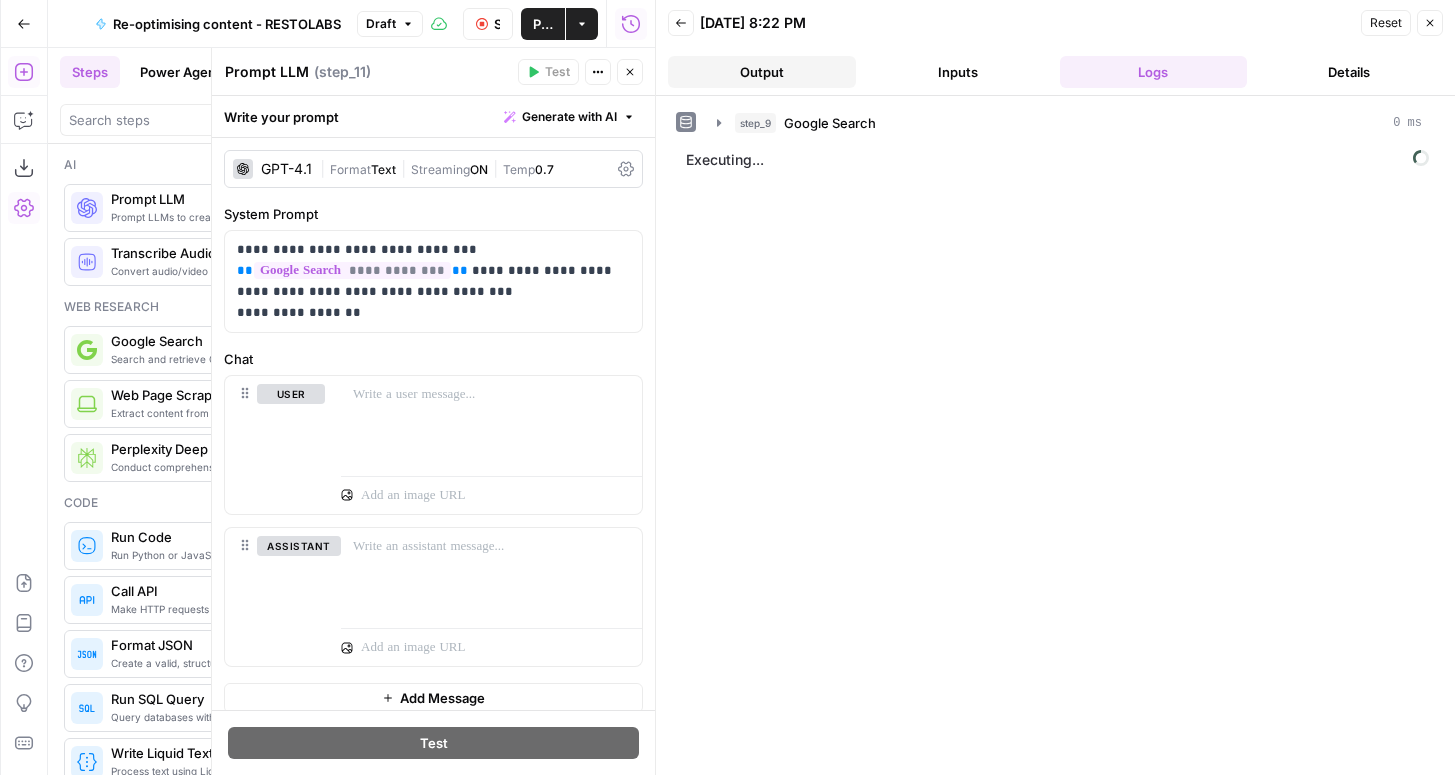 click on "Output" at bounding box center [762, 72] 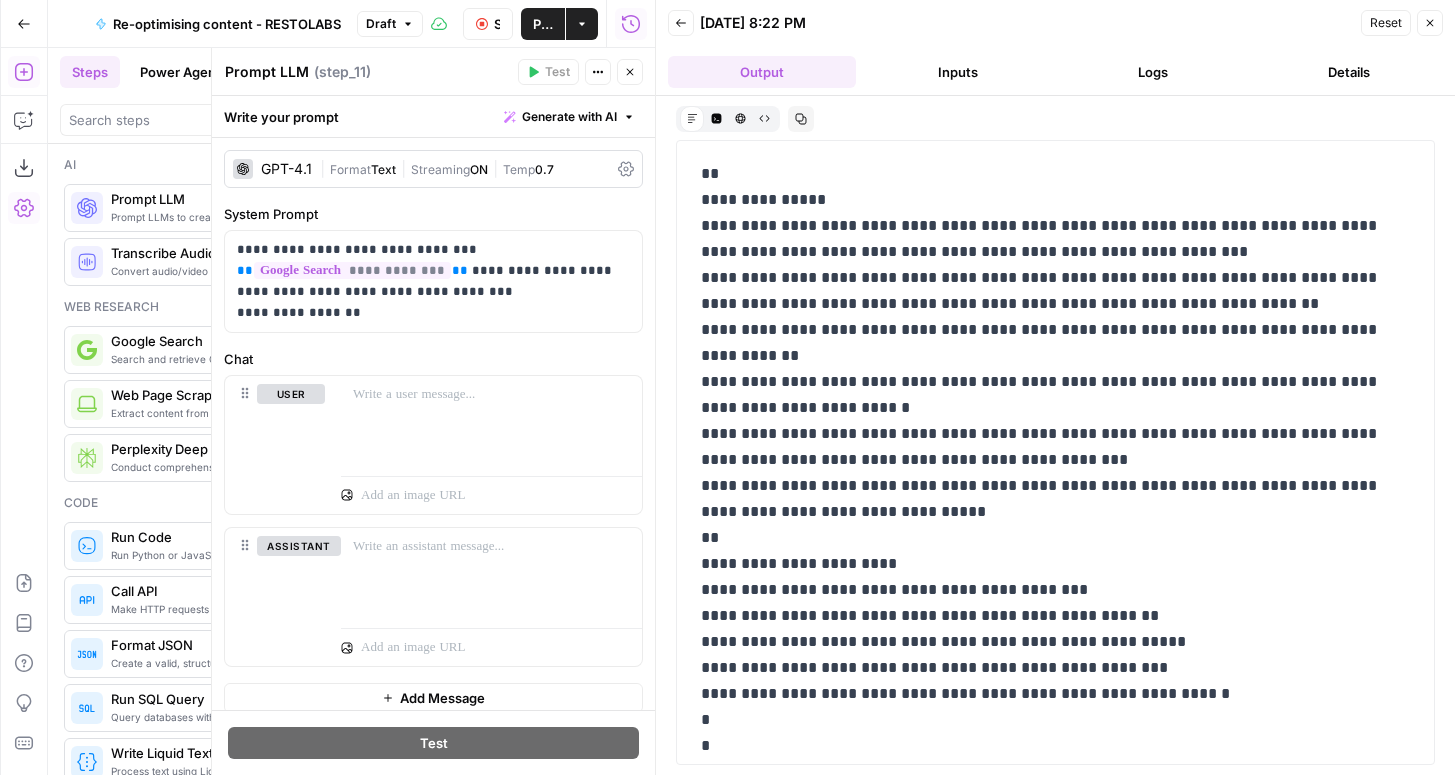 scroll, scrollTop: 561, scrollLeft: 0, axis: vertical 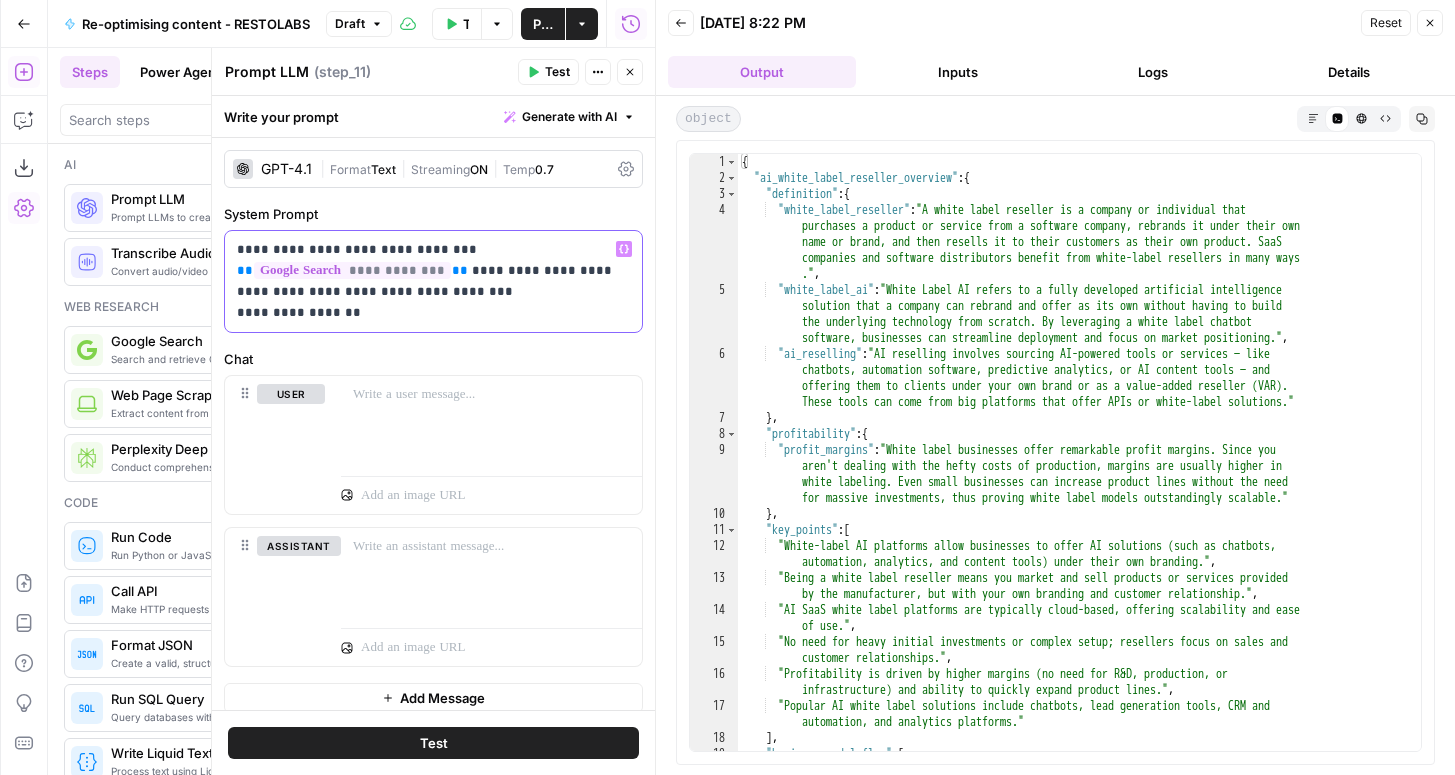 drag, startPoint x: 407, startPoint y: 307, endPoint x: 364, endPoint y: 307, distance: 43 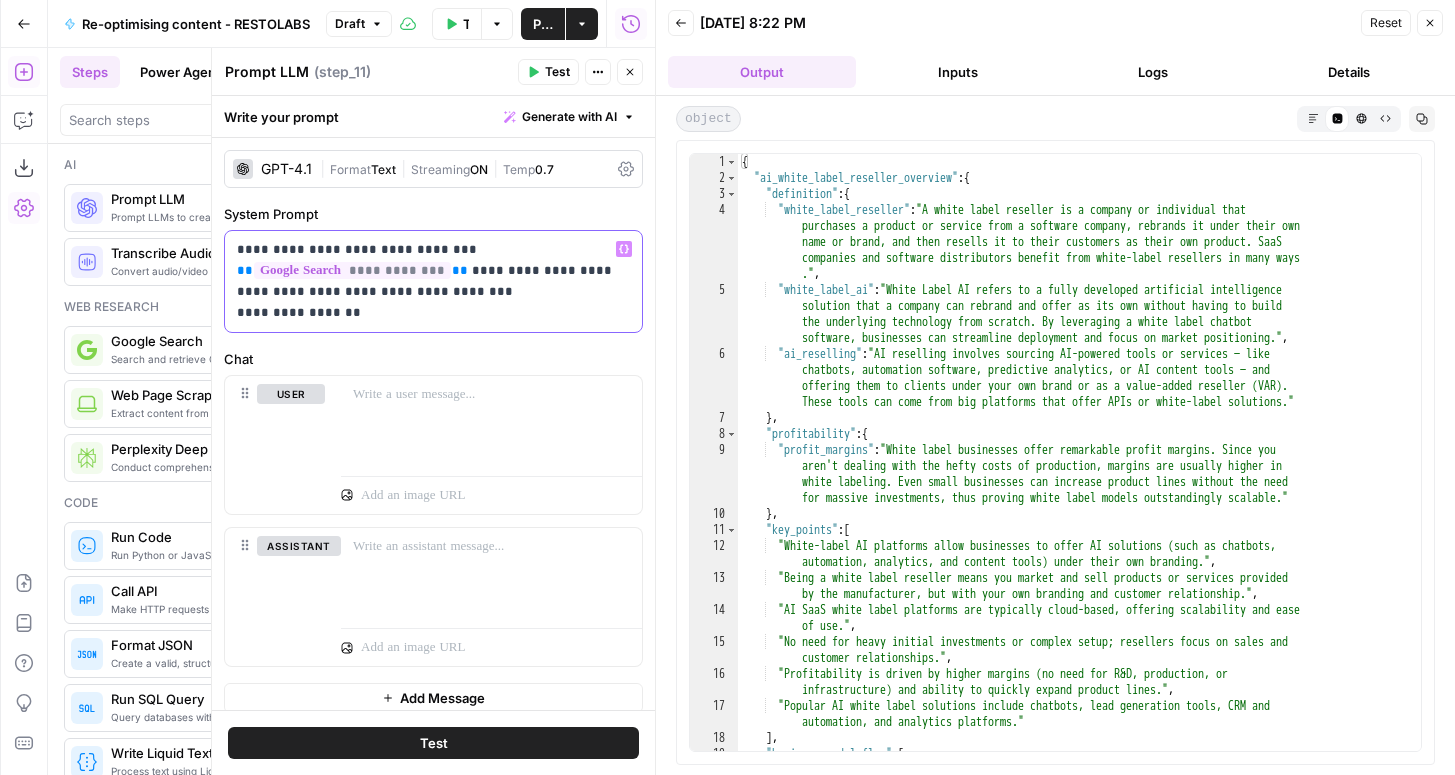 click on "**********" at bounding box center [433, 281] 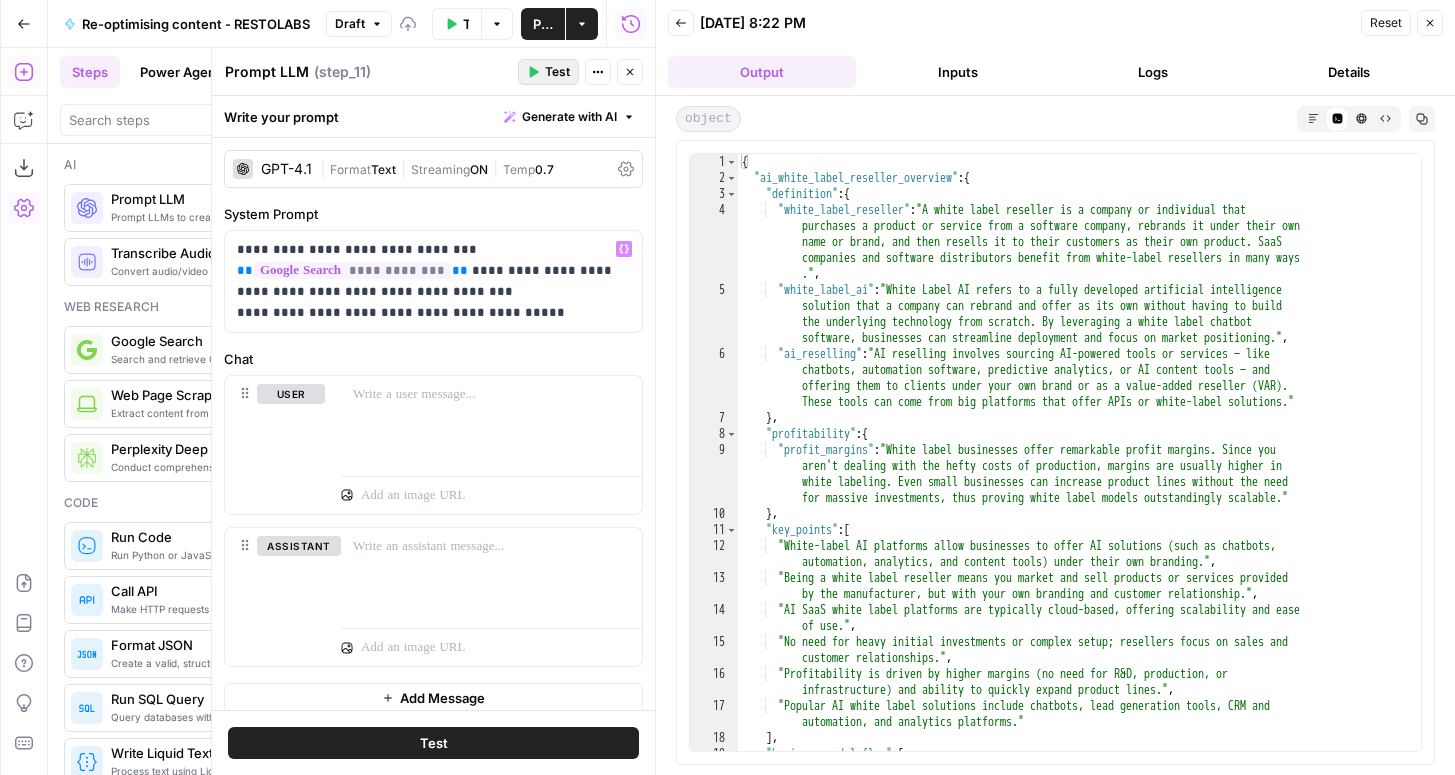 click 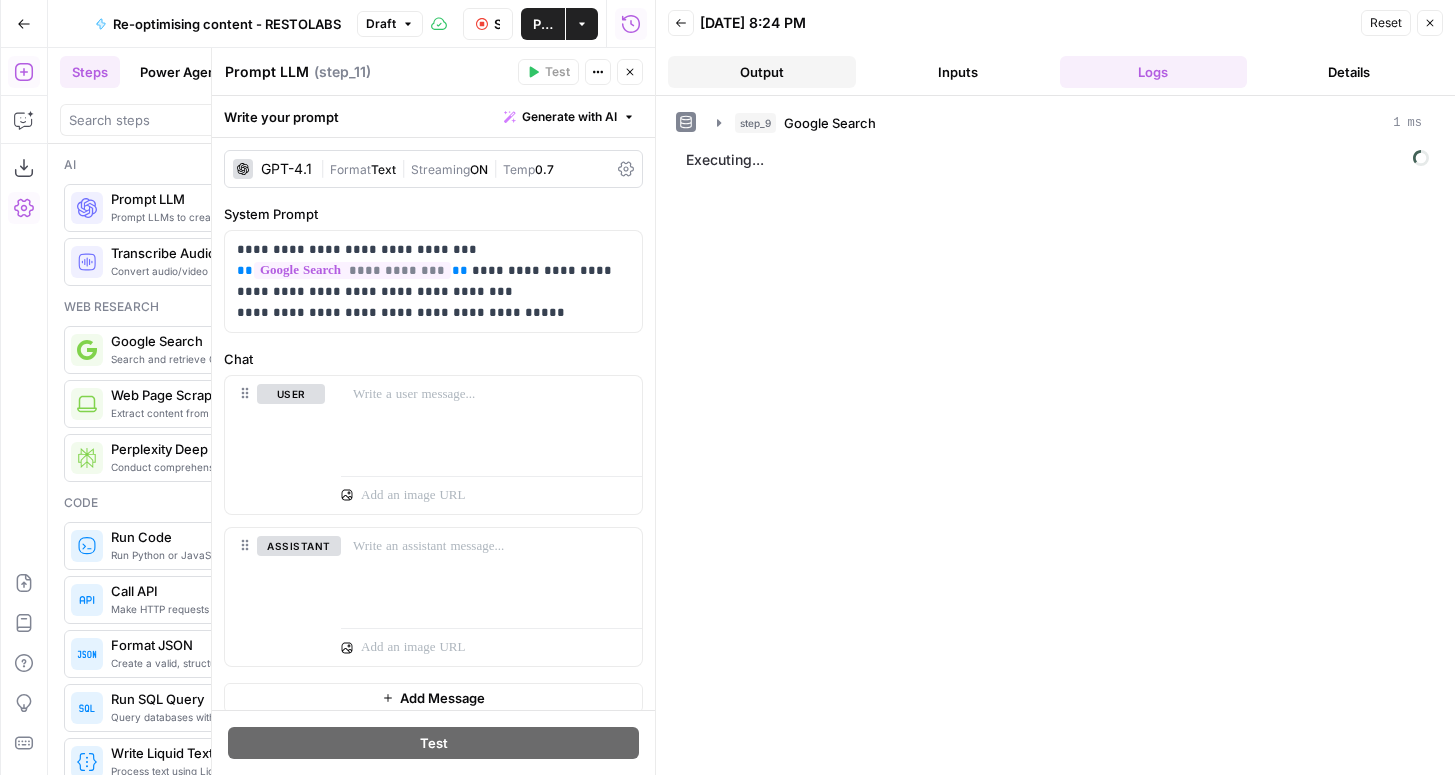 click on "Output" at bounding box center (762, 72) 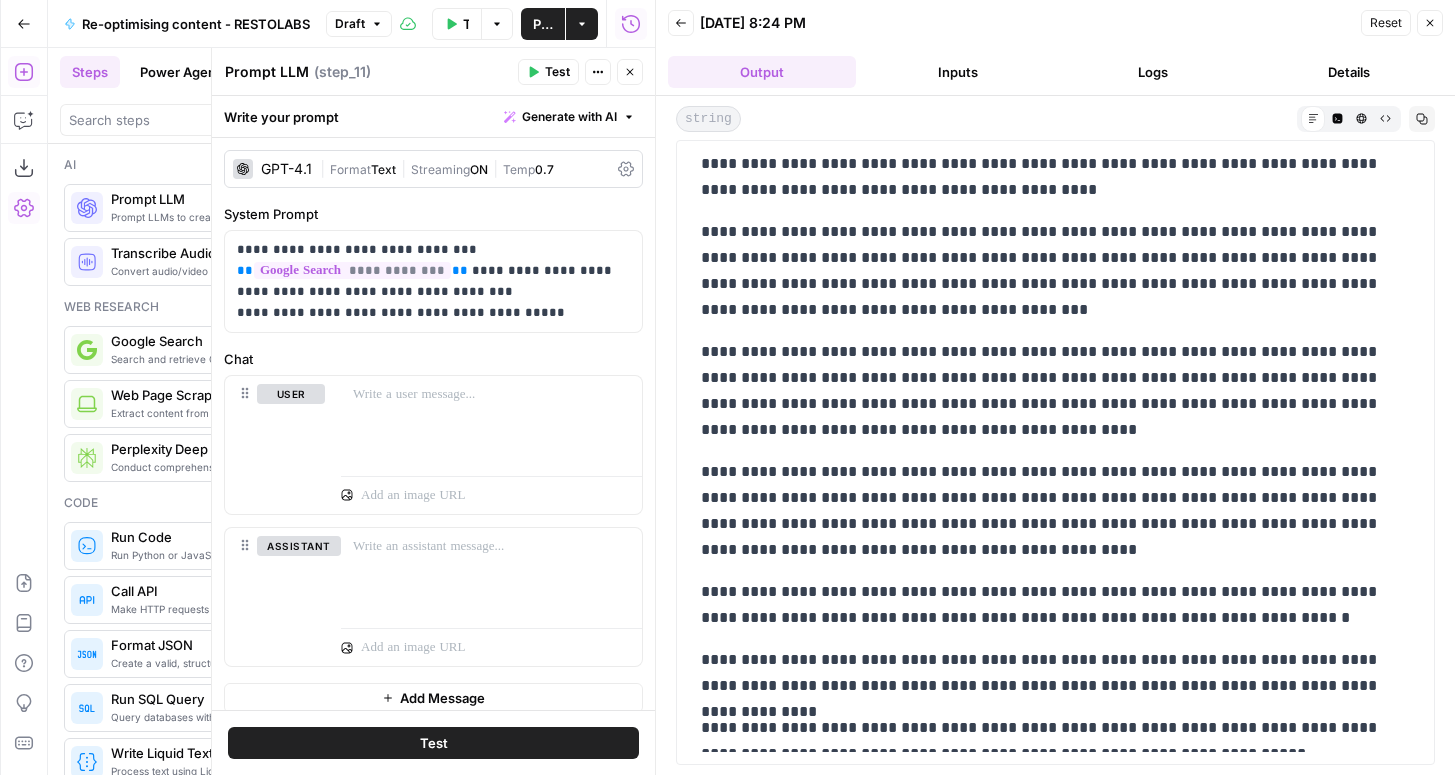 scroll, scrollTop: 0, scrollLeft: 0, axis: both 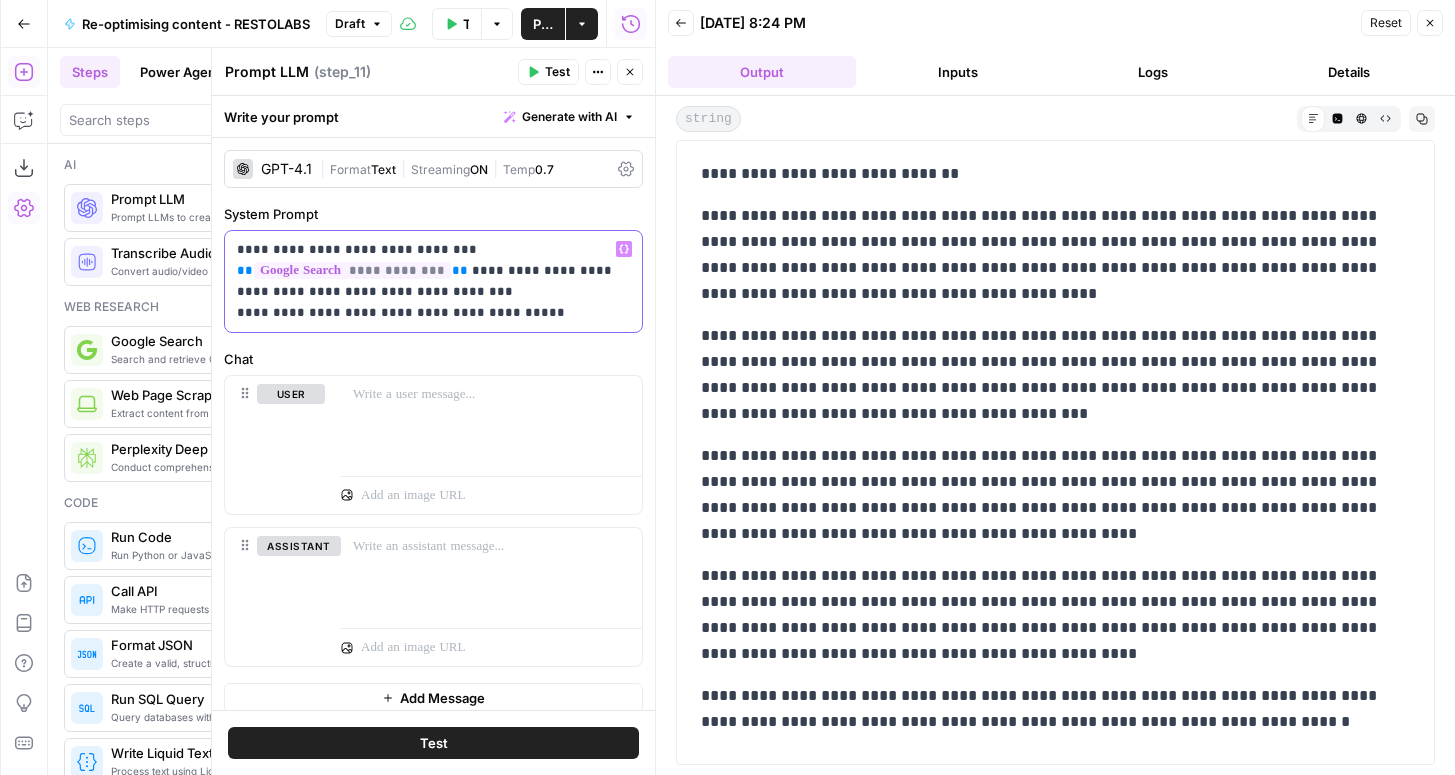 click on "**********" at bounding box center (433, 281) 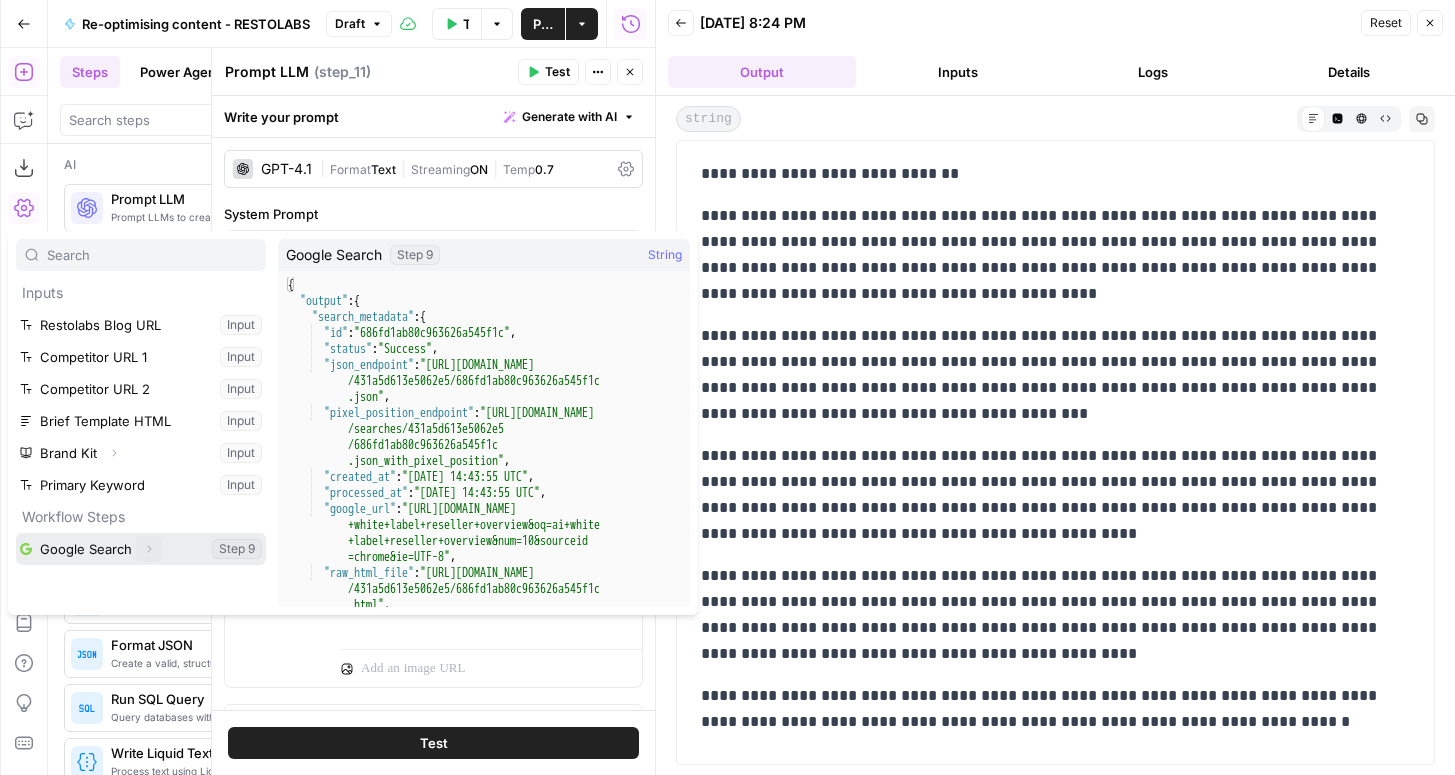 click 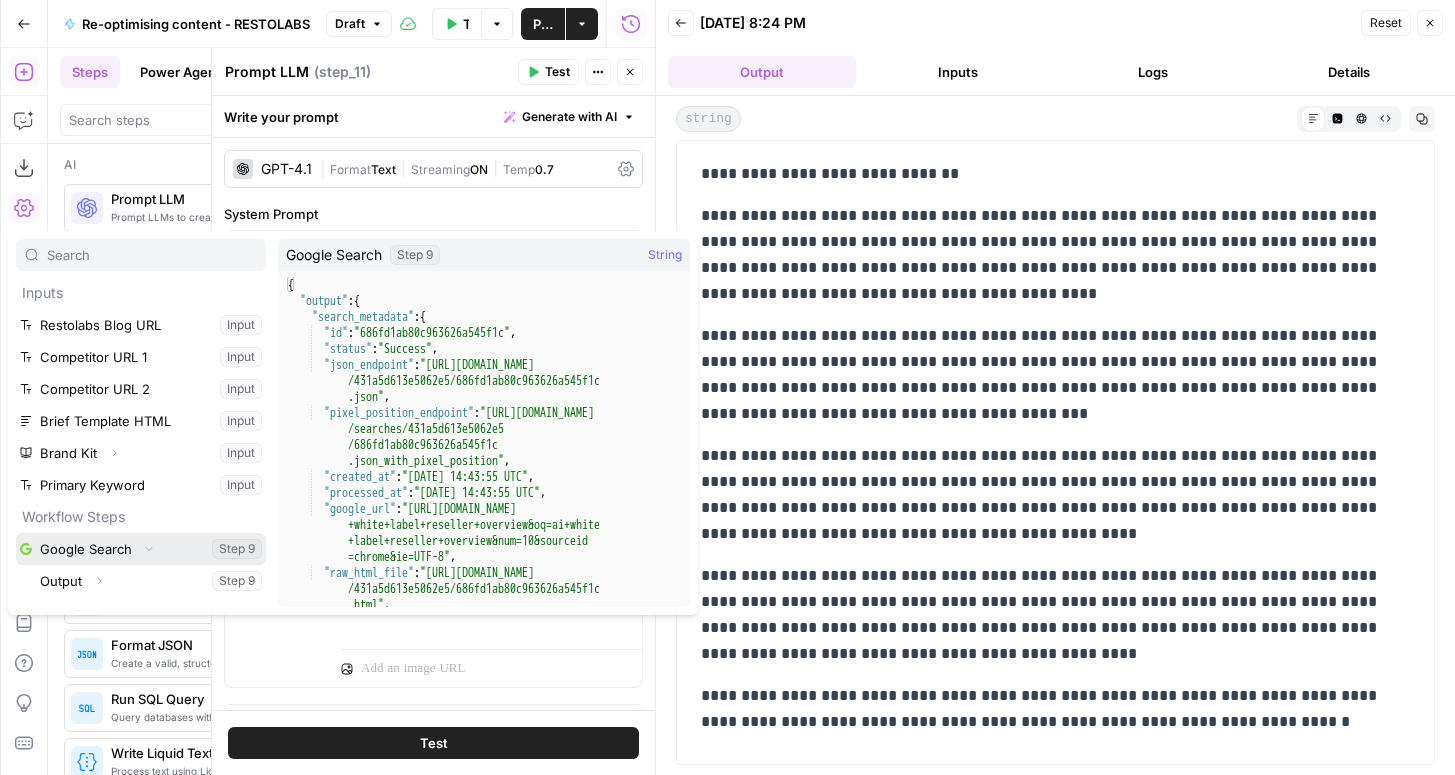 click at bounding box center [141, 549] 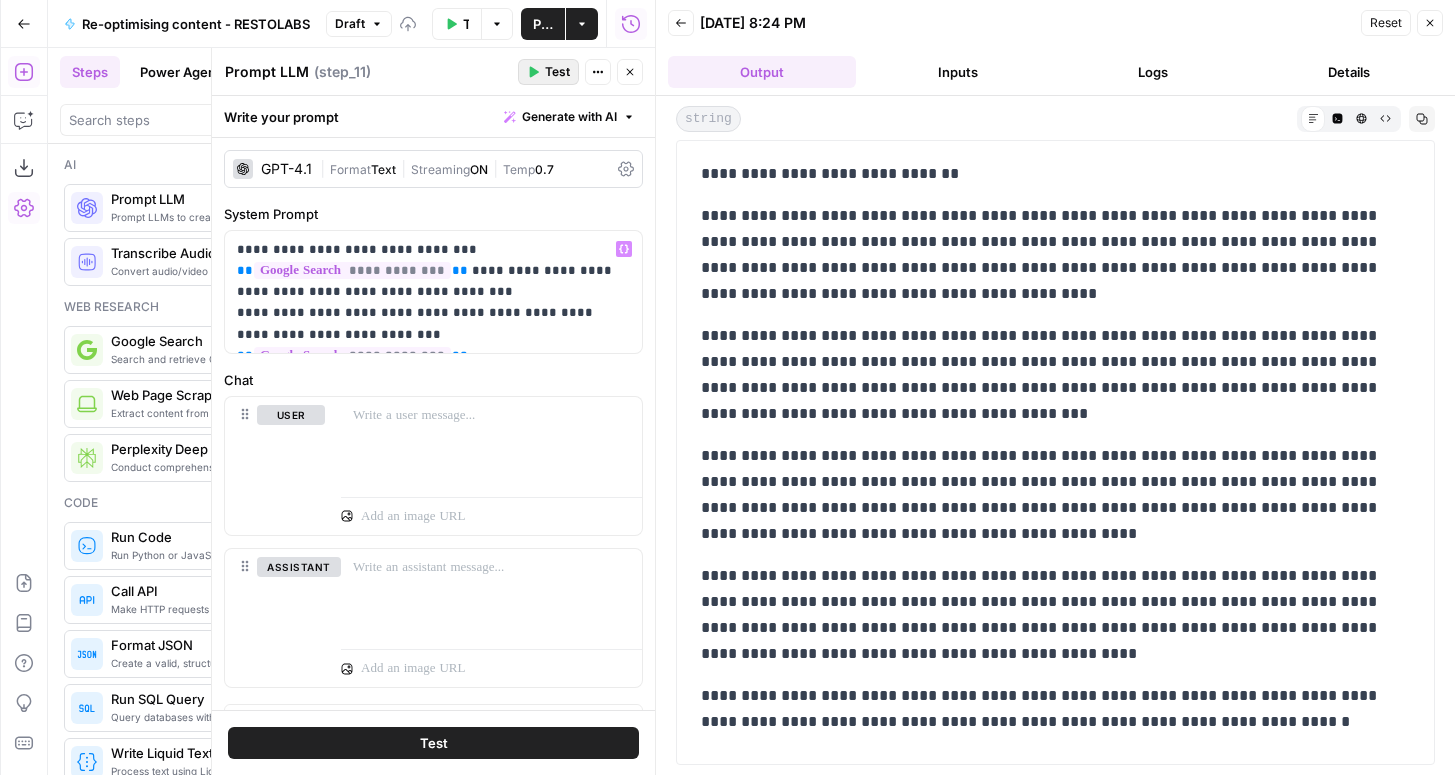 click on "Test" at bounding box center (557, 72) 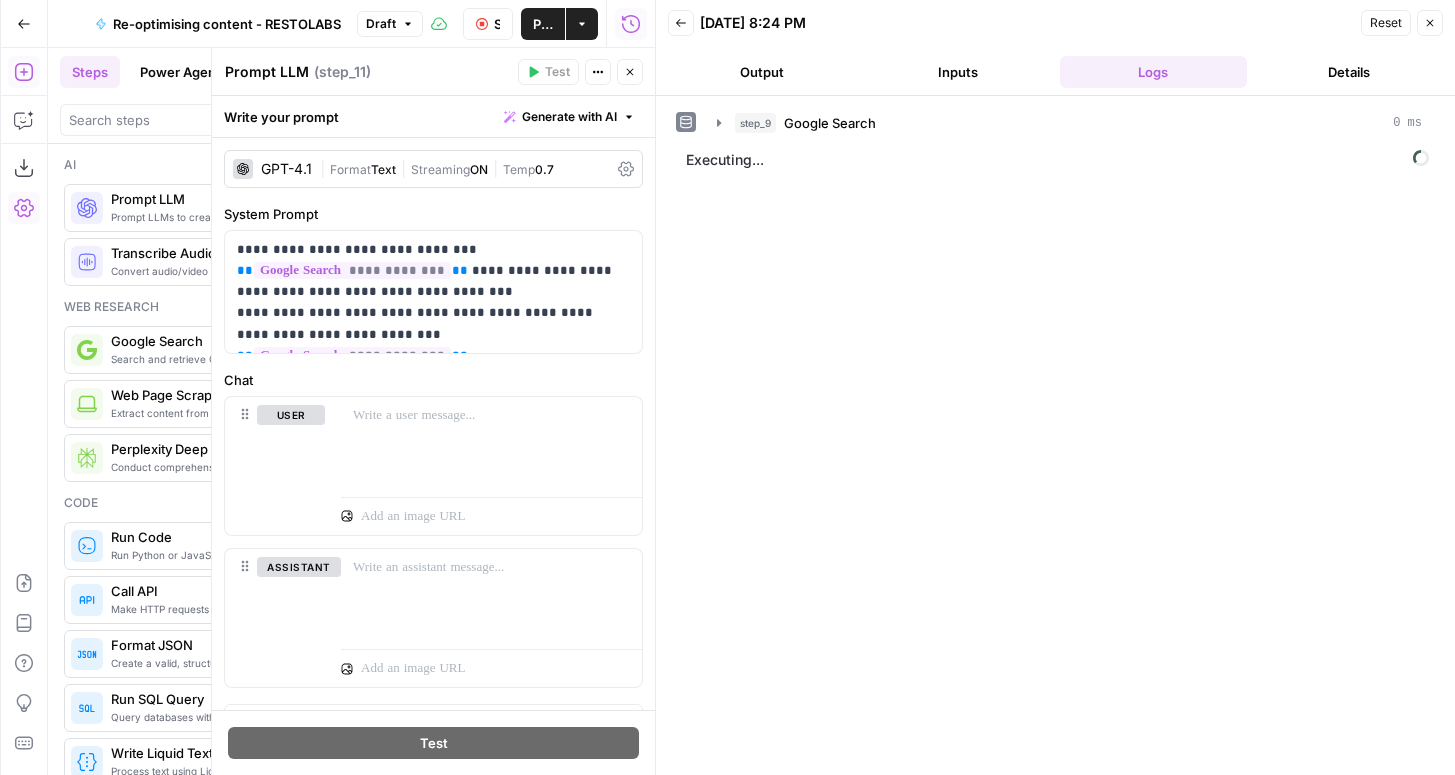 click on "step_9 Google Search 0 ms Executing..." at bounding box center [1055, 435] 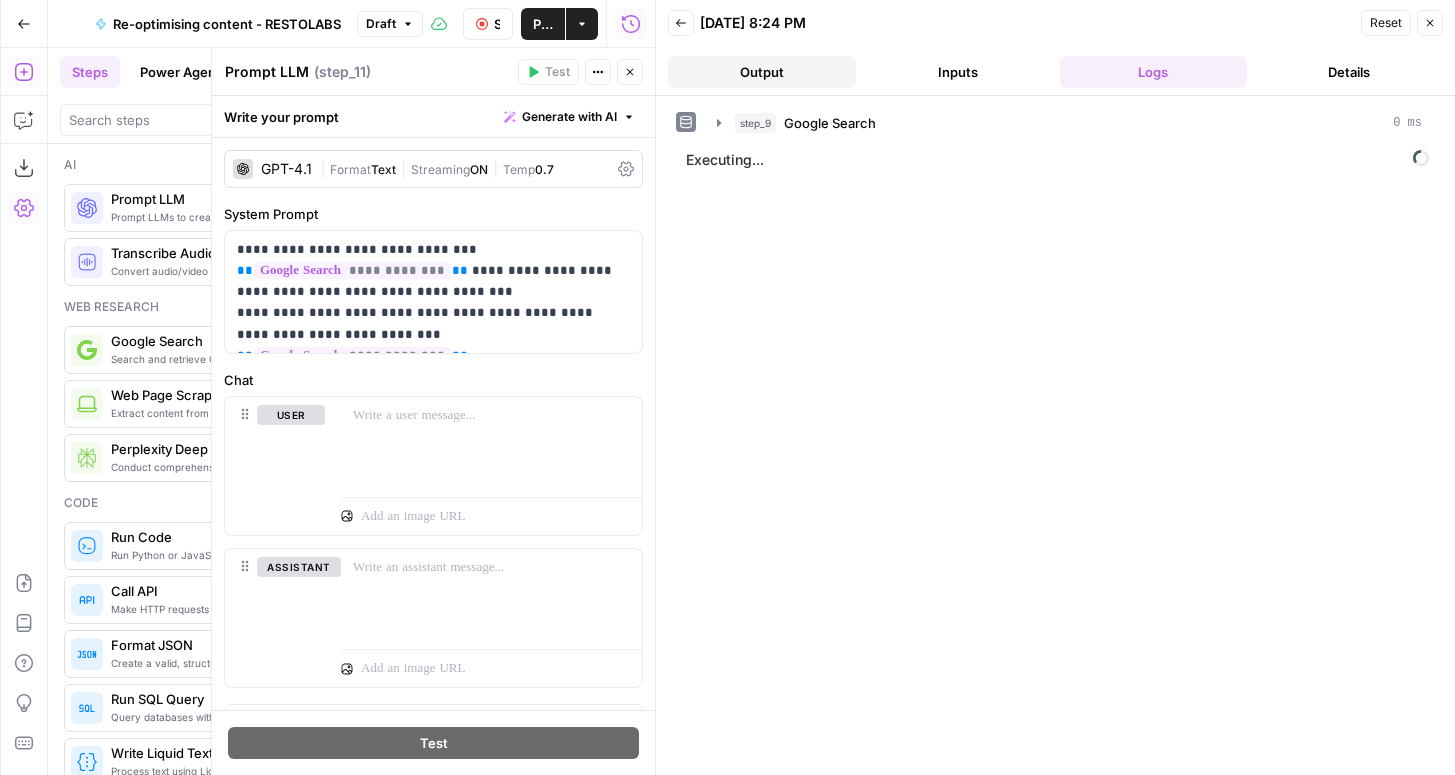 click on "Output" at bounding box center [762, 72] 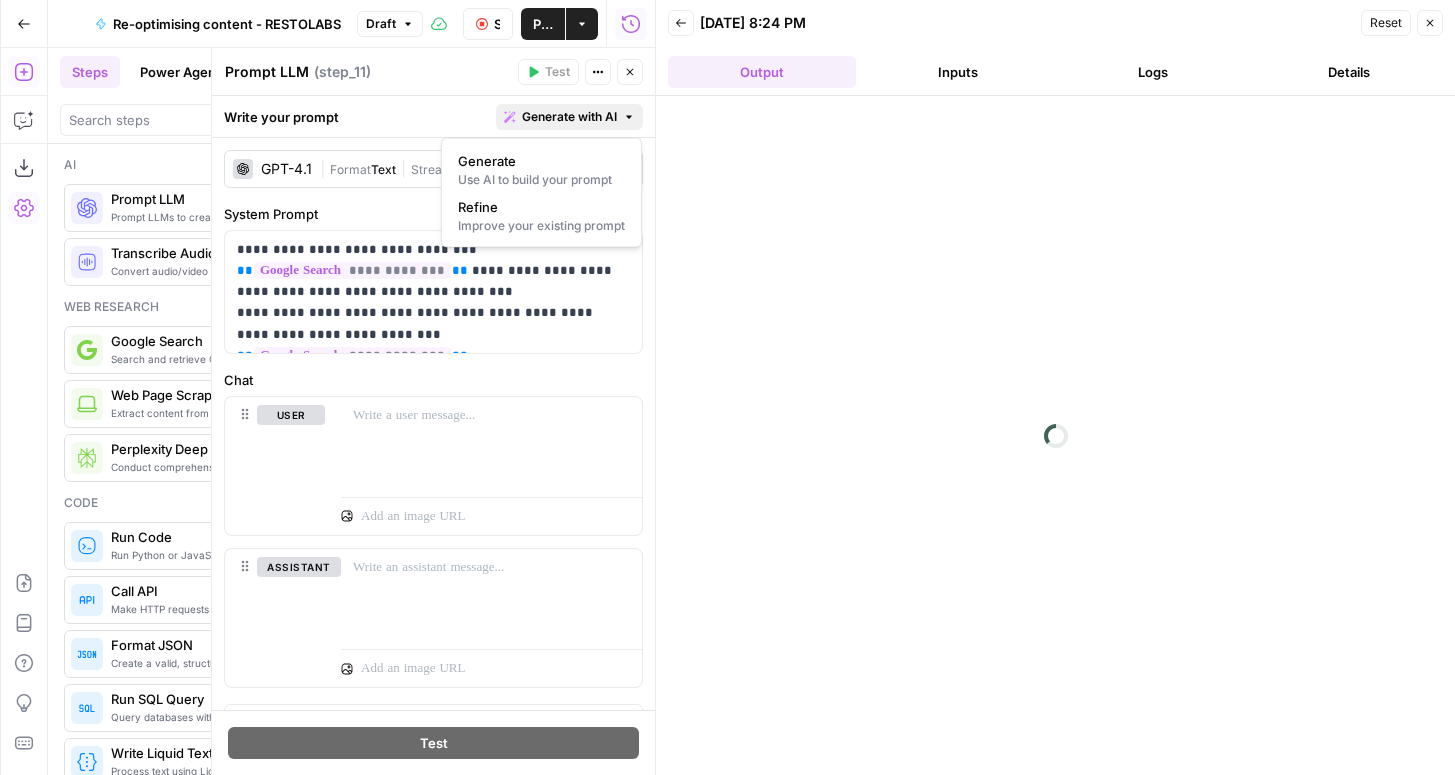 click on "Generate with AI" at bounding box center [569, 117] 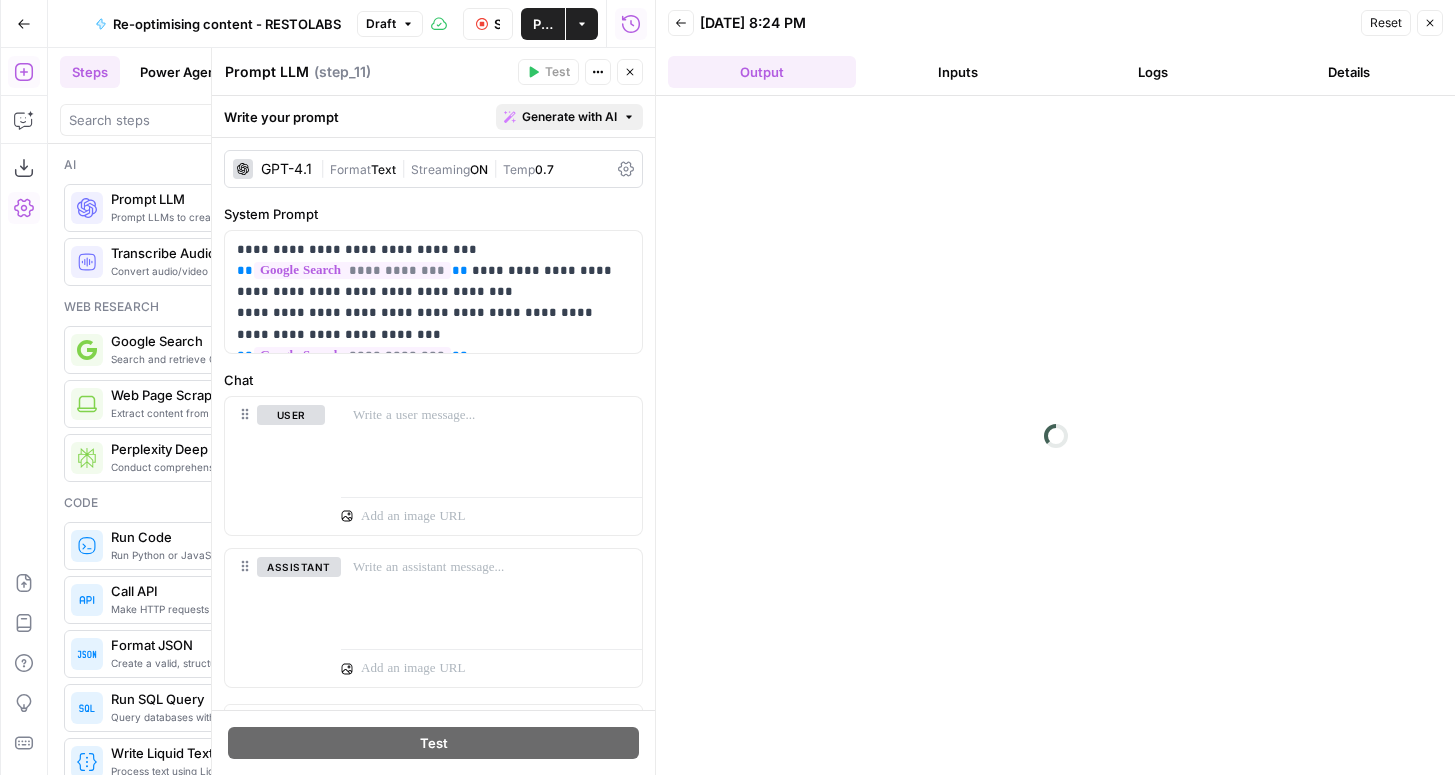 click on "Generate with AI" at bounding box center [569, 117] 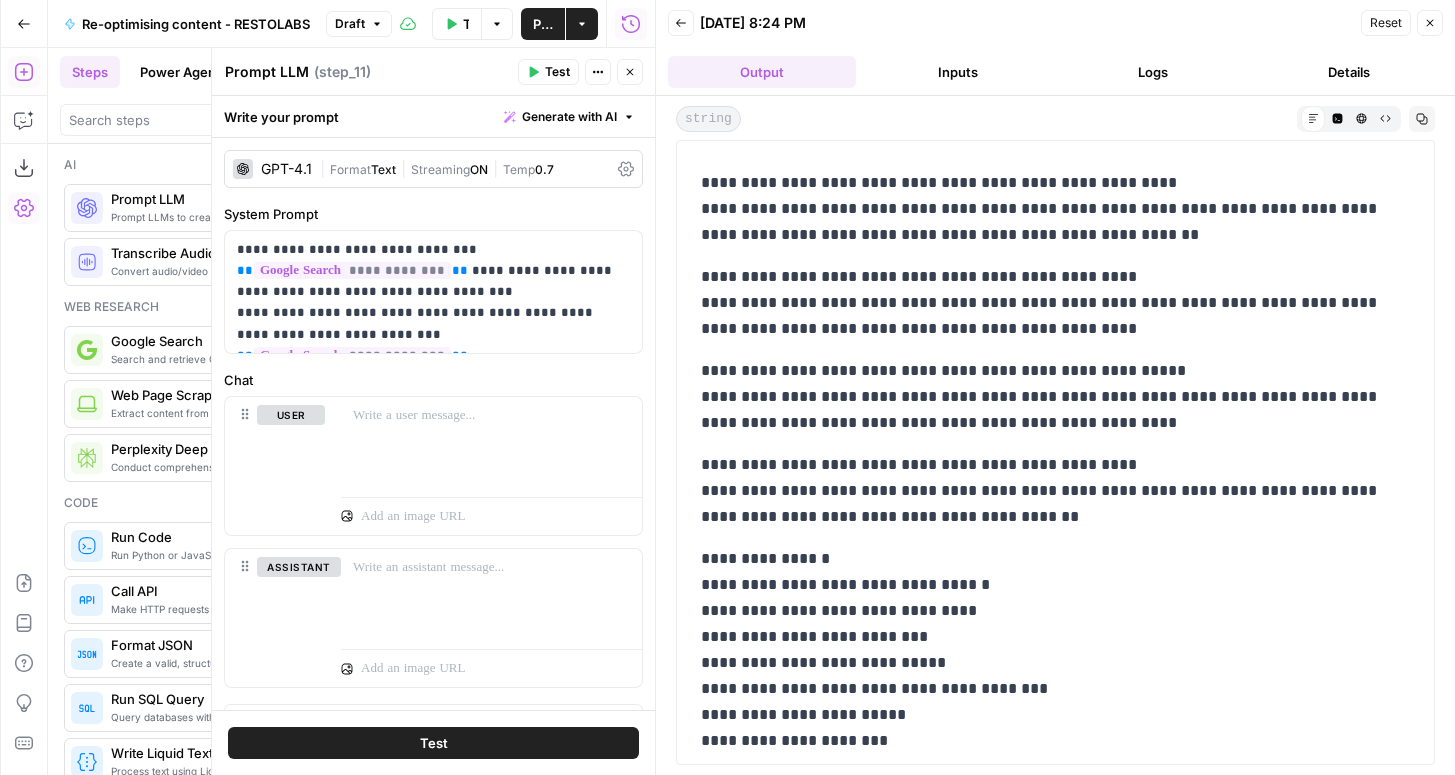 scroll, scrollTop: 1227, scrollLeft: 0, axis: vertical 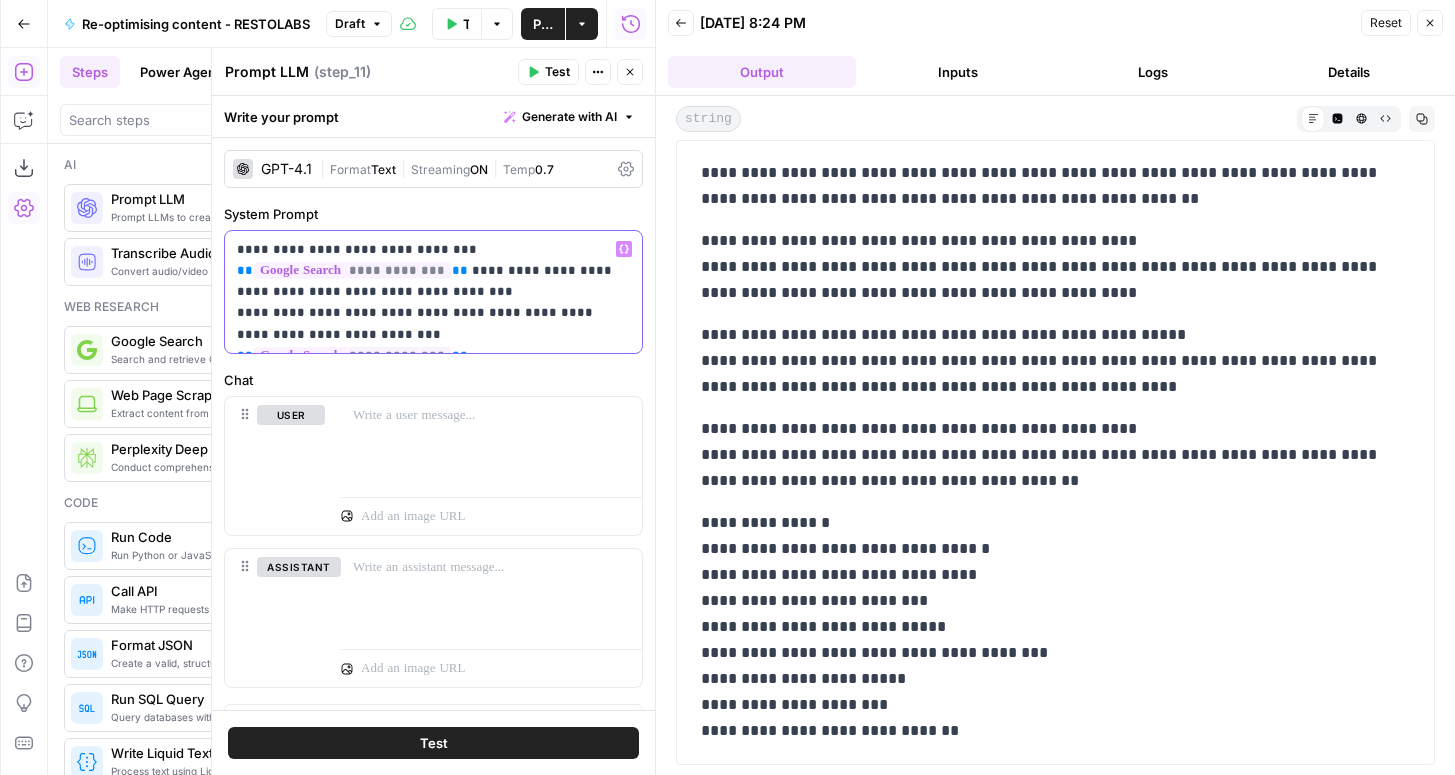 drag, startPoint x: 562, startPoint y: 334, endPoint x: 338, endPoint y: 330, distance: 224.0357 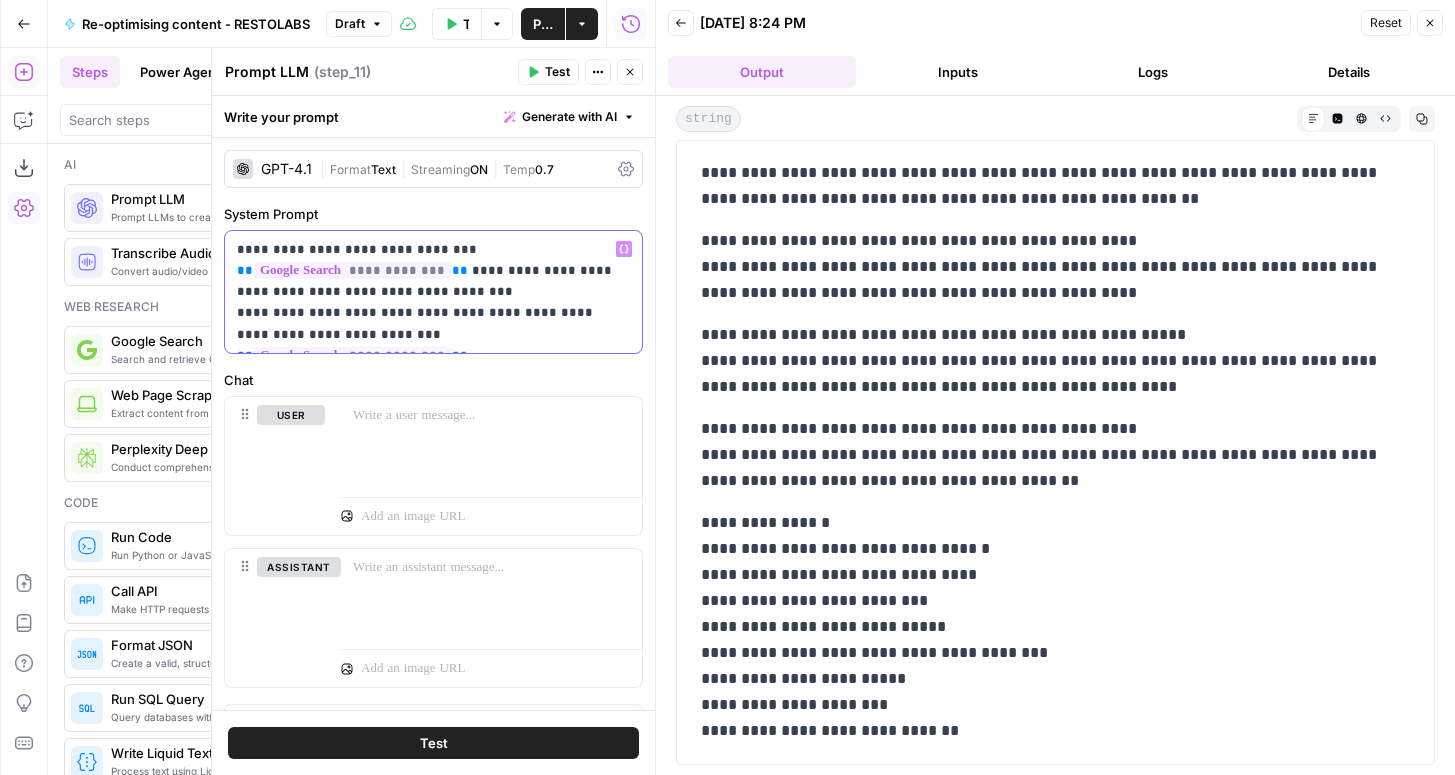 click on "**********" at bounding box center [433, 292] 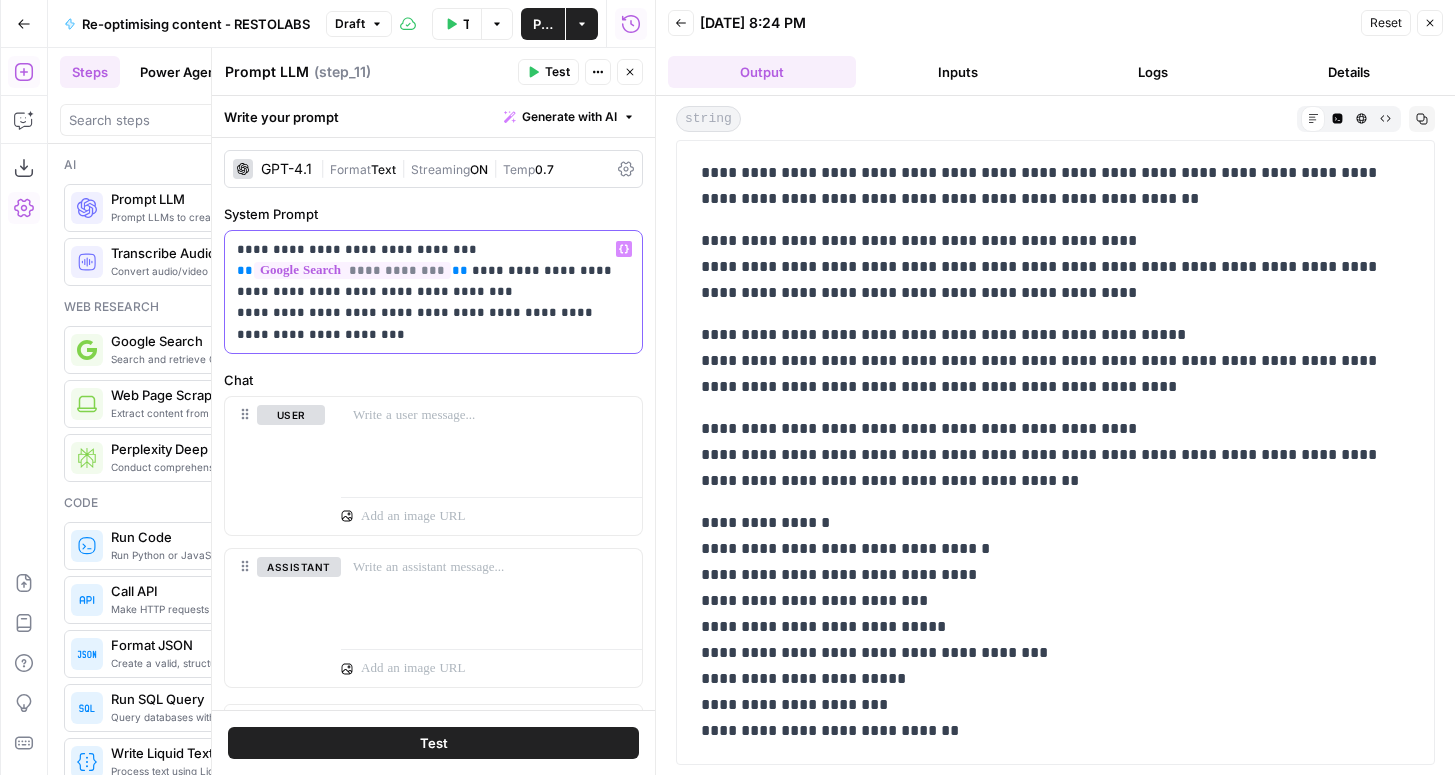 click on "**********" at bounding box center [433, 292] 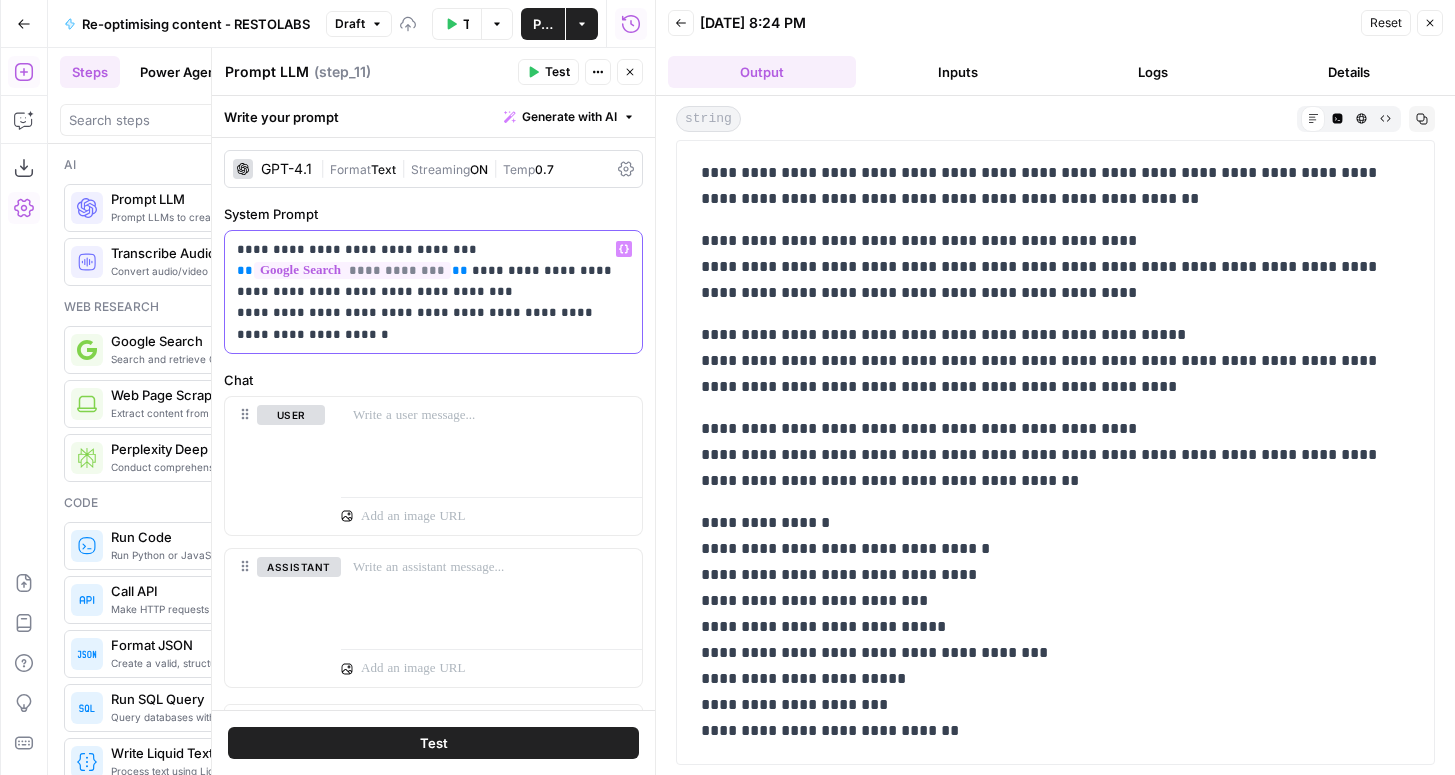 click on "**********" at bounding box center (433, 292) 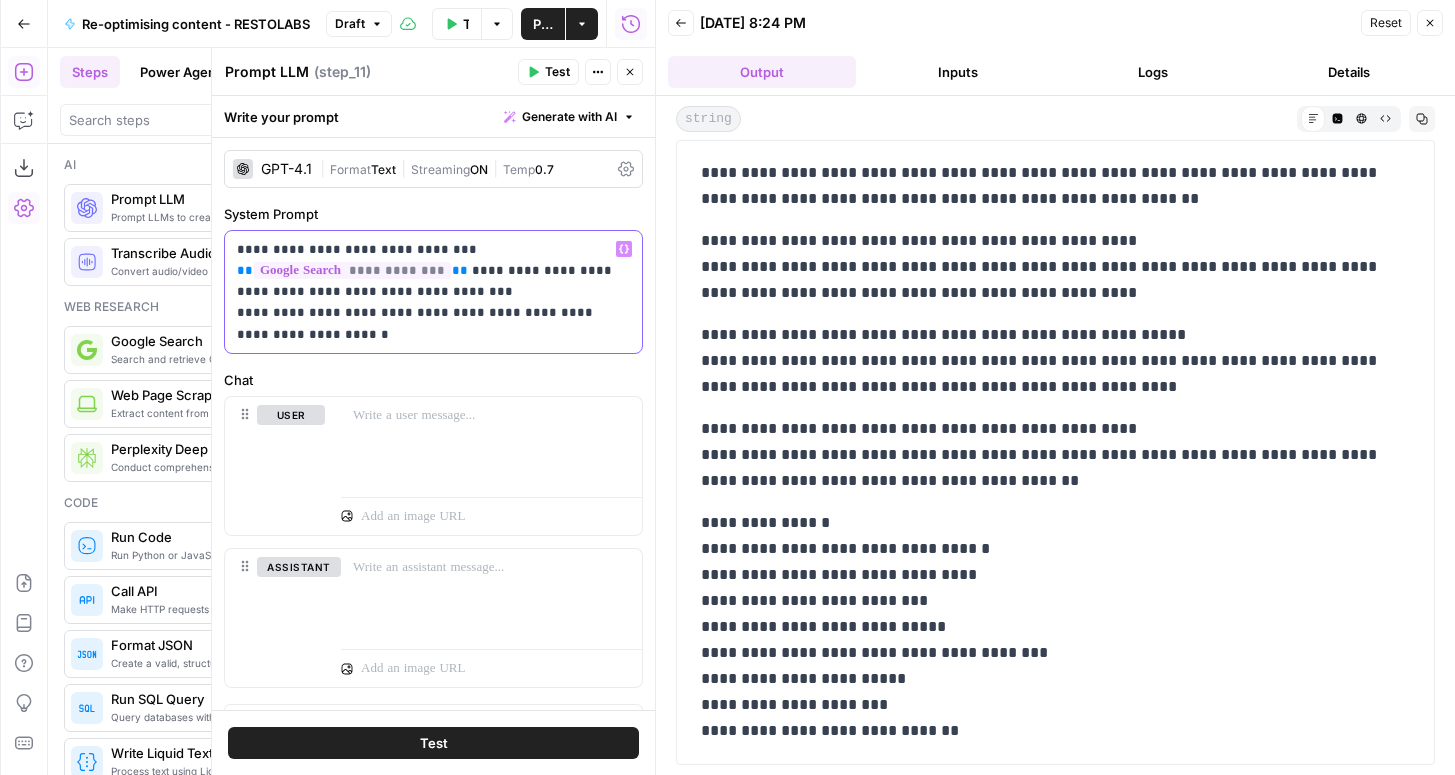 drag, startPoint x: 332, startPoint y: 342, endPoint x: 510, endPoint y: 315, distance: 180.0361 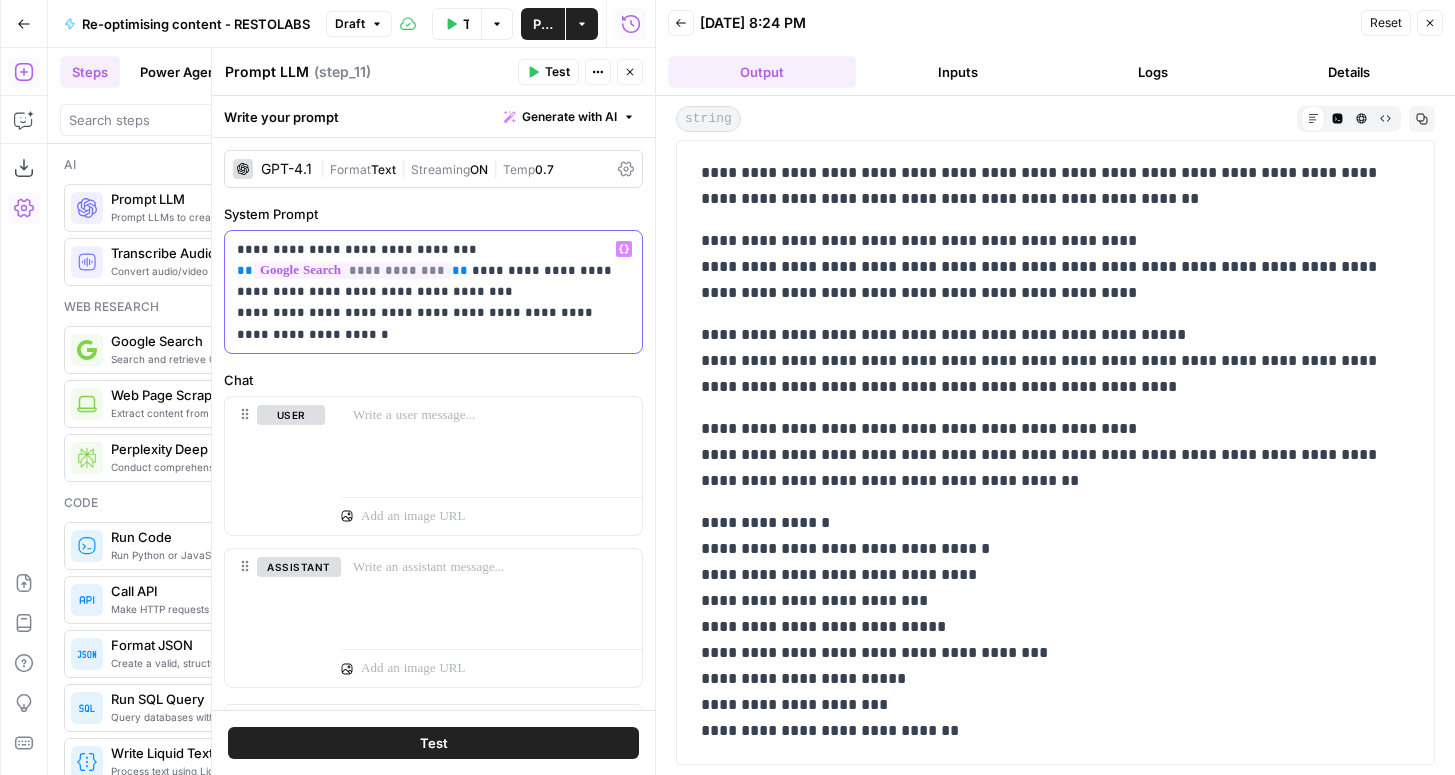 click on "**********" at bounding box center (433, 292) 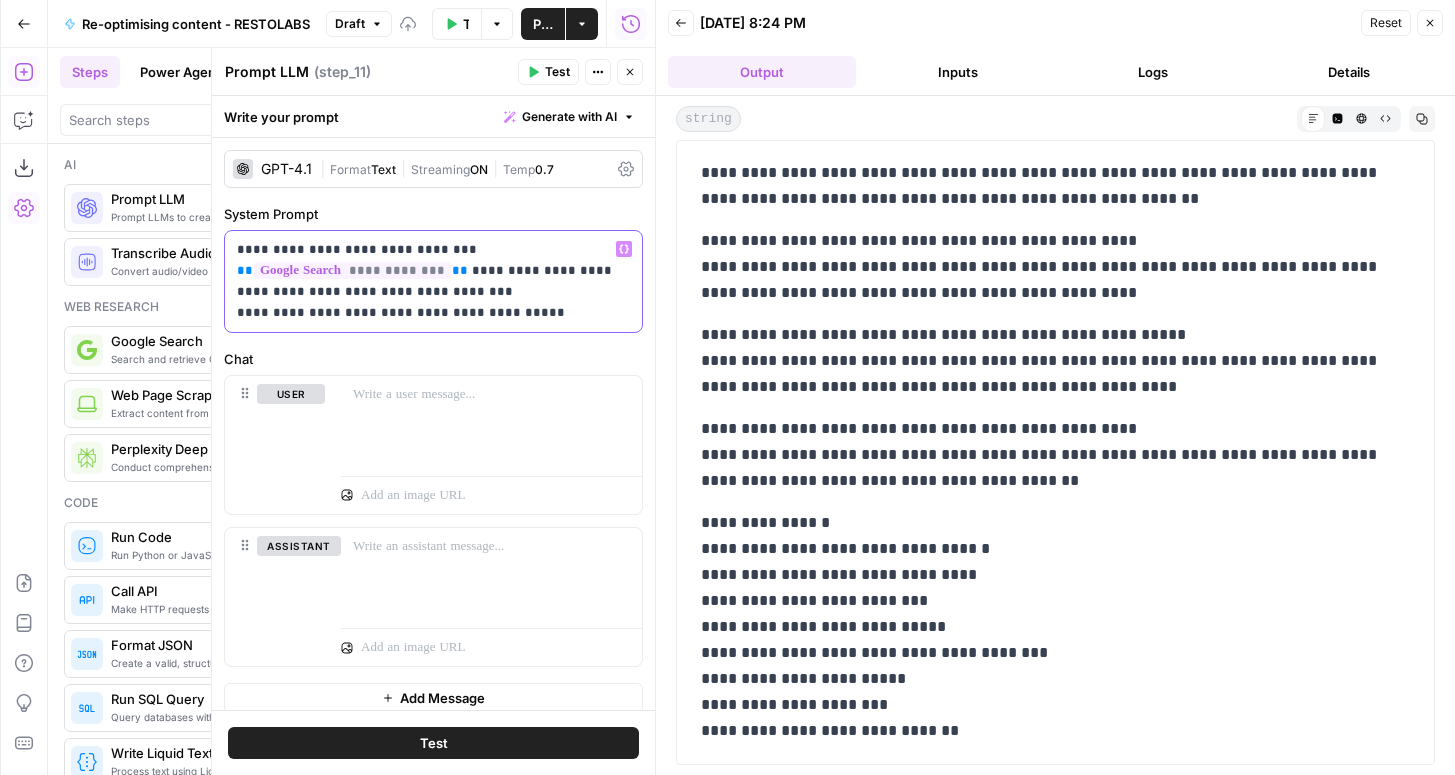 click on "**********" at bounding box center [433, 281] 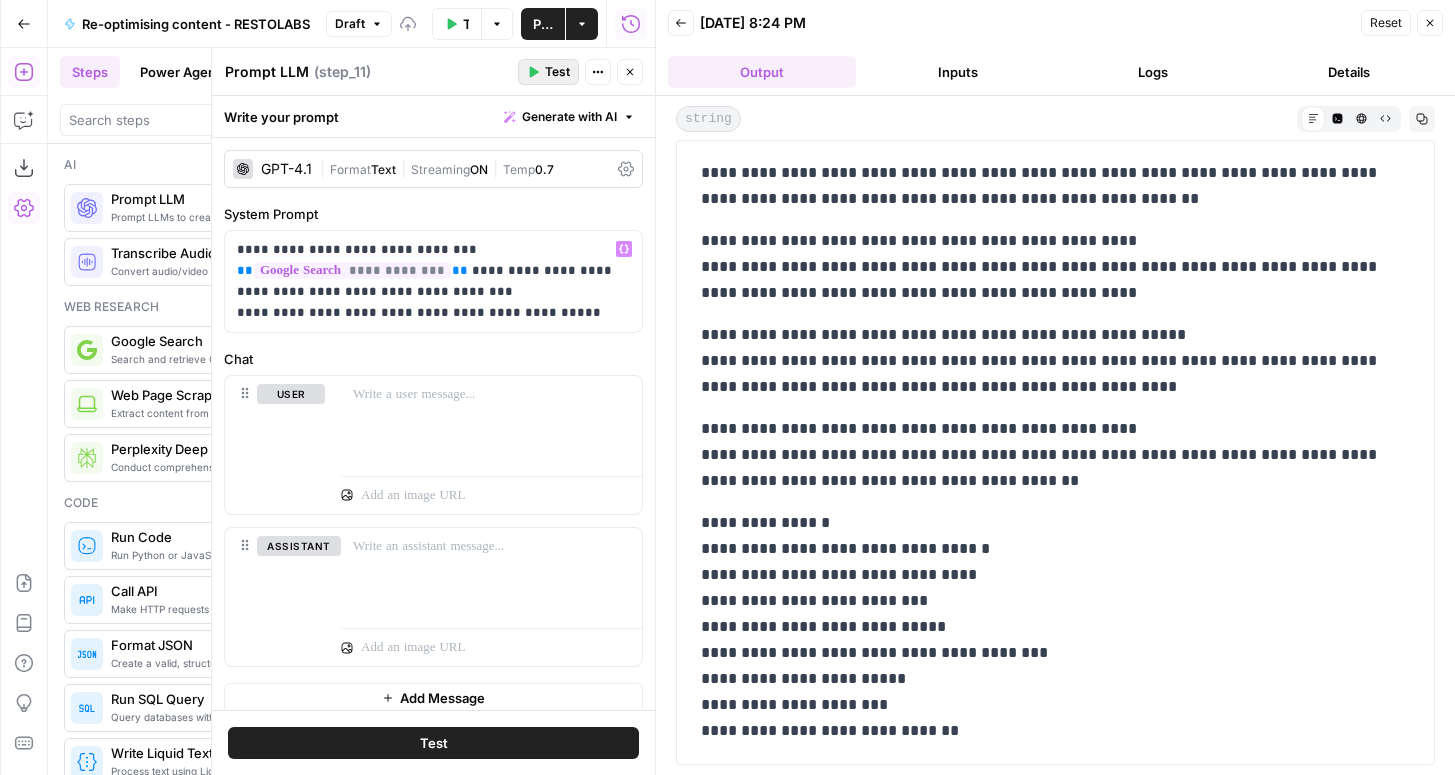 click on "Test" at bounding box center [548, 72] 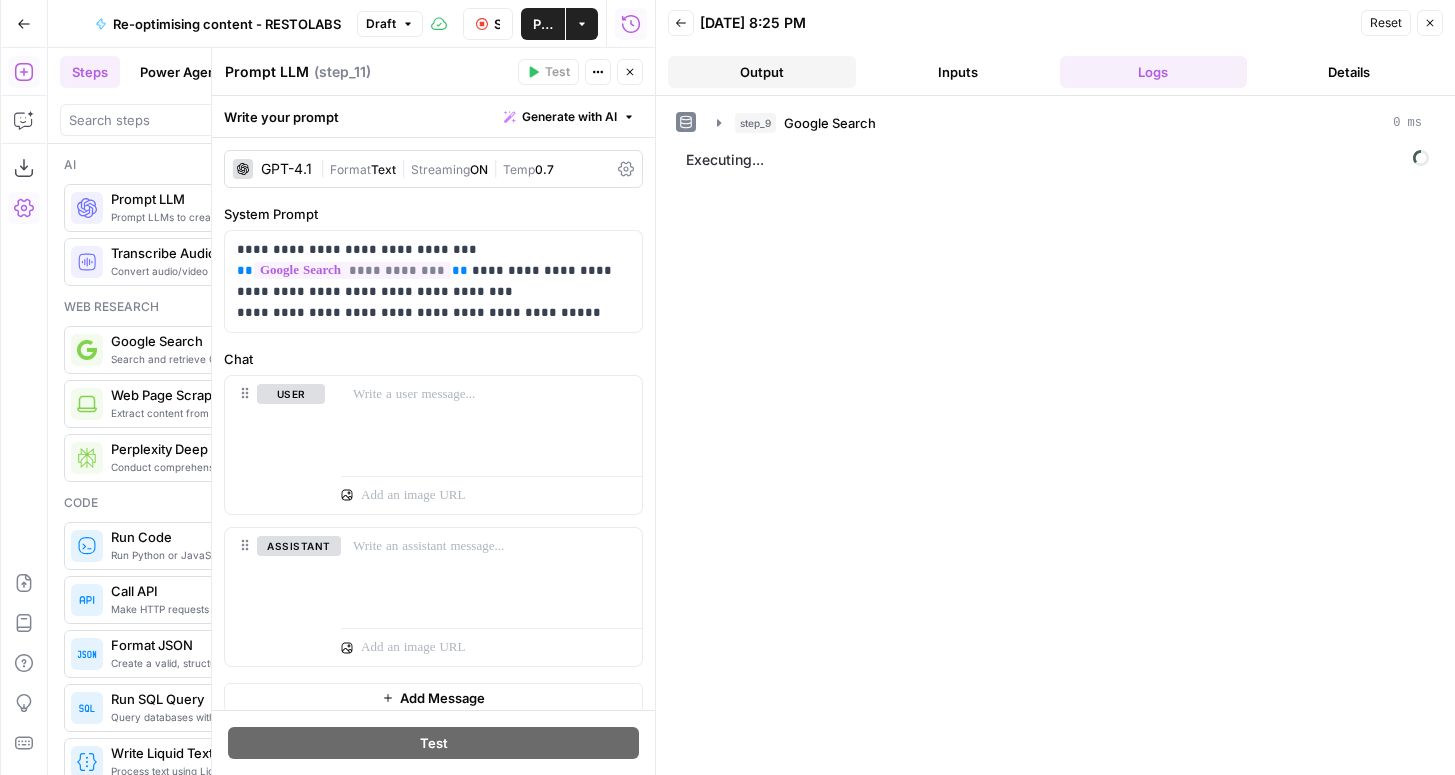 click on "Output" at bounding box center (762, 72) 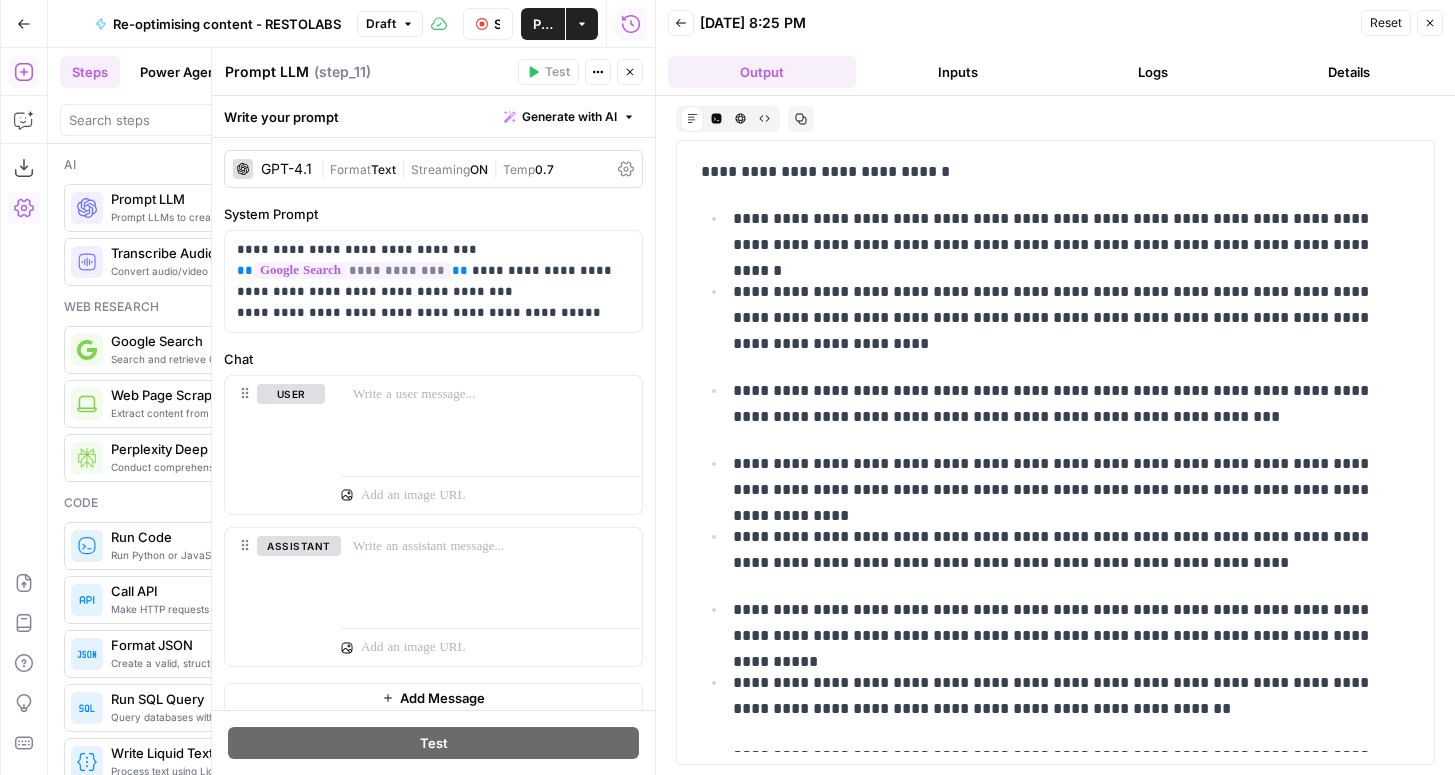 scroll, scrollTop: 1287, scrollLeft: 0, axis: vertical 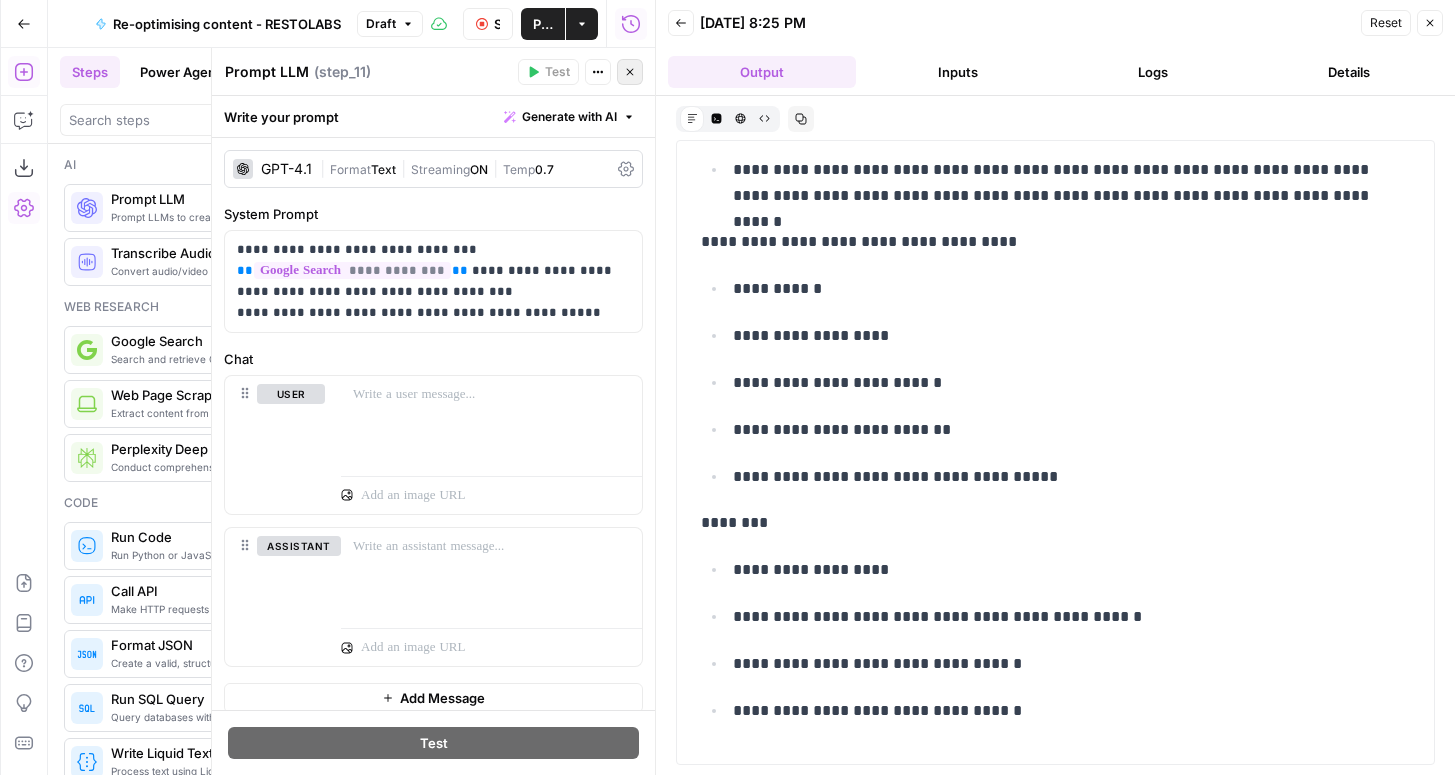 click 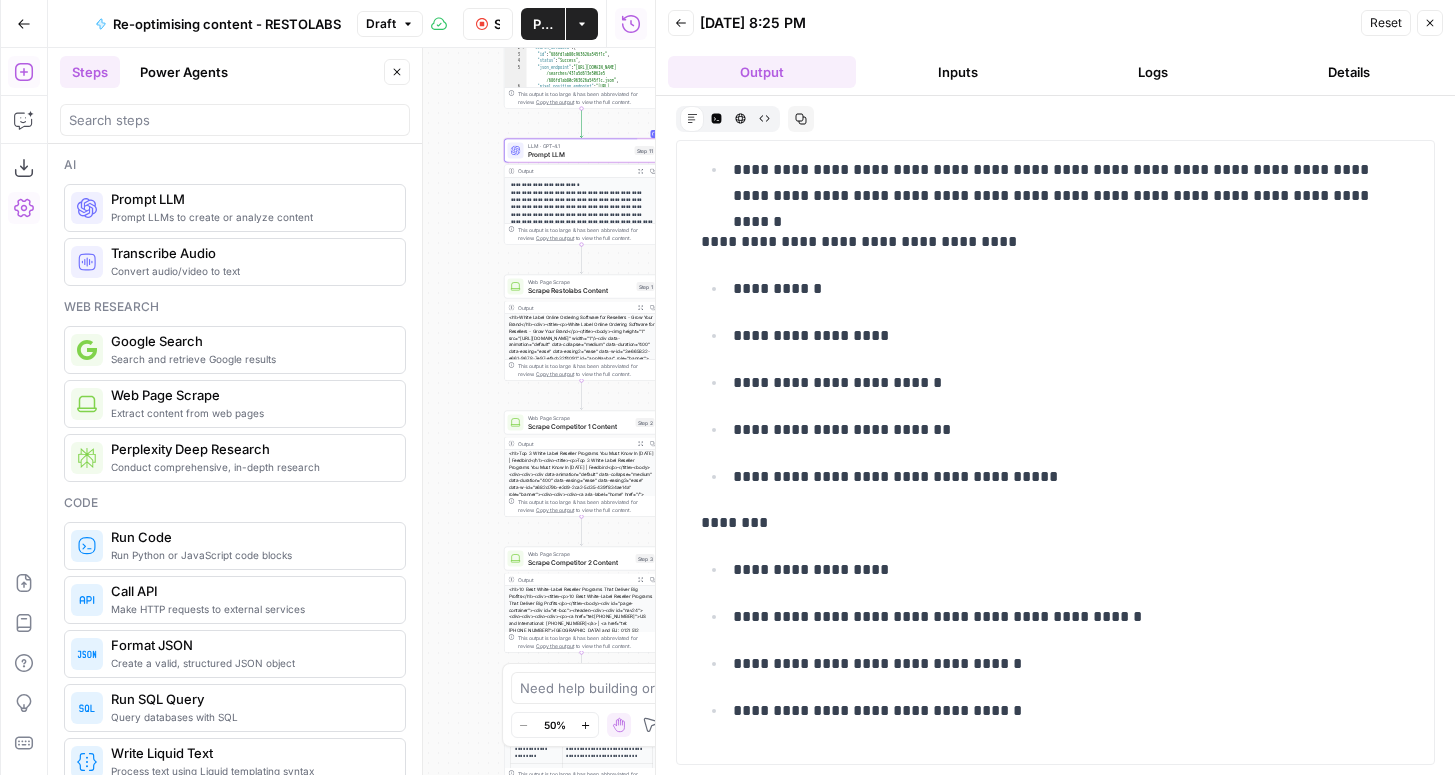scroll, scrollTop: 149, scrollLeft: 0, axis: vertical 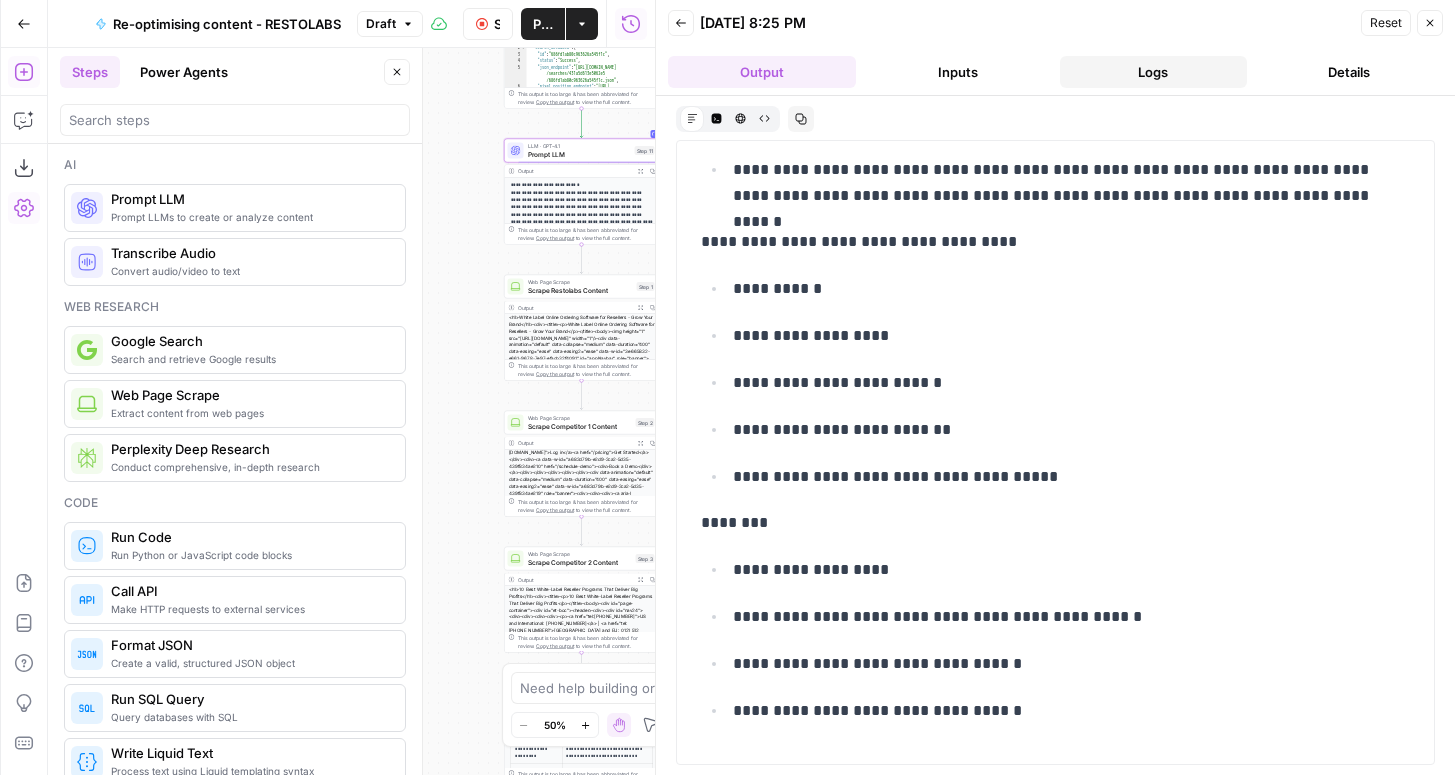 click on "Logs" at bounding box center (1154, 72) 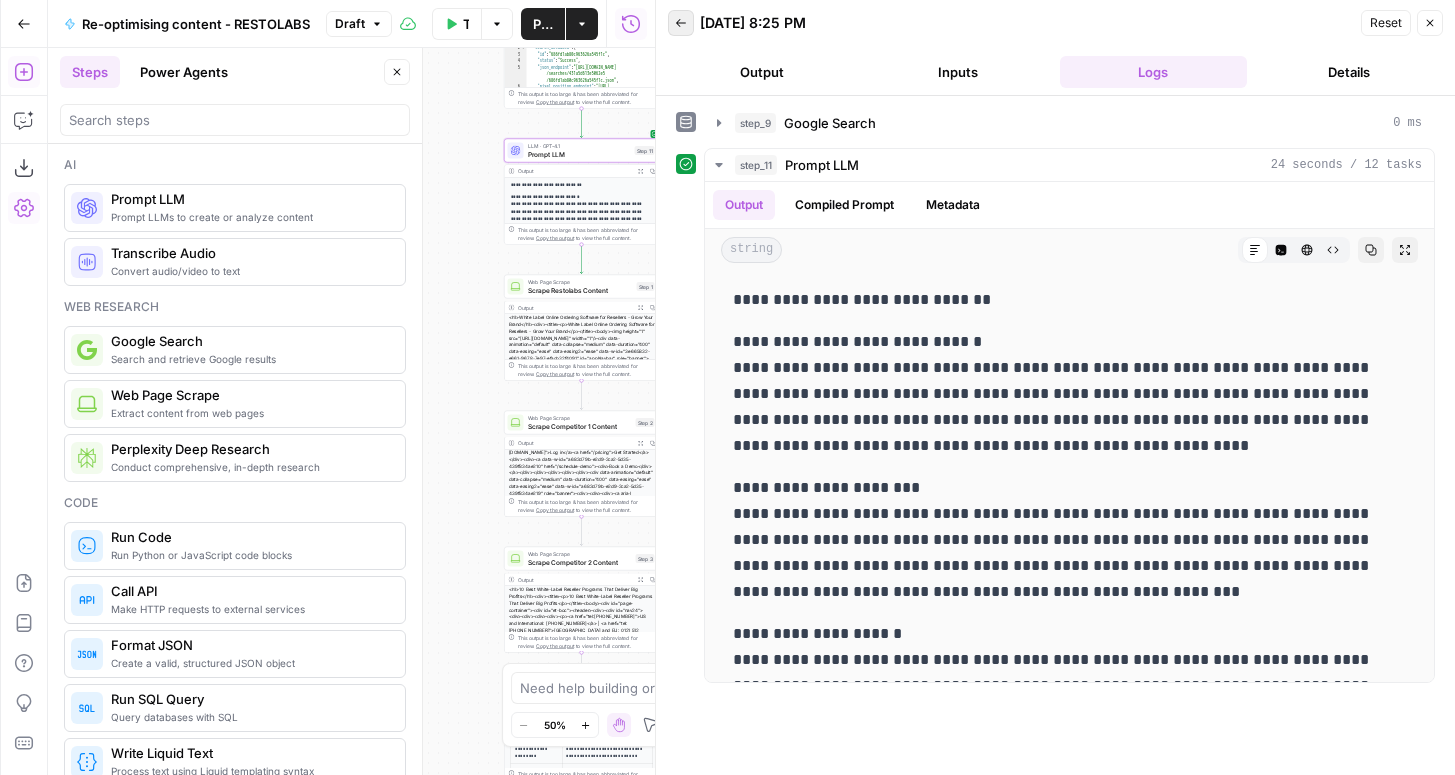 click on "Back" at bounding box center (686, 23) 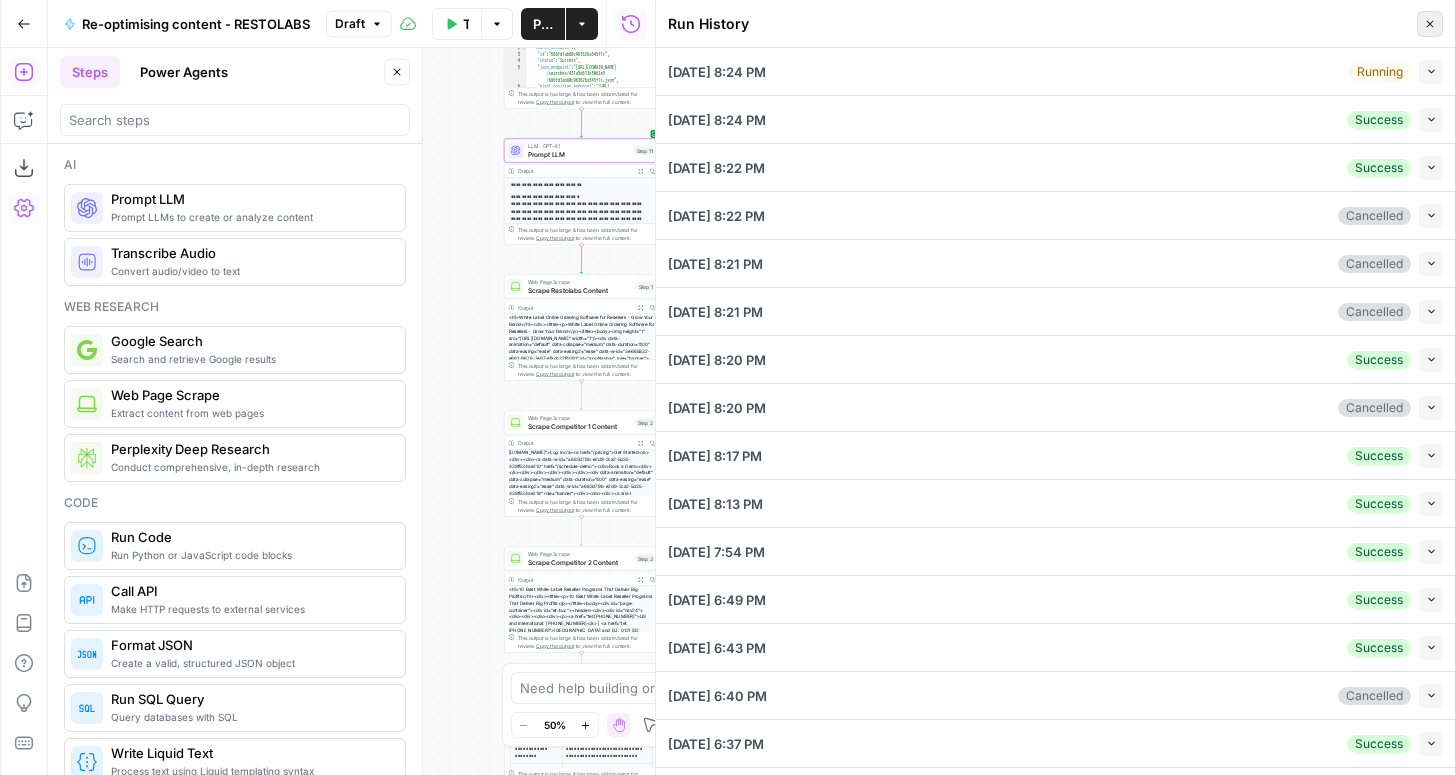 click on "Close" at bounding box center [1430, 24] 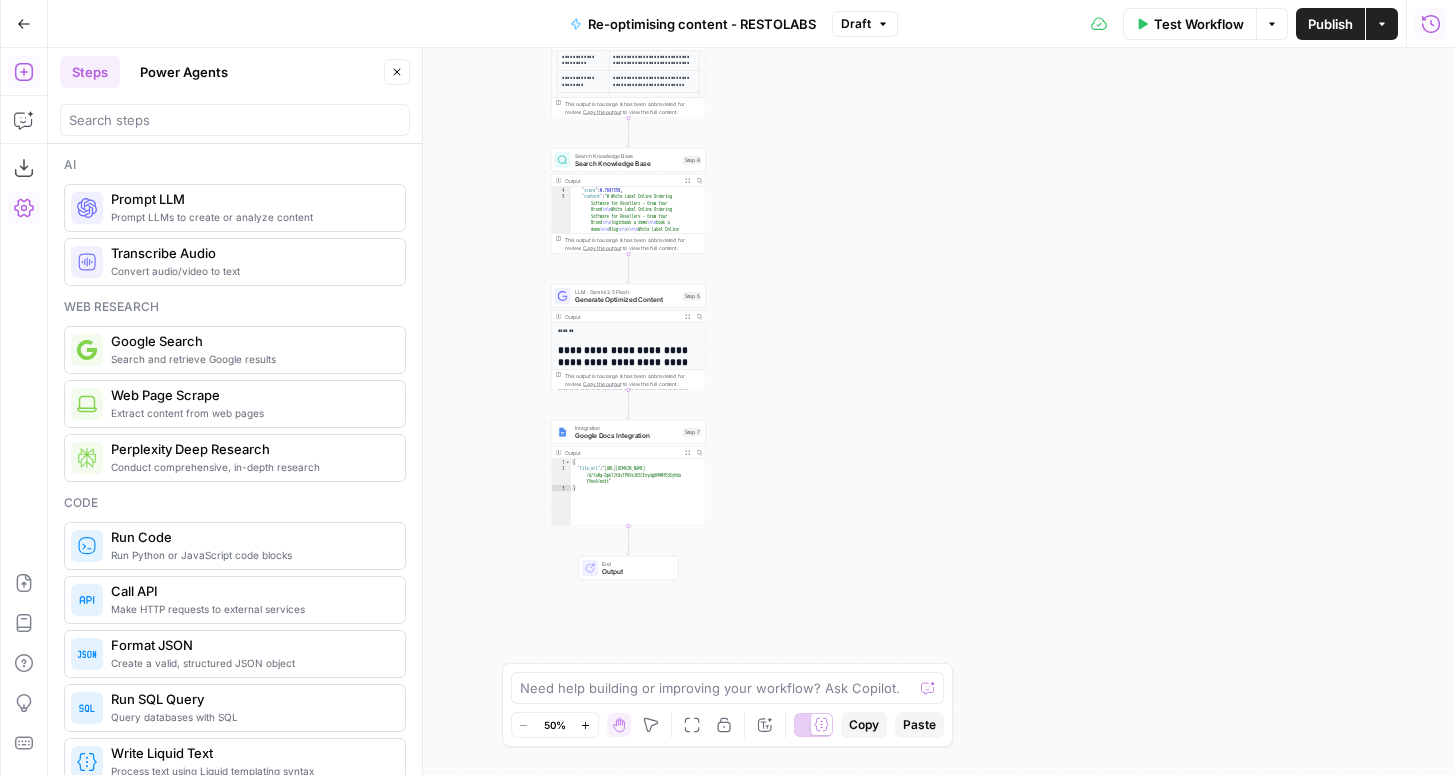 click on "Generate Optimized Content" at bounding box center (627, 300) 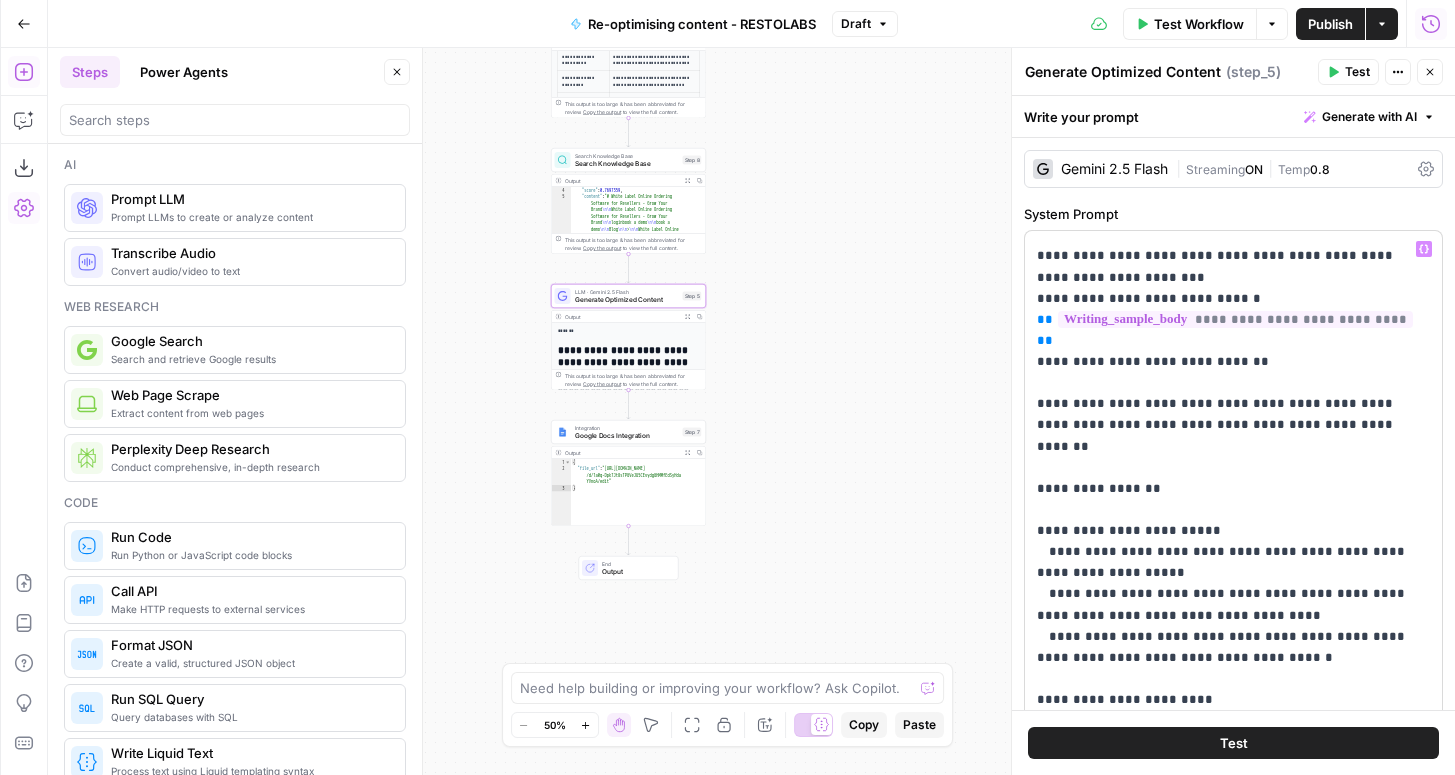 scroll, scrollTop: 0, scrollLeft: 0, axis: both 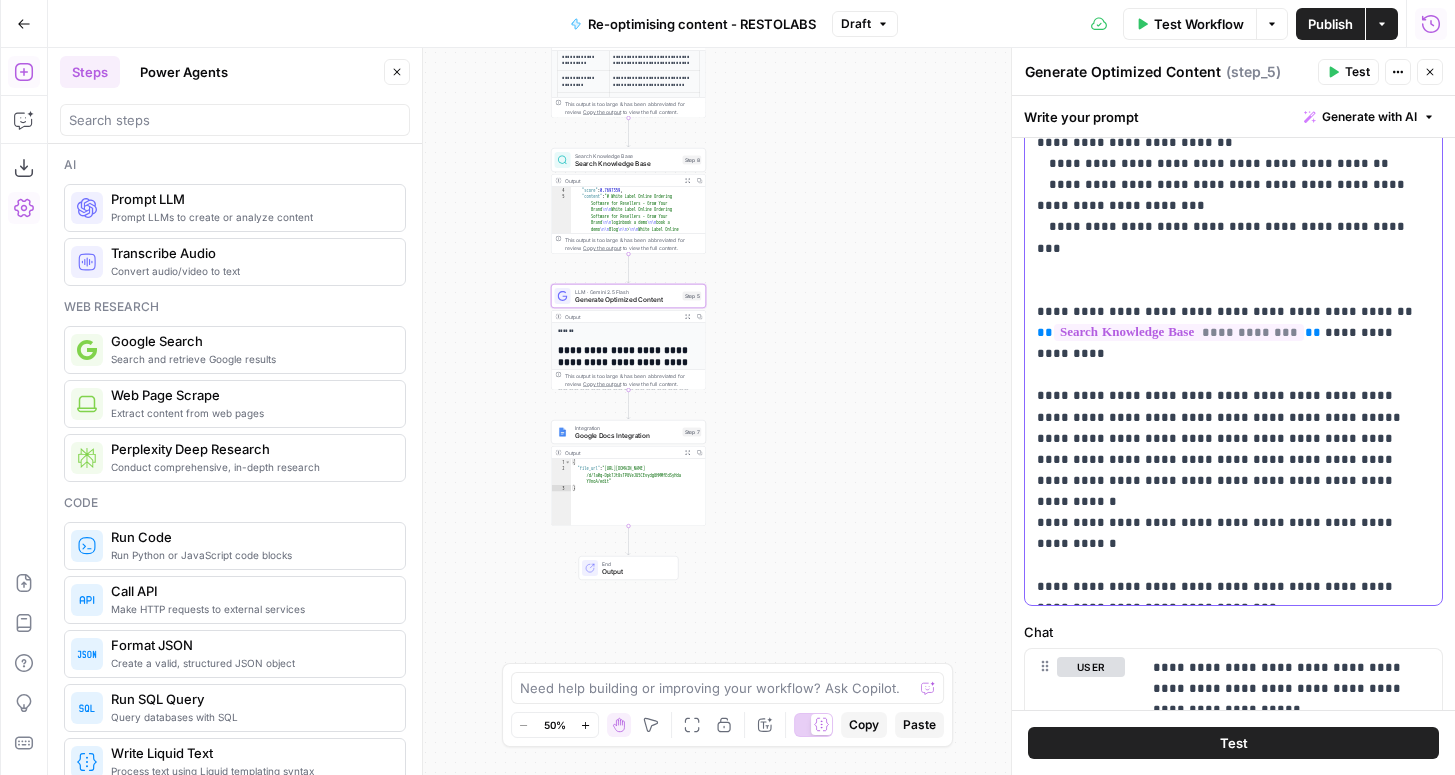 click on "**********" at bounding box center (1233, -724) 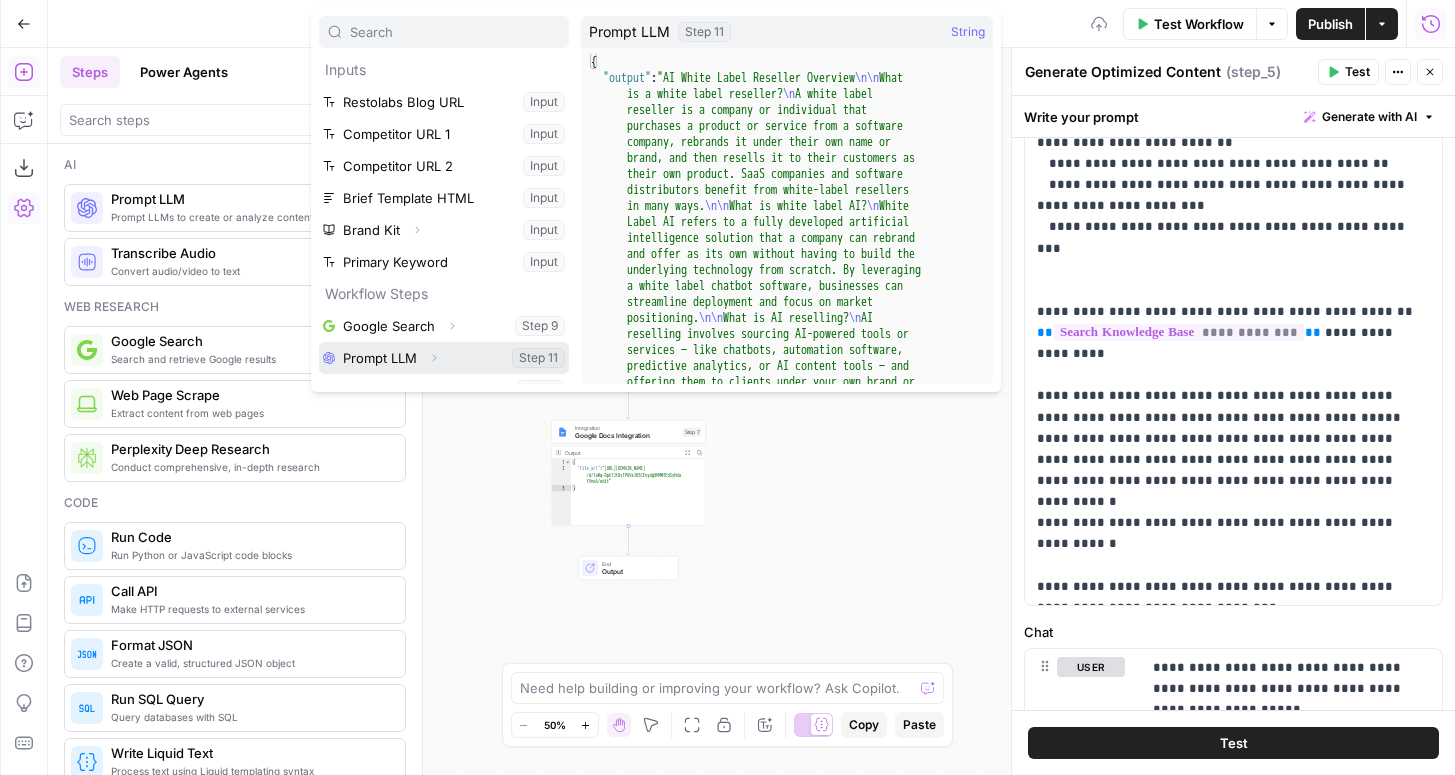scroll, scrollTop: 150, scrollLeft: 0, axis: vertical 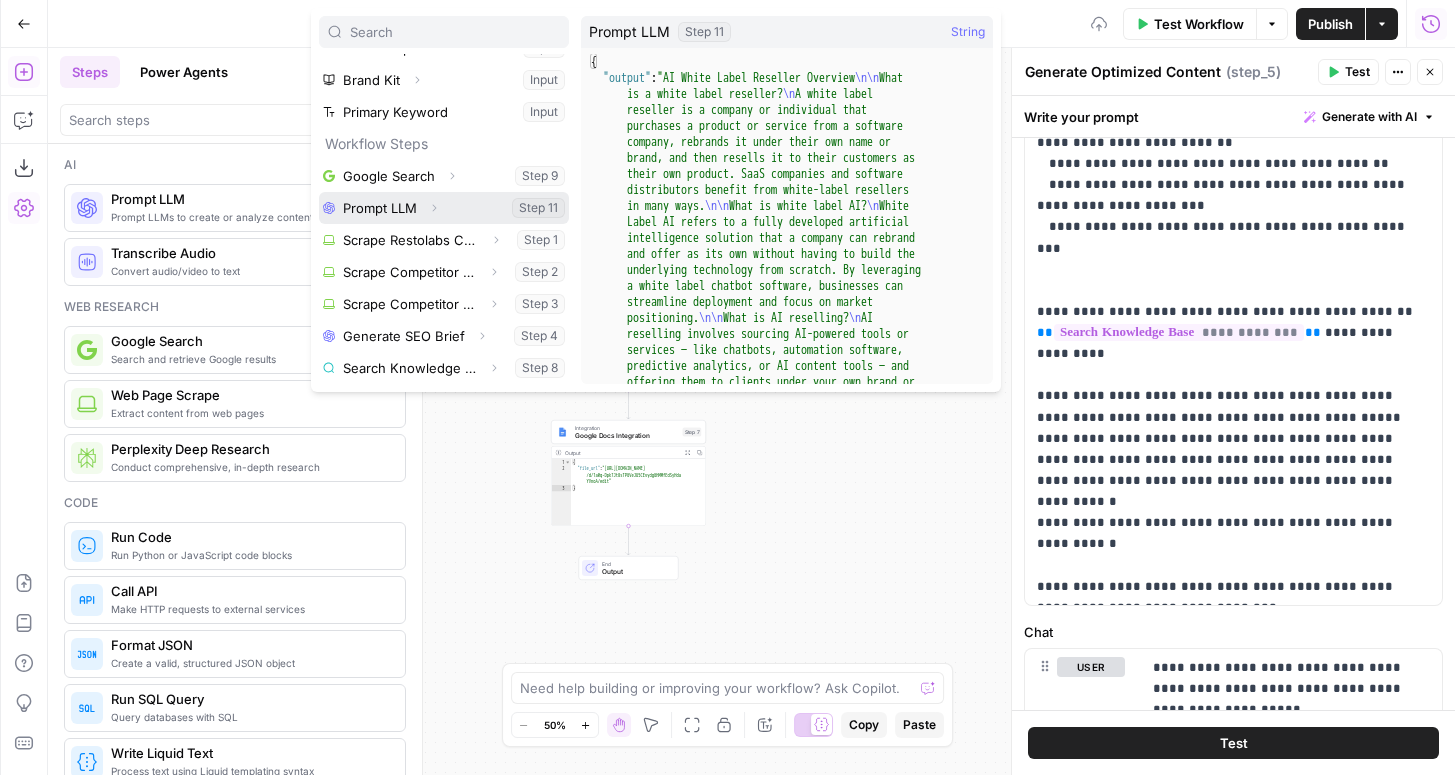 click at bounding box center (444, 208) 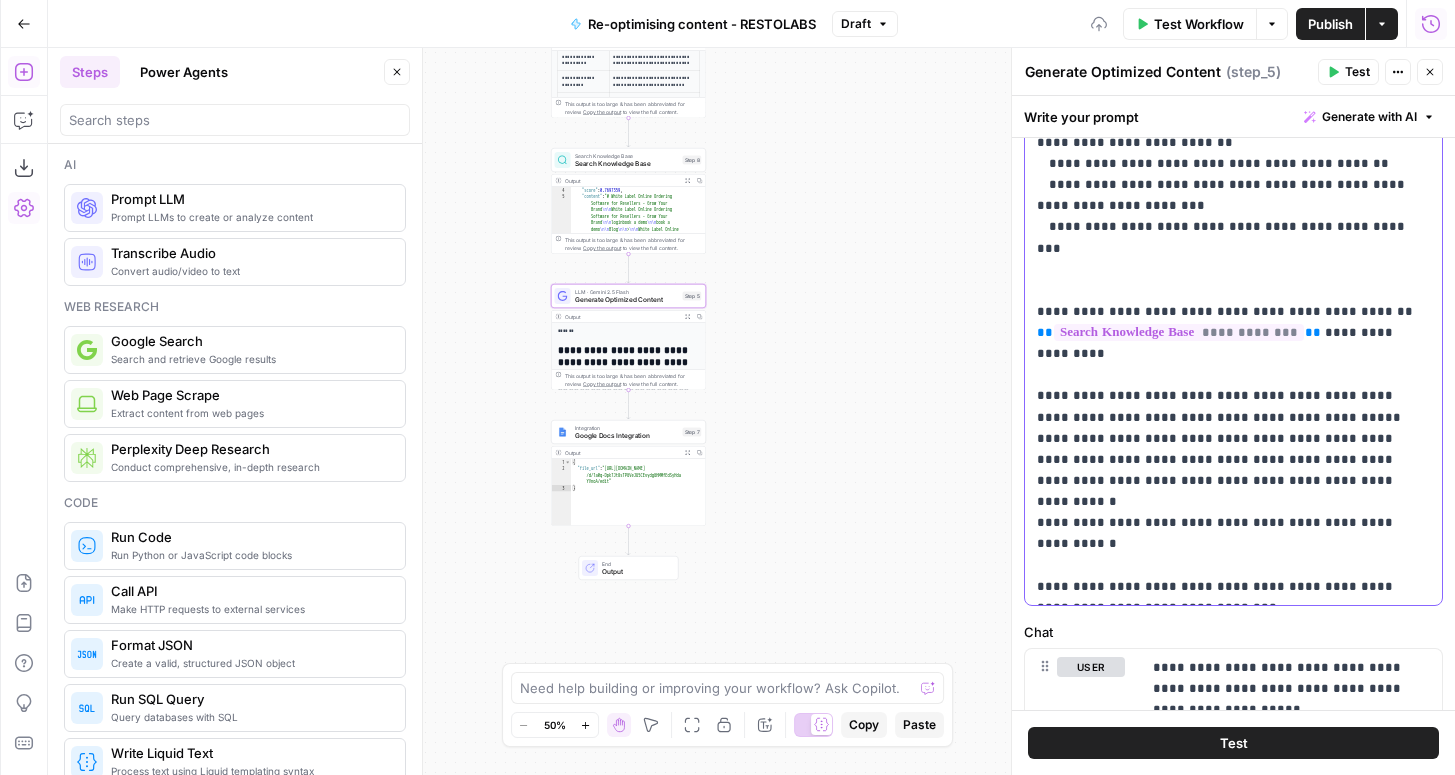 scroll, scrollTop: 1857, scrollLeft: 0, axis: vertical 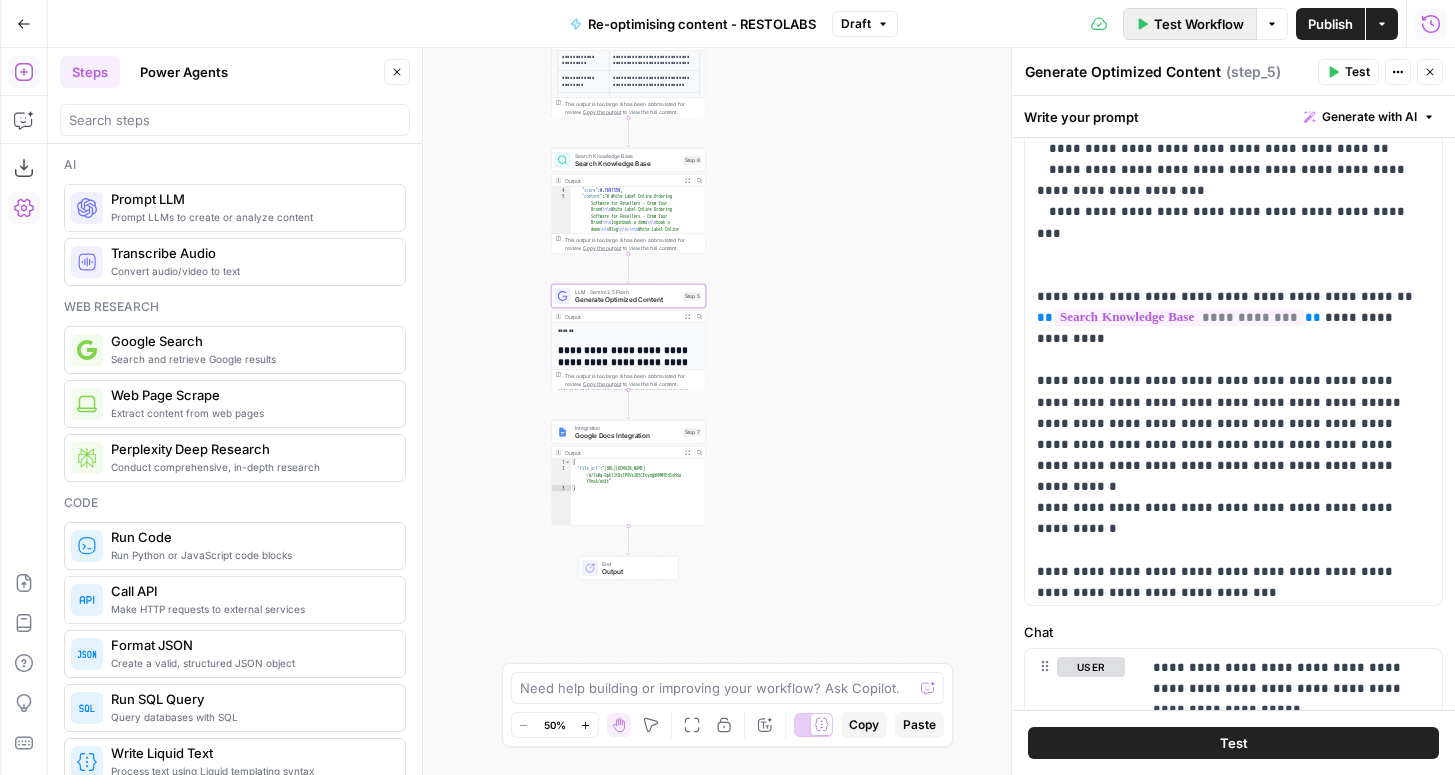 click on "Test Workflow" at bounding box center (1199, 24) 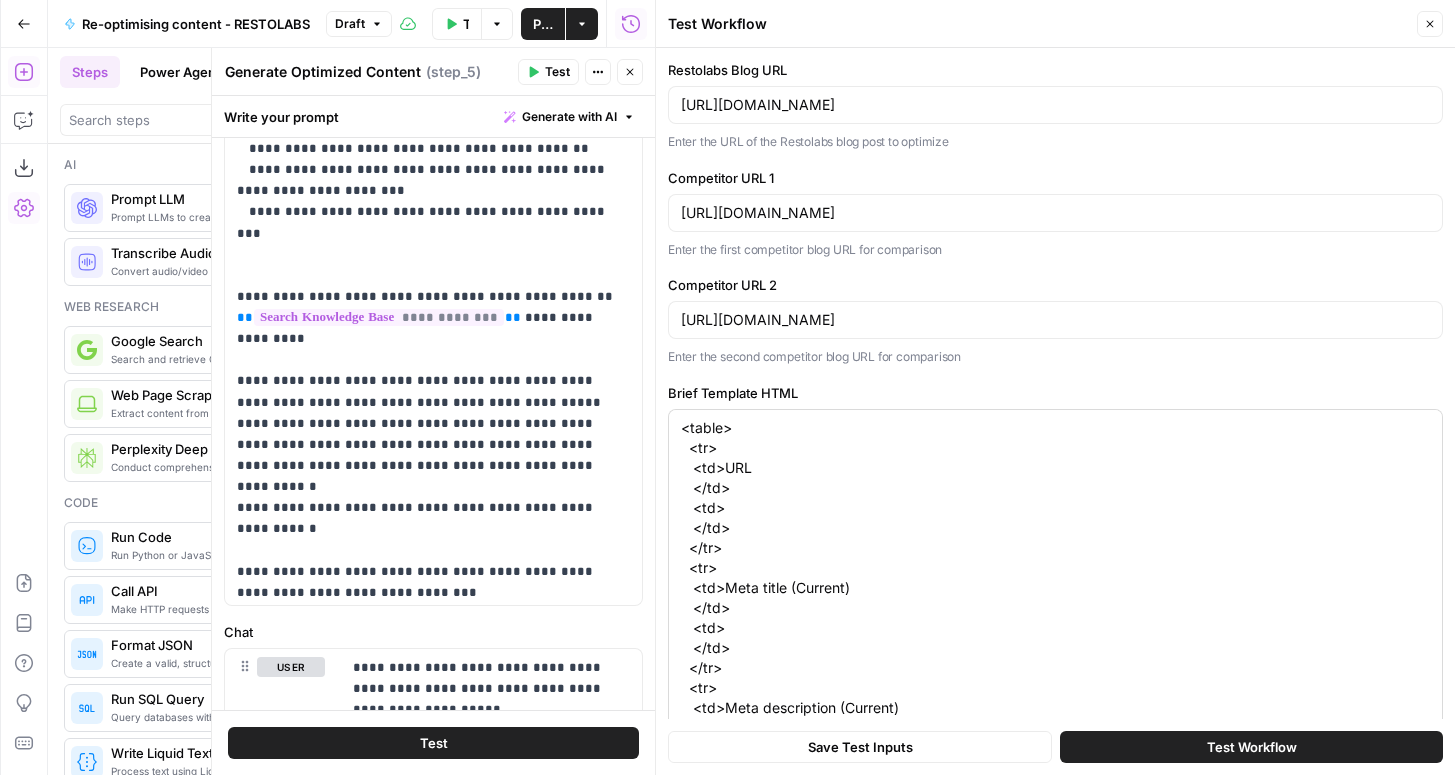 scroll, scrollTop: 1140, scrollLeft: 0, axis: vertical 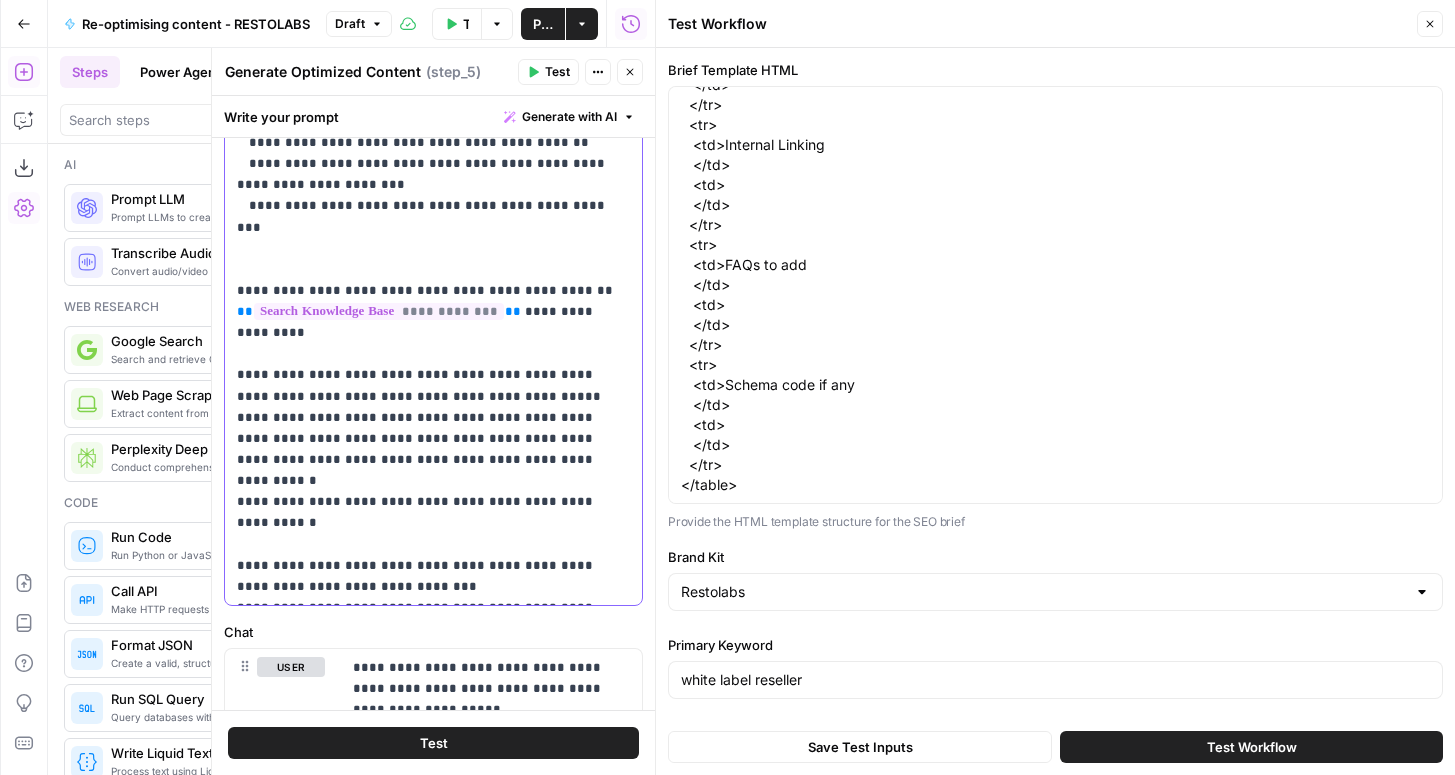 click on "**********" at bounding box center [433, -734] 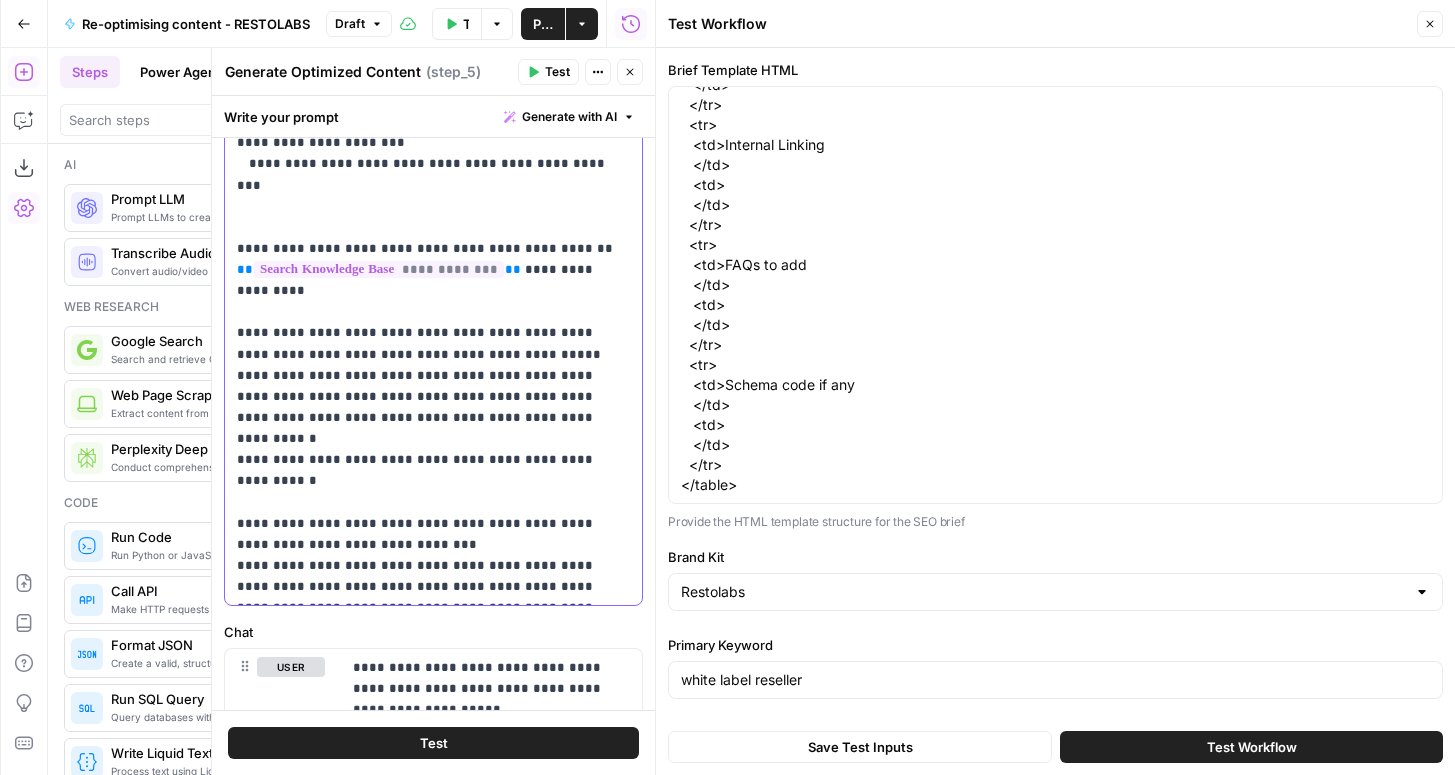 scroll, scrollTop: 1920, scrollLeft: 0, axis: vertical 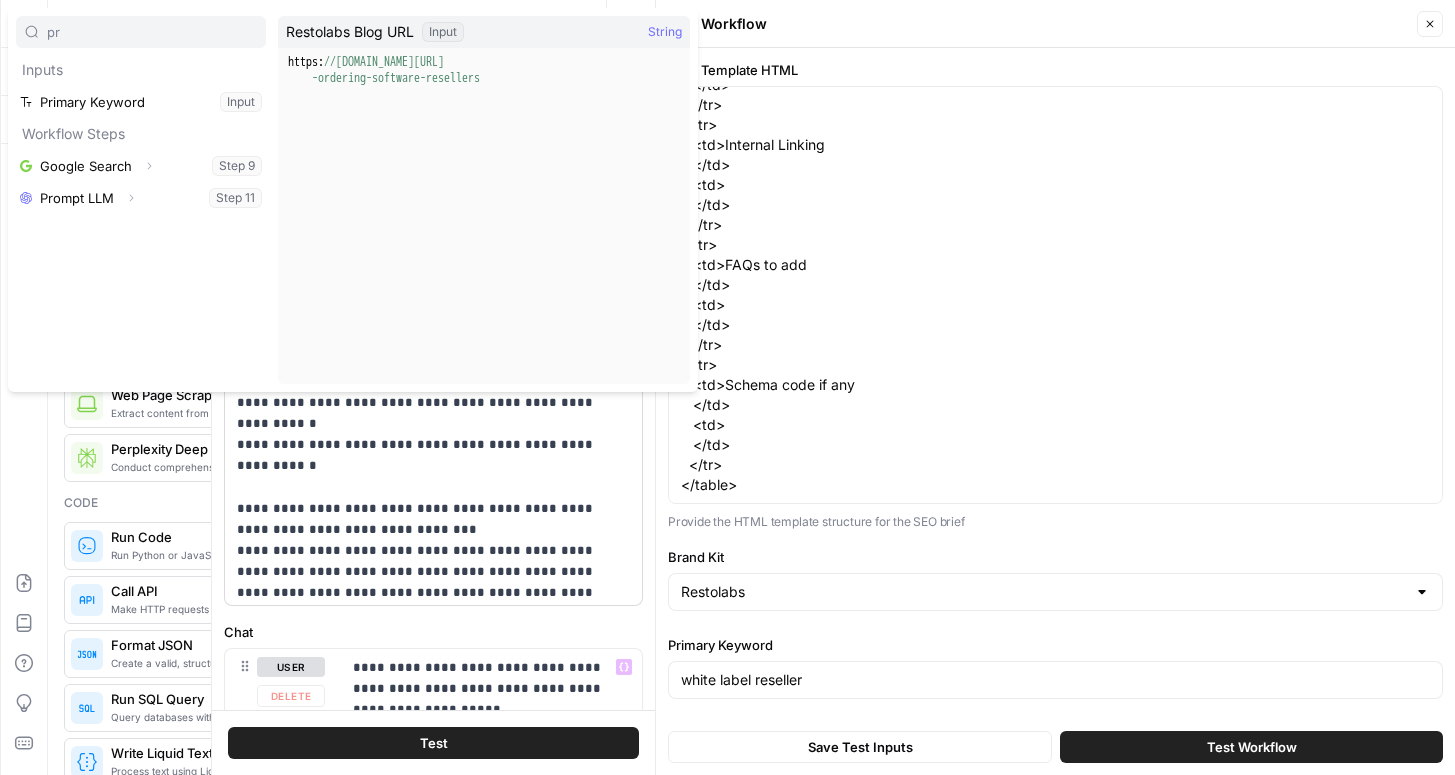 type on "pr" 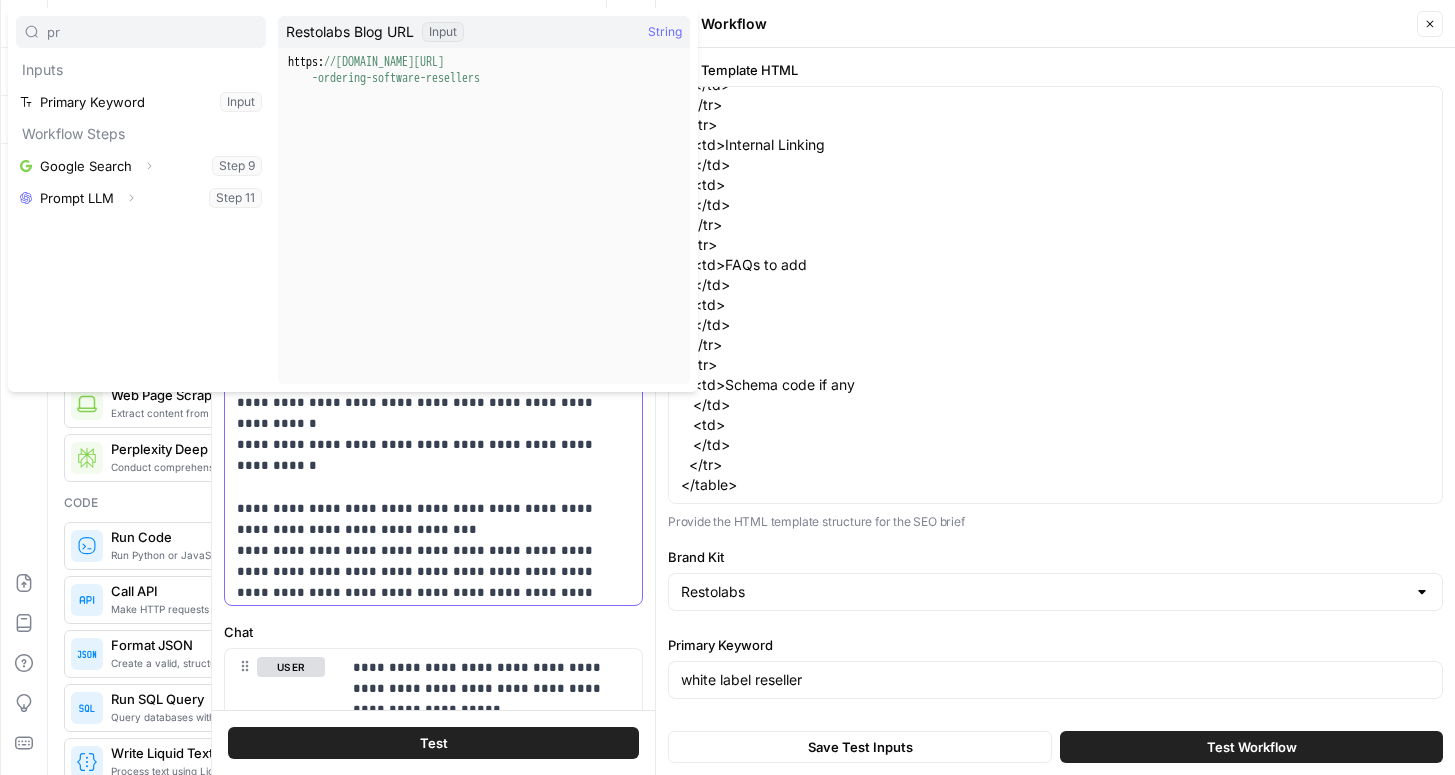 click on "**********" at bounding box center [433, -760] 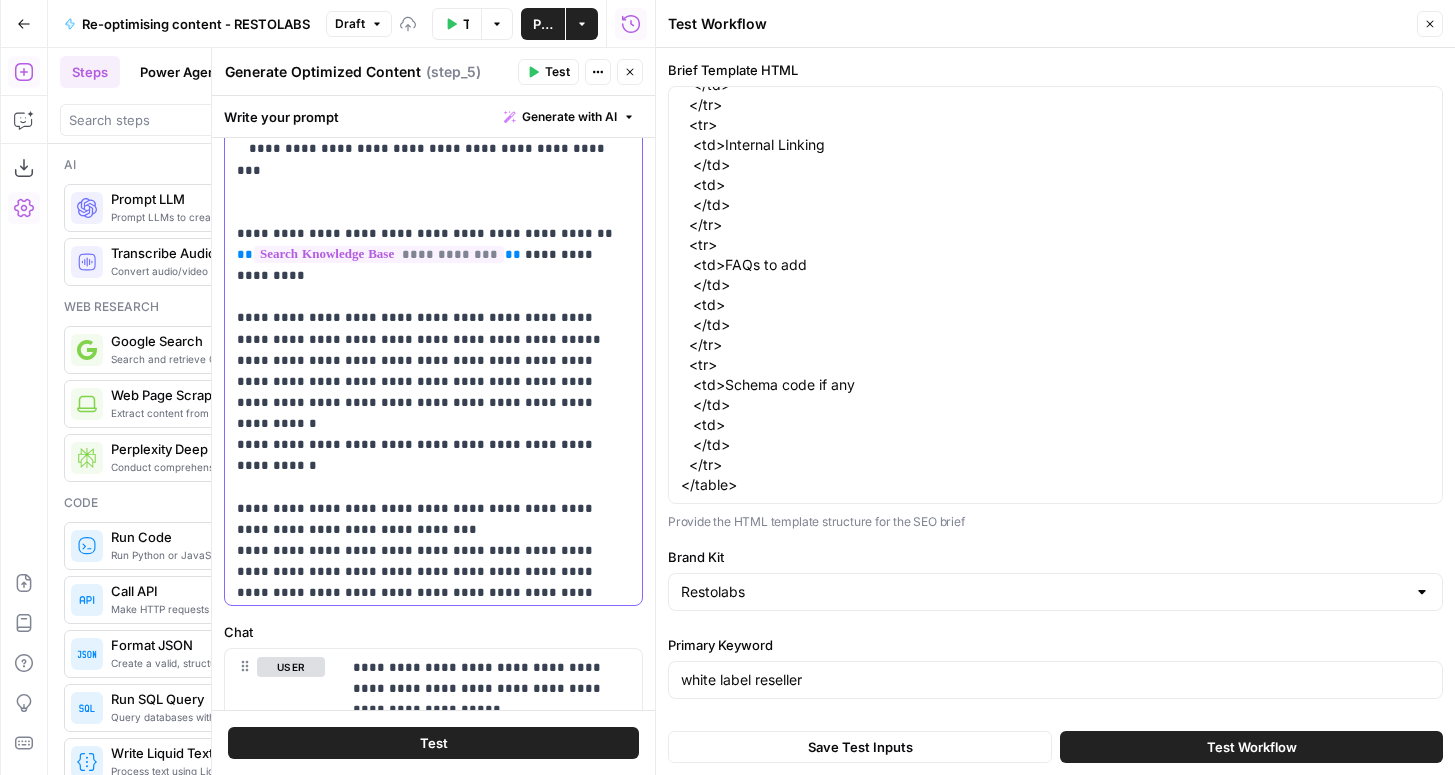 click on "**********" at bounding box center (433, -760) 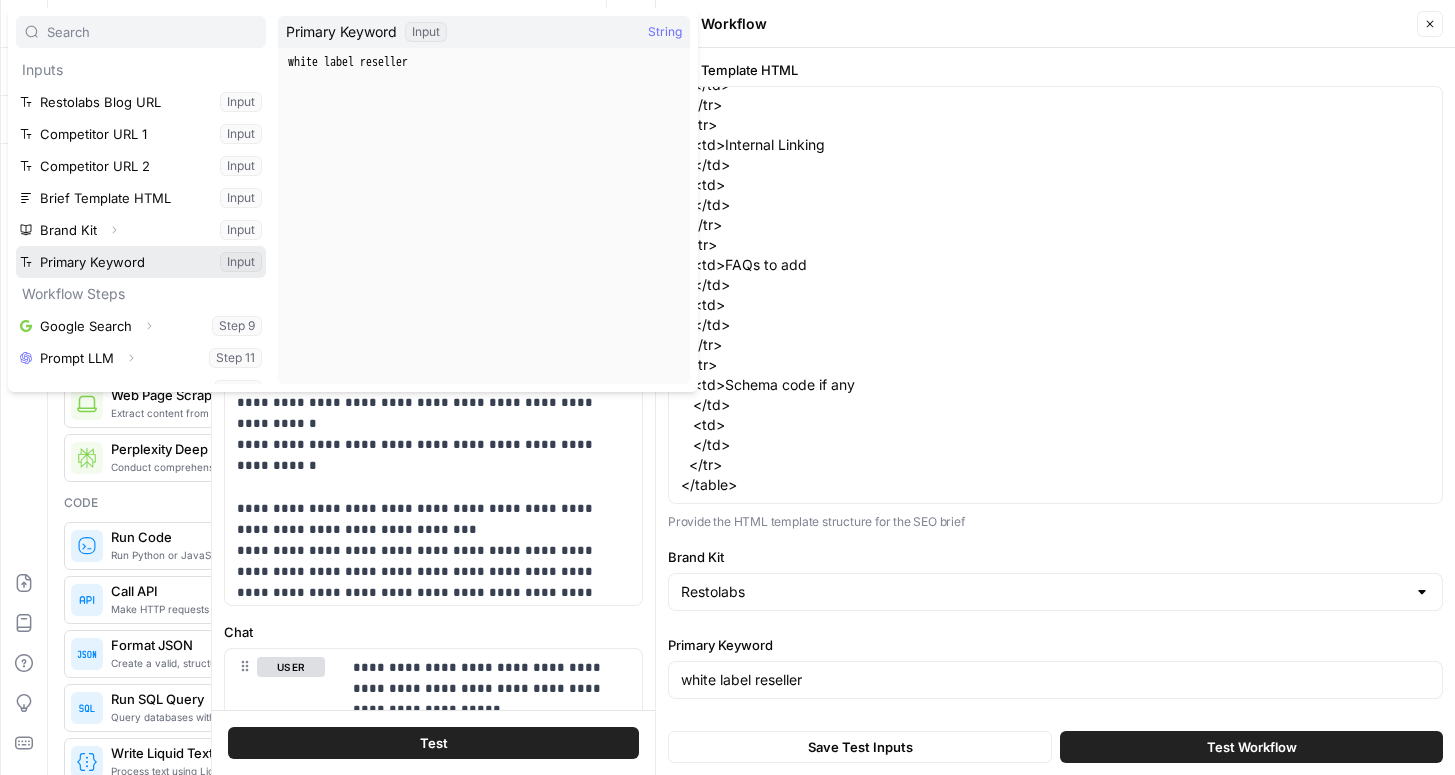 click at bounding box center [141, 262] 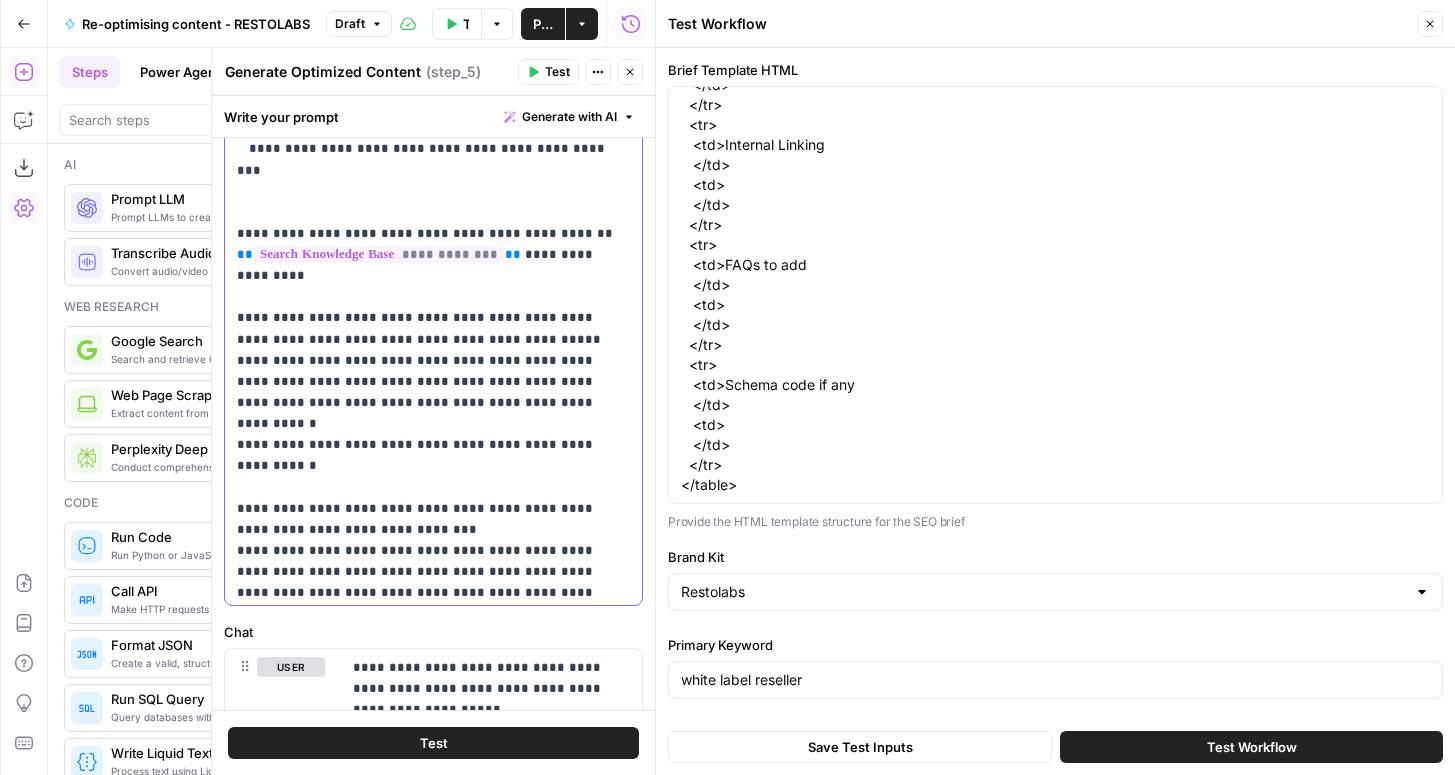 scroll, scrollTop: 1948, scrollLeft: 0, axis: vertical 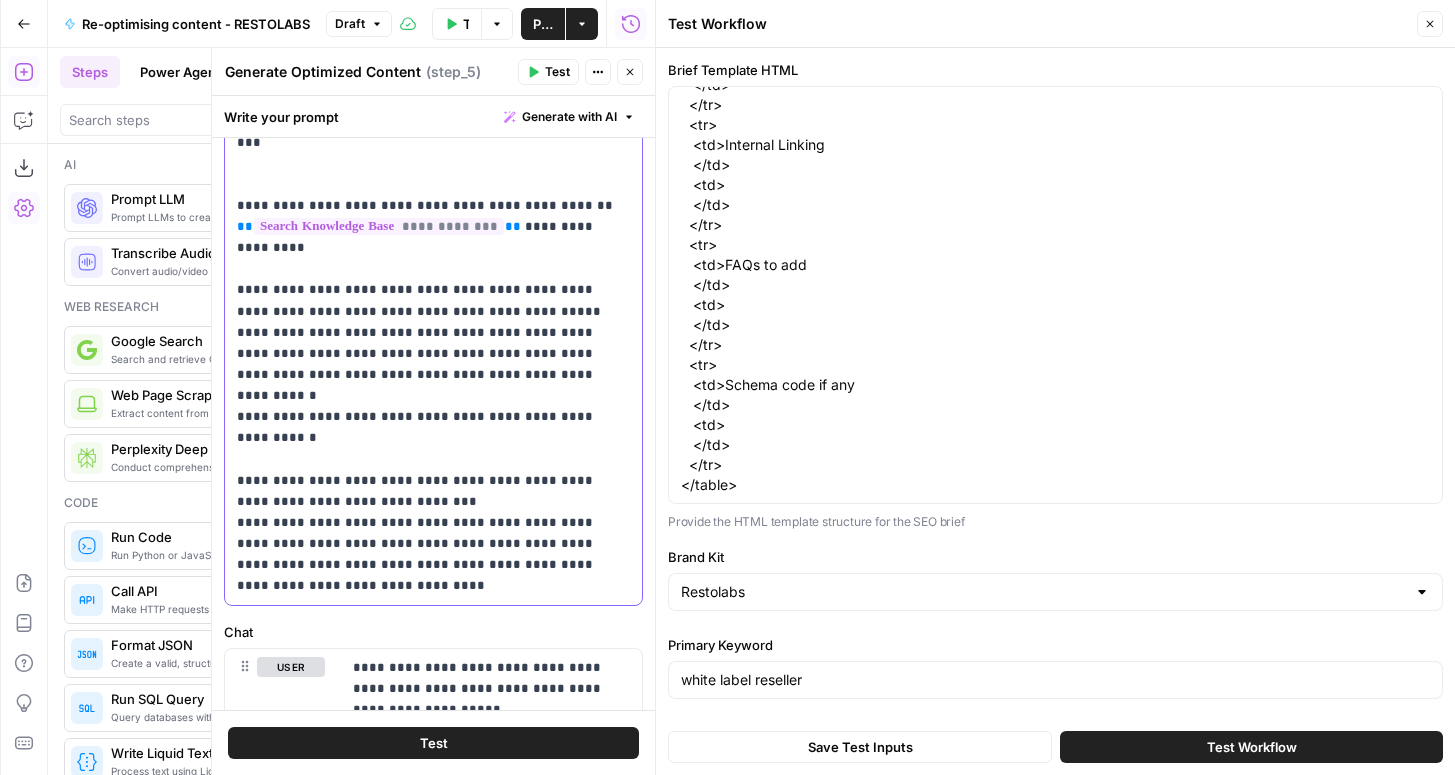 click on "**********" at bounding box center [433, -777] 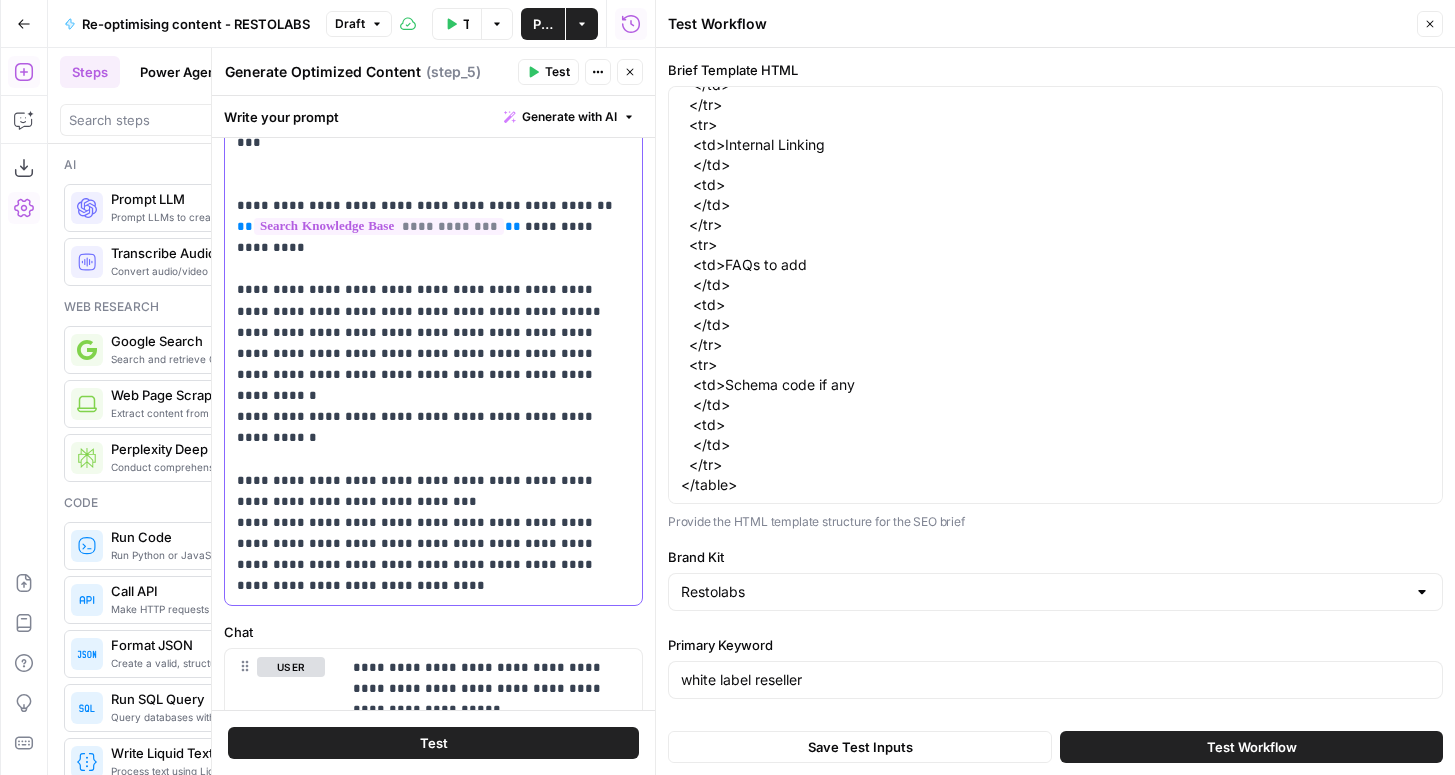scroll, scrollTop: 1963, scrollLeft: 0, axis: vertical 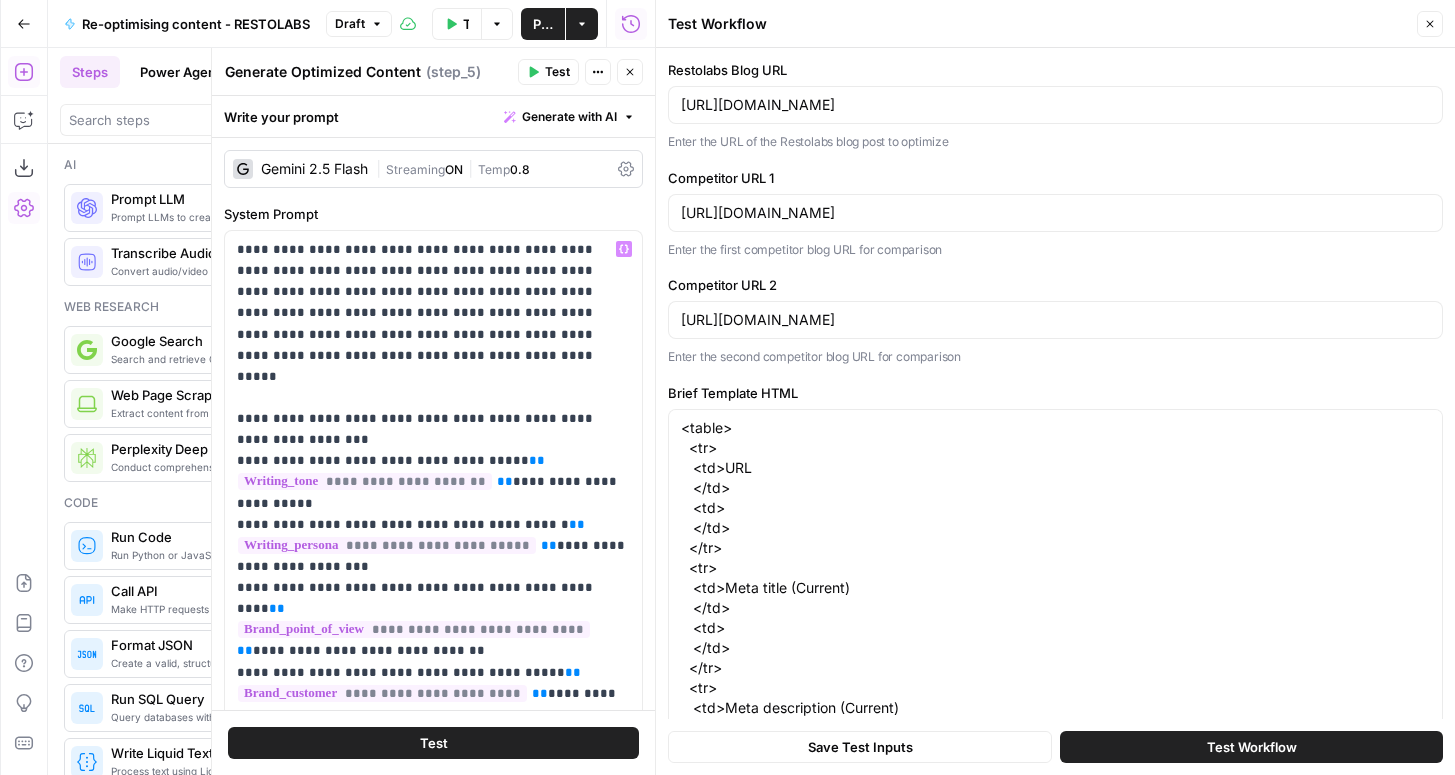 type 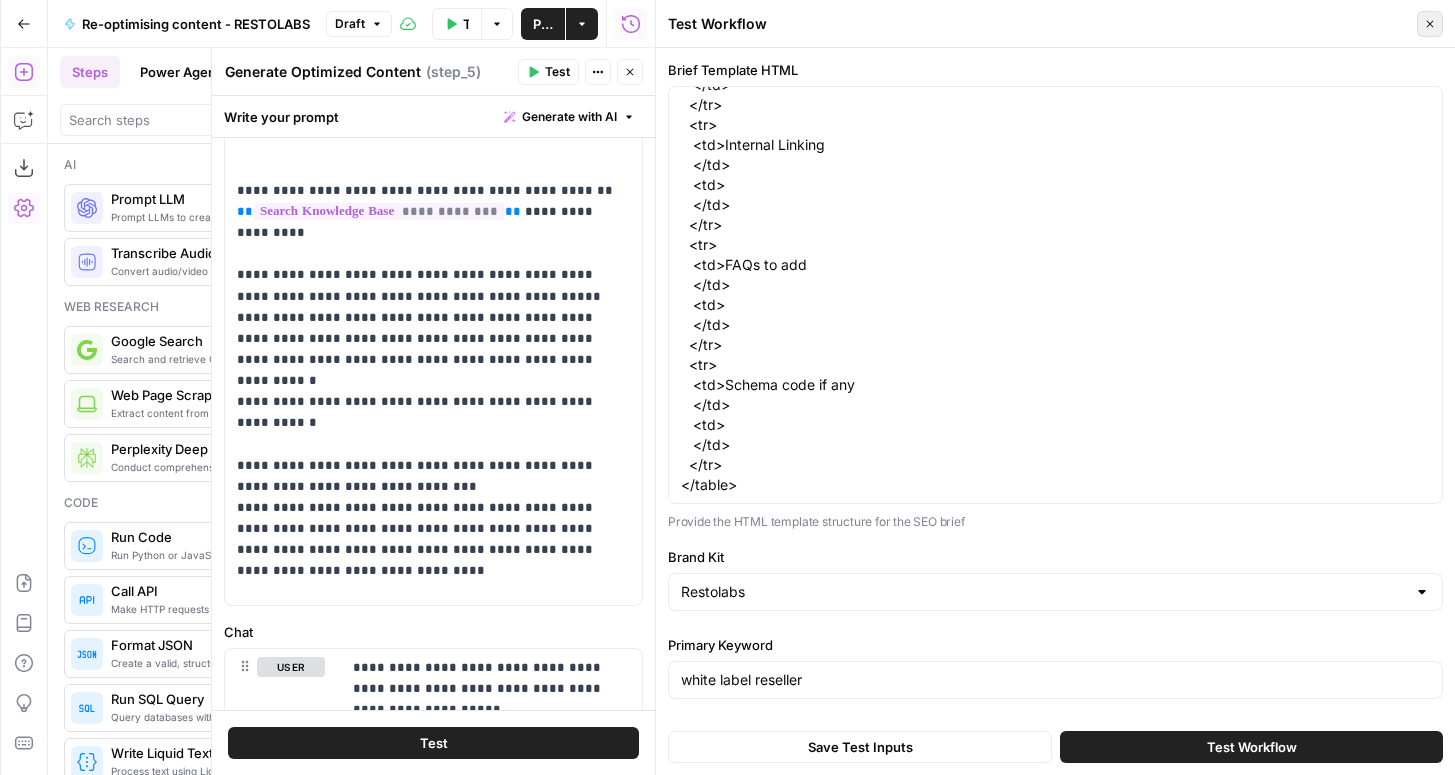 click 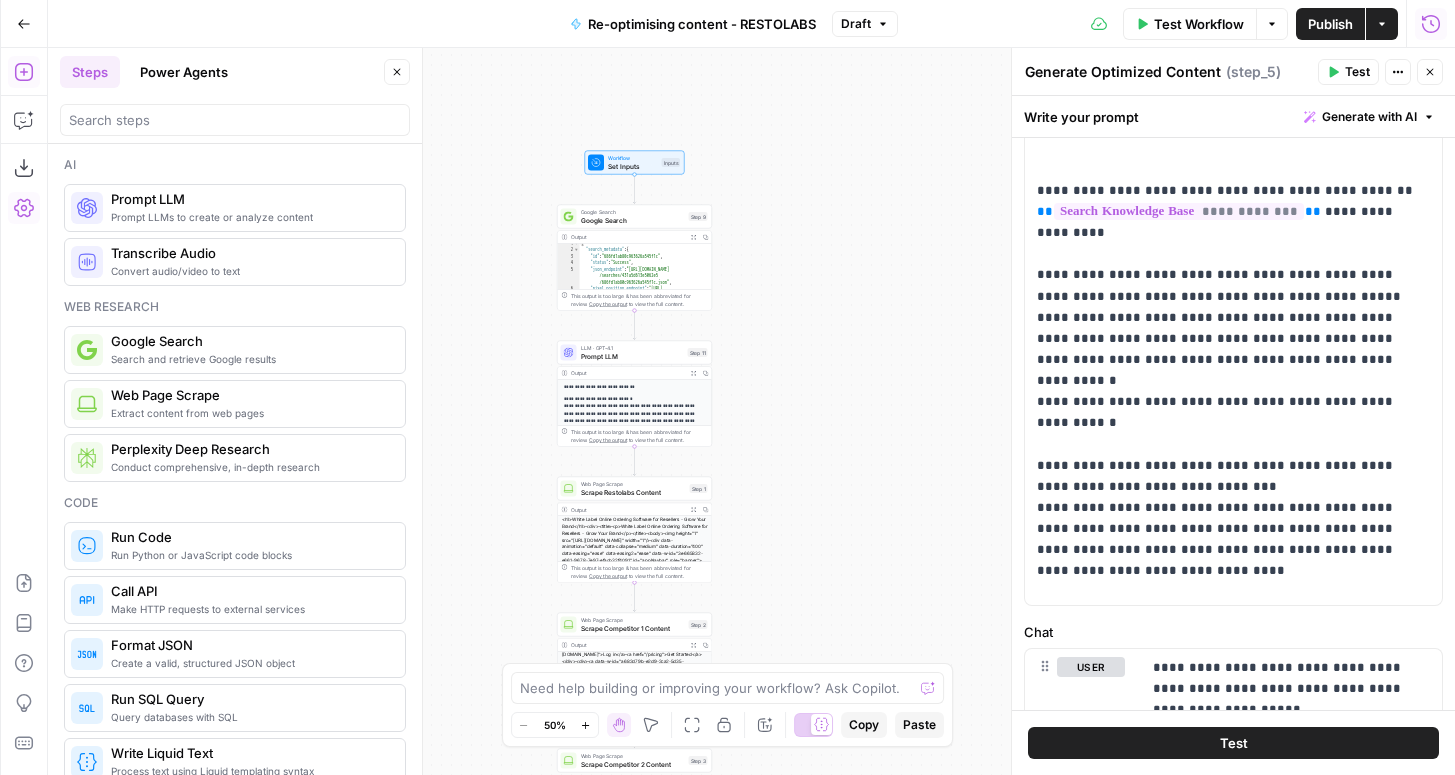 click on "Workflow" at bounding box center [633, 158] 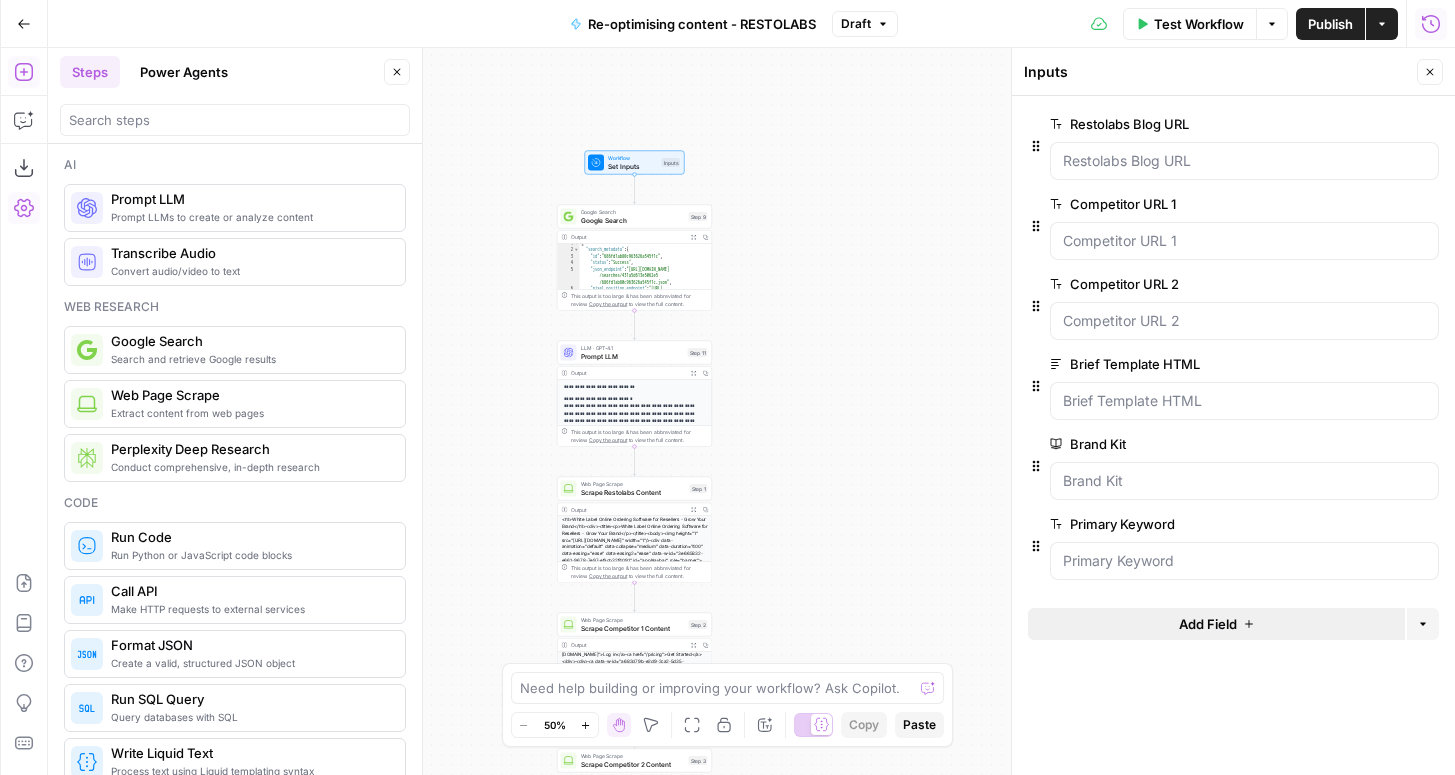 click on "Add Field" at bounding box center [1208, 624] 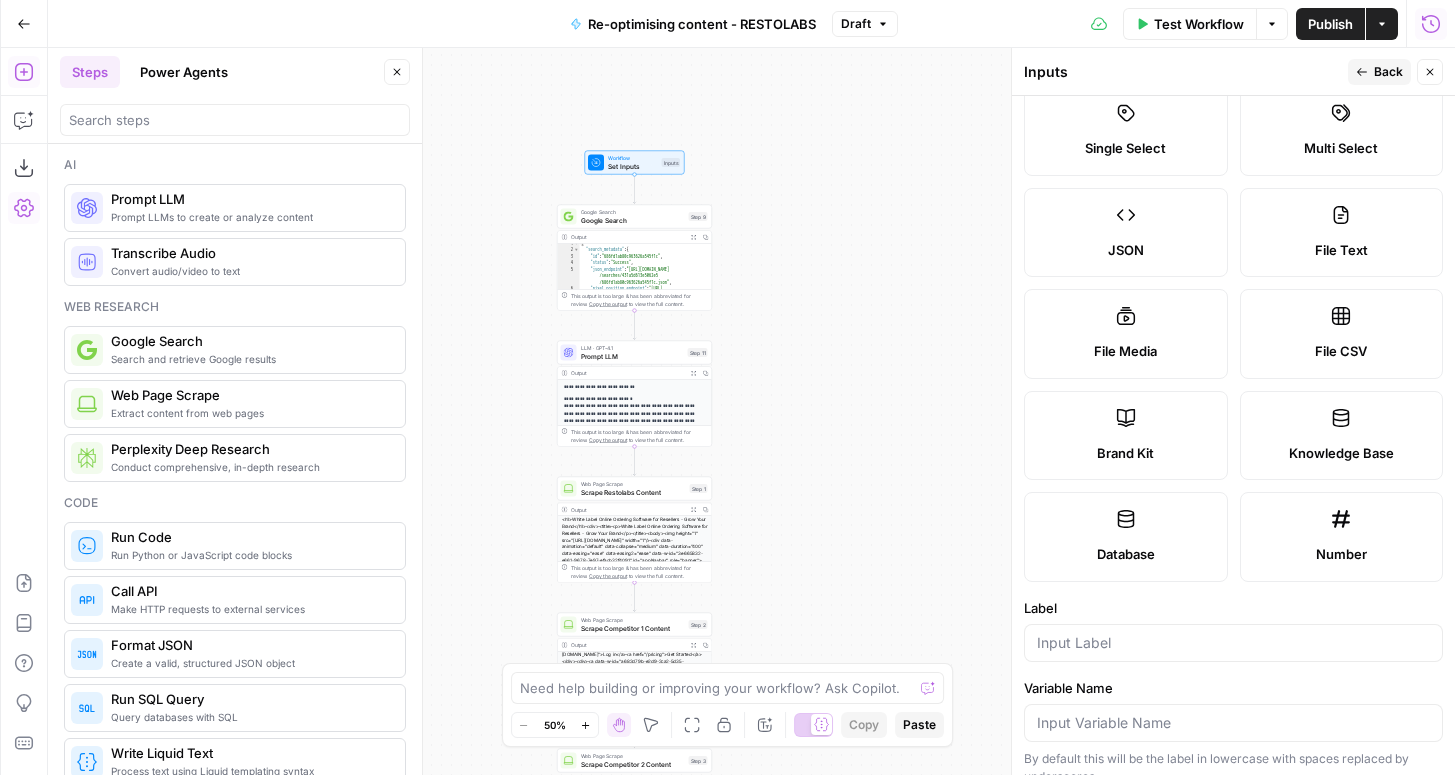 scroll, scrollTop: 0, scrollLeft: 0, axis: both 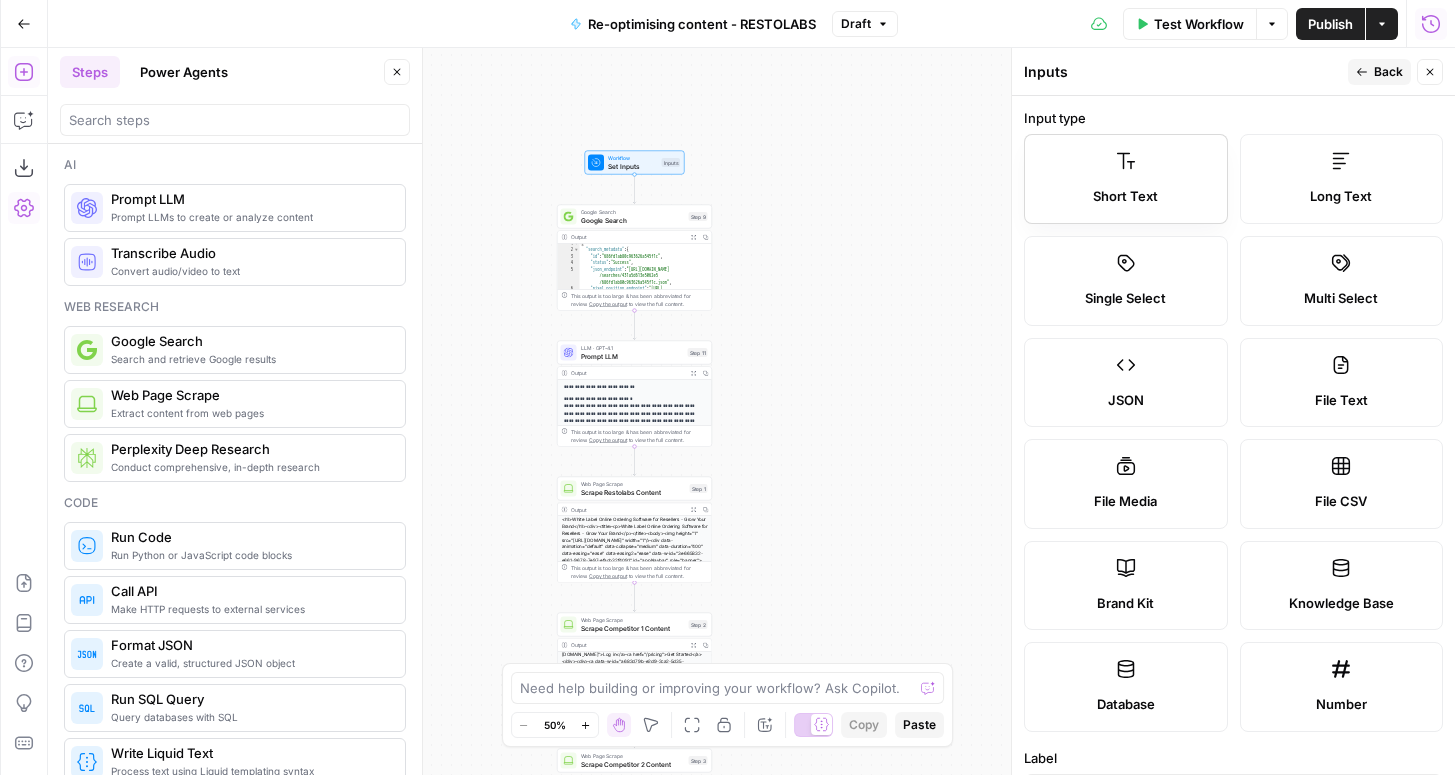 click on "Short Text" at bounding box center [1126, 197] 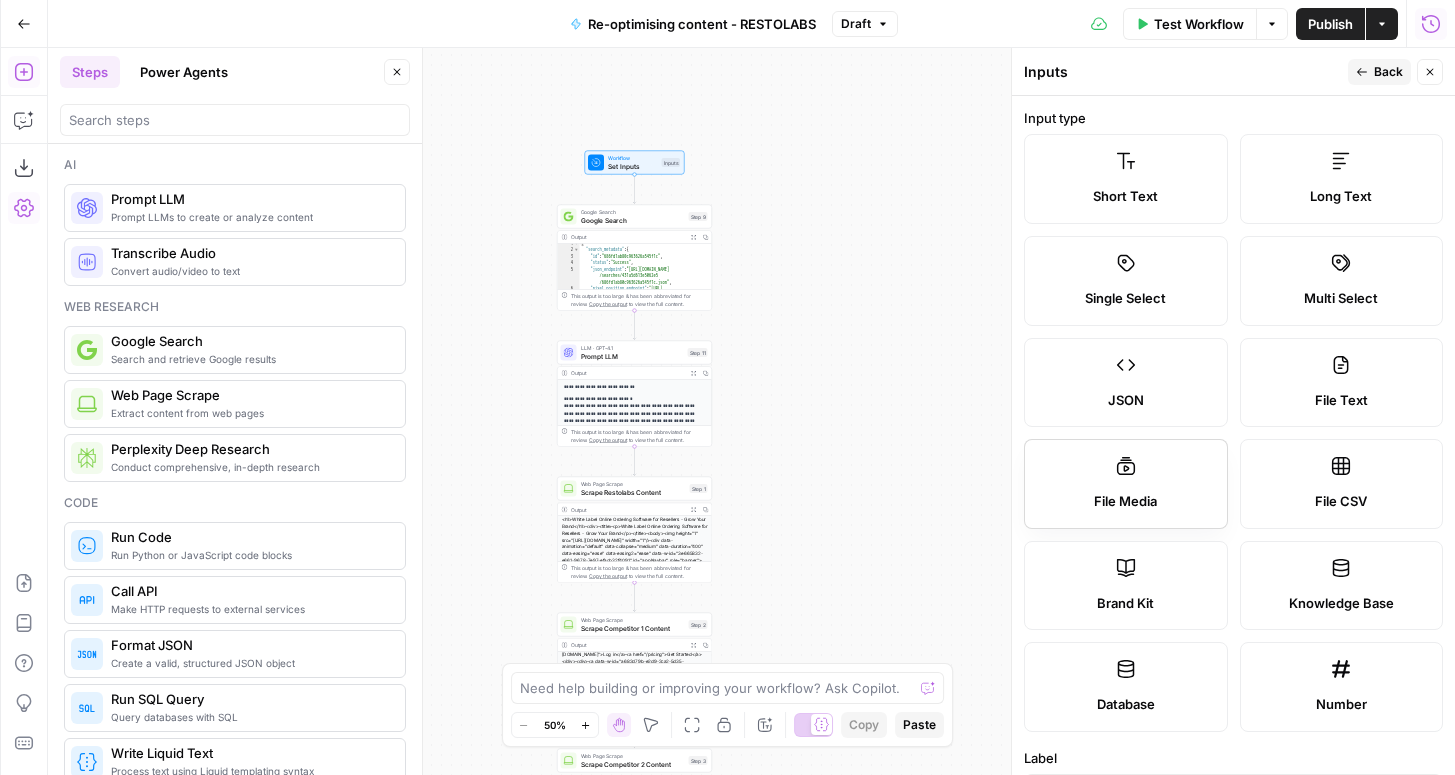 scroll, scrollTop: 534, scrollLeft: 0, axis: vertical 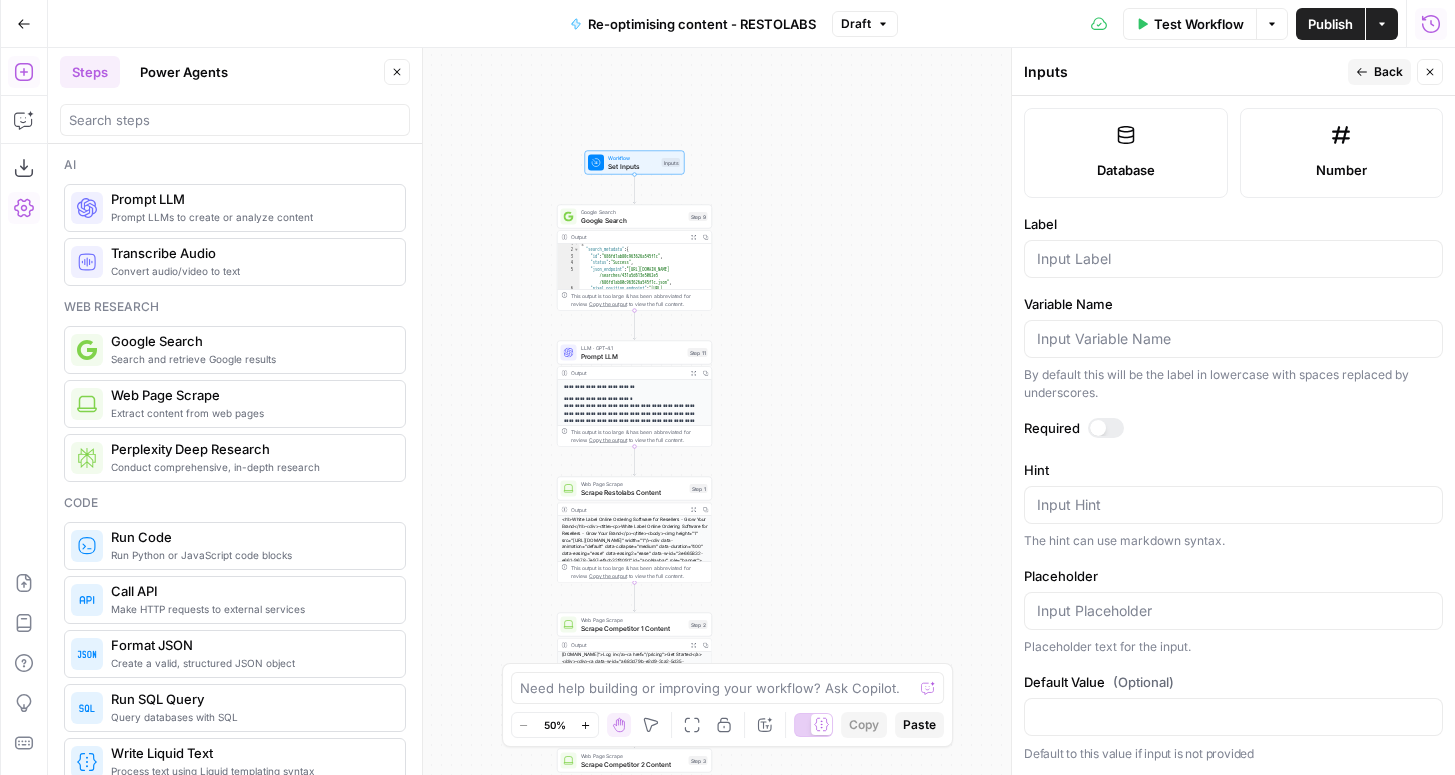 click on "Input type Short Text Long Text Single Select Multi Select JSON File Text File Media File CSV Brand Kit Knowledge Base Database Number Label Variable Name By default this will be the label in lowercase with spaces replaced by underscores. Required Hint Input Hint The hint can use markdown syntax. Placeholder Placeholder text for the input. Default Value   (Optional) Default to this value if input is not provided" at bounding box center (1233, 435) 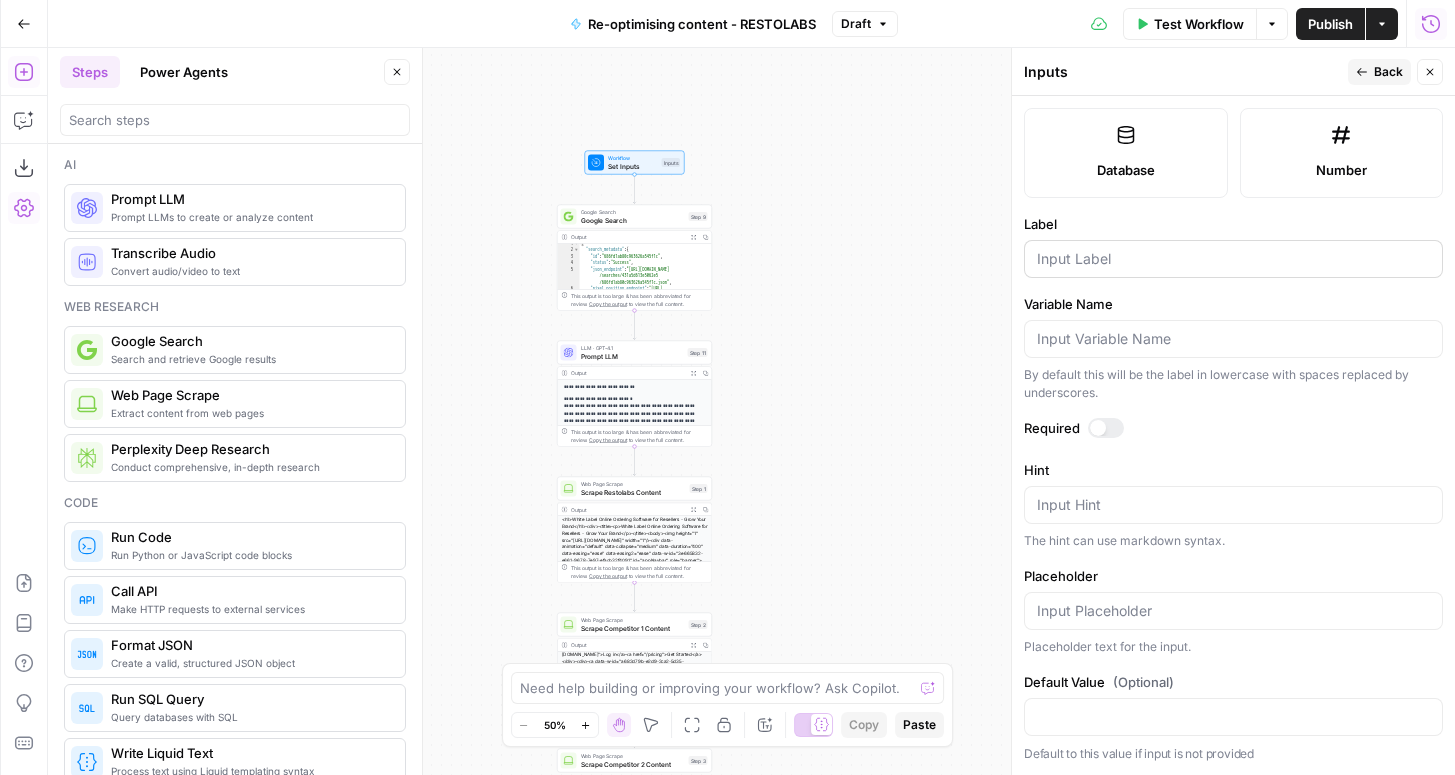 click at bounding box center (1233, 259) 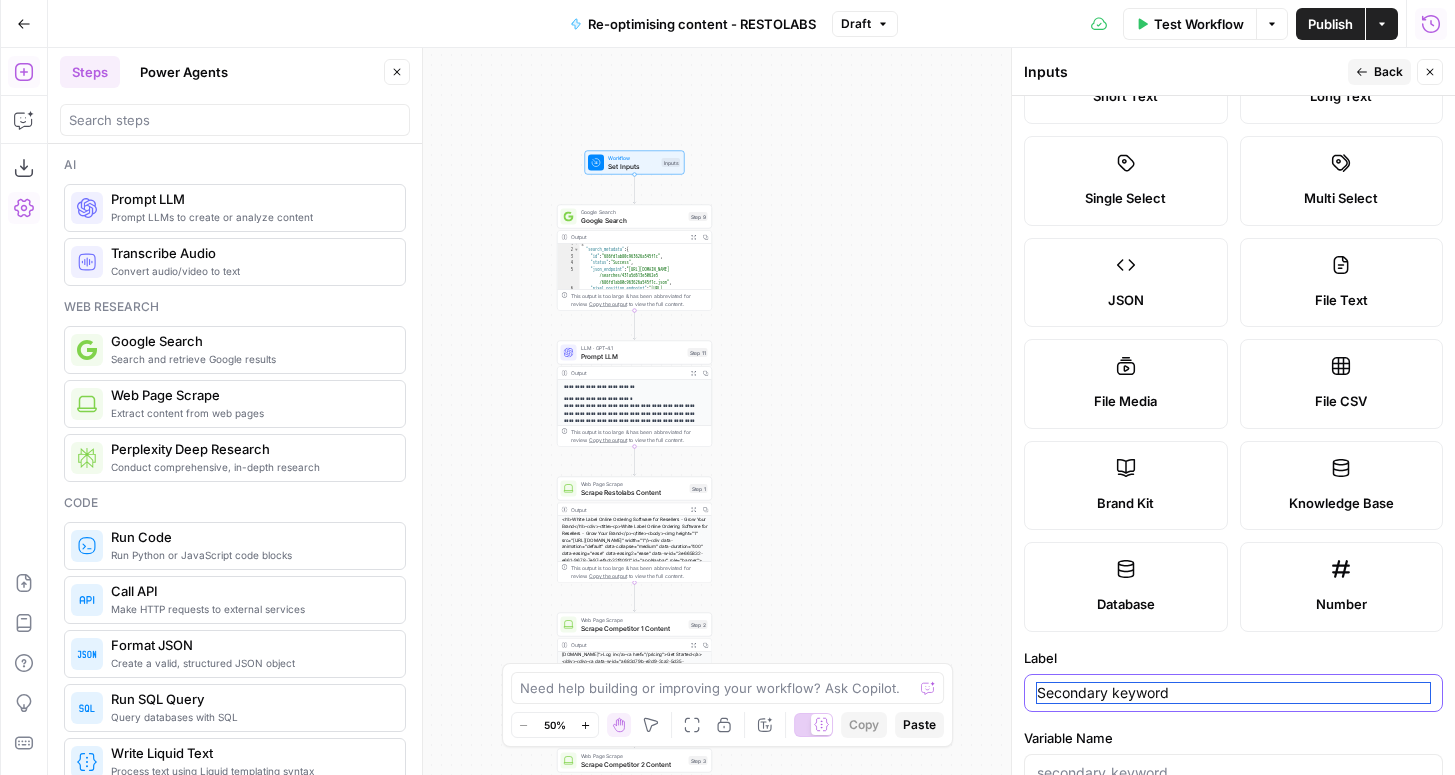 scroll, scrollTop: 106, scrollLeft: 0, axis: vertical 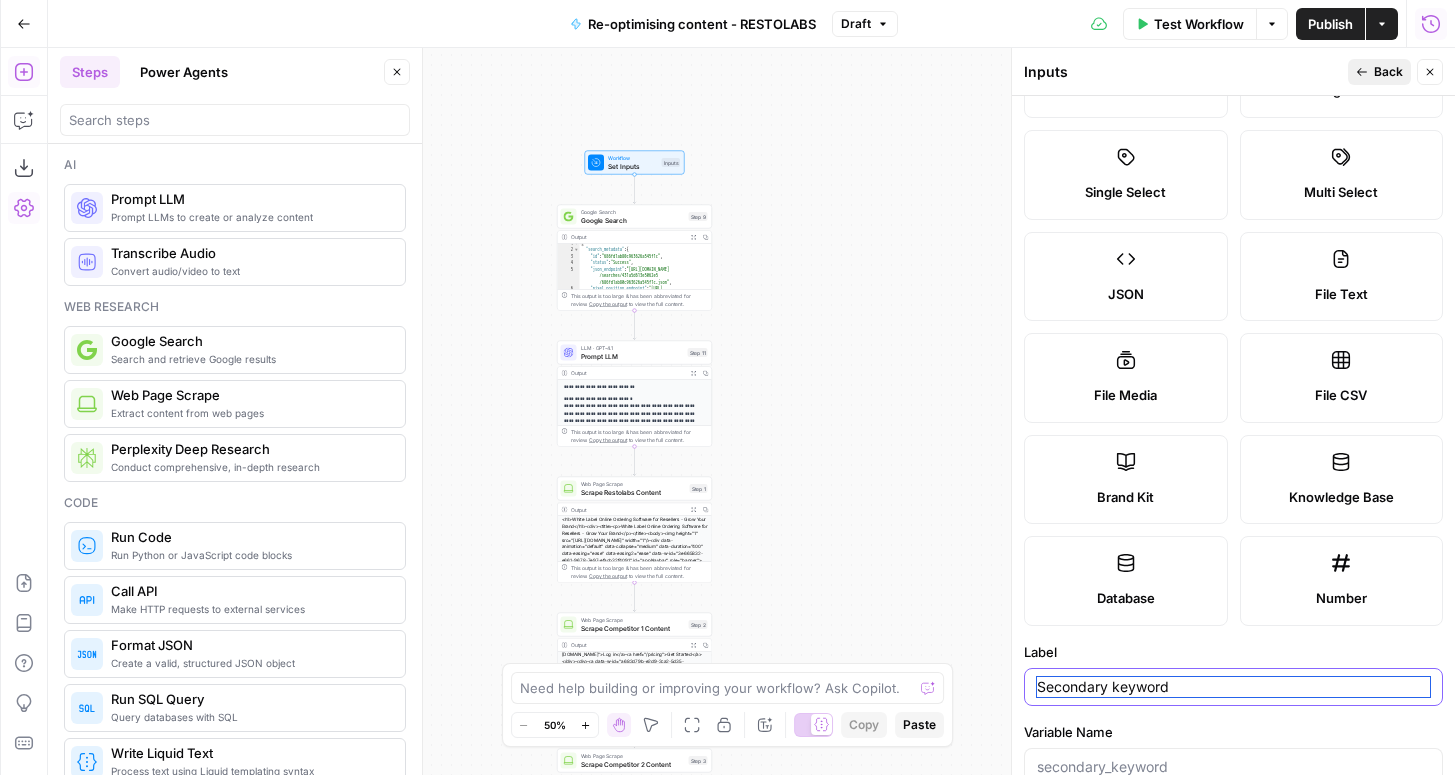 type on "Secondary keyword" 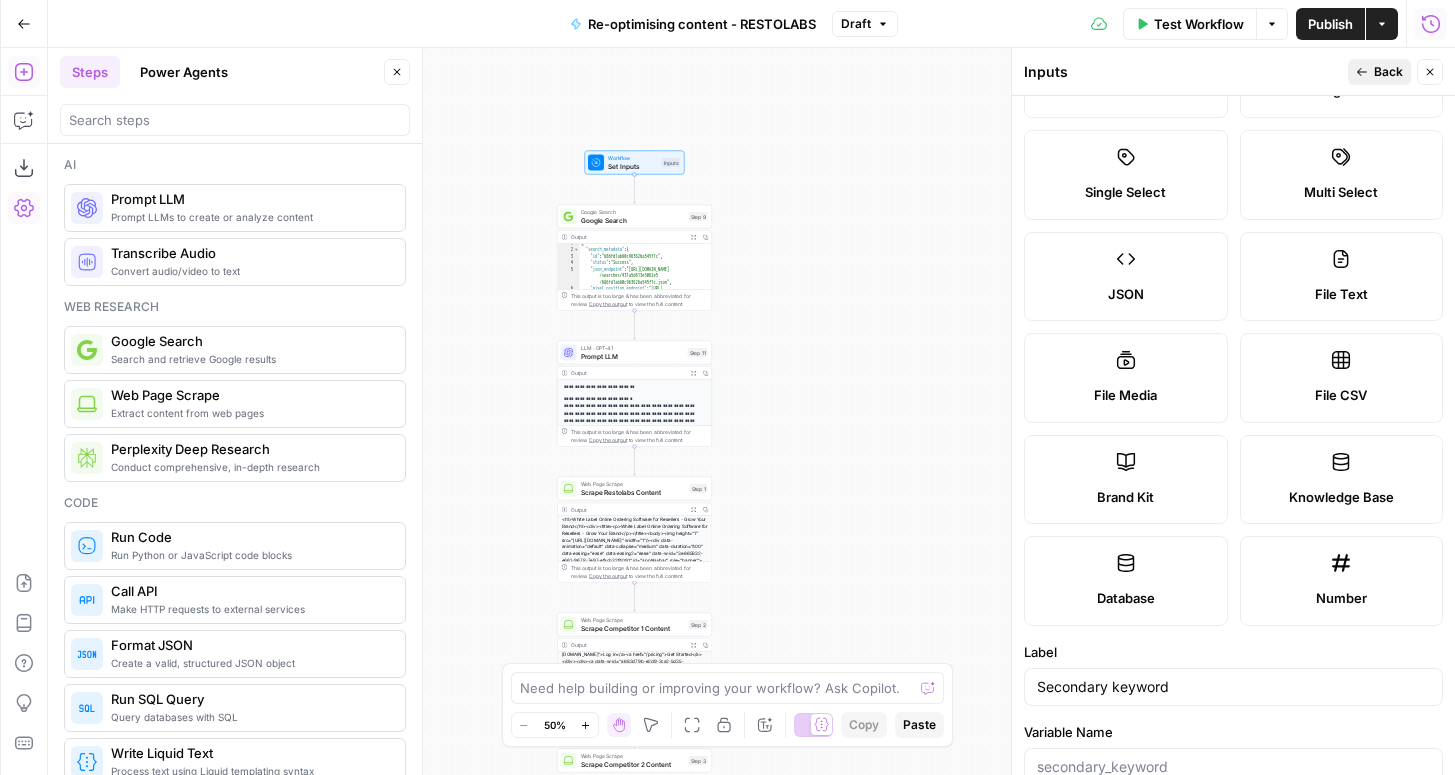click on "Back" at bounding box center (1388, 72) 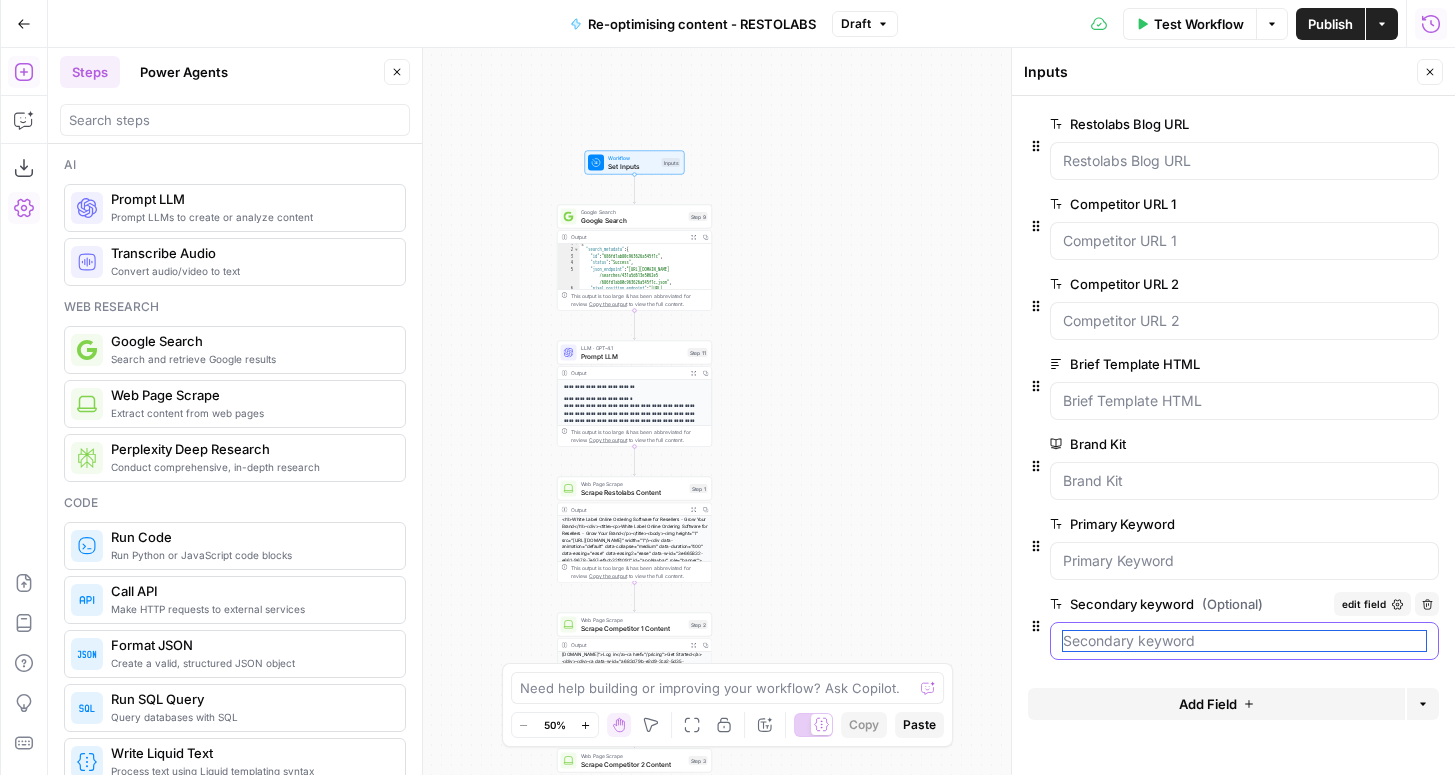 click on "Secondary keyword   (Optional)" at bounding box center [1244, 641] 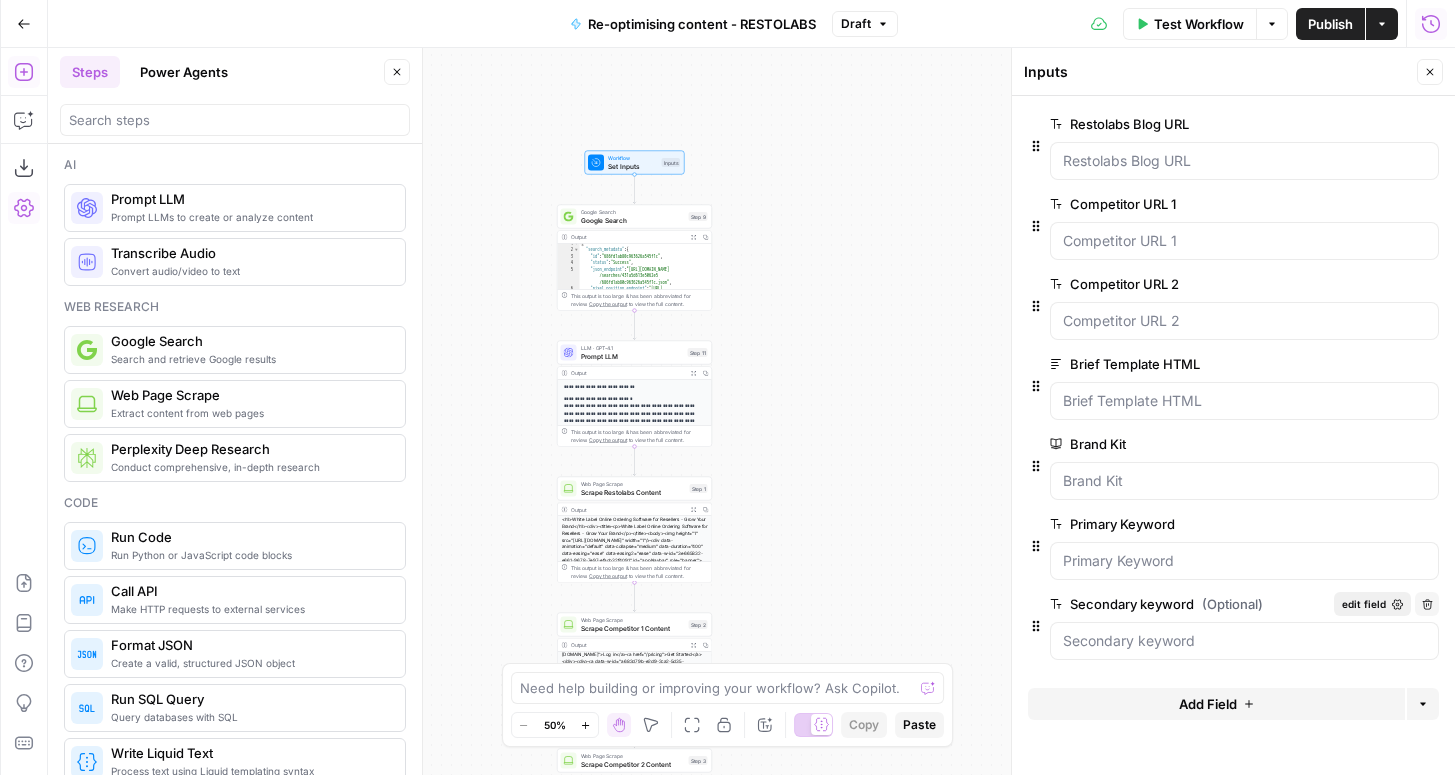 click 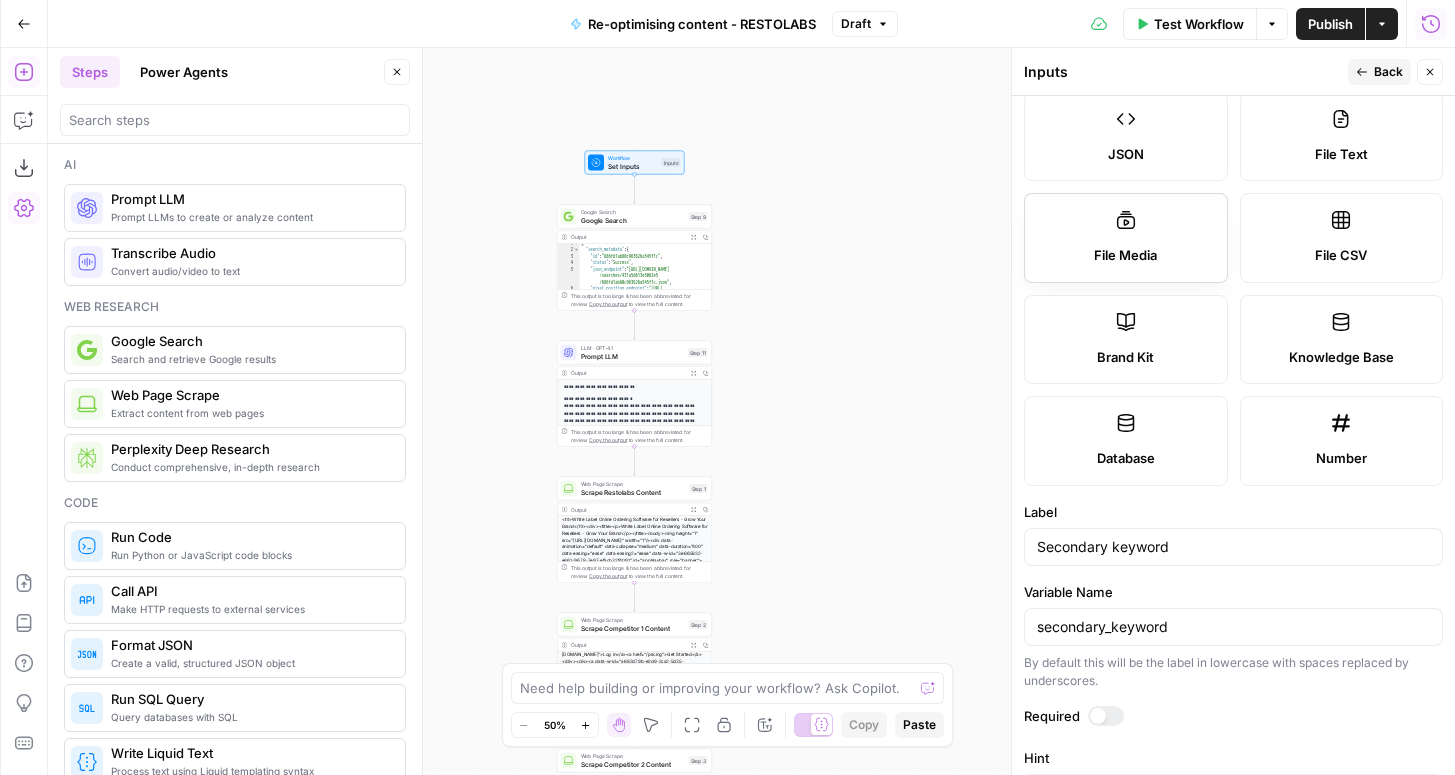 scroll, scrollTop: 534, scrollLeft: 0, axis: vertical 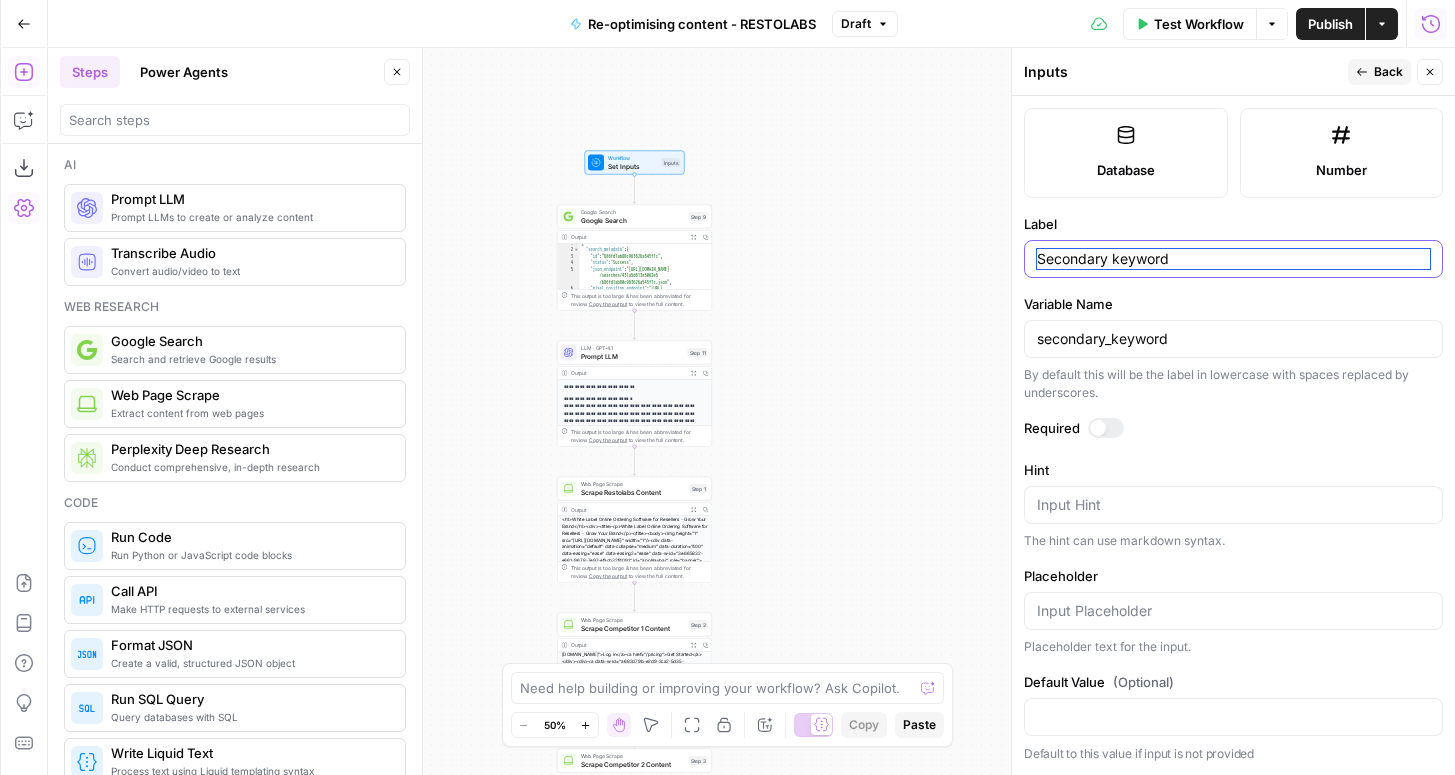 click on "Secondary keyword" at bounding box center (1233, 259) 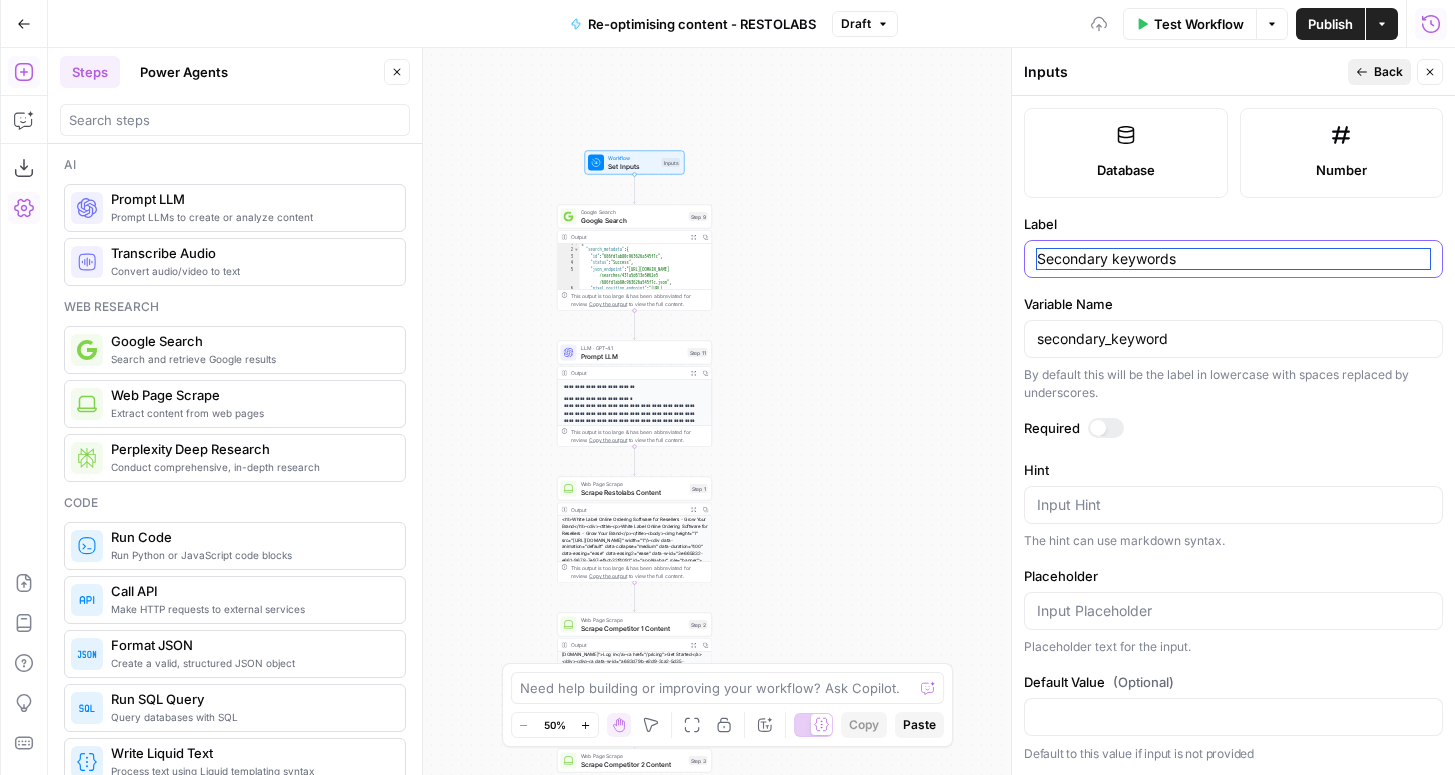 type on "Secondary keywords" 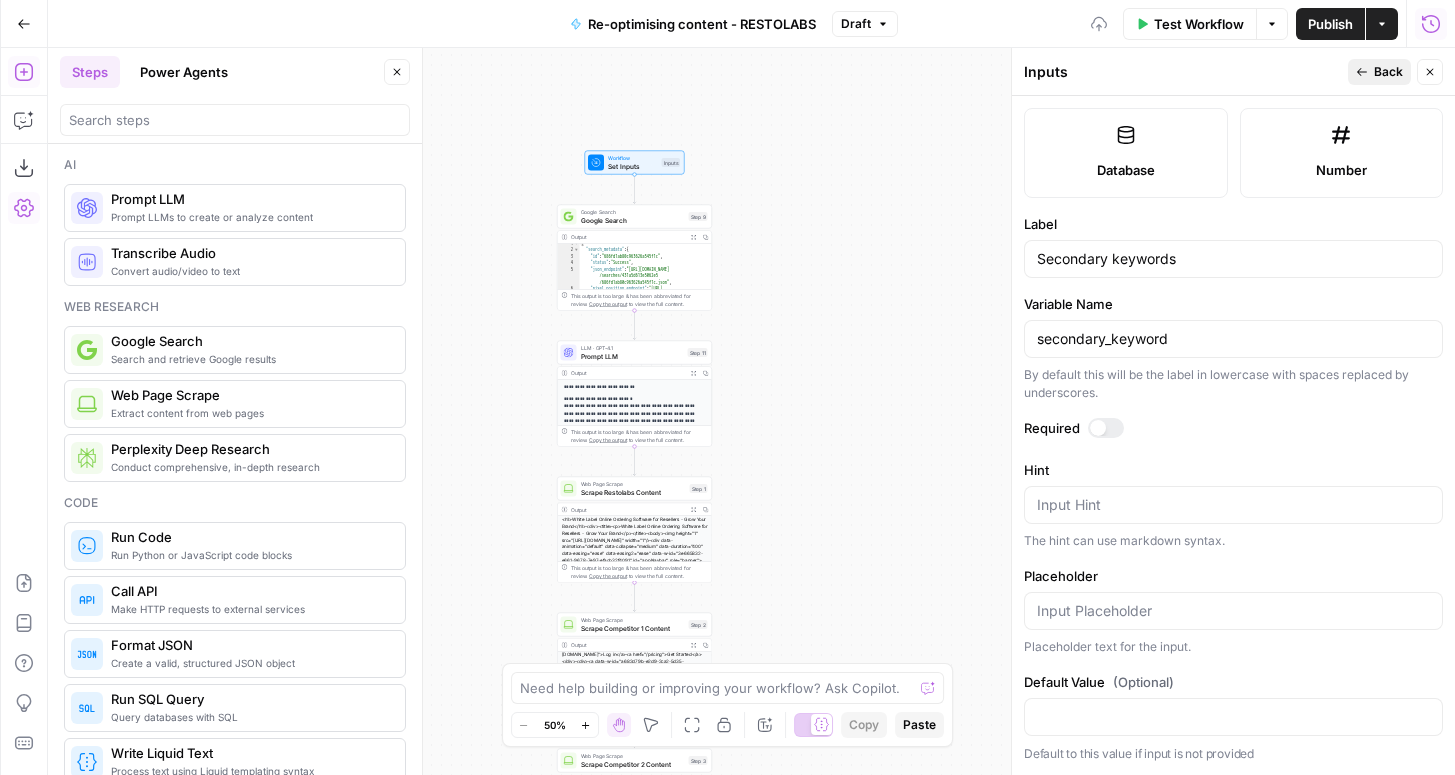 click on "Back" at bounding box center (1379, 72) 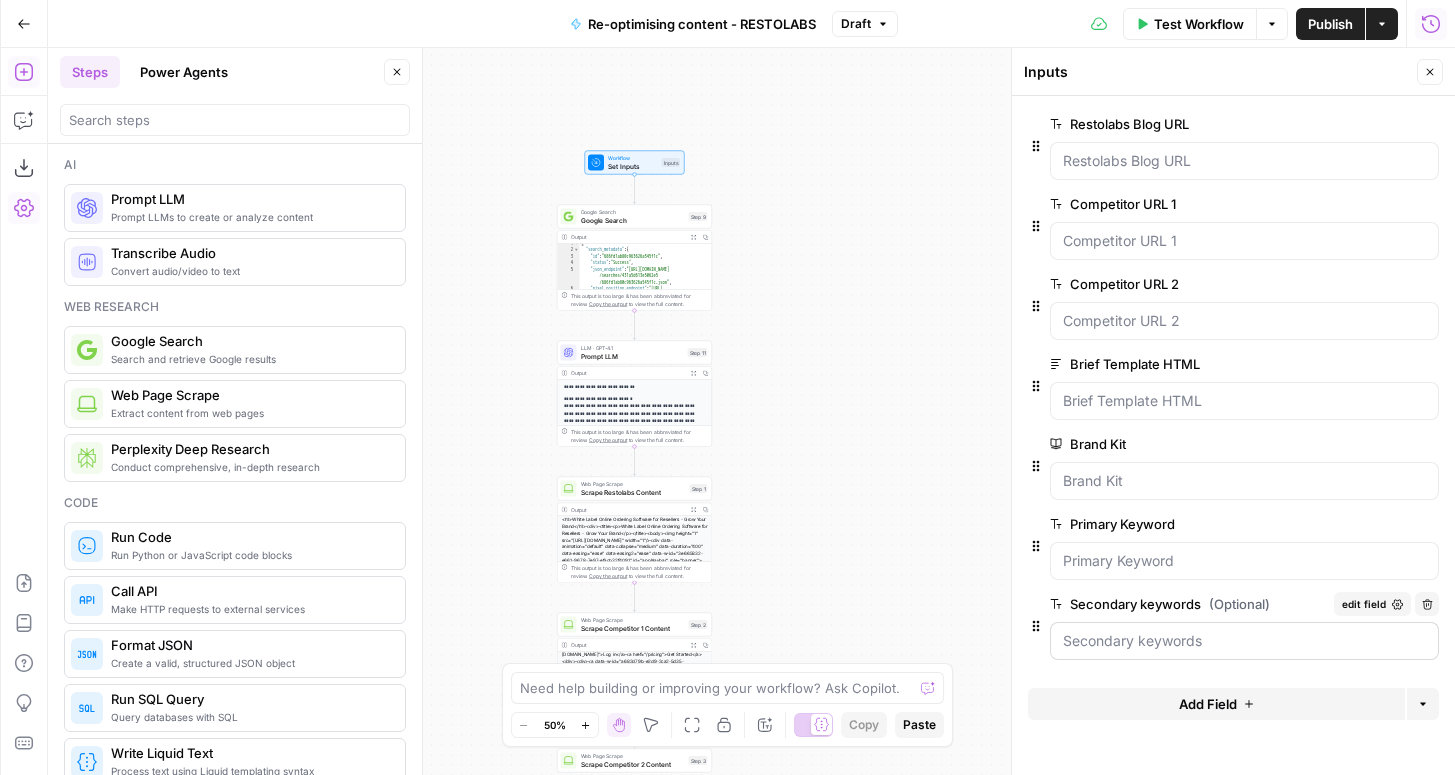 click at bounding box center [1244, 641] 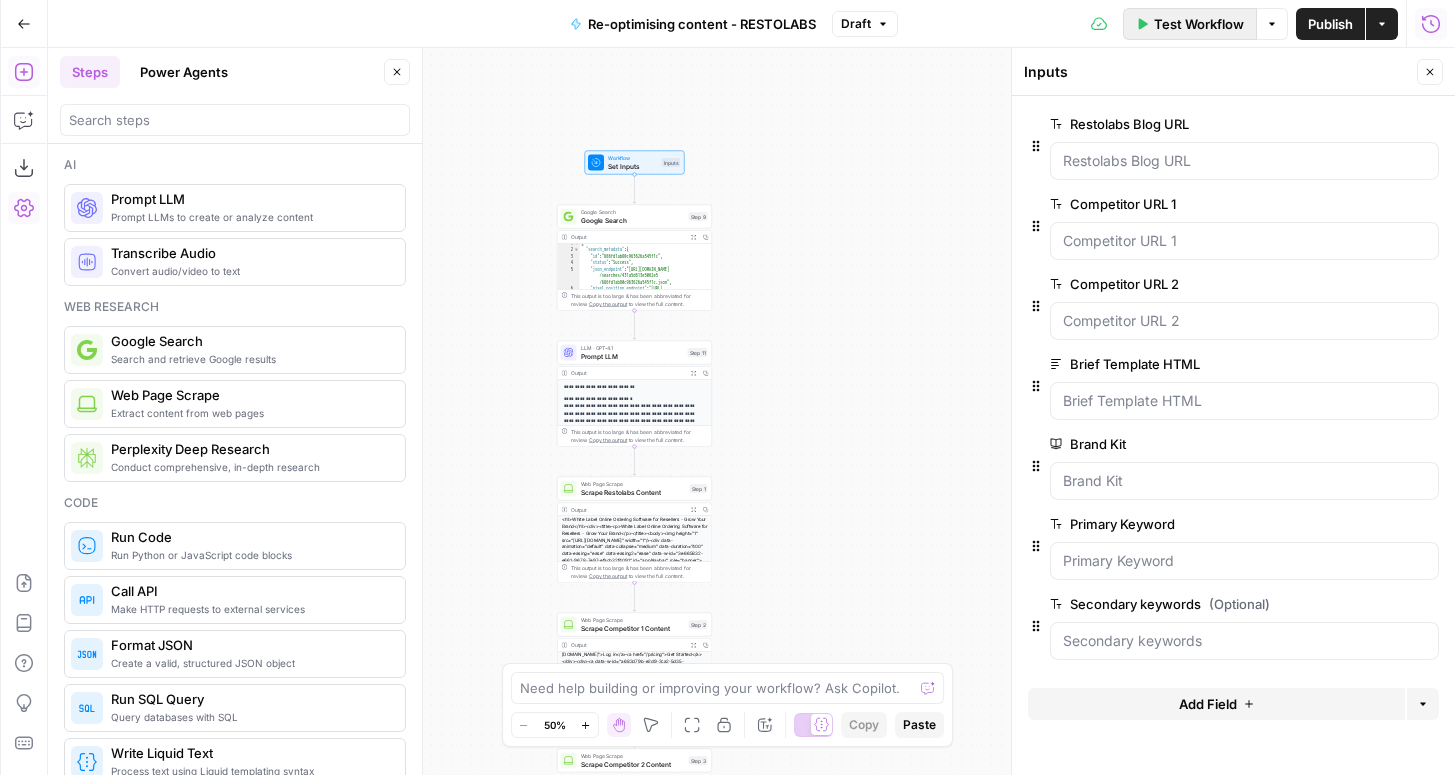 click on "Test Workflow" at bounding box center [1199, 24] 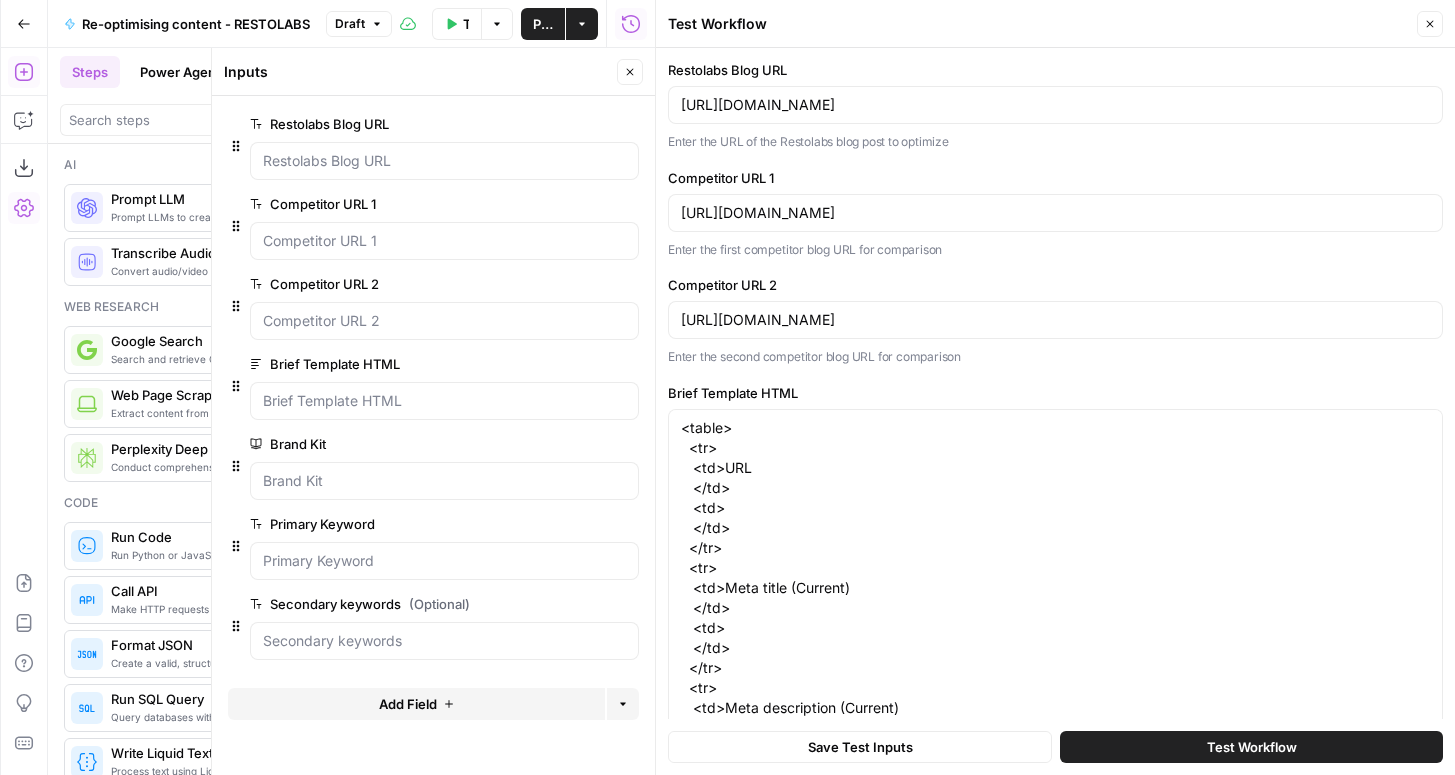 scroll, scrollTop: 419, scrollLeft: 0, axis: vertical 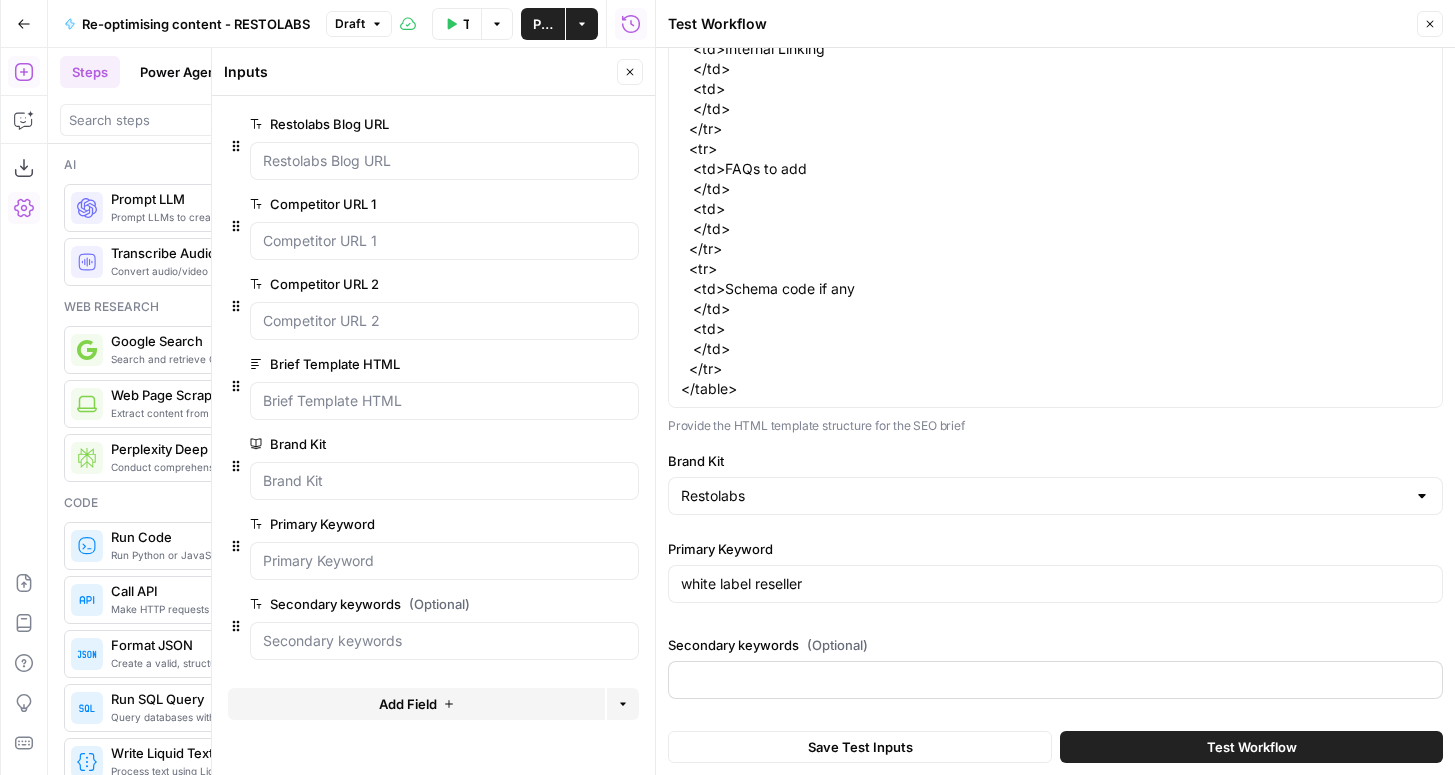 click at bounding box center [1055, 680] 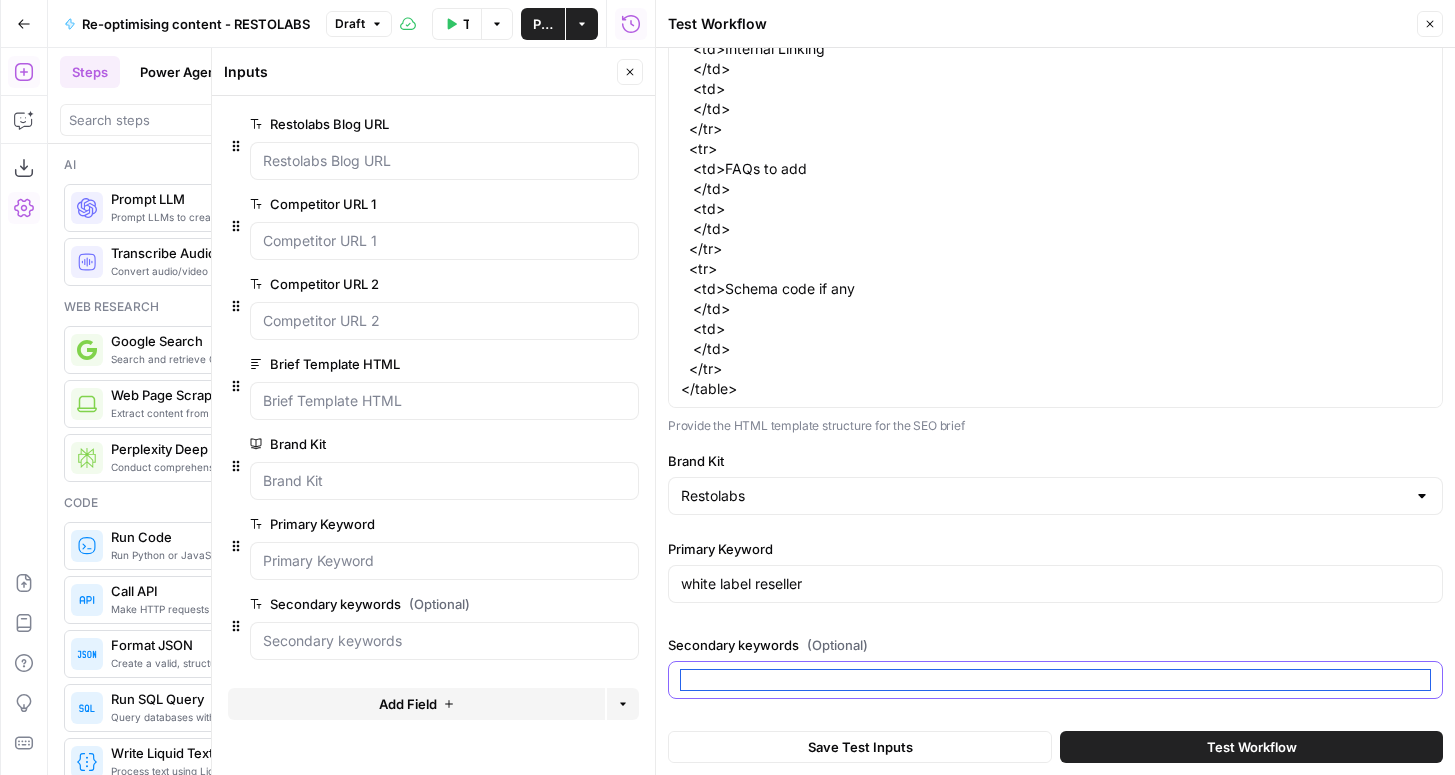 paste on "white label web design reseller white label reseller business marketing reseller" 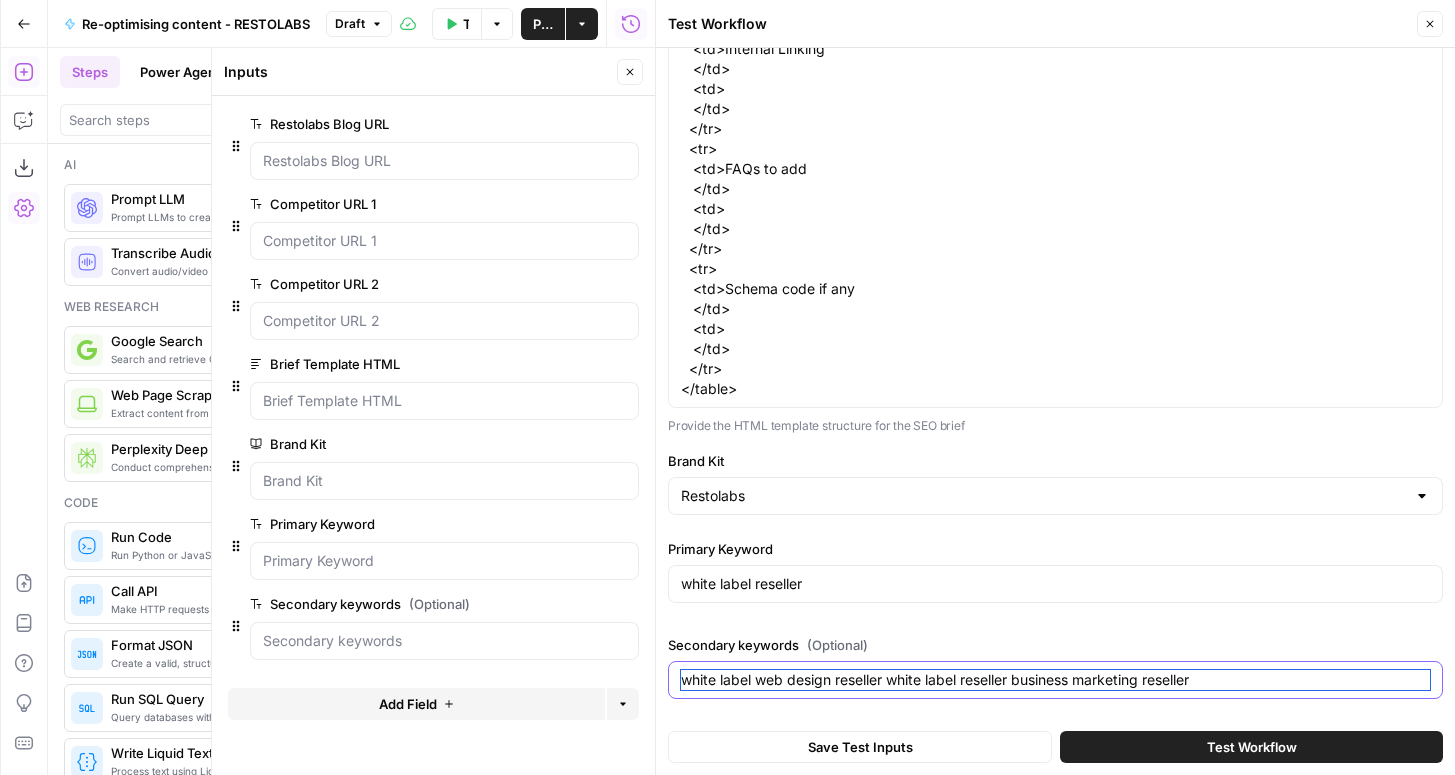 click on "white label web design reseller white label reseller business marketing reseller" at bounding box center [1055, 680] 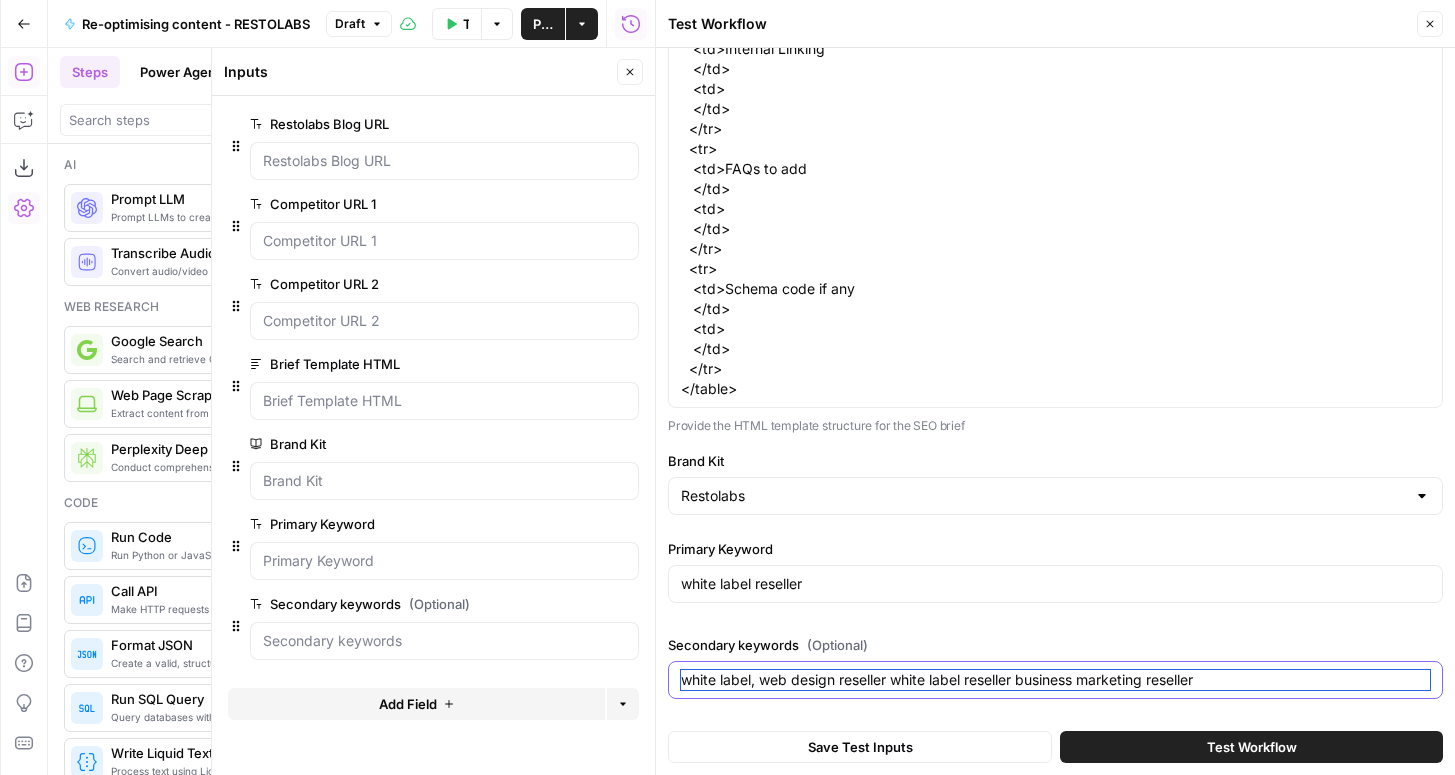 click on "white label, web design reseller white label reseller business marketing reseller" at bounding box center (1055, 680) 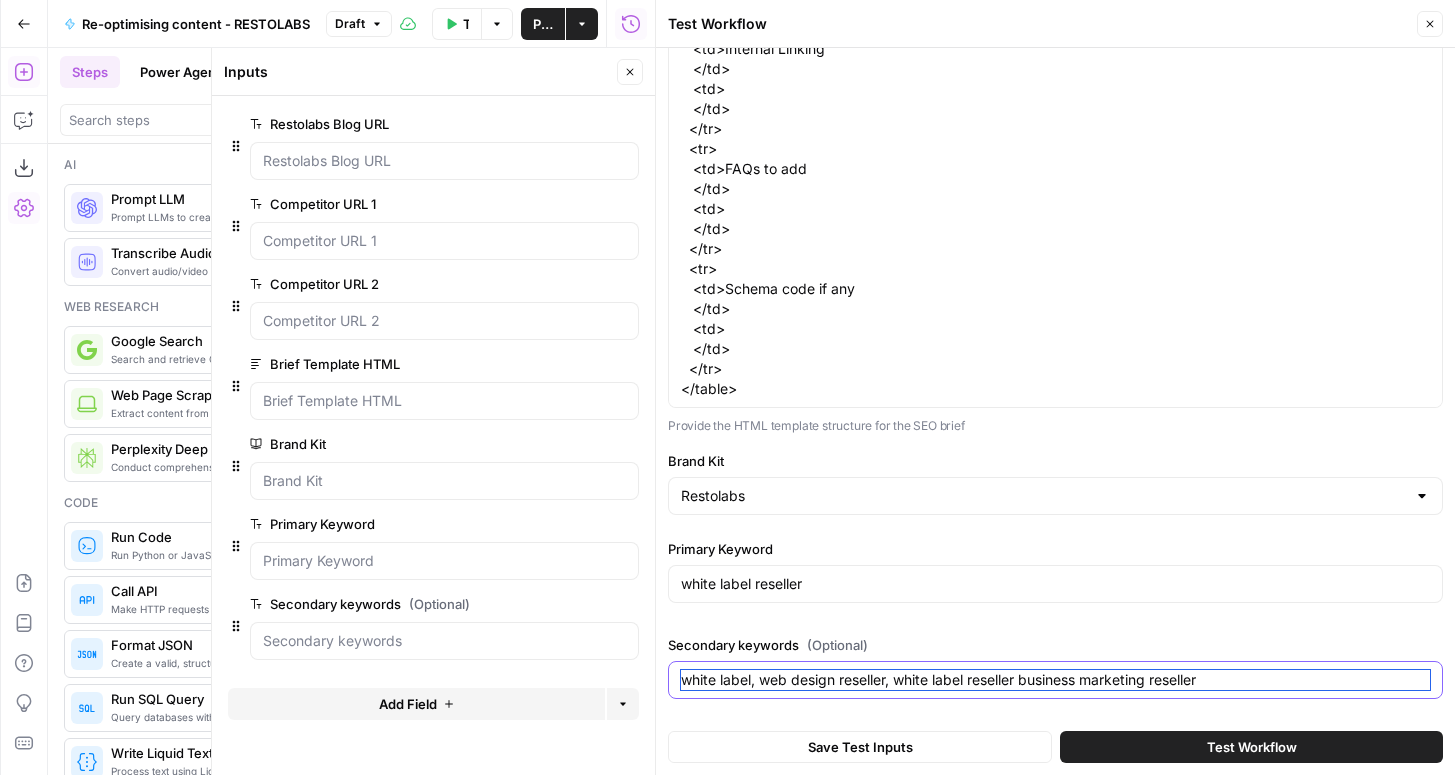 click on "white label, web design reseller, white label reseller business marketing reseller" at bounding box center (1055, 680) 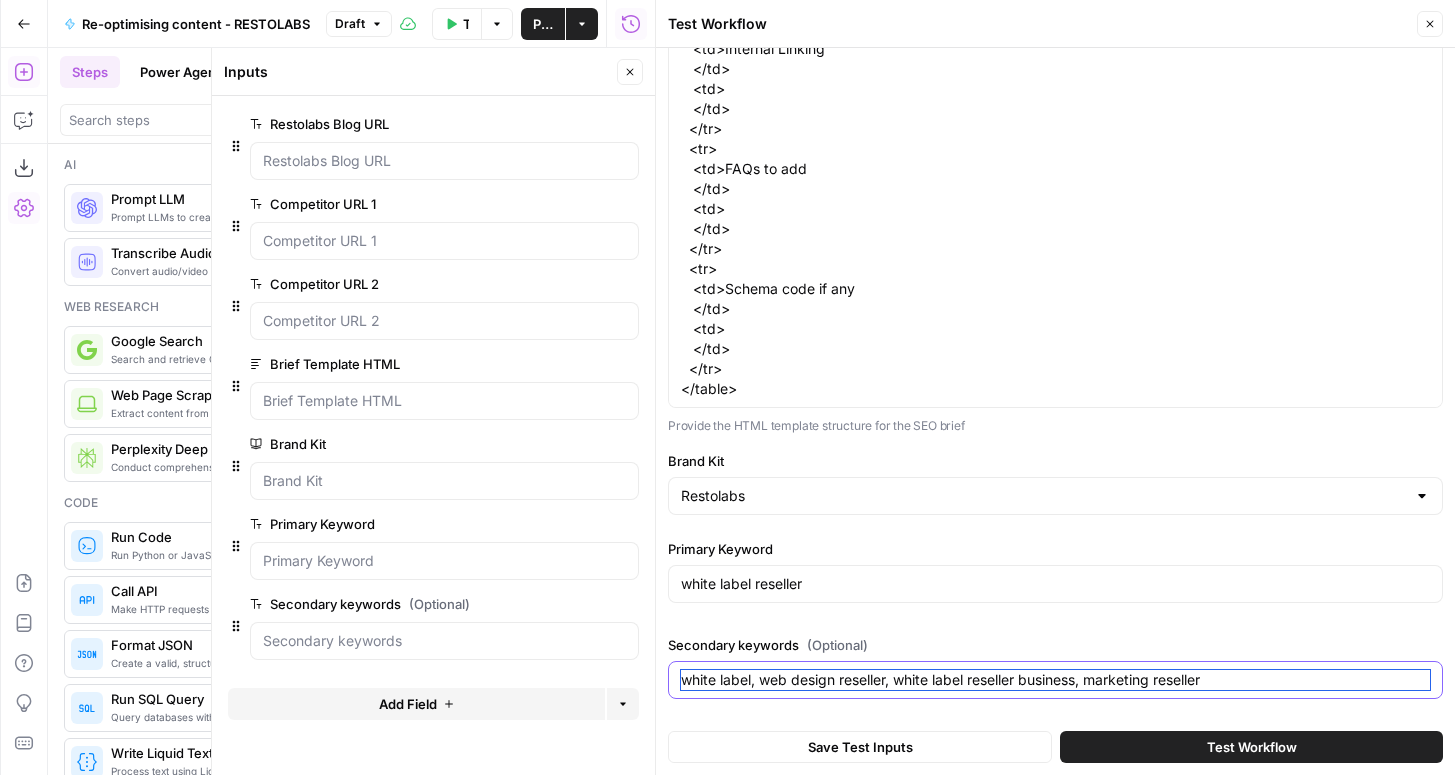 drag, startPoint x: 1085, startPoint y: 682, endPoint x: 1221, endPoint y: 682, distance: 136 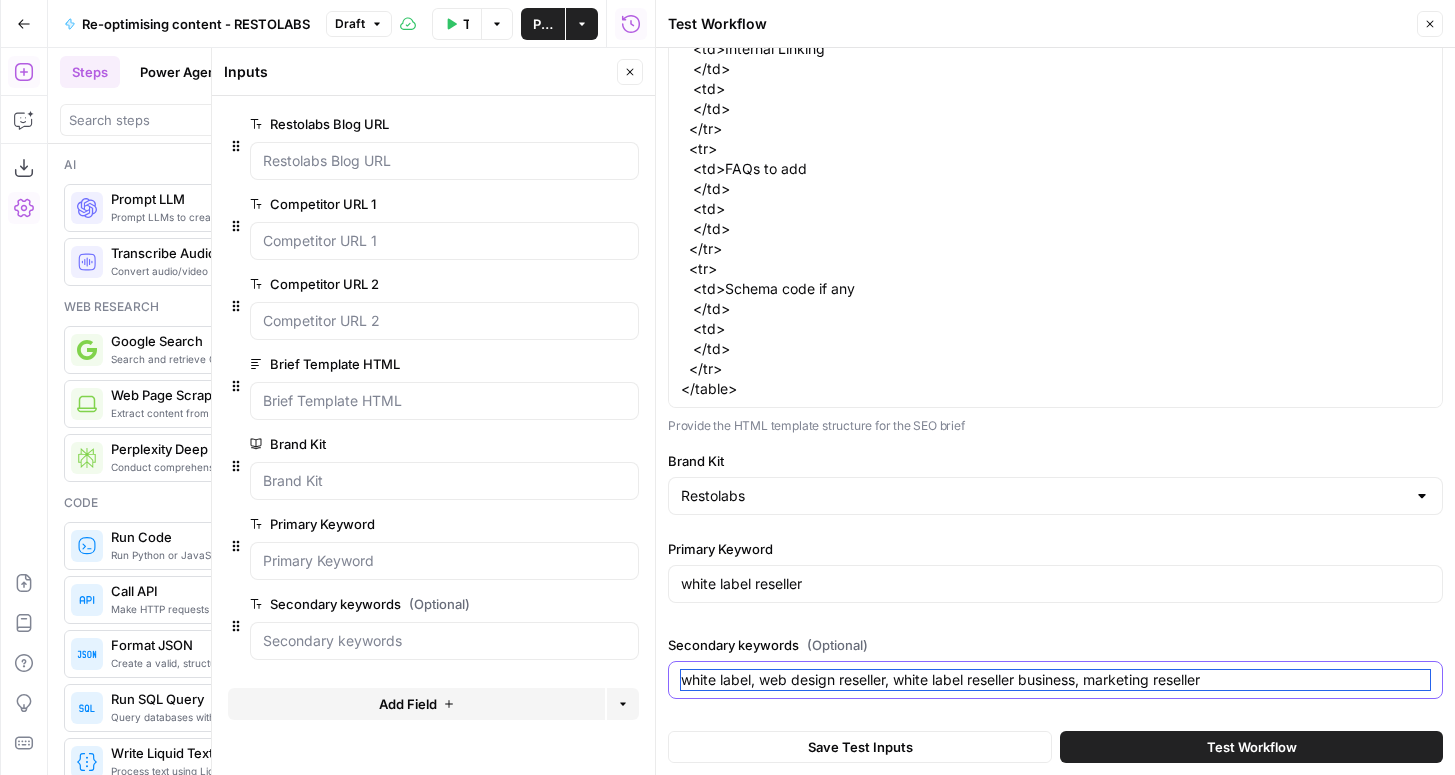 click on "white label, web design reseller, white label reseller business, marketing reseller" at bounding box center (1055, 680) 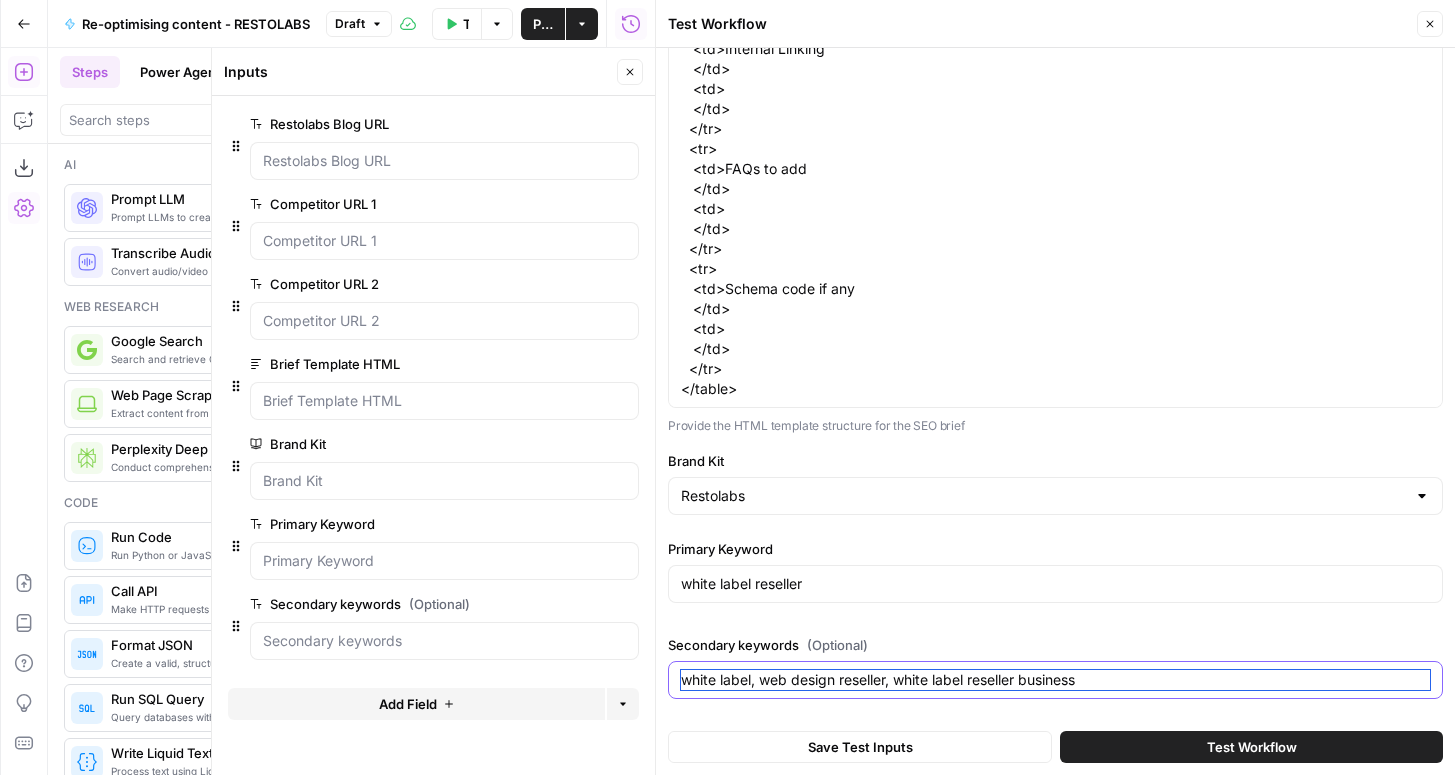 scroll, scrollTop: 0, scrollLeft: 0, axis: both 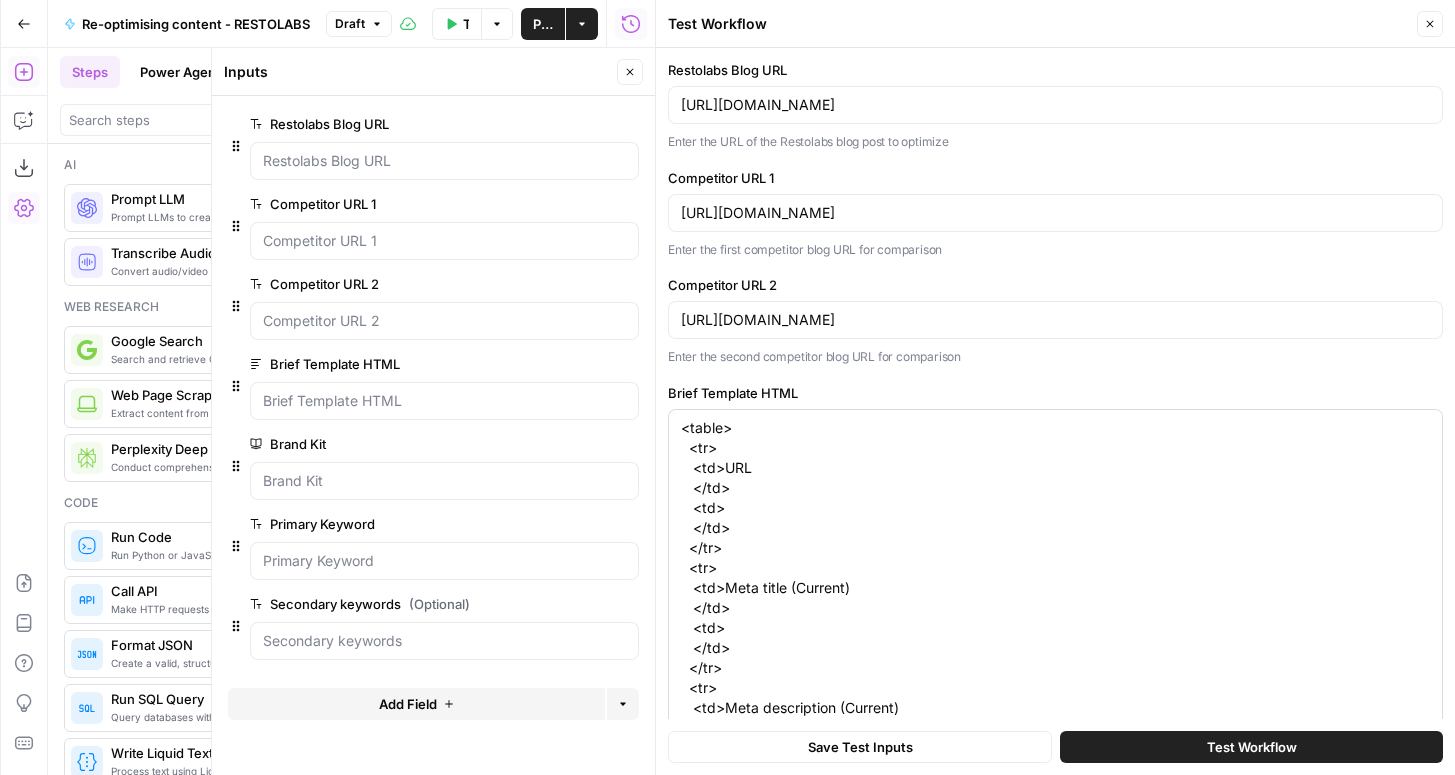 type on "white label, web design reseller, white label reseller business" 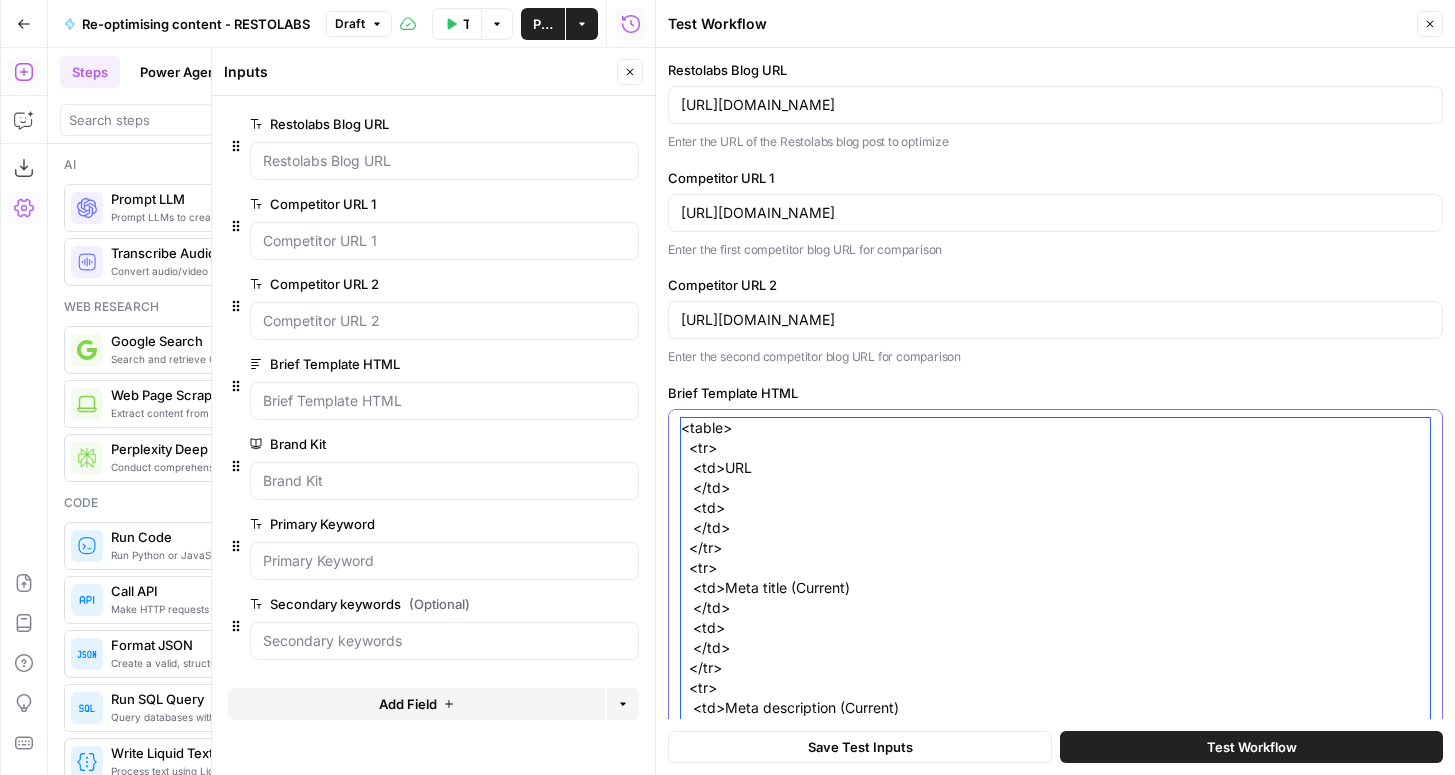 click on "<table>
<tr>
<td>URL
</td>
<td>
</td>
</tr>
<tr>
<td>Meta title (Current)
</td>
<td>
</td>
</tr>
<tr>
<td>Meta description (Current)
</td>
<td>
</td>
</tr>
<tr>
<td>Meta title (Recommended)
</td>
<td>
</td>
</tr>
<tr>
<td>Meta description (Recommended)
</td>
<td>
</td>
</tr>
<tr>
<td>Optimisation Eligibility
</td>
<td>
</td>
</tr>
<tr>
<td>Current heading hierarchy
</td>
<td>
</td>
</tr>
<tr>
<td>Recommended heading hierarchy
</td>
<td>
</td>
</tr>
<tr>
<td>Missing Sub-sections
</td>
<td>
</td>
</tr>
<tr>
<td>Internal Linking
</td>
<td>
</td>
</tr>
<tr>
<td>FAQs to add
</td>
<td>
</td>
</tr>
<tr>
<td>Schema code if any
</td>
<td>
</td>
</tr>
</table>" at bounding box center (1055, 1158) 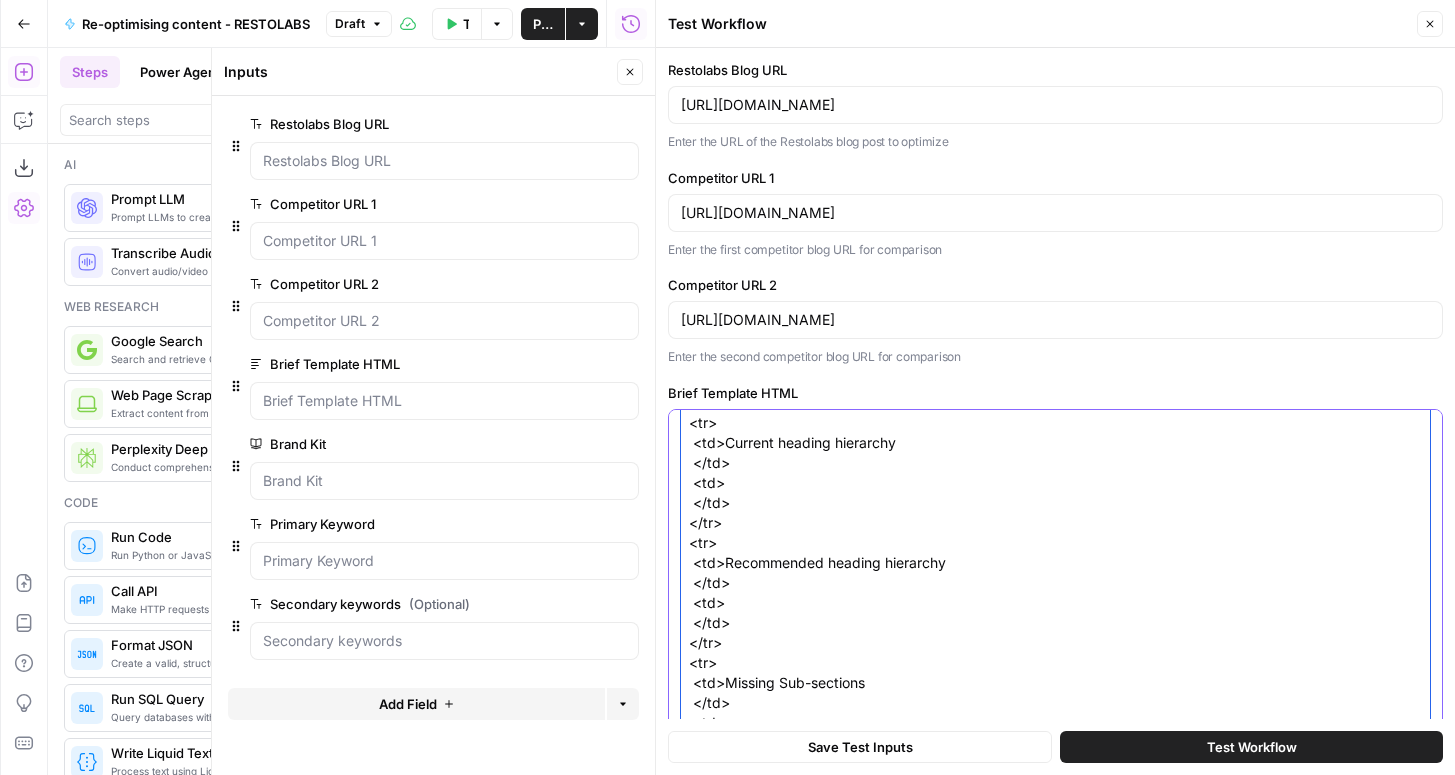 scroll, scrollTop: 1100, scrollLeft: 0, axis: vertical 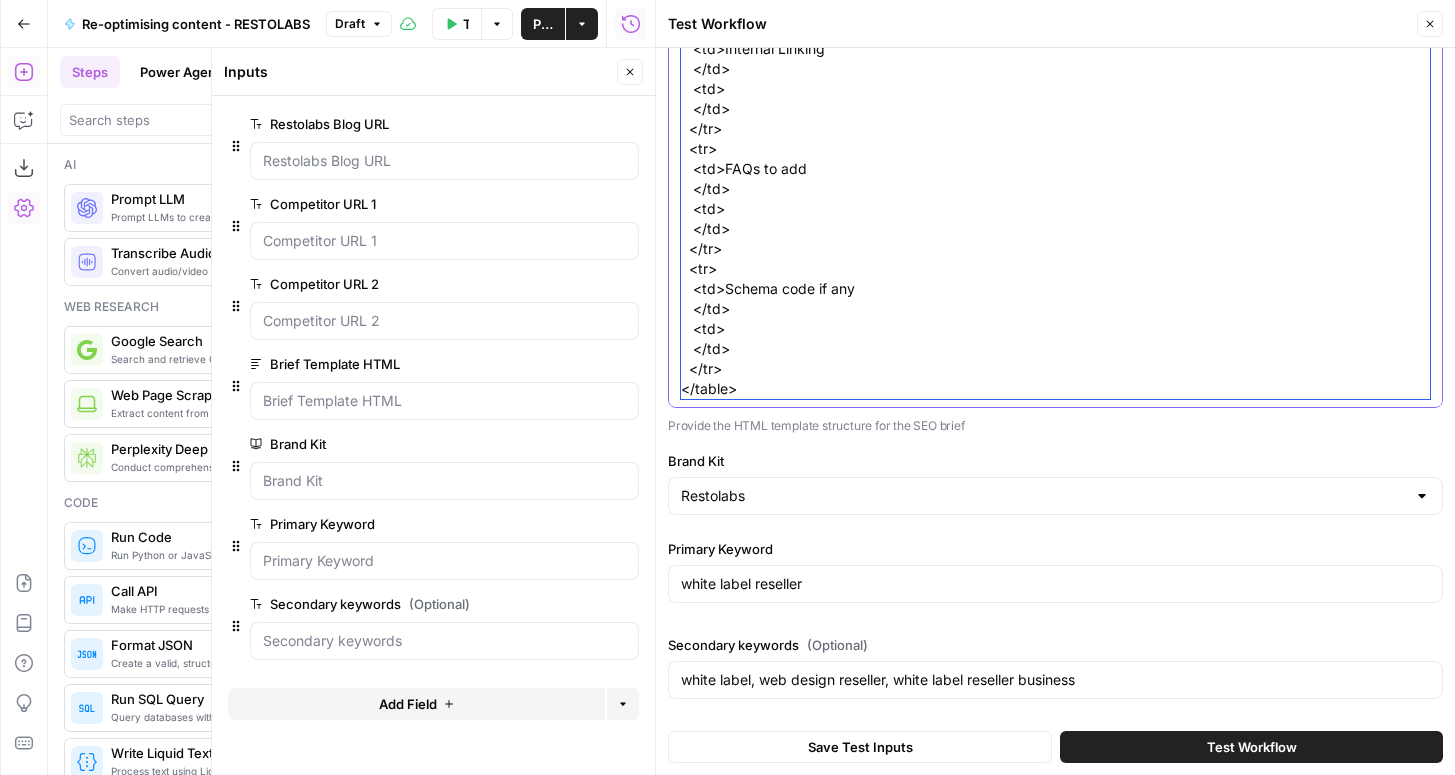 click on "<table>
<tr>
<td>URL
</td>
<td>
</td>
</tr>
<tr>
<td>Meta title (Current)
</td>
<td>
</td>
</tr>
<tr>
<td>Meta description (Current)
</td>
<td>
</td>
</tr>
<tr>
<td>Meta title (Recommended)
</td>
<td>
</td>
</tr>
<tr>
<td>Meta description (Recommended)
</td>
<td>
</td>
</tr>
<tr>
<td>Optimisation Eligibility
</td>
<td>
</td>
</tr>
<tr>
<td>Current heading hierarchy
</td>
<td>
</td>
</tr>
<tr>
<td>Recommended heading hierarchy
</td>
<td>
</td>
</tr>
<tr>
<td>Missing Sub-sections
</td>
<td>
</td>
</tr>
<tr>
<td>Internal Linking
</td>
<td>
</td>
</tr>
<tr>
<td>FAQs to add
</td>
<td>
</td>
</tr>
<tr>
<td>Schema code if any
</td>
<td>
</td>
</tr>
</table>" at bounding box center (1055, -341) 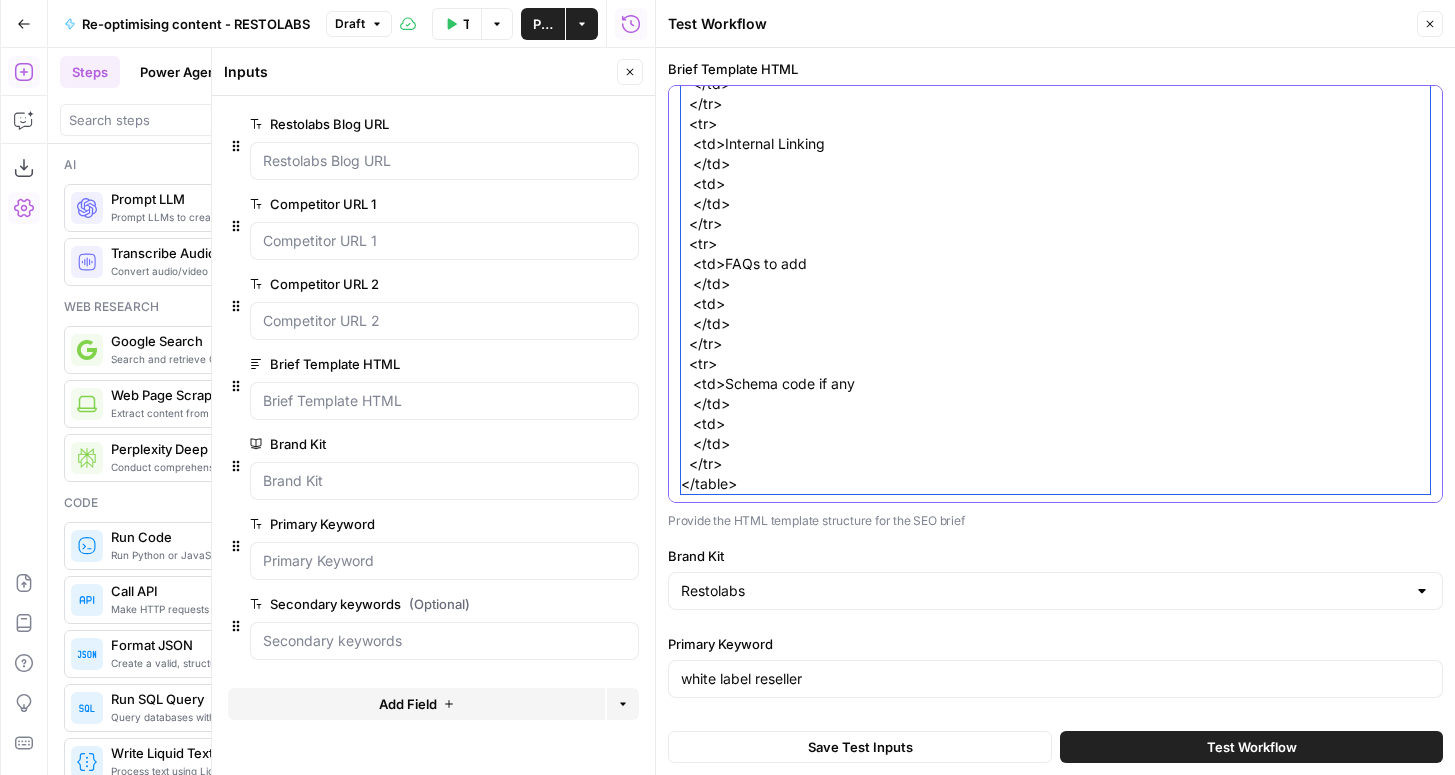 scroll, scrollTop: 300, scrollLeft: 0, axis: vertical 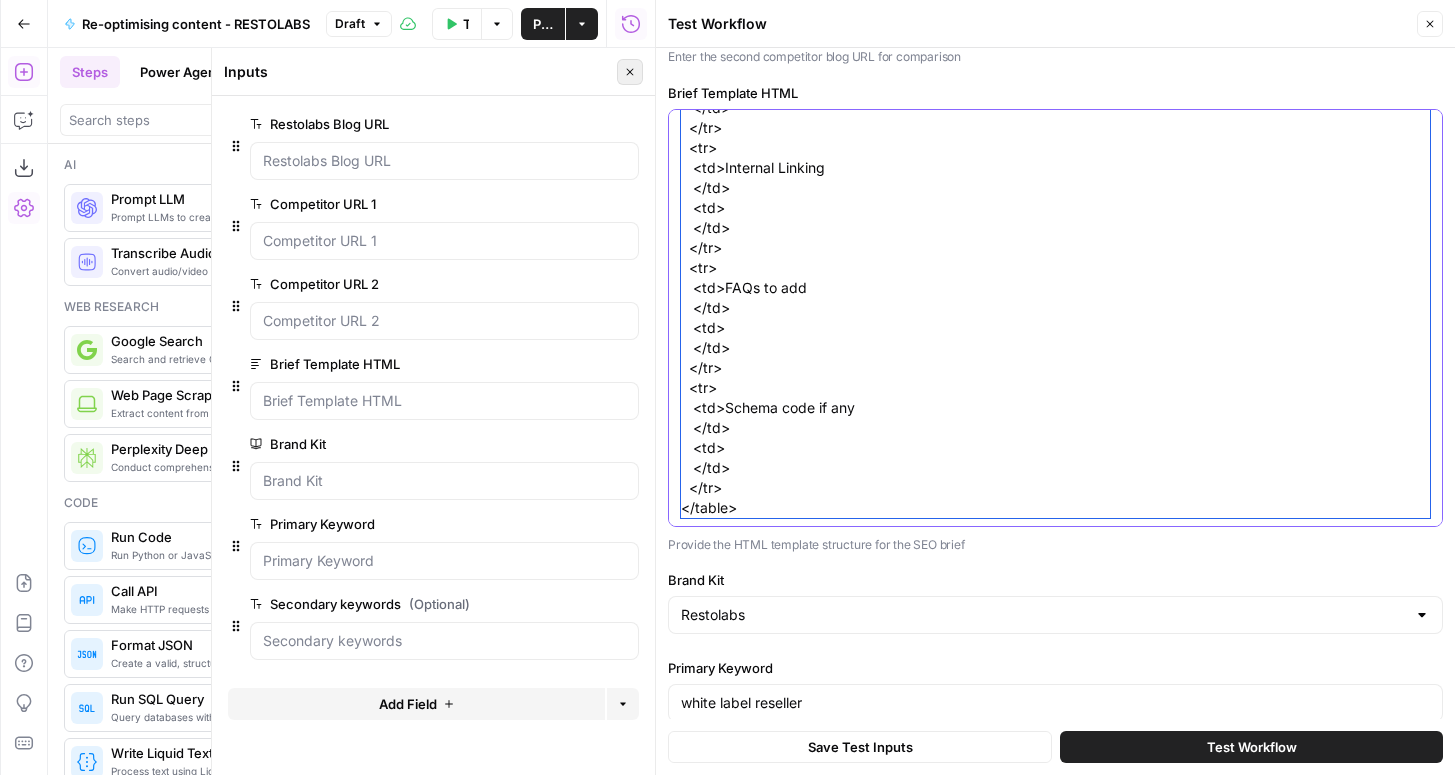 type on "<table>
<tr>
<td>URL
</td>
<td>
</td>
</tr>
<tr>
<td>Meta title (Current)
</td>
<td>
</td>
</tr>
<tr>
<td>Meta description (Current)
</td>
<td>
</td>
</tr>
<tr>
<td>Meta title (Recommended)
</td>
<td>
</td>
</tr>
<tr>
<td>Meta description (Recommended)
</td>
<td>
</td>
</tr>
<tr>
<td>Optimisation Eligibility
</td>
<td>
</td>
</tr>
<tr>
<td>Current heading hierarchy
</td>
<td>
</td>
</tr>
<tr>
<td>Recommended heading hierarchy
</td>
<td>
</td>
</tr>
<tr>
<td>Missing Sub-sections
</td>
<td>
</td>
</tr>
<tr>
<td>Internal Linking
</td>
<td>
</td>
</tr>
<tr>
<td>FAQs to add
</td>
<td>
</td>
</tr>
<tr>
<td>Schema code if any
</td>
<td>
</td>
</tr>
</table>" 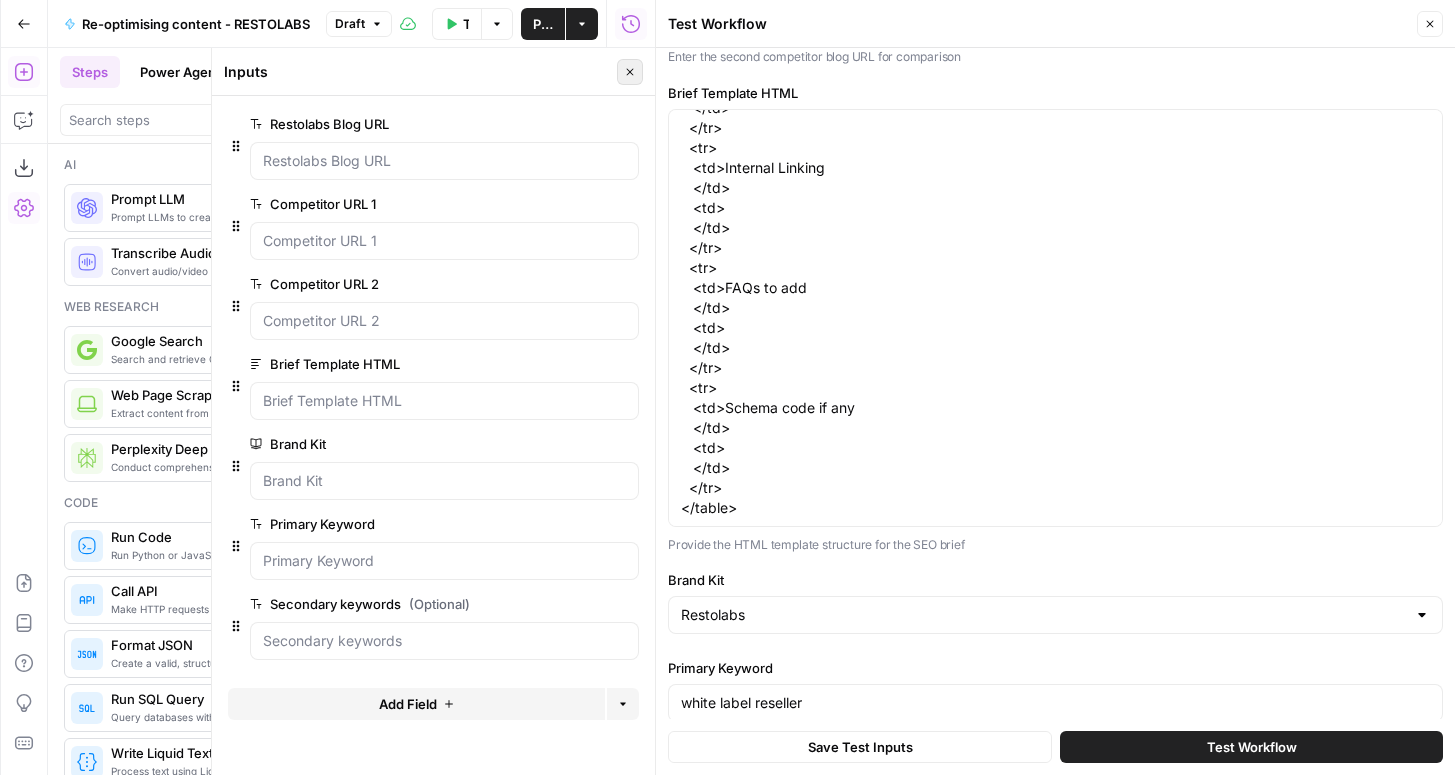 scroll, scrollTop: 0, scrollLeft: 0, axis: both 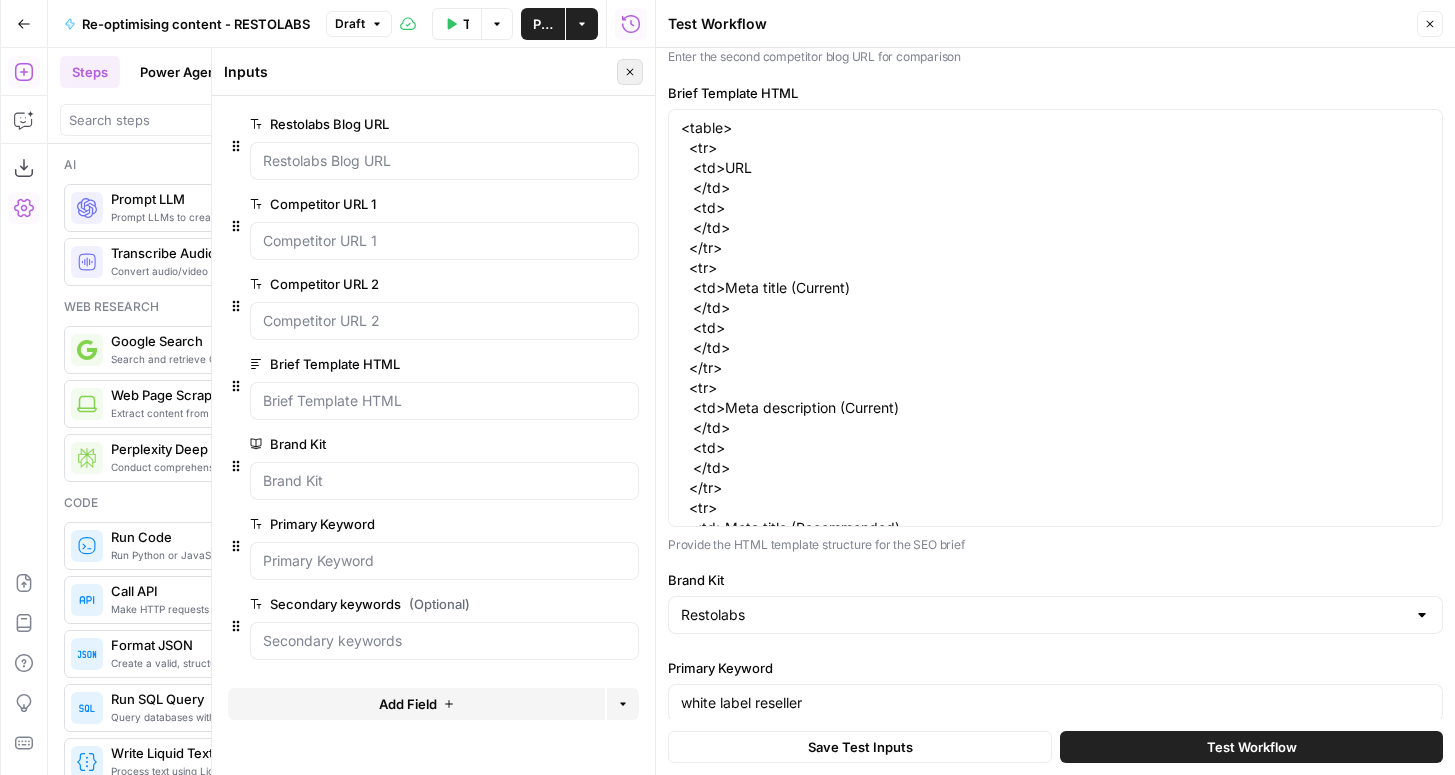 click on "Close" at bounding box center (630, 72) 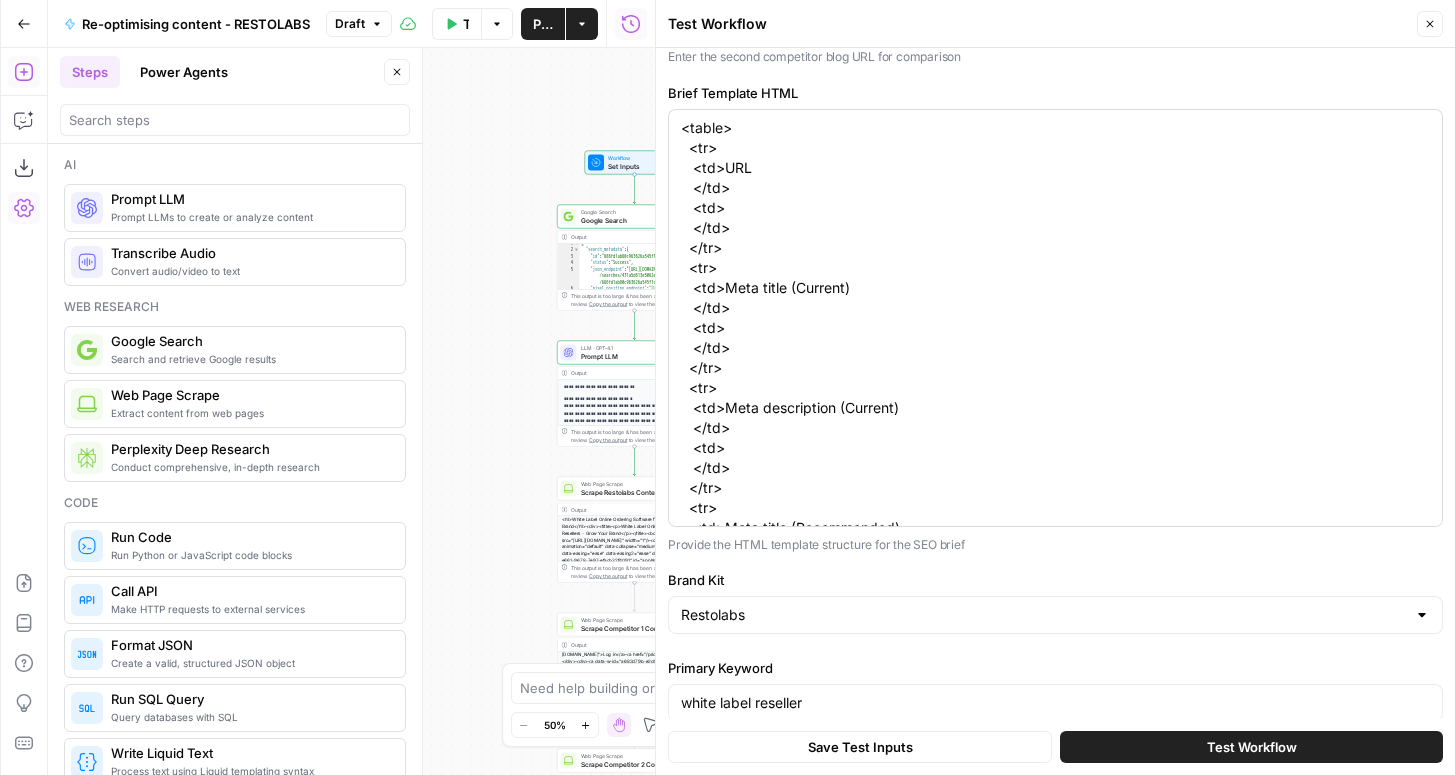 scroll, scrollTop: 1080, scrollLeft: 0, axis: vertical 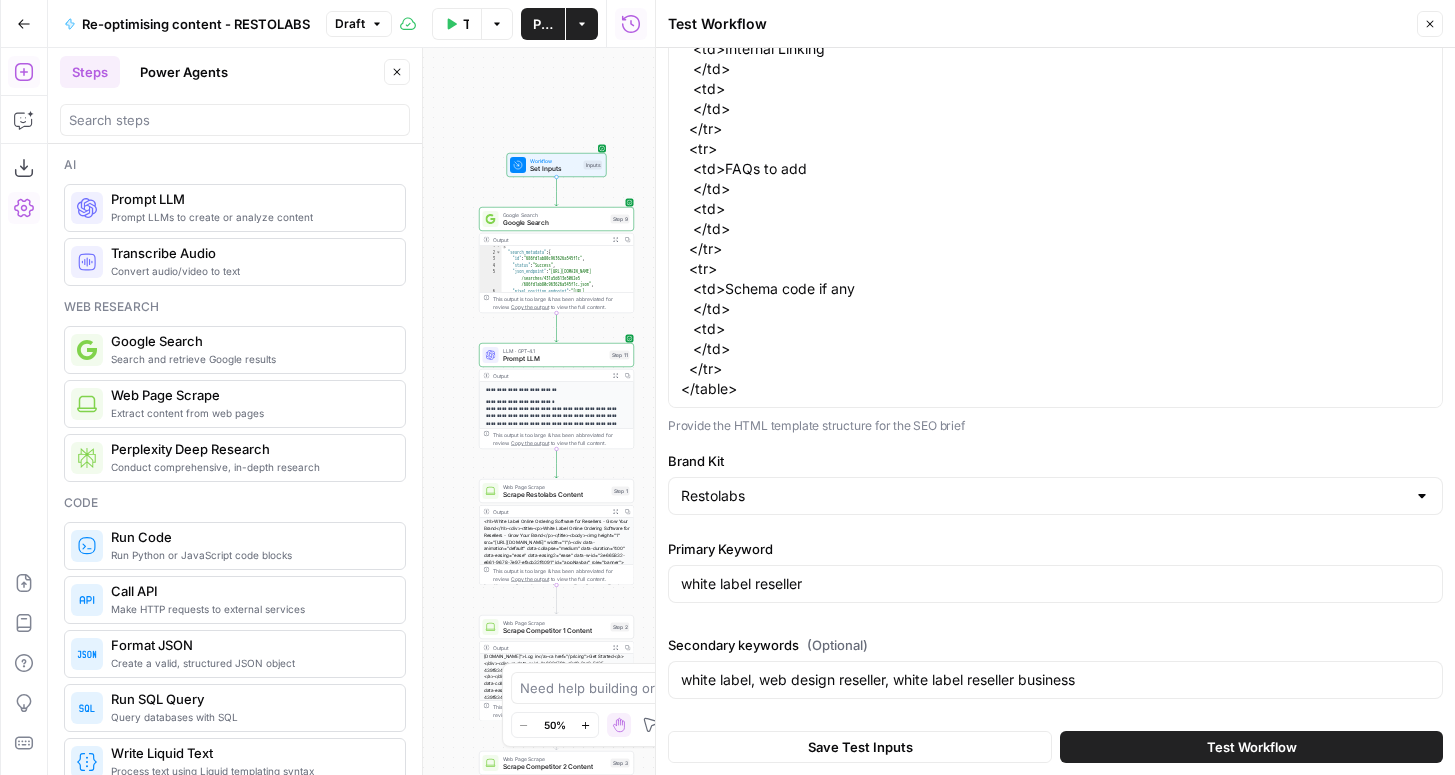 click on "Test Workflow Close" at bounding box center (1055, 24) 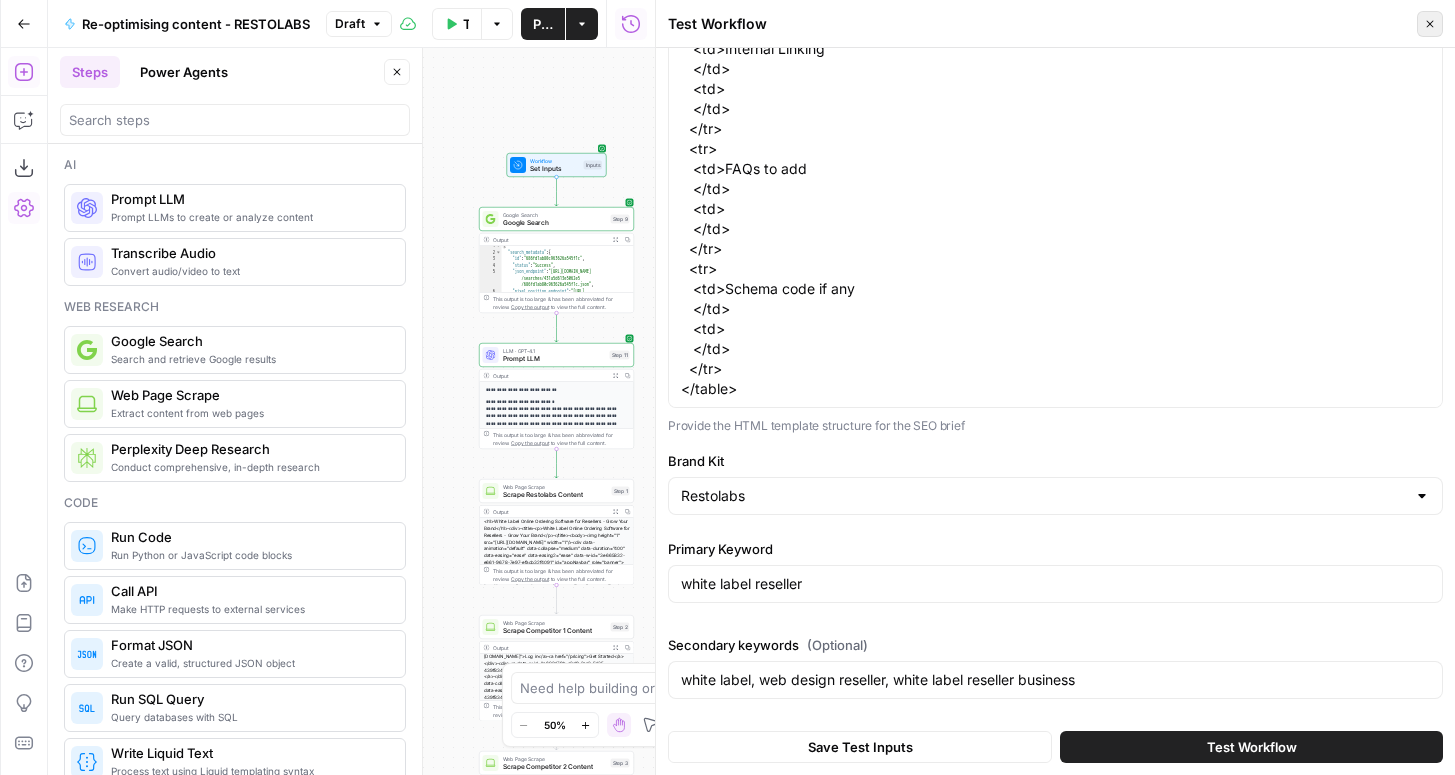 click on "Close" at bounding box center [1430, 24] 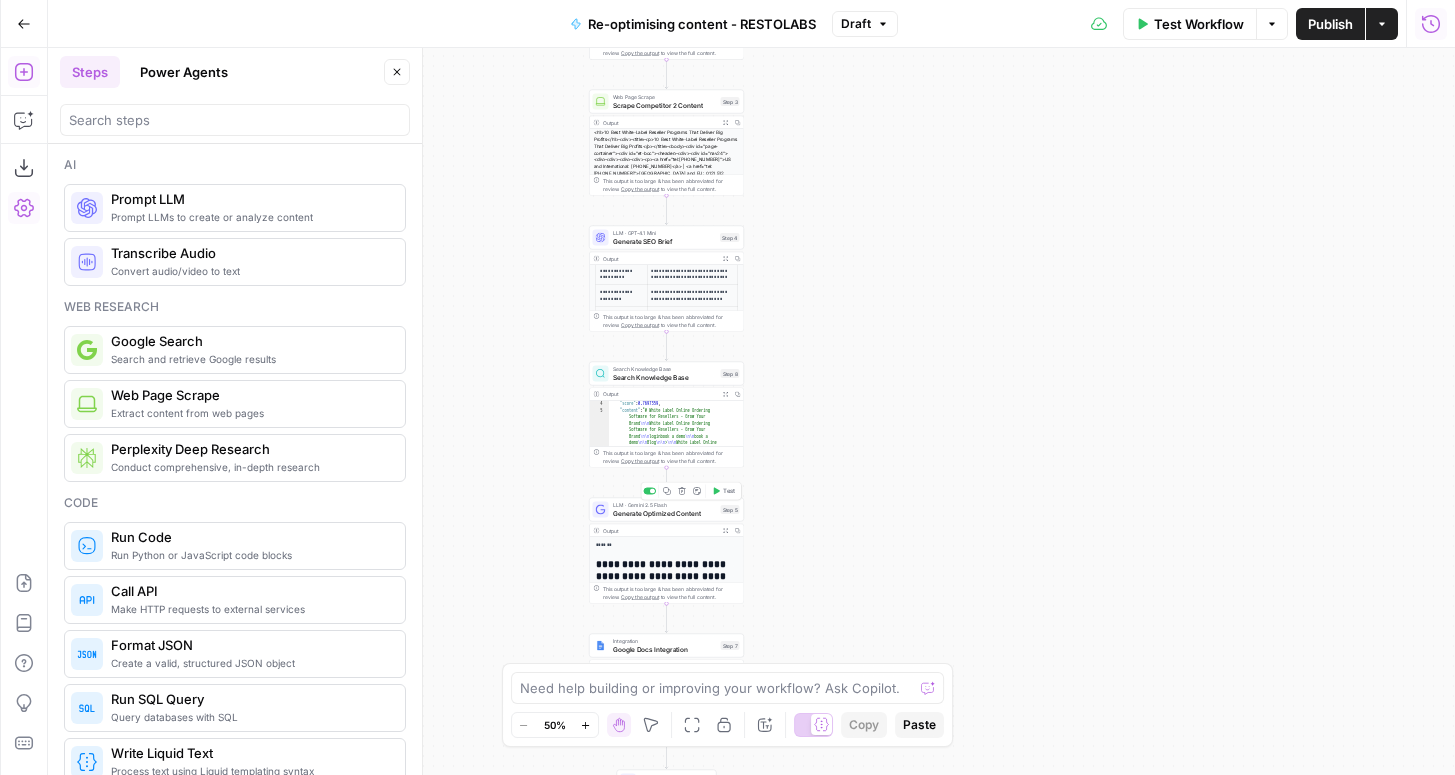 click on "Generate Optimized Content" at bounding box center [665, 513] 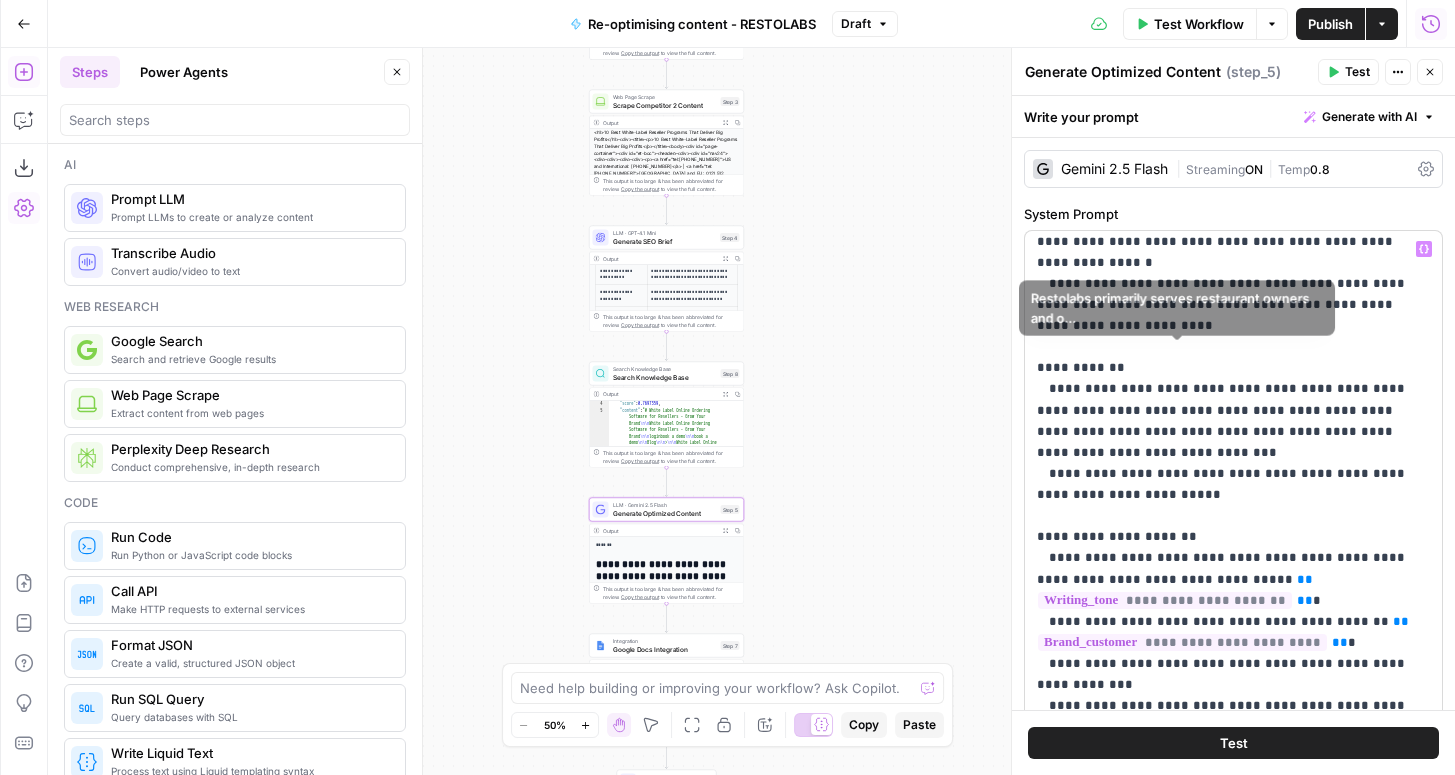 scroll, scrollTop: 1969, scrollLeft: 0, axis: vertical 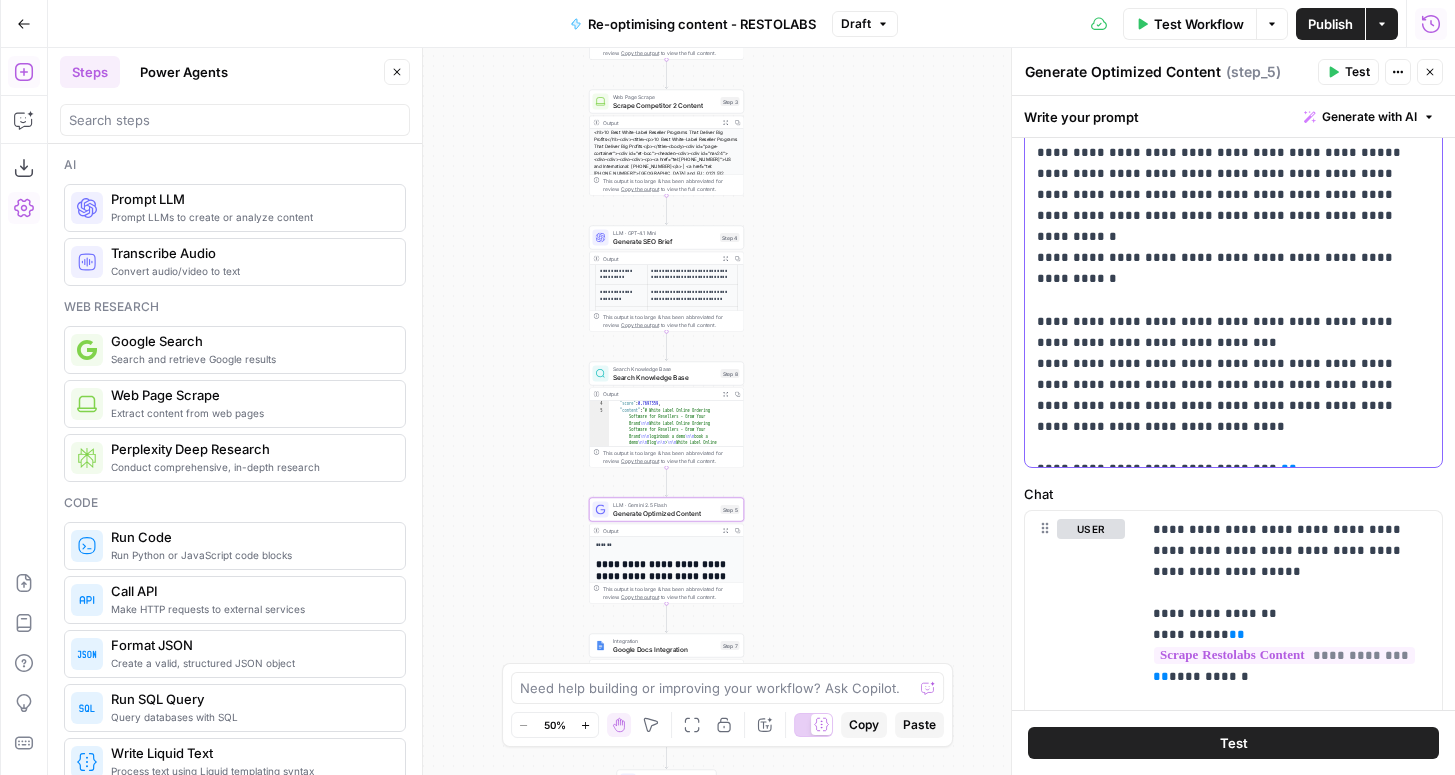 click on "**********" at bounding box center (1233, -926) 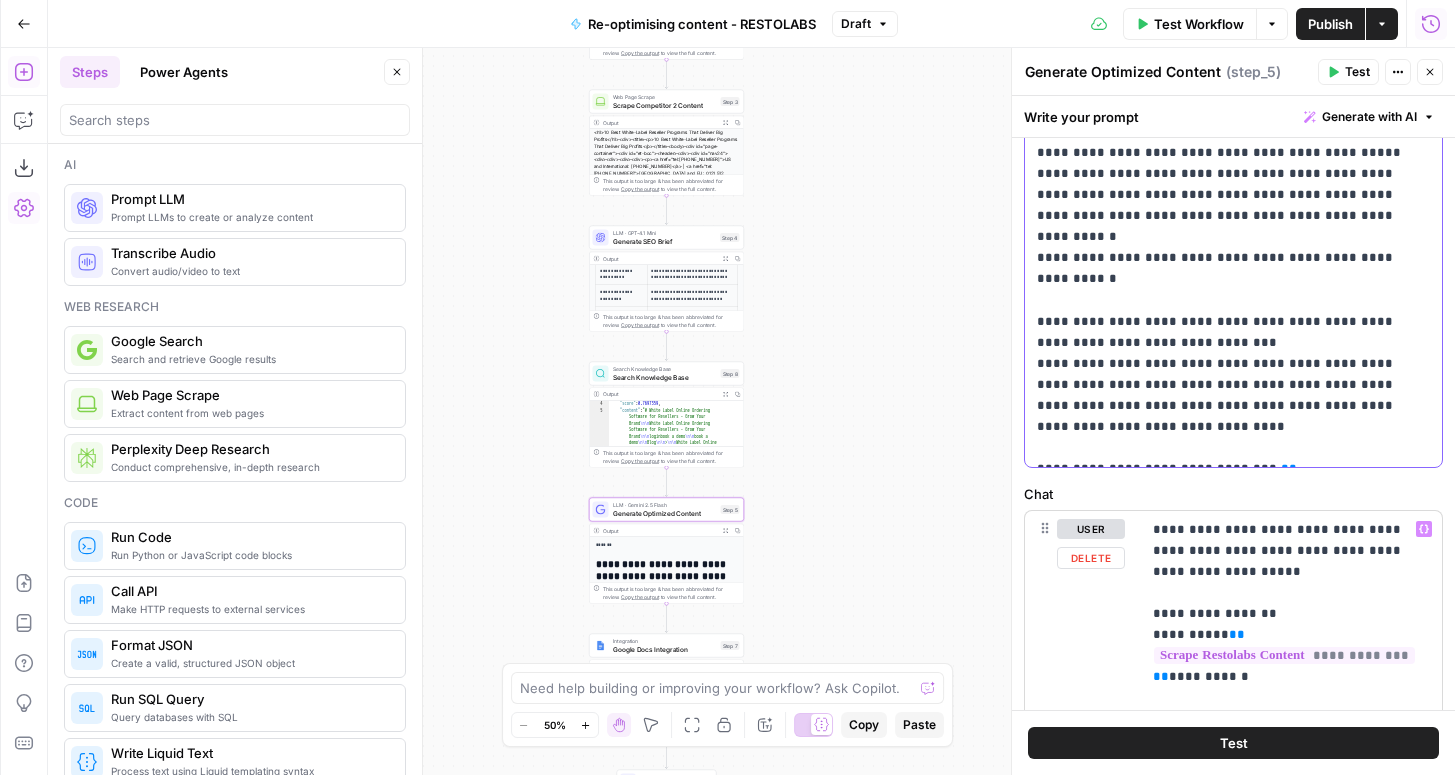 type 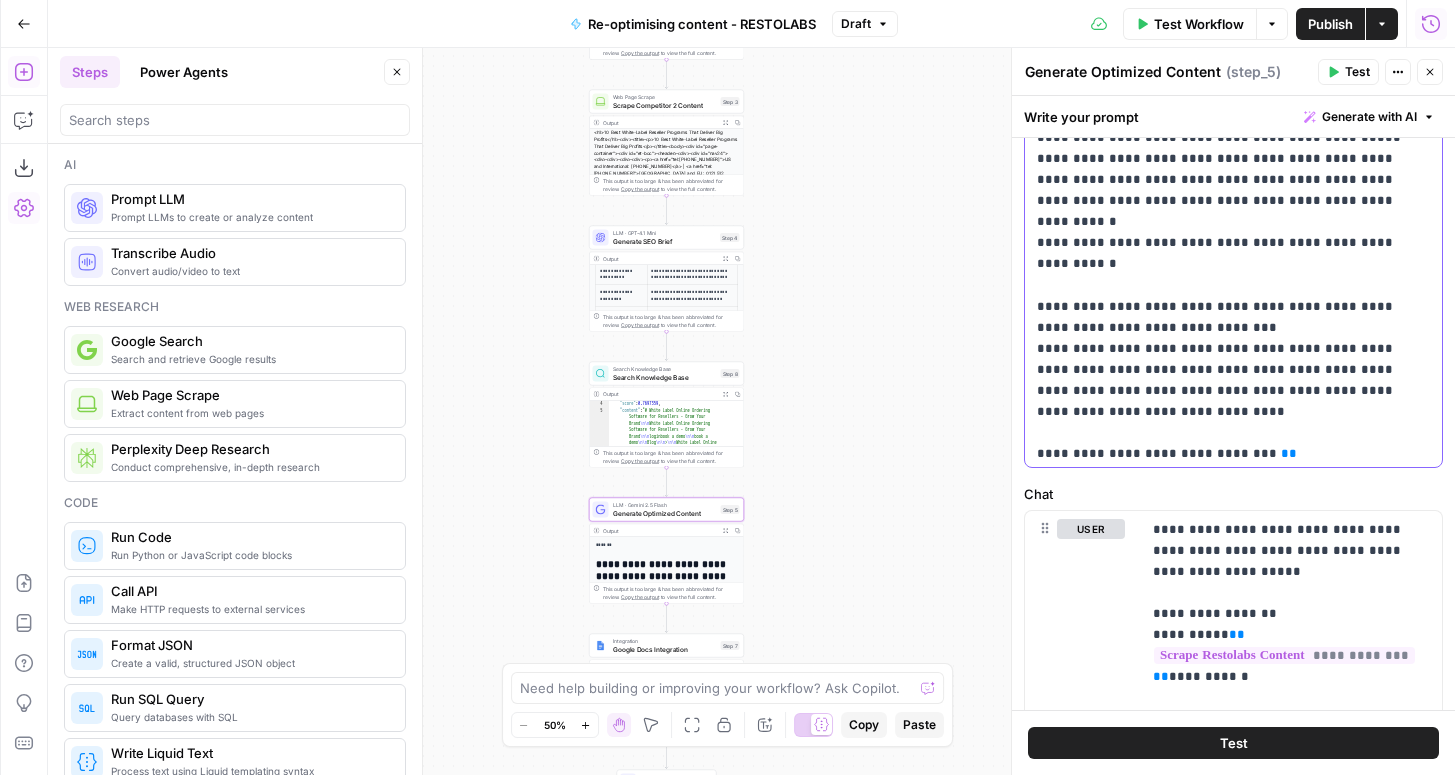scroll, scrollTop: 1990, scrollLeft: 0, axis: vertical 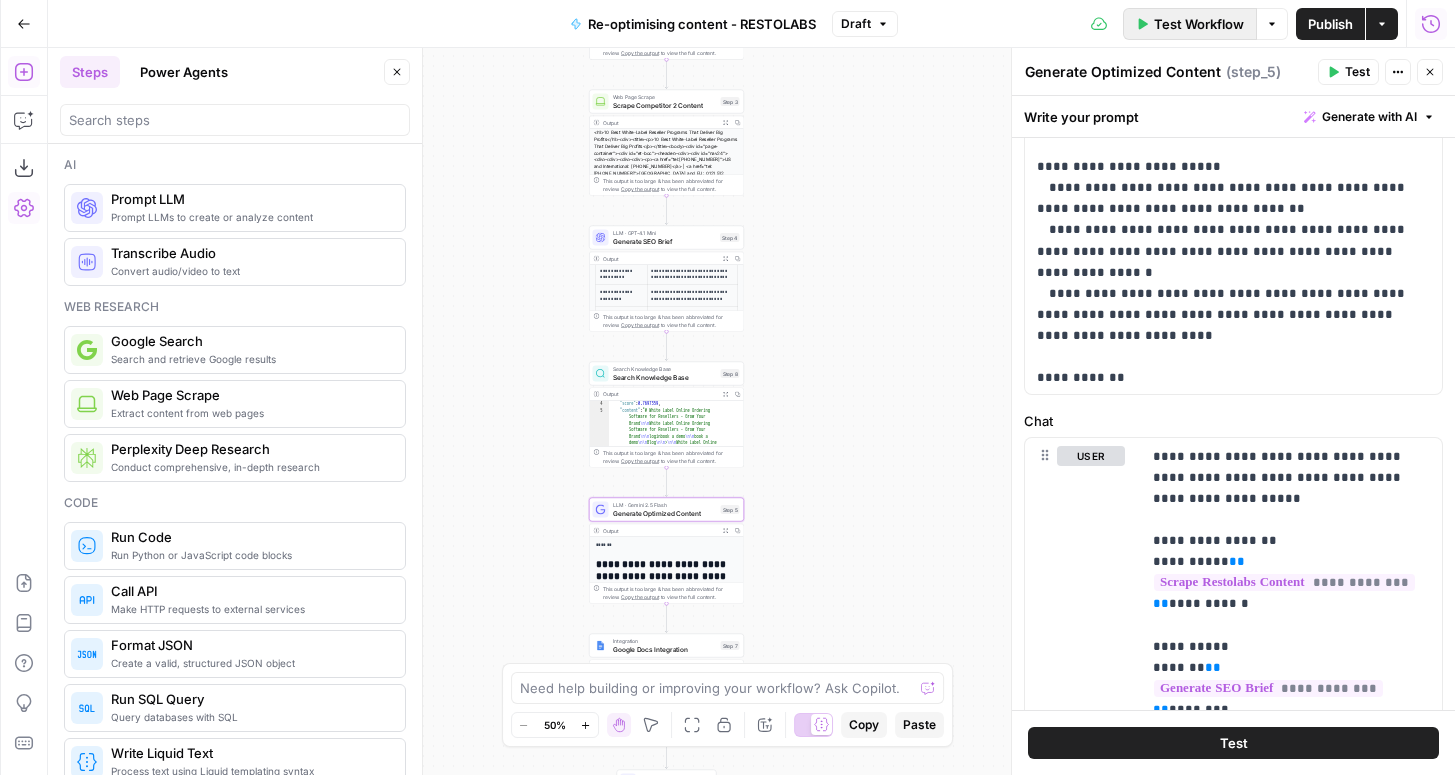 click on "Test Workflow" at bounding box center (1199, 24) 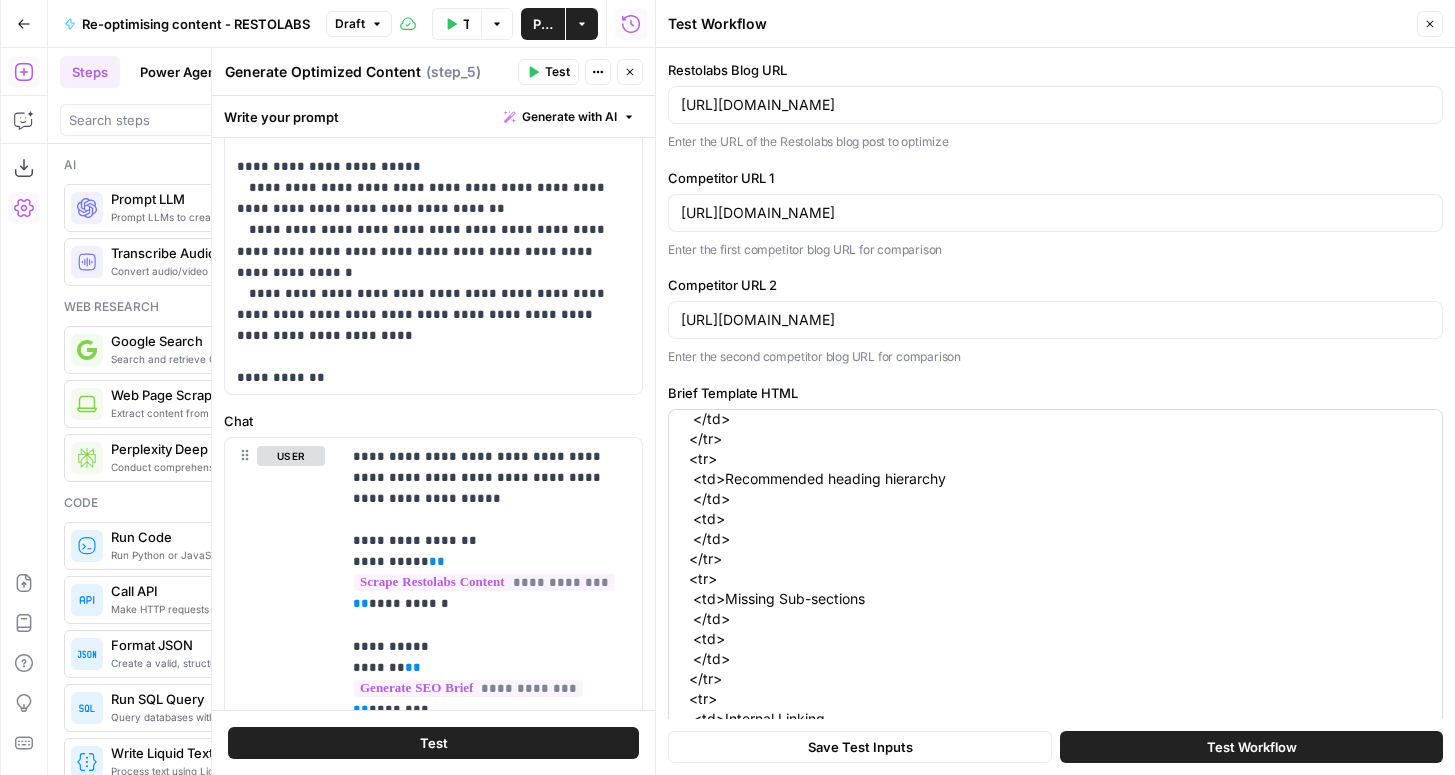 scroll, scrollTop: 1140, scrollLeft: 0, axis: vertical 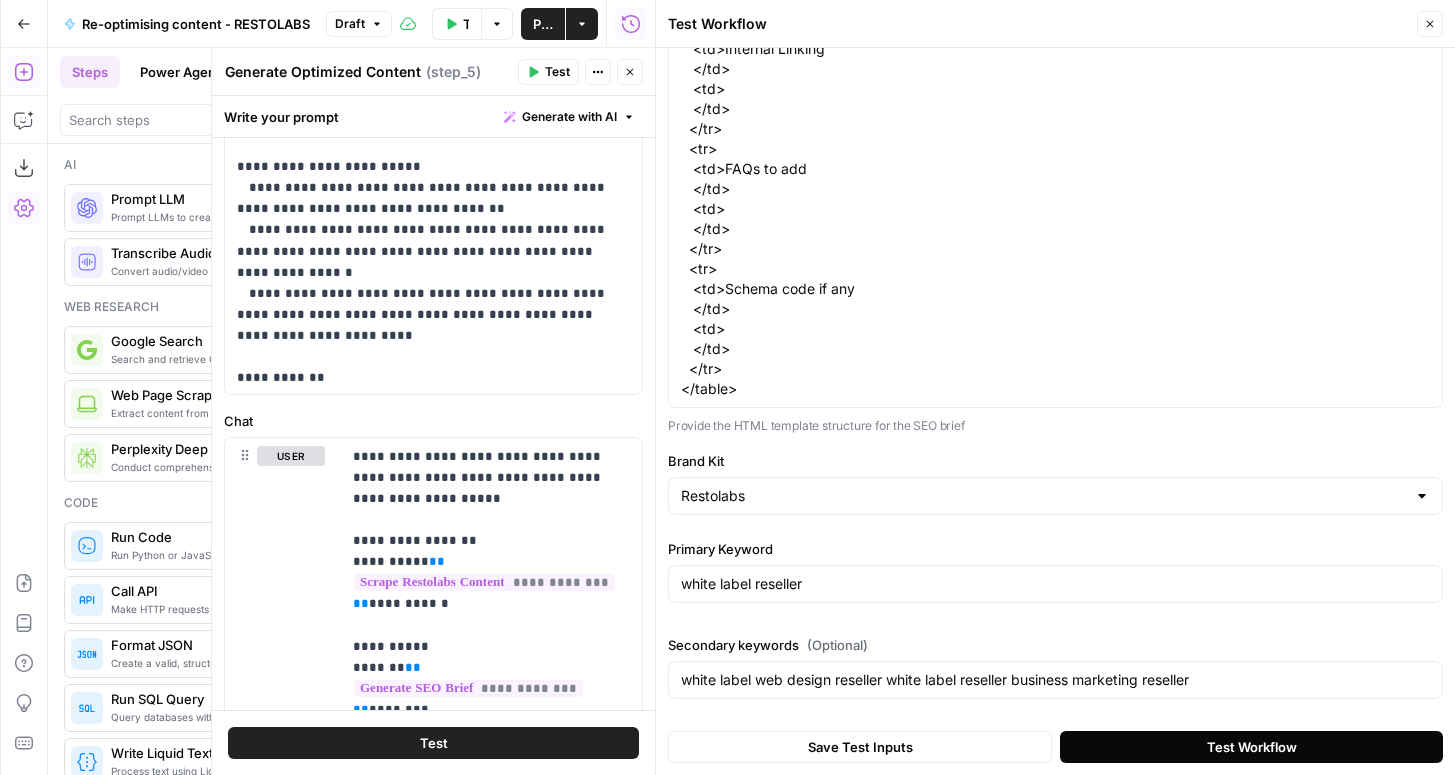 click on "Test Workflow" at bounding box center (1252, 747) 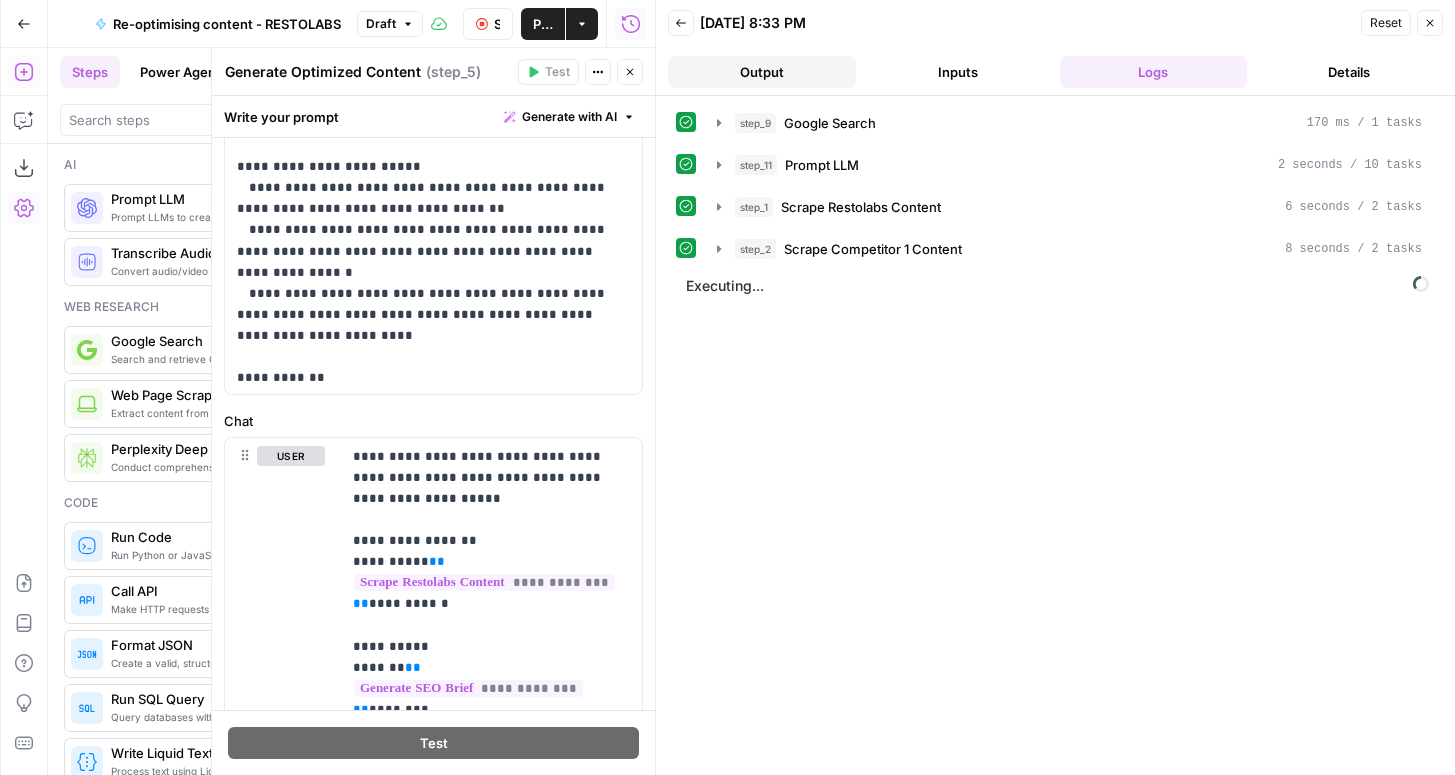click on "Output" at bounding box center [762, 72] 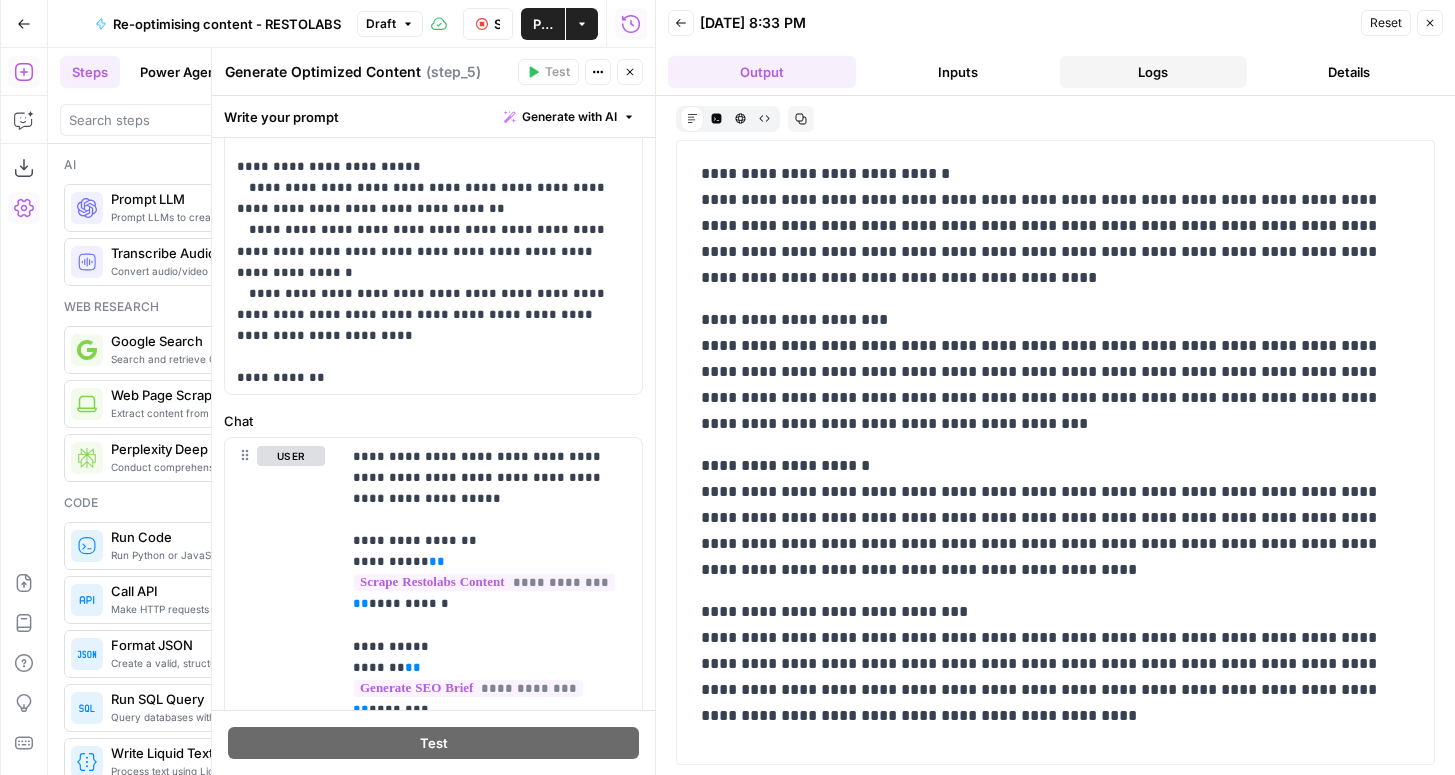 click on "Logs" at bounding box center [1154, 72] 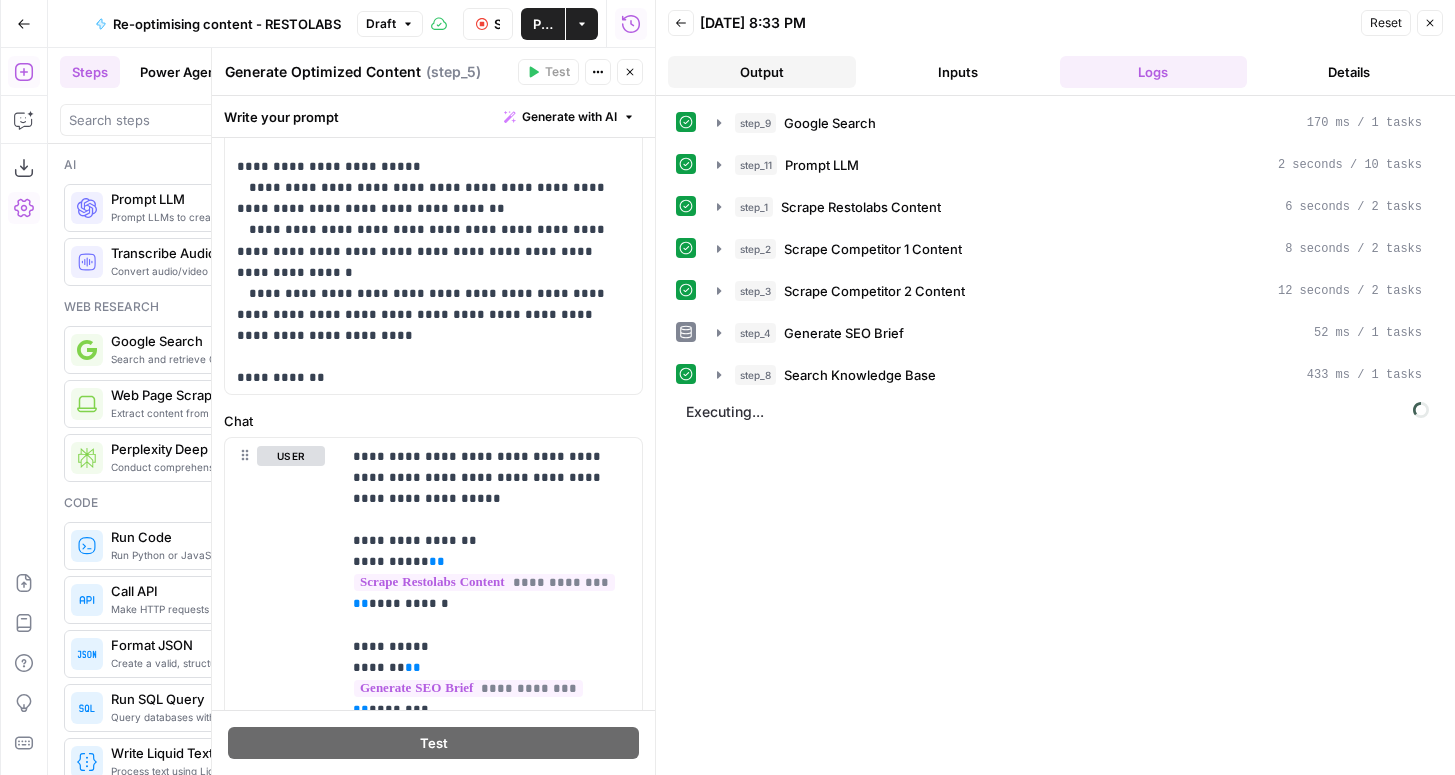 click on "Output" at bounding box center (762, 72) 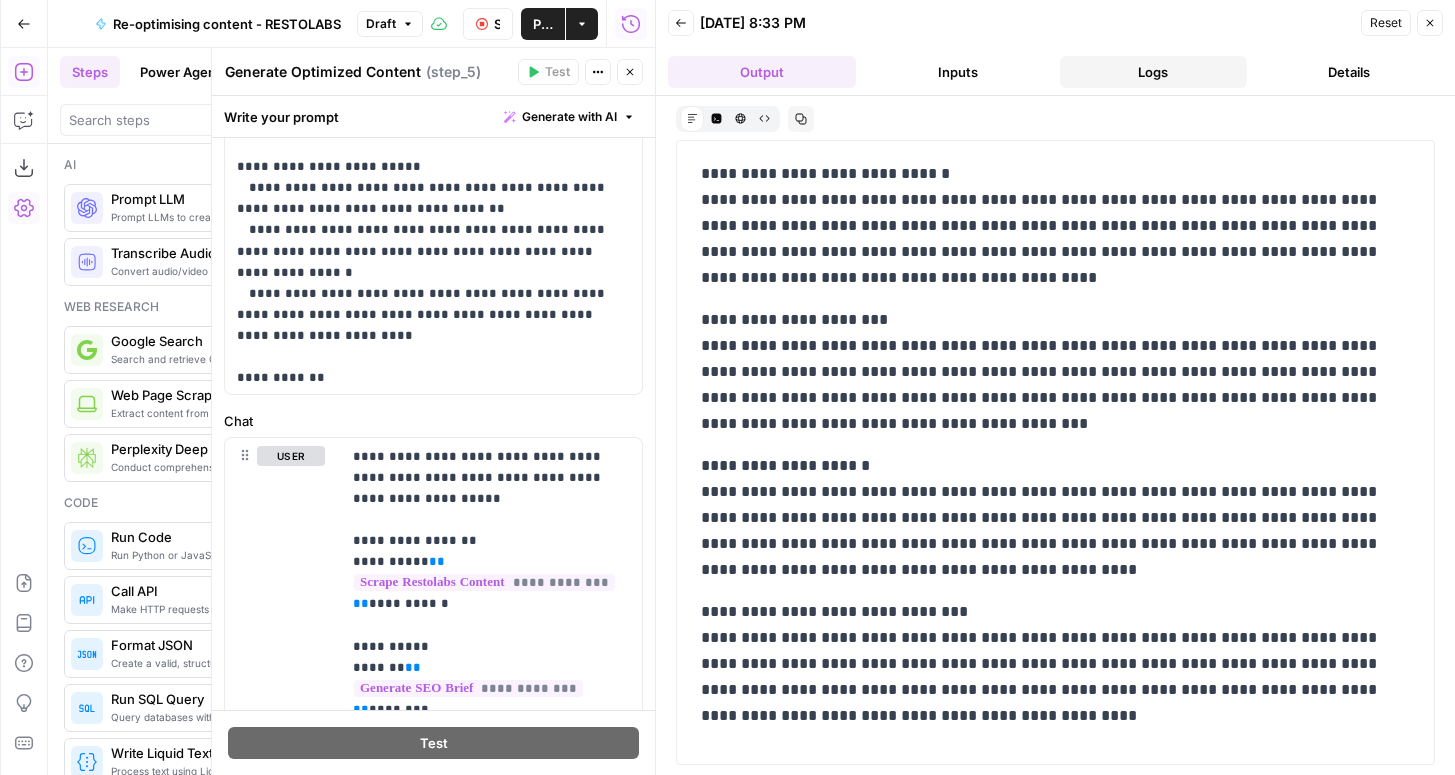 click on "Logs" at bounding box center [1154, 72] 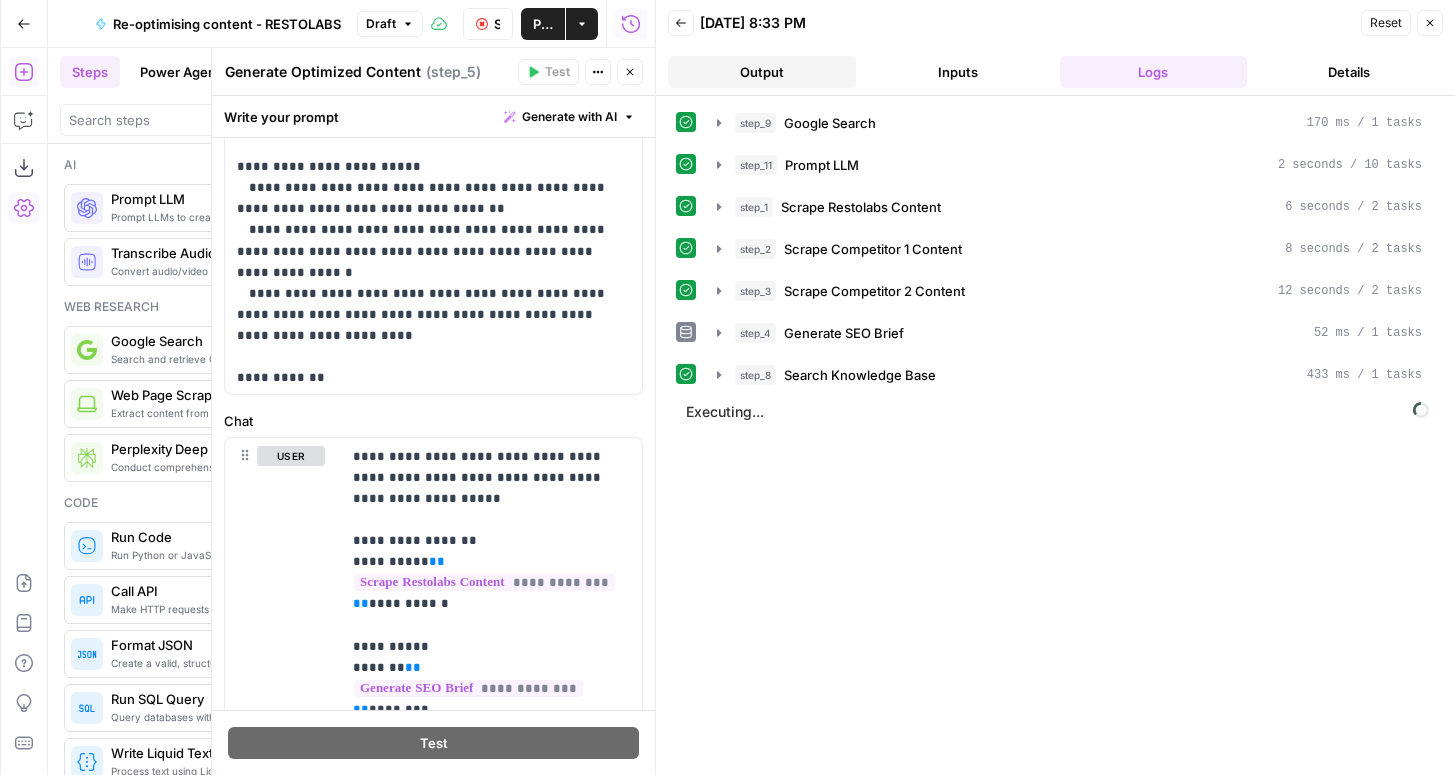 click on "Output" at bounding box center [762, 72] 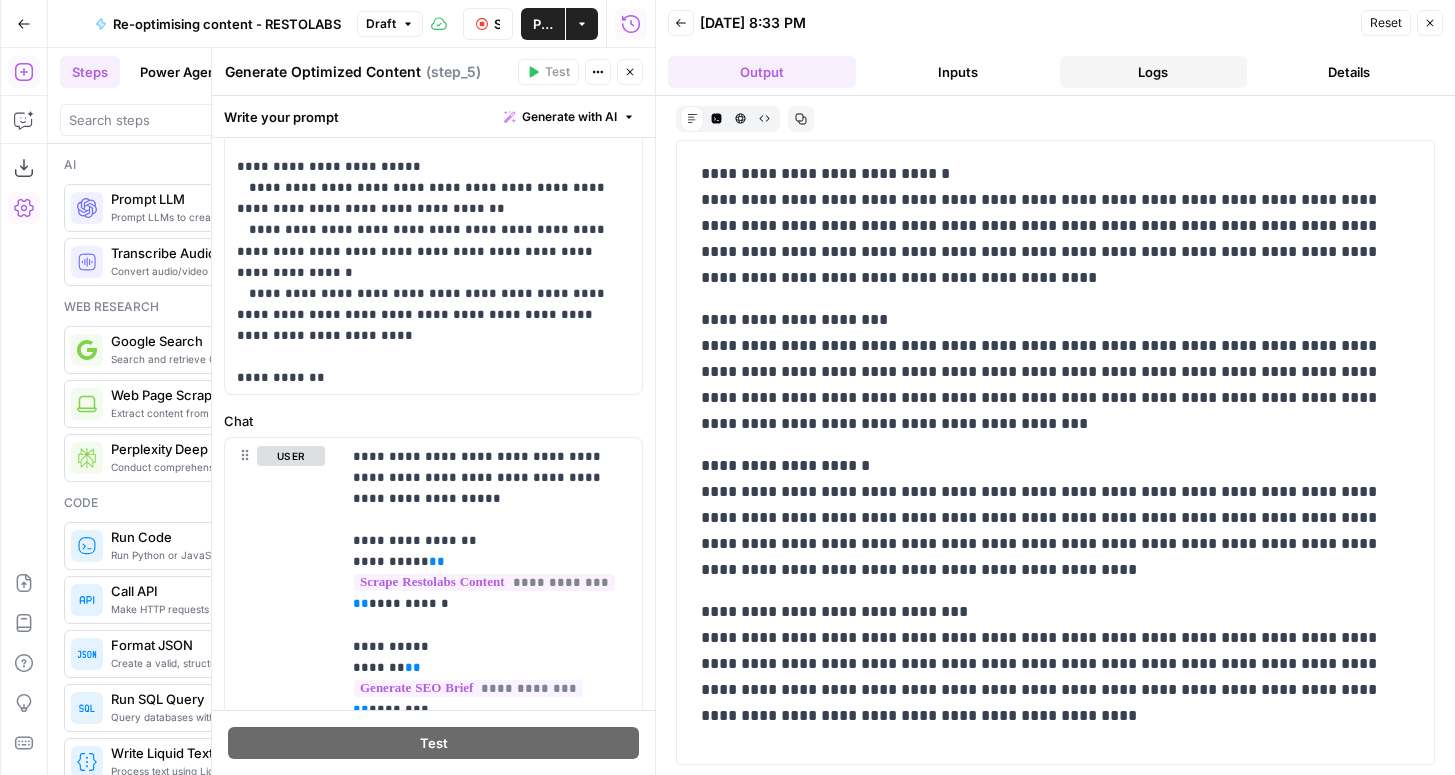 click on "Logs" at bounding box center (1154, 72) 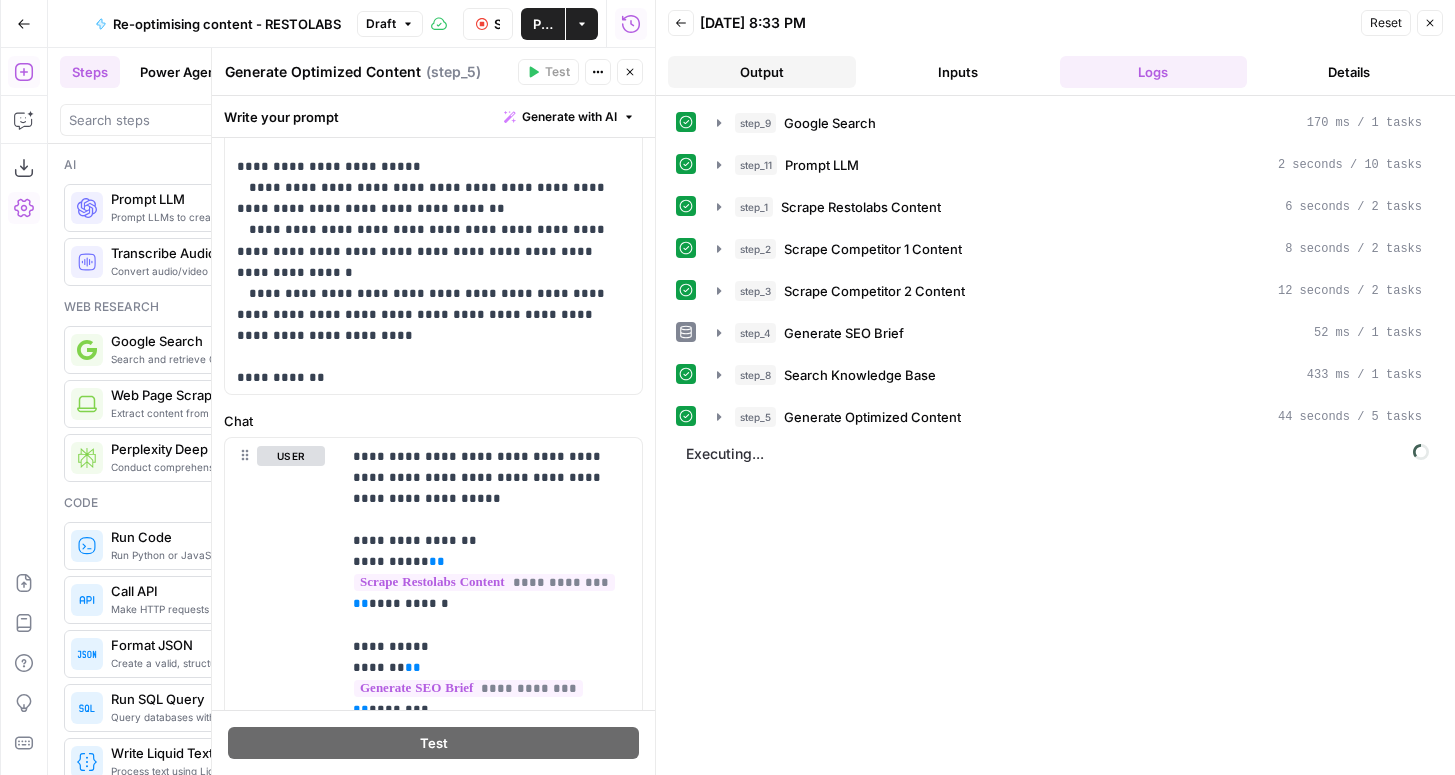 click on "Output" at bounding box center (762, 72) 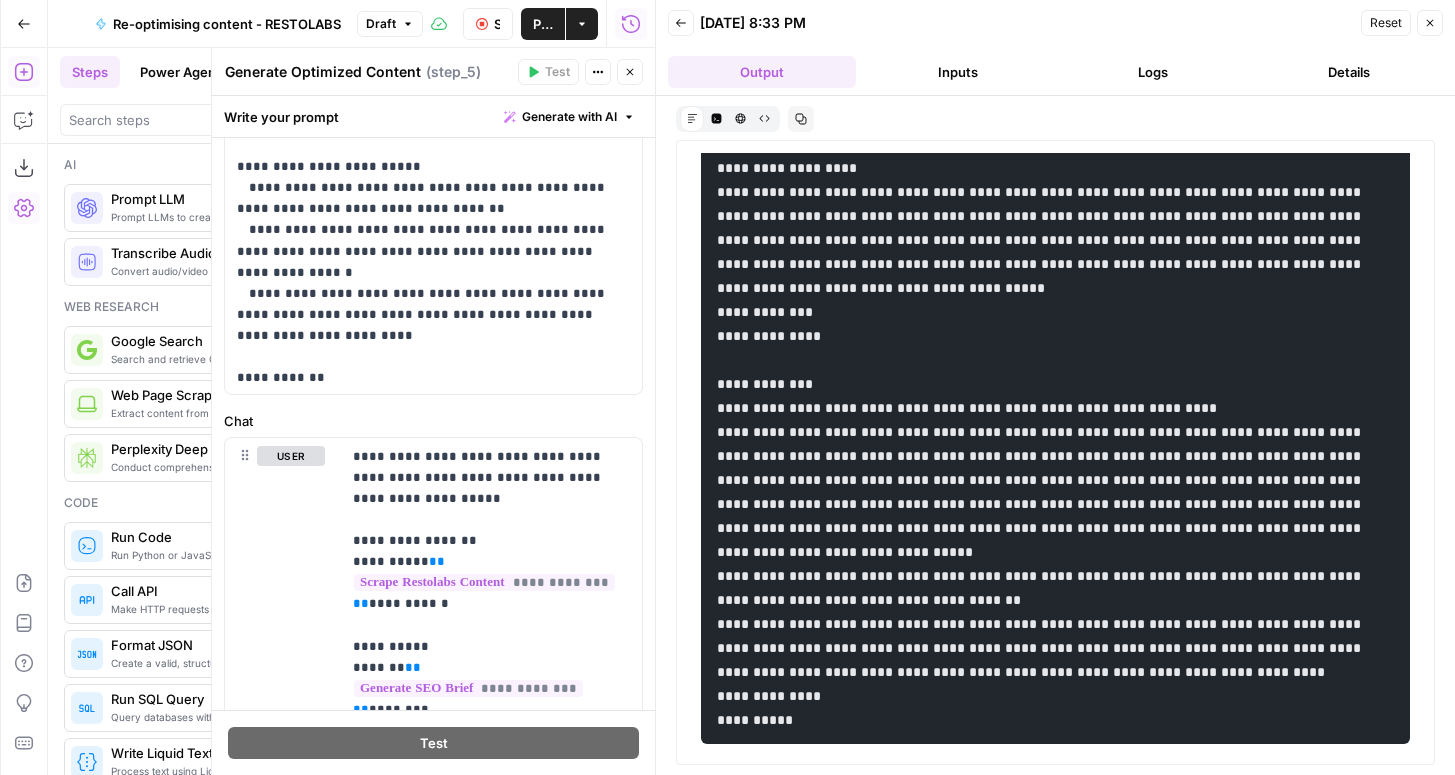 scroll, scrollTop: 7353, scrollLeft: 0, axis: vertical 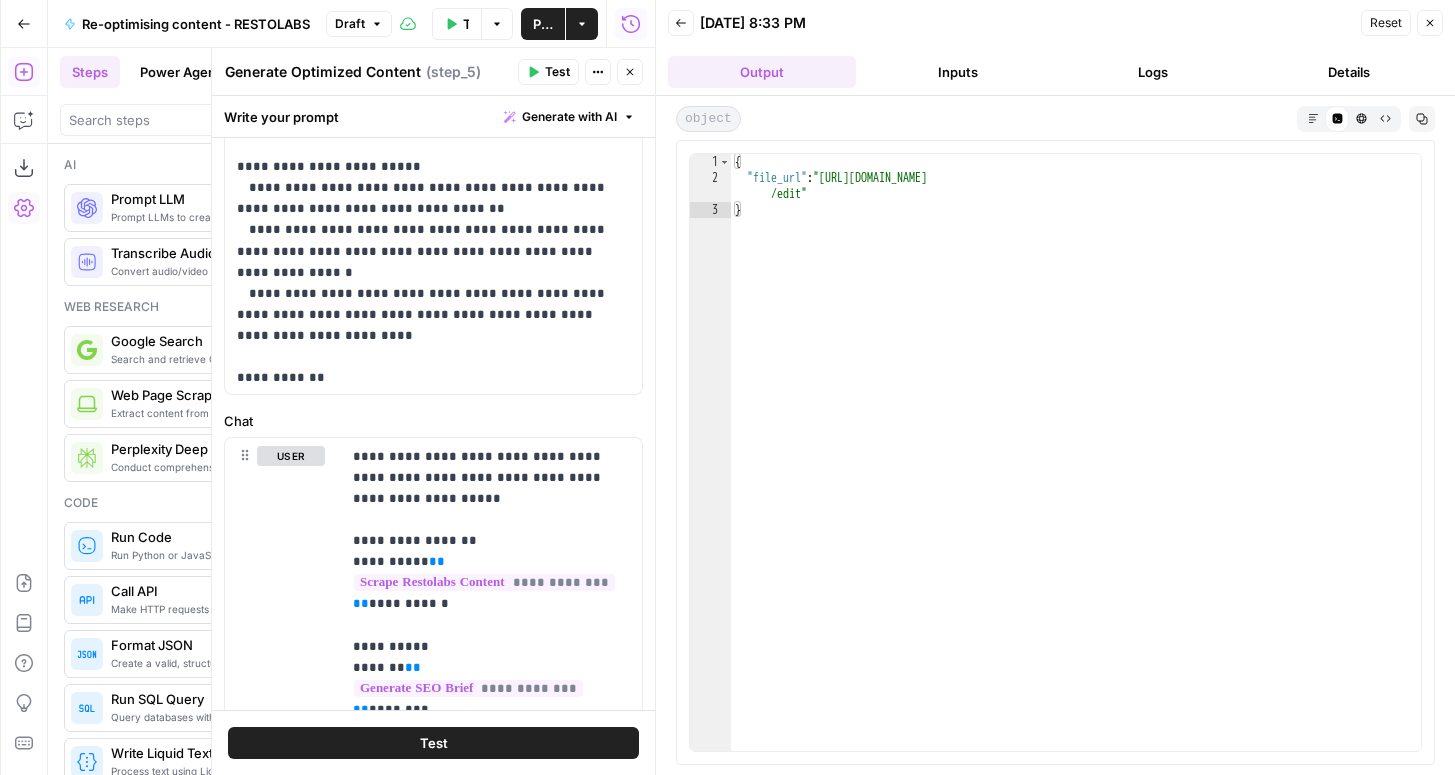 type on "**********" 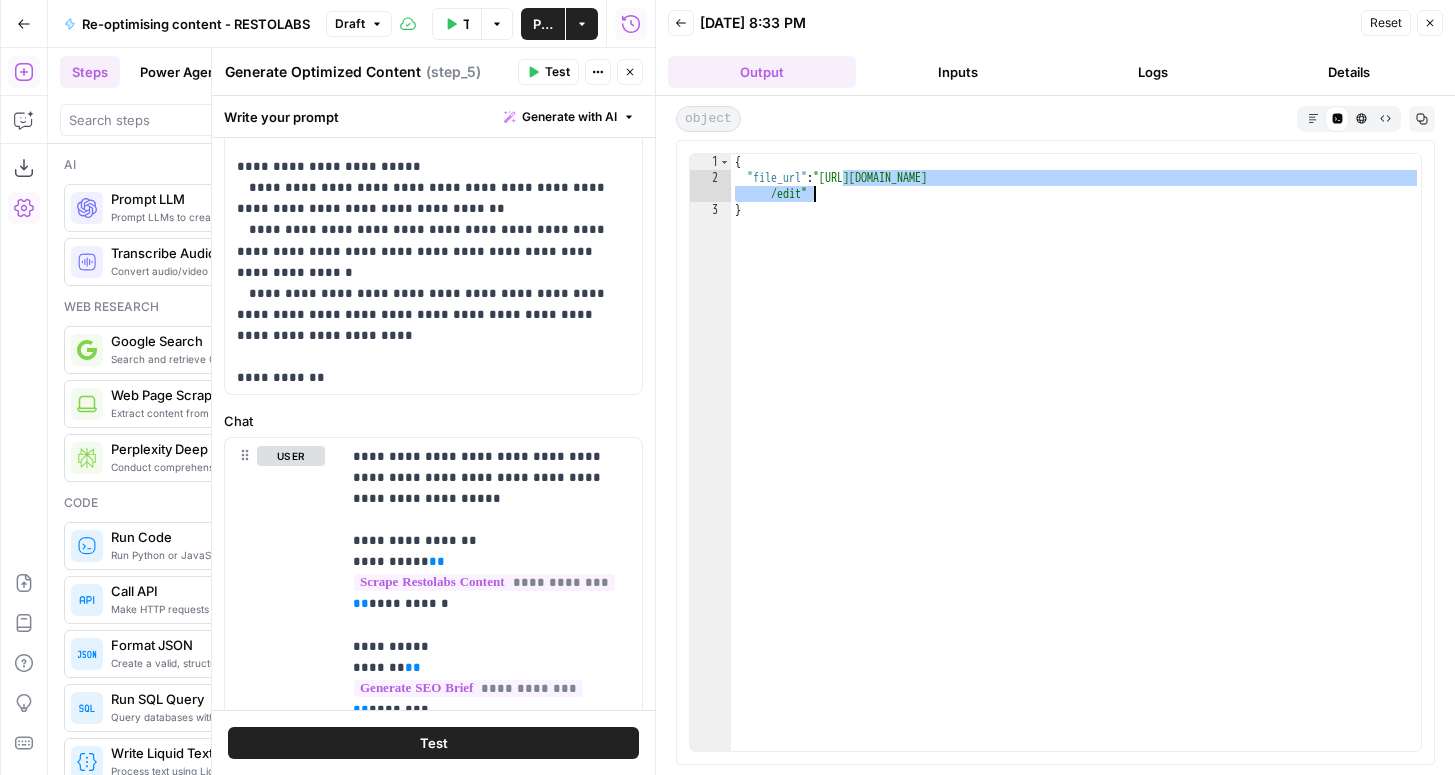 drag, startPoint x: 845, startPoint y: 178, endPoint x: 813, endPoint y: 200, distance: 38.832977 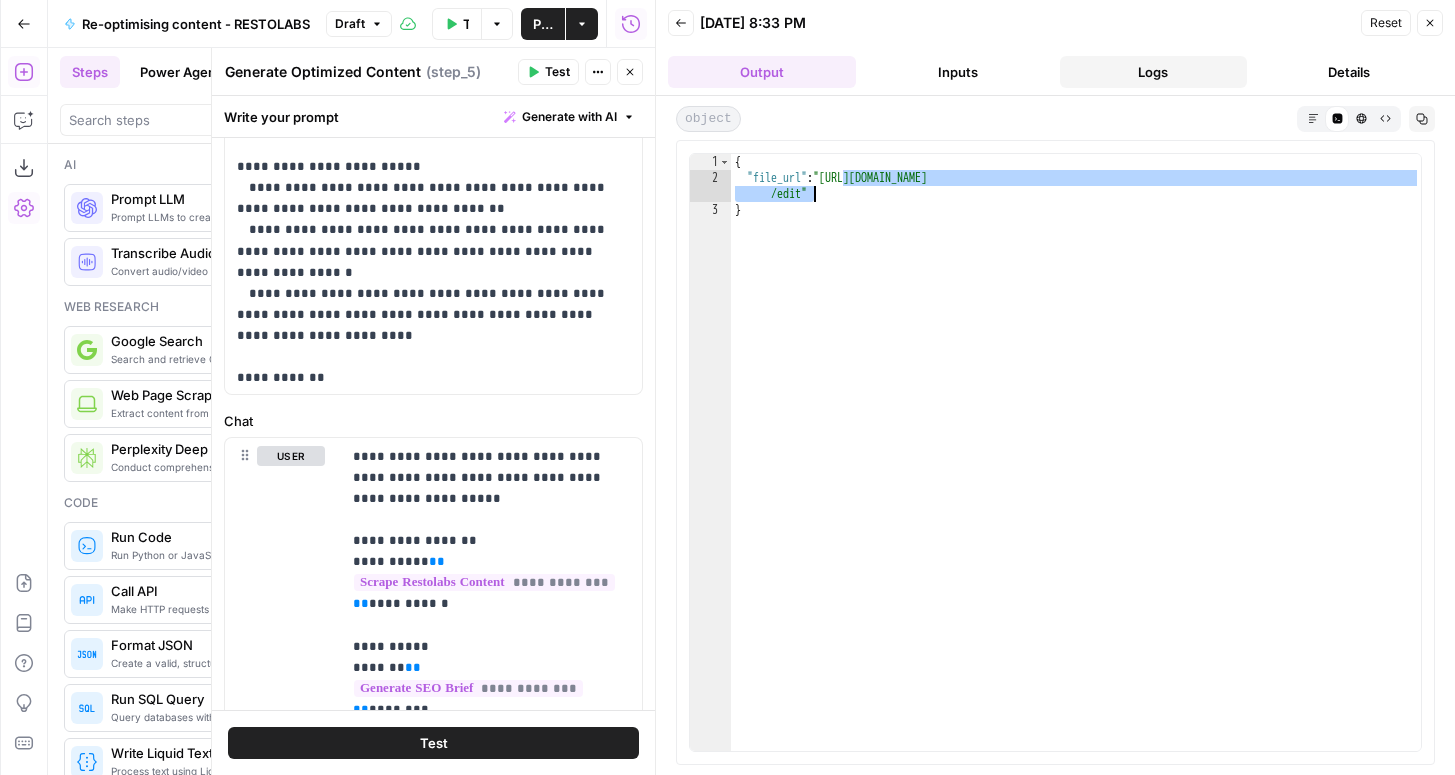 click on "Logs" at bounding box center (1154, 72) 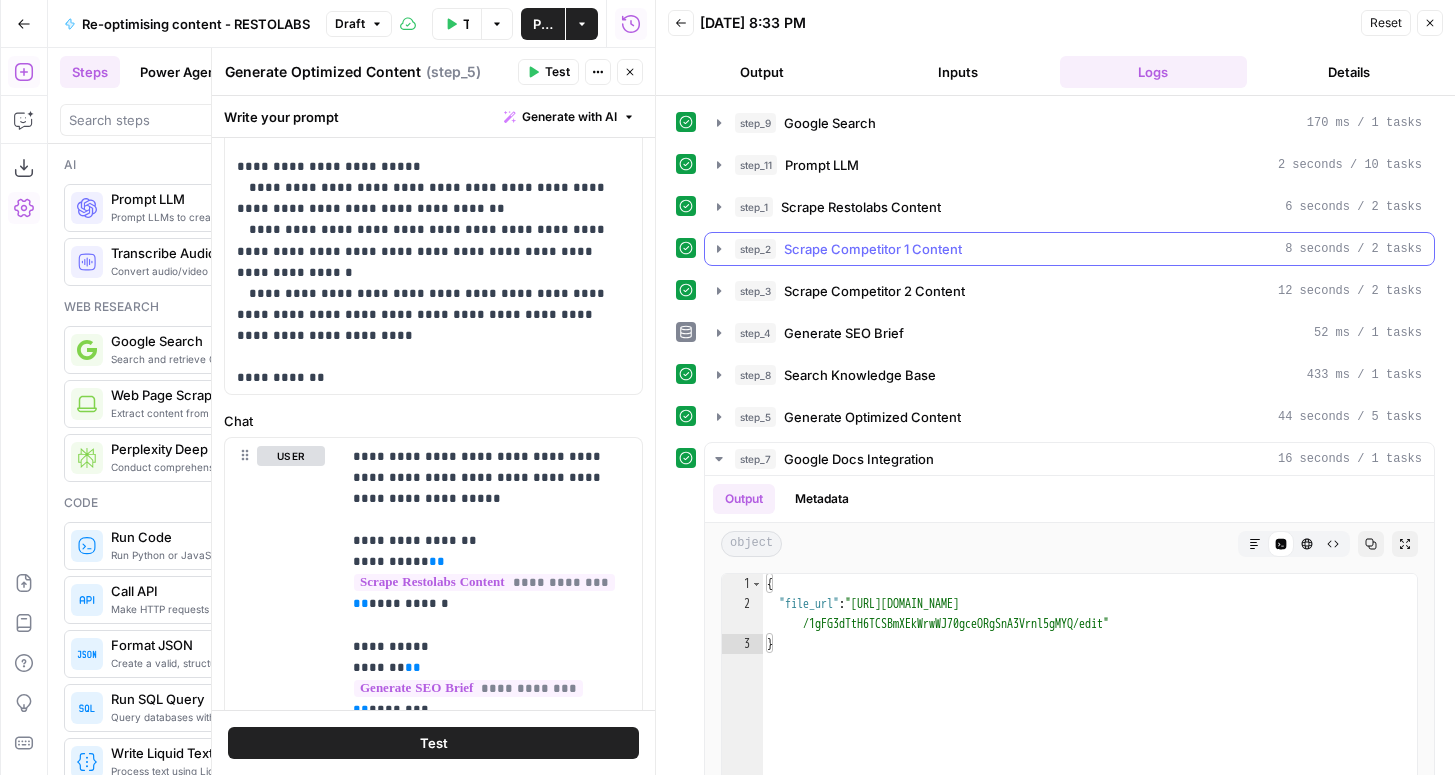 click on "Scrape Competitor 1 Content" at bounding box center [873, 249] 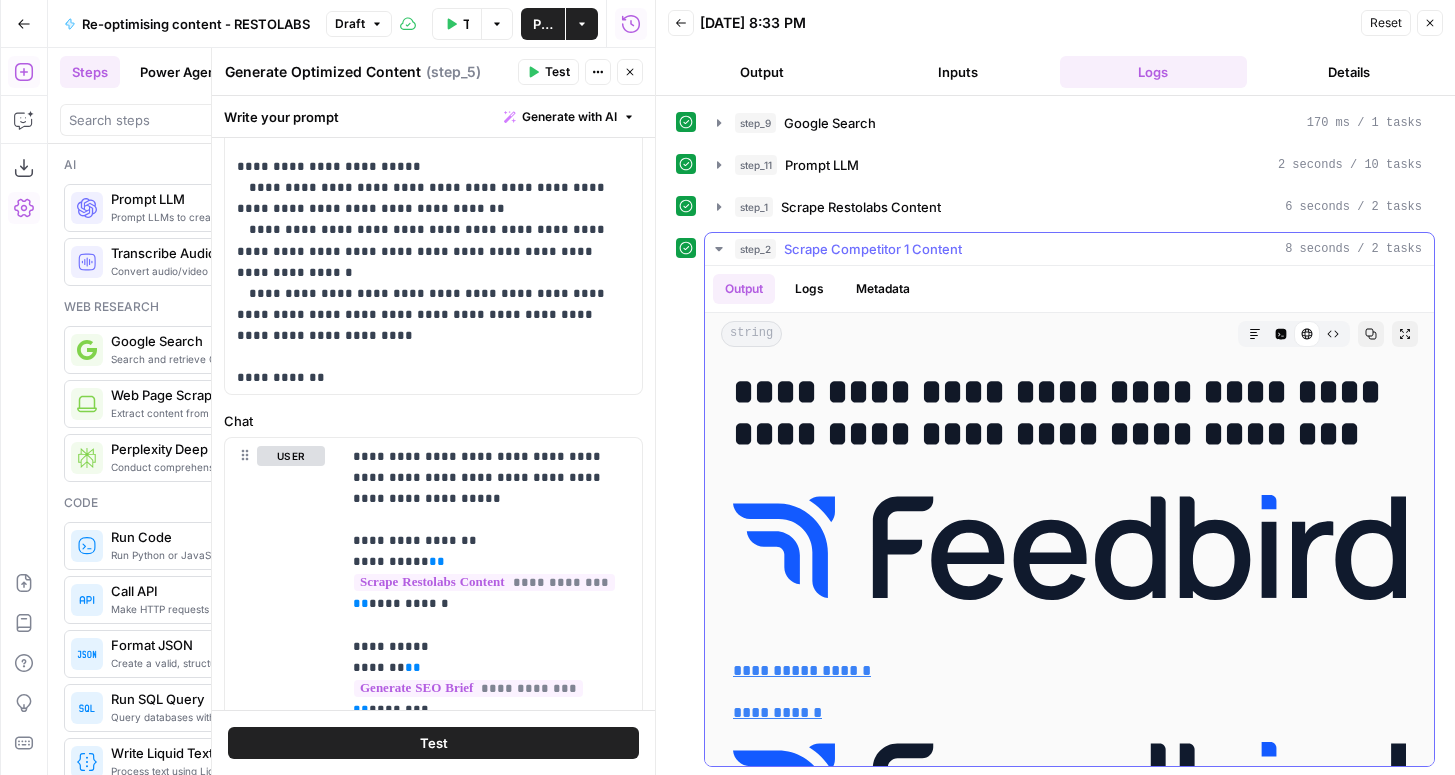 click on "Scrape Competitor 1 Content" at bounding box center [873, 249] 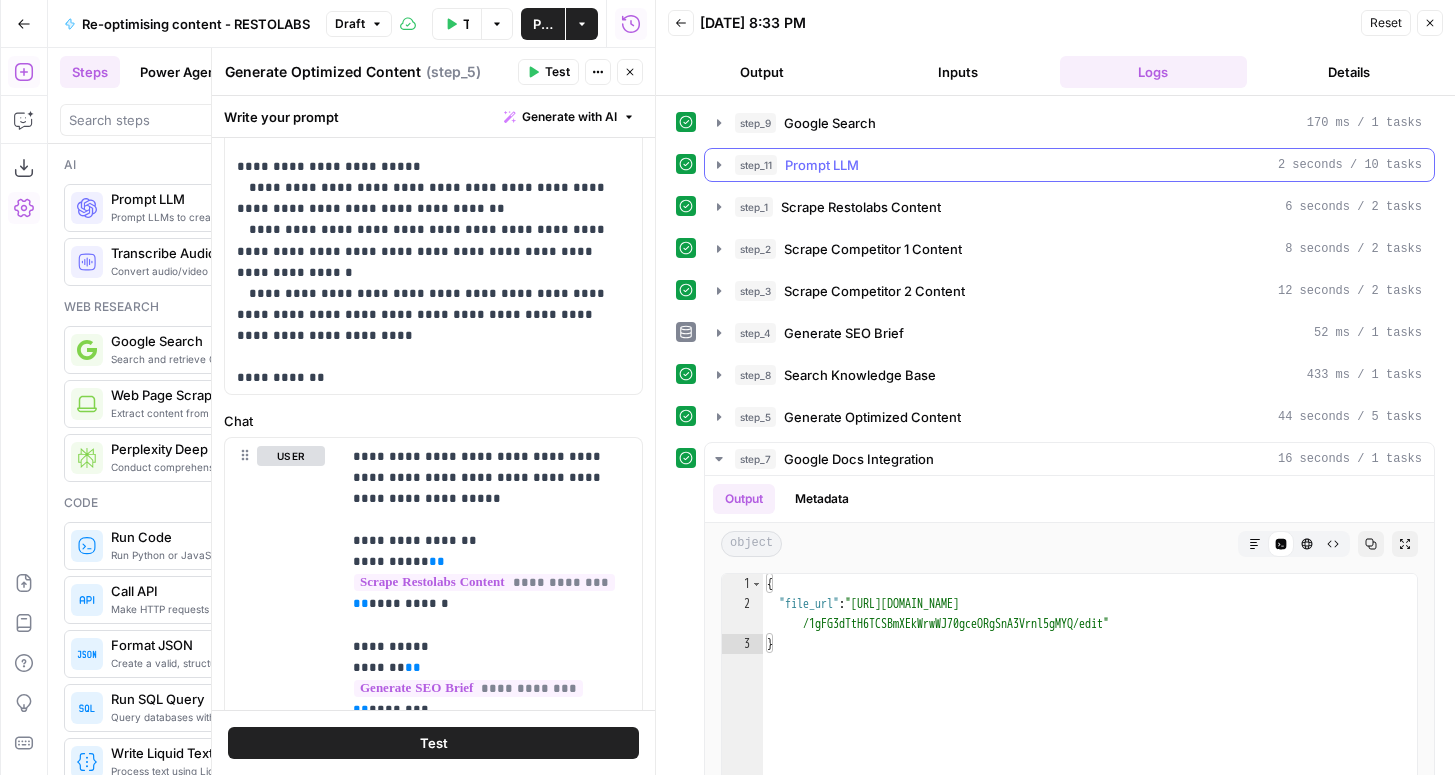 click on "step_11 Prompt LLM 2 seconds / 10 tasks" at bounding box center [1069, 165] 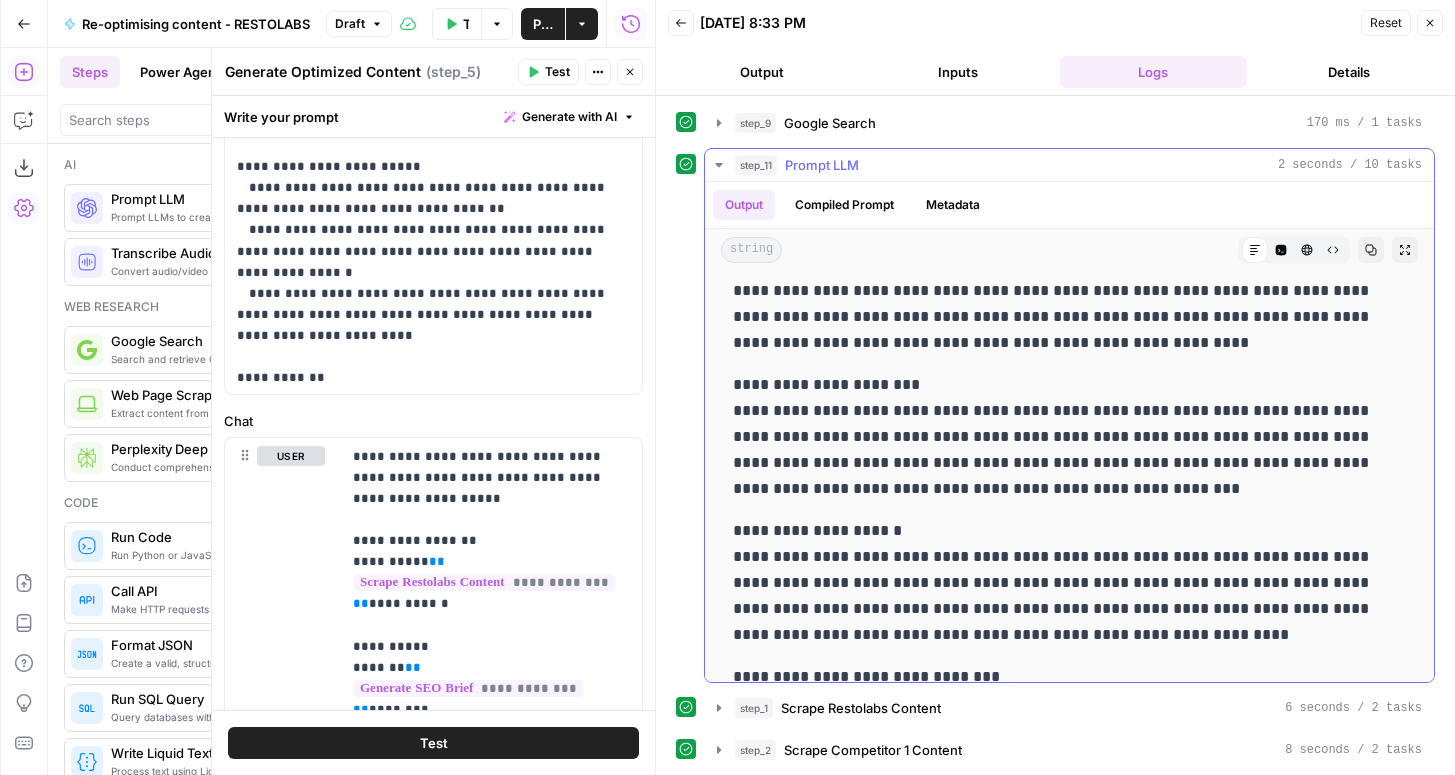 scroll, scrollTop: 0, scrollLeft: 0, axis: both 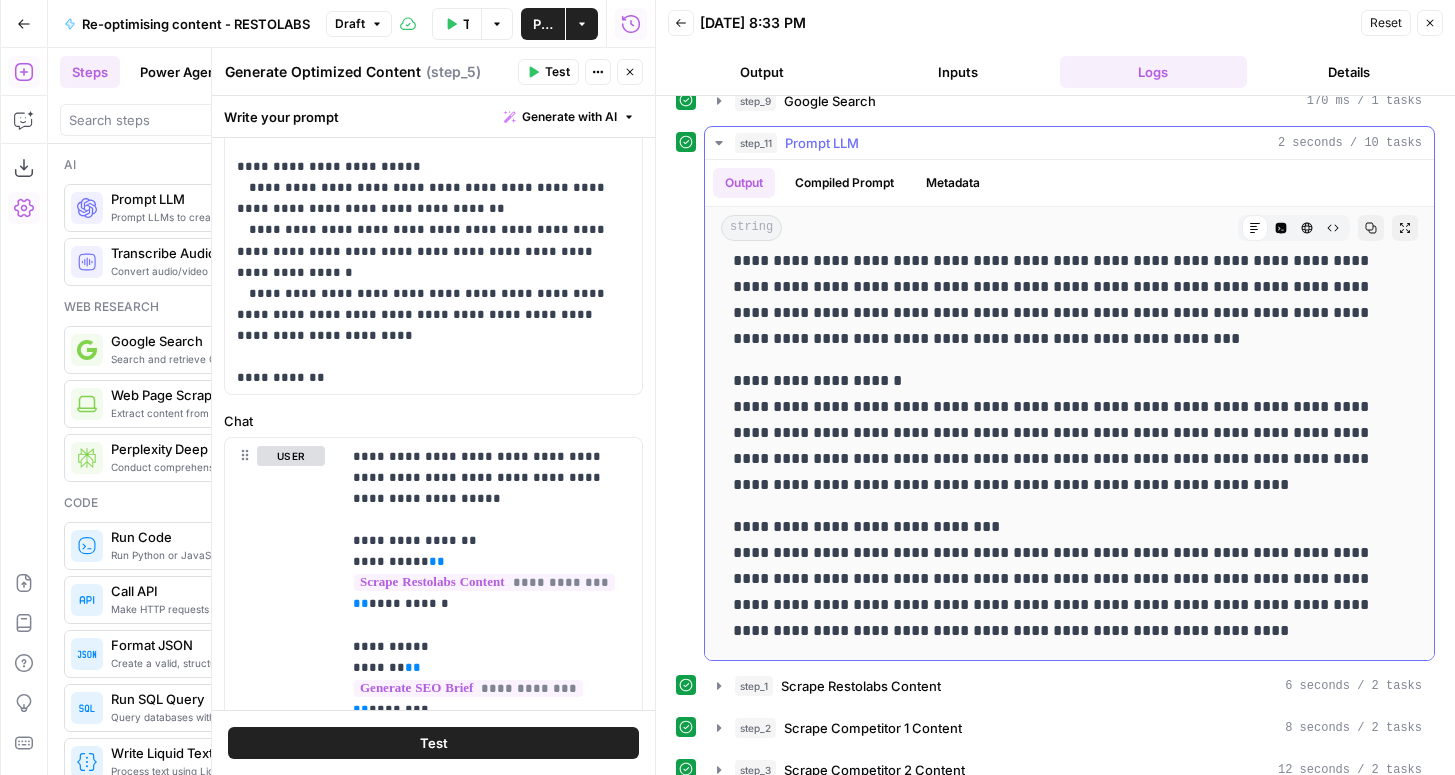 drag, startPoint x: 741, startPoint y: 555, endPoint x: 869, endPoint y: 554, distance: 128.0039 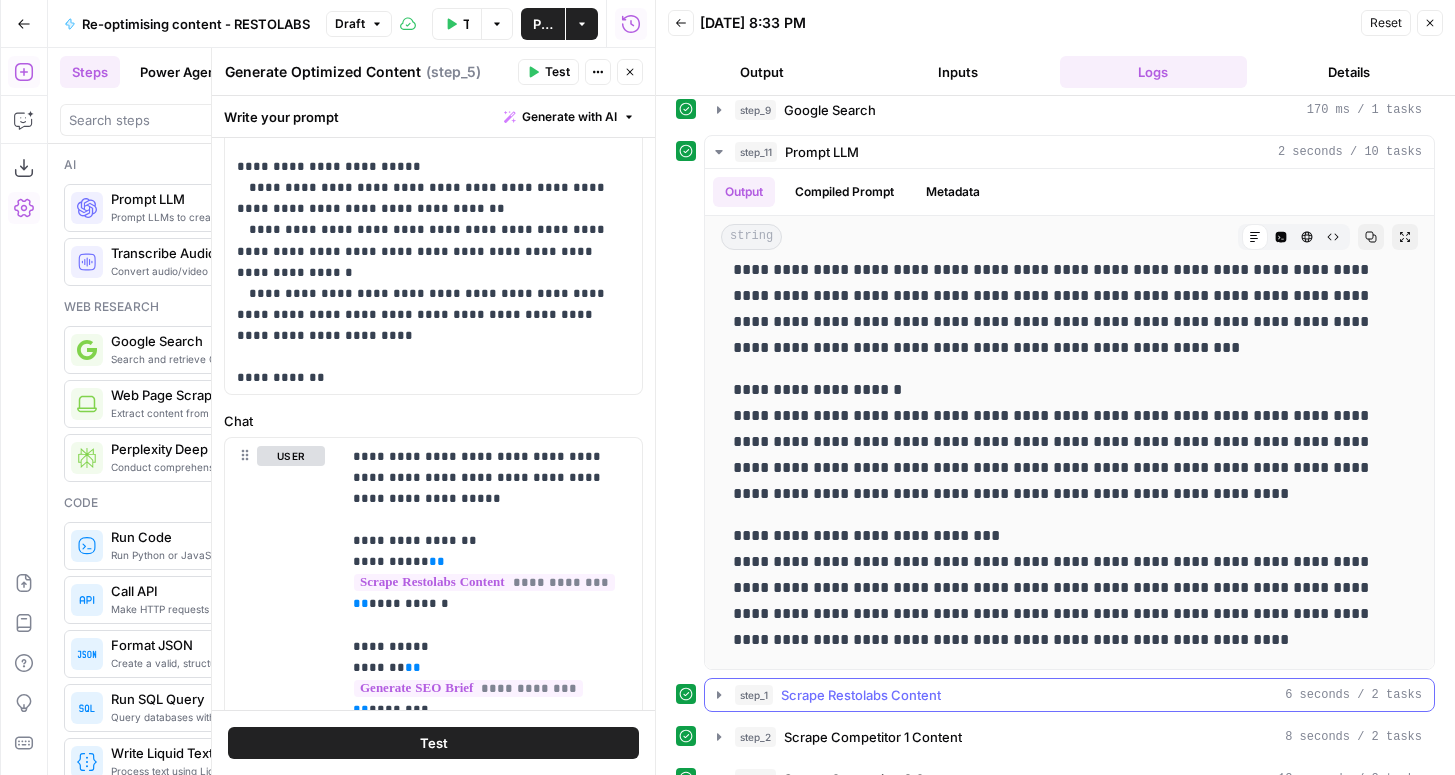 scroll, scrollTop: 0, scrollLeft: 0, axis: both 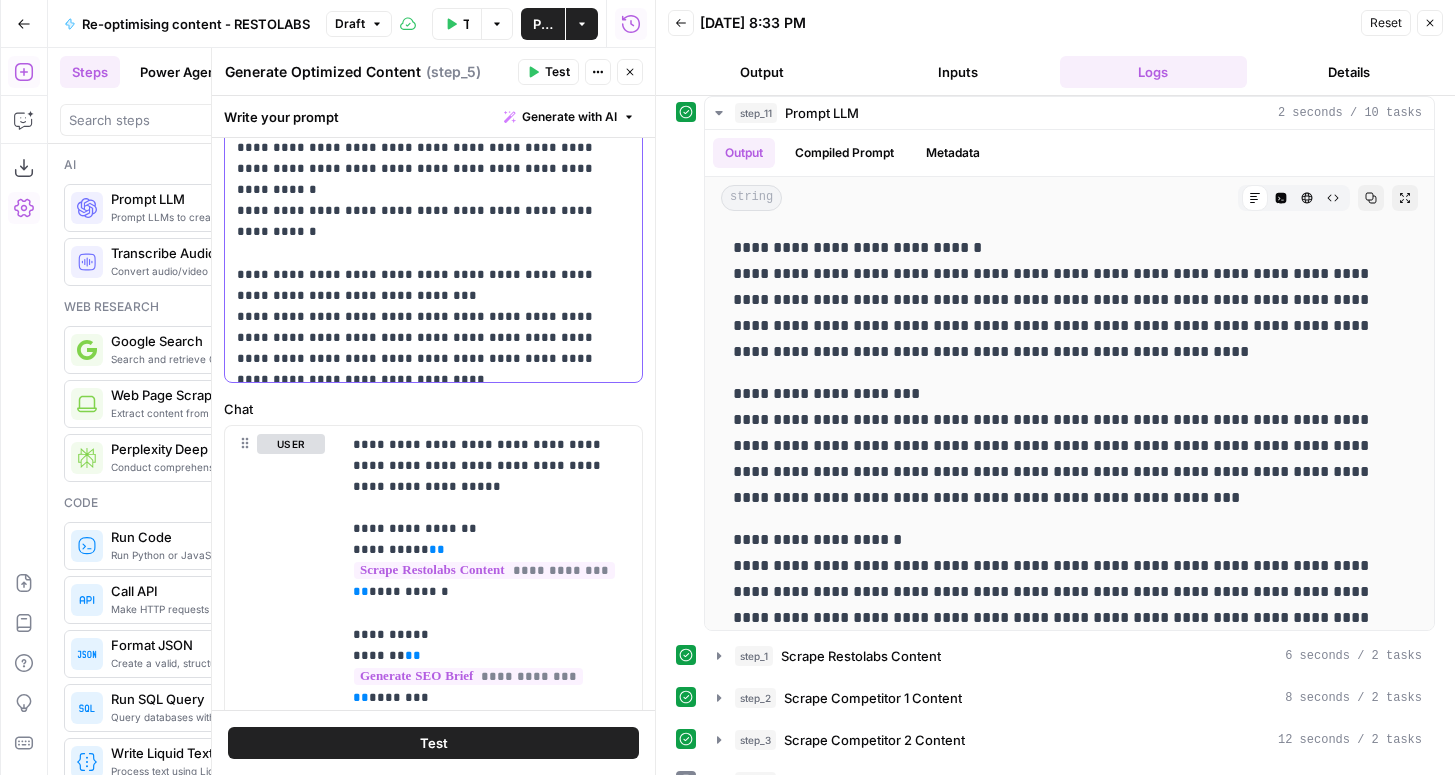 click on "**********" at bounding box center [433, -962] 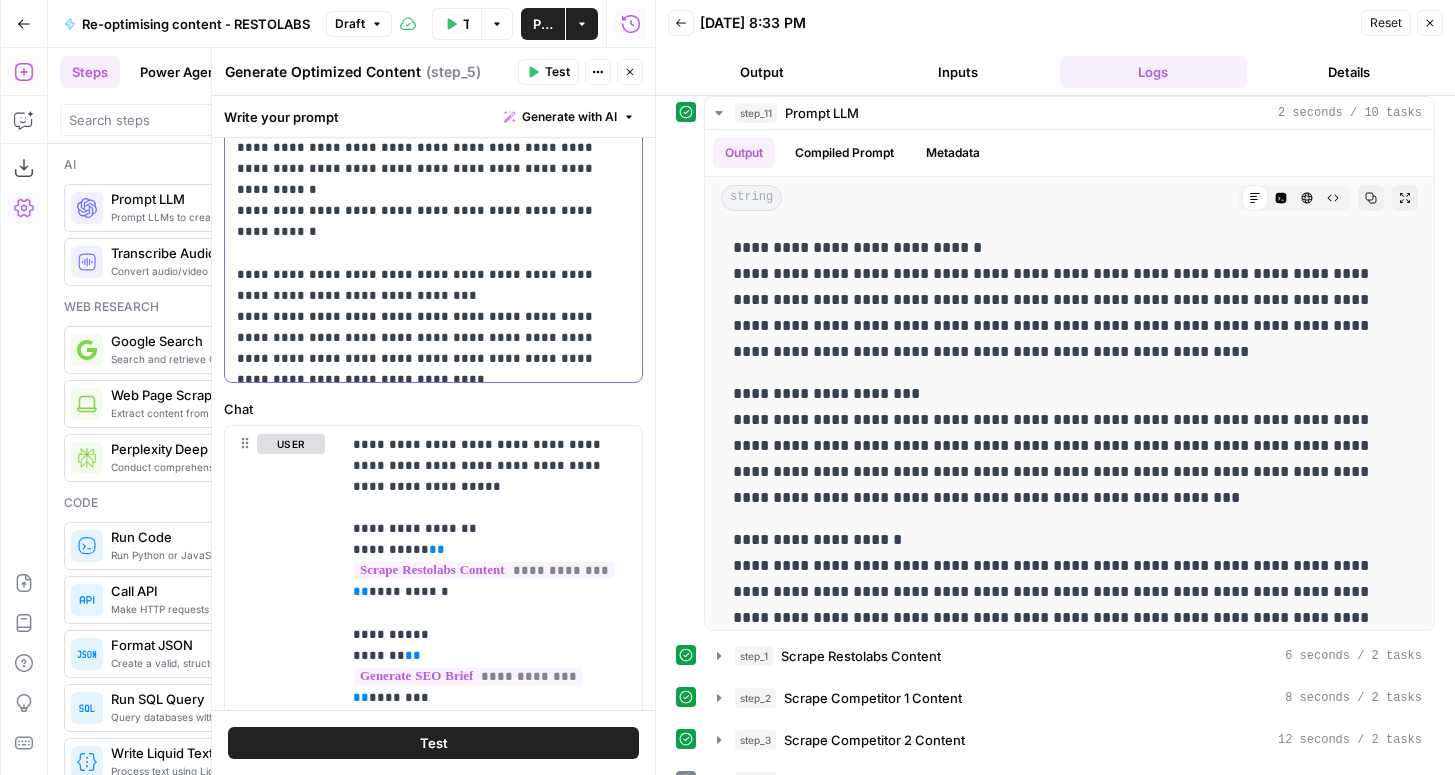 click on "**********" at bounding box center [433, -962] 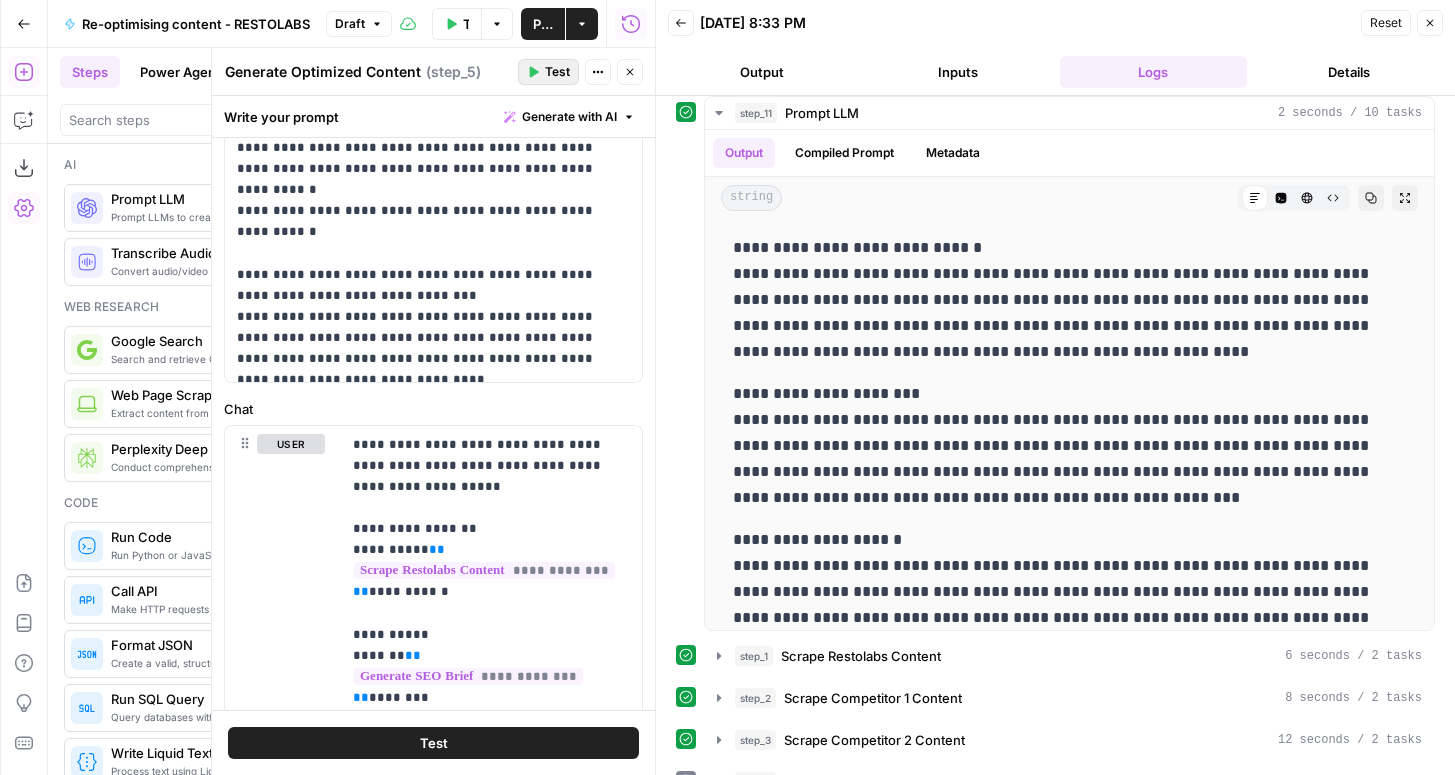 click on "Test" at bounding box center (557, 72) 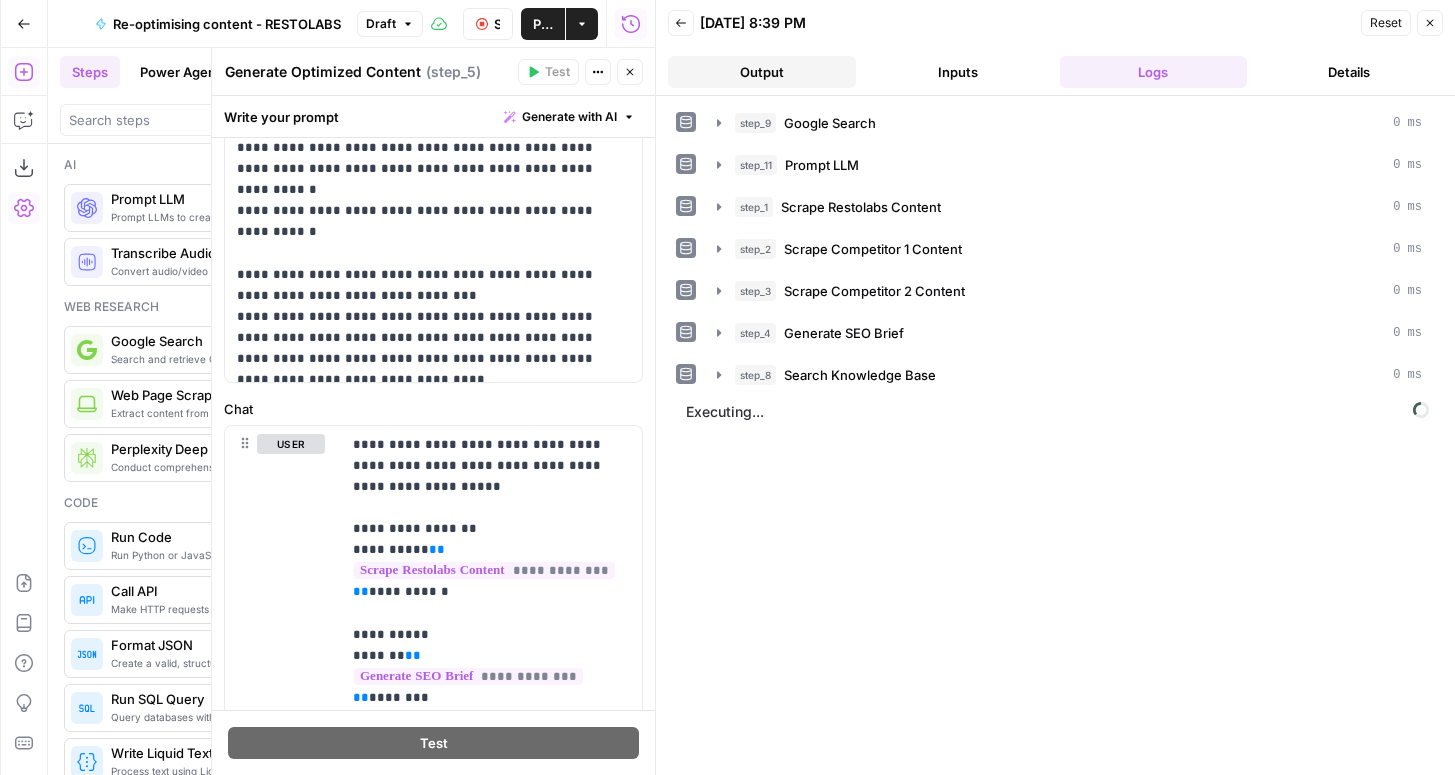 click on "Output" at bounding box center (762, 72) 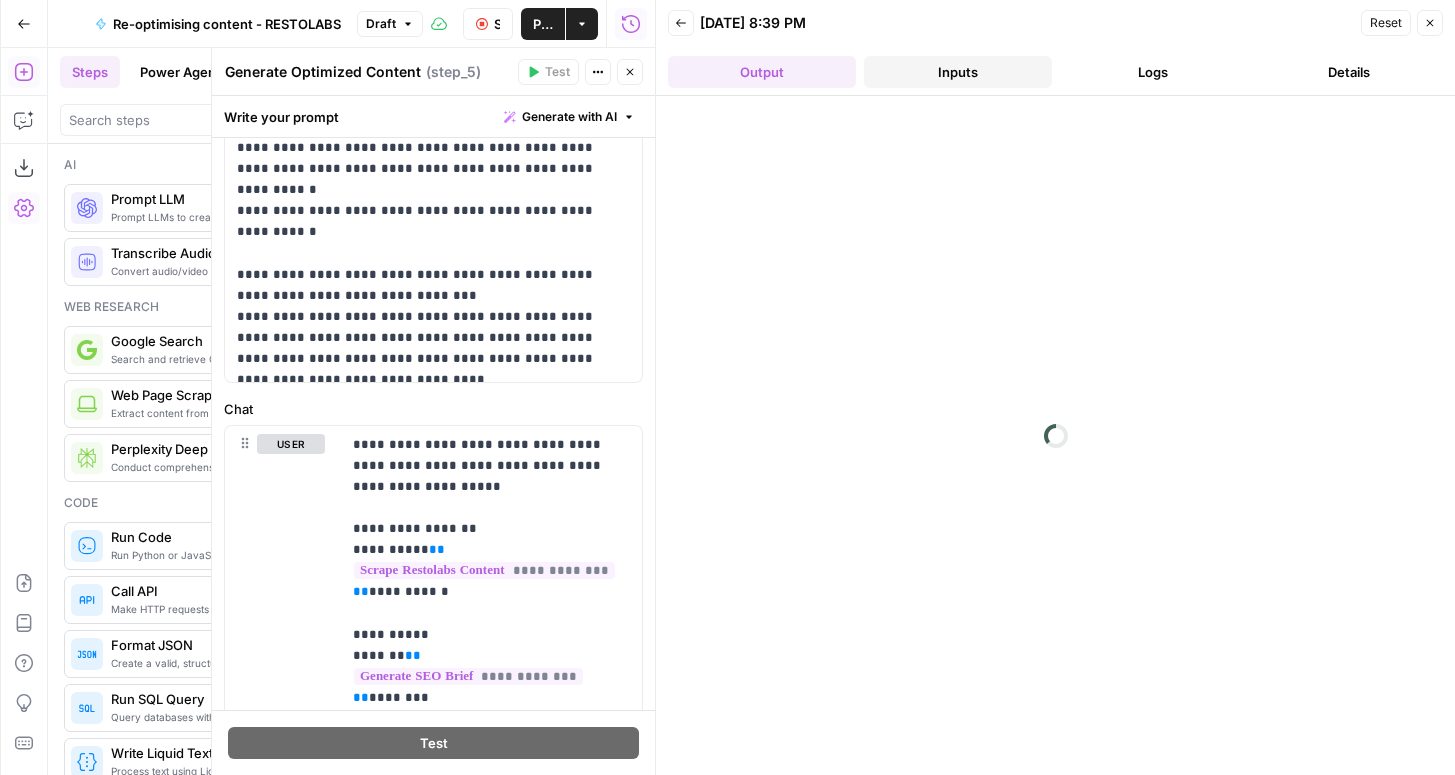 click on "Inputs" at bounding box center (958, 72) 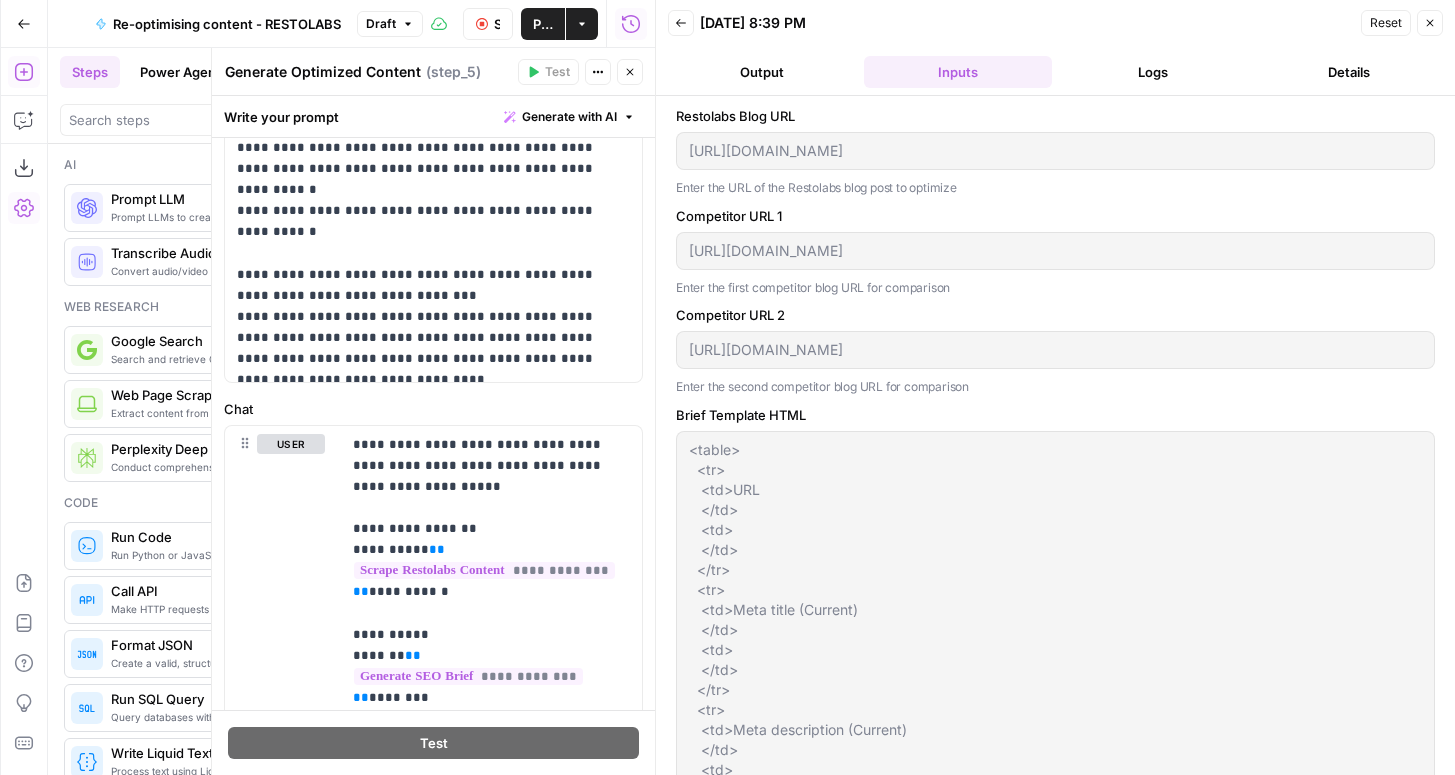 scroll, scrollTop: 343, scrollLeft: 0, axis: vertical 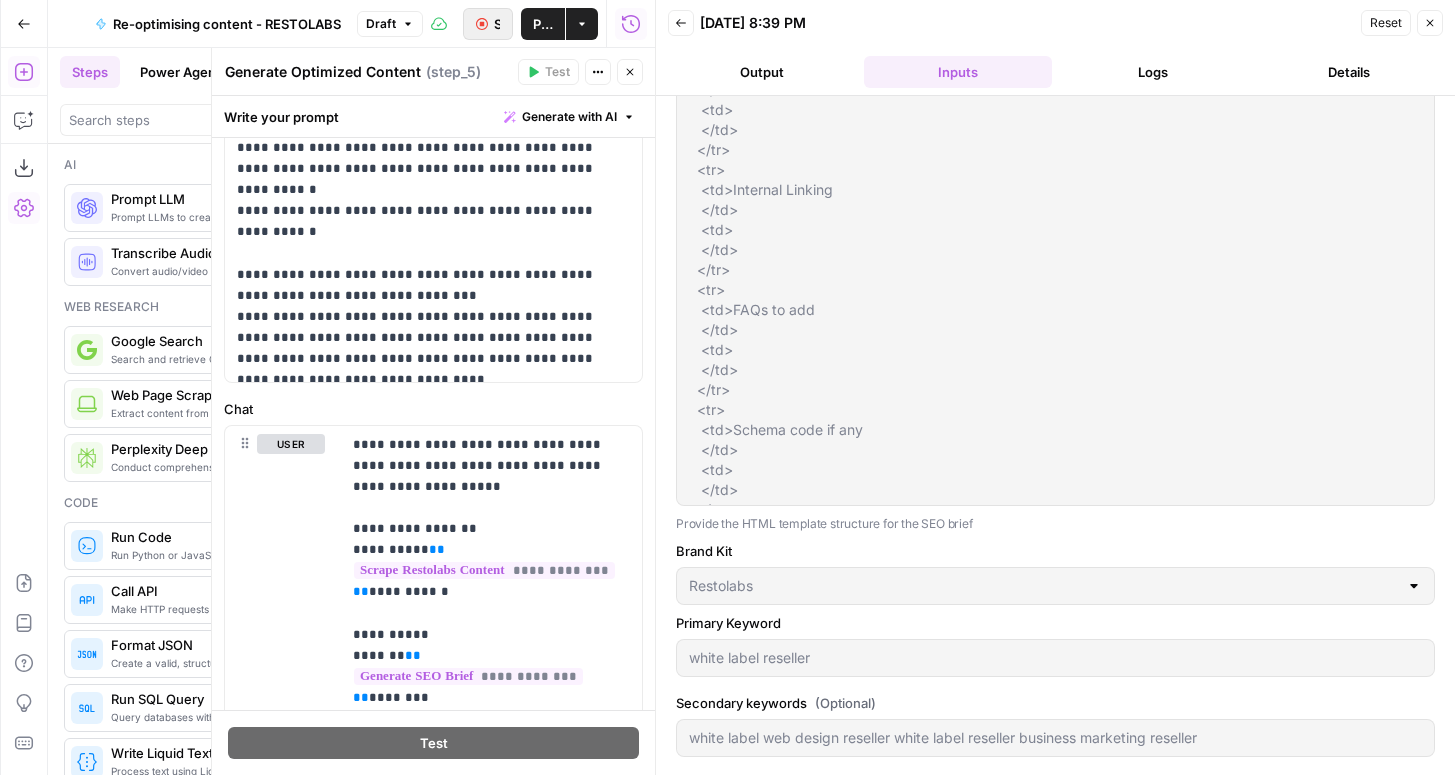 click on "Stop Run" at bounding box center (488, 24) 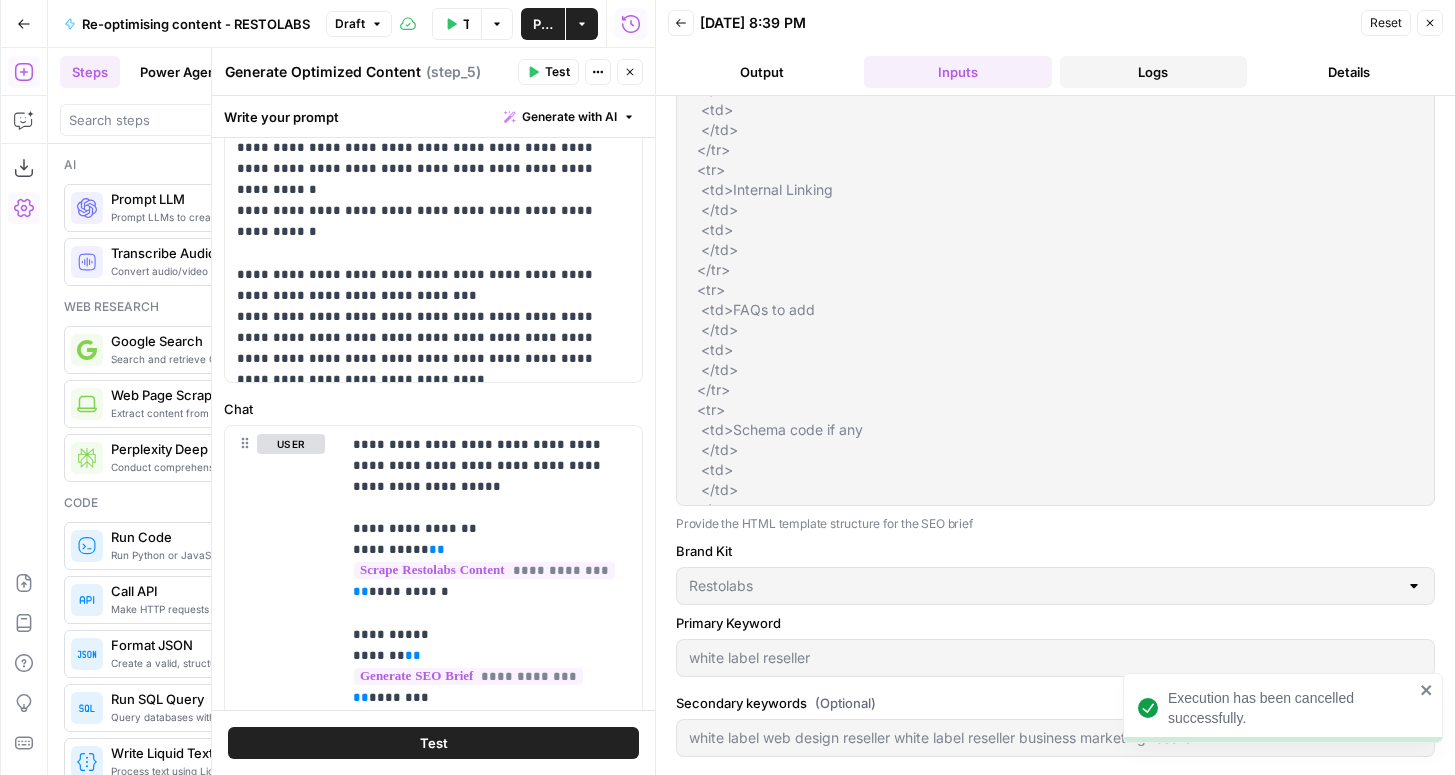 click on "Logs" at bounding box center (1154, 72) 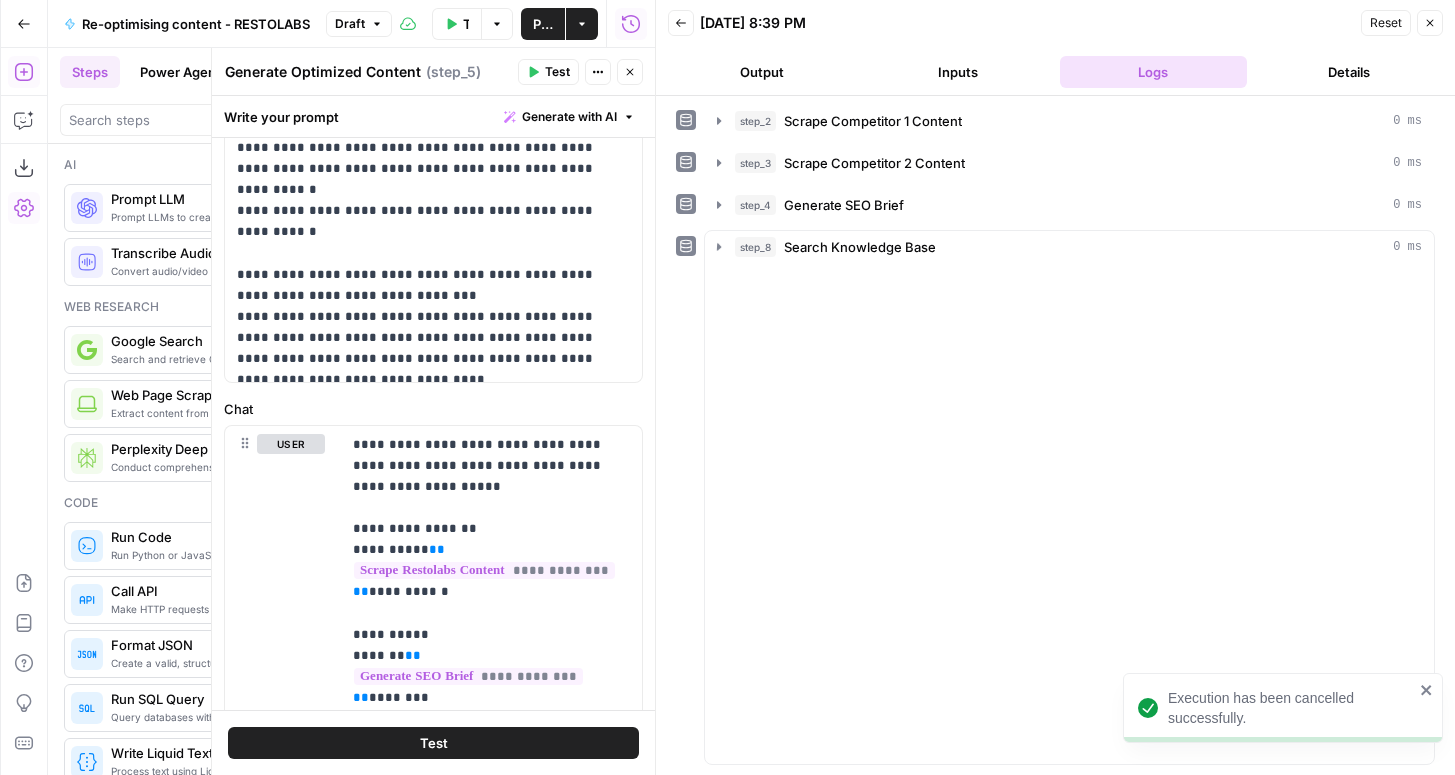 scroll, scrollTop: 0, scrollLeft: 0, axis: both 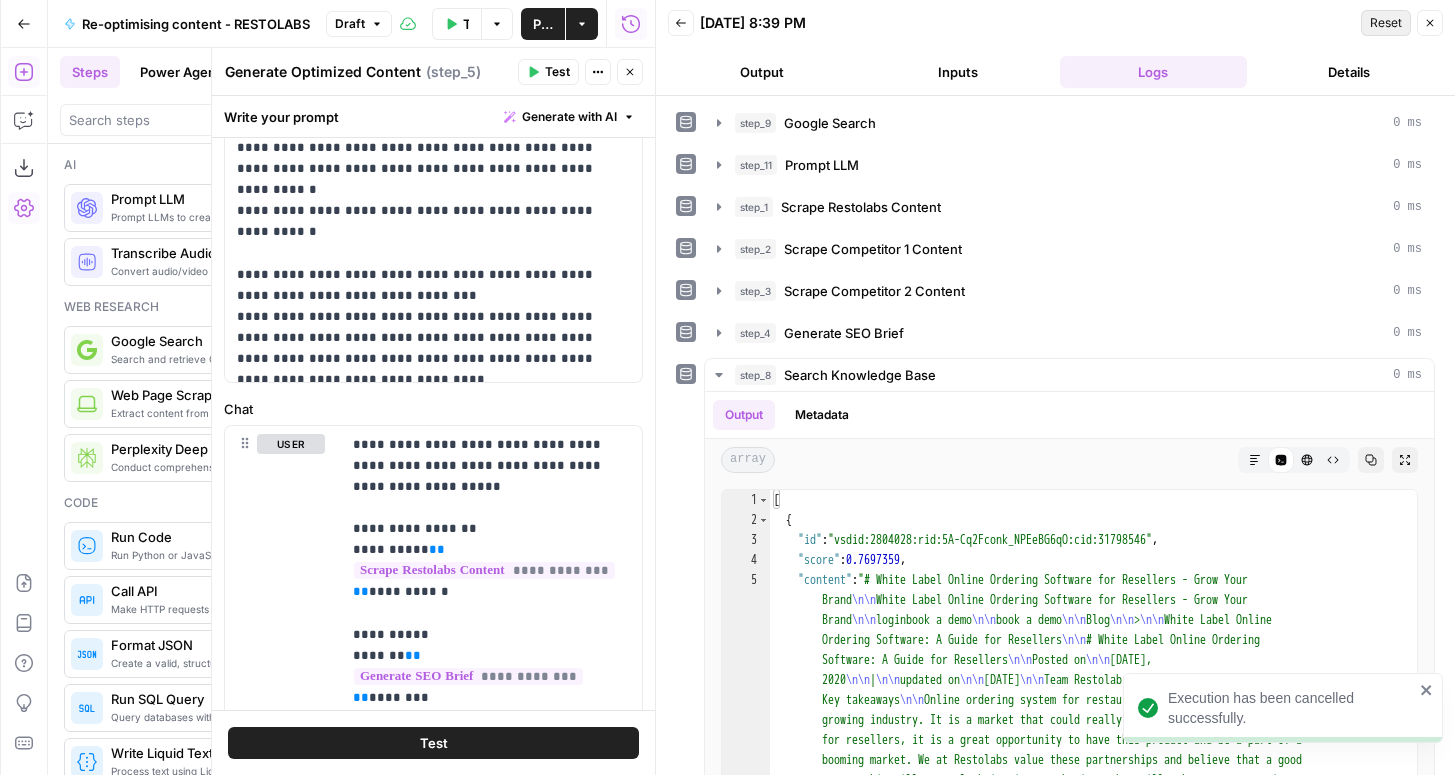 click on "Reset" at bounding box center [1386, 23] 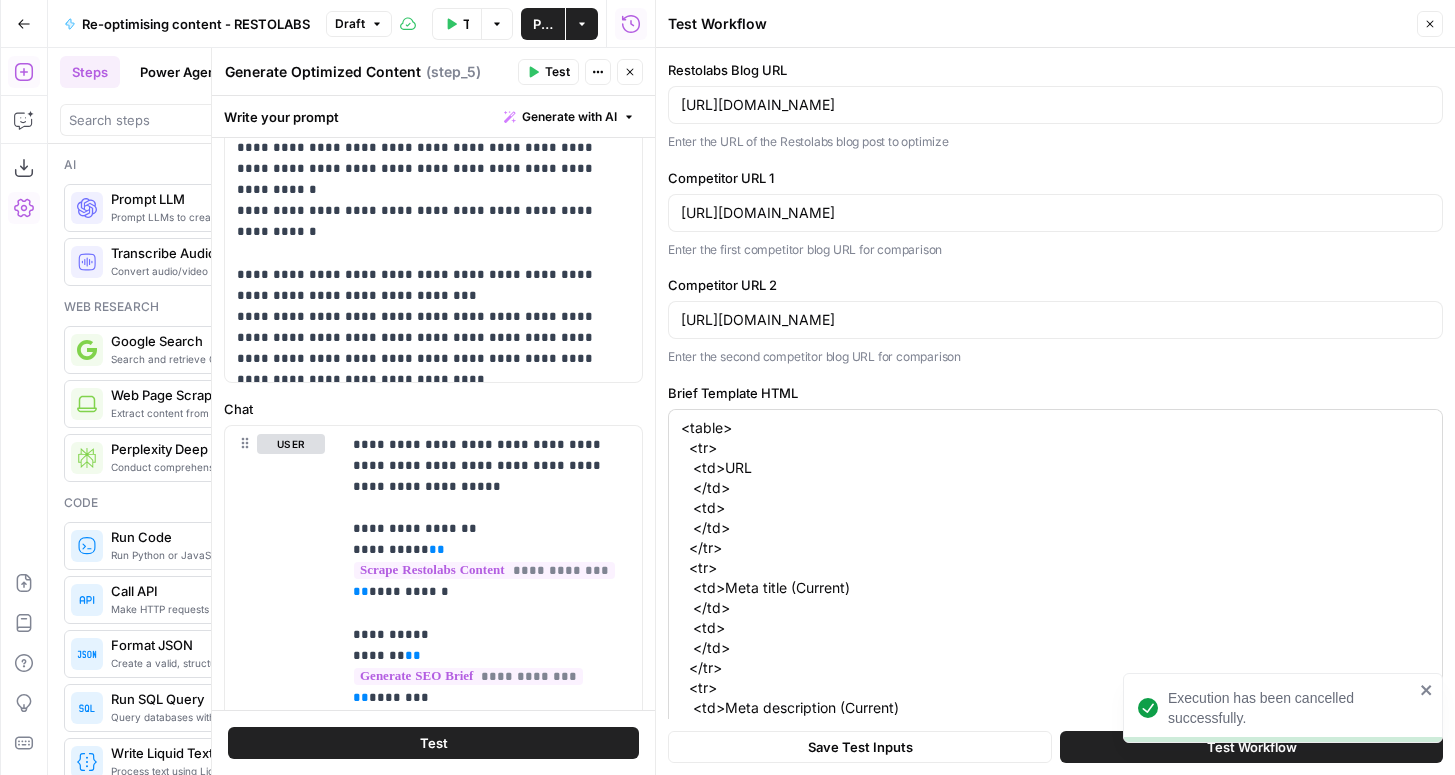 scroll, scrollTop: 1140, scrollLeft: 0, axis: vertical 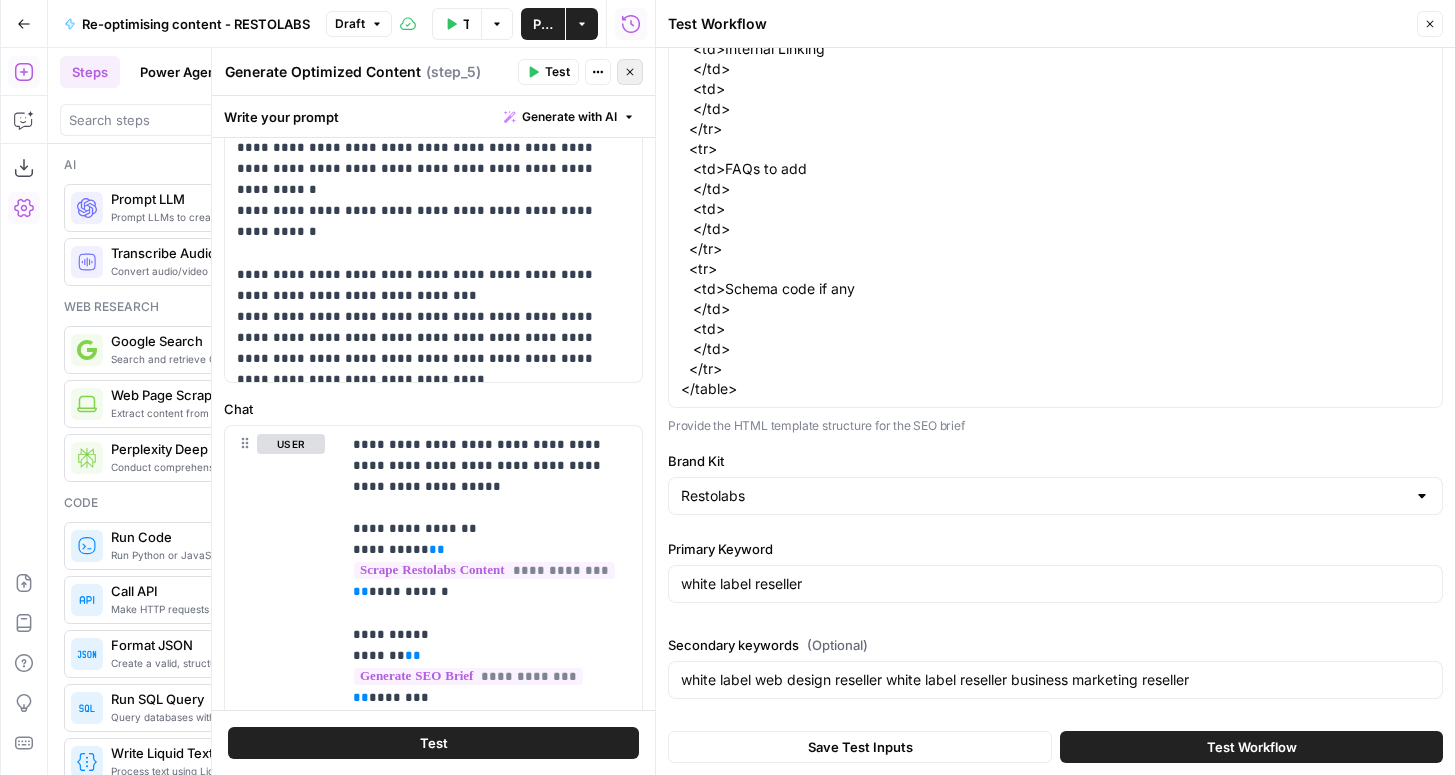 click on "Close" at bounding box center [630, 72] 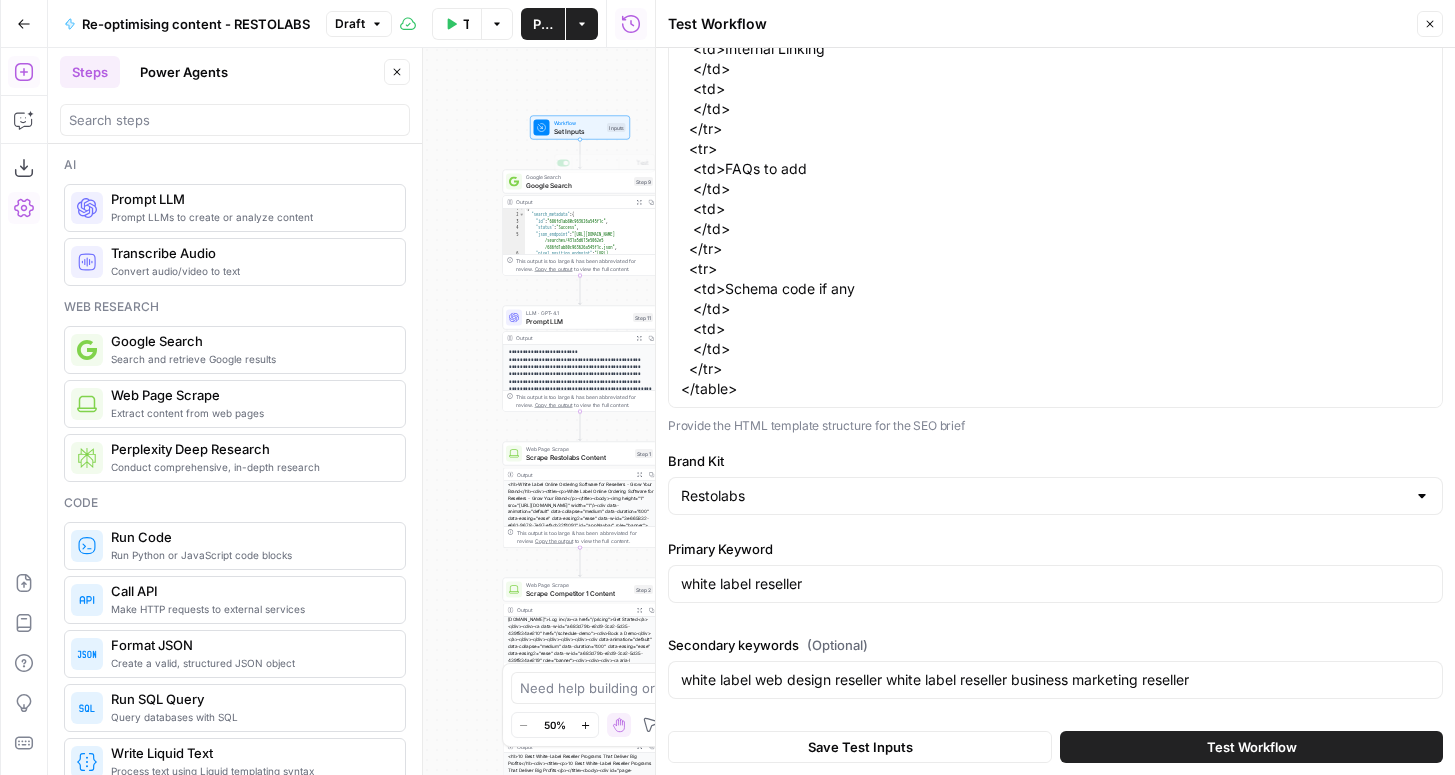 click on "Set Inputs" at bounding box center [579, 131] 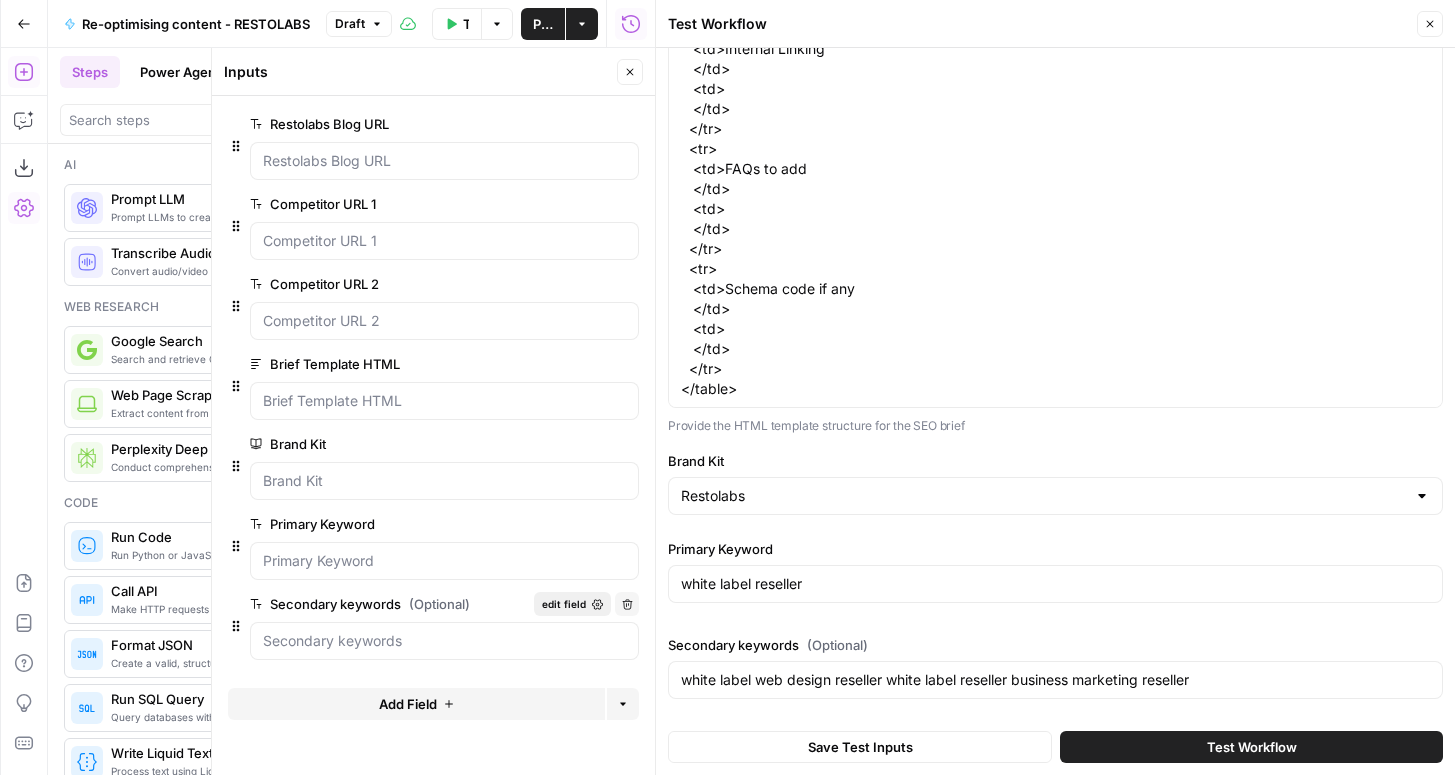 click 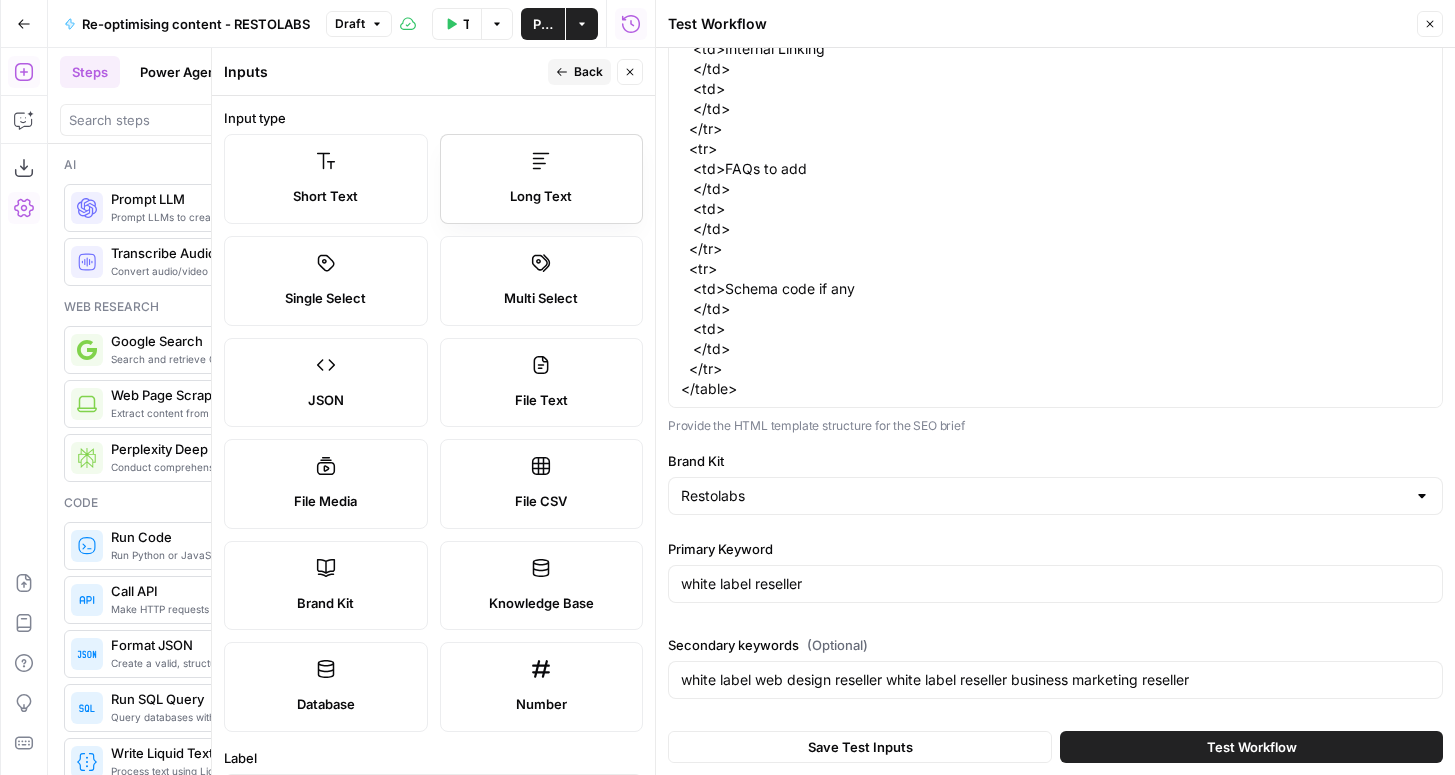 click on "Long Text" at bounding box center [541, 197] 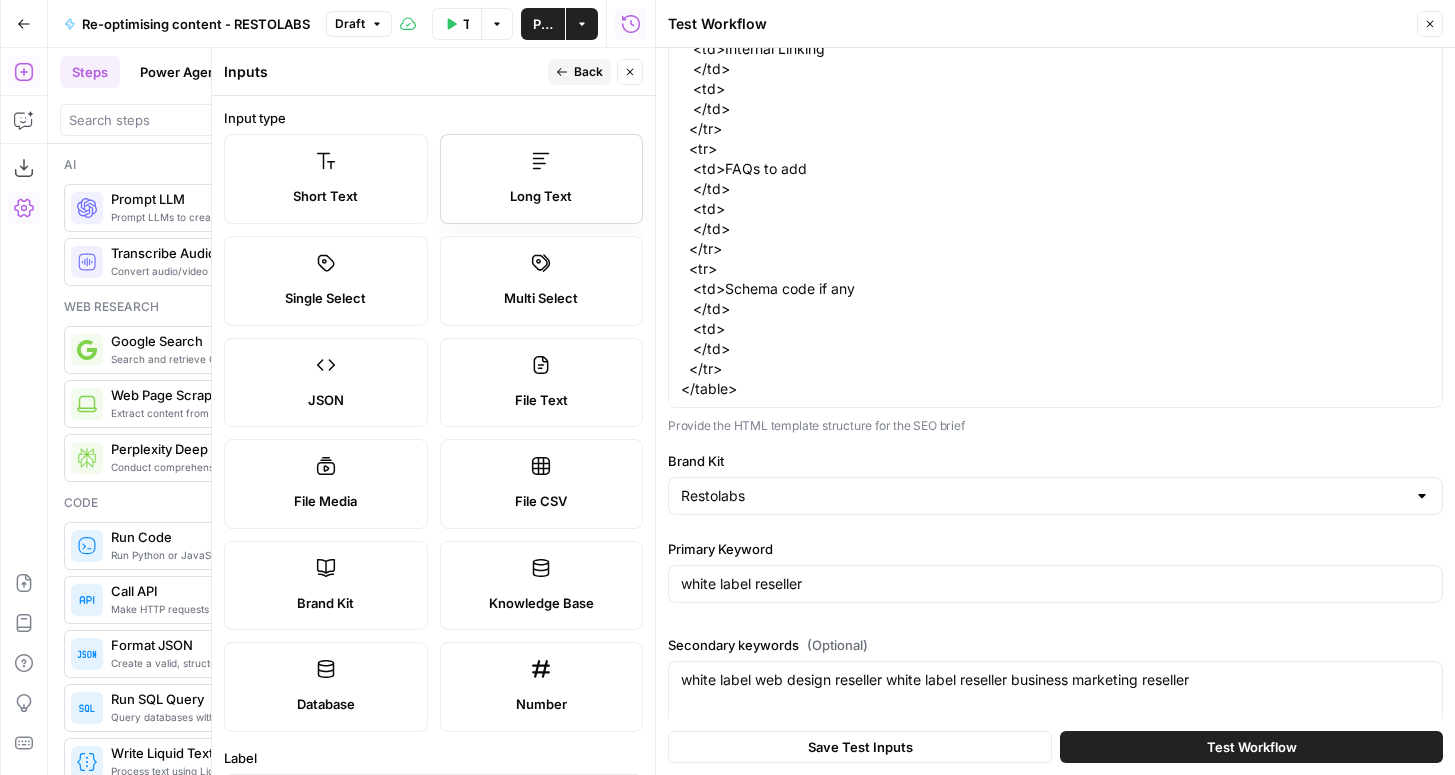 click on "Long Text" at bounding box center [541, 197] 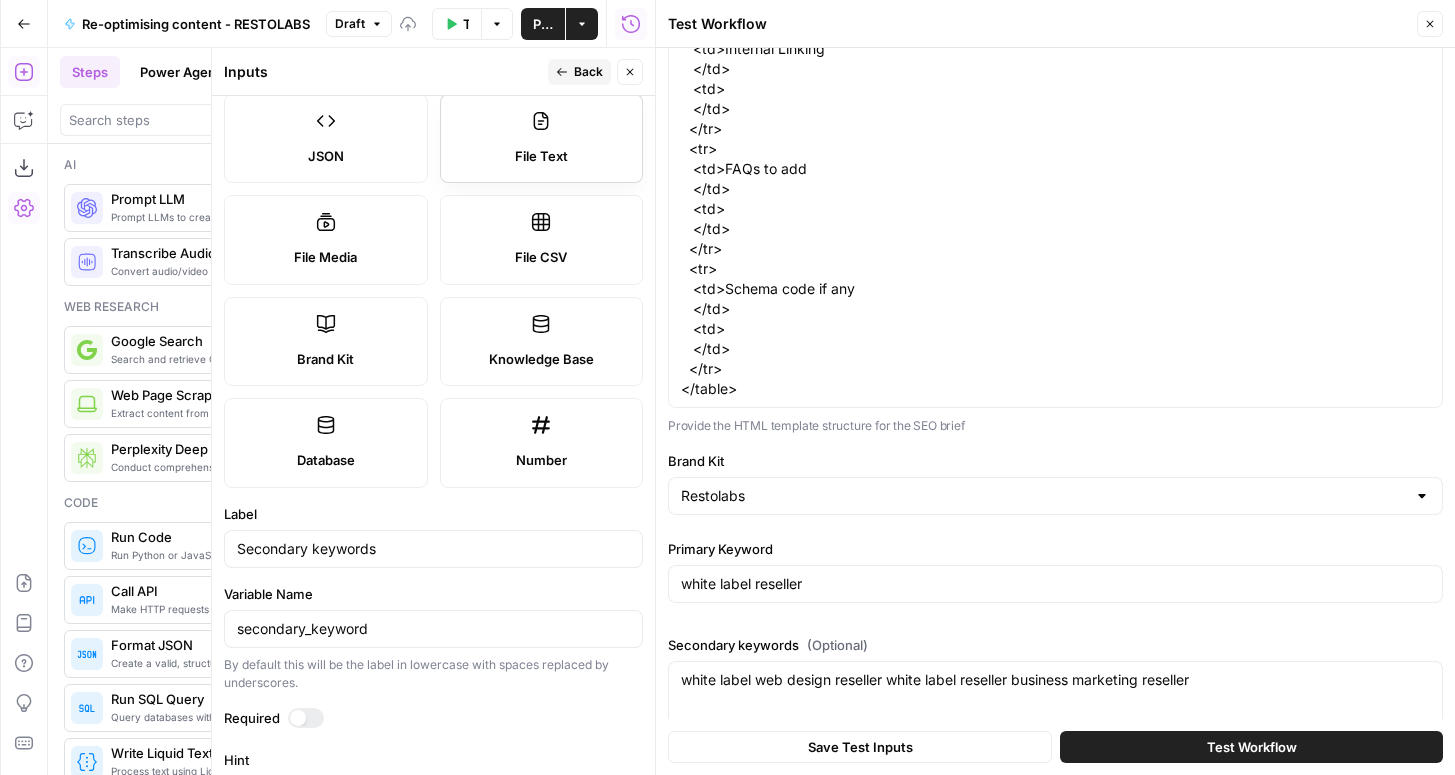 scroll, scrollTop: 574, scrollLeft: 0, axis: vertical 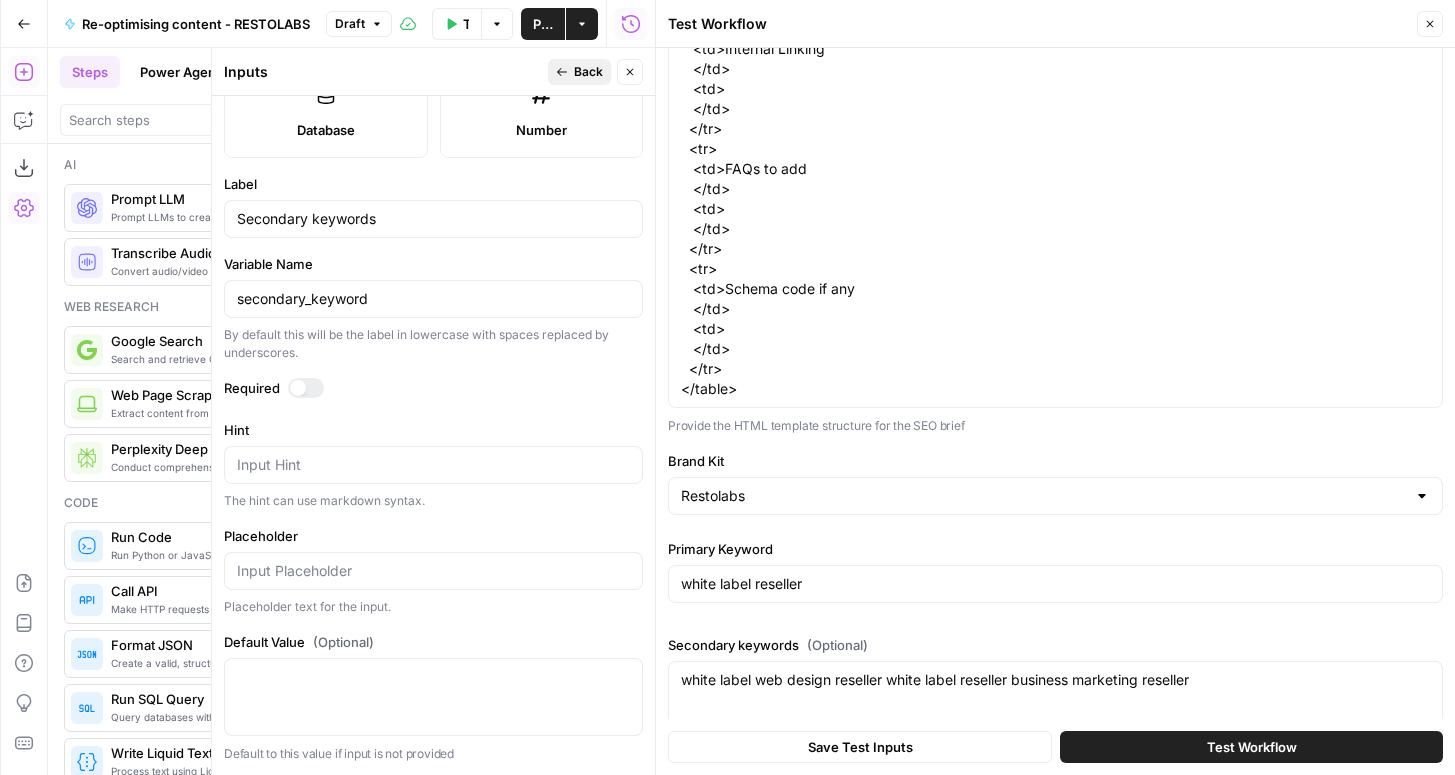 click on "Back" at bounding box center (588, 72) 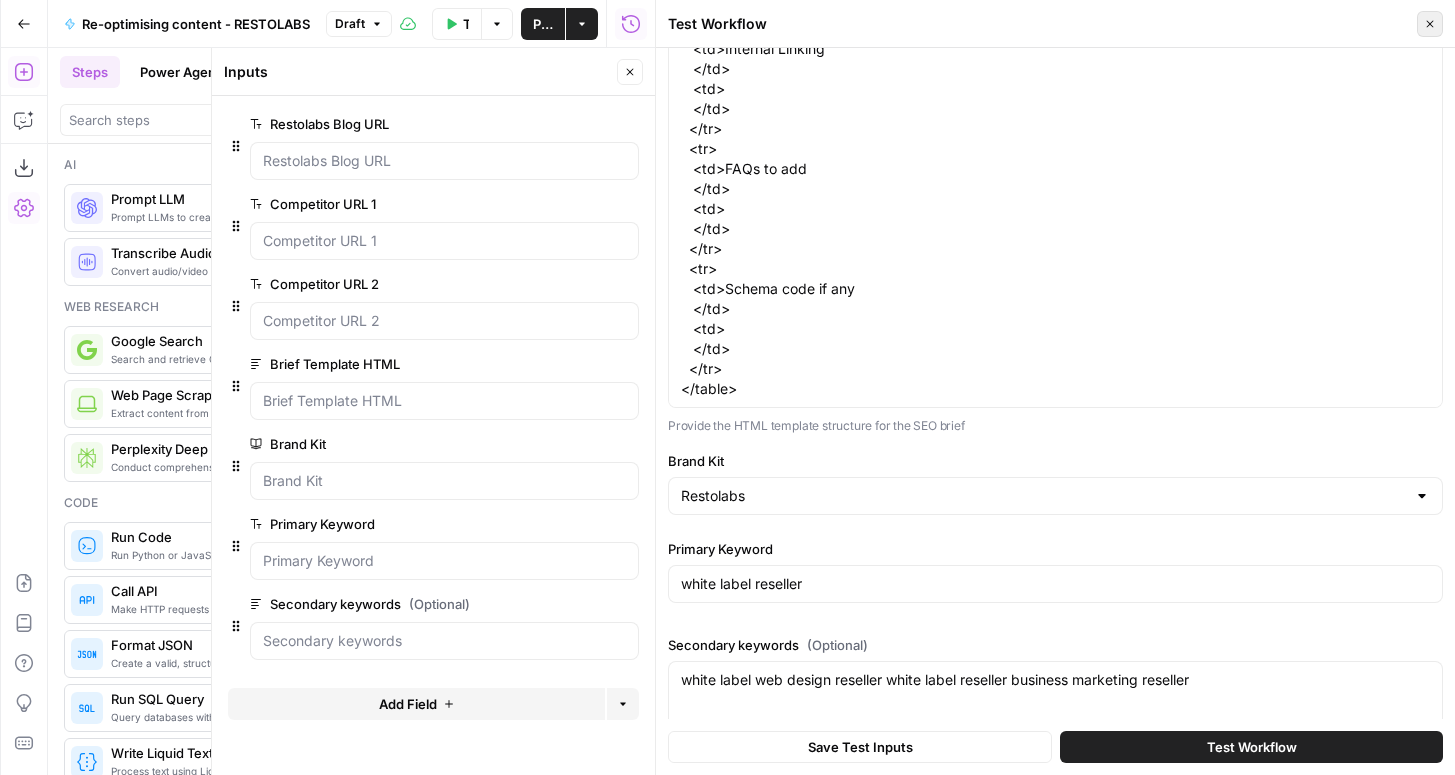 click on "Close" at bounding box center (1430, 24) 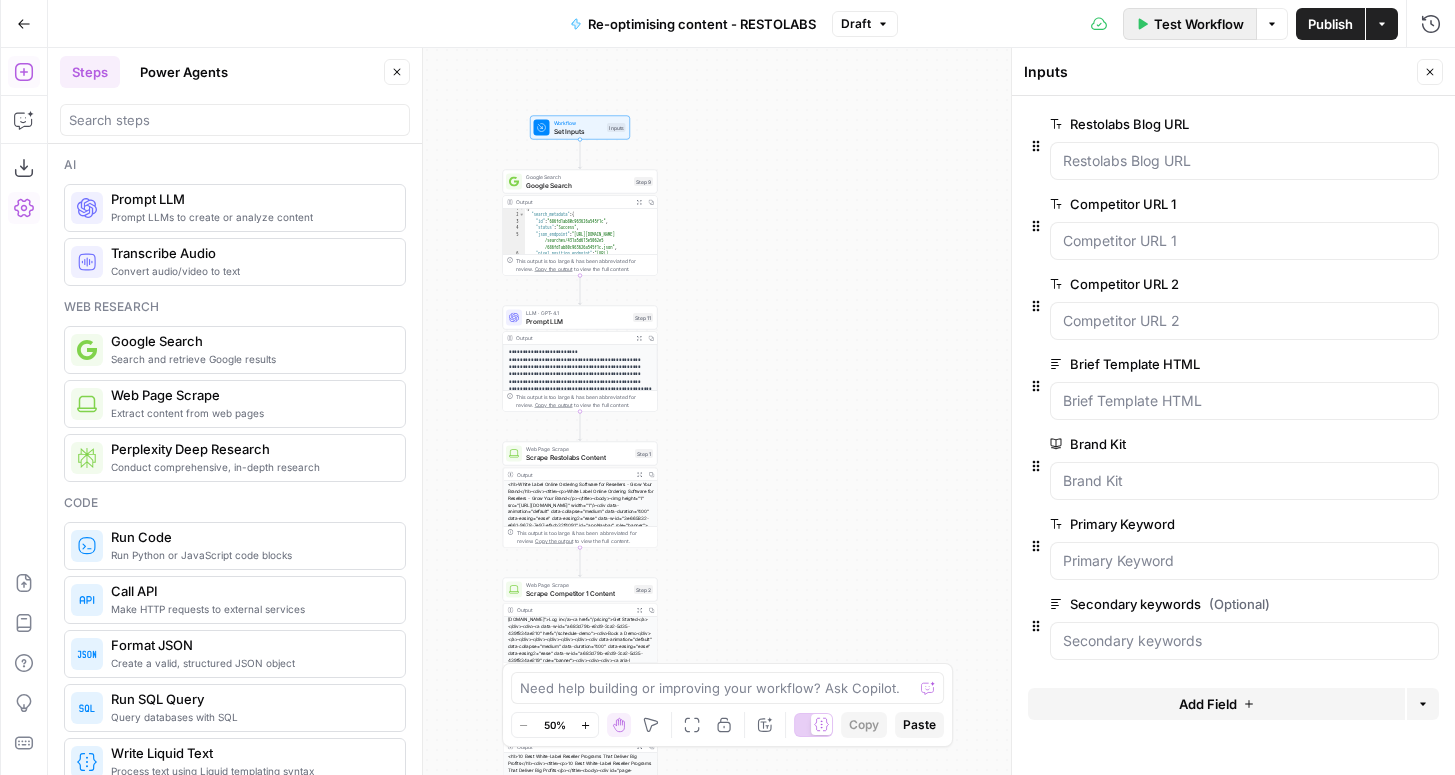 click on "Test Workflow" at bounding box center (1190, 24) 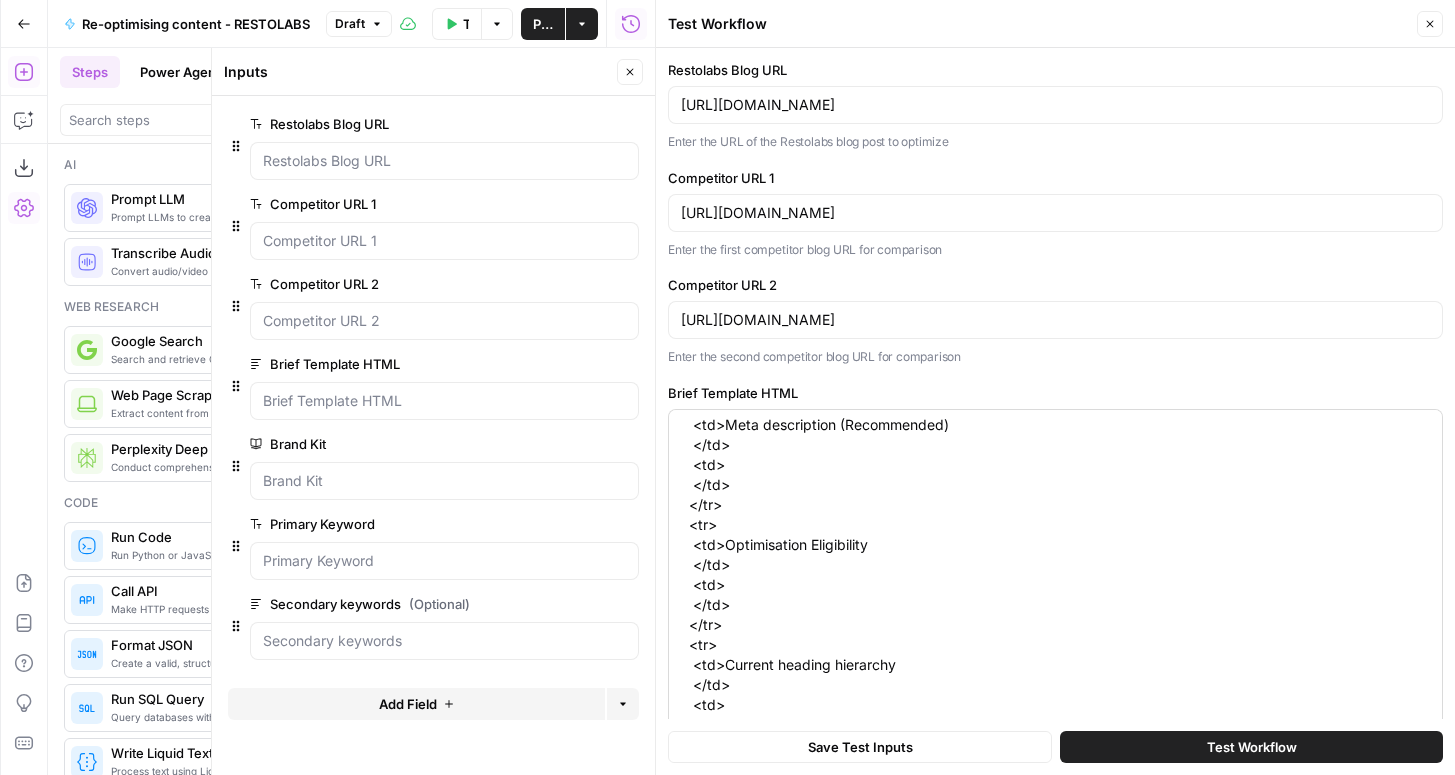 scroll, scrollTop: 1140, scrollLeft: 0, axis: vertical 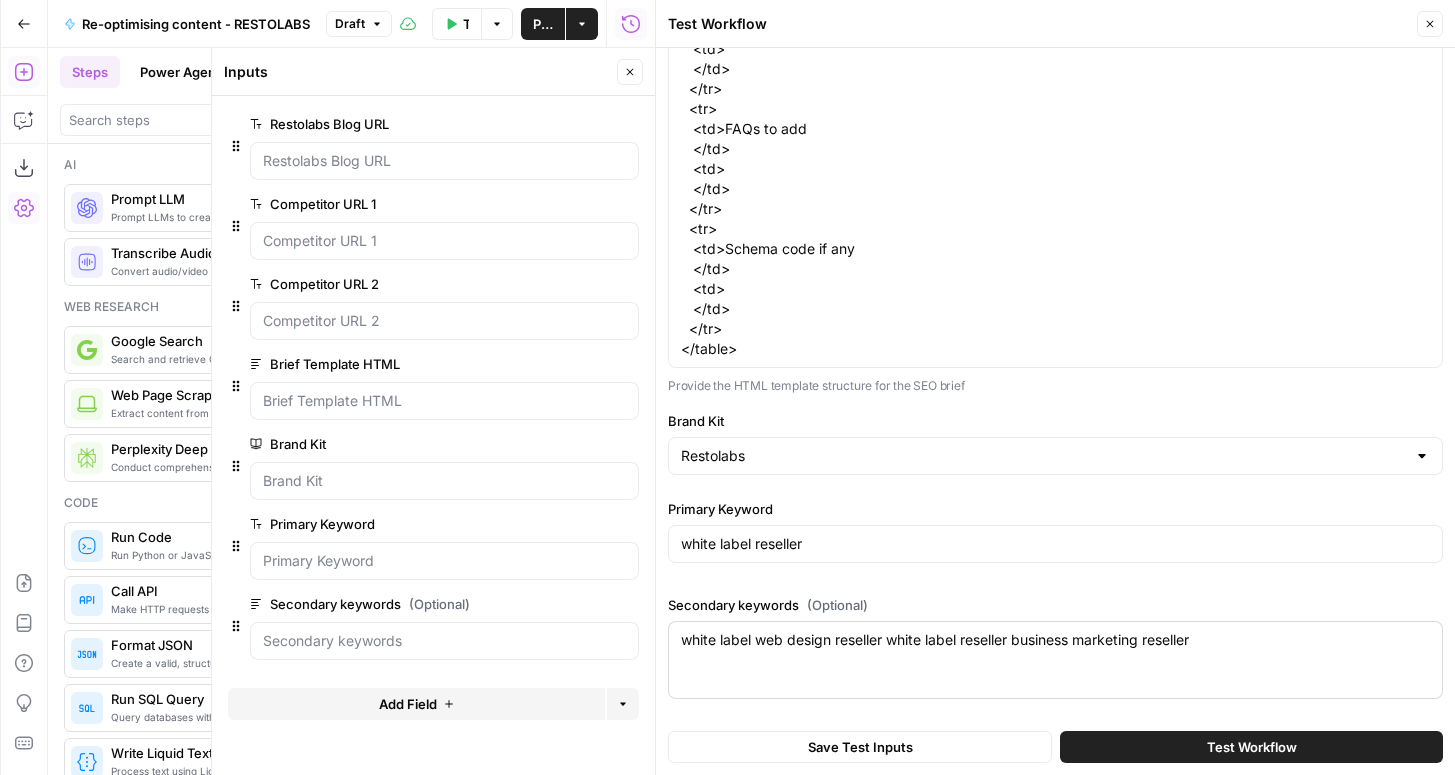 click on "white label web design reseller white label reseller business marketing reseller white label web design reseller white label reseller business marketing reseller" at bounding box center (1055, 660) 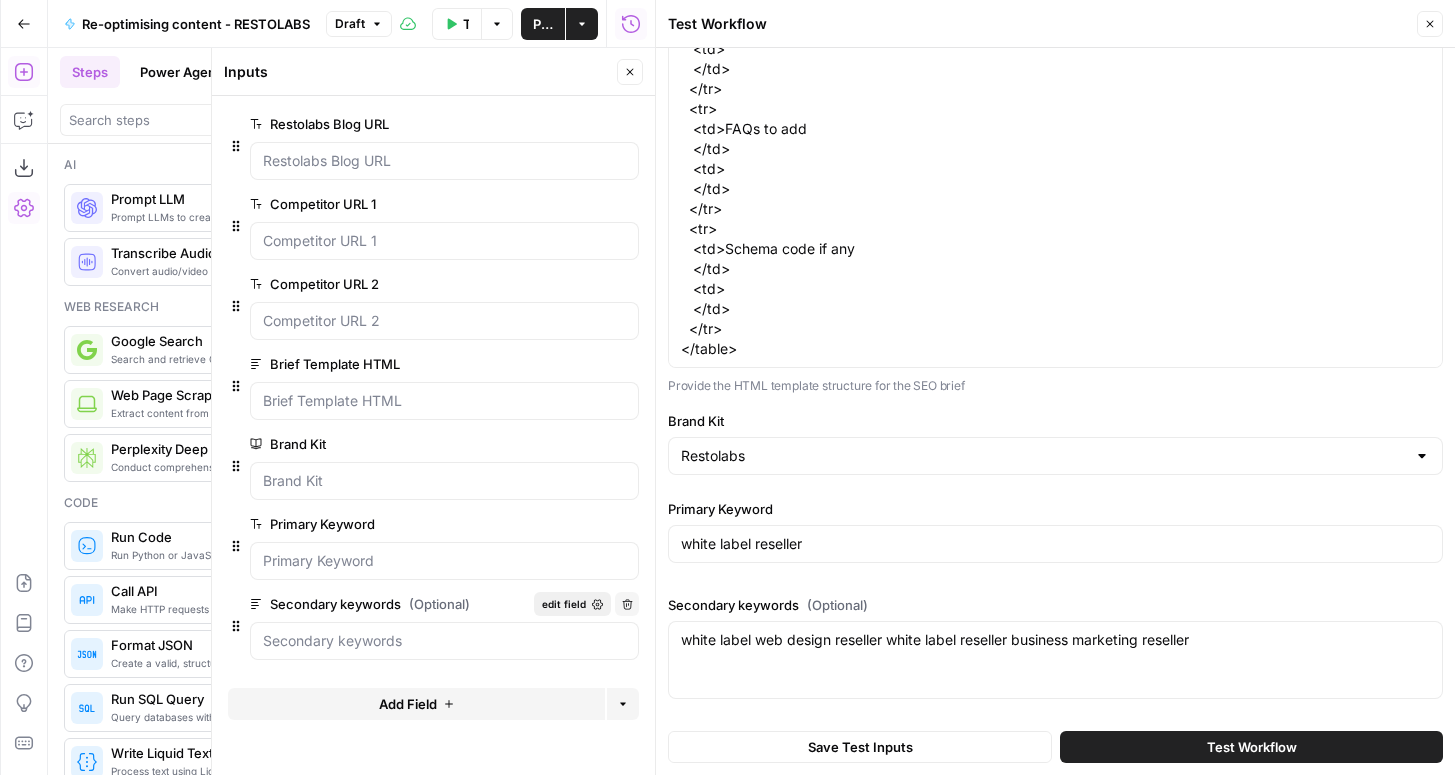 click on "edit field" at bounding box center (572, 604) 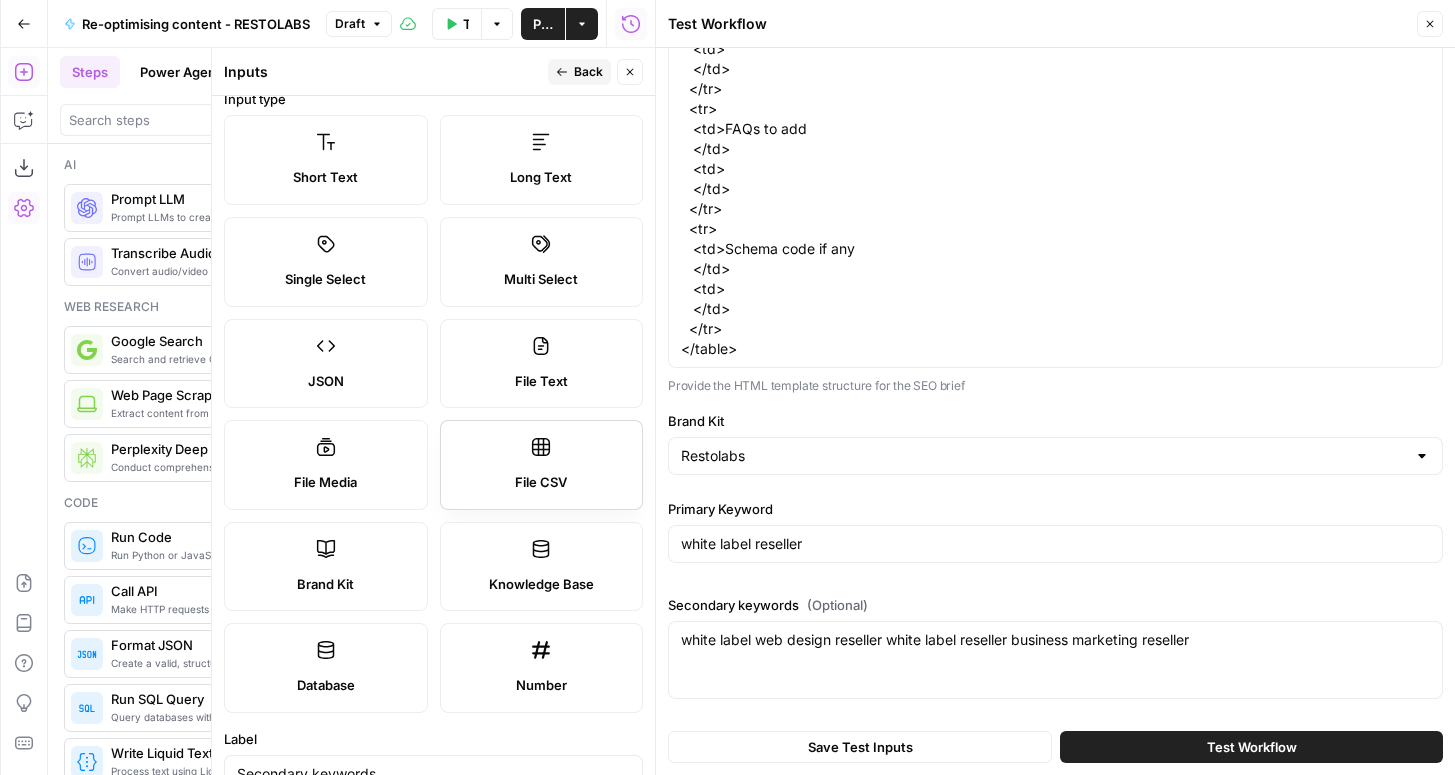 scroll, scrollTop: 0, scrollLeft: 0, axis: both 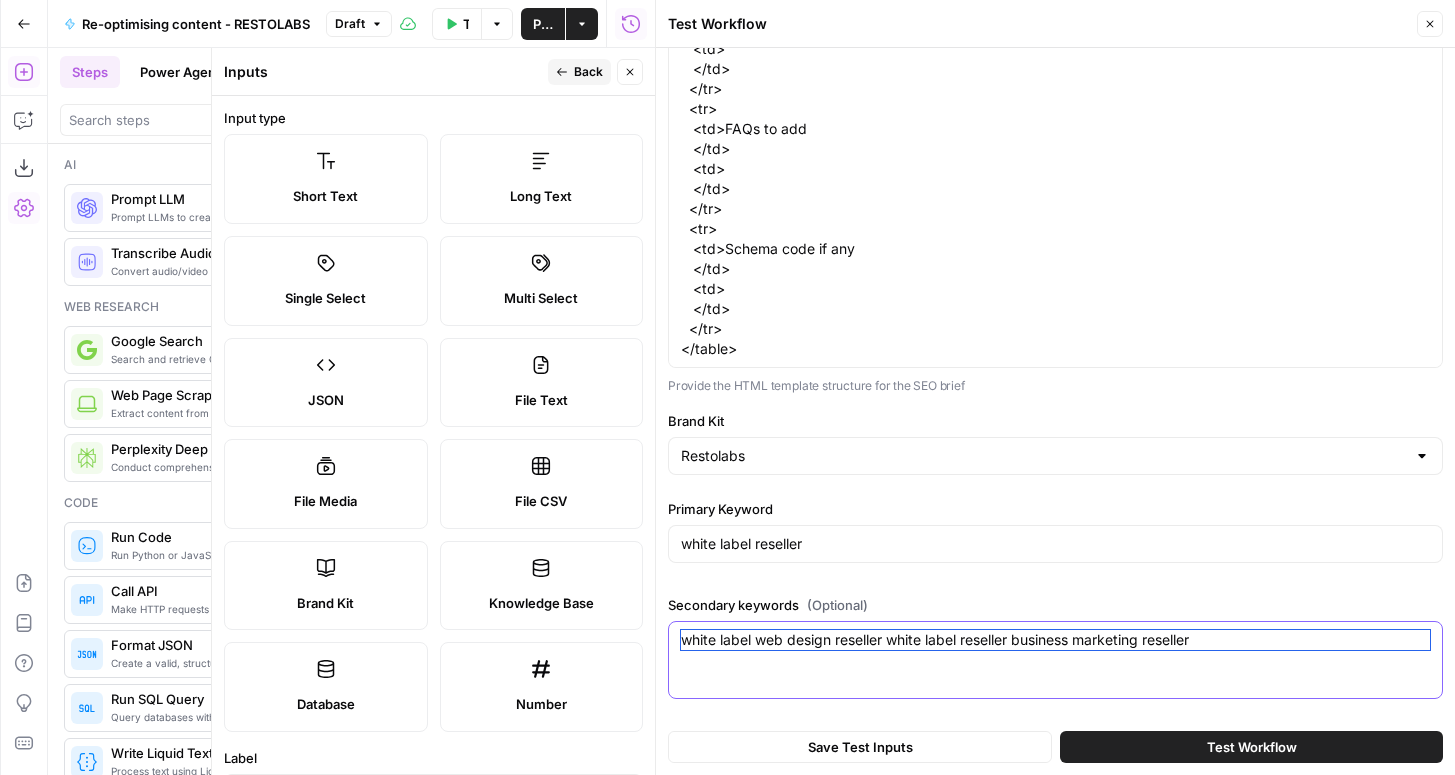 click on "white label web design reseller white label reseller business marketing reseller" at bounding box center [1055, 640] 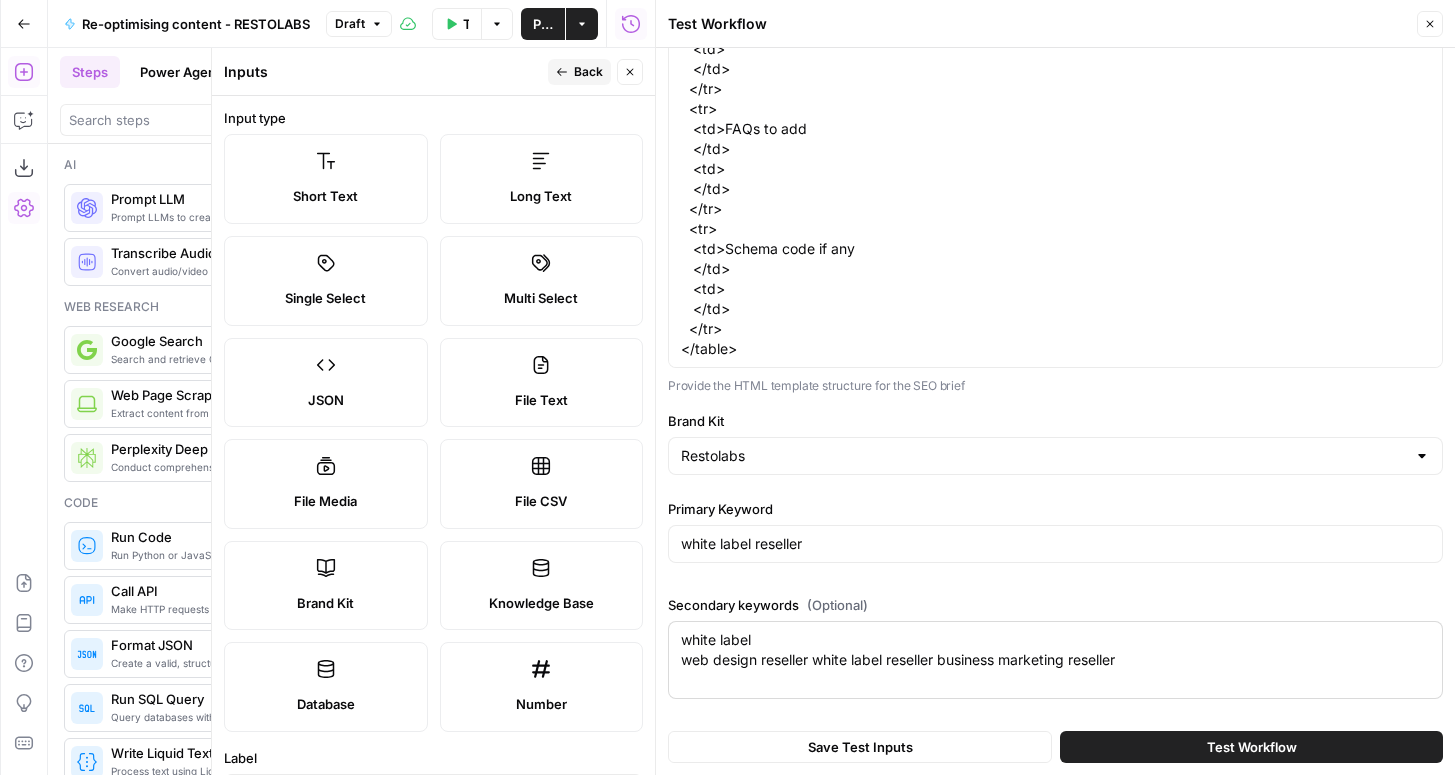 click on "white label
web design reseller white label reseller business marketing reseller white label
web design reseller white label reseller business marketing reseller" at bounding box center [1055, 660] 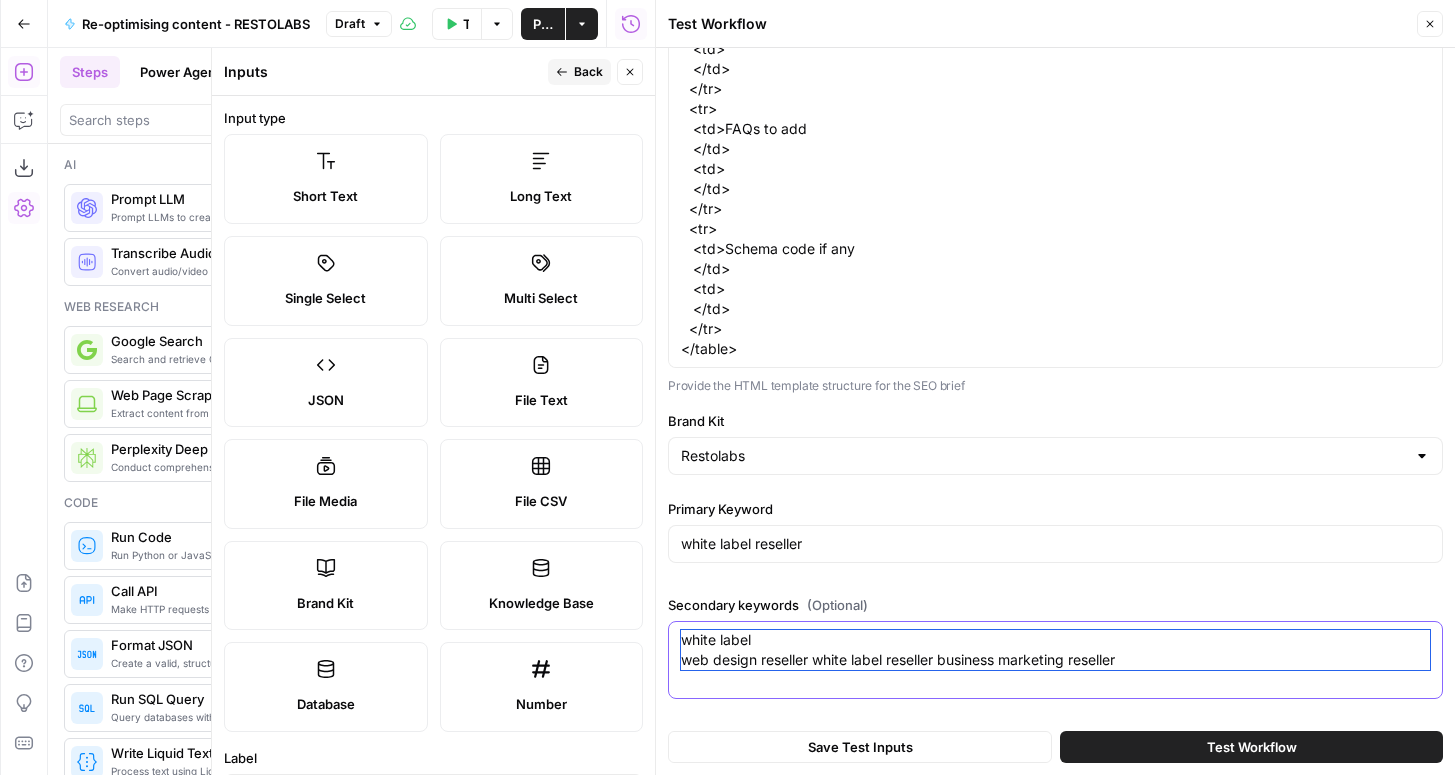 click on "white label
web design reseller white label reseller business marketing reseller" at bounding box center (1055, 650) 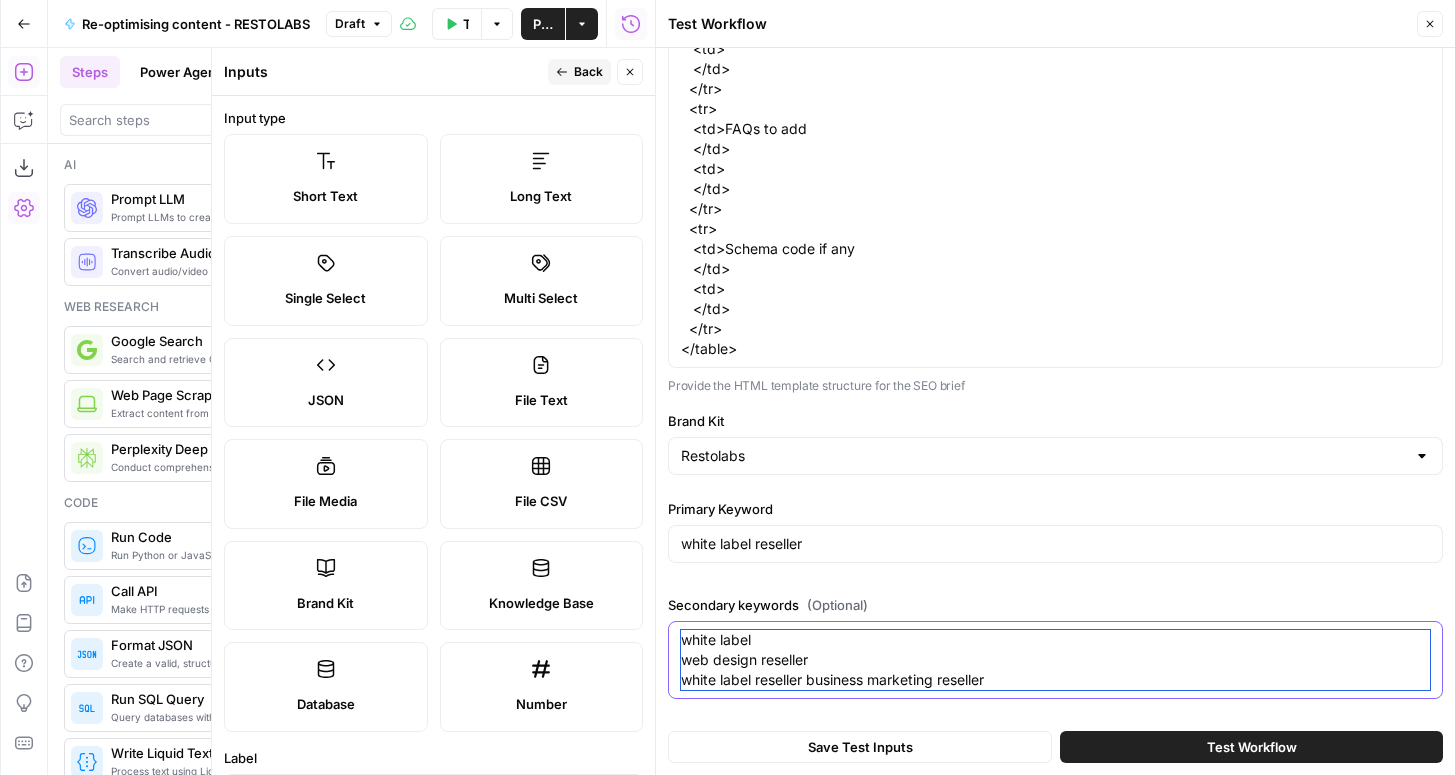 click on "white label
web design reseller
white label reseller business marketing reseller" at bounding box center (1055, 660) 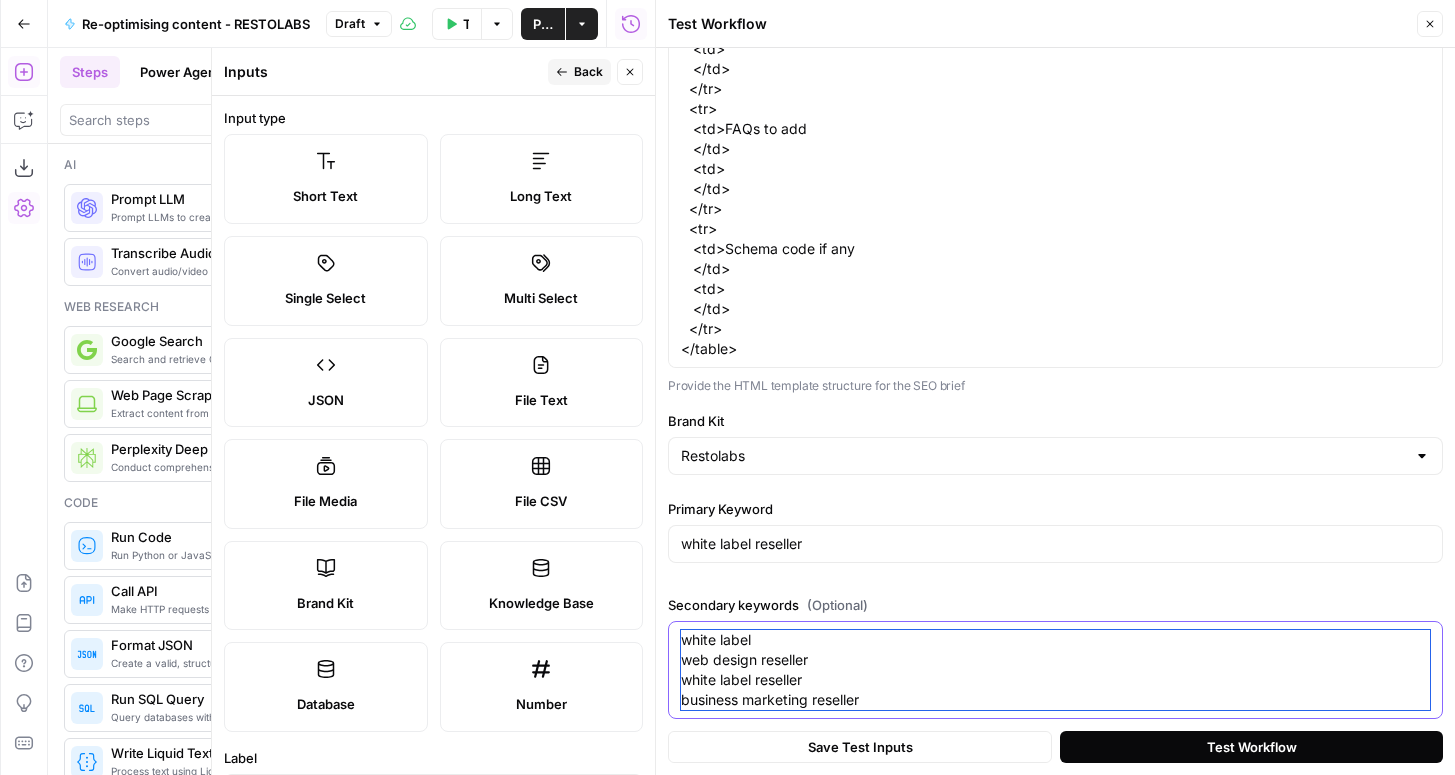 type on "white label
web design reseller
white label reseller
business marketing reseller" 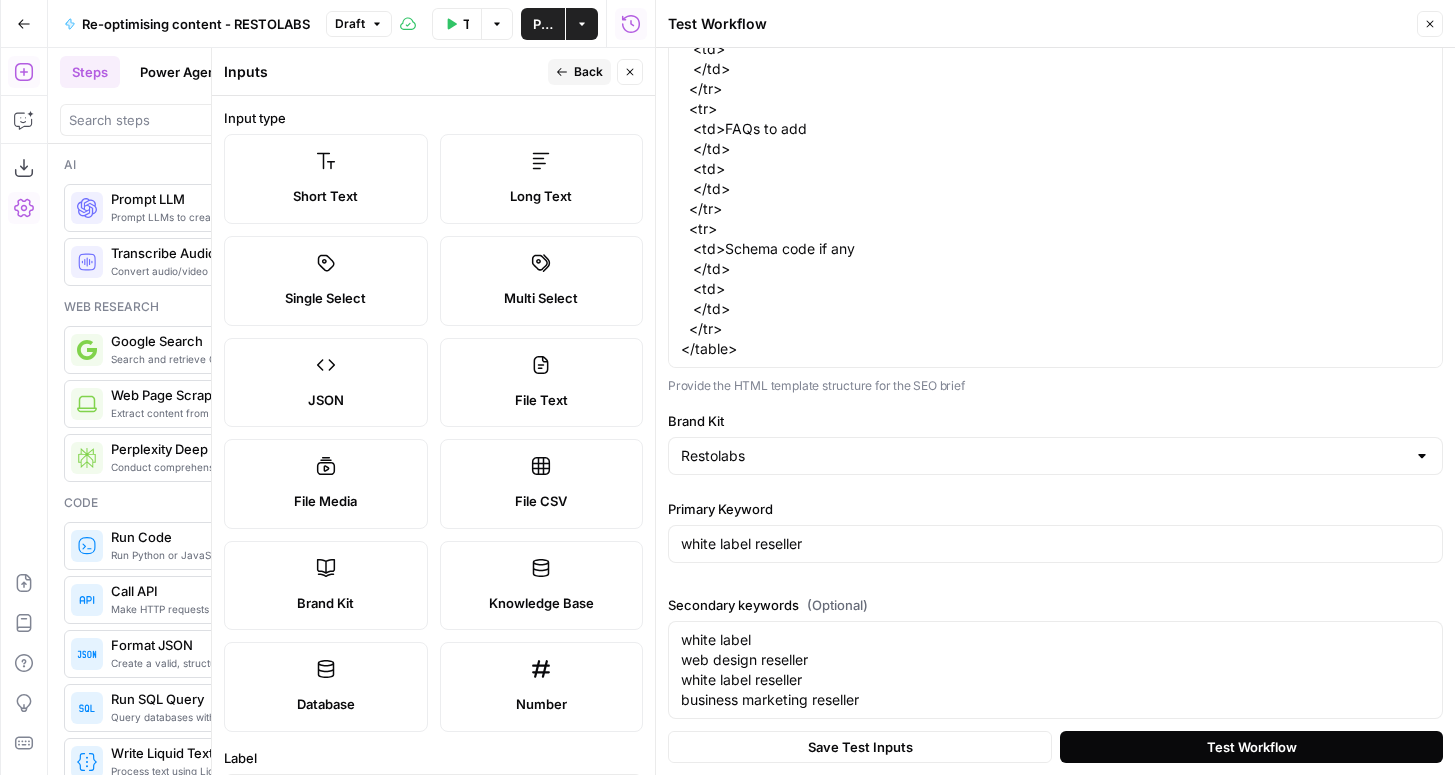 click on "Test Workflow" at bounding box center [1251, 747] 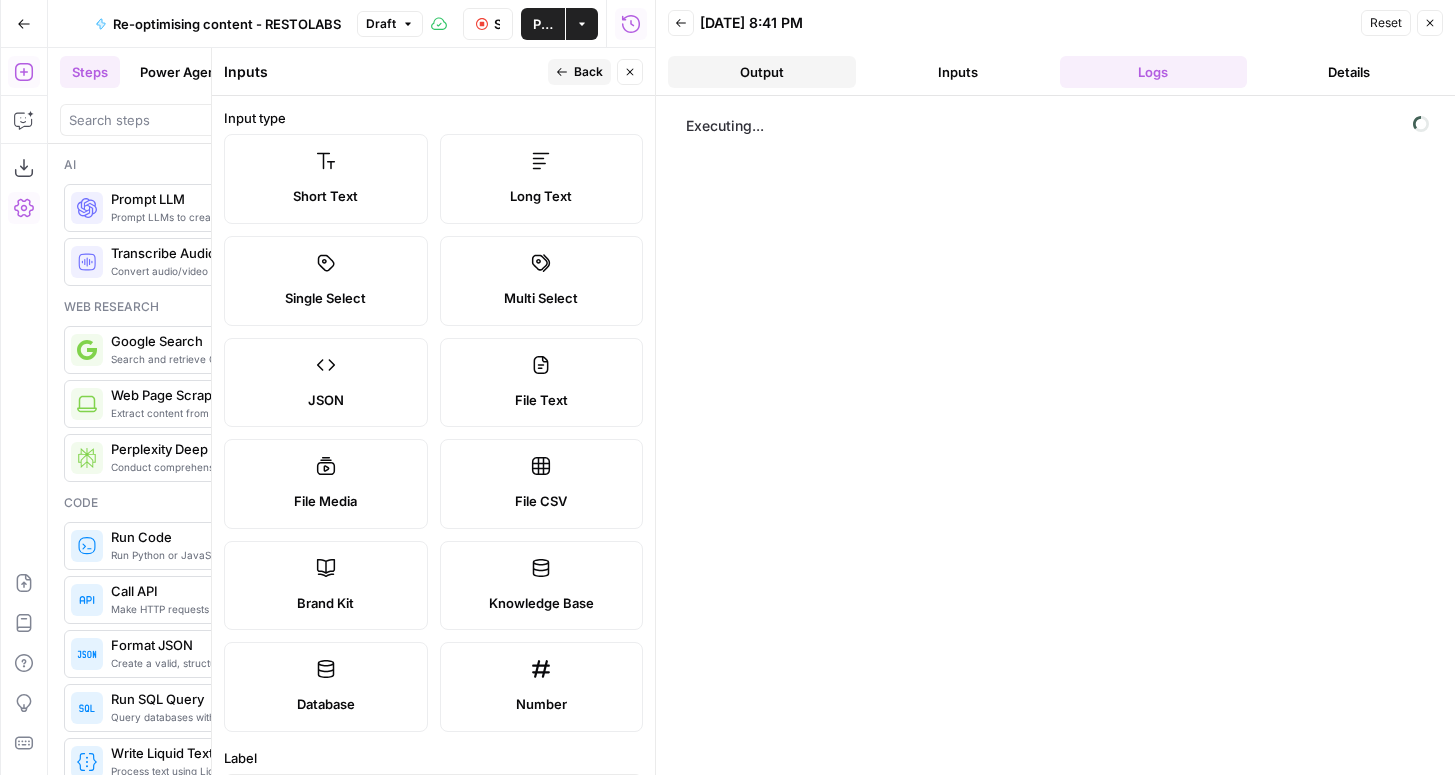 click on "Output" at bounding box center [762, 72] 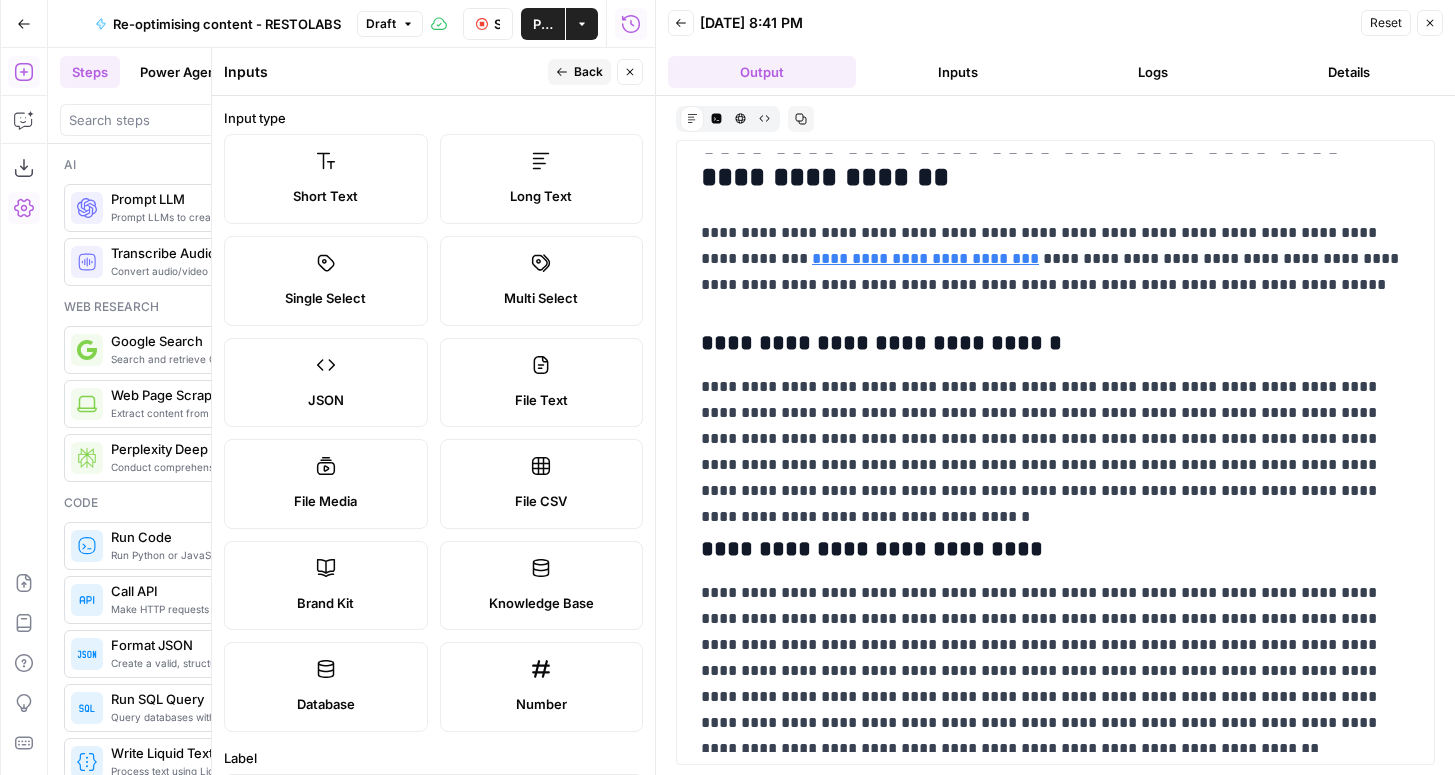 scroll, scrollTop: 2175, scrollLeft: 0, axis: vertical 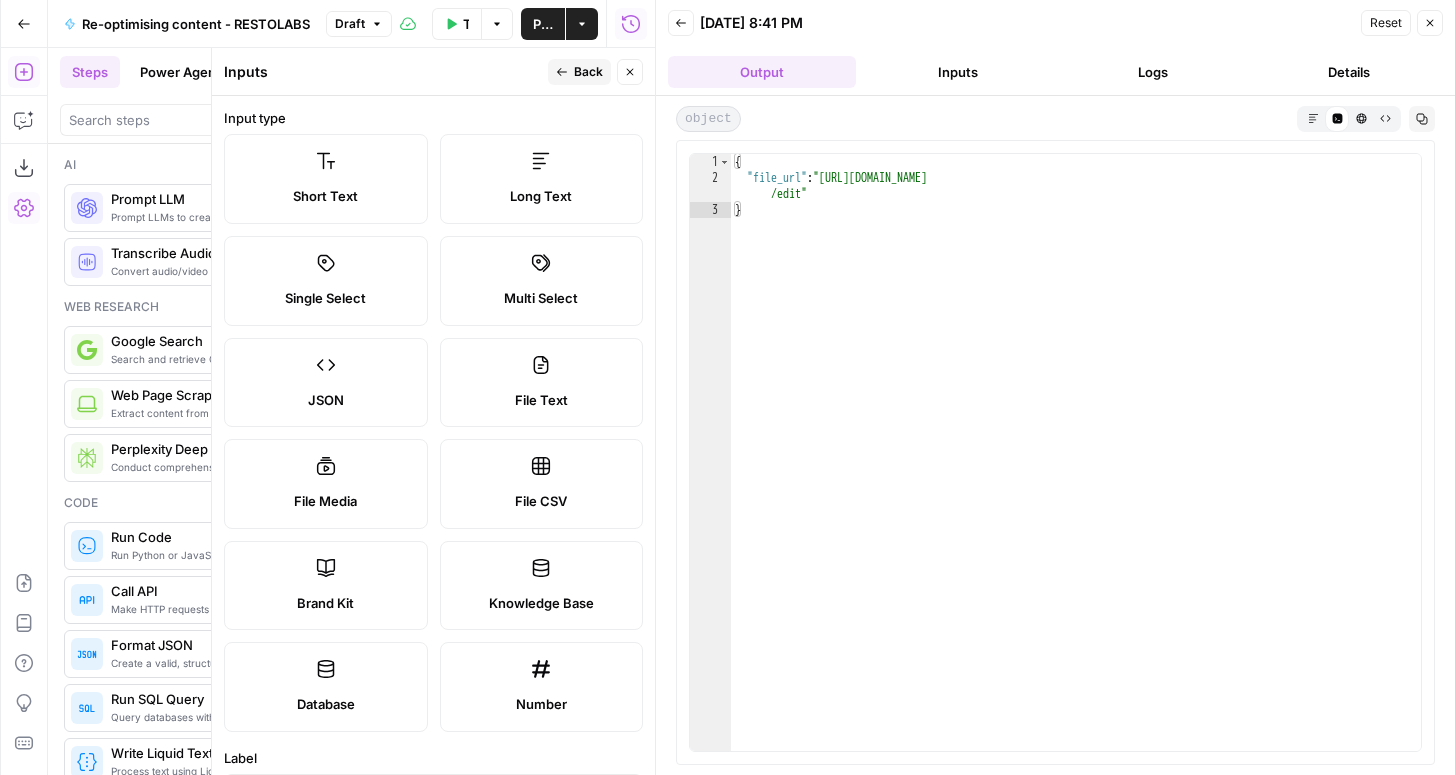 type on "**********" 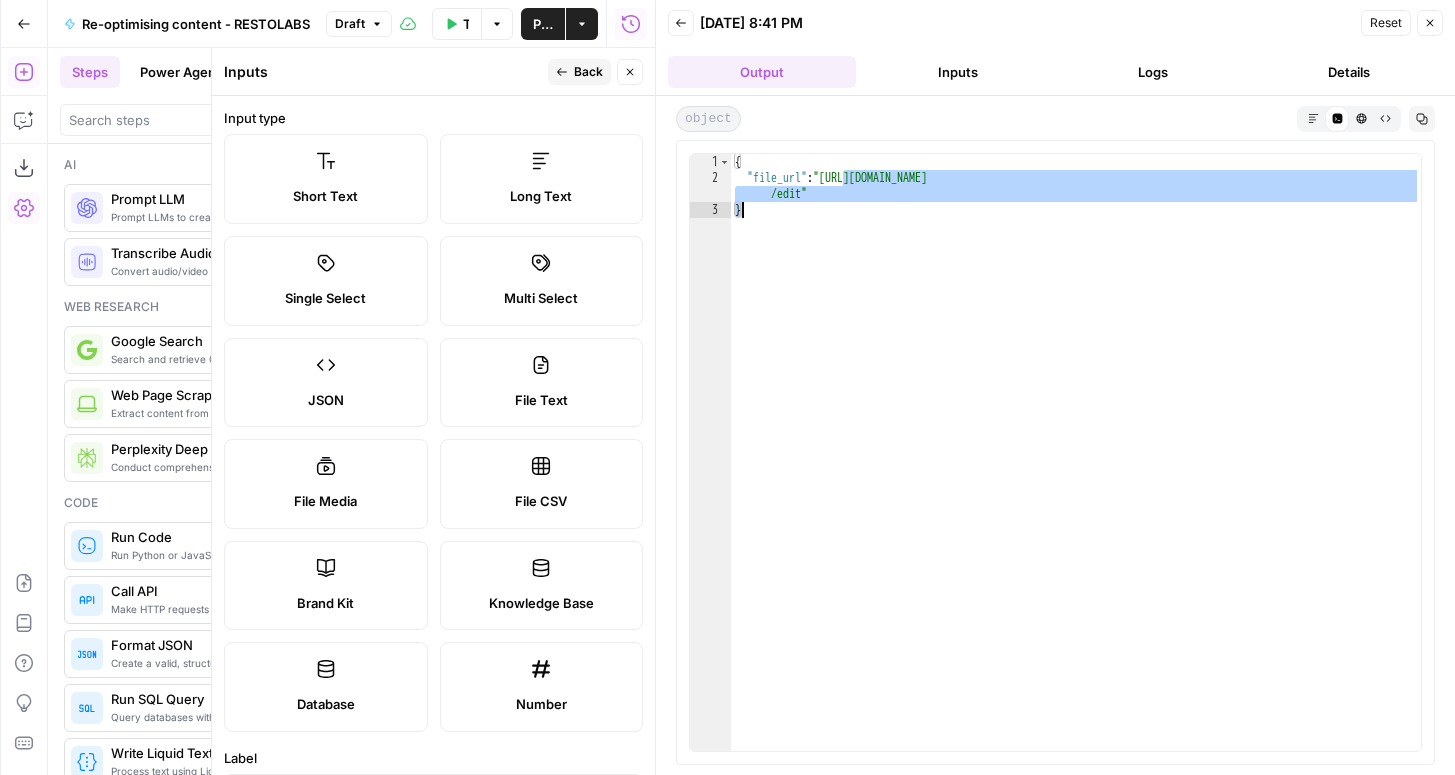 drag, startPoint x: 845, startPoint y: 177, endPoint x: 815, endPoint y: 199, distance: 37.202152 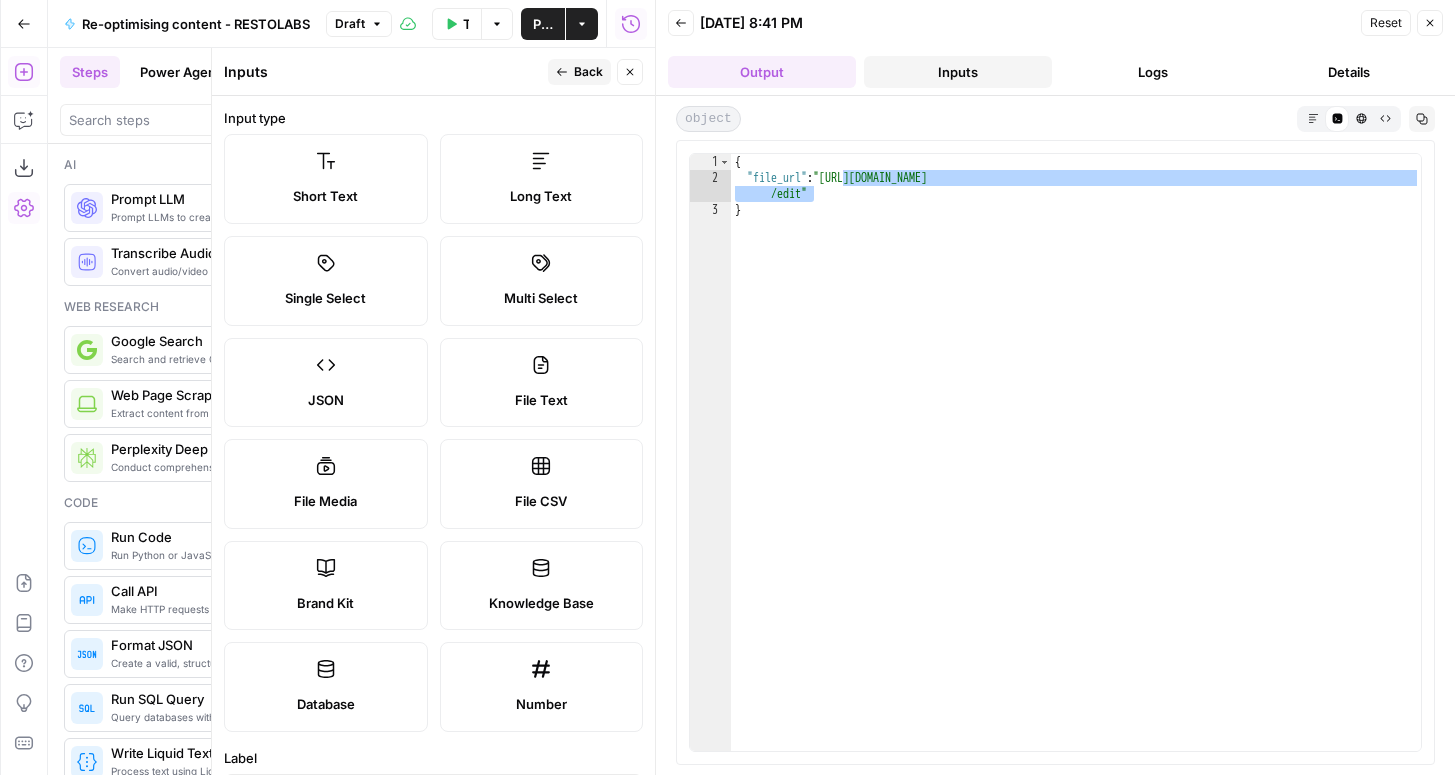 click on "Inputs" at bounding box center [958, 72] 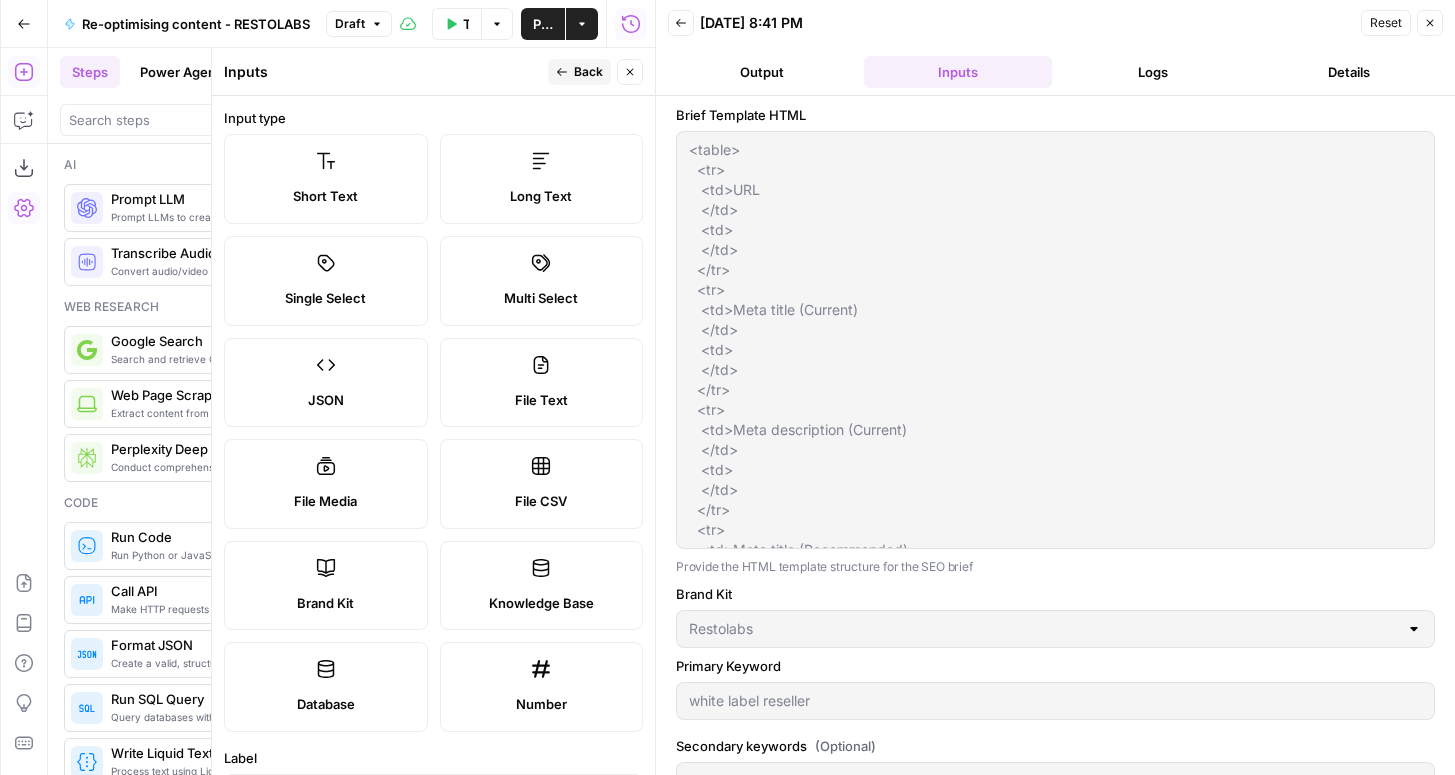 scroll, scrollTop: 312, scrollLeft: 0, axis: vertical 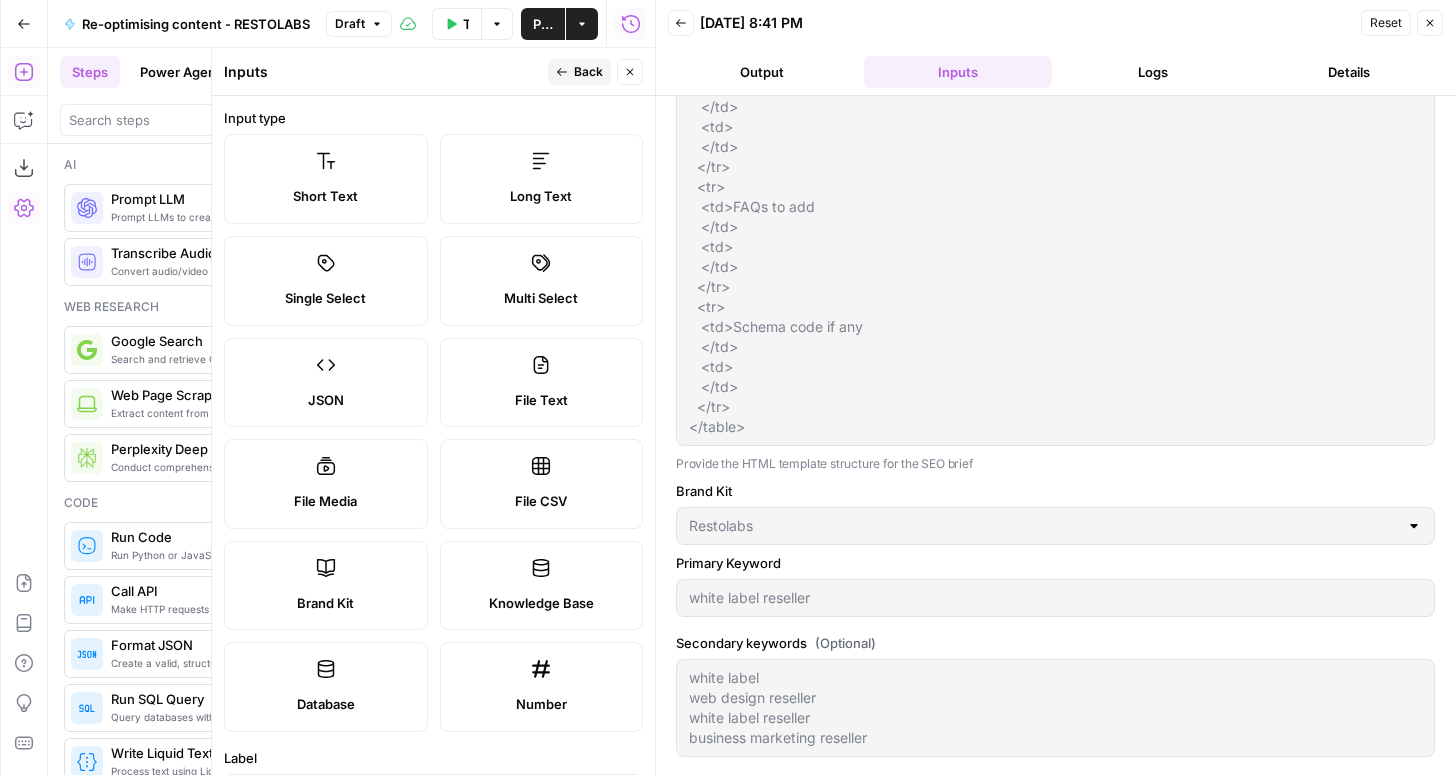 type 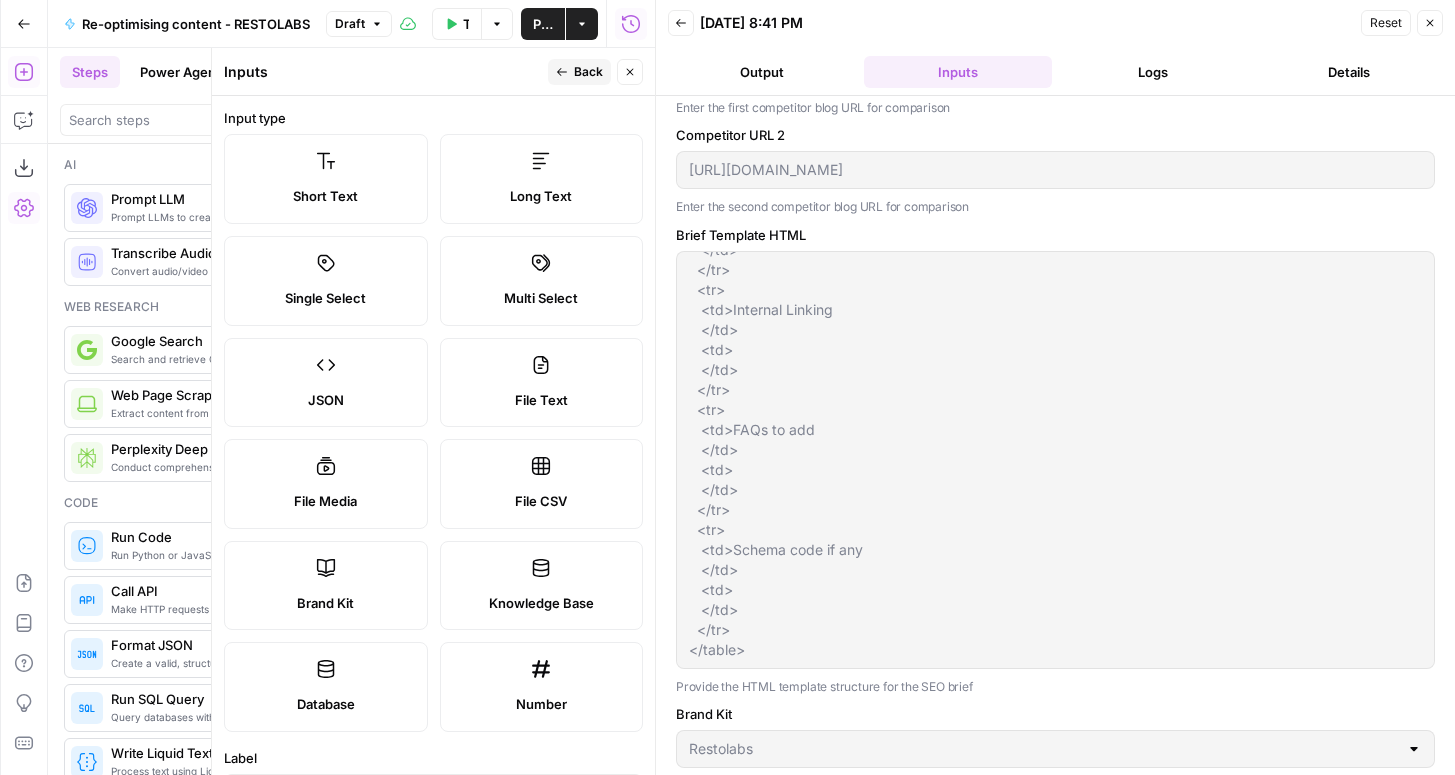 scroll, scrollTop: 0, scrollLeft: 0, axis: both 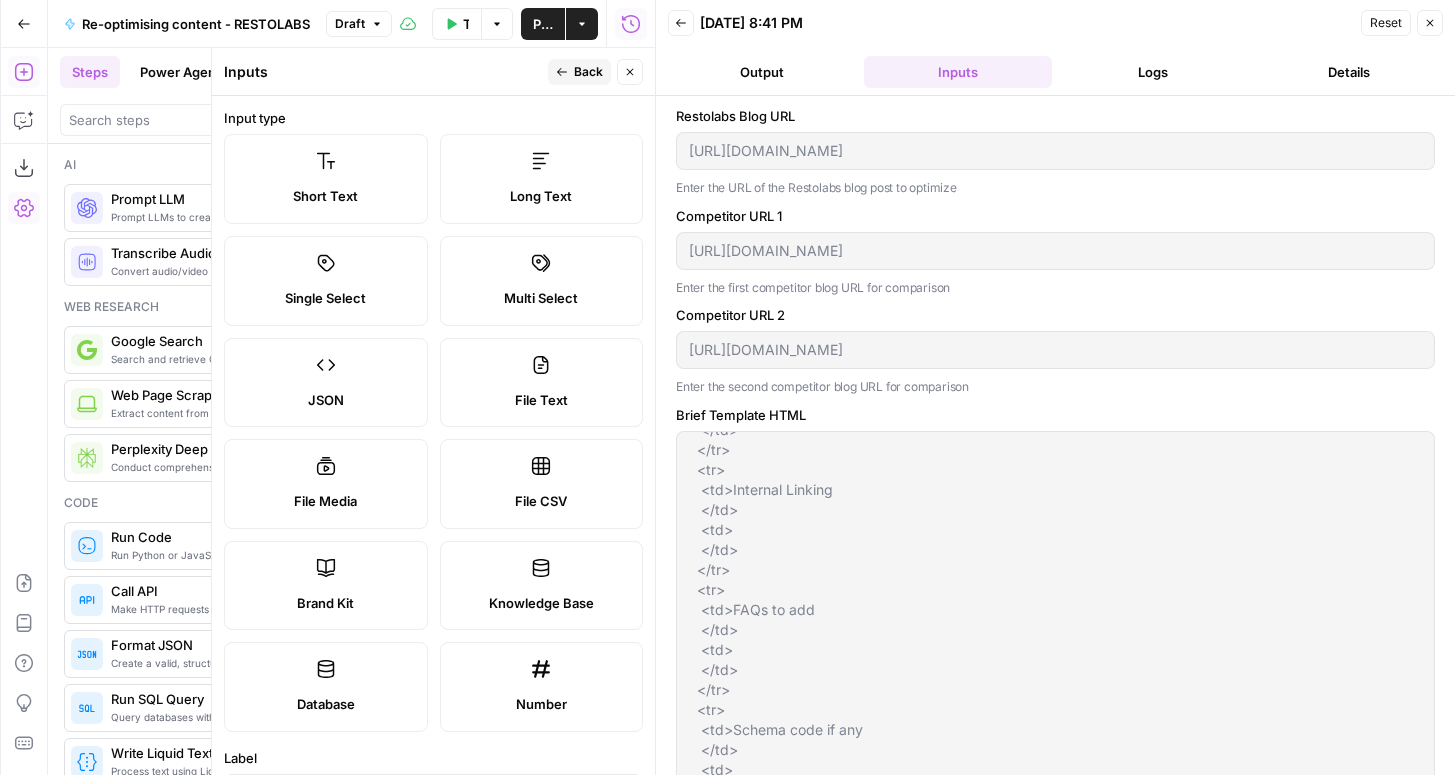 click on "Back 07/10/25 at 8:41 PM Reset Close Output Inputs Logs Details" at bounding box center [1055, 48] 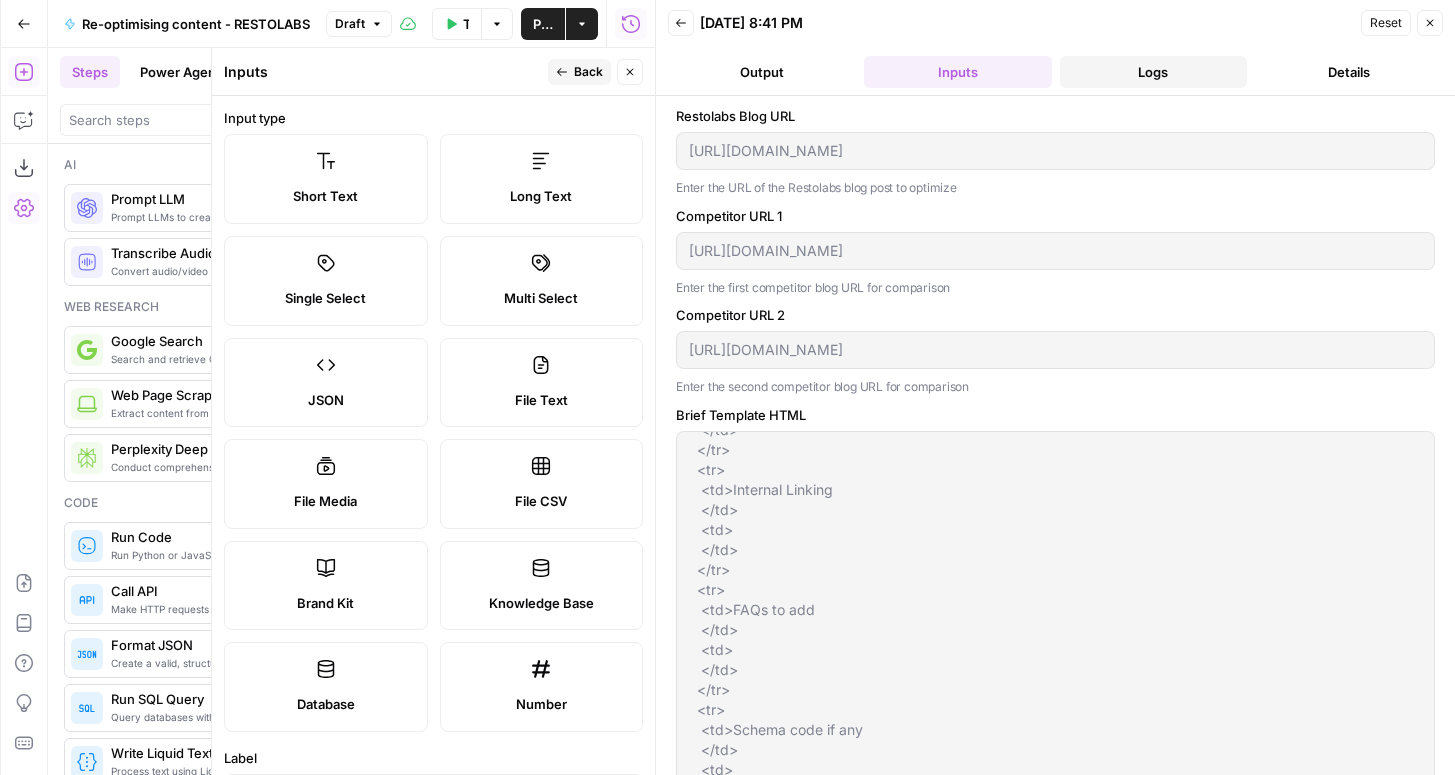 click on "Logs" at bounding box center [1154, 72] 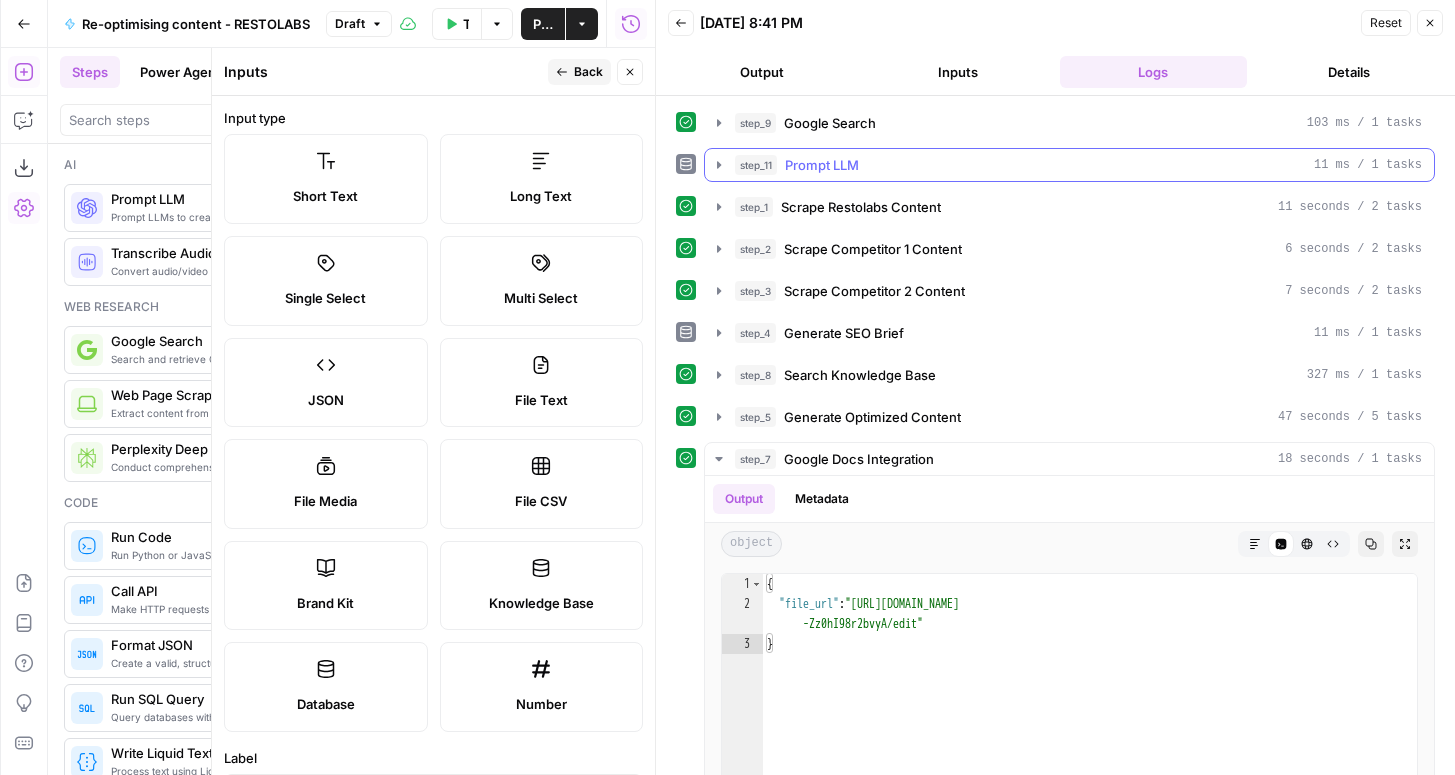 click on "step_11 Prompt LLM 11 ms / 1 tasks" at bounding box center (1078, 165) 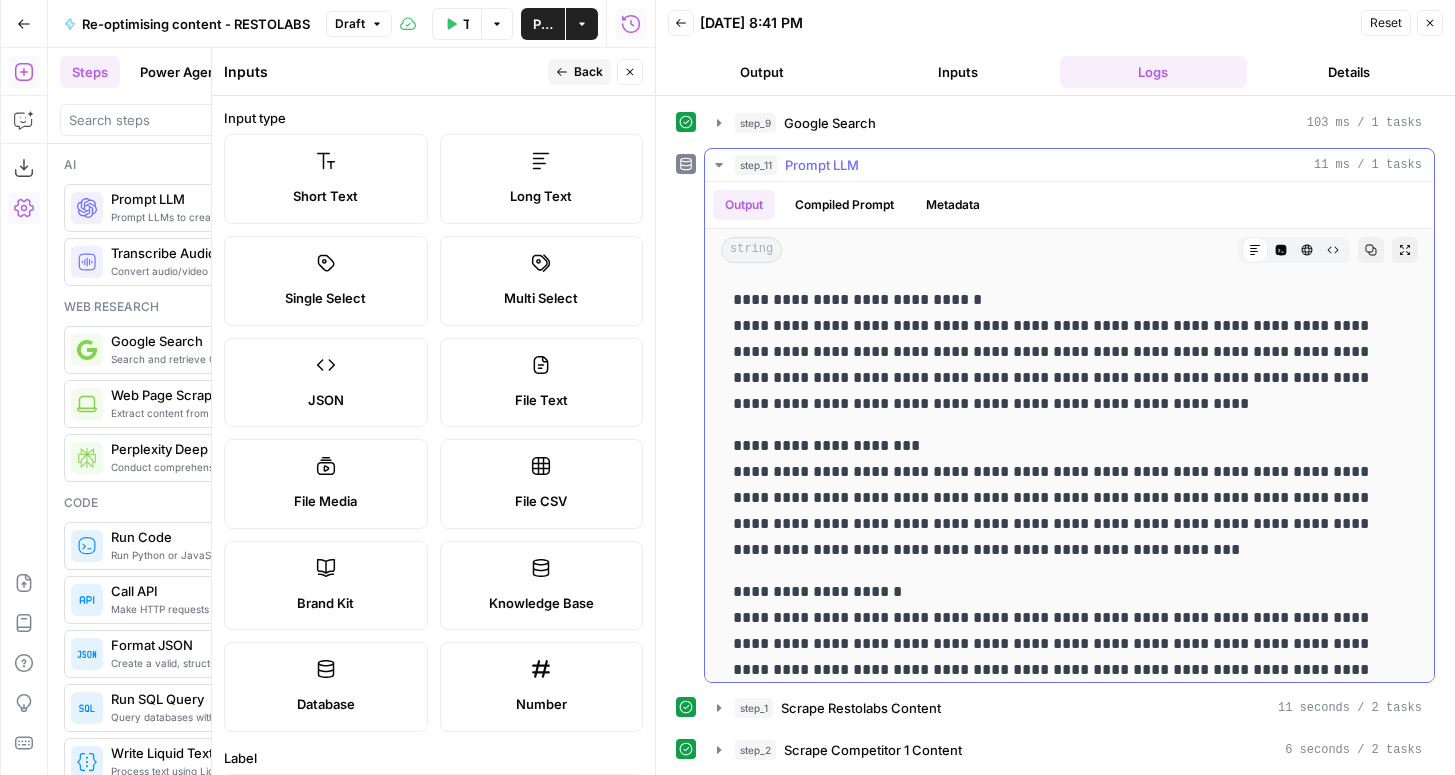 drag, startPoint x: 963, startPoint y: 163, endPoint x: 996, endPoint y: 441, distance: 279.95178 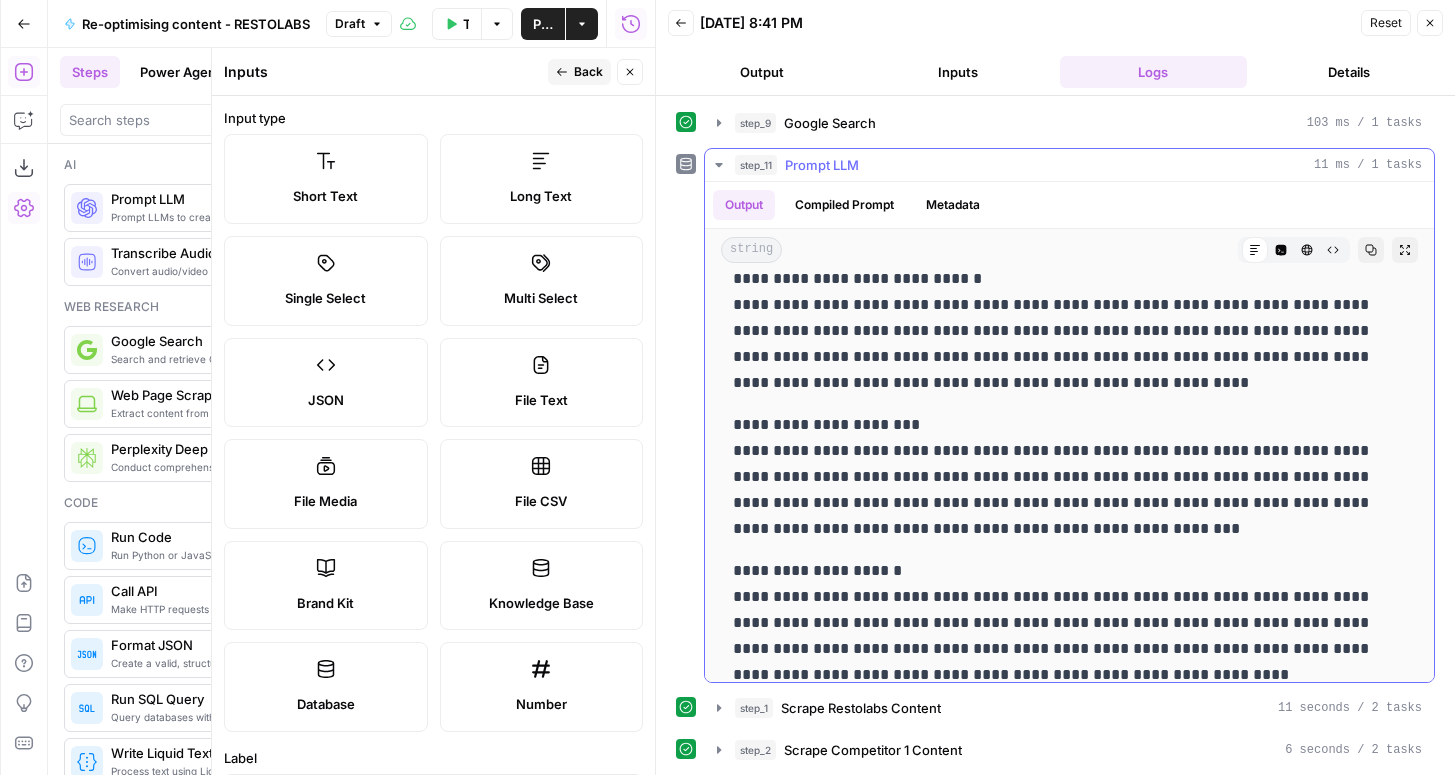 scroll, scrollTop: 26, scrollLeft: 0, axis: vertical 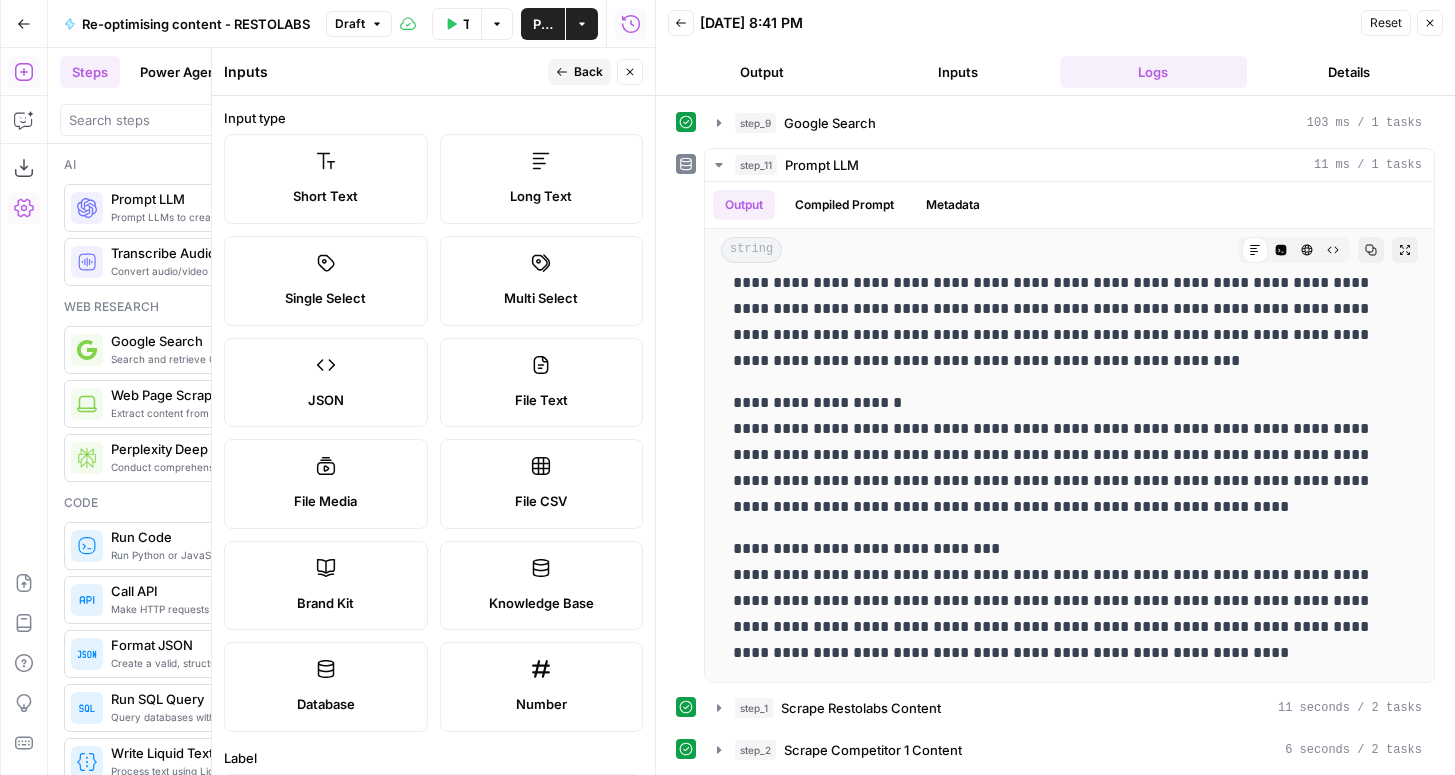 type 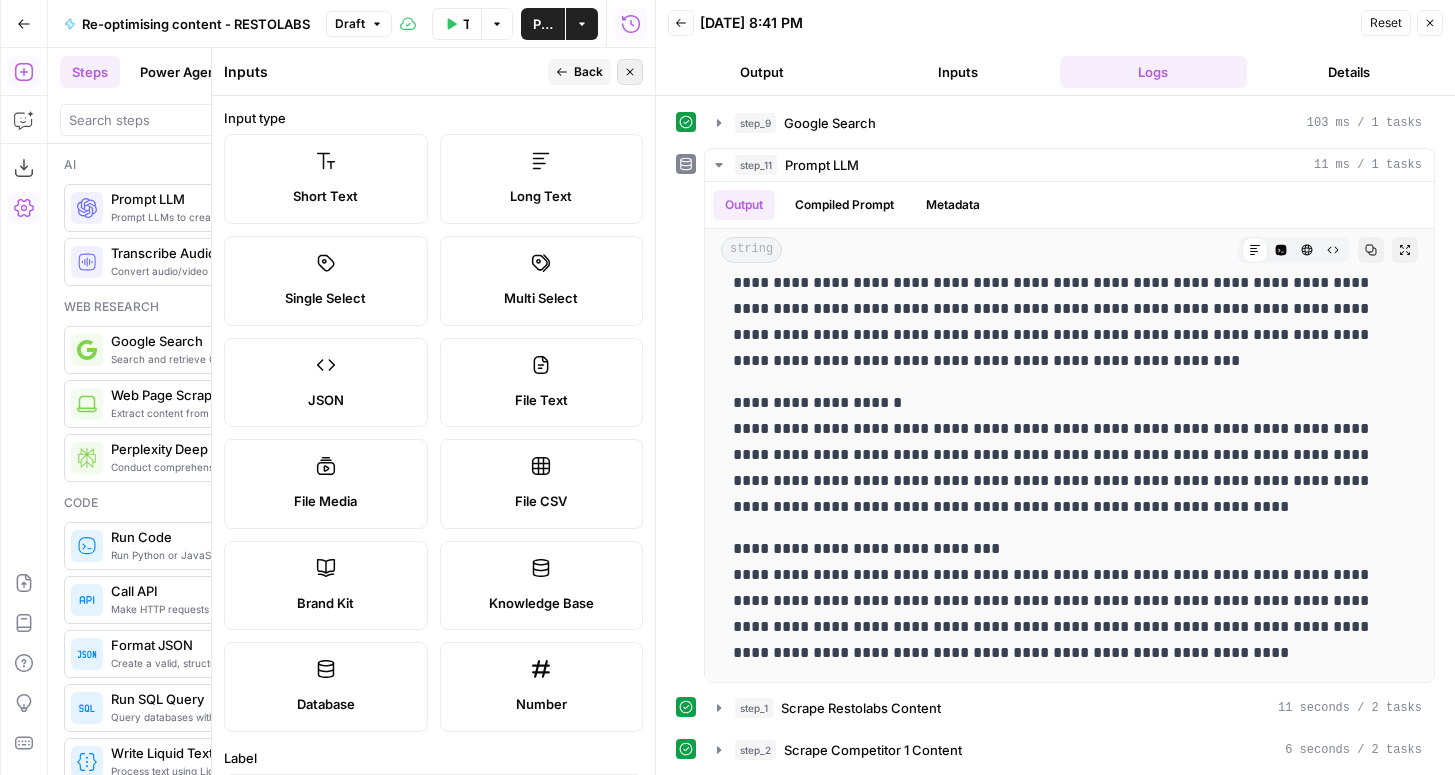 click on "Close" at bounding box center [630, 72] 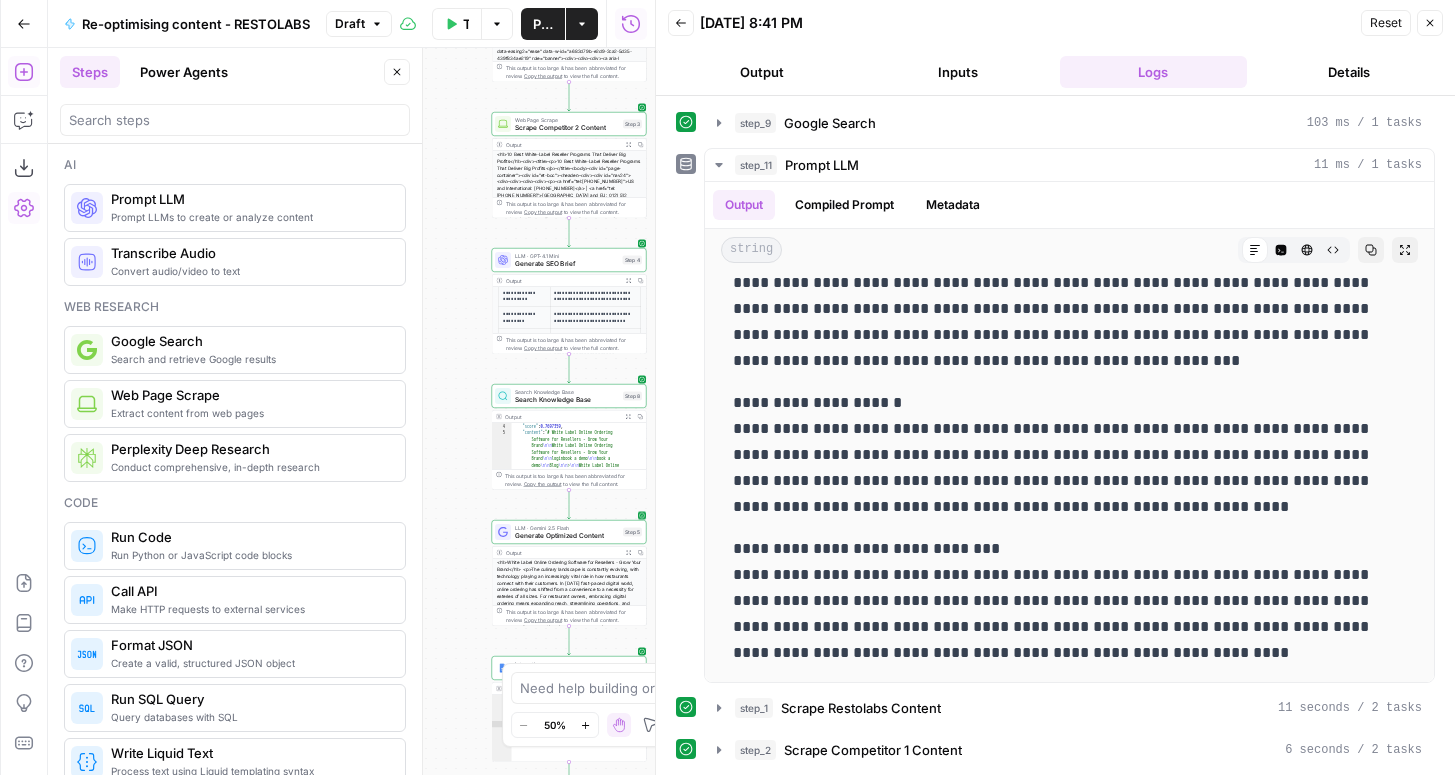 click on "Generate Optimized Content" at bounding box center [567, 536] 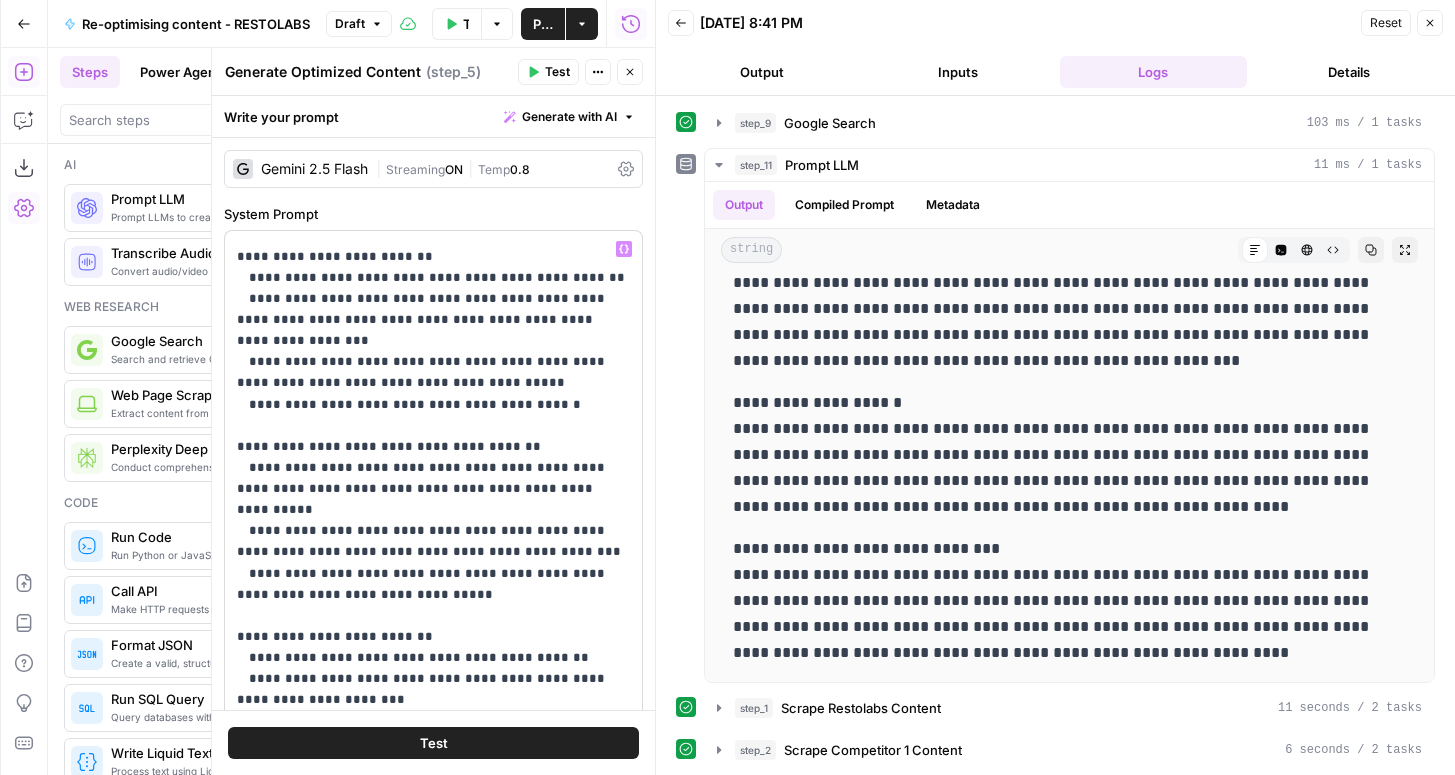 scroll, scrollTop: 1990, scrollLeft: 0, axis: vertical 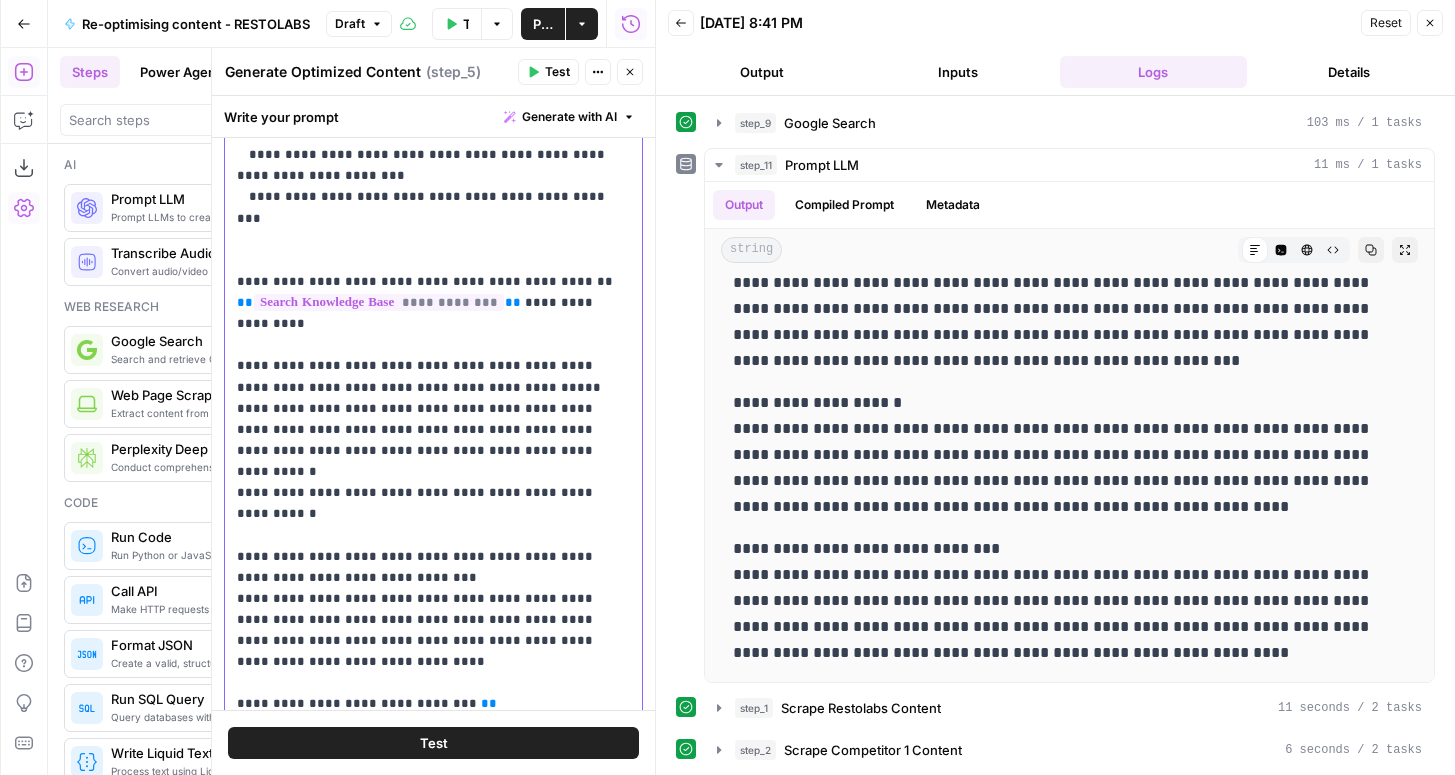 click on "**********" at bounding box center [433, -680] 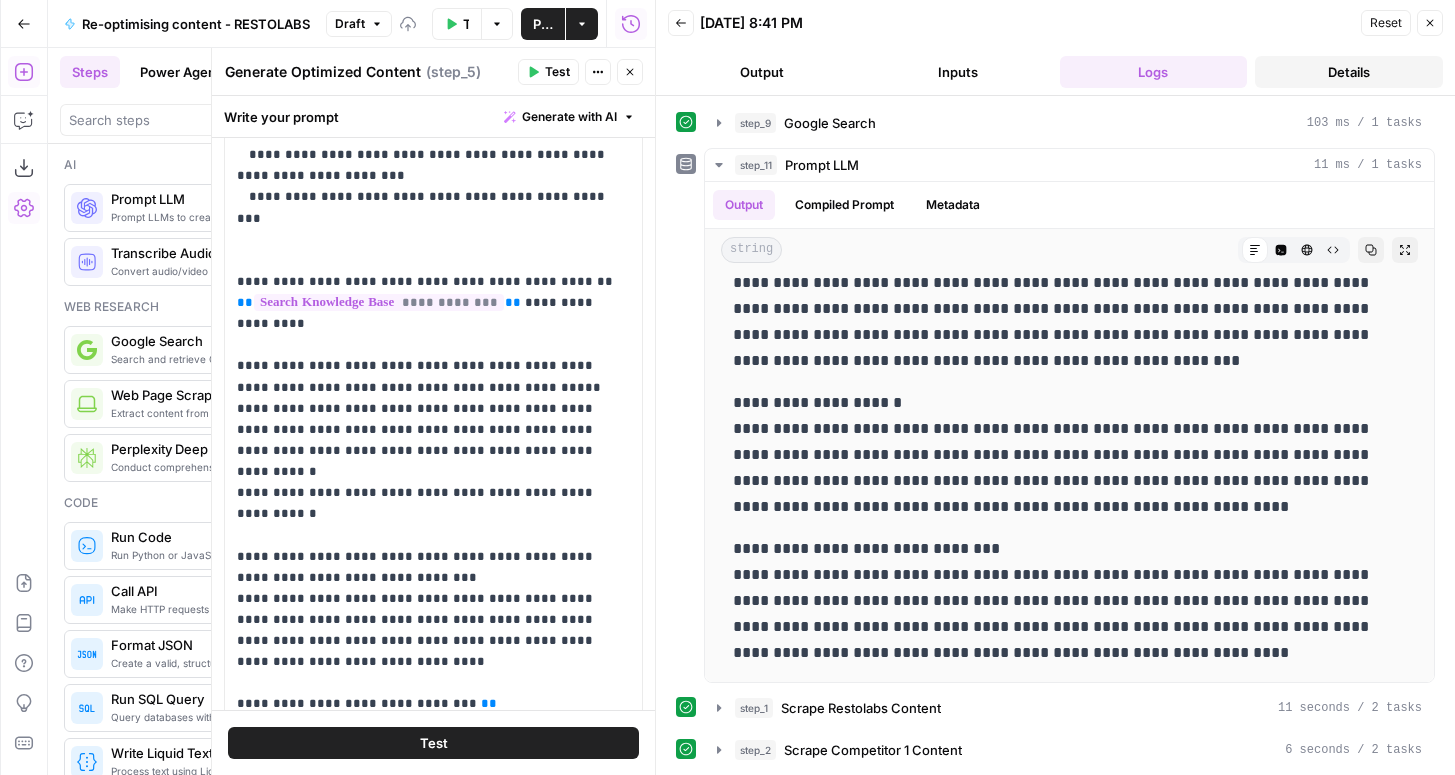 click on "Details" at bounding box center [1349, 72] 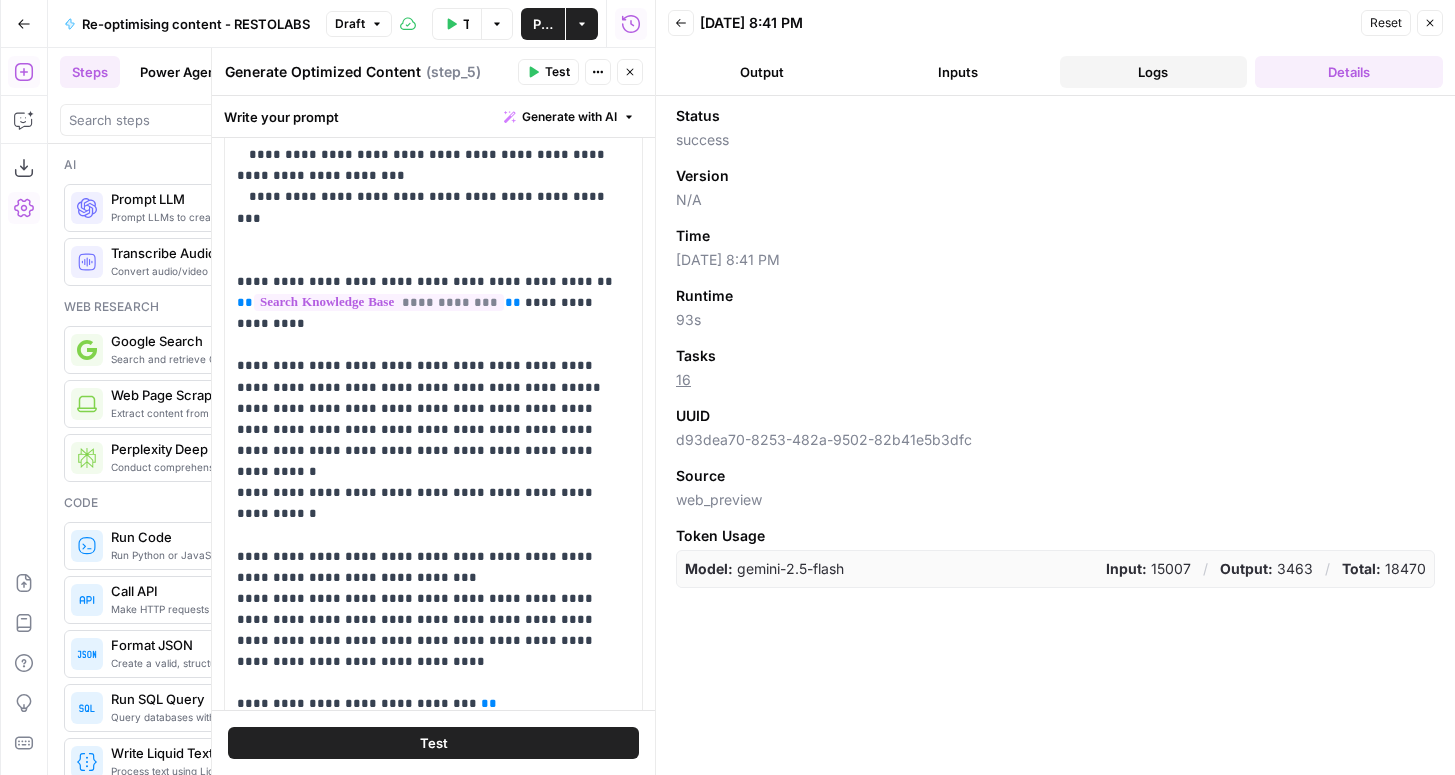 click on "Logs" at bounding box center (1154, 72) 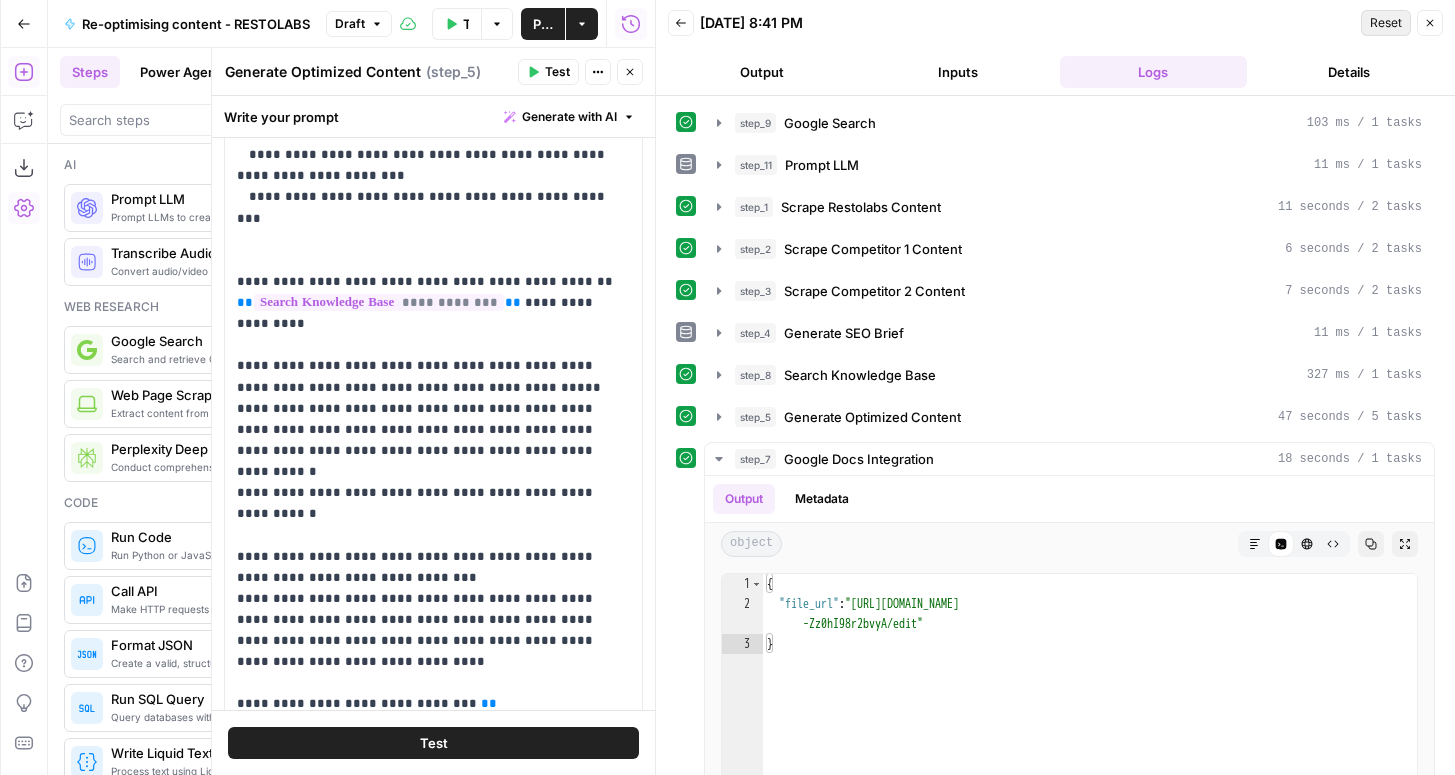 click on "Reset" at bounding box center (1386, 23) 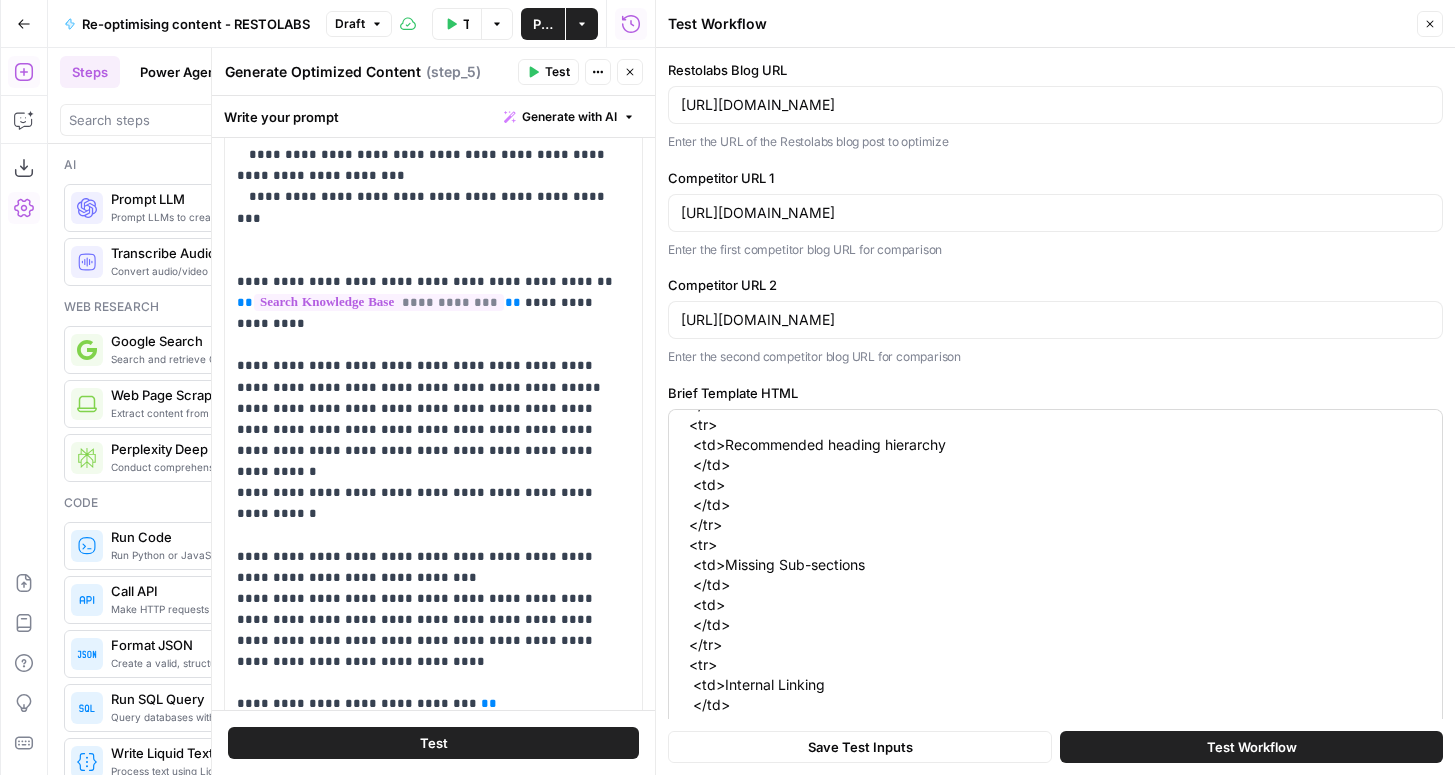 scroll, scrollTop: 1140, scrollLeft: 0, axis: vertical 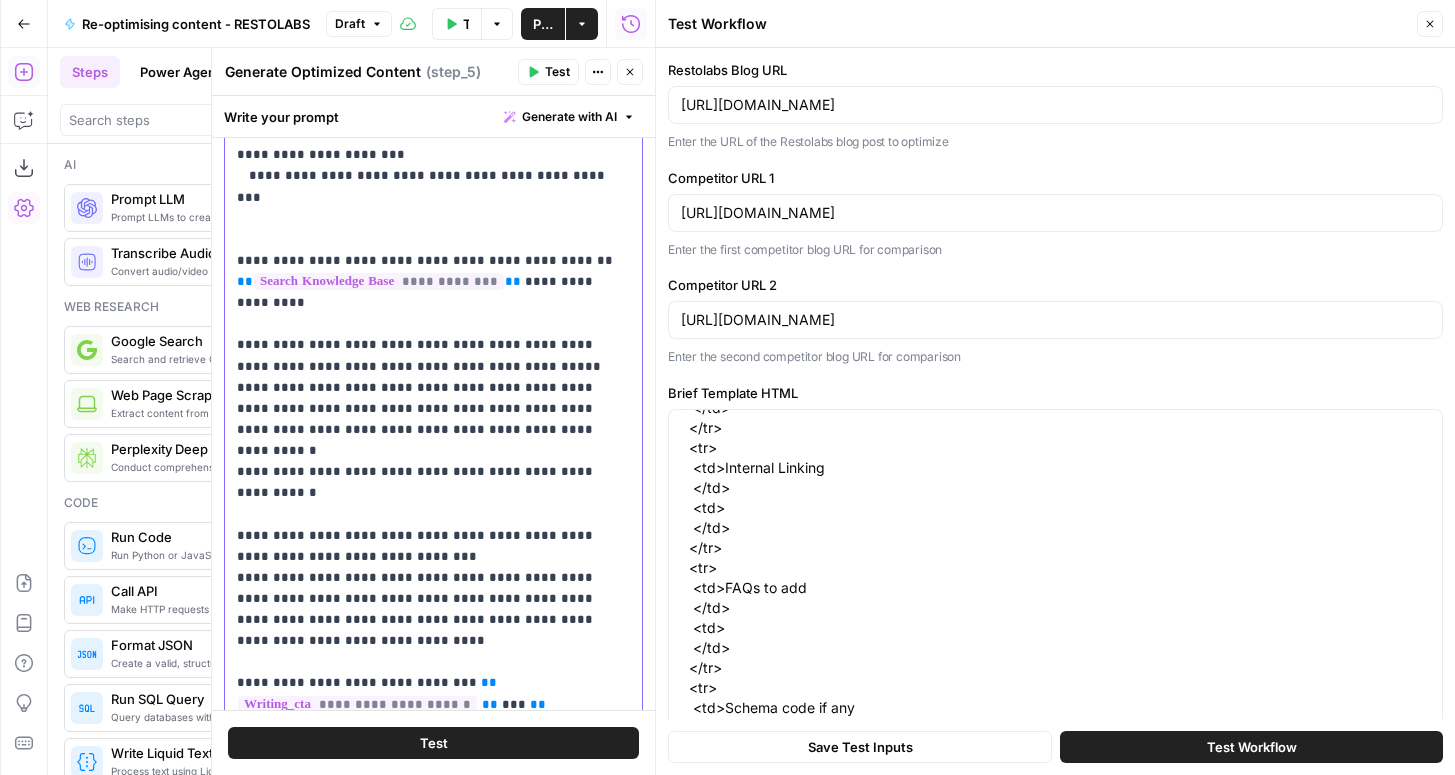 click on "**********" at bounding box center (433, -690) 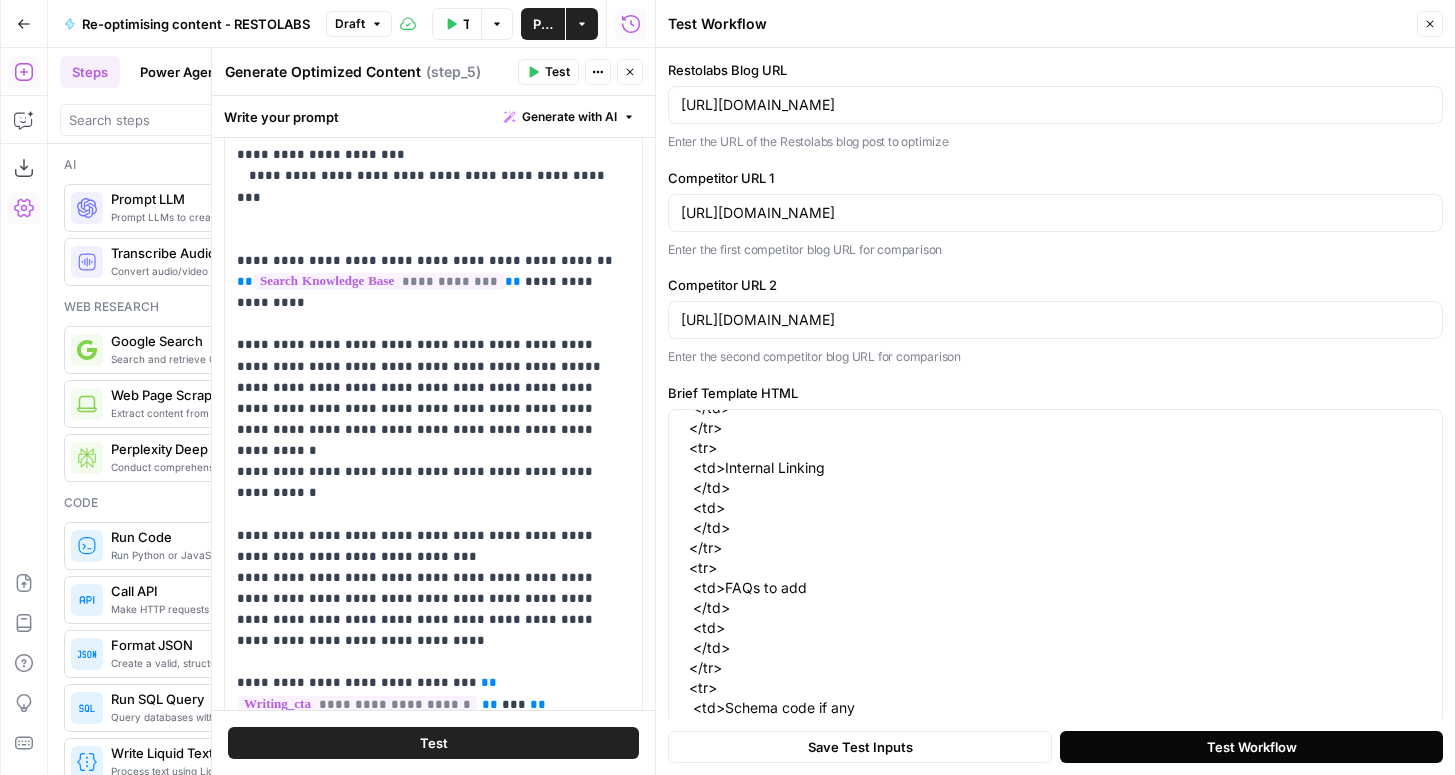 click on "Test Workflow" at bounding box center [1252, 747] 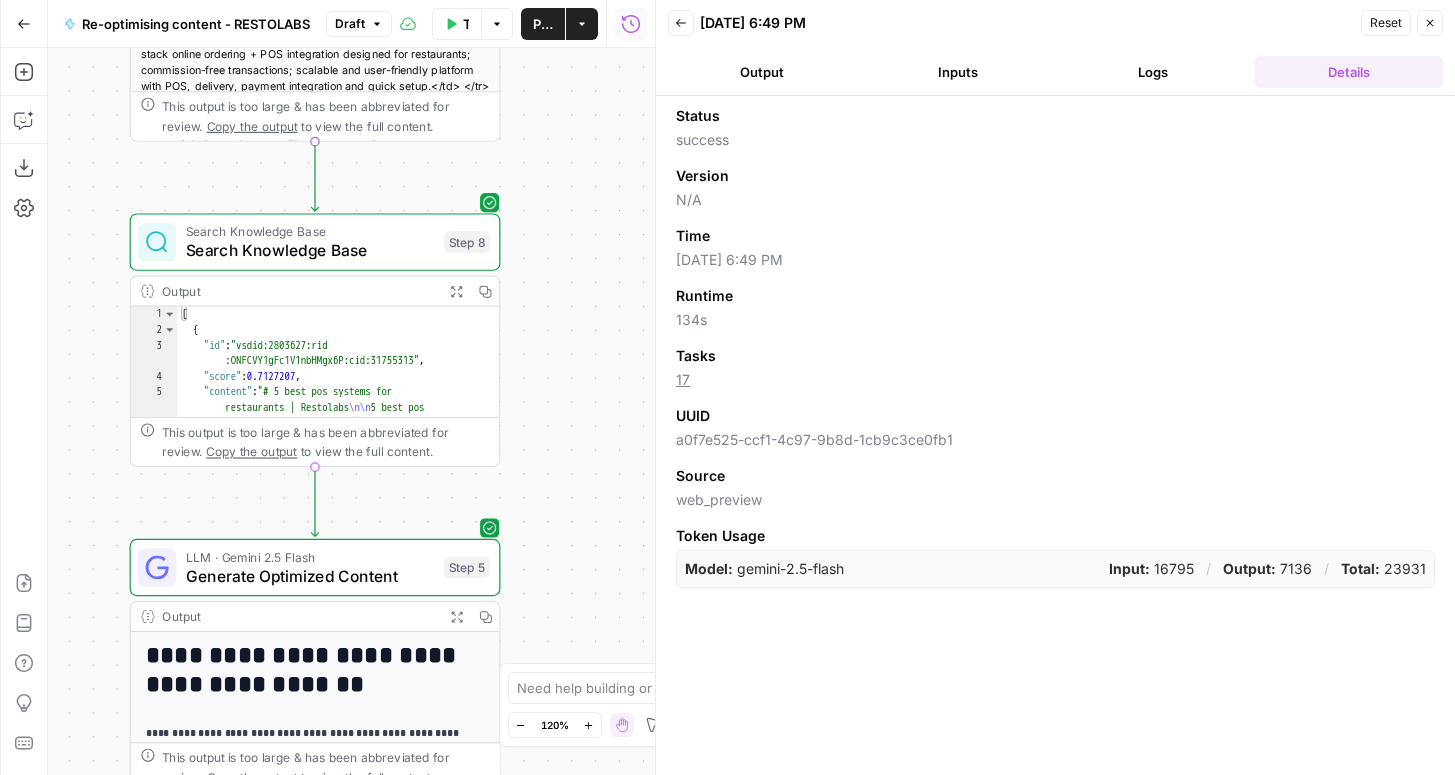 scroll, scrollTop: 0, scrollLeft: 0, axis: both 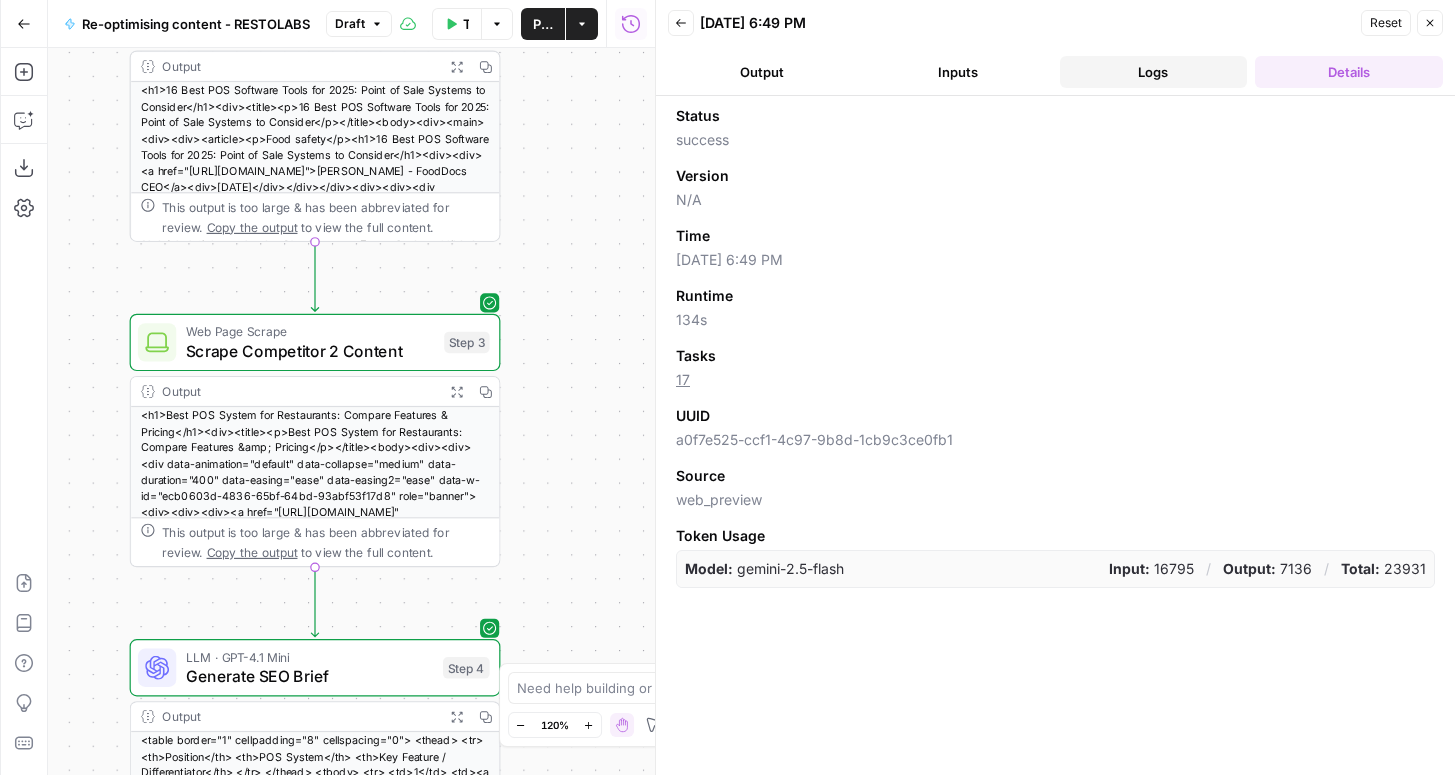 click on "Logs" at bounding box center (1154, 72) 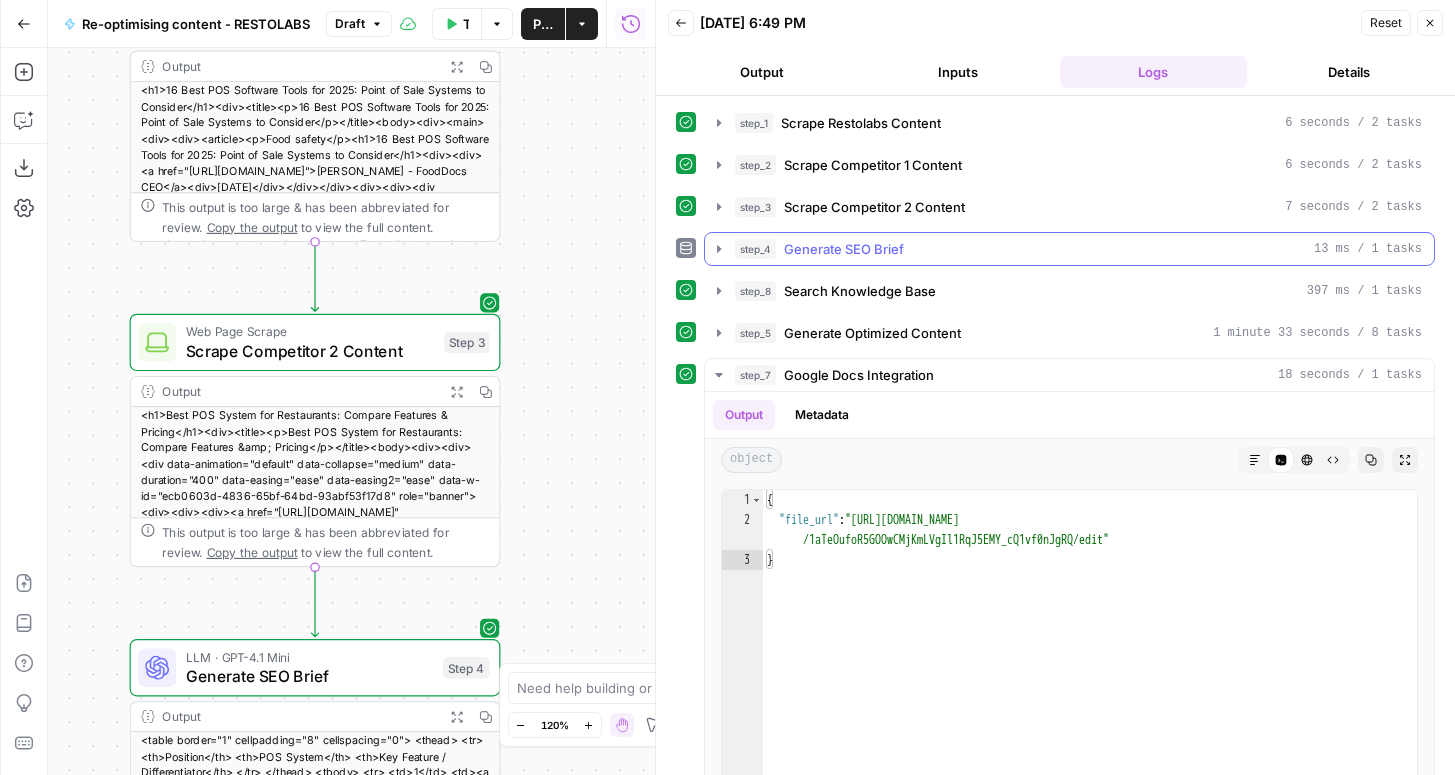 click on "Generate SEO Brief" at bounding box center [844, 249] 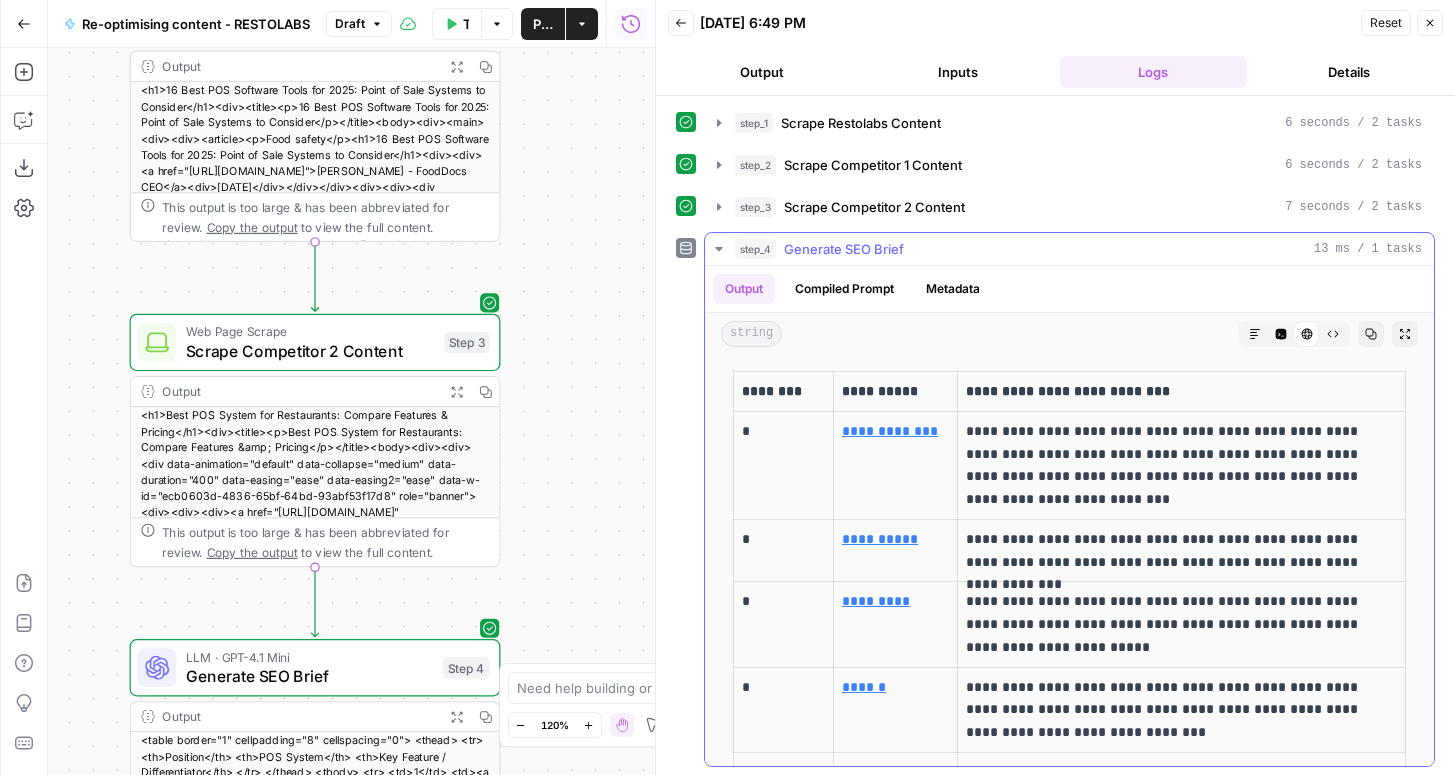click on "Generate SEO Brief" at bounding box center (844, 249) 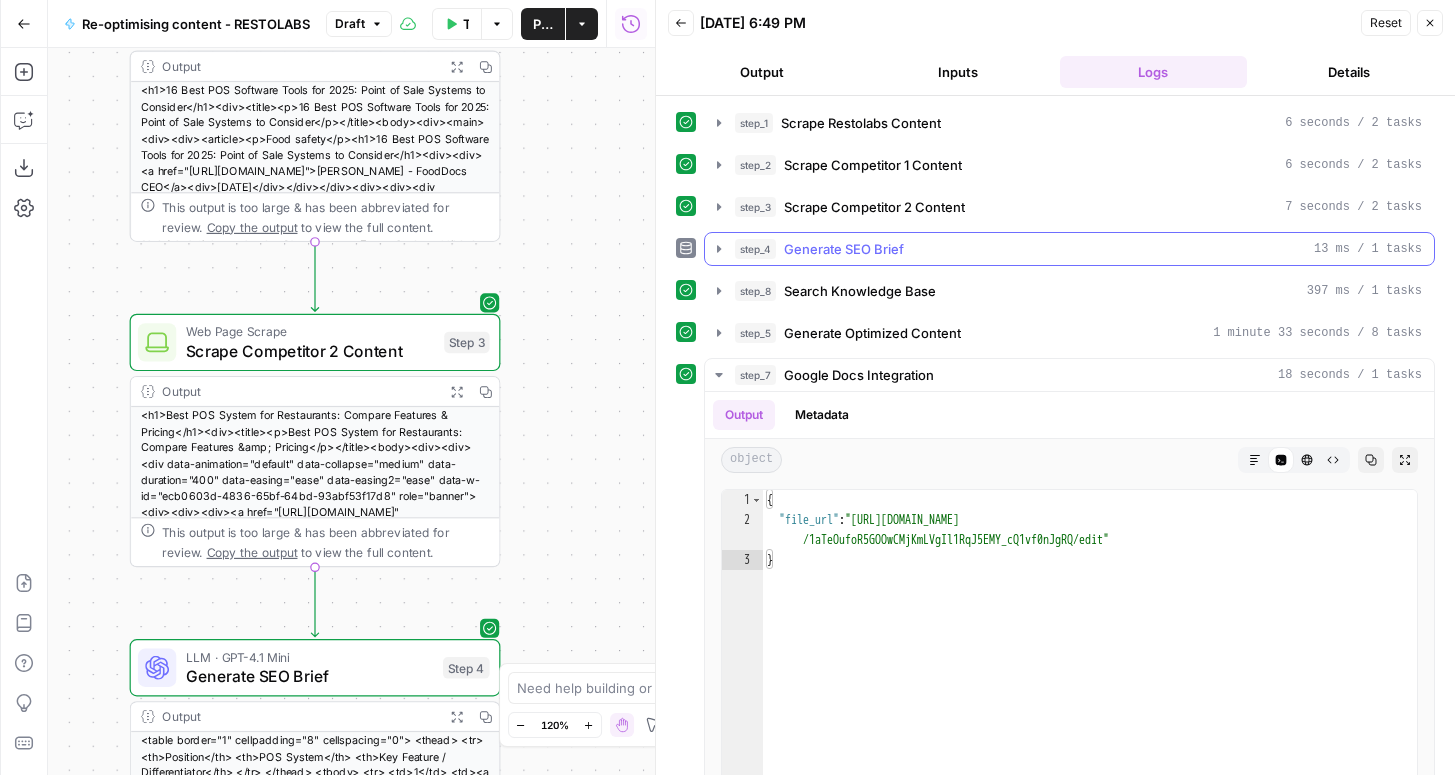 click on "Generate SEO Brief" at bounding box center (844, 249) 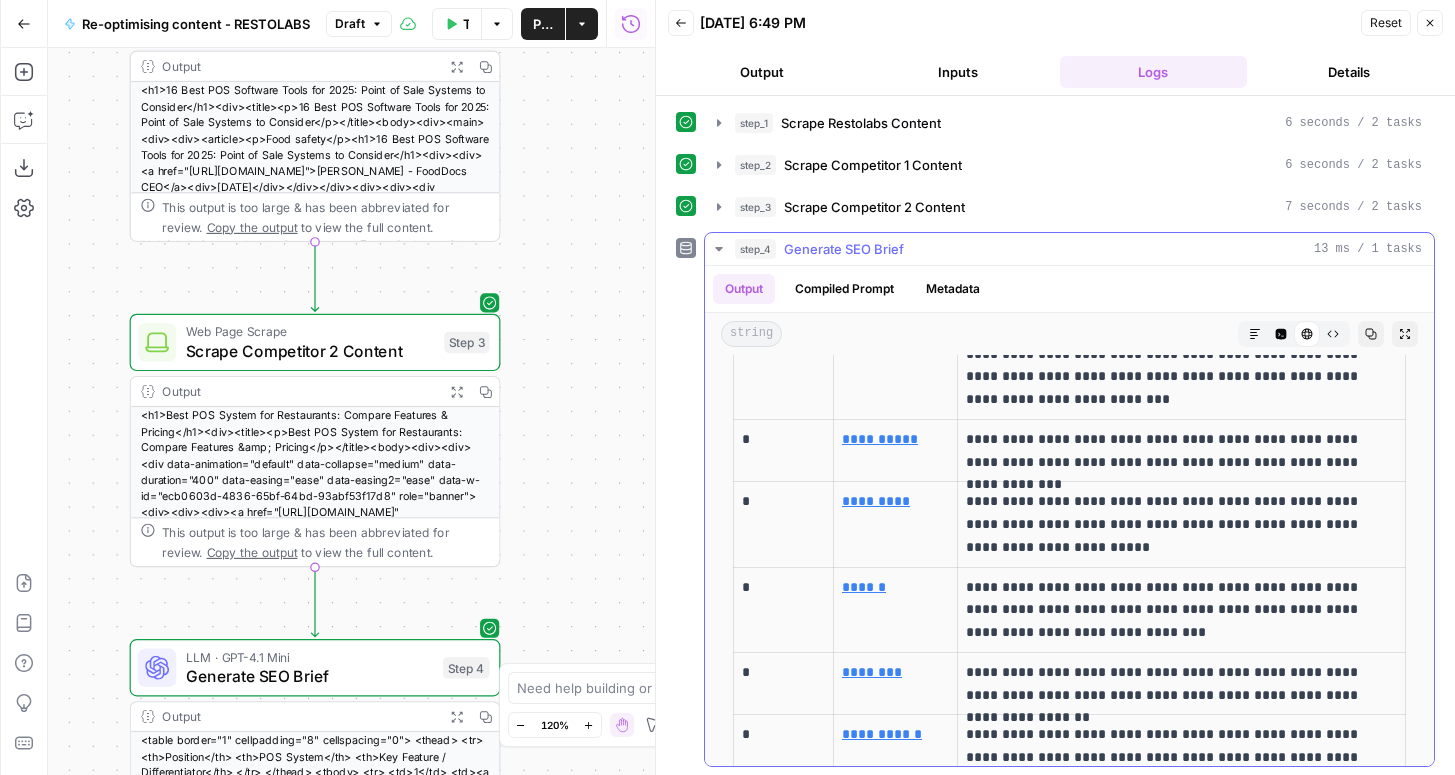 scroll, scrollTop: 0, scrollLeft: 0, axis: both 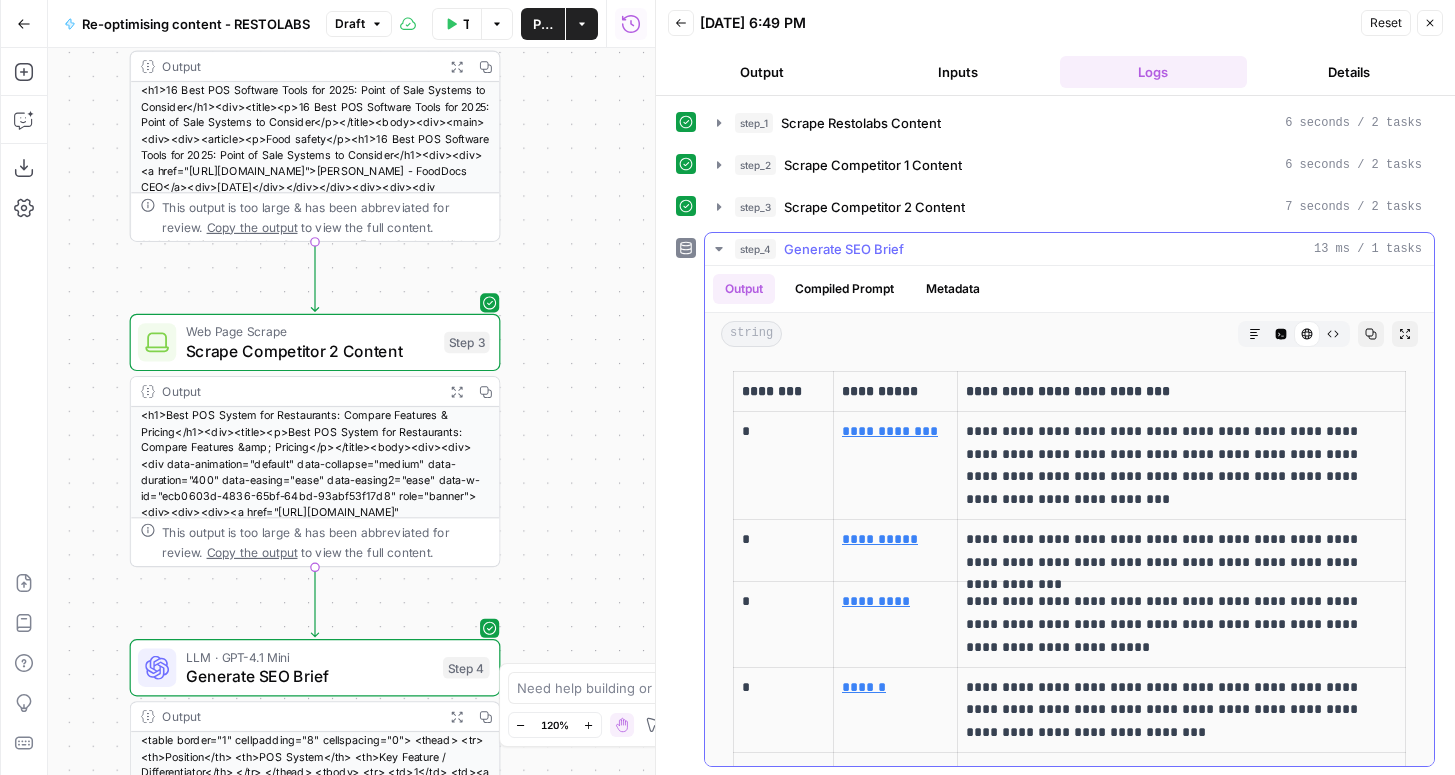 click on "Generate SEO Brief" at bounding box center (844, 249) 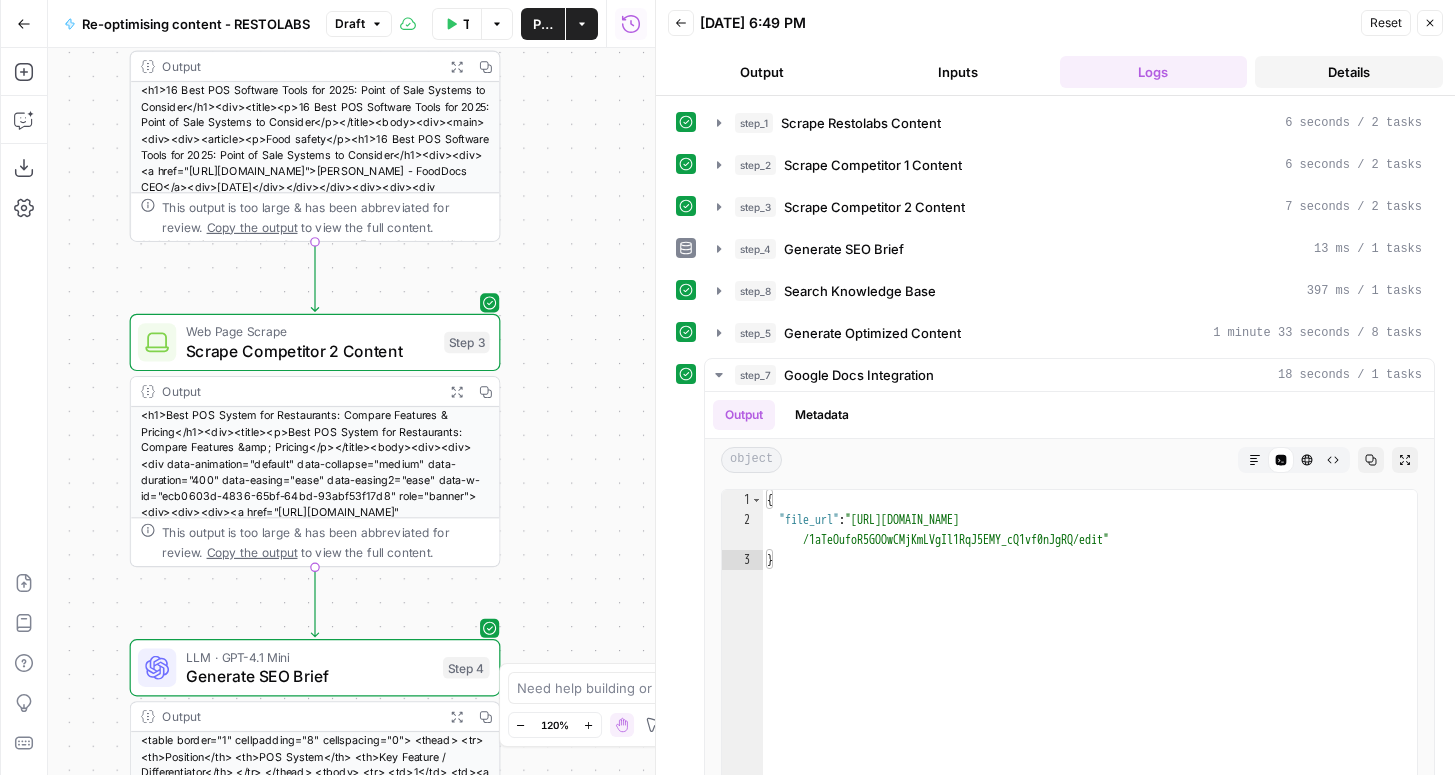 click on "Details" at bounding box center [1349, 72] 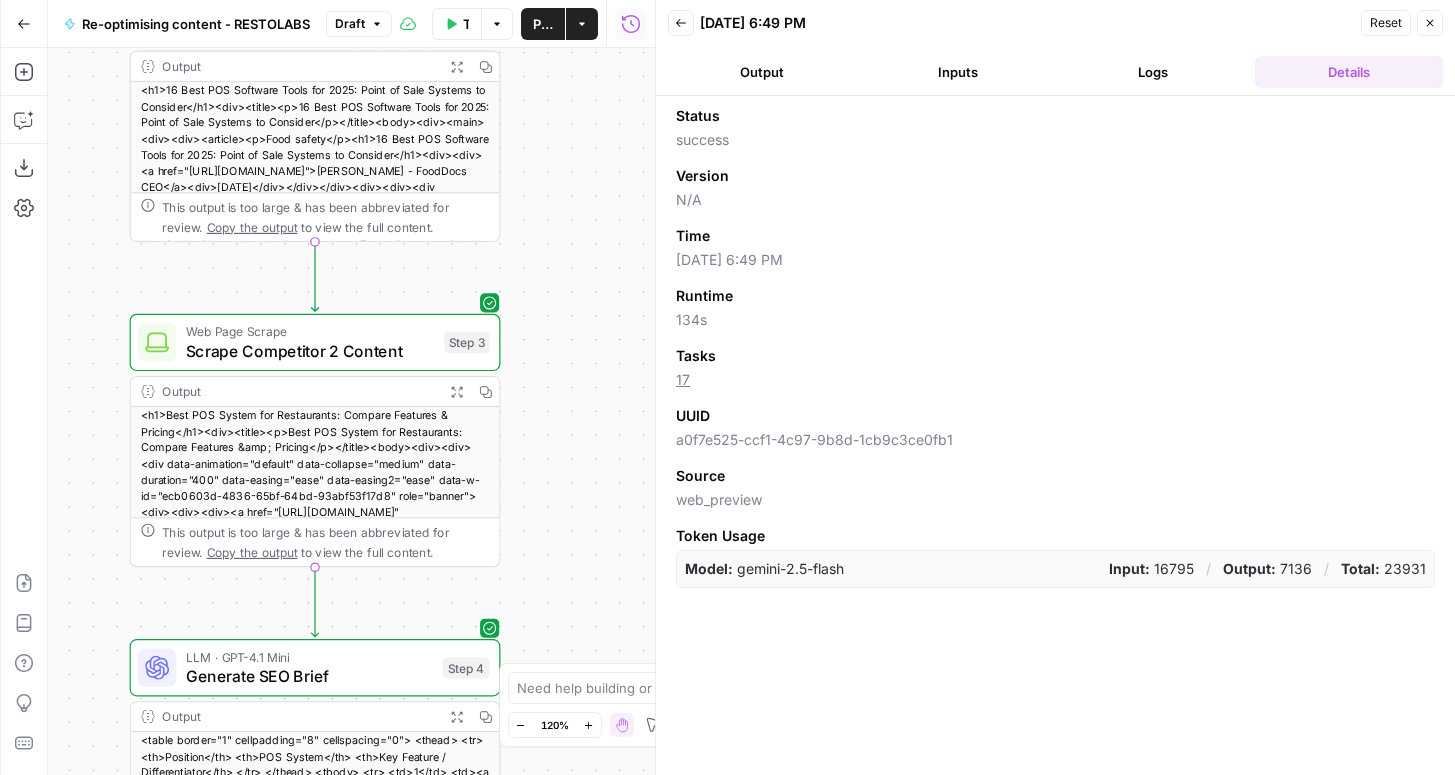 click on "Back 07/10/25 at 6:49 PM Reset Close Output Inputs Logs Details" at bounding box center [1055, 48] 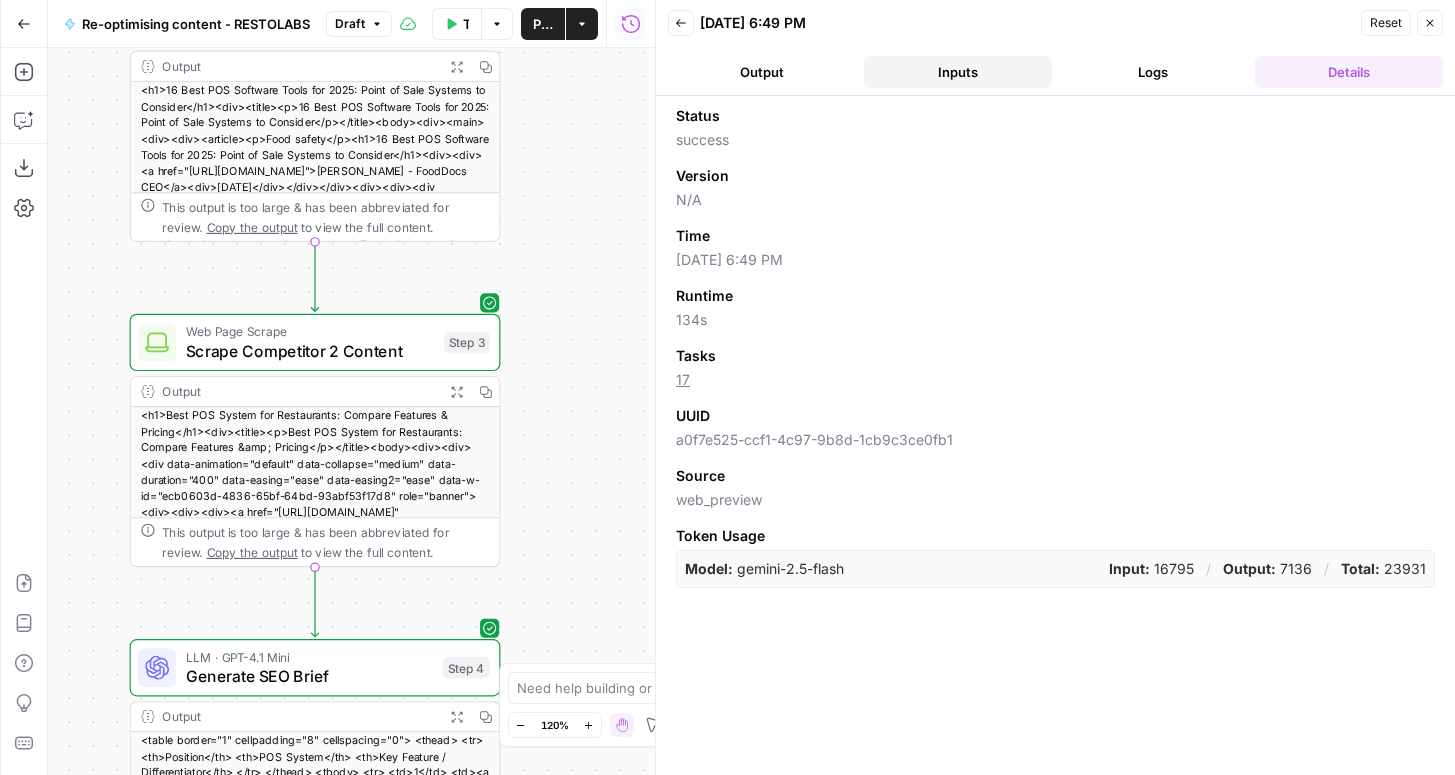 click on "Inputs" at bounding box center (958, 72) 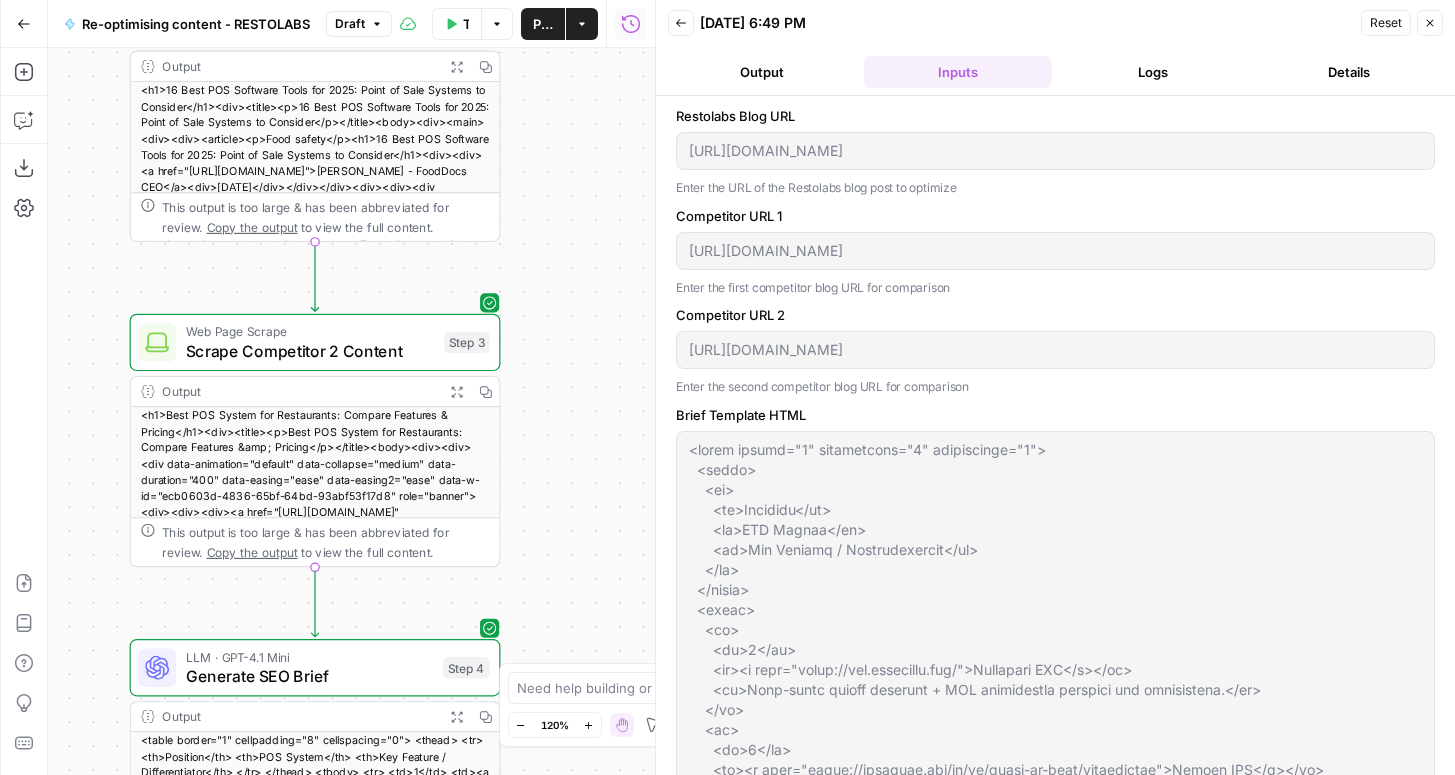 scroll, scrollTop: 183, scrollLeft: 0, axis: vertical 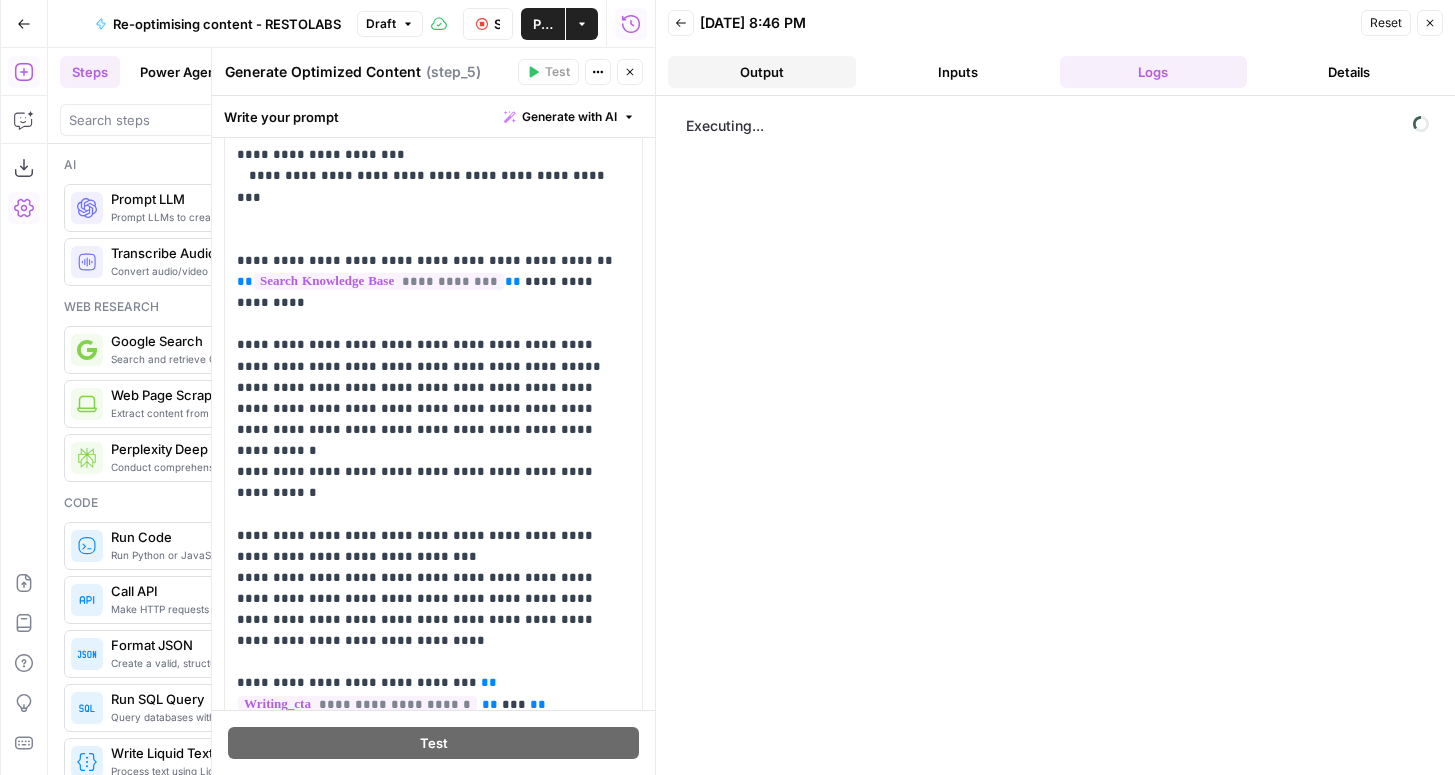 click on "Back [DATE] 8:46 PM Reset Close Output Inputs Logs Details" at bounding box center (1055, 48) 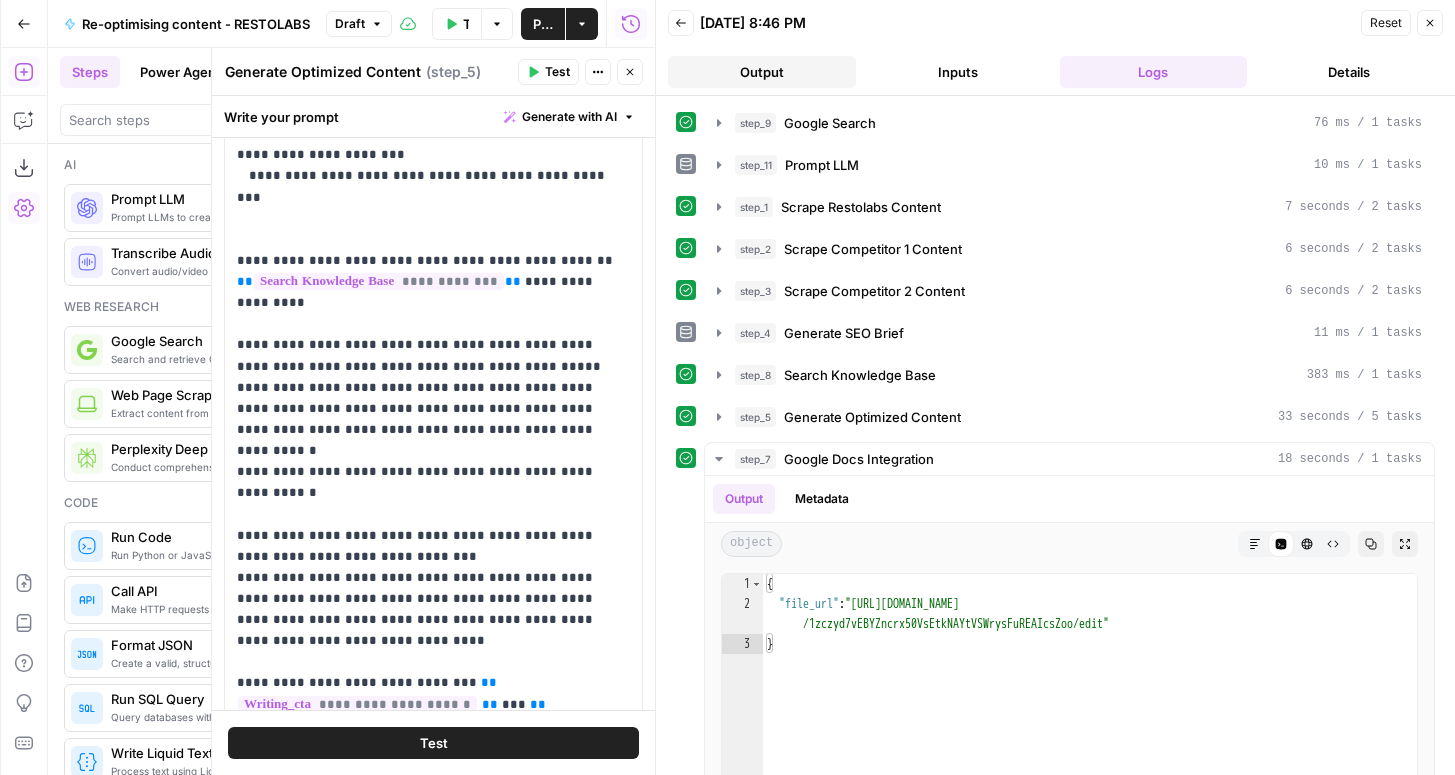 click on "Output" at bounding box center (762, 72) 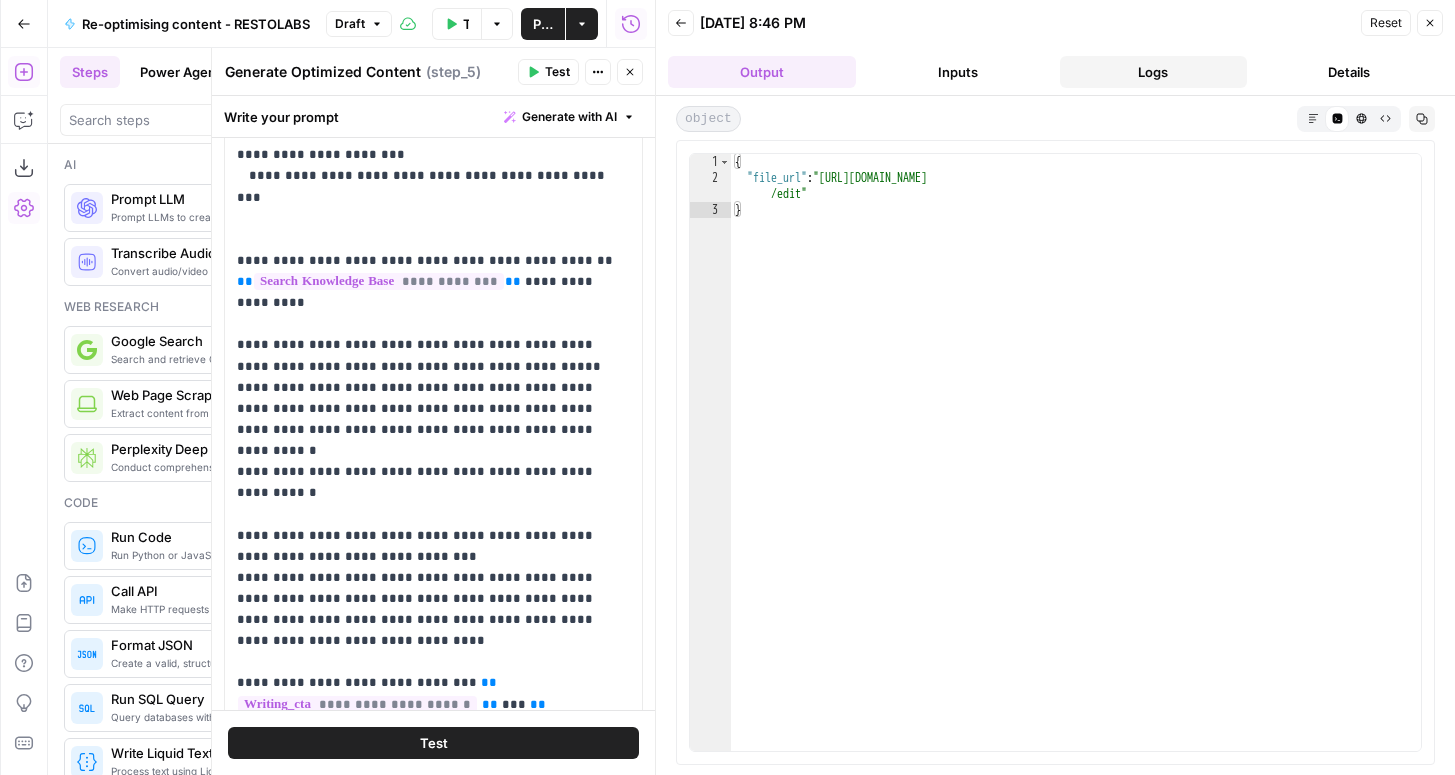 click on "Logs" at bounding box center (1154, 72) 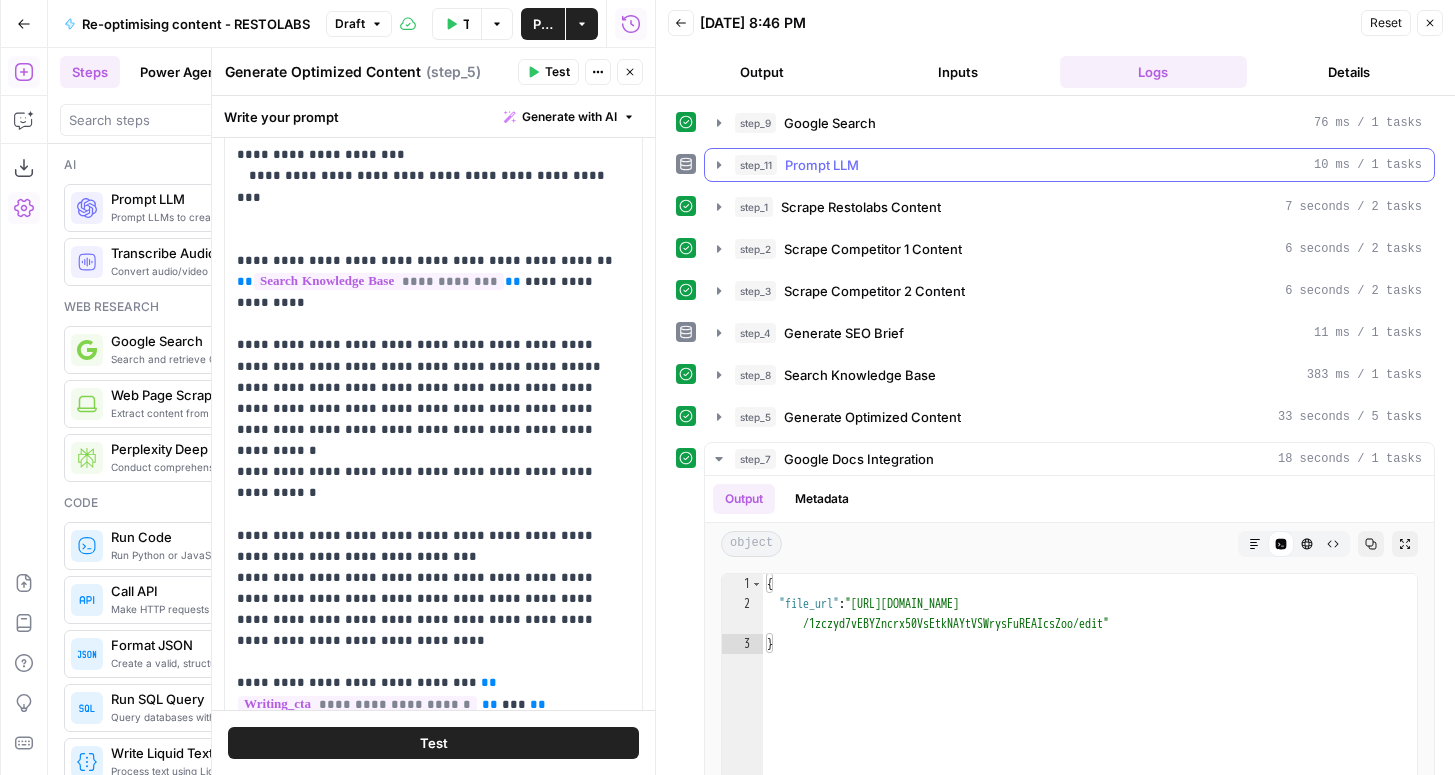 click on "step_11 Prompt LLM 10 ms / 1 tasks" at bounding box center [1069, 165] 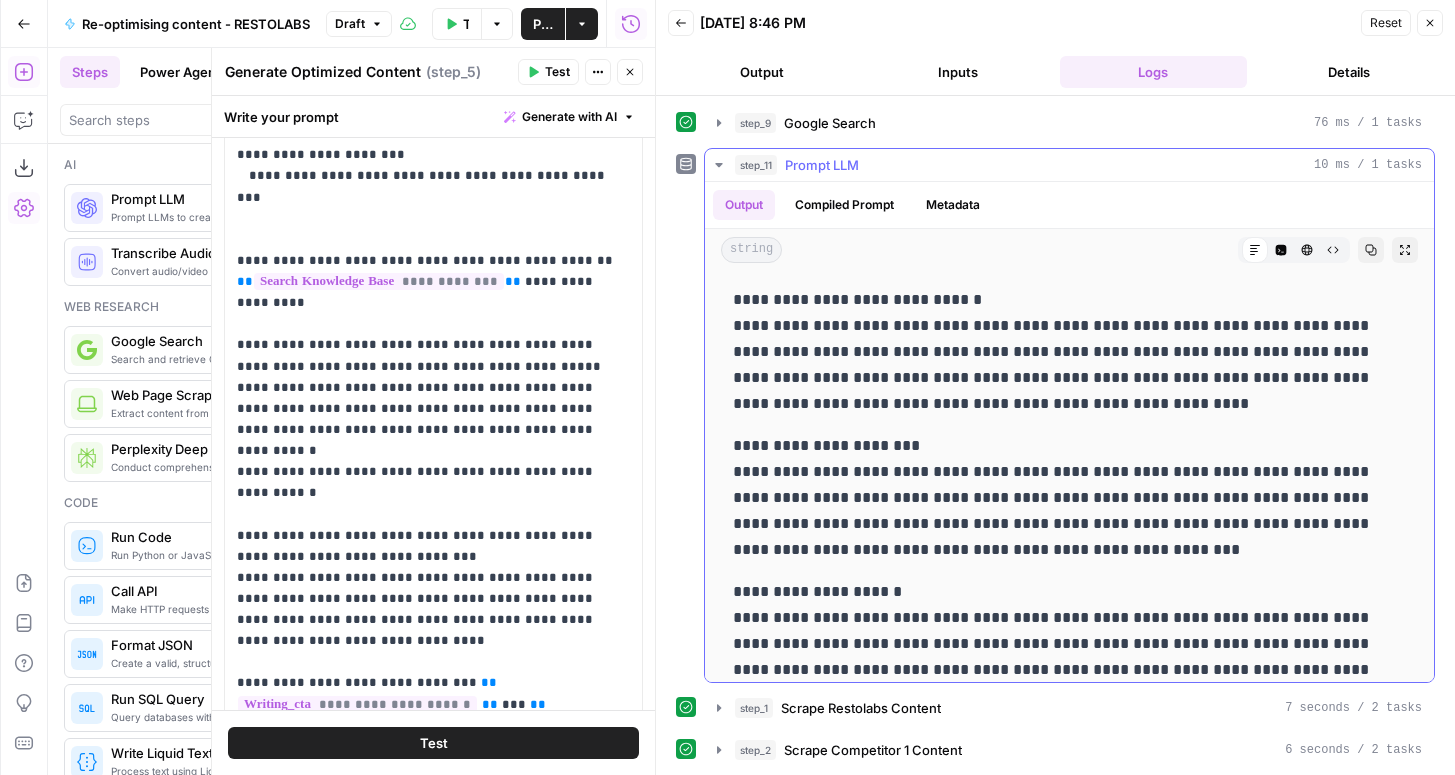 scroll, scrollTop: 16, scrollLeft: 0, axis: vertical 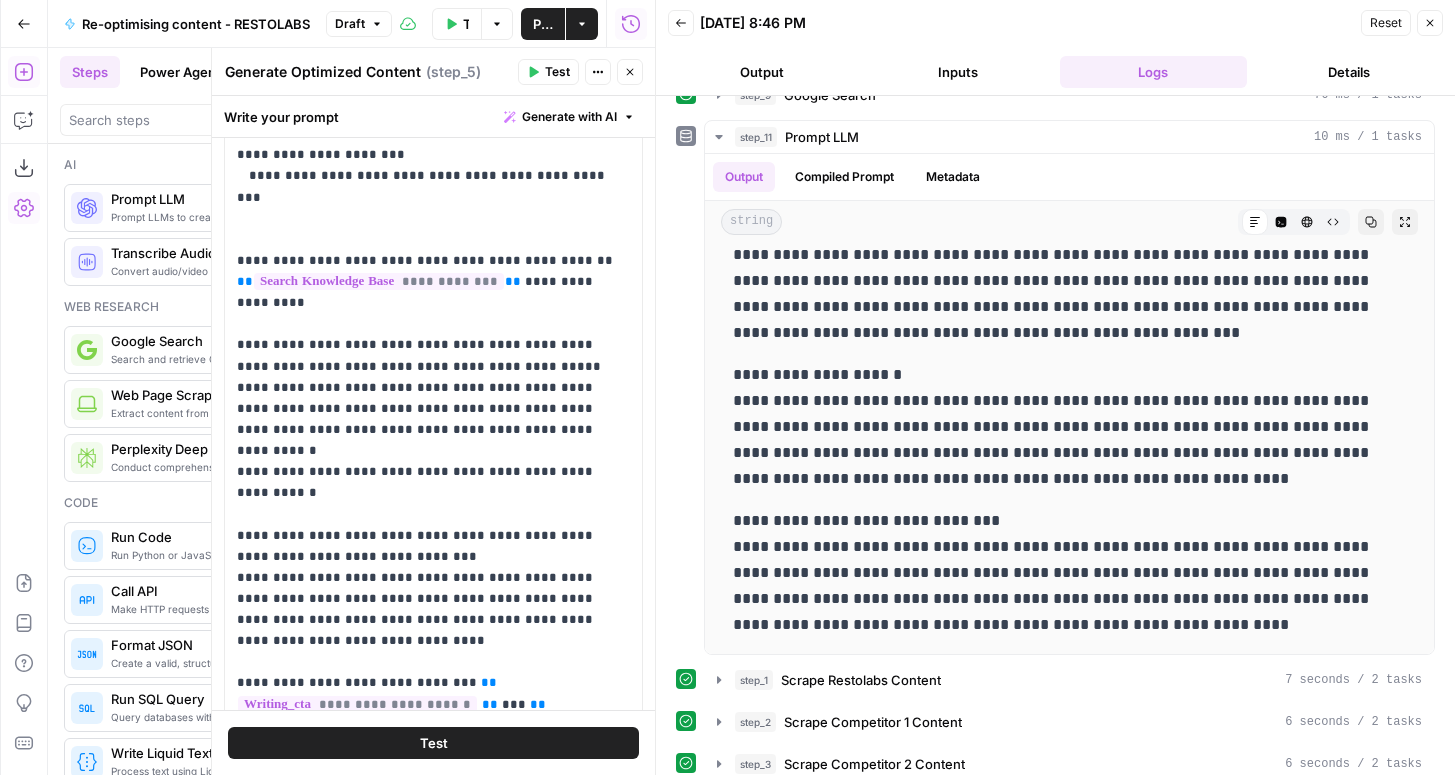 type 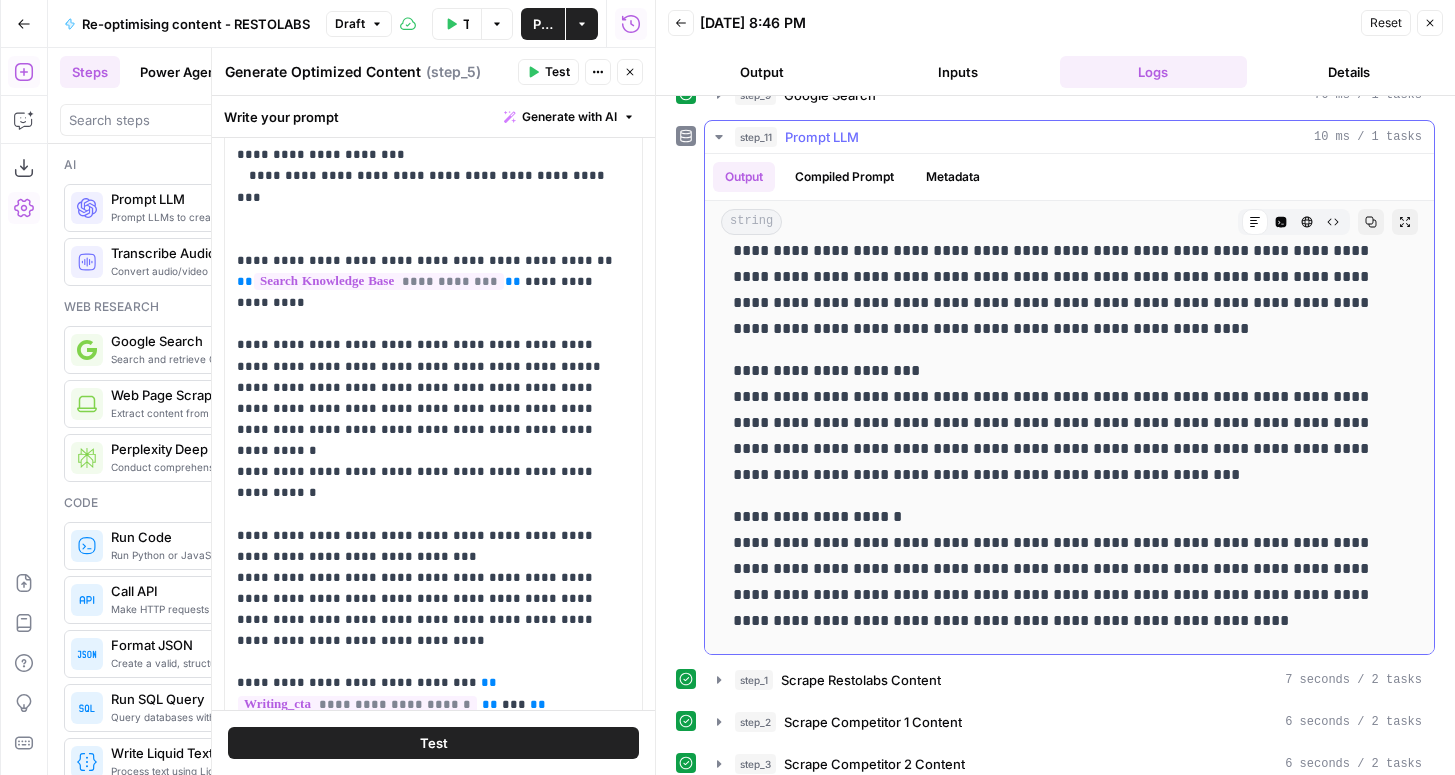 scroll, scrollTop: 0, scrollLeft: 0, axis: both 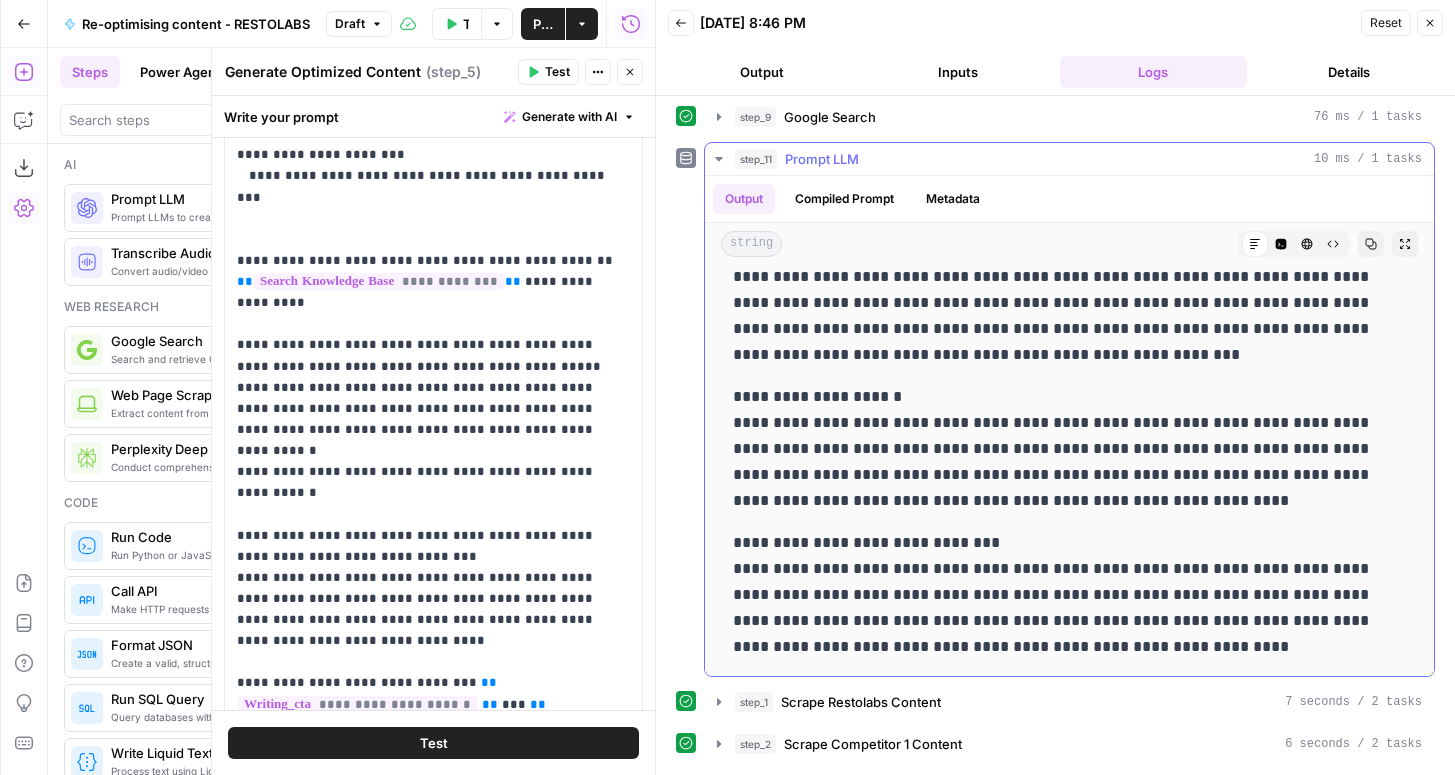 click on "step_11 Prompt LLM 10 ms / 1 tasks" at bounding box center (1078, 159) 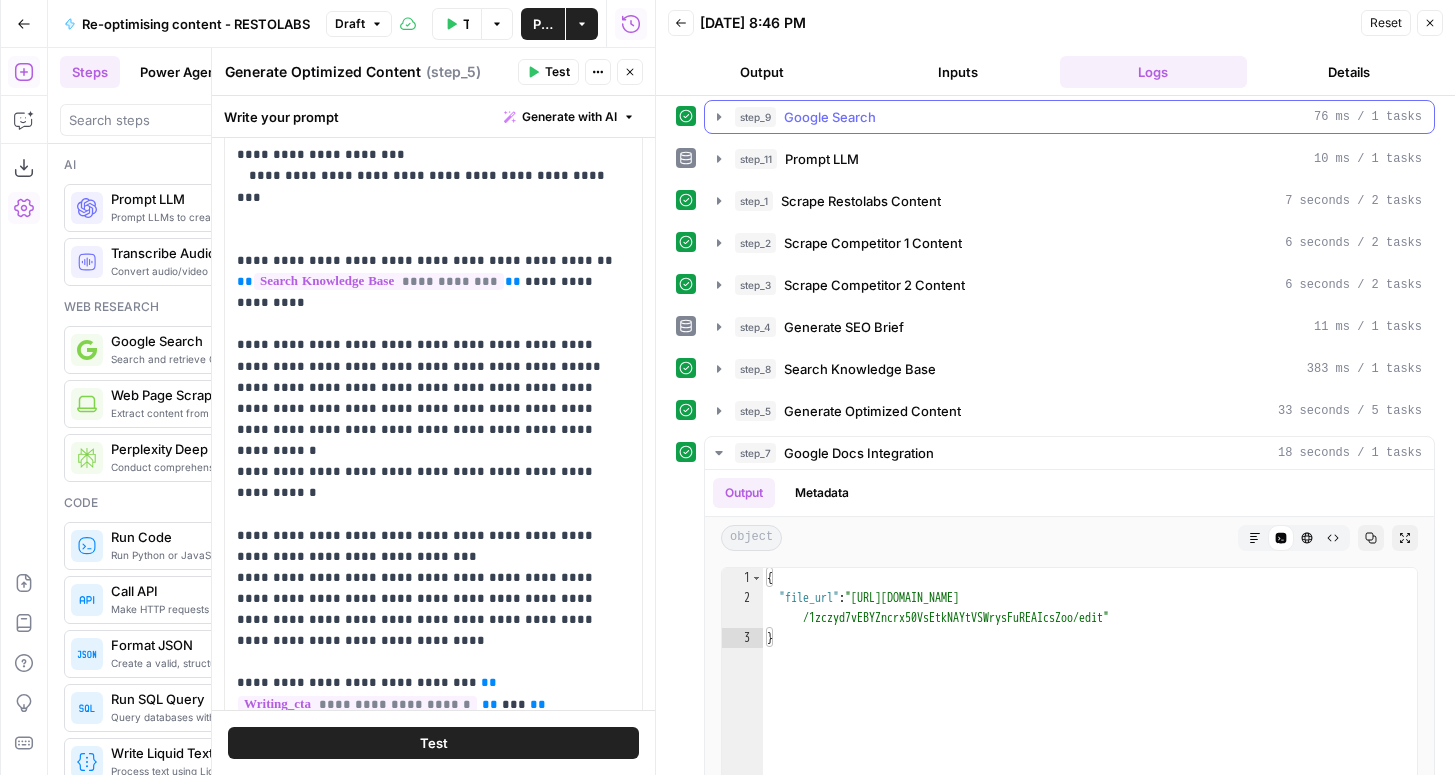 click on "step_9 Google Search 76 ms / 1 tasks" at bounding box center [1078, 117] 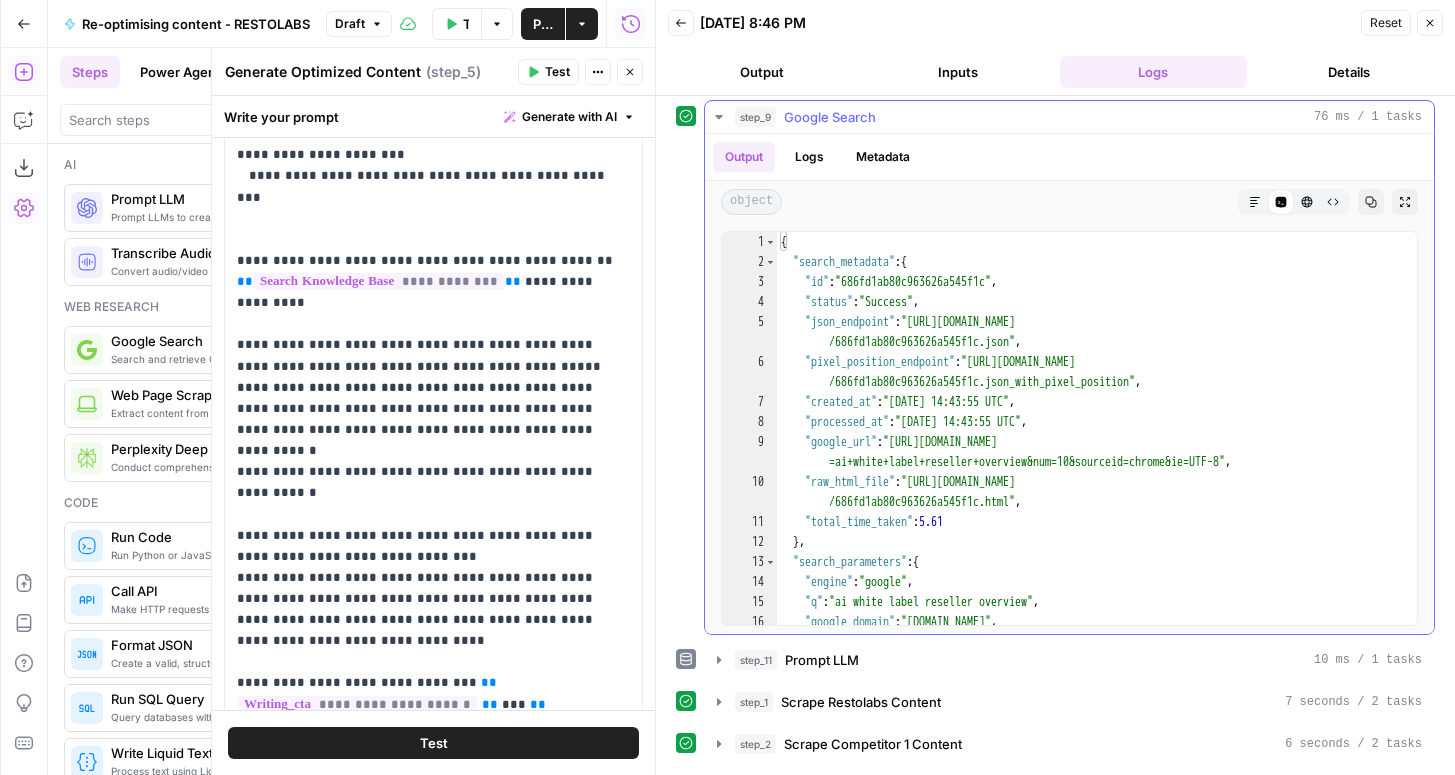 scroll, scrollTop: 0, scrollLeft: 0, axis: both 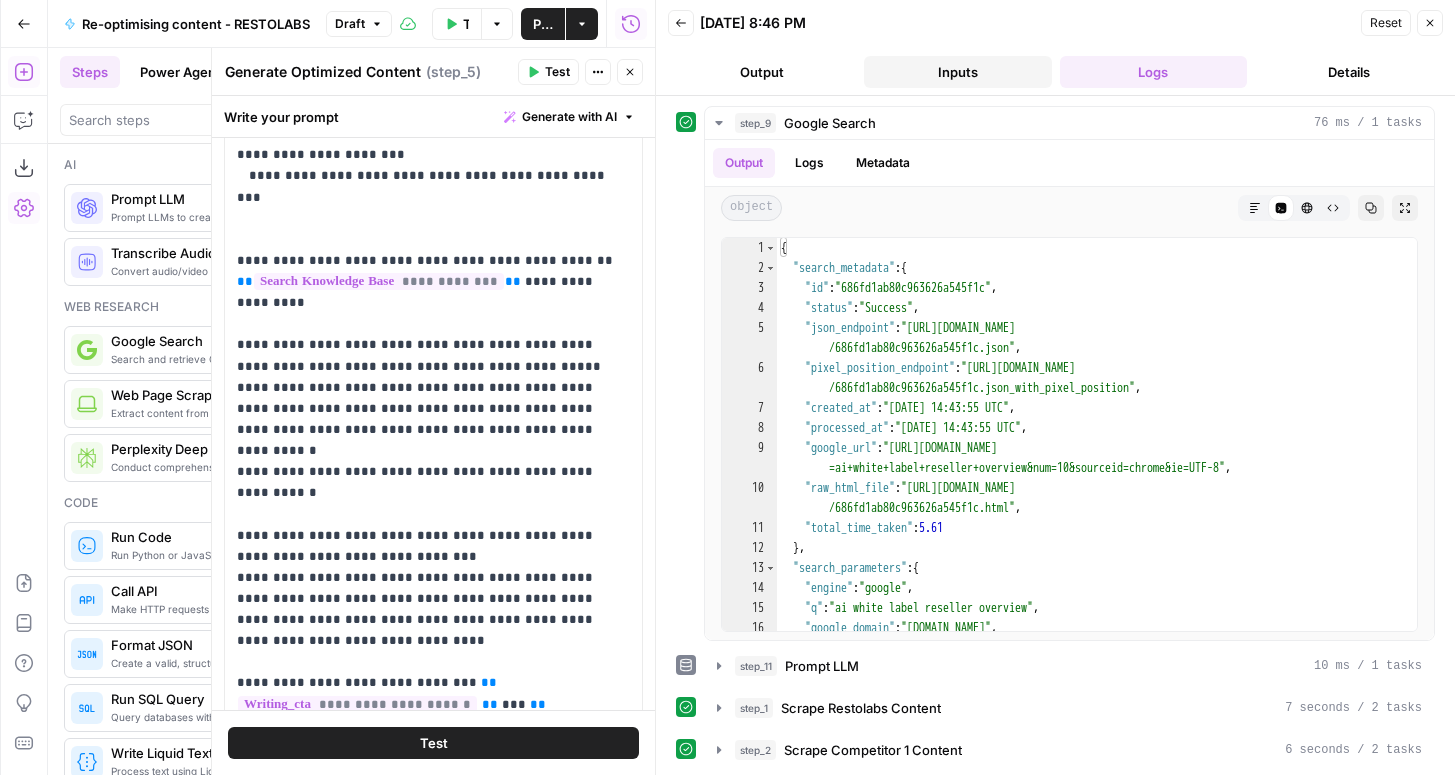 click on "Inputs" at bounding box center [958, 72] 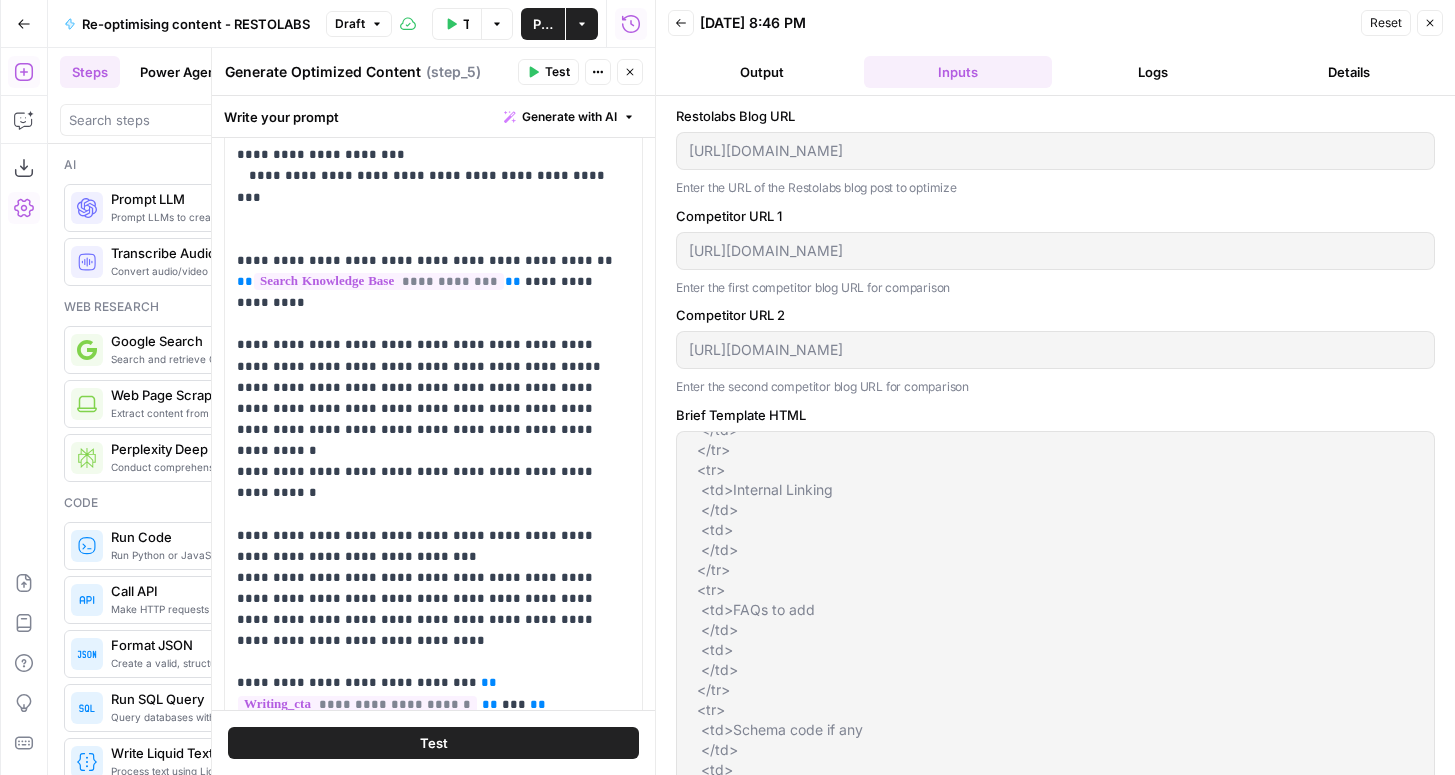 scroll, scrollTop: 1140, scrollLeft: 0, axis: vertical 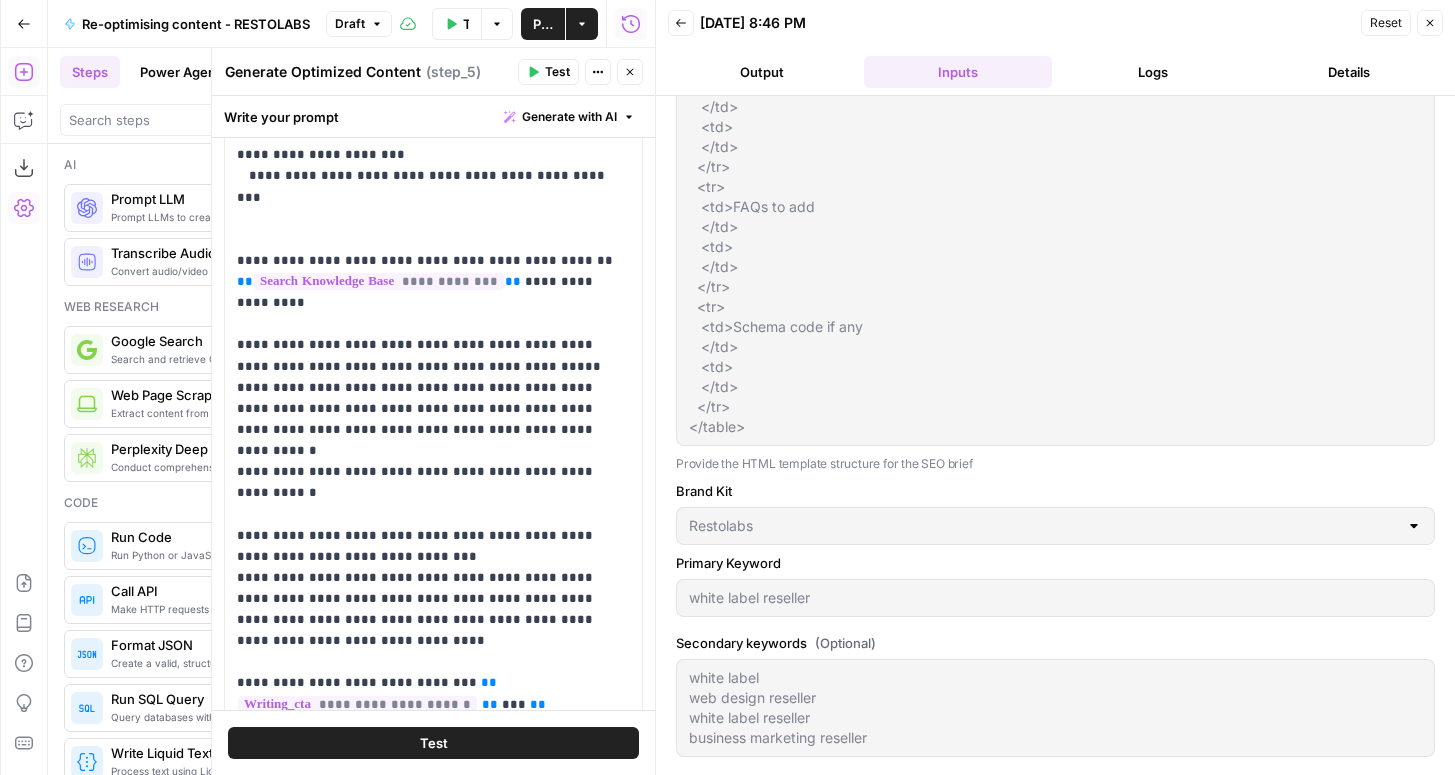 type 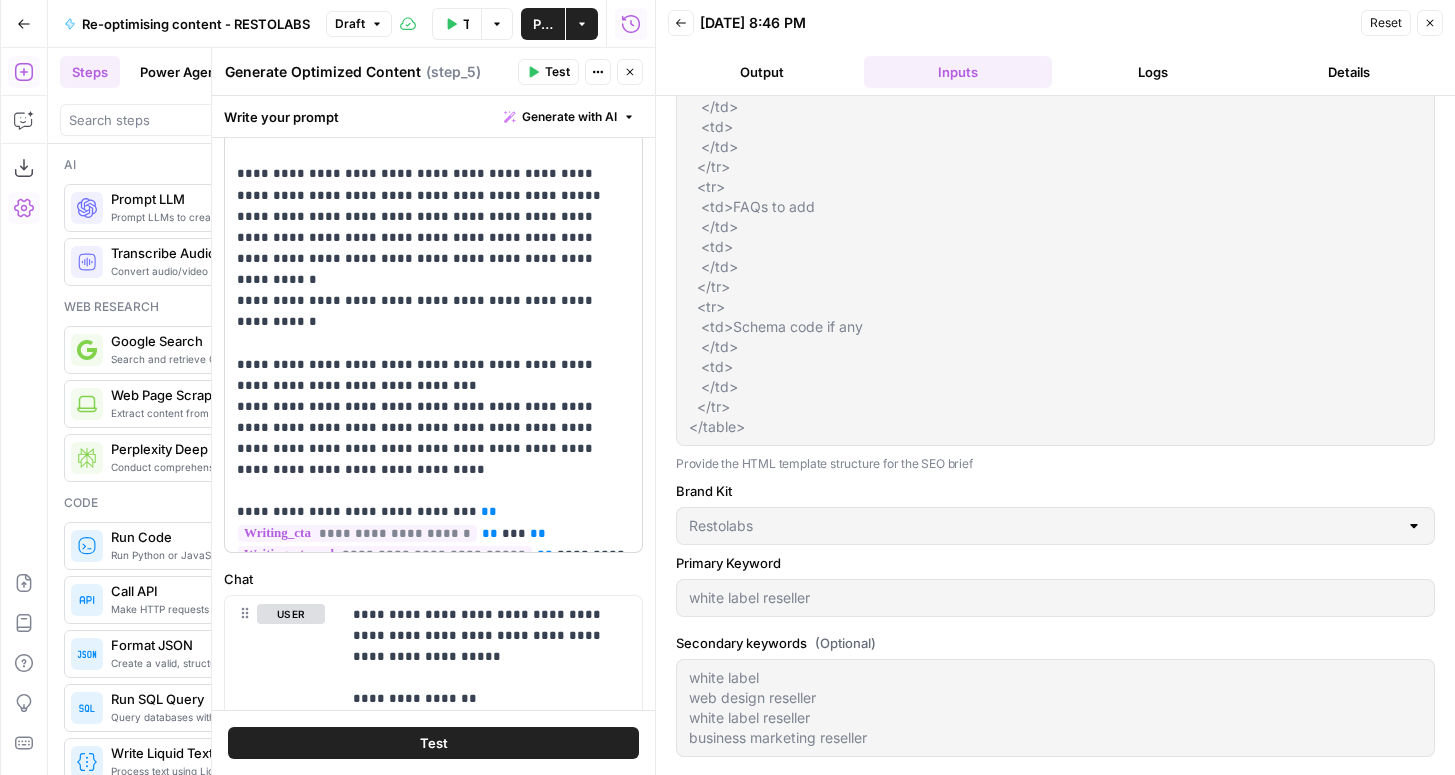 scroll, scrollTop: 497, scrollLeft: 0, axis: vertical 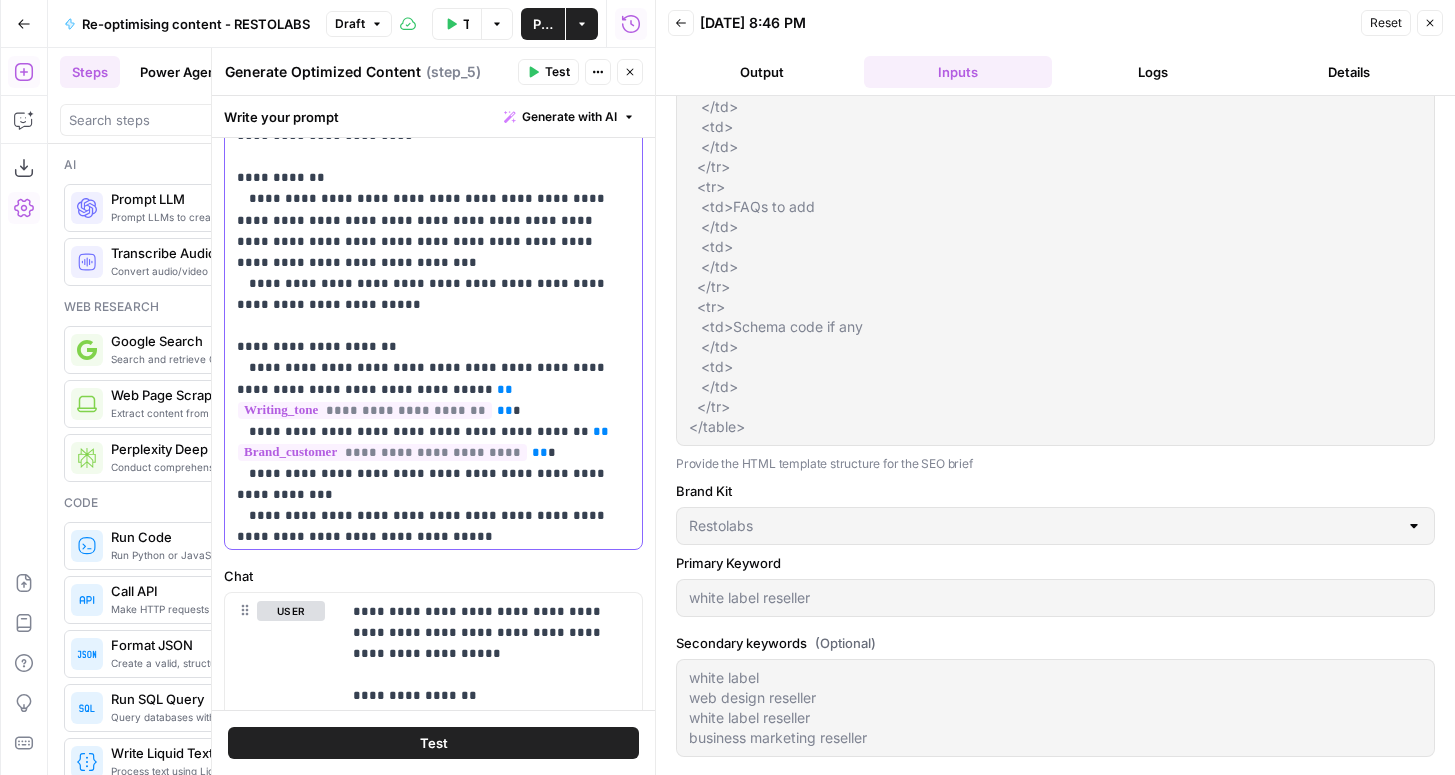click on "**********" at bounding box center [433, 178] 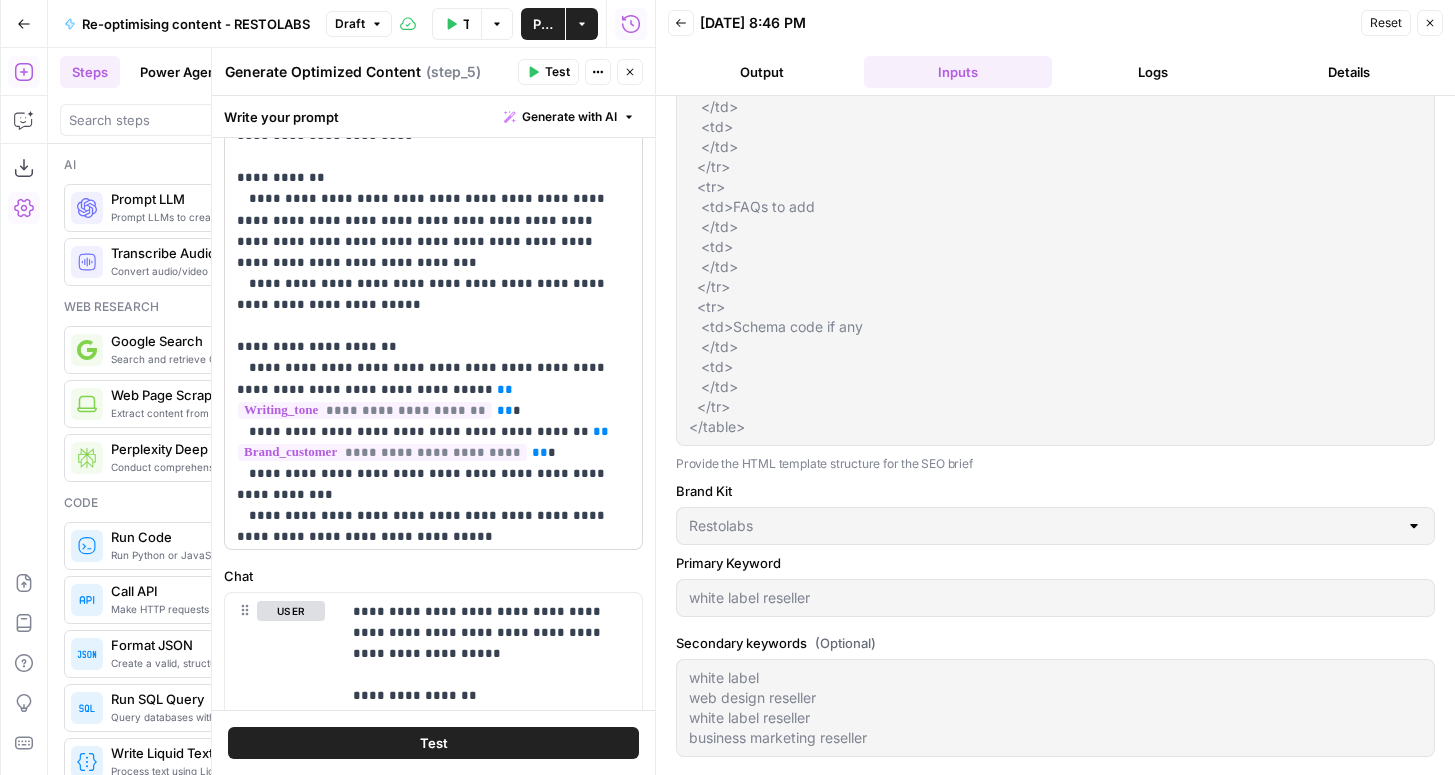 scroll, scrollTop: 0, scrollLeft: 0, axis: both 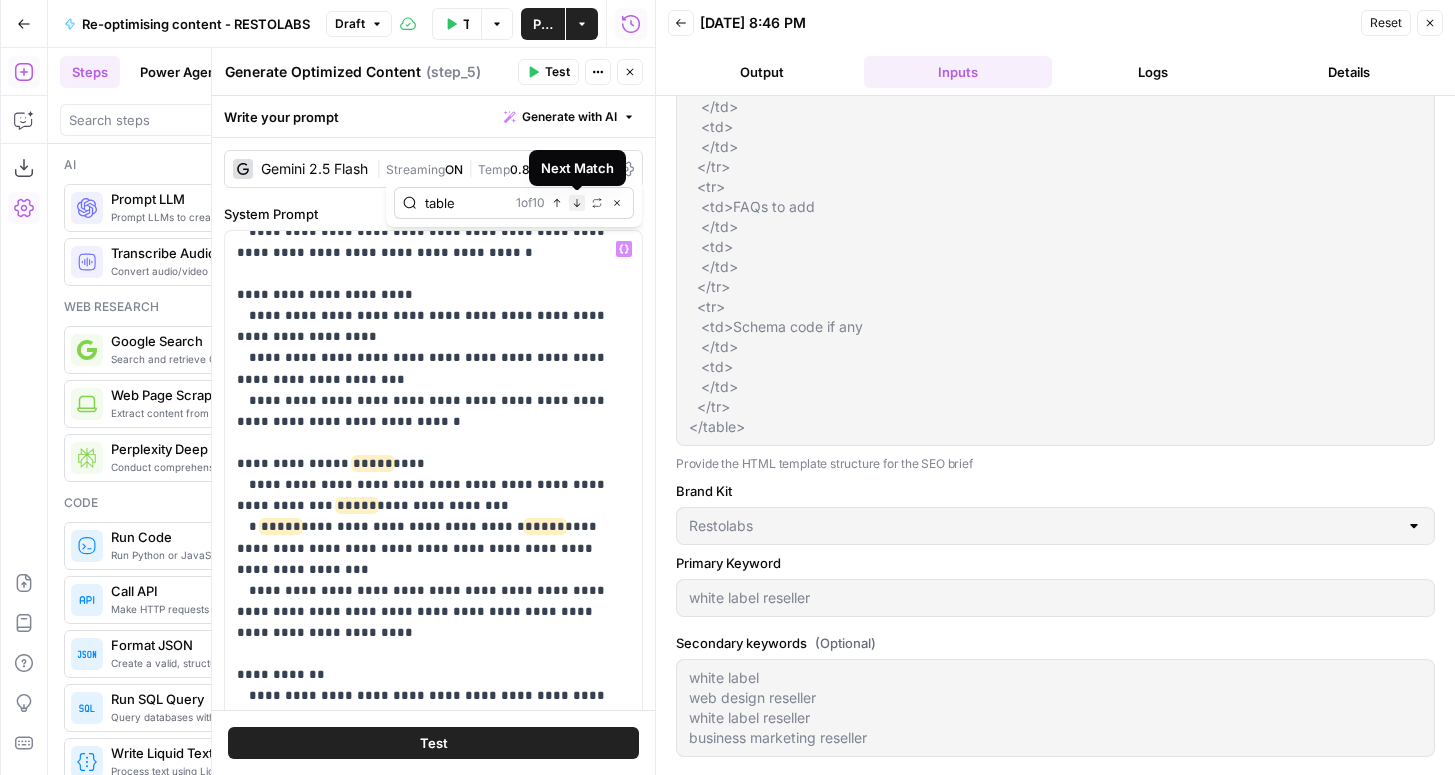 type on "table" 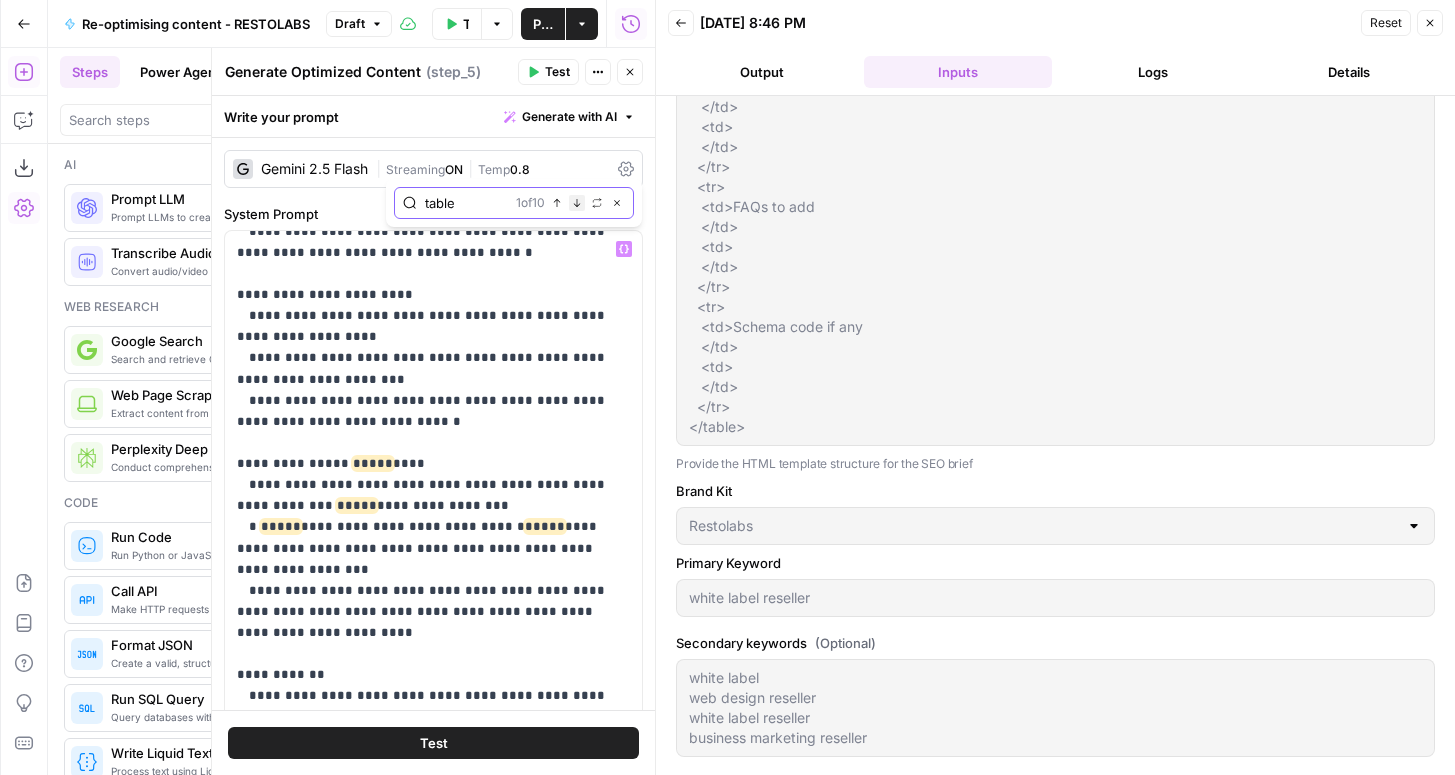click on "Next Match" at bounding box center (577, 203) 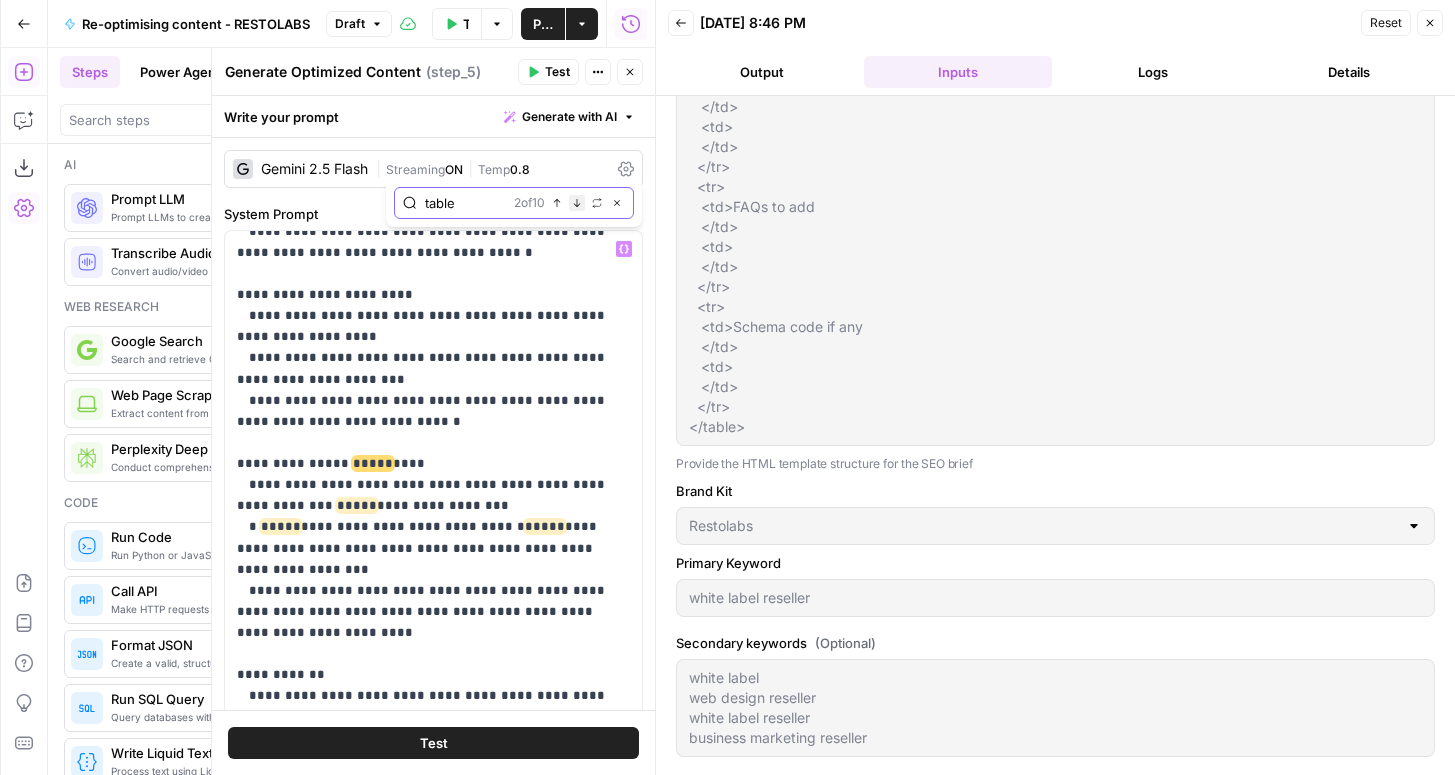 scroll, scrollTop: 92, scrollLeft: 0, axis: vertical 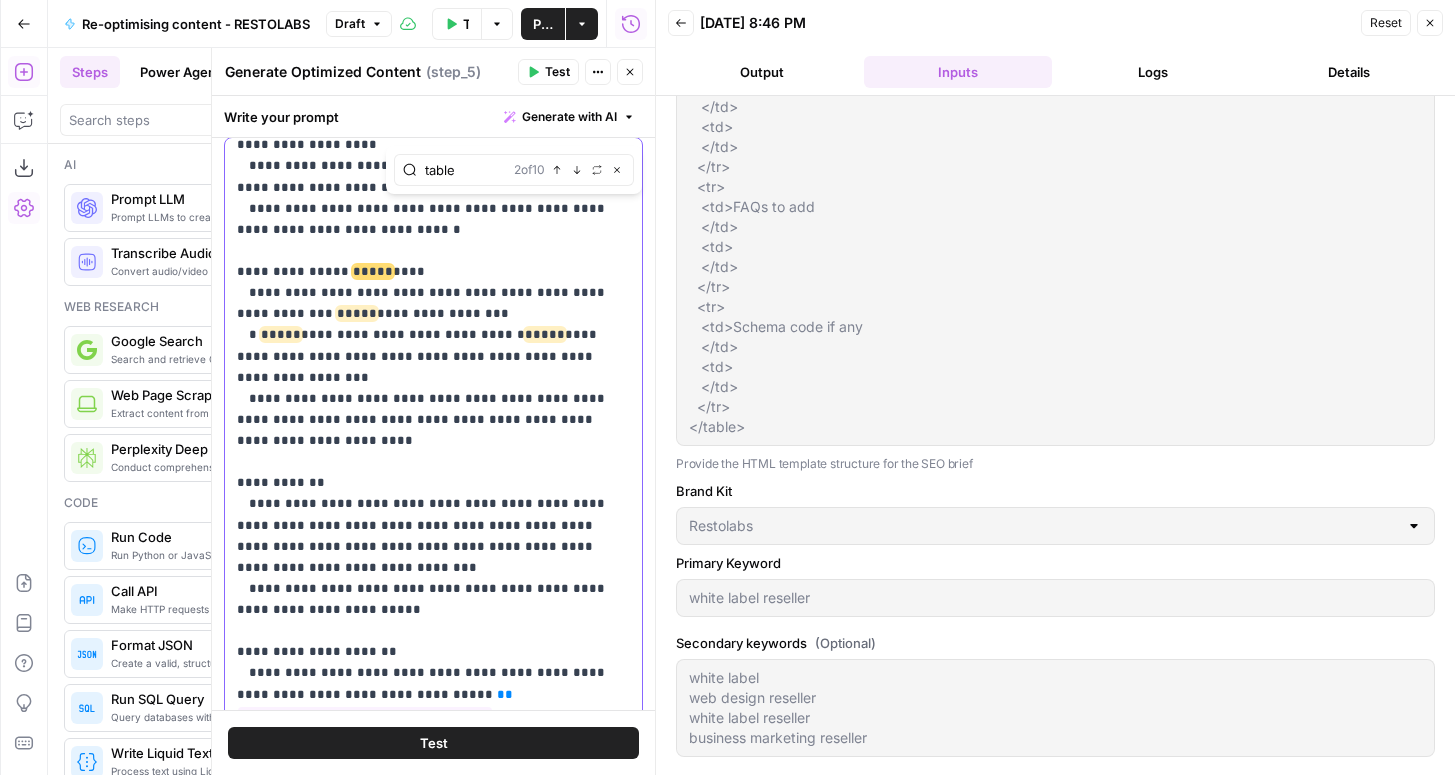 click on "**********" at bounding box center [433, 483] 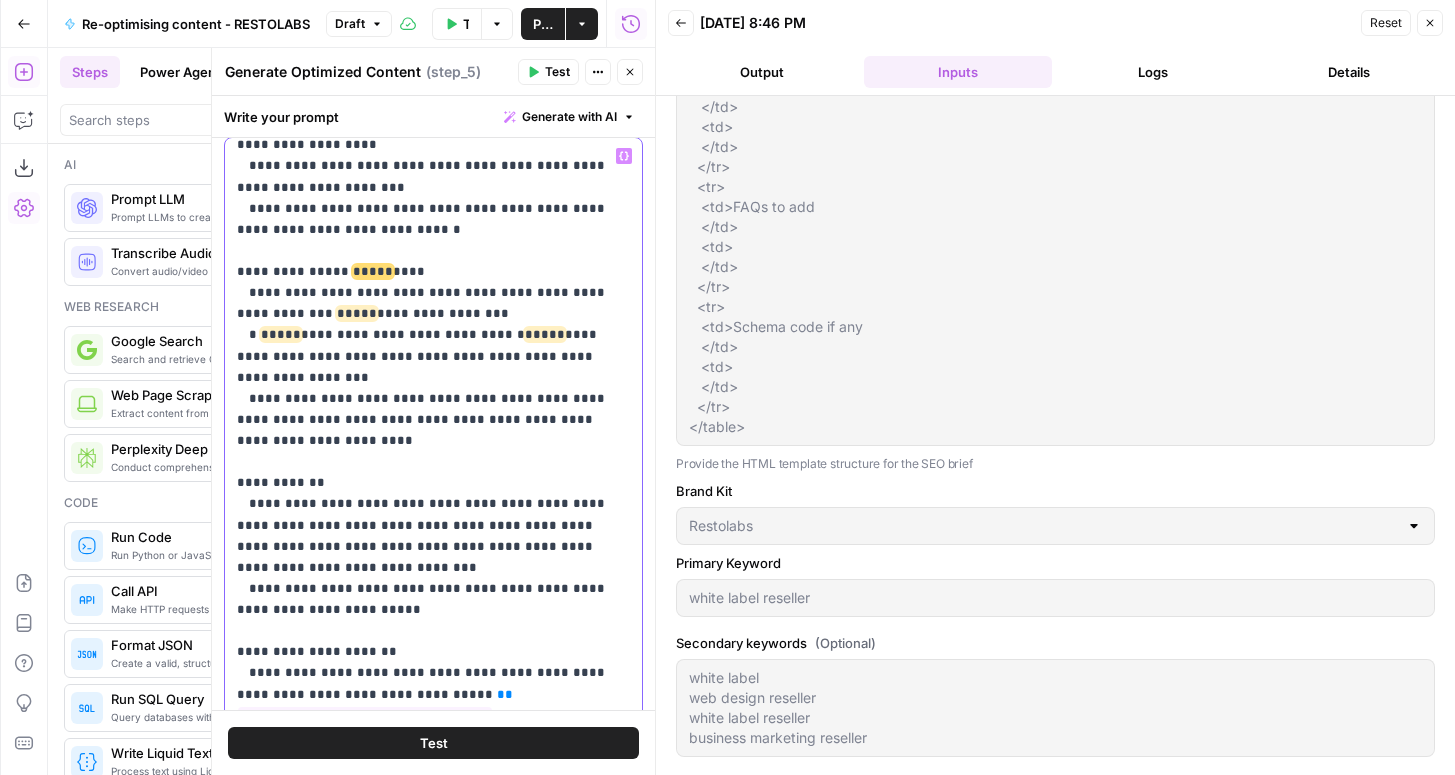 click on "**********" at bounding box center (433, 483) 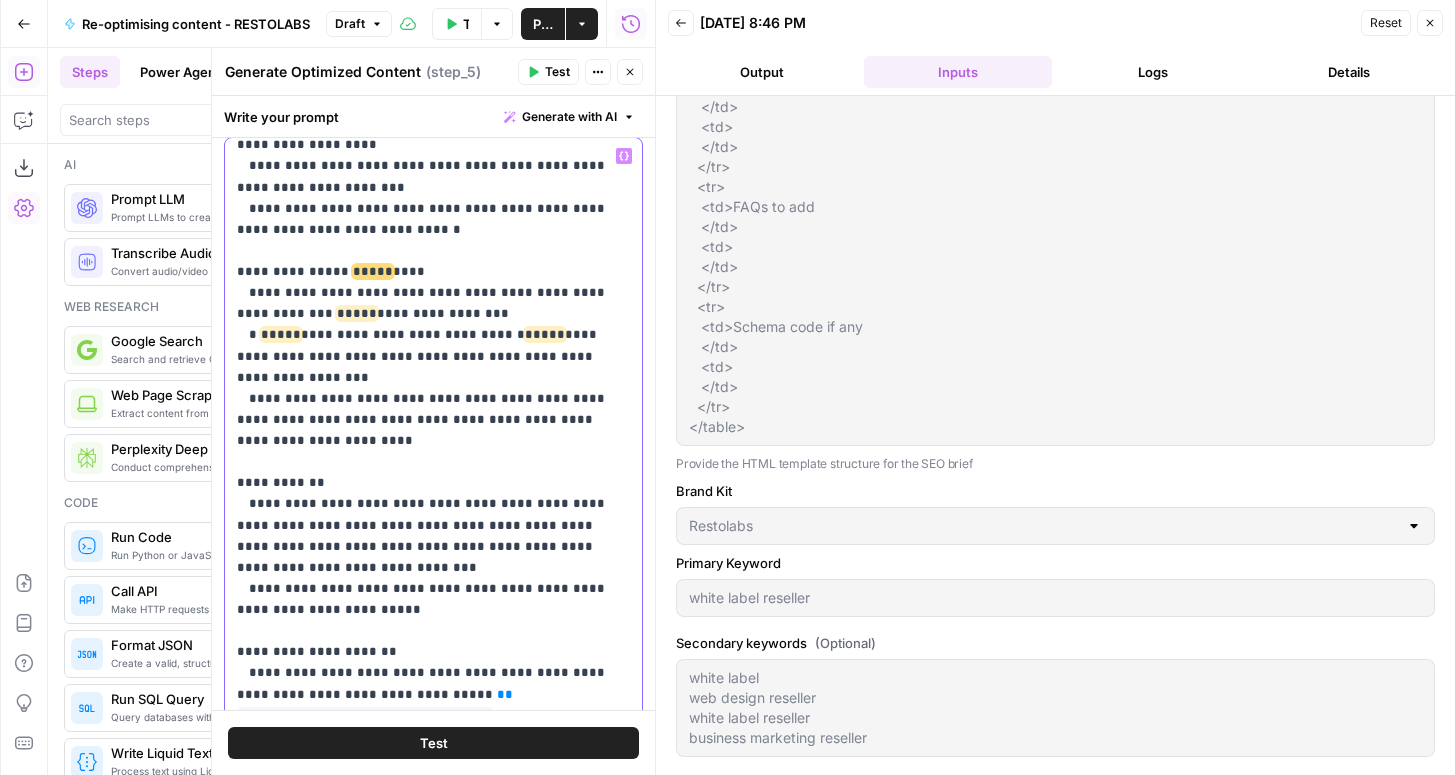 click on "**********" at bounding box center (433, 483) 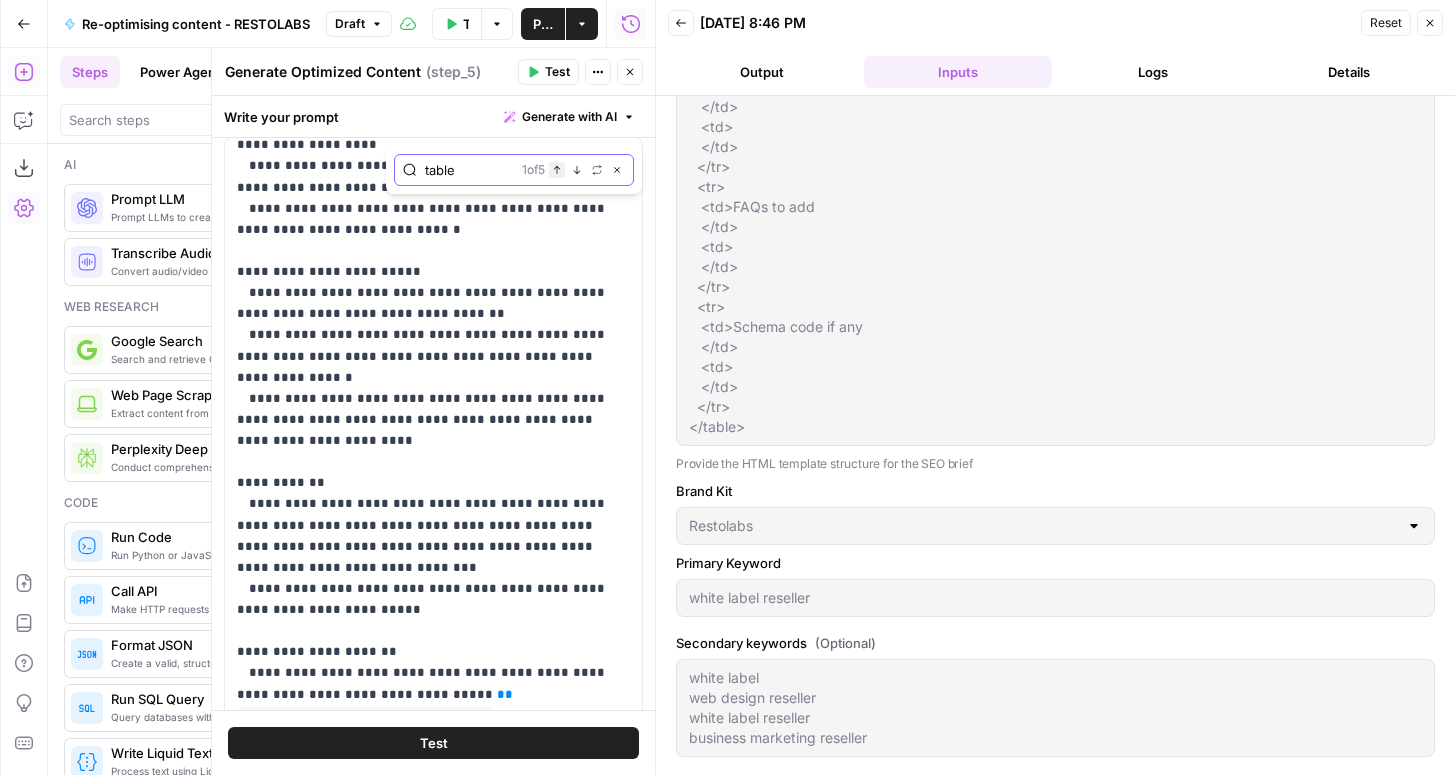 click 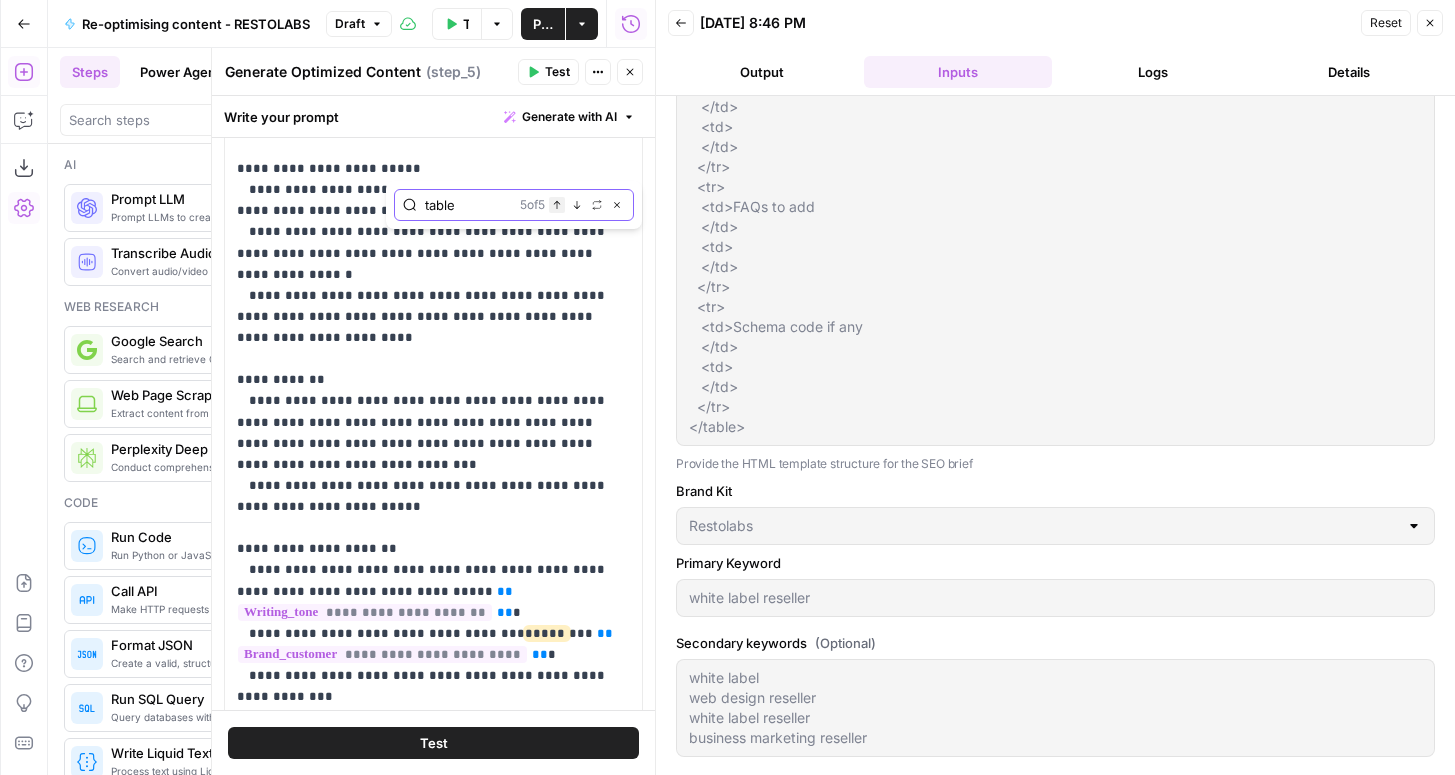 scroll, scrollTop: 241, scrollLeft: 0, axis: vertical 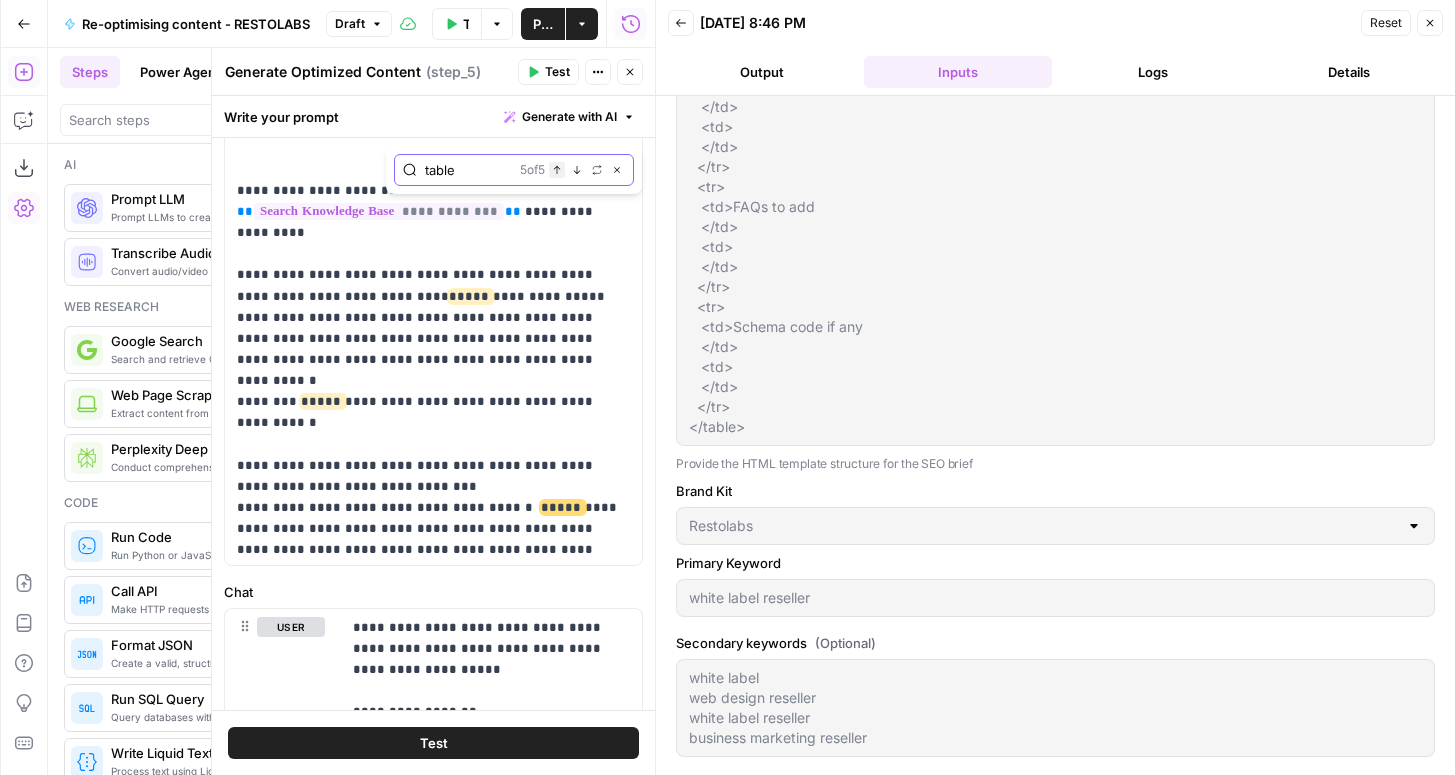 click on "Previous match" at bounding box center (557, 170) 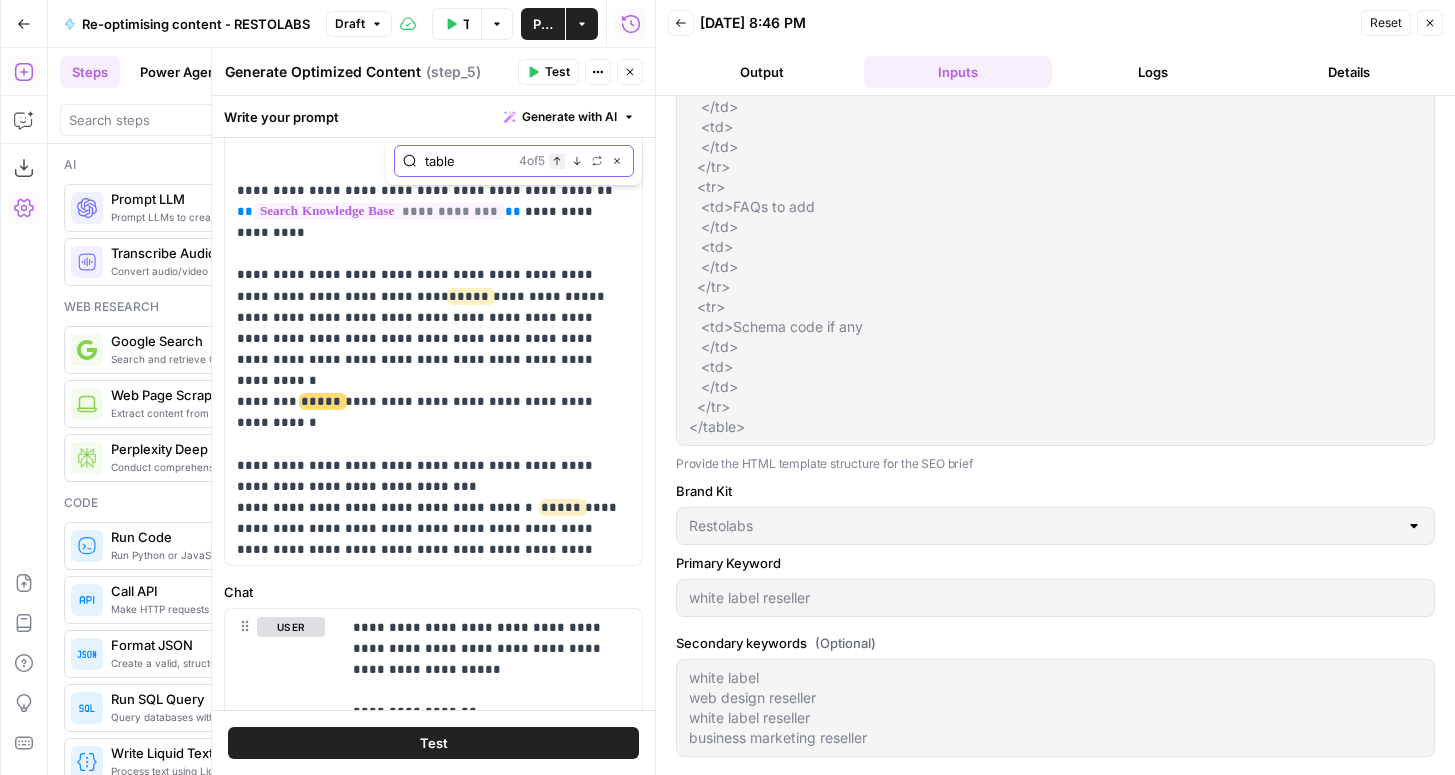 scroll, scrollTop: 396, scrollLeft: 0, axis: vertical 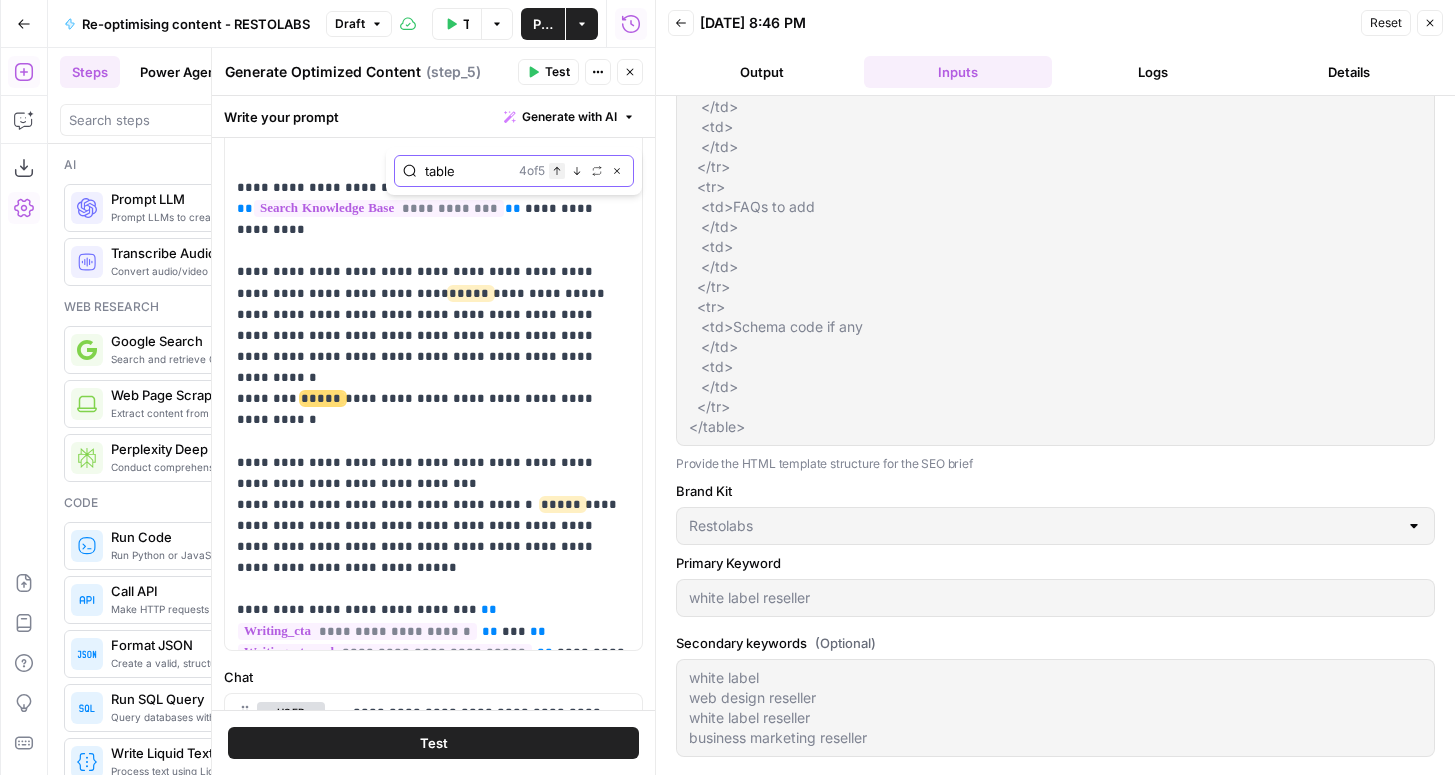click on "Previous match" at bounding box center [557, 171] 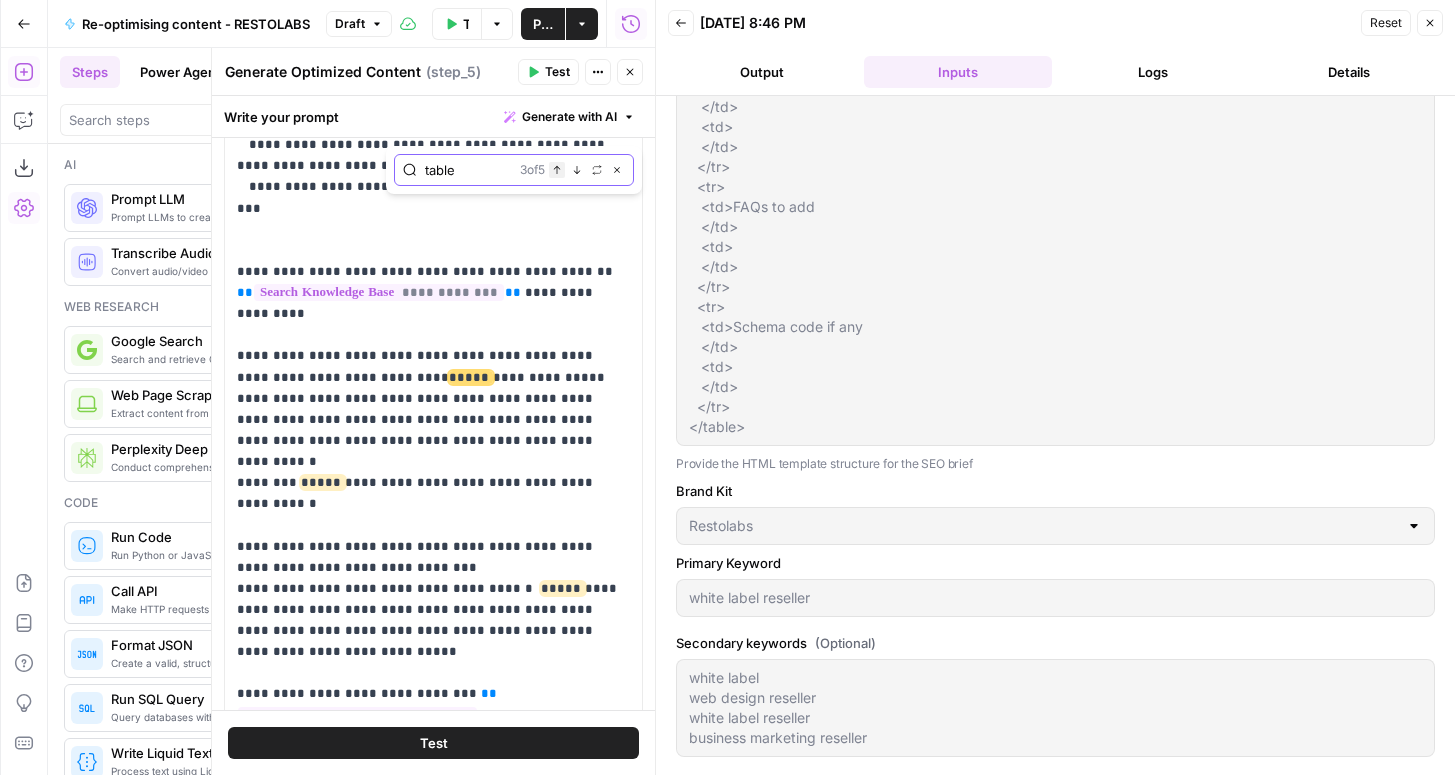click on "Previous match" at bounding box center [557, 170] 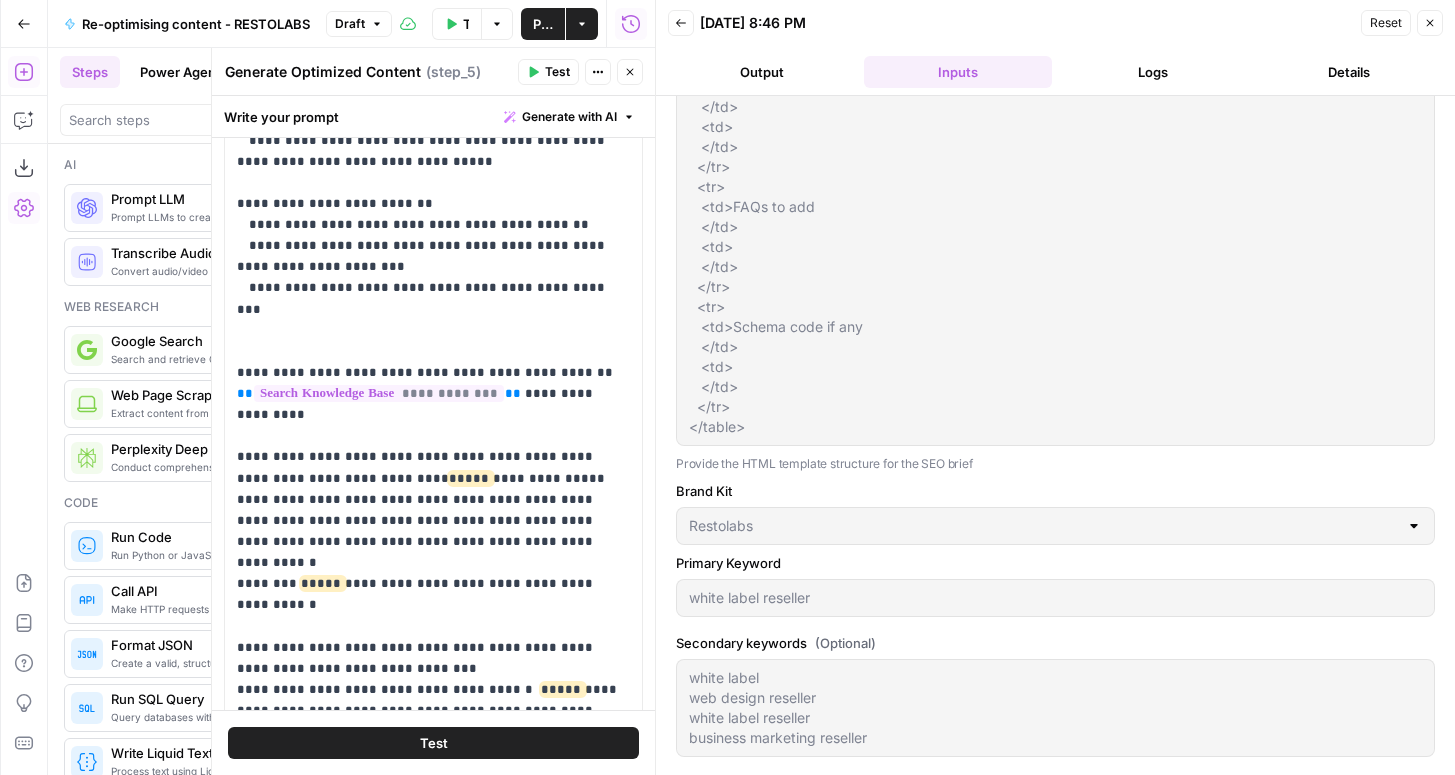 scroll, scrollTop: 143, scrollLeft: 0, axis: vertical 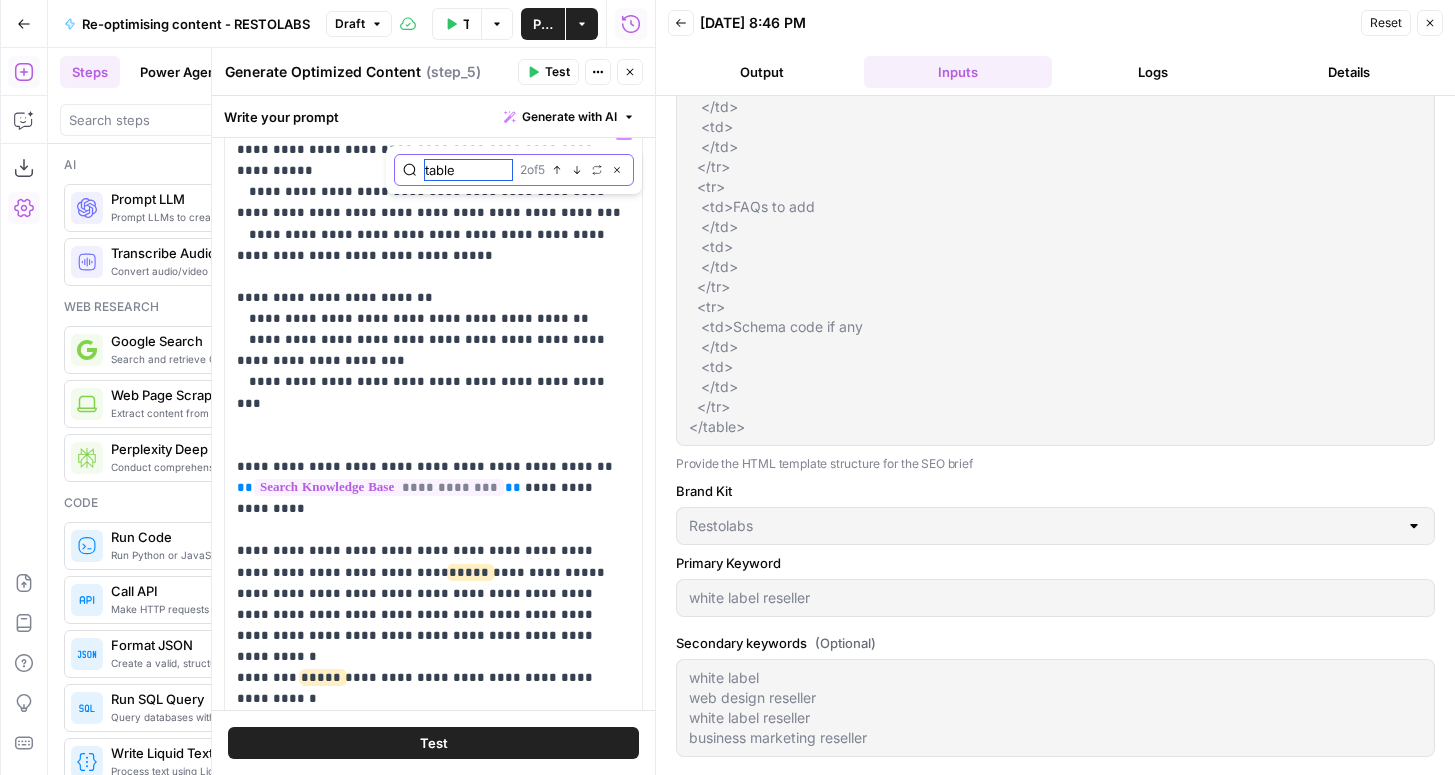 click on "table" at bounding box center (468, 170) 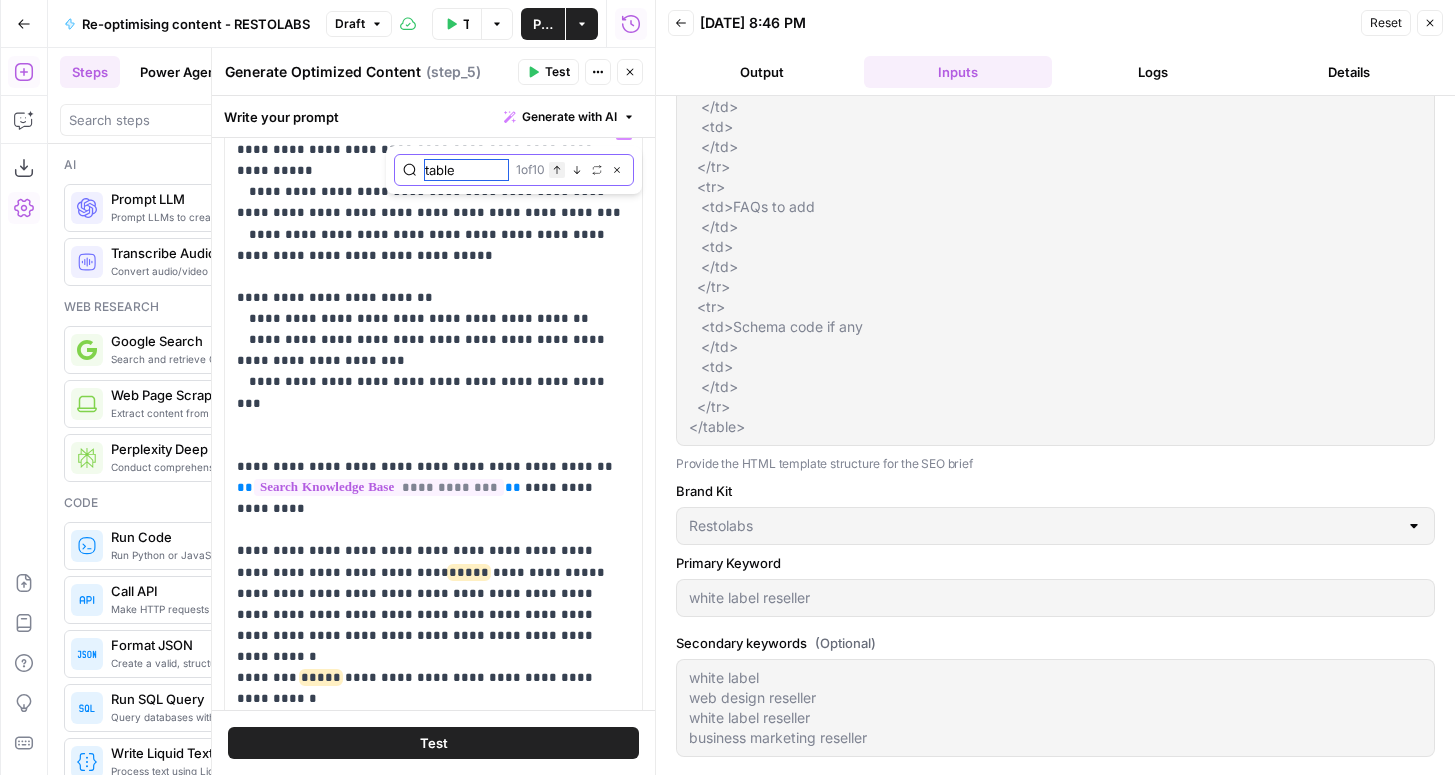 type on "table" 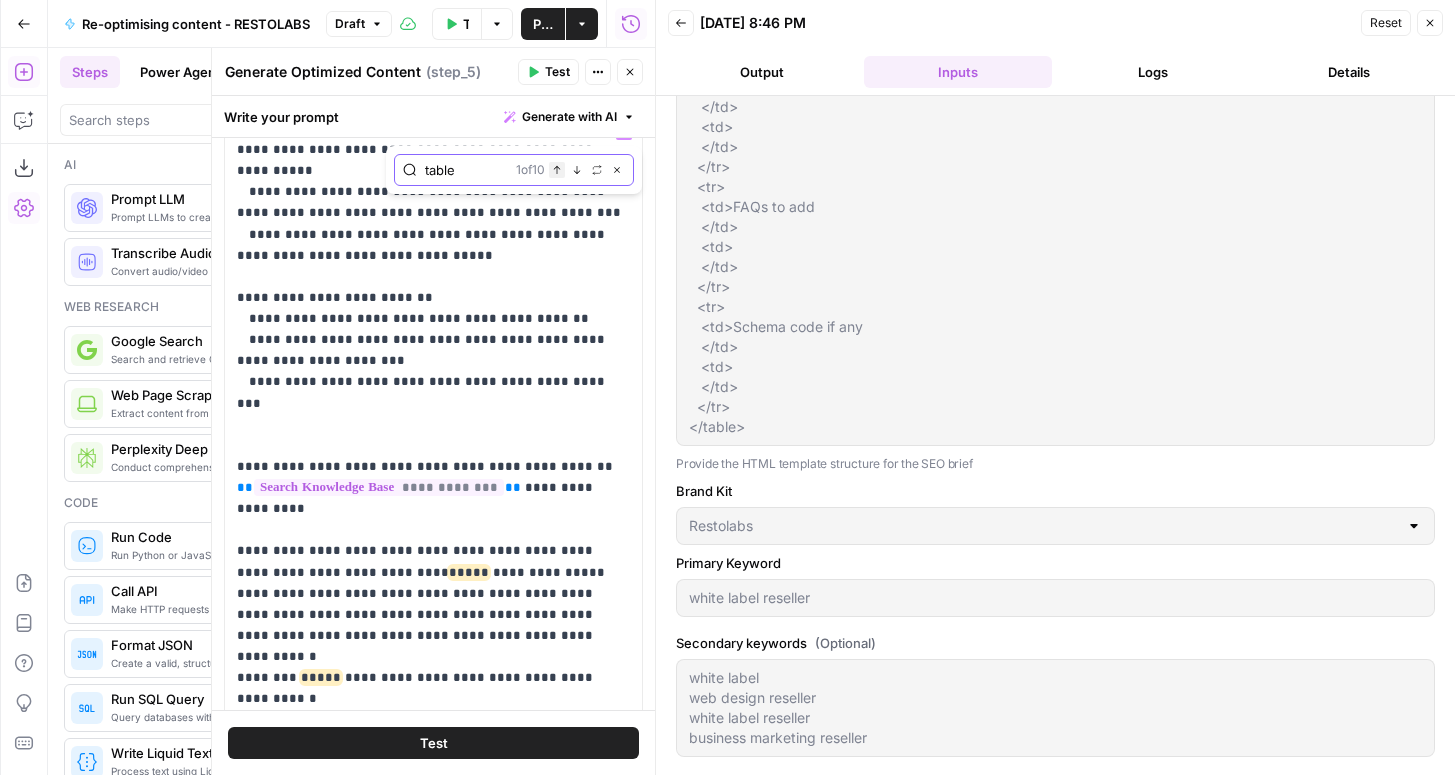 click 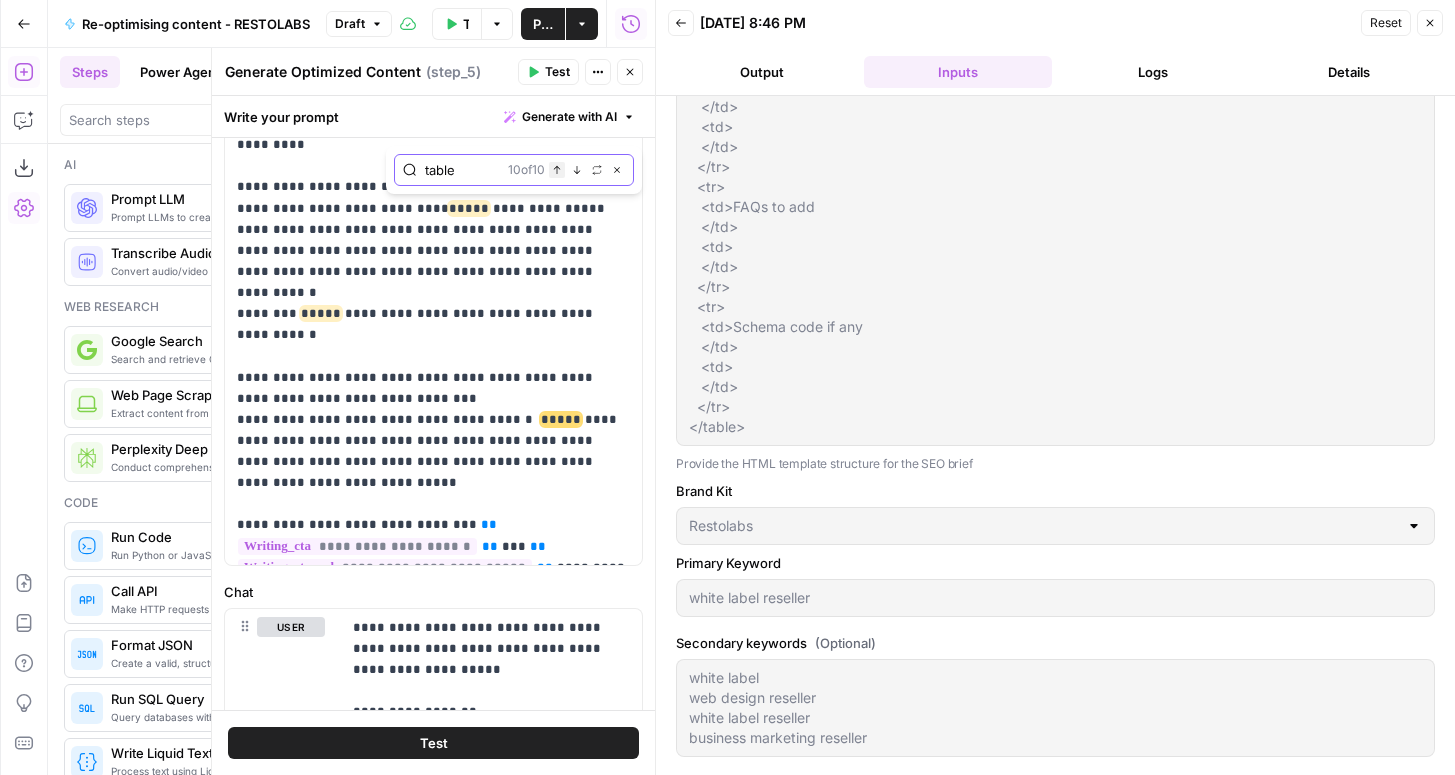 click 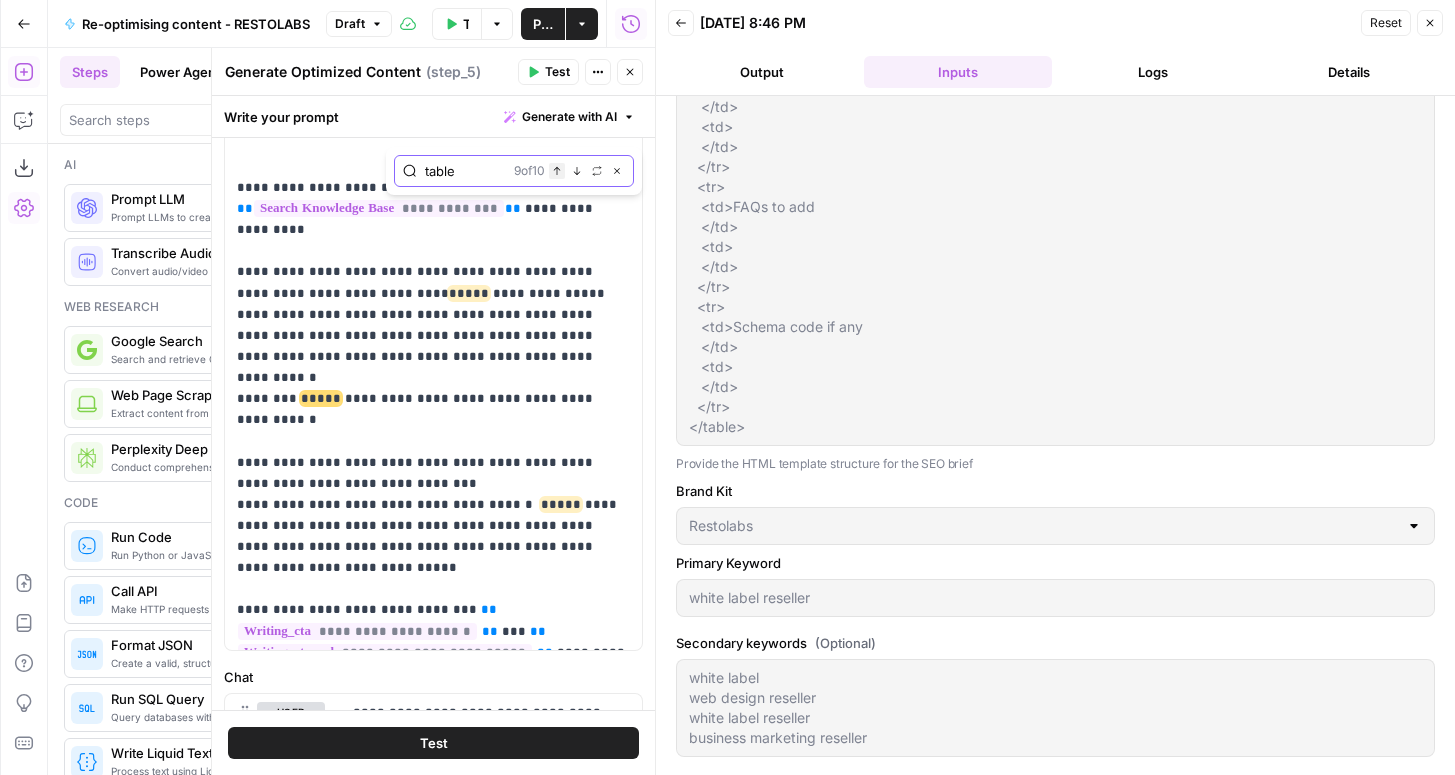 click 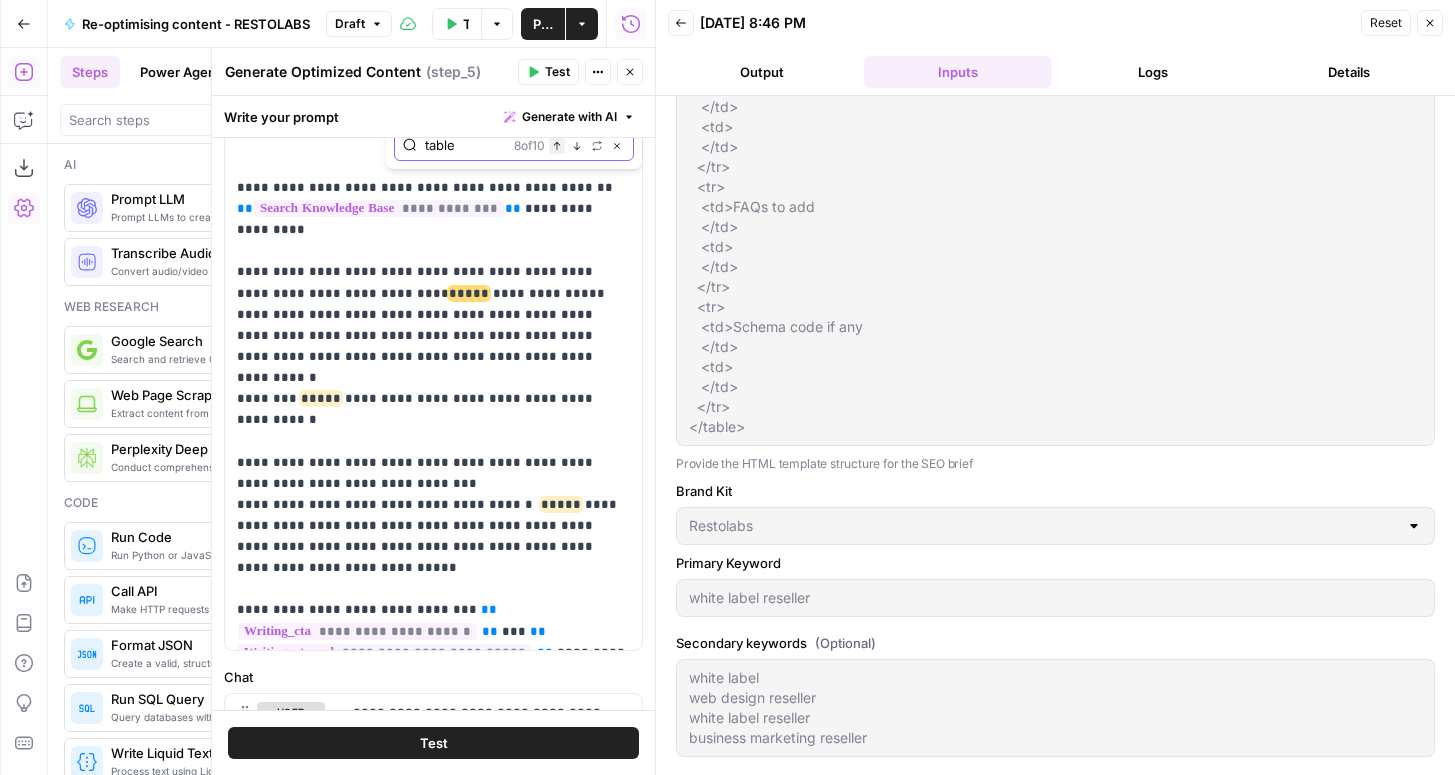 scroll, scrollTop: 312, scrollLeft: 0, axis: vertical 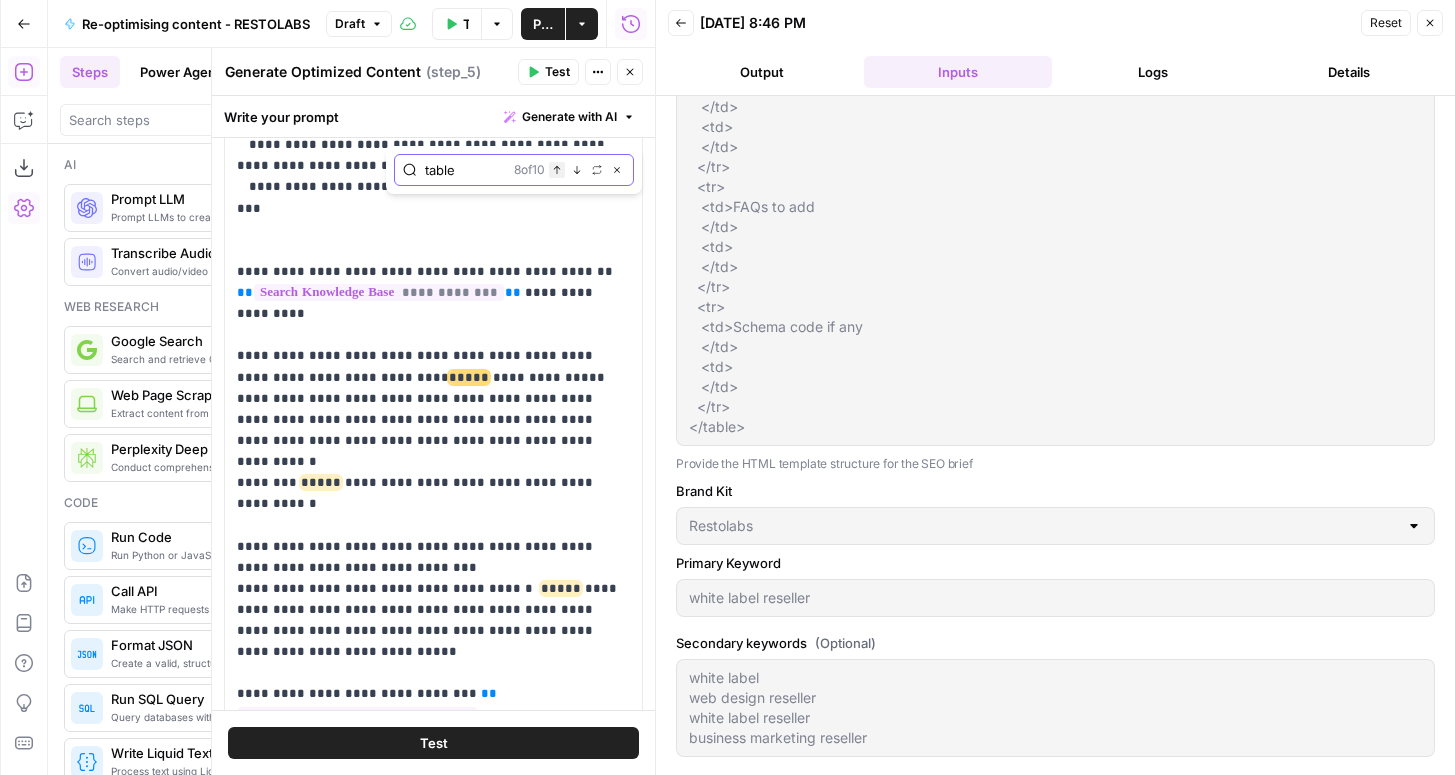 click 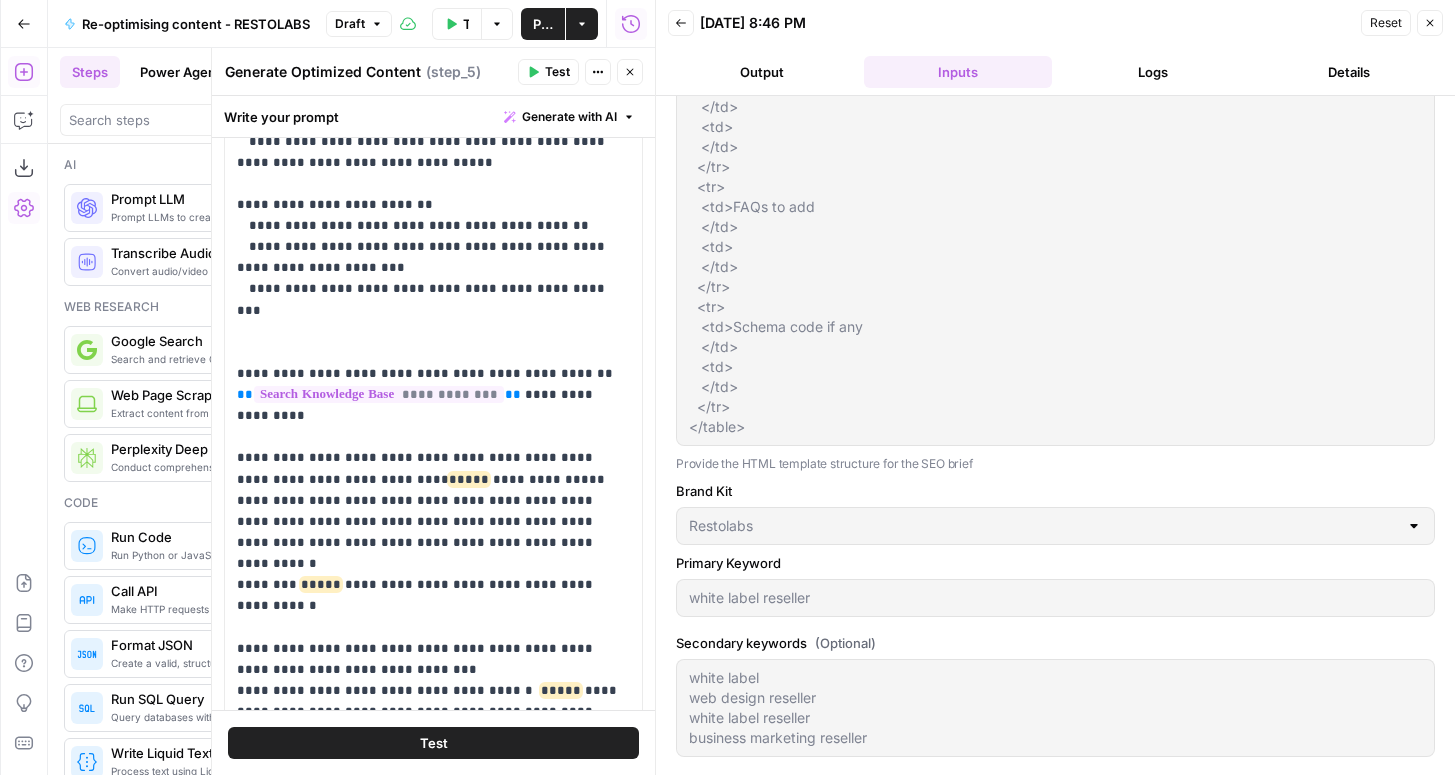 scroll, scrollTop: 143, scrollLeft: 0, axis: vertical 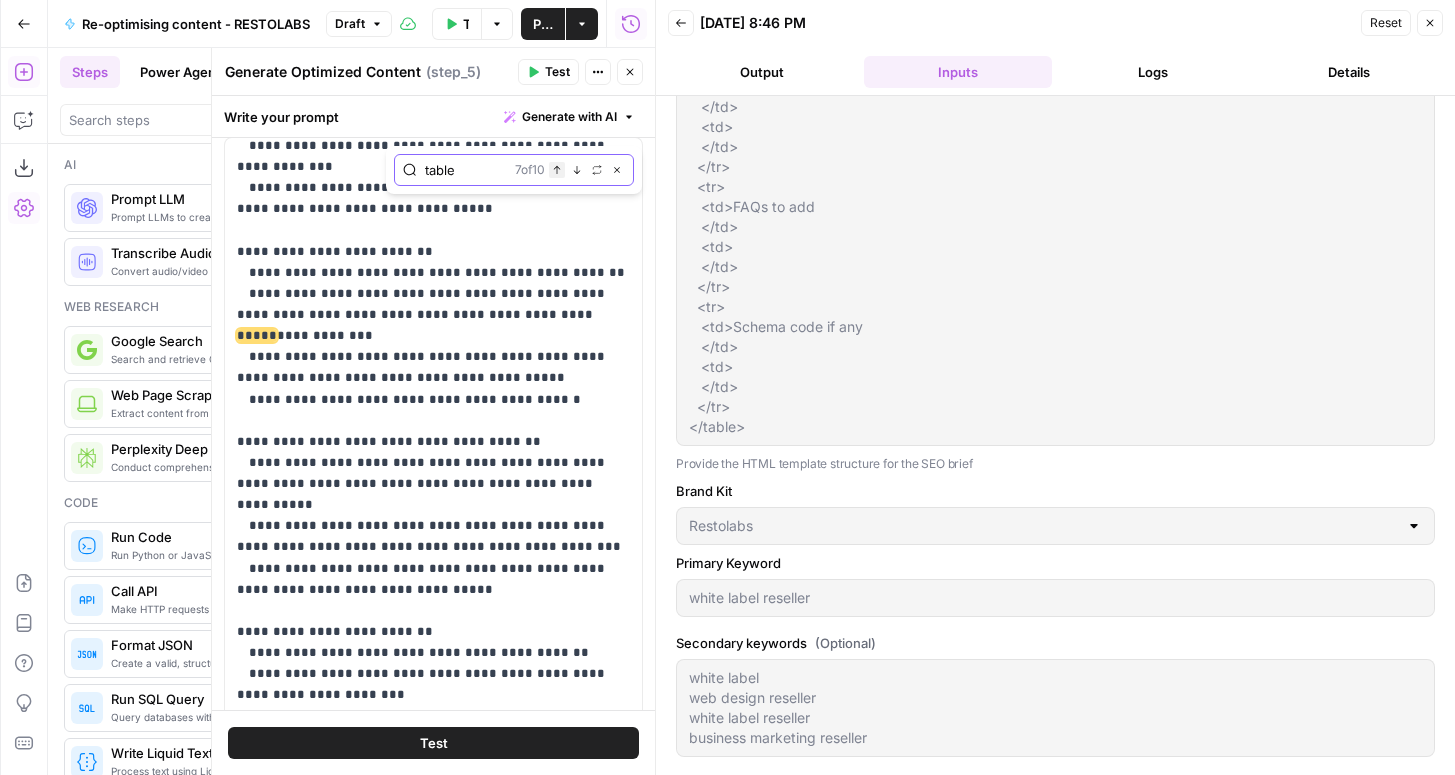 click 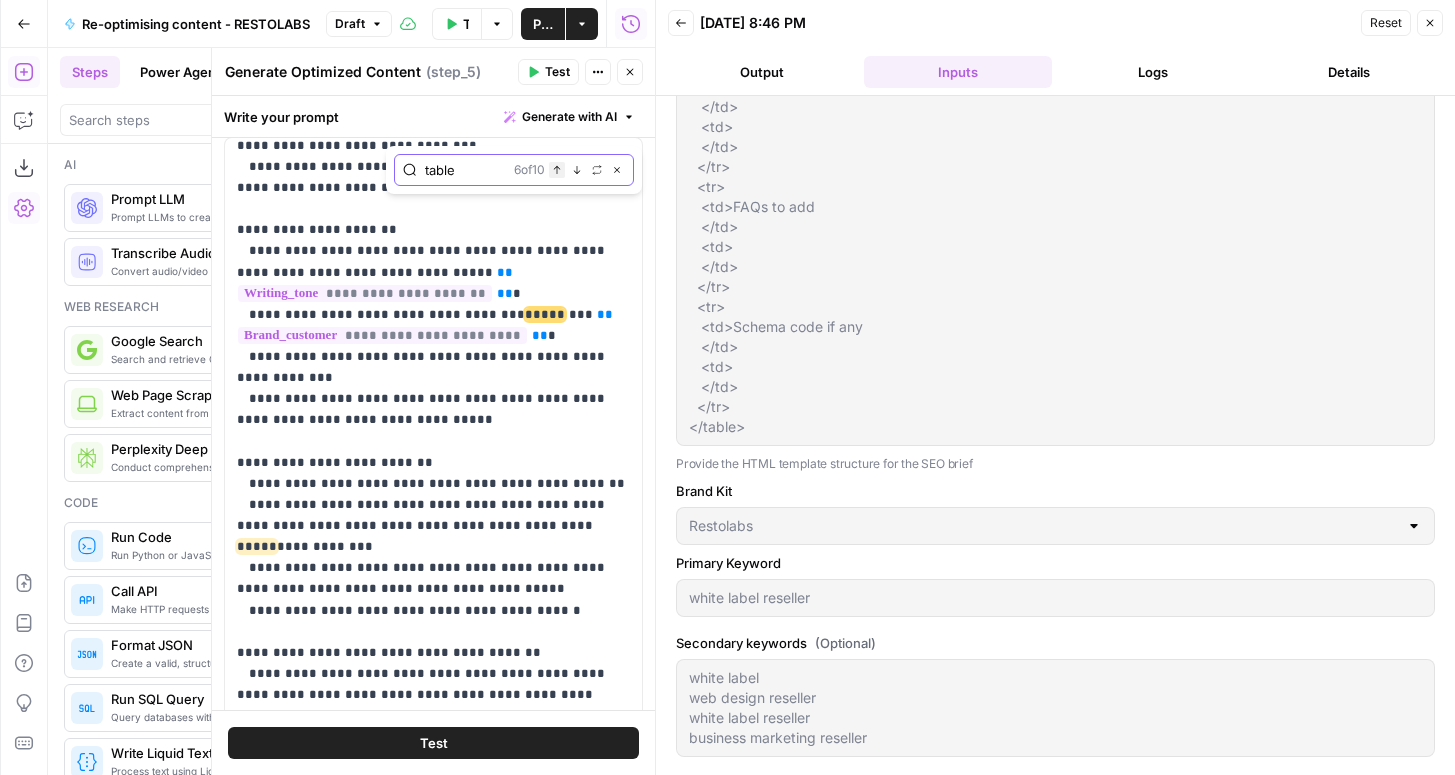 click 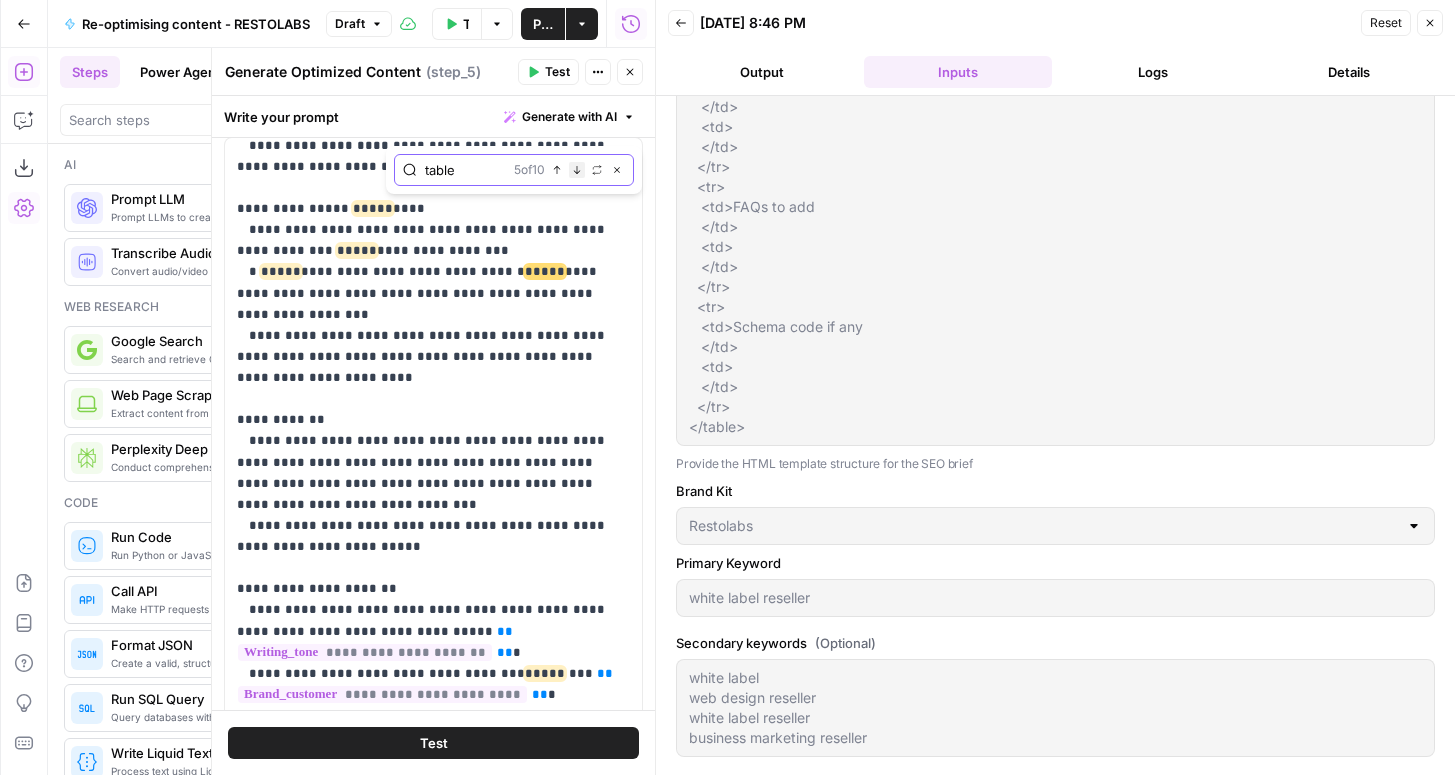 click on "Next Match" at bounding box center (577, 170) 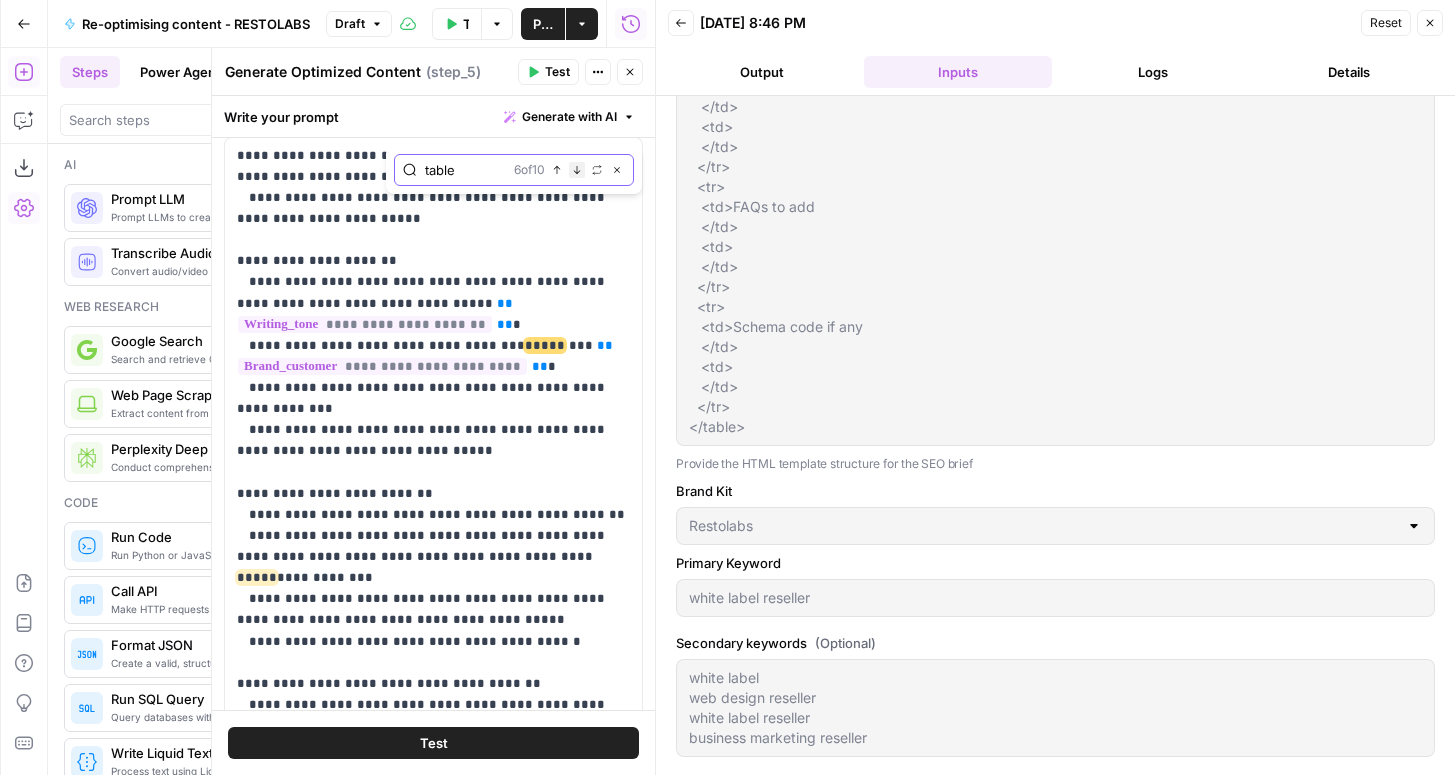 click on "Next Match" at bounding box center [577, 170] 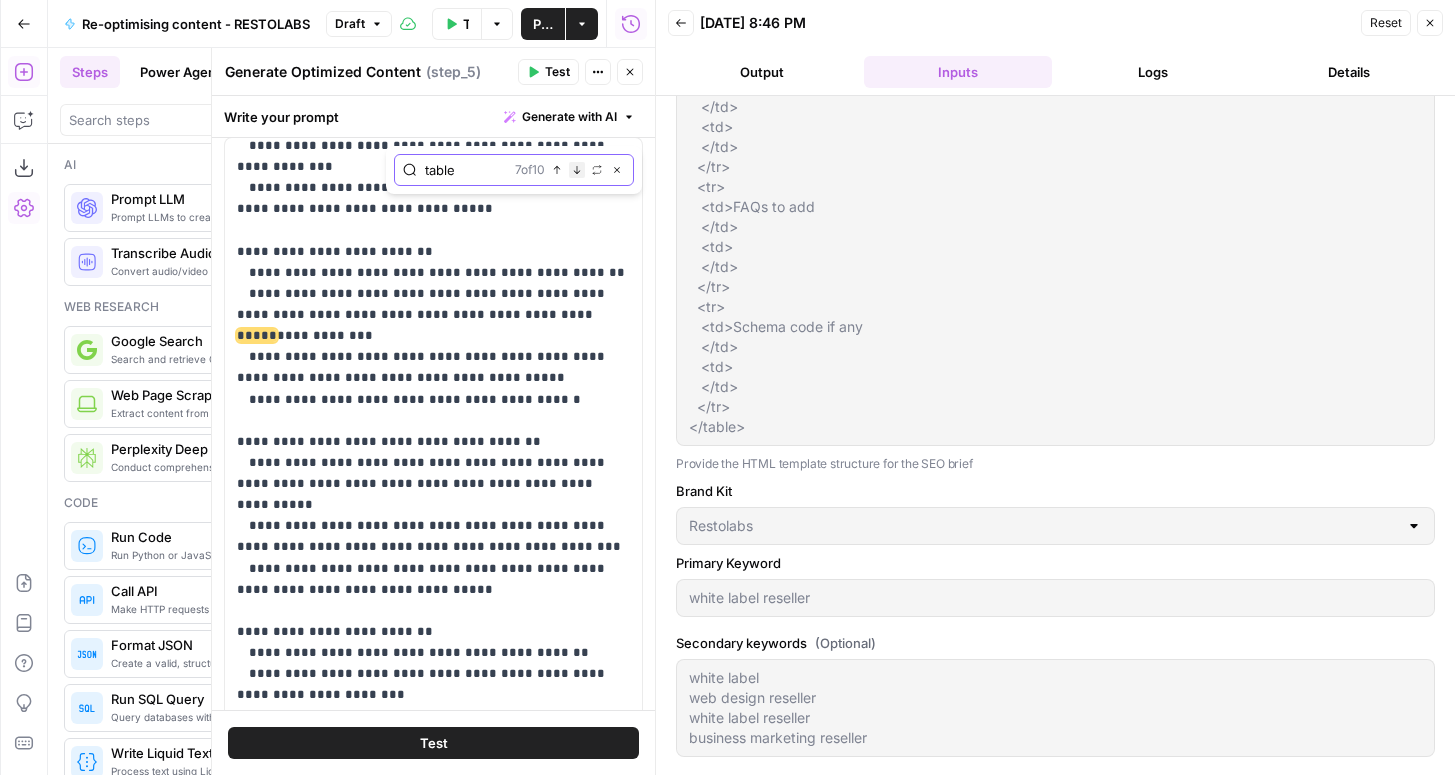 click on "Next Match" at bounding box center [577, 170] 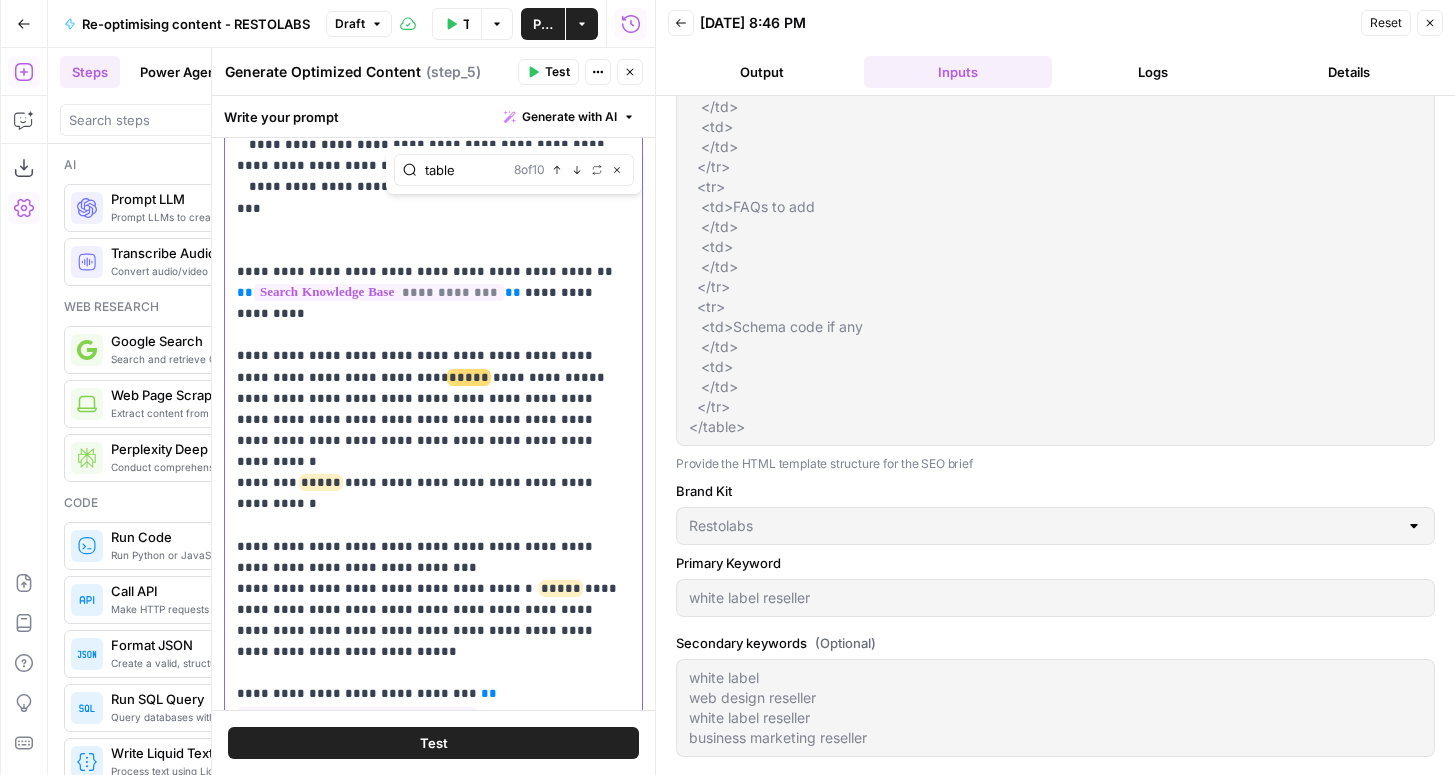 click on "**********" at bounding box center [433, -679] 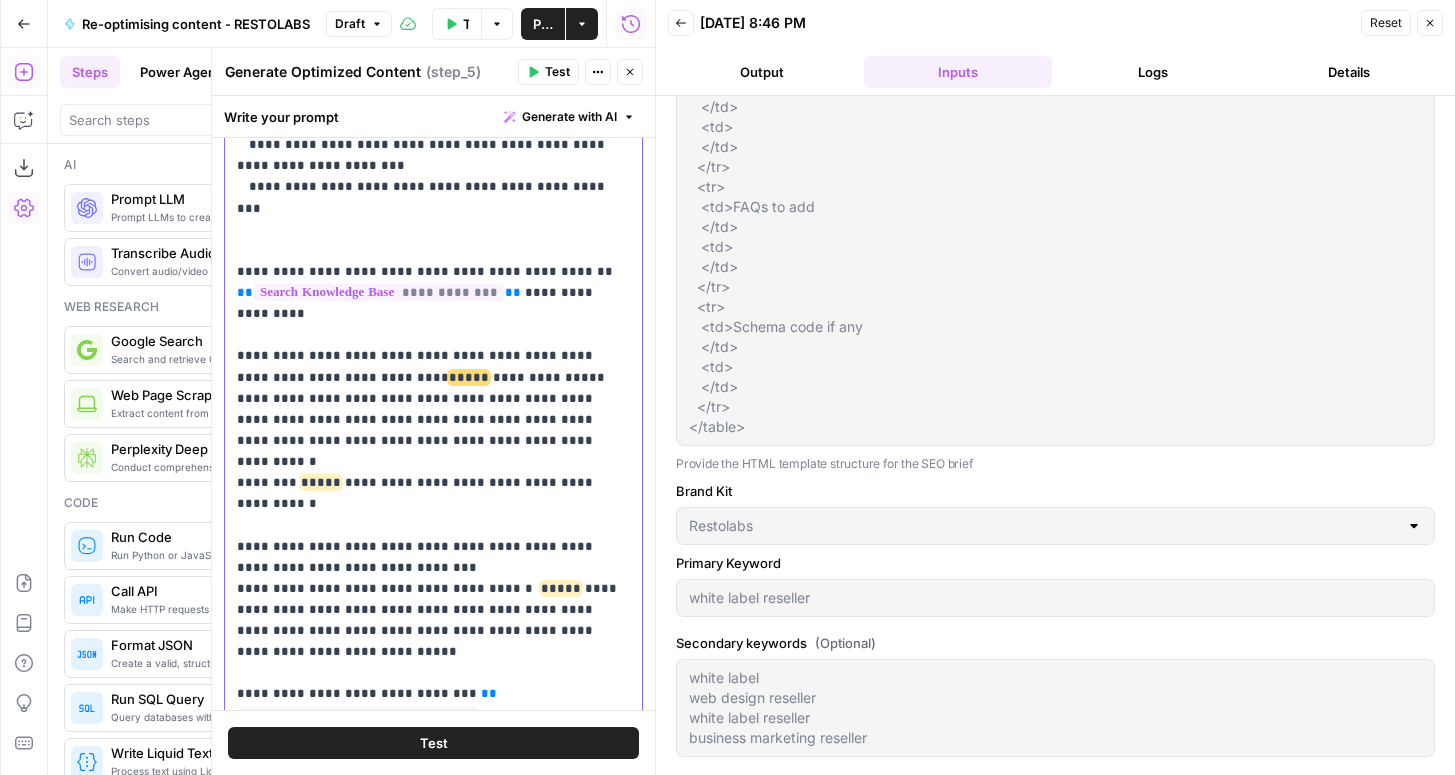 type 